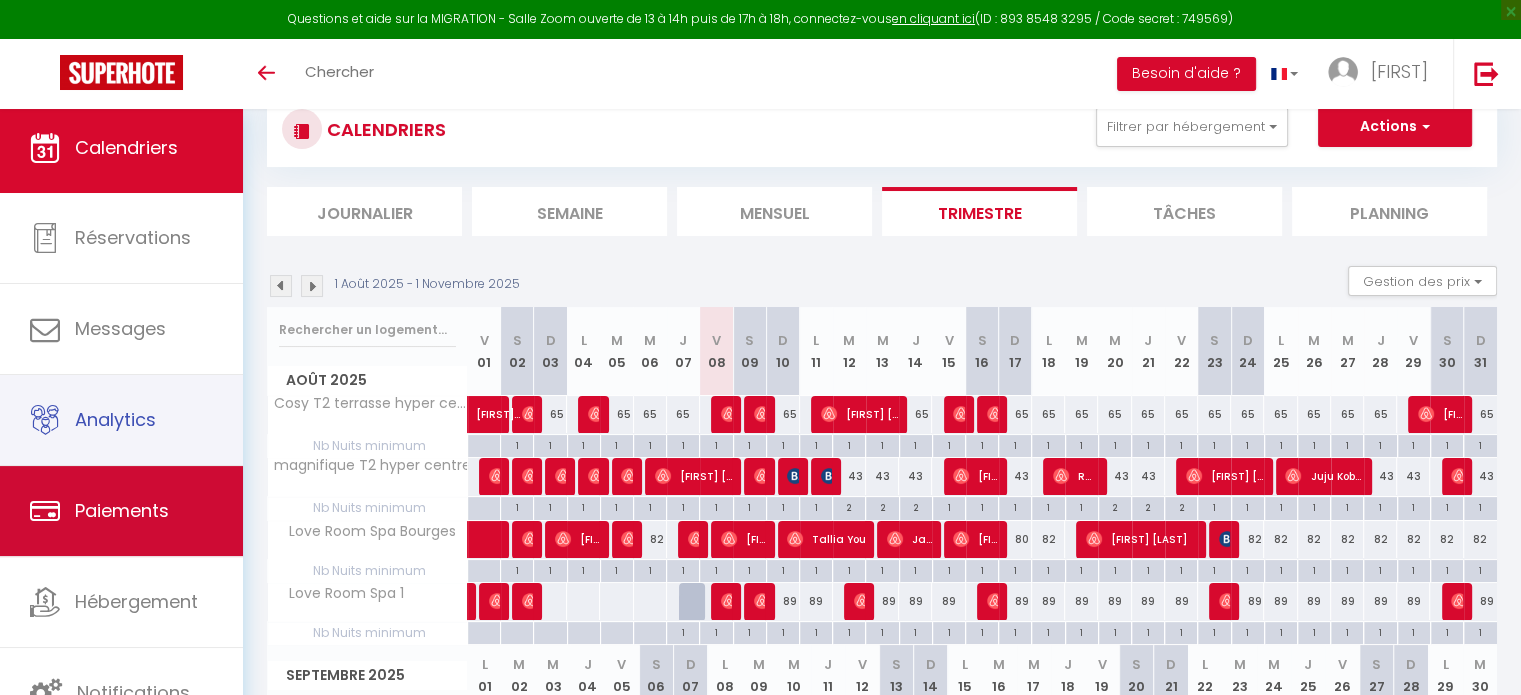 scroll, scrollTop: 100, scrollLeft: 0, axis: vertical 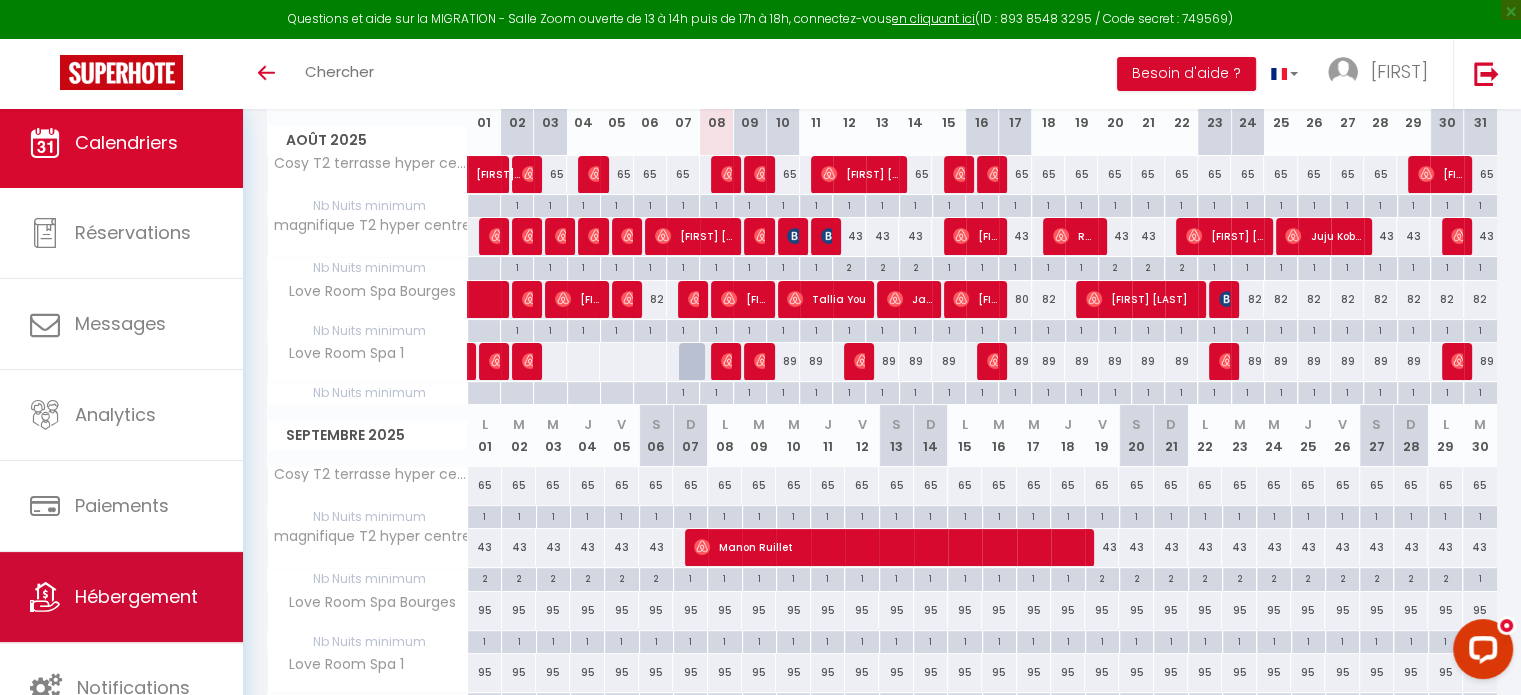 click on "Hébergement" at bounding box center (121, 597) 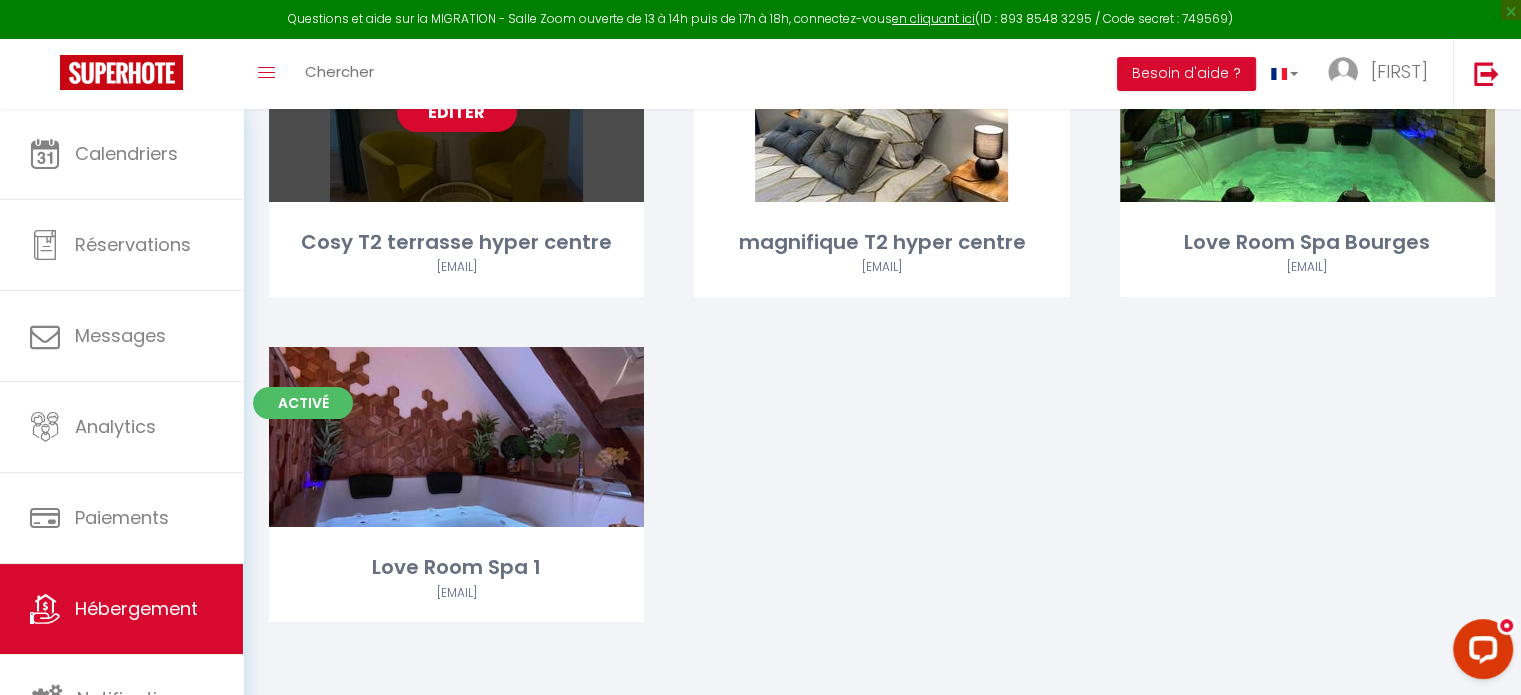 scroll, scrollTop: 236, scrollLeft: 0, axis: vertical 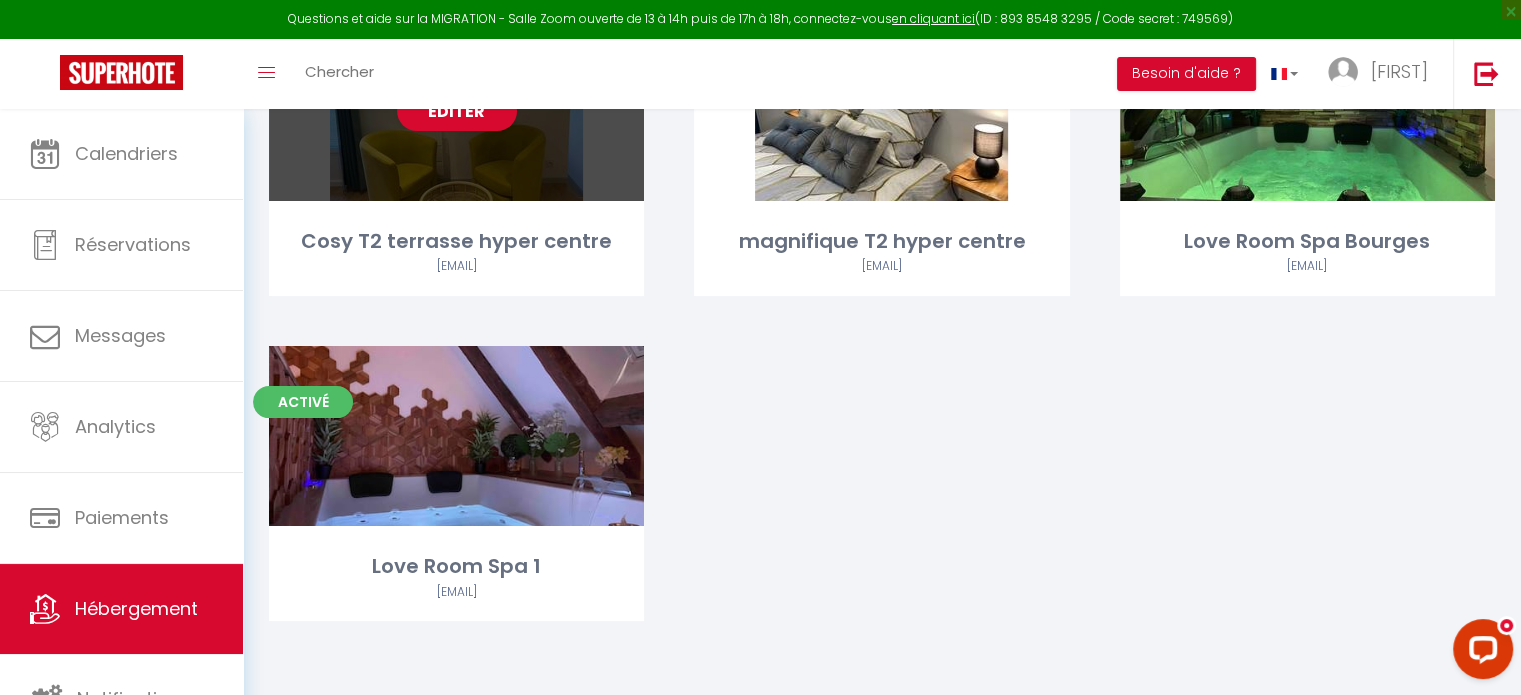 click on "Editer" at bounding box center (456, 436) 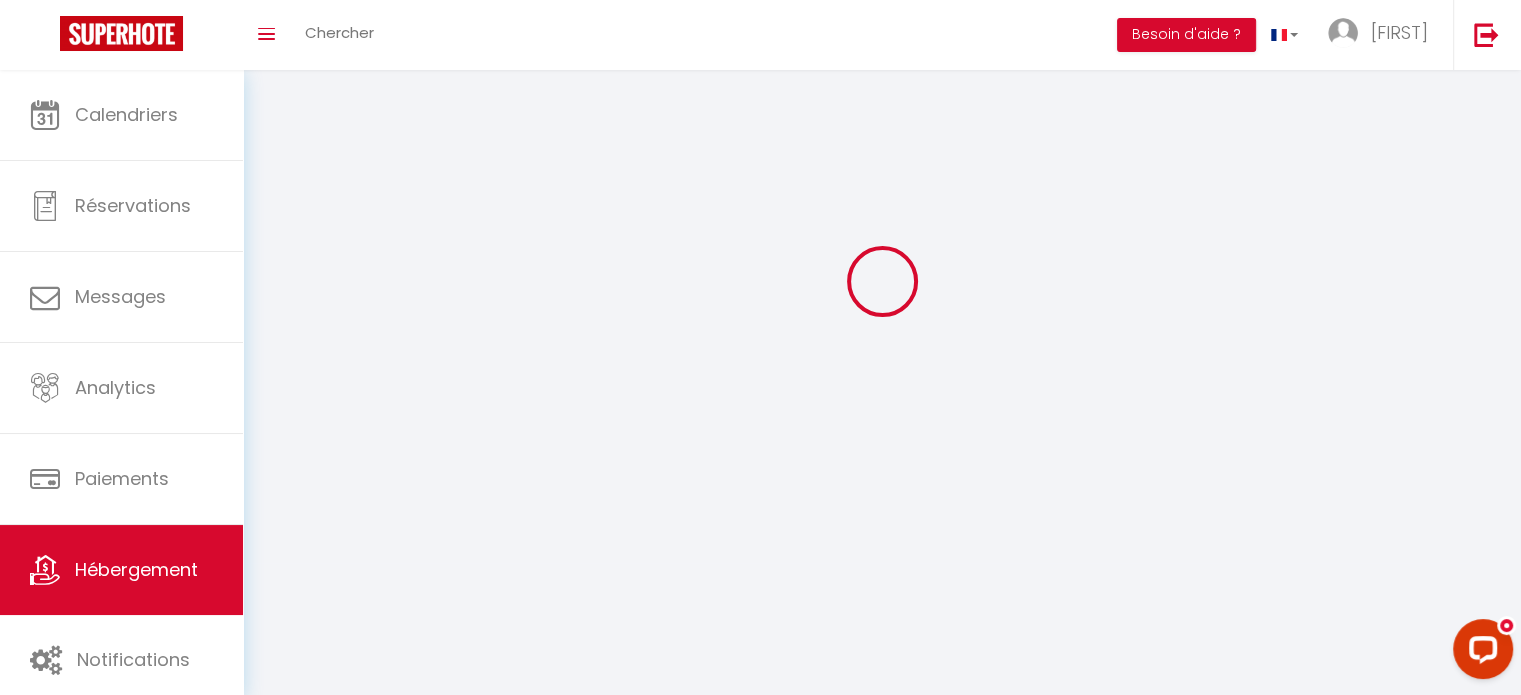select 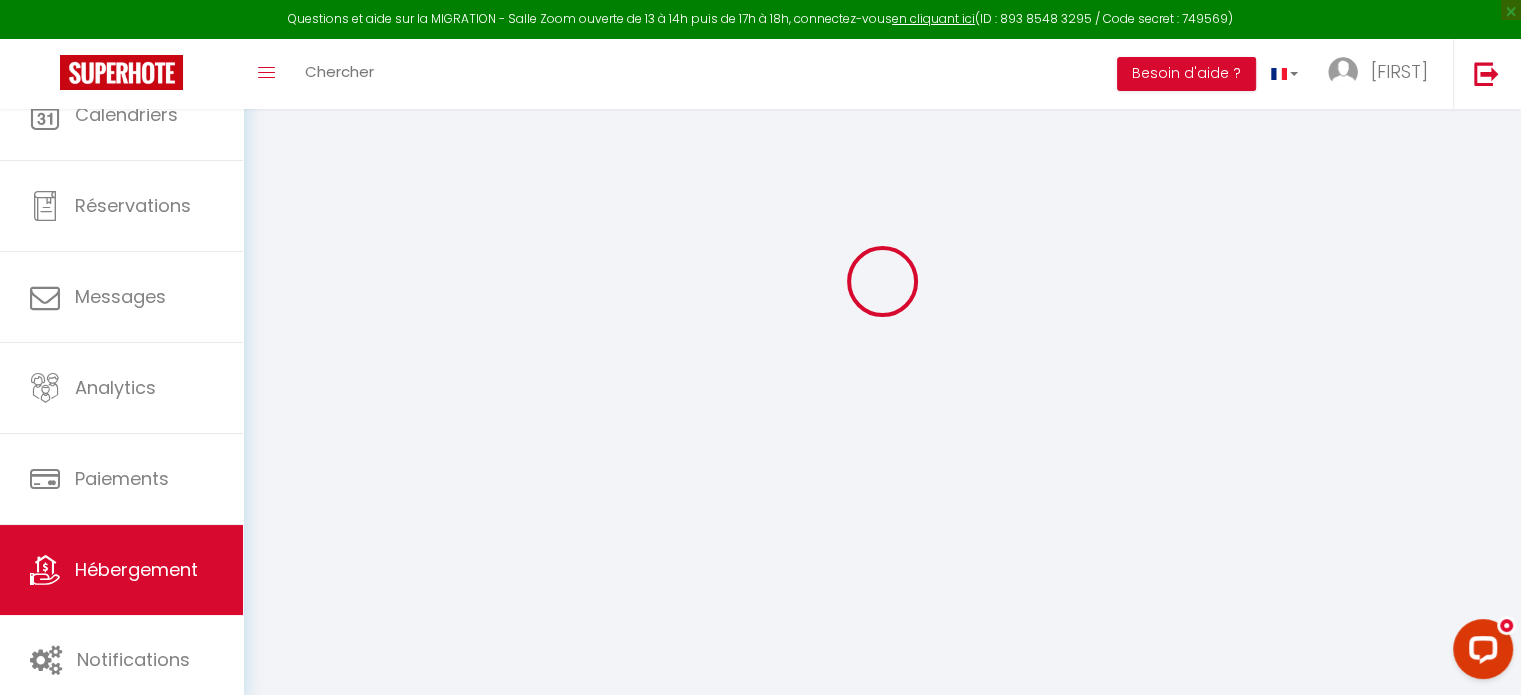 scroll, scrollTop: 0, scrollLeft: 0, axis: both 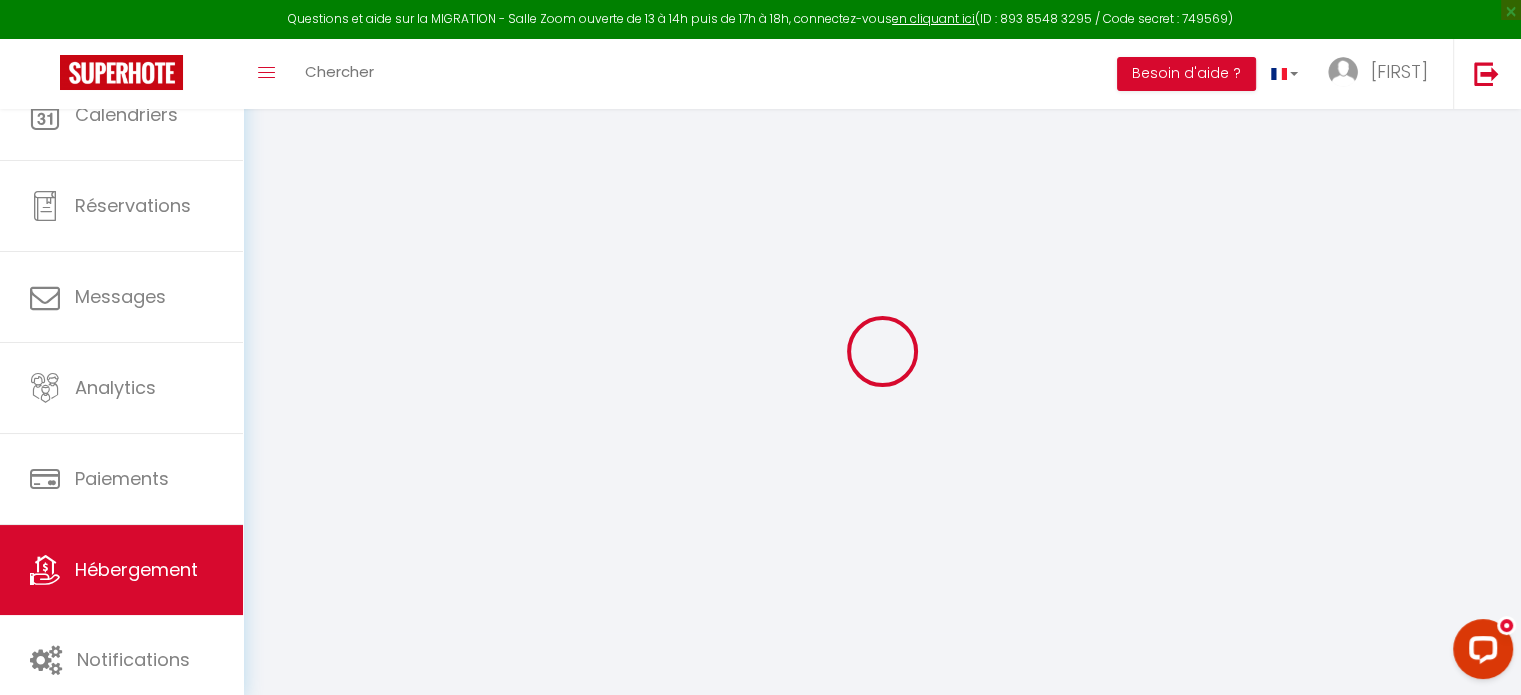 select 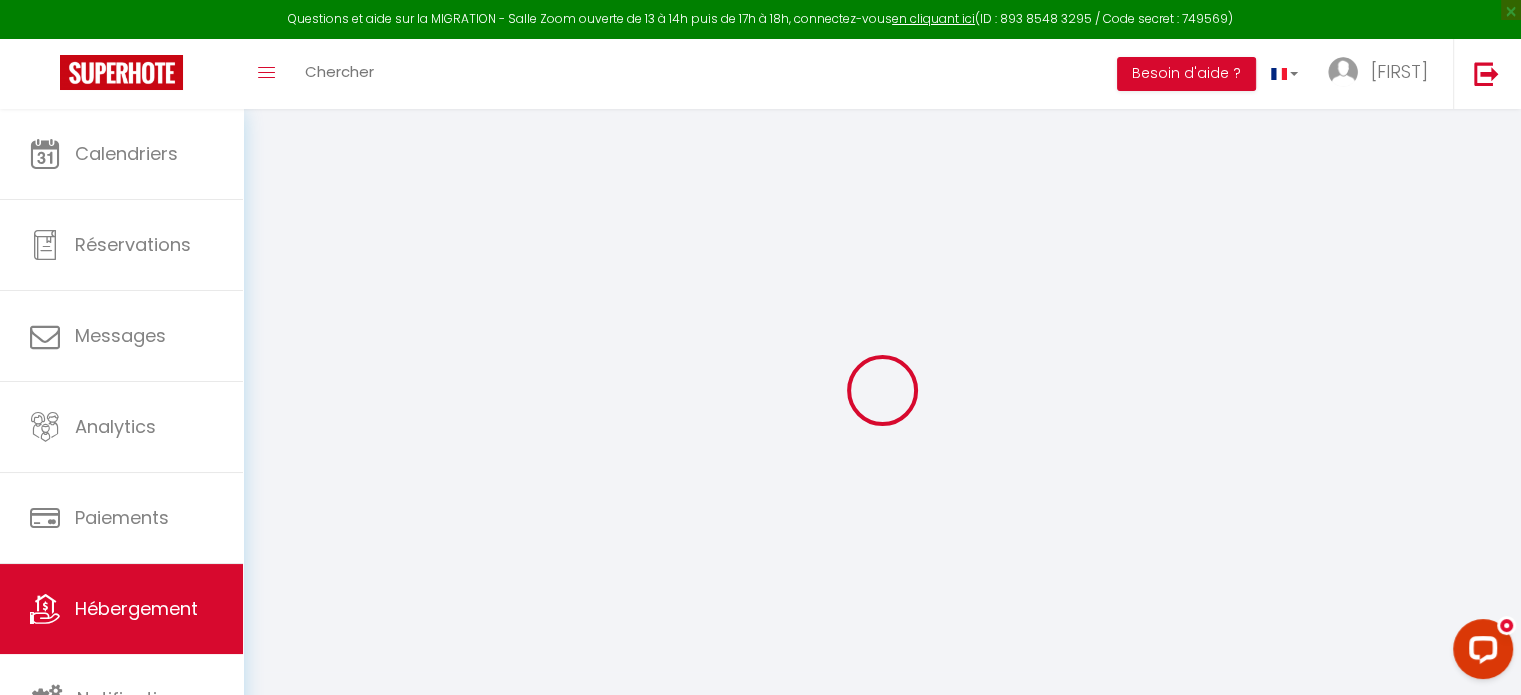 select 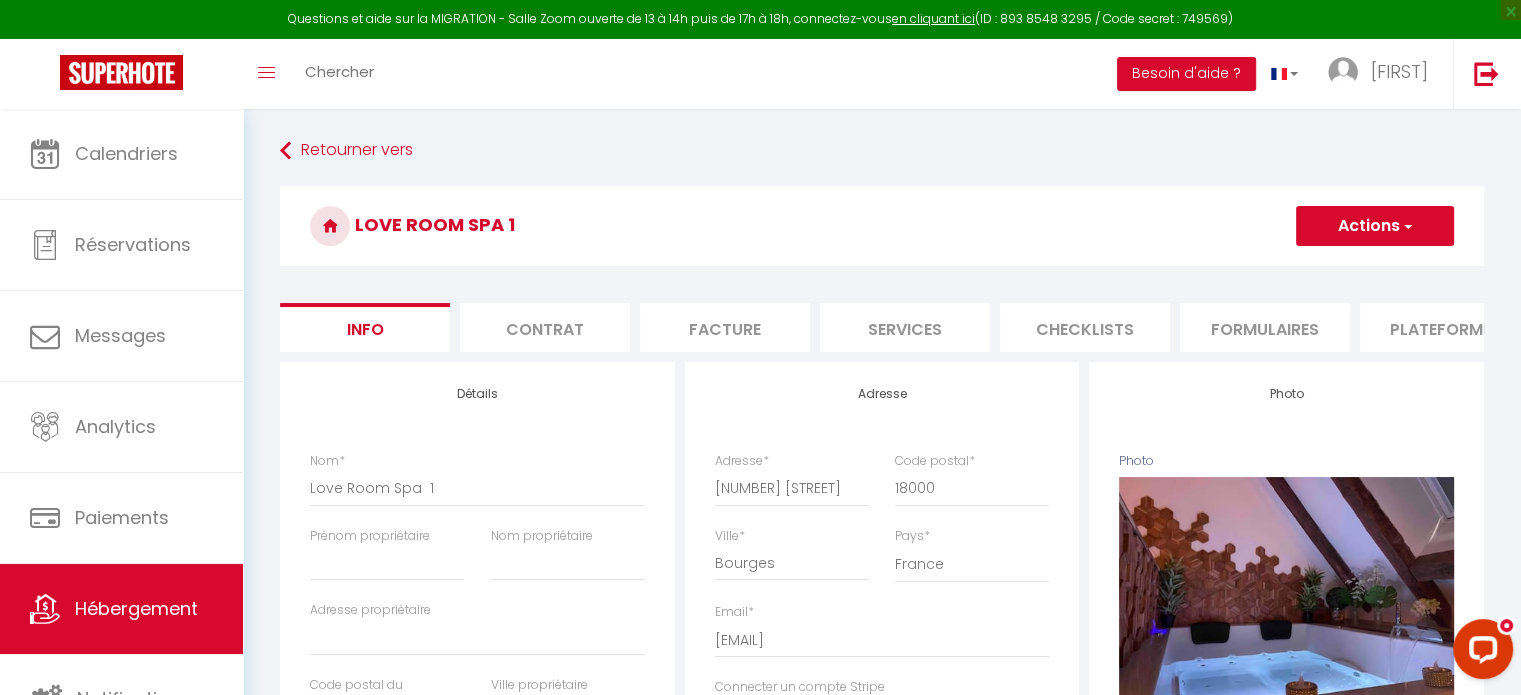 select 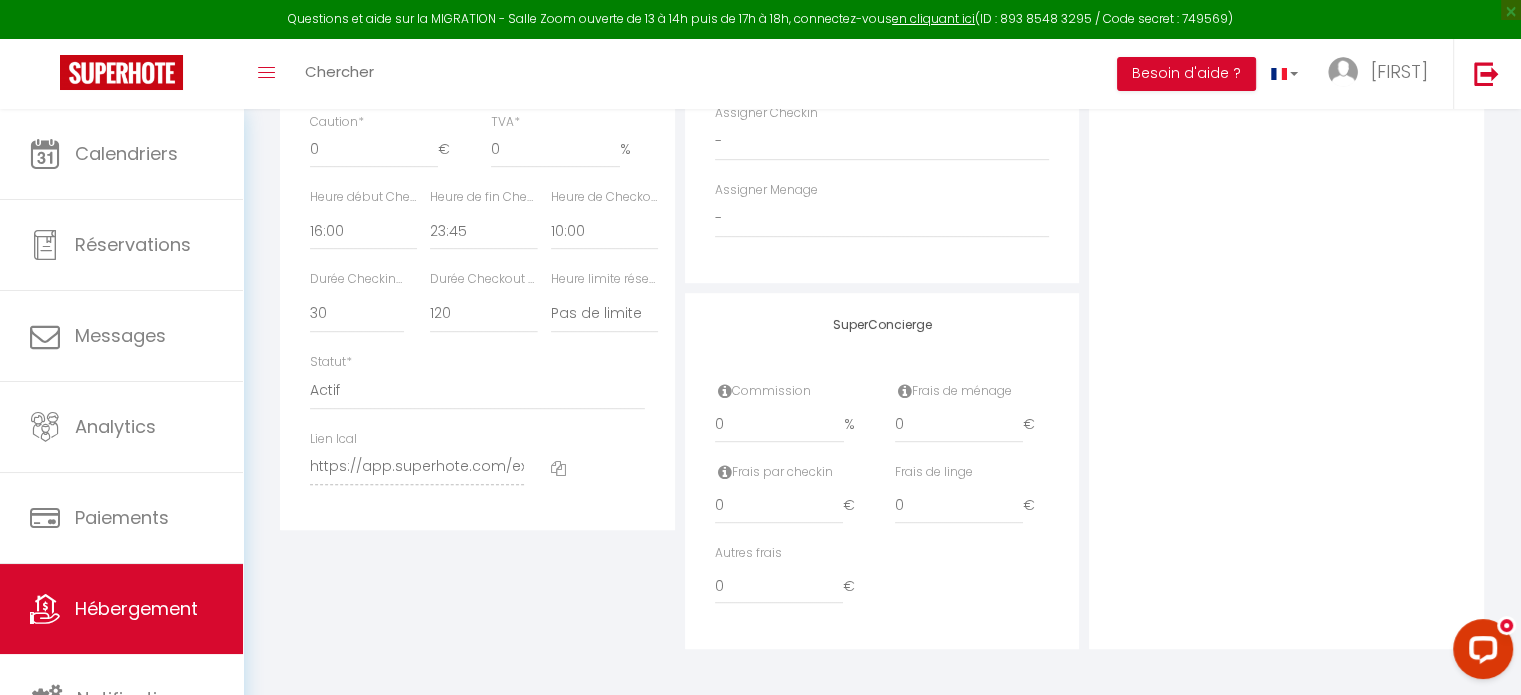 scroll, scrollTop: 1080, scrollLeft: 0, axis: vertical 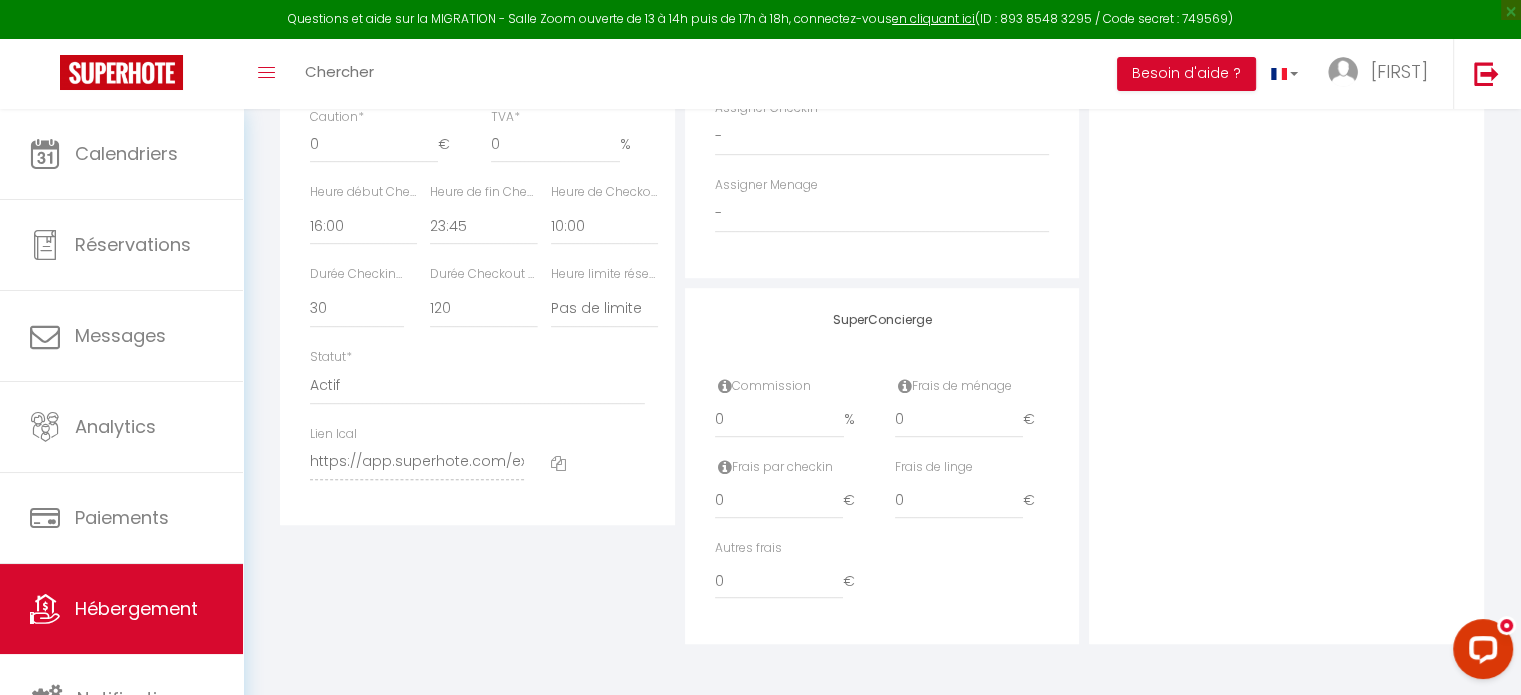 click at bounding box center [558, 463] 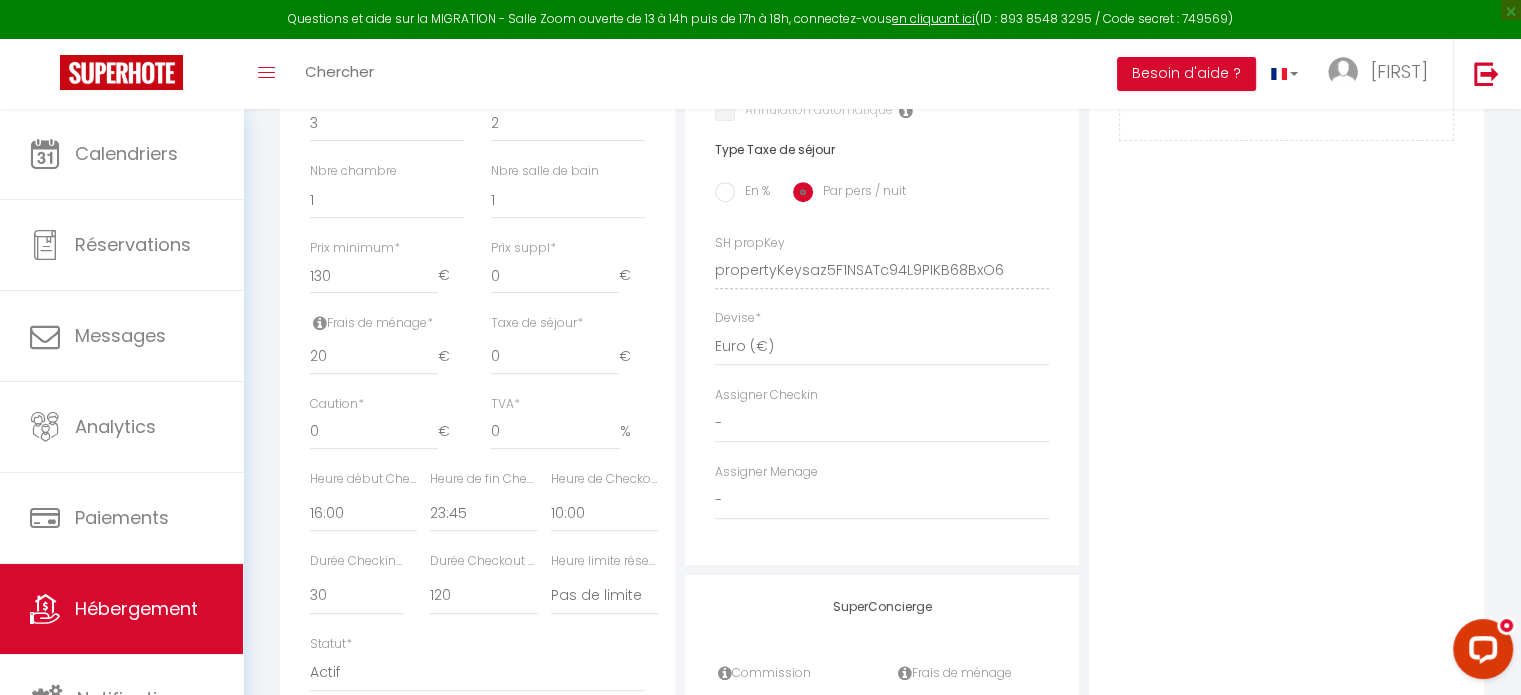 scroll, scrollTop: 680, scrollLeft: 0, axis: vertical 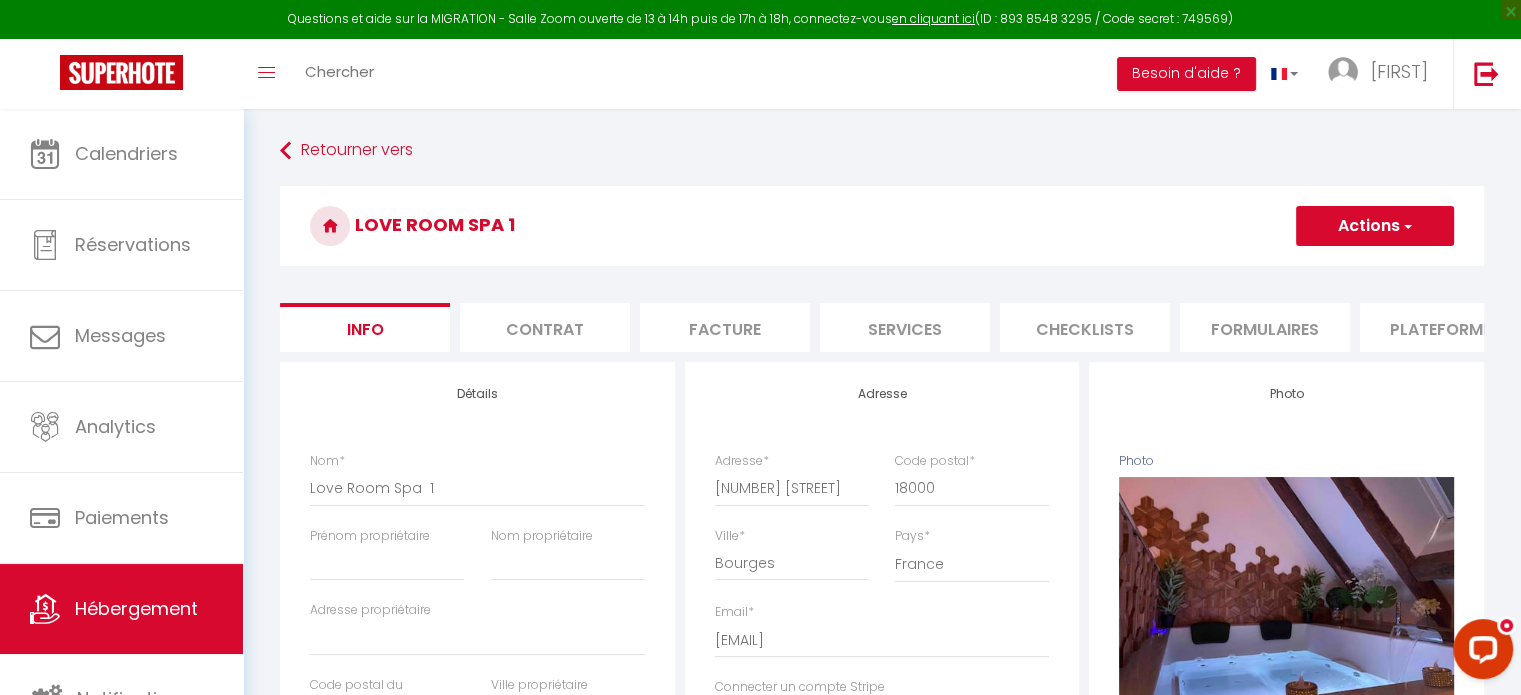 click on "Plateformes" at bounding box center (1445, 327) 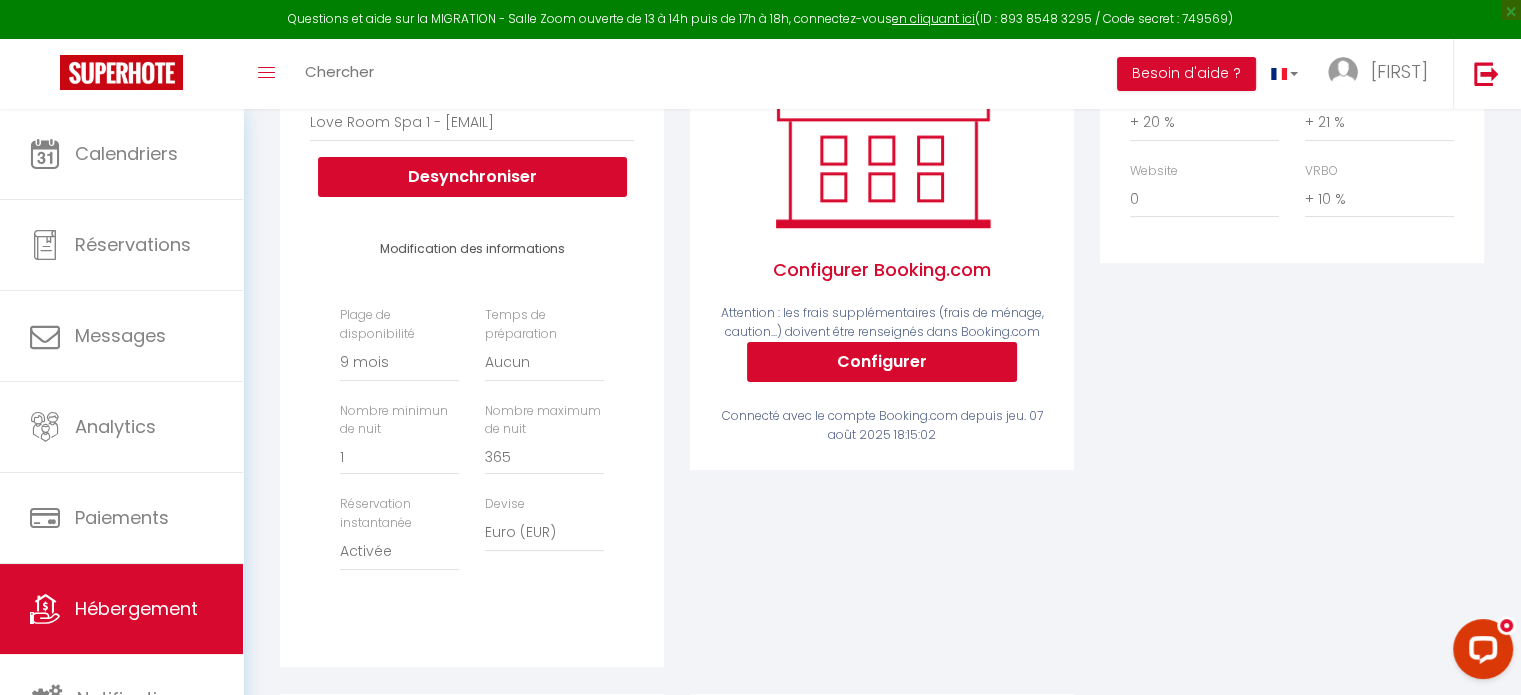scroll, scrollTop: 185, scrollLeft: 0, axis: vertical 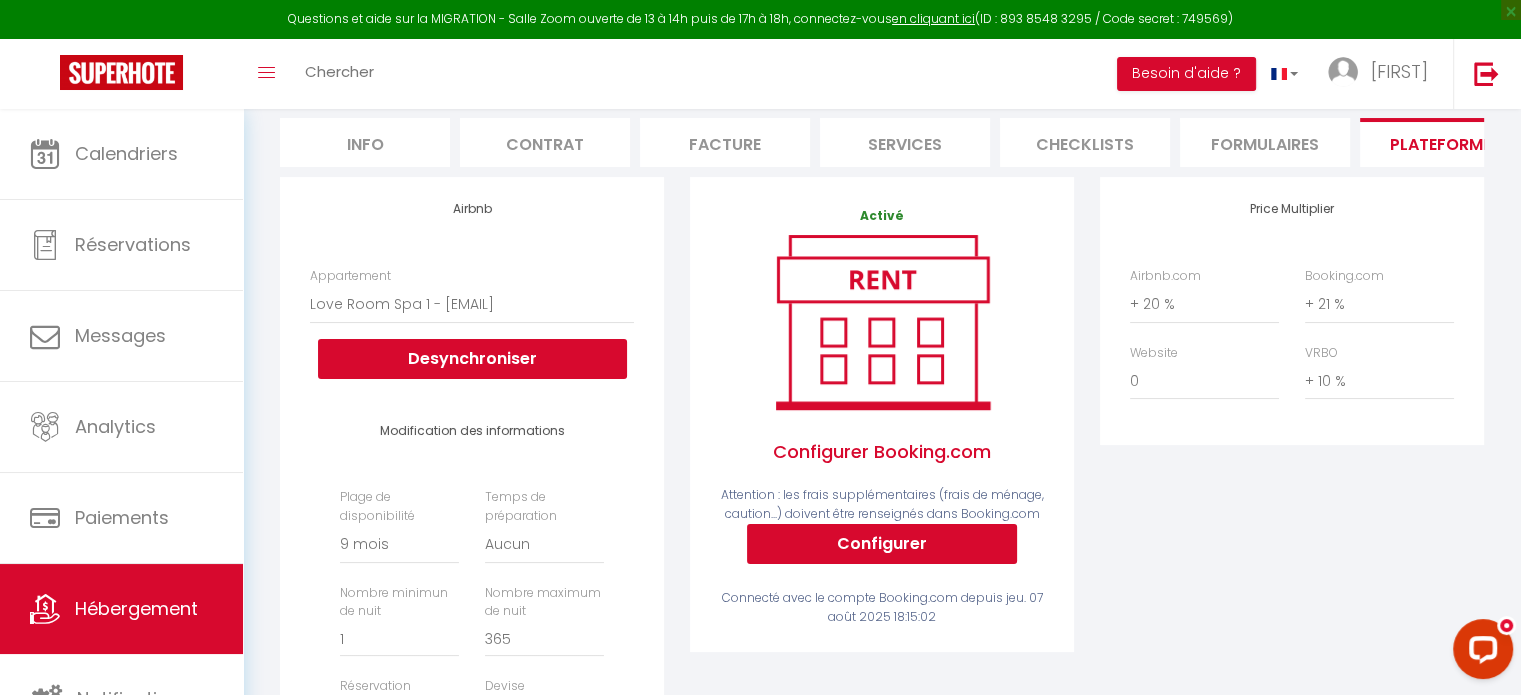 click on "Price Multiplier
Airbnb.com
0
+ 1 %
+ 2 %
+ 3 %
+ 4 %
+ 5 %
+ 6 %
+ 7 %" at bounding box center (1292, 526) 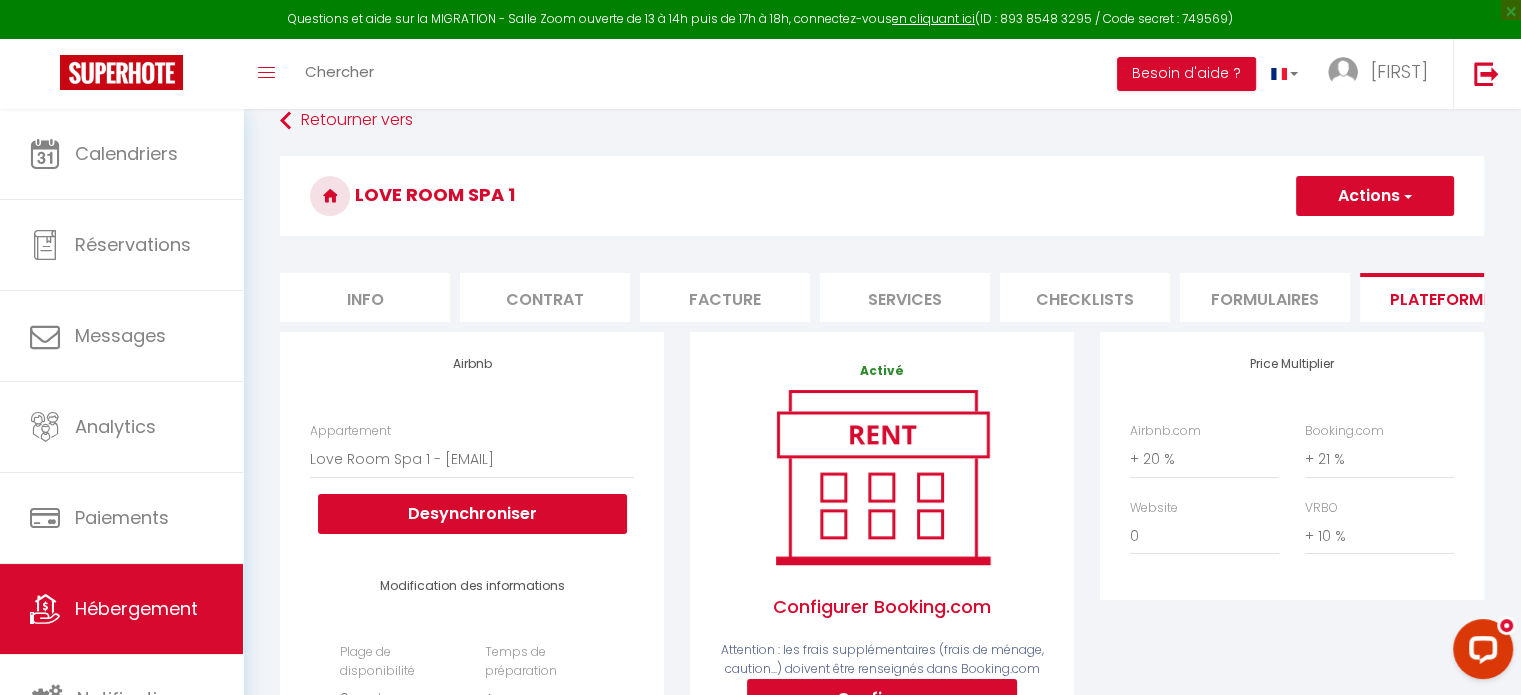 scroll, scrollTop: 0, scrollLeft: 0, axis: both 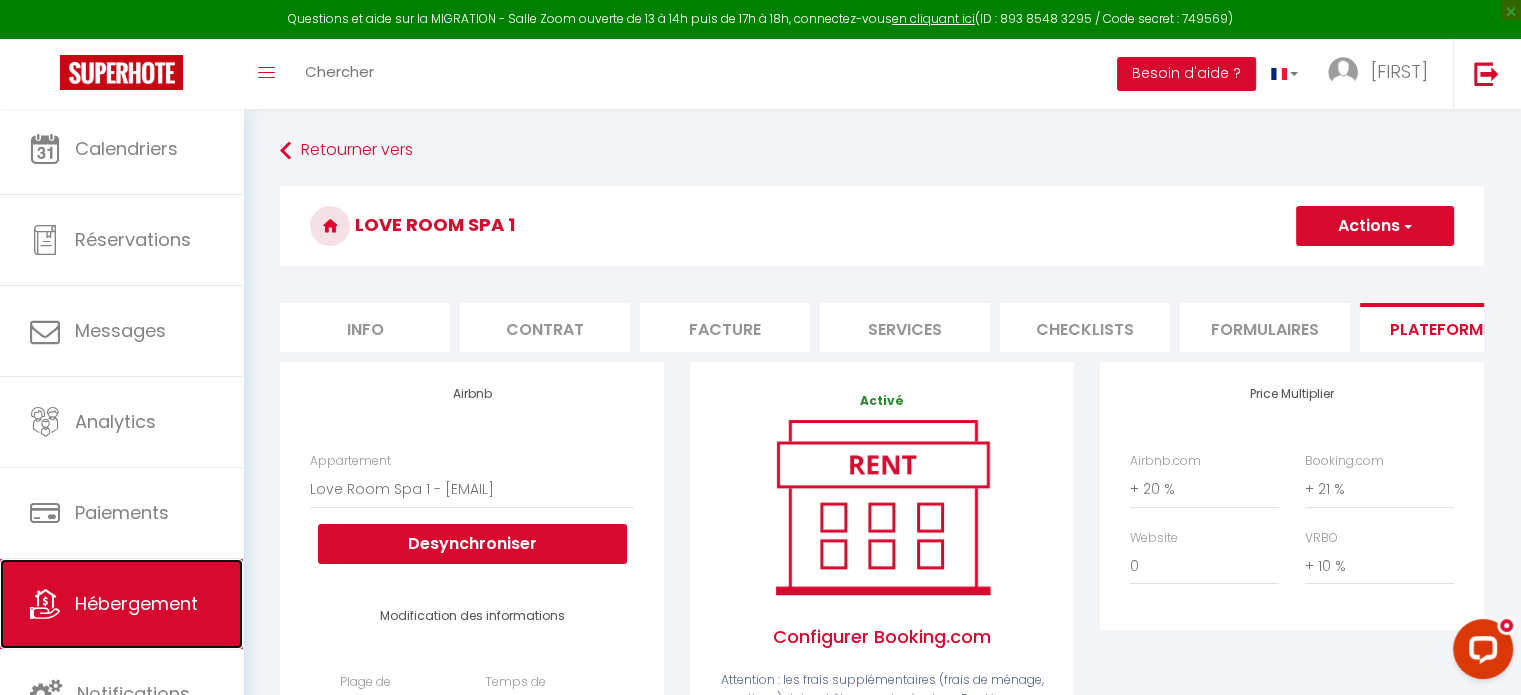 click on "Hébergement" at bounding box center (136, 603) 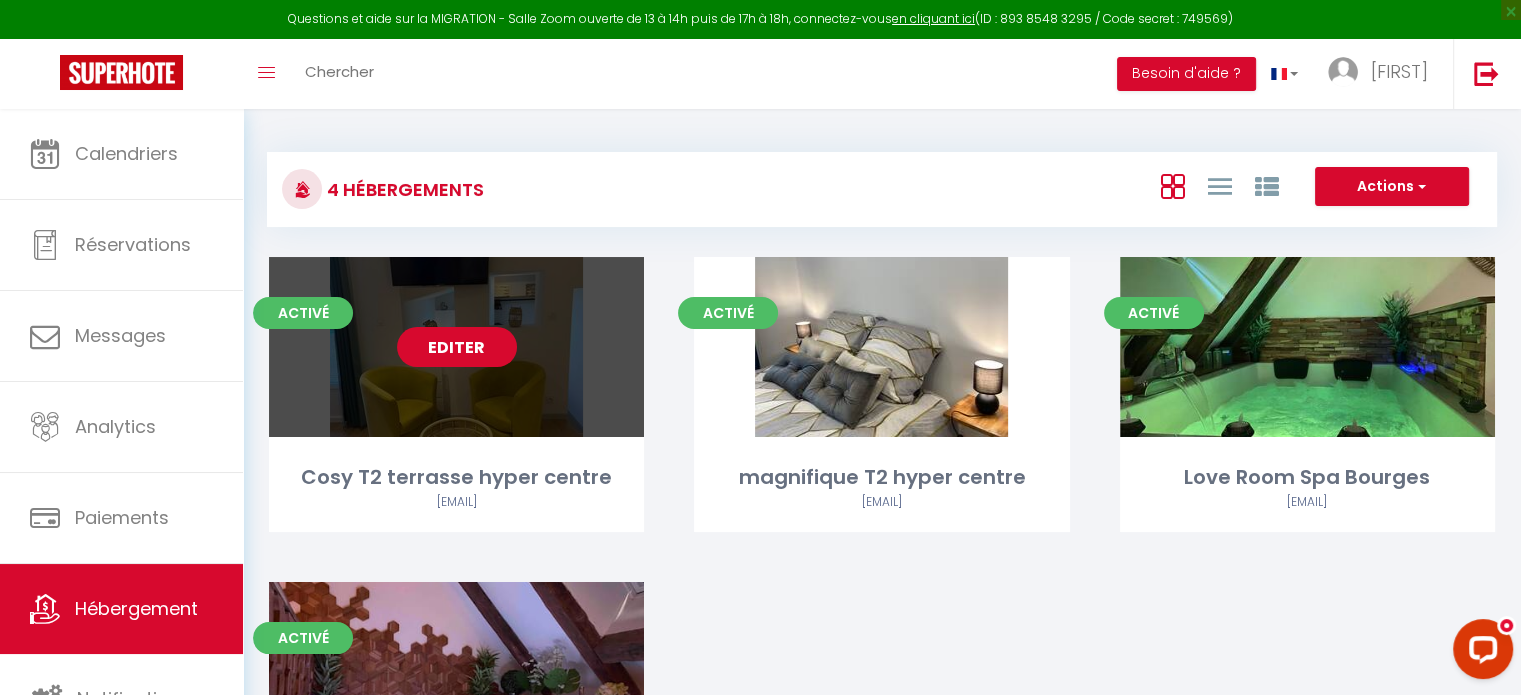 click on "Editer" at bounding box center (457, 347) 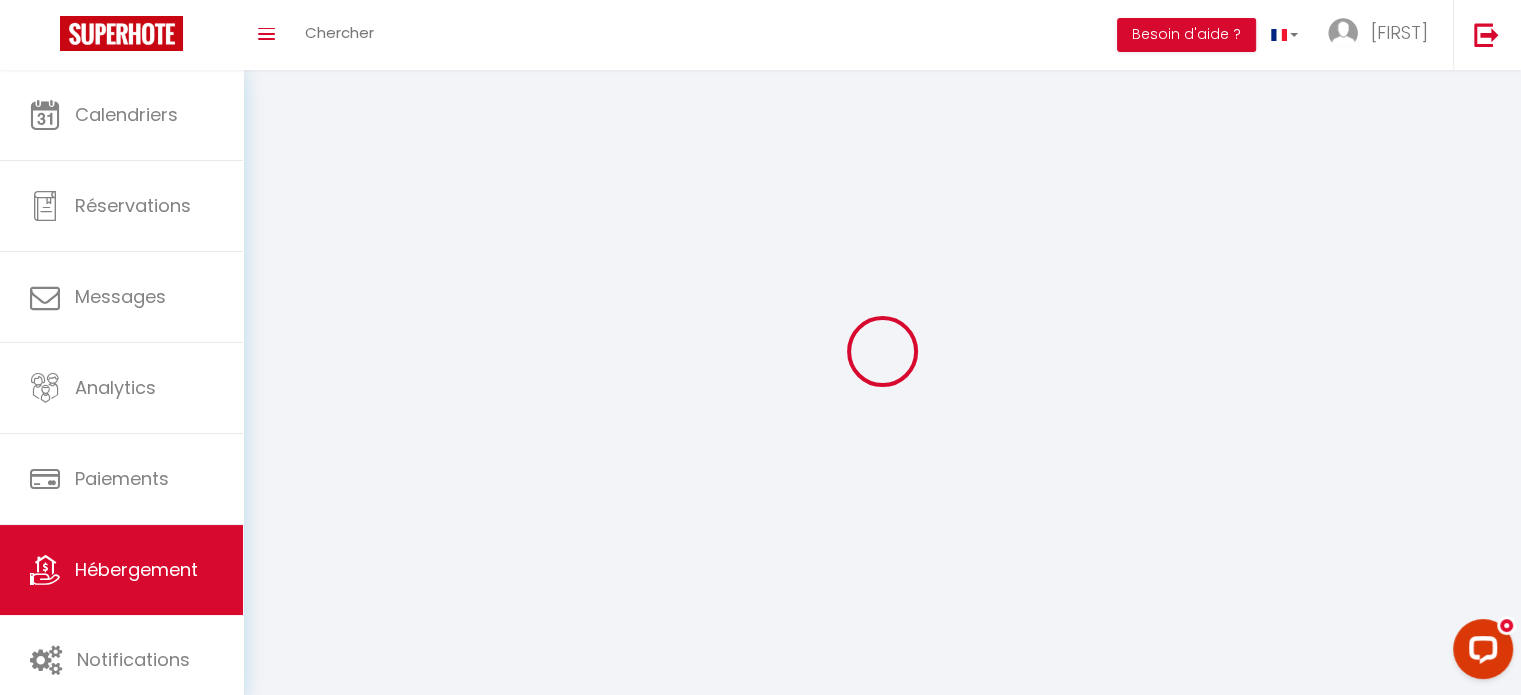 select 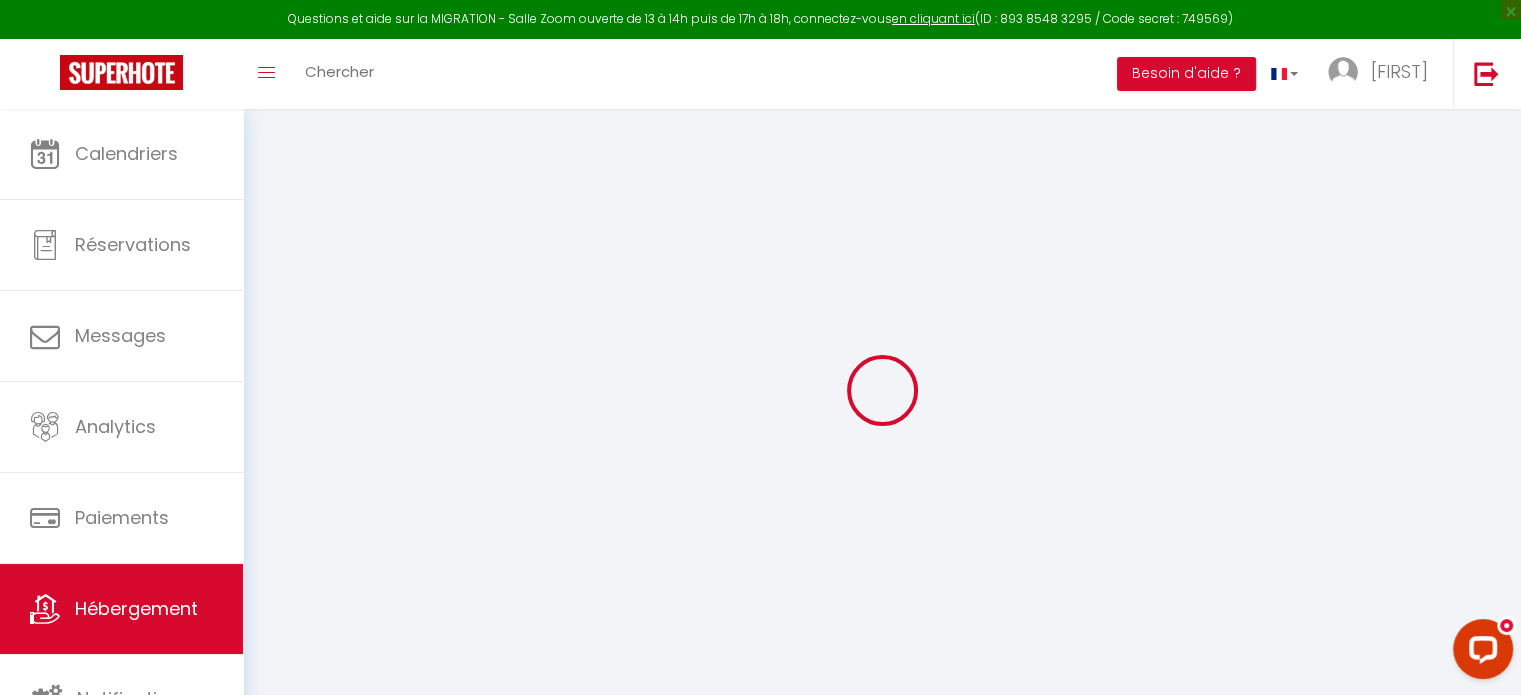 select 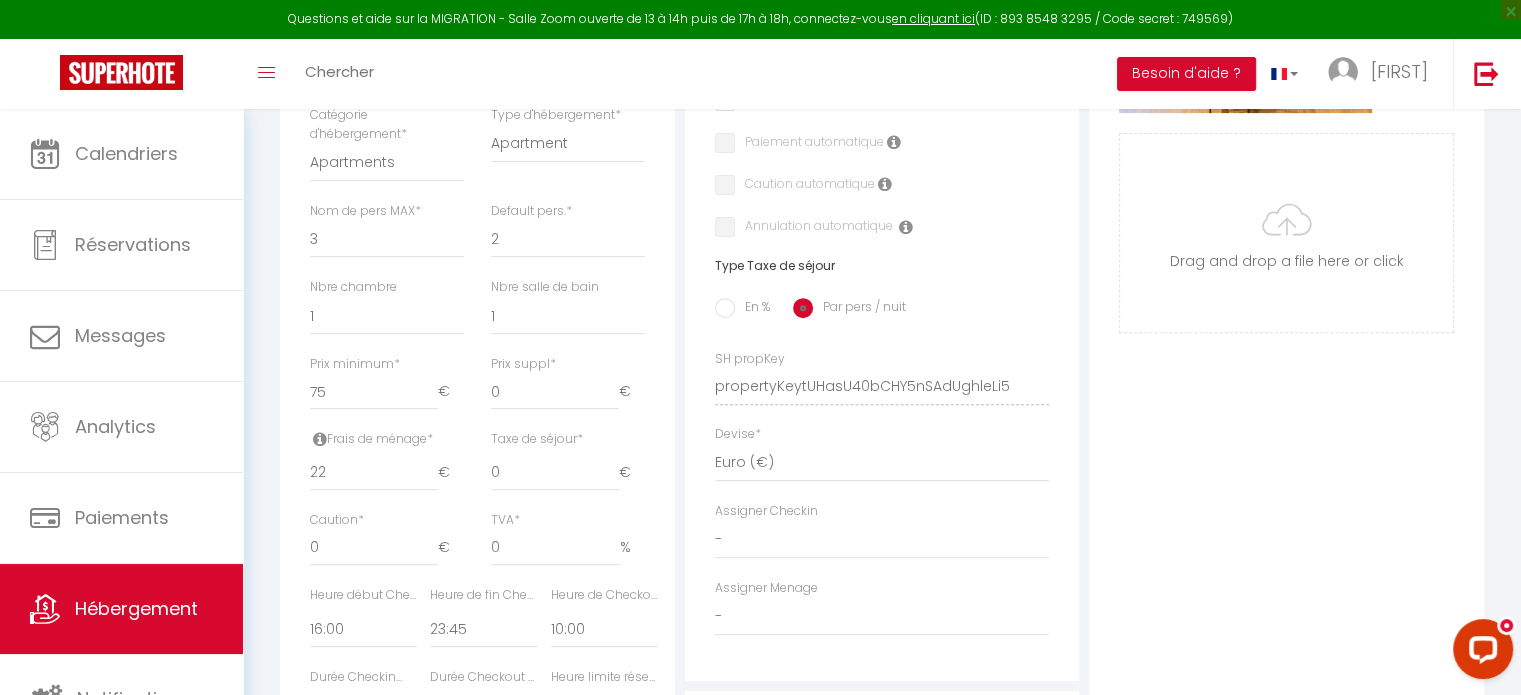 scroll, scrollTop: 700, scrollLeft: 0, axis: vertical 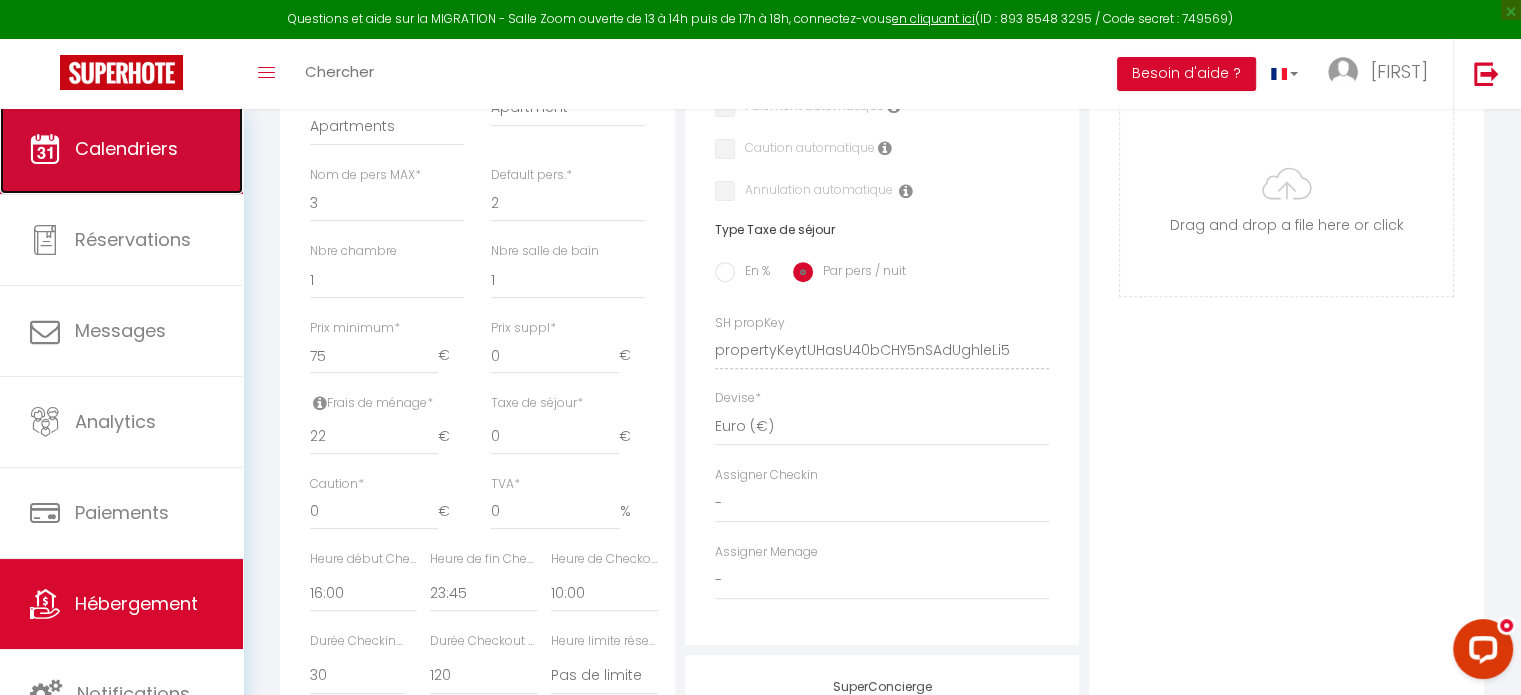 click on "Calendriers" at bounding box center [121, 149] 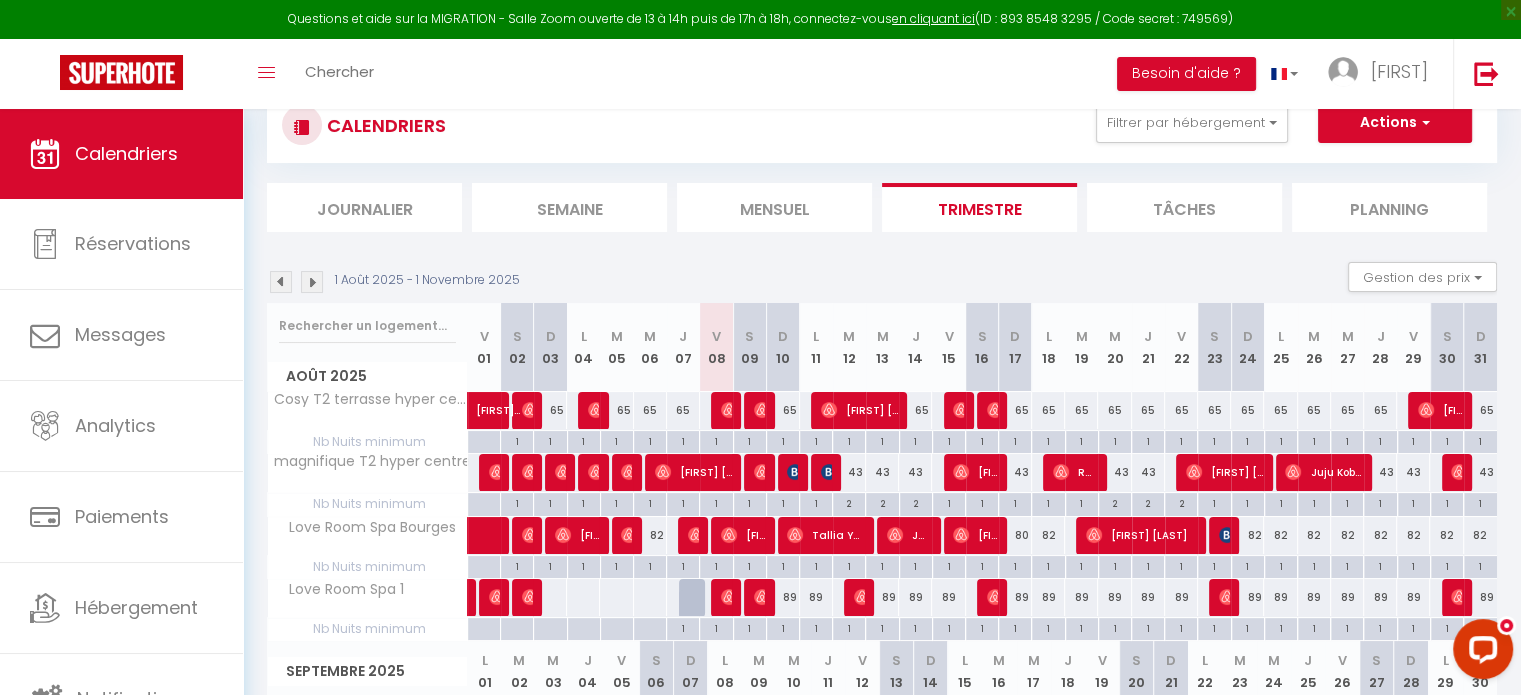 scroll, scrollTop: 100, scrollLeft: 0, axis: vertical 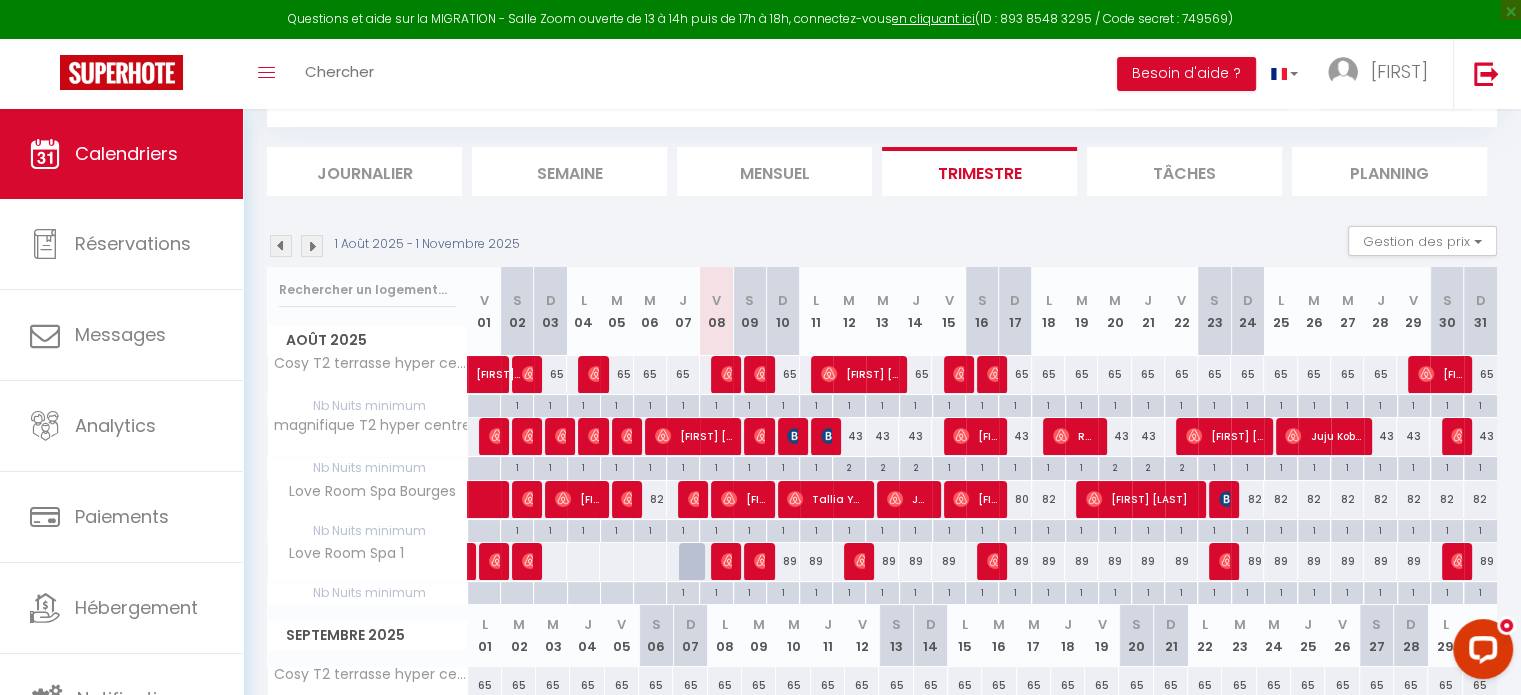 click on "65" at bounding box center [915, 374] 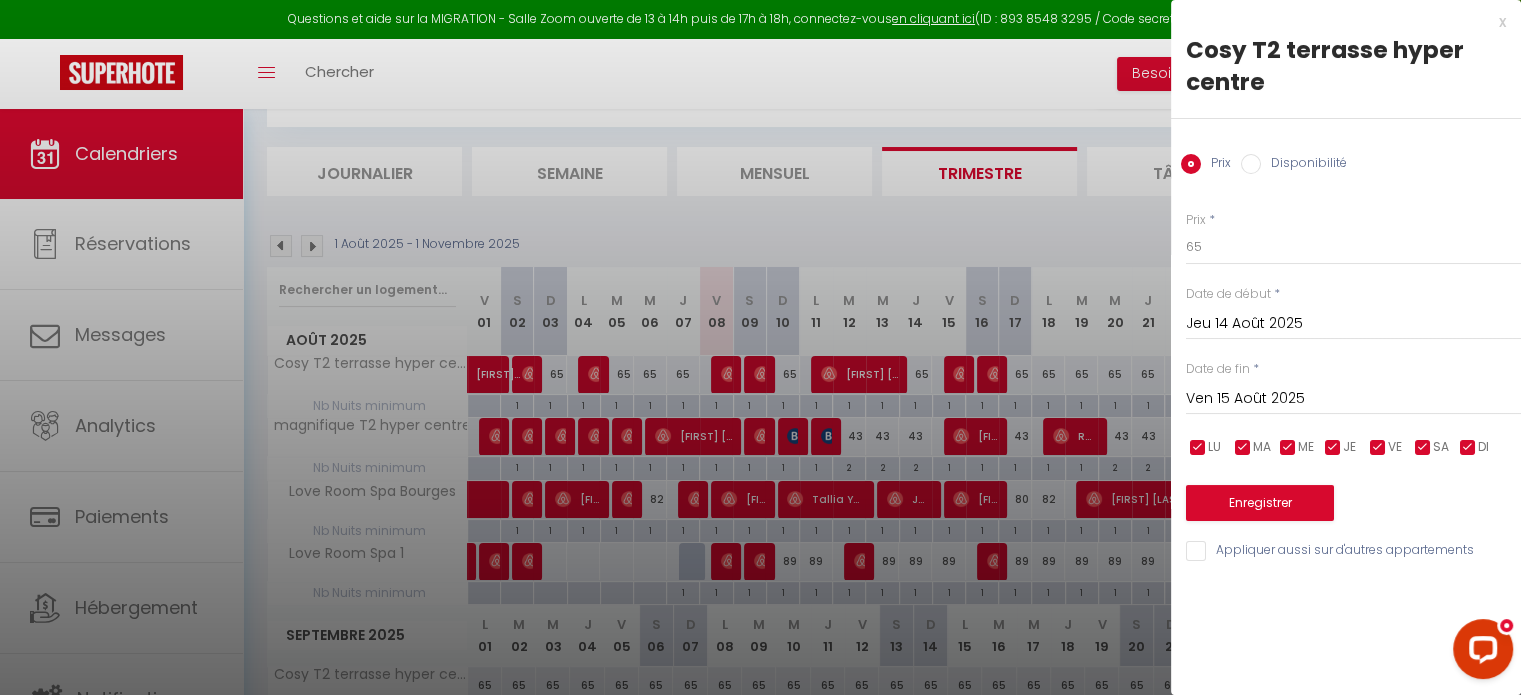 click at bounding box center [760, 347] 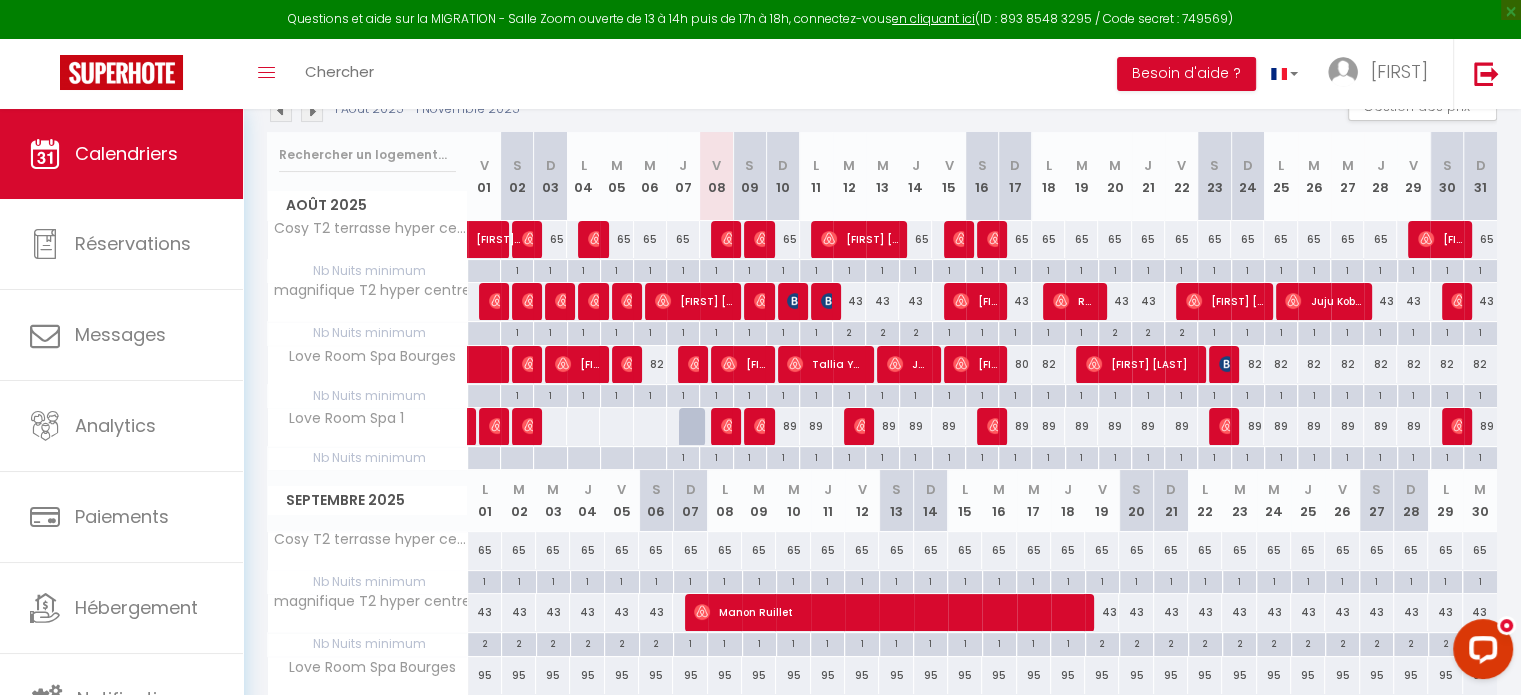 scroll, scrollTop: 200, scrollLeft: 0, axis: vertical 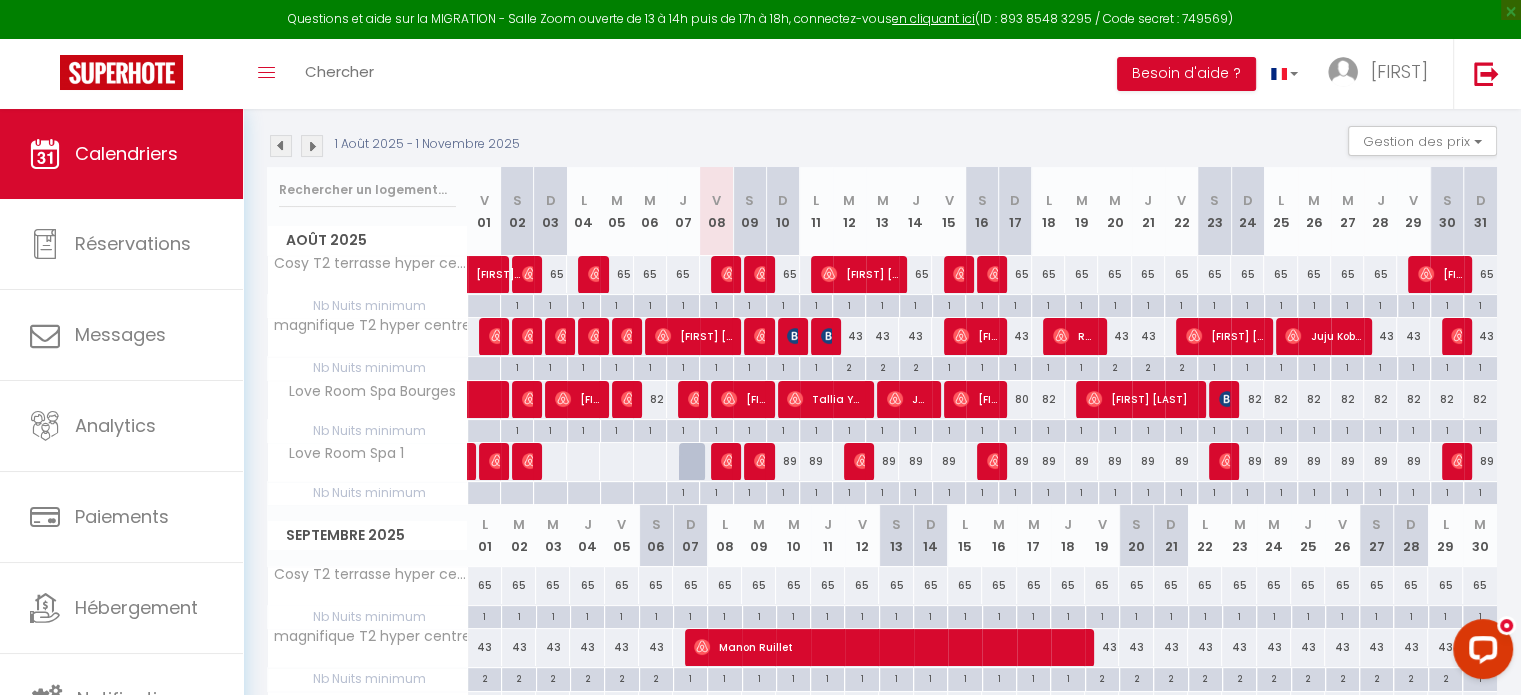 click on "65" at bounding box center (1015, 274) 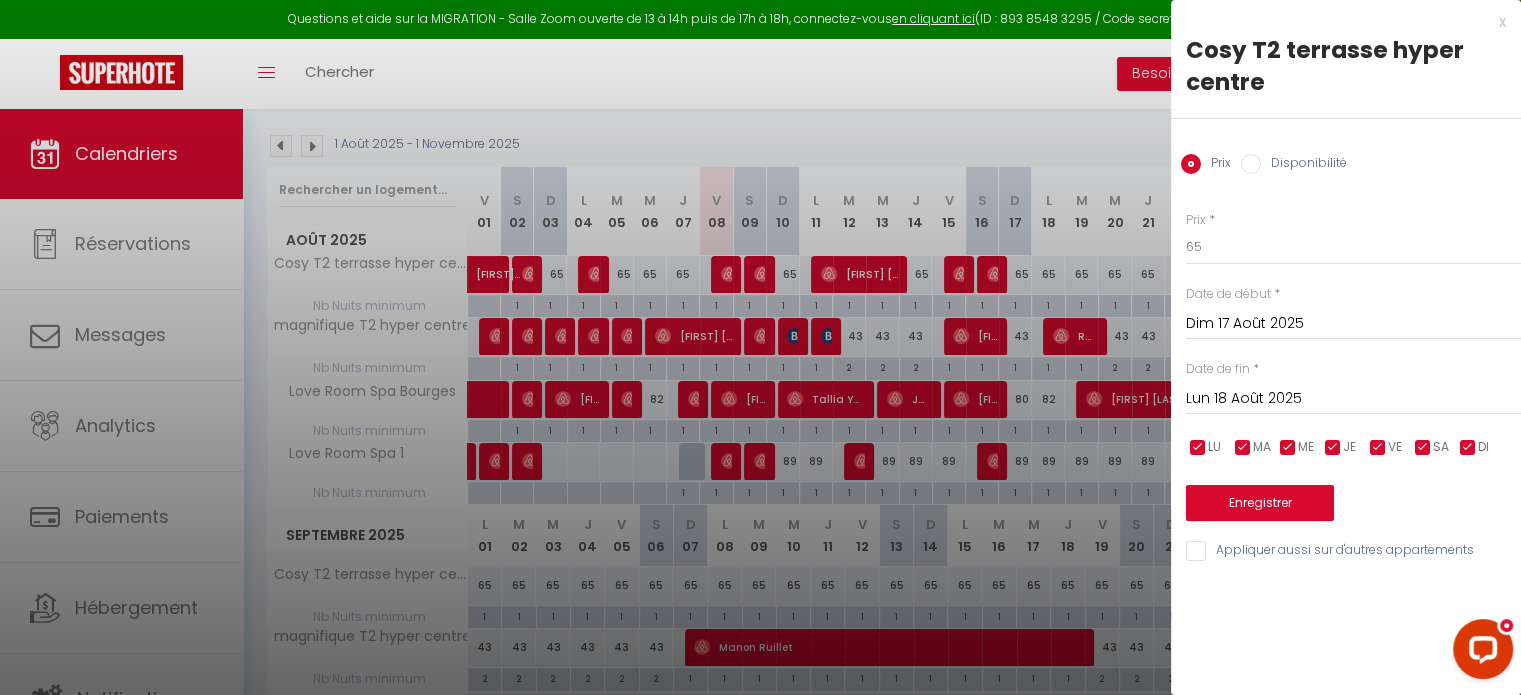 click at bounding box center (760, 347) 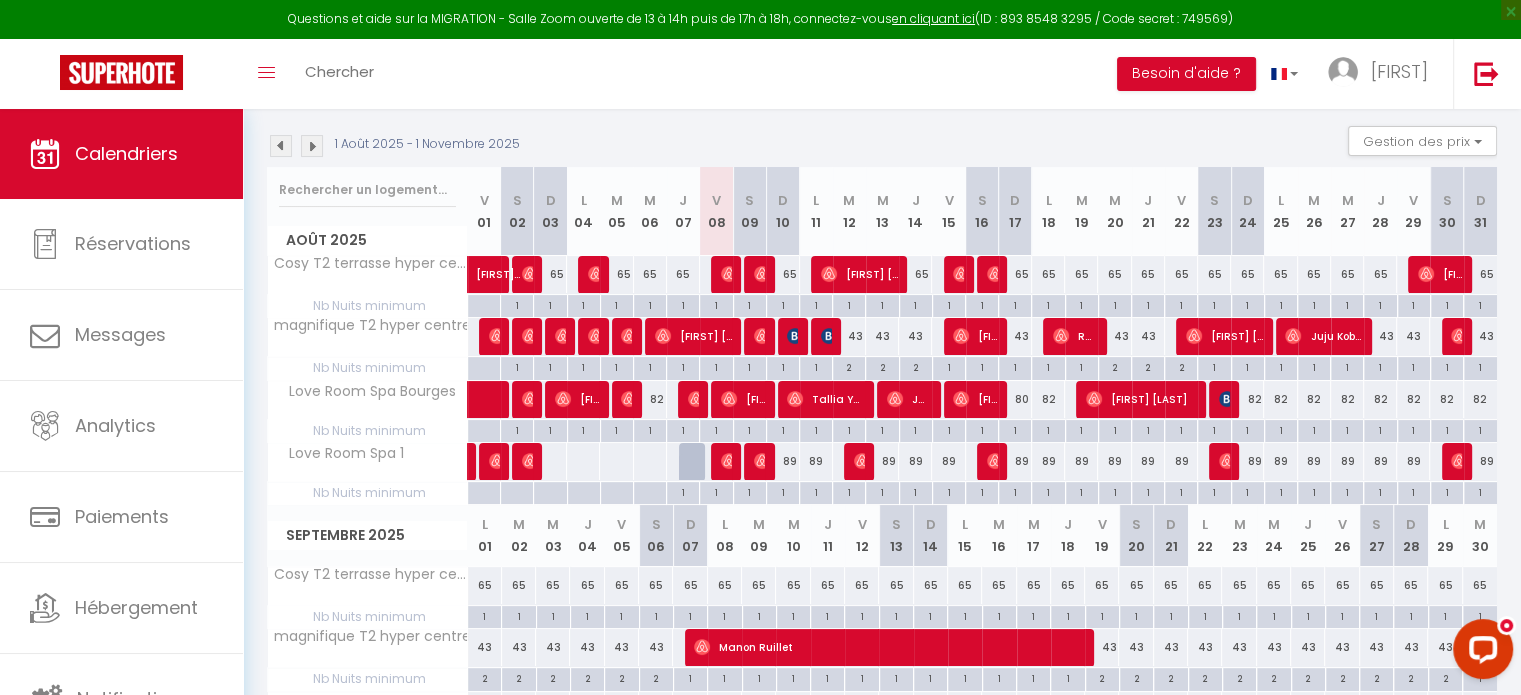 drag, startPoint x: 1017, startPoint y: 276, endPoint x: 1125, endPoint y: 282, distance: 108.16654 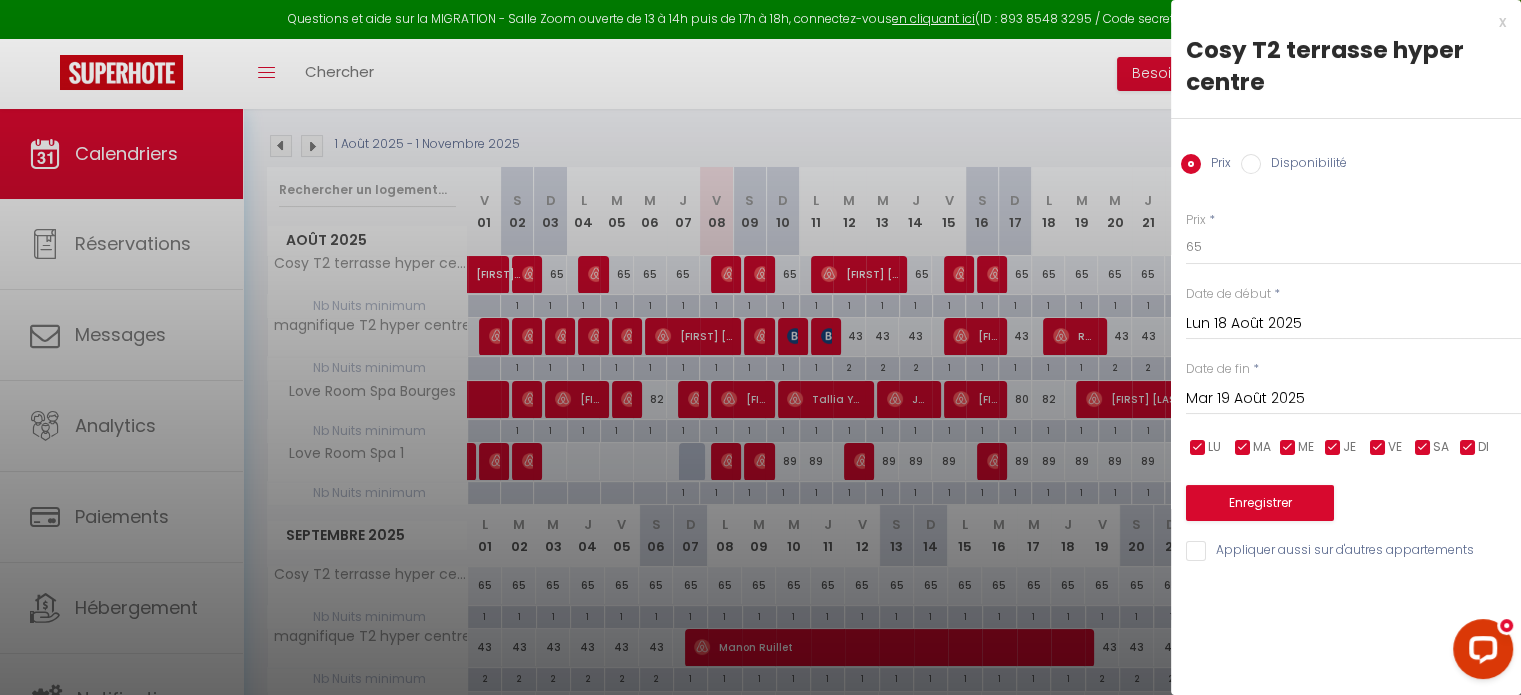 click at bounding box center [760, 347] 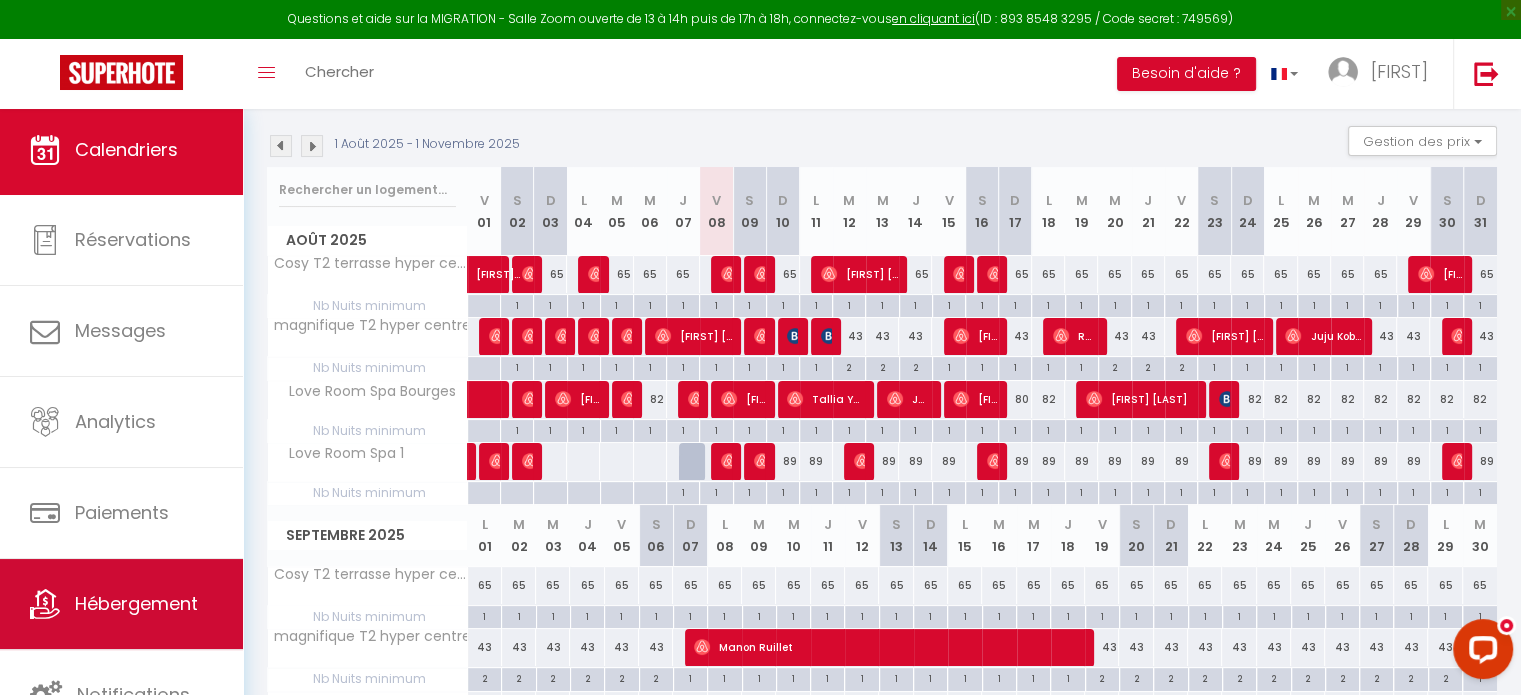 scroll, scrollTop: 5, scrollLeft: 0, axis: vertical 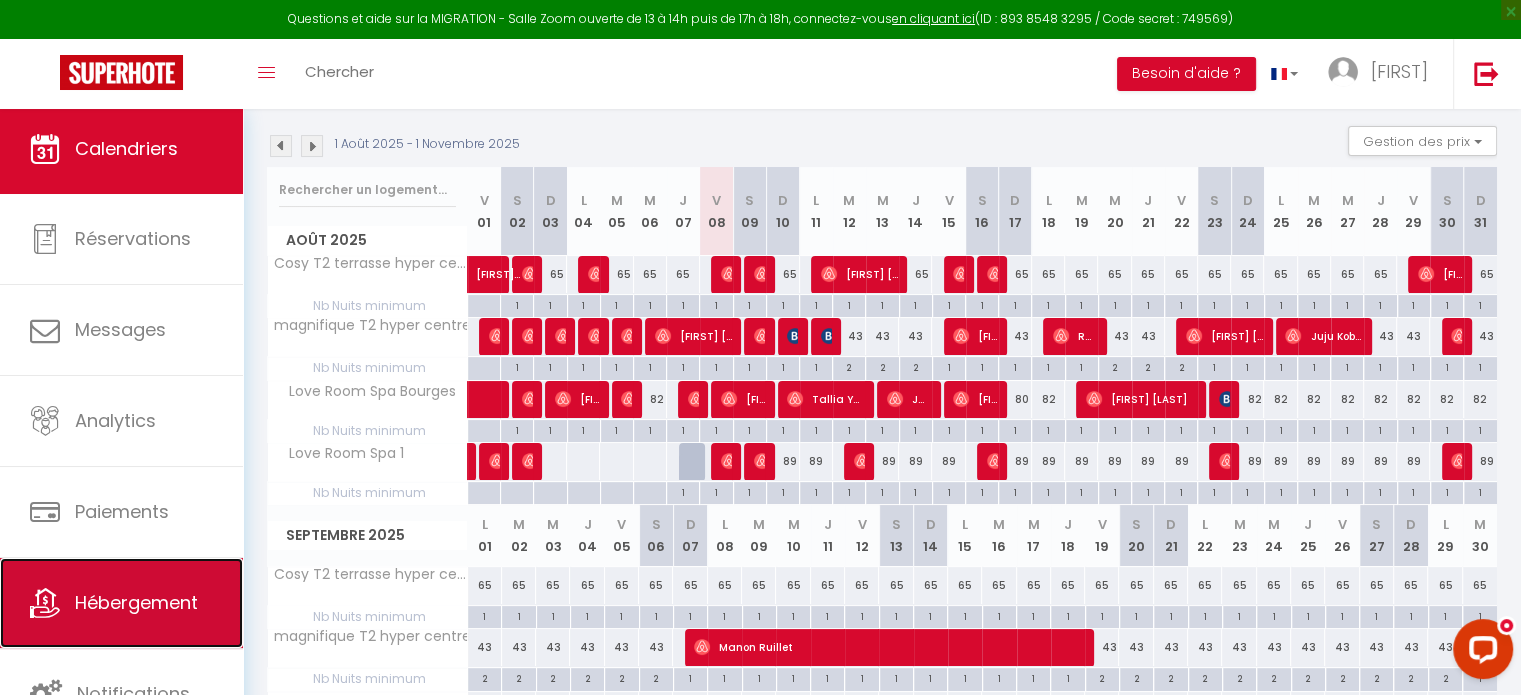click on "Hébergement" at bounding box center (121, 603) 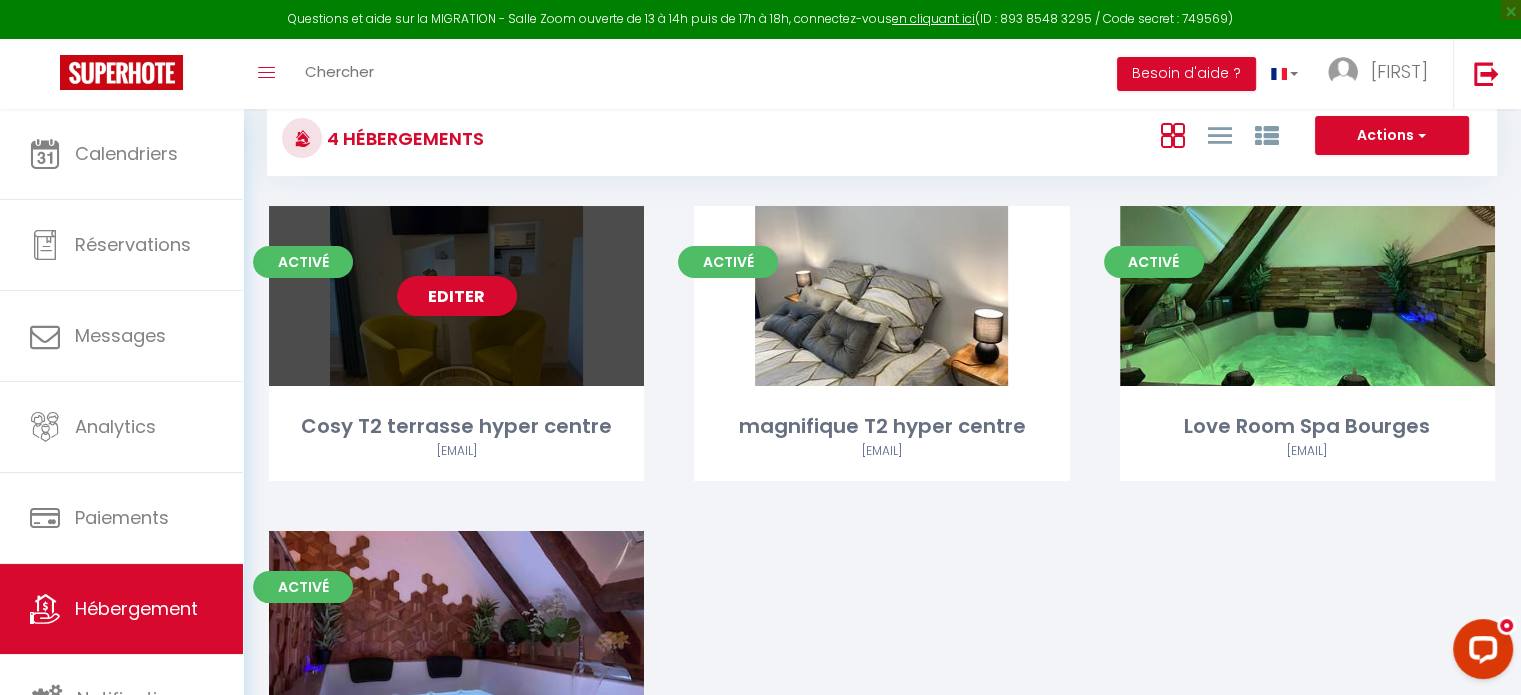 scroll, scrollTop: 100, scrollLeft: 0, axis: vertical 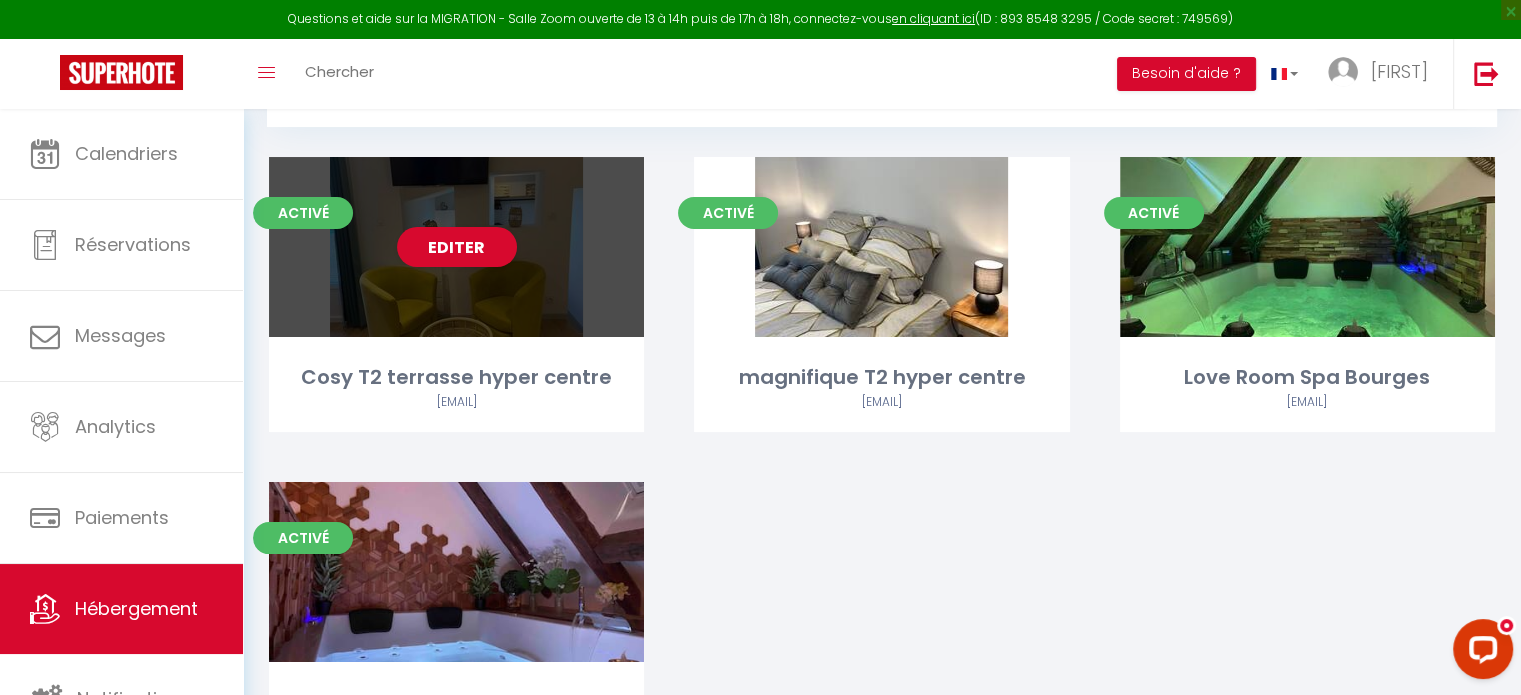 click on "Editer" at bounding box center [456, 247] 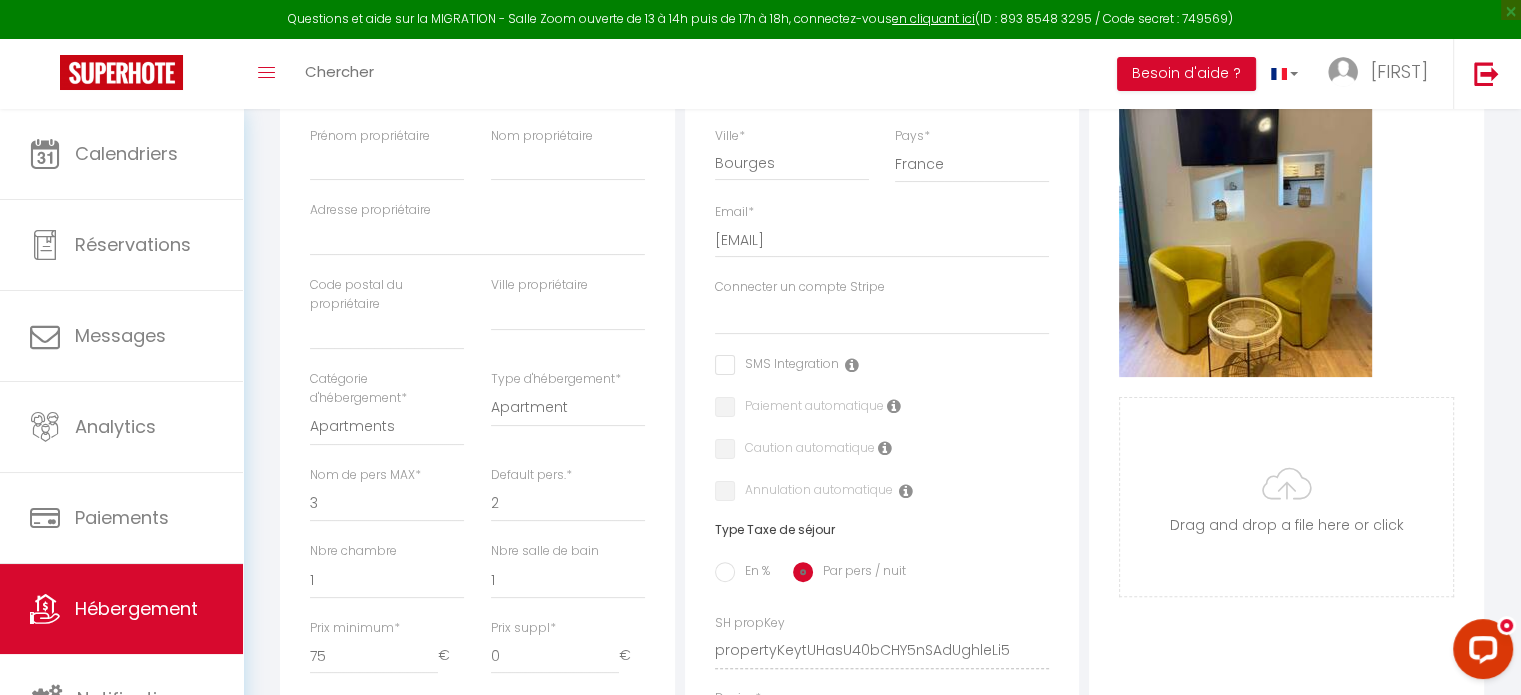 scroll, scrollTop: 0, scrollLeft: 0, axis: both 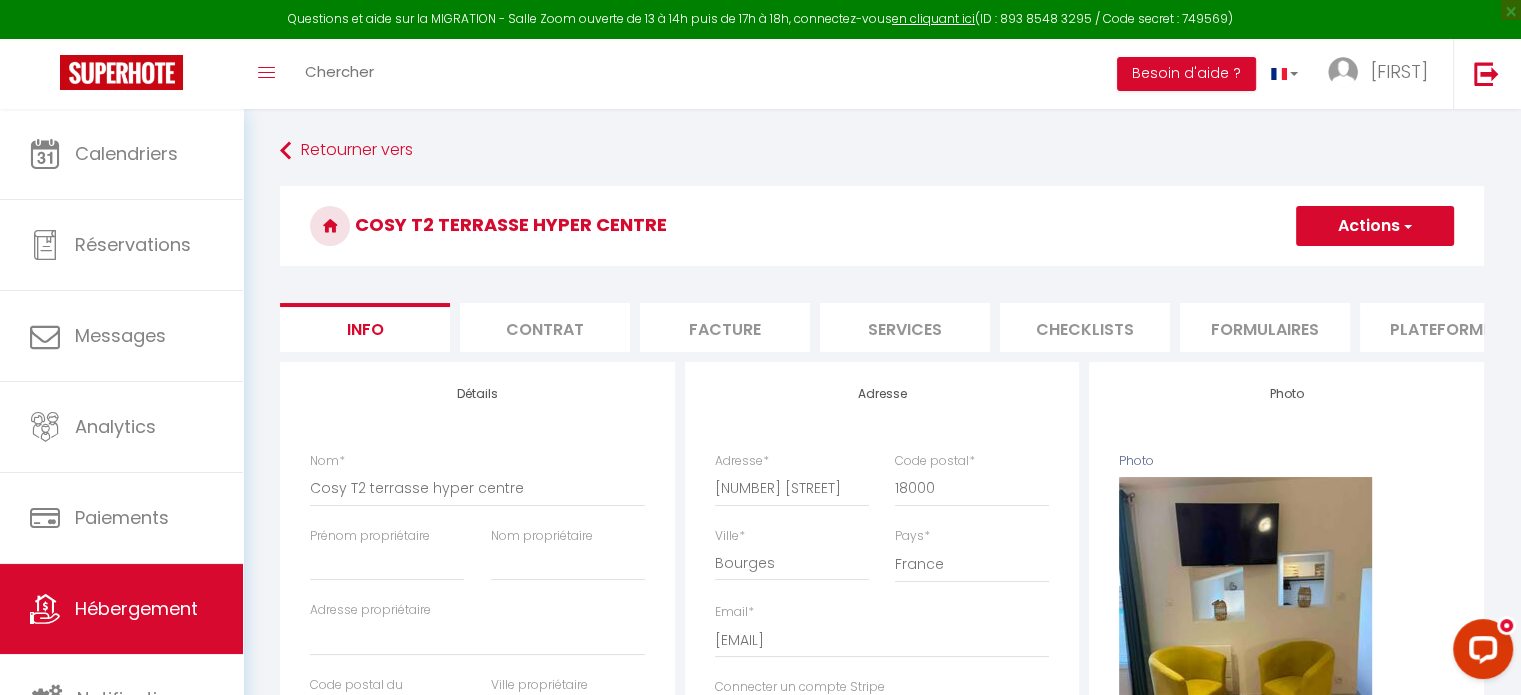 click on "Plateformes" at bounding box center [1445, 327] 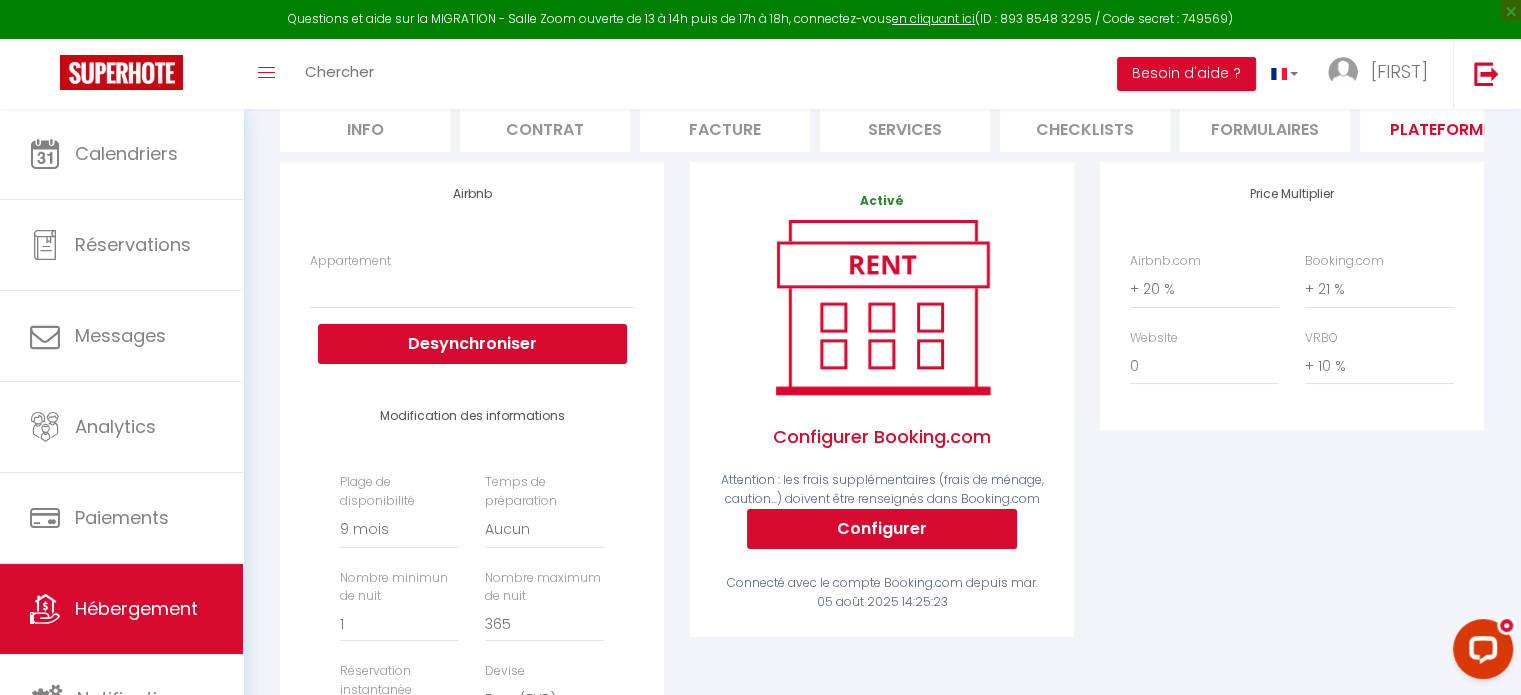 scroll, scrollTop: 100, scrollLeft: 0, axis: vertical 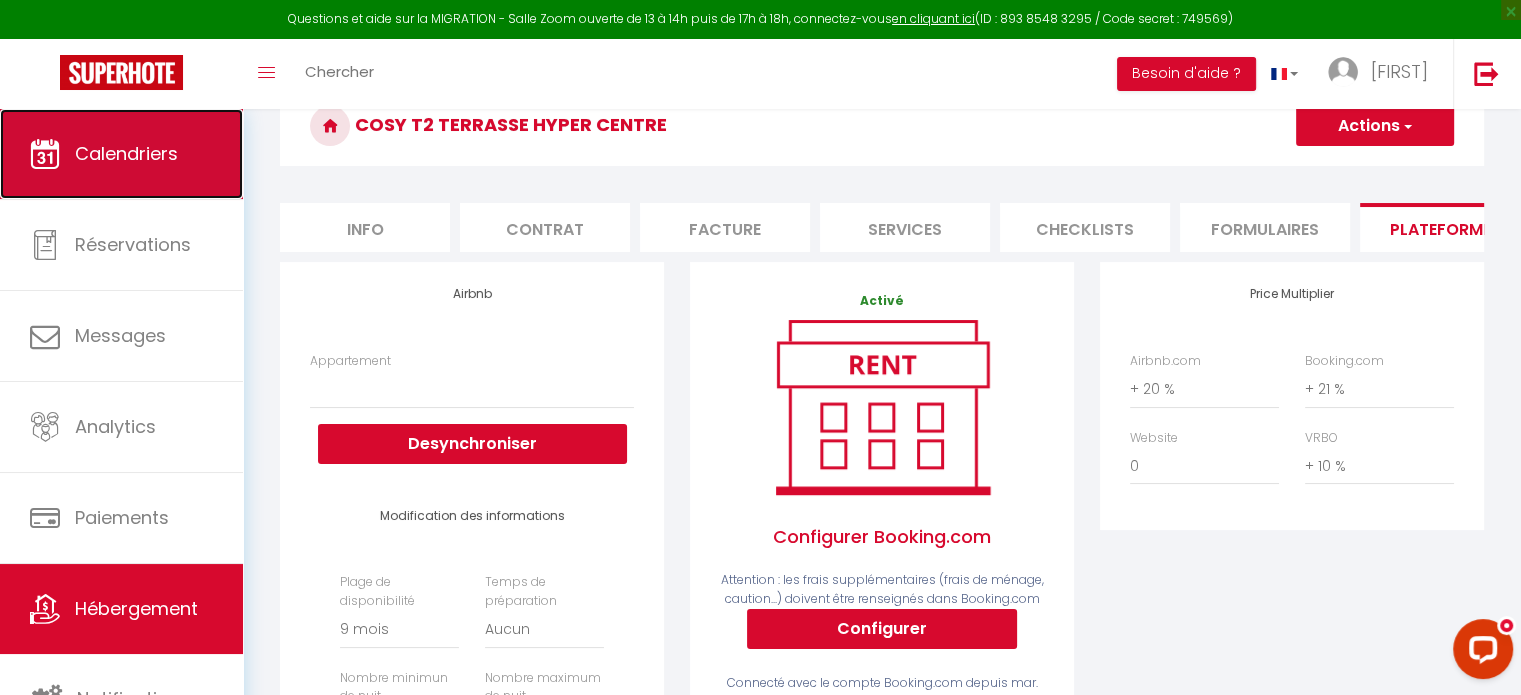 click on "Calendriers" at bounding box center (121, 154) 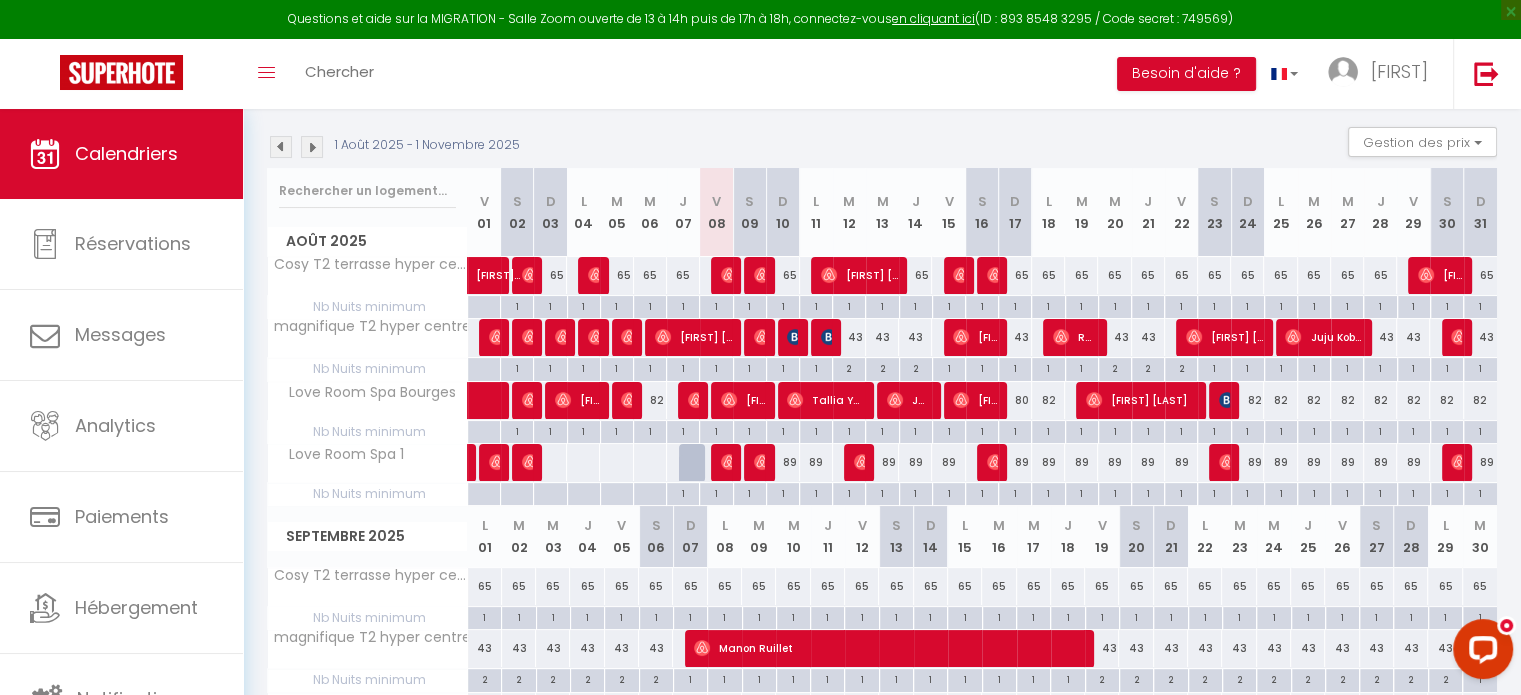 scroll, scrollTop: 200, scrollLeft: 0, axis: vertical 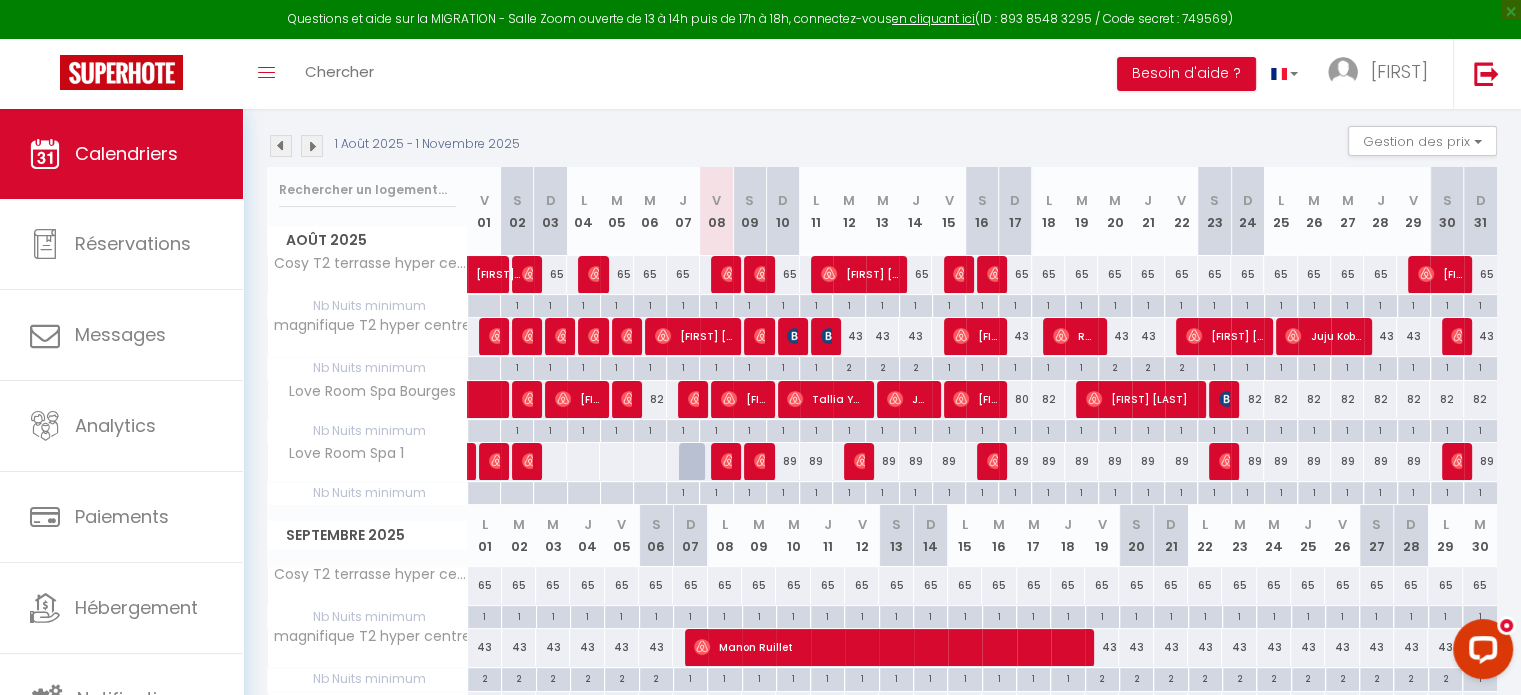 drag, startPoint x: 1020, startPoint y: 272, endPoint x: 1385, endPoint y: 283, distance: 365.1657 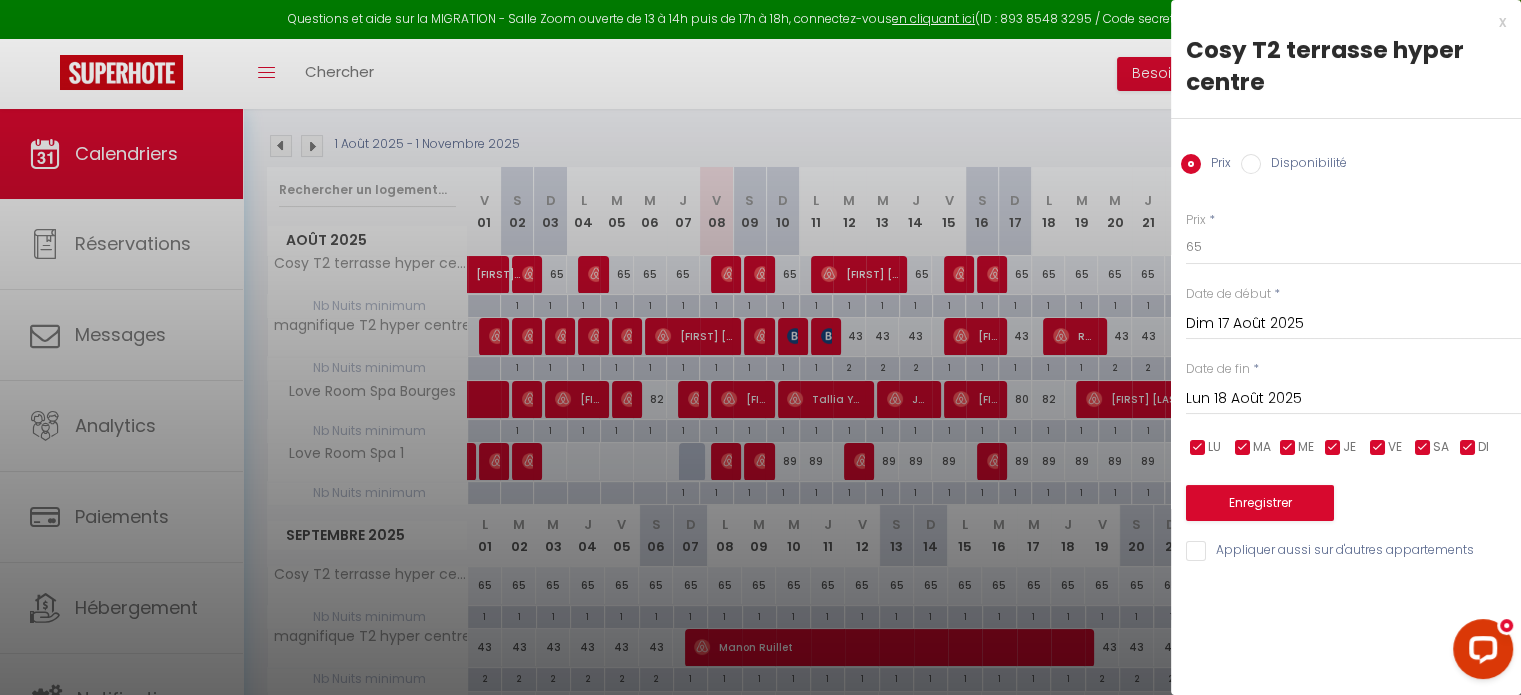 click at bounding box center (760, 347) 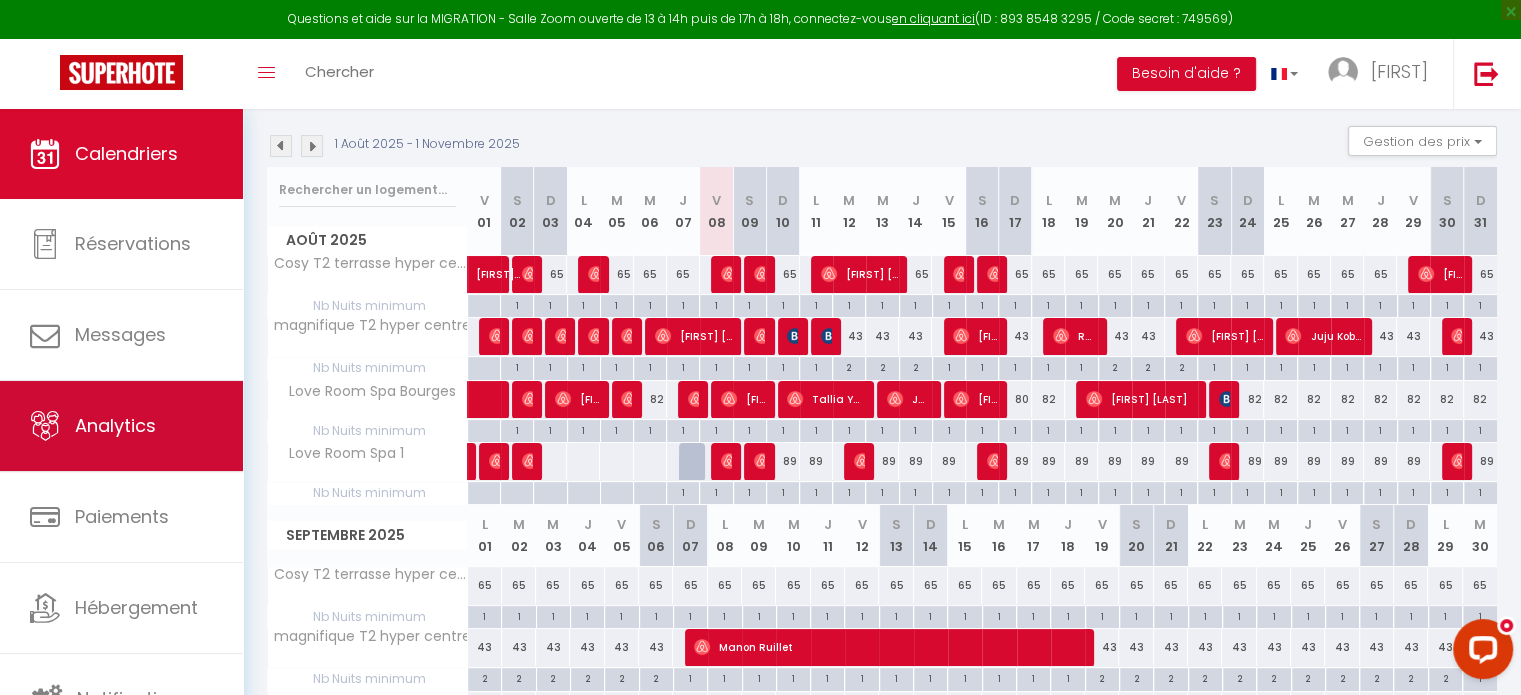 scroll, scrollTop: 5, scrollLeft: 0, axis: vertical 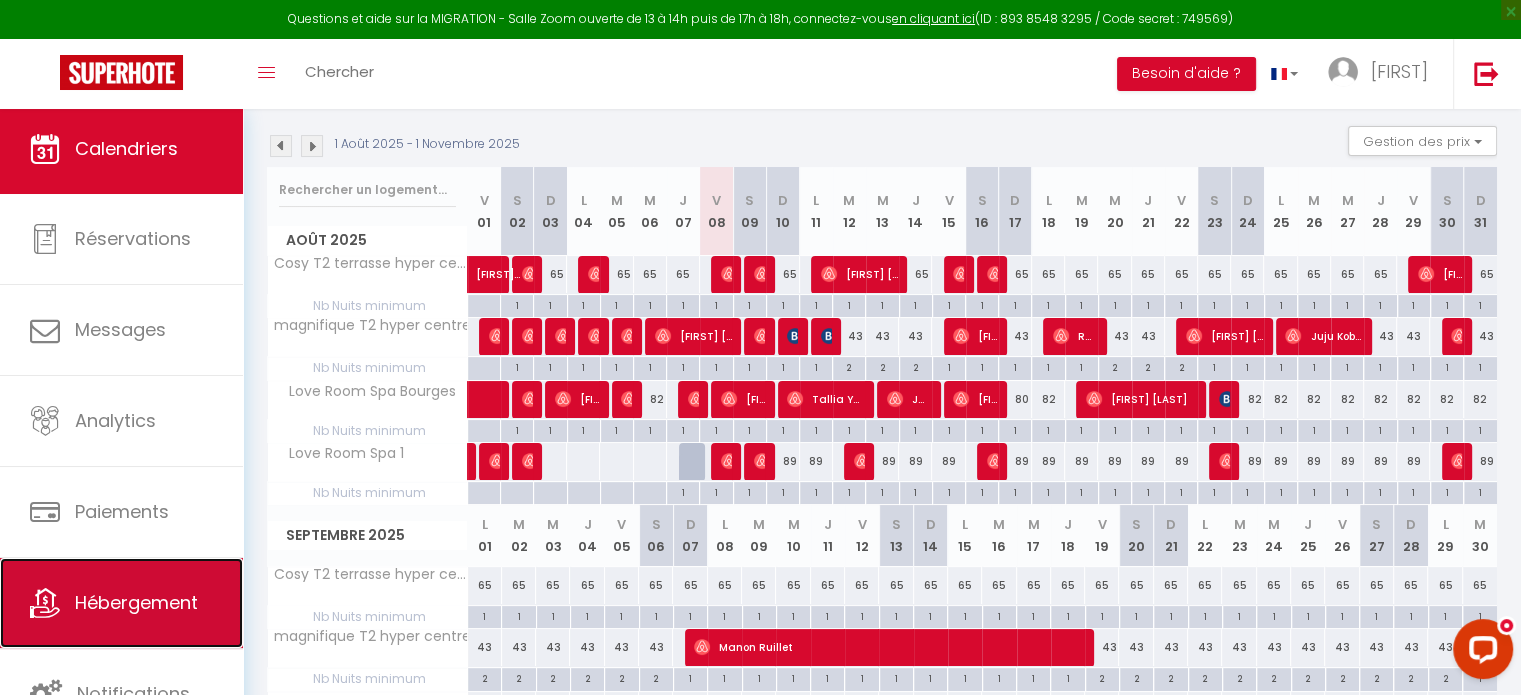 click on "Hébergement" at bounding box center [136, 602] 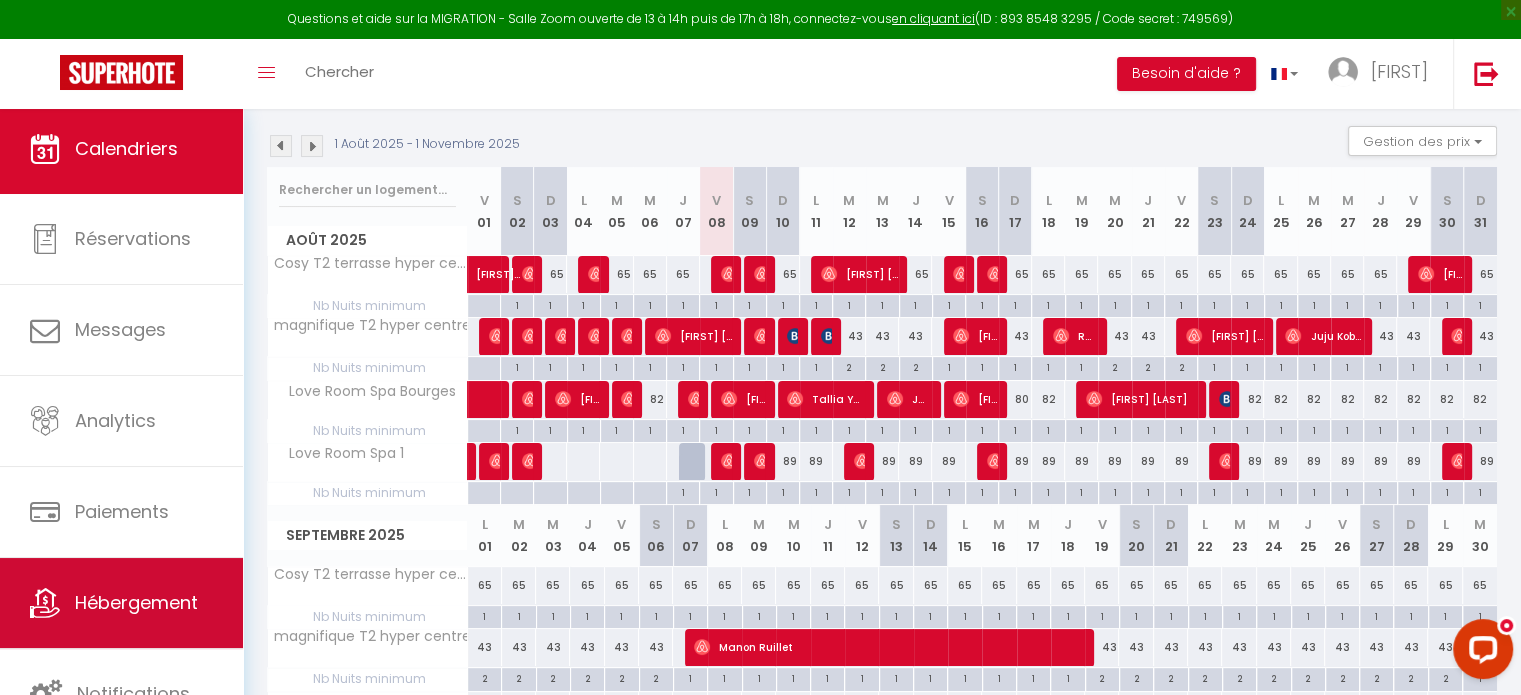 scroll, scrollTop: 0, scrollLeft: 0, axis: both 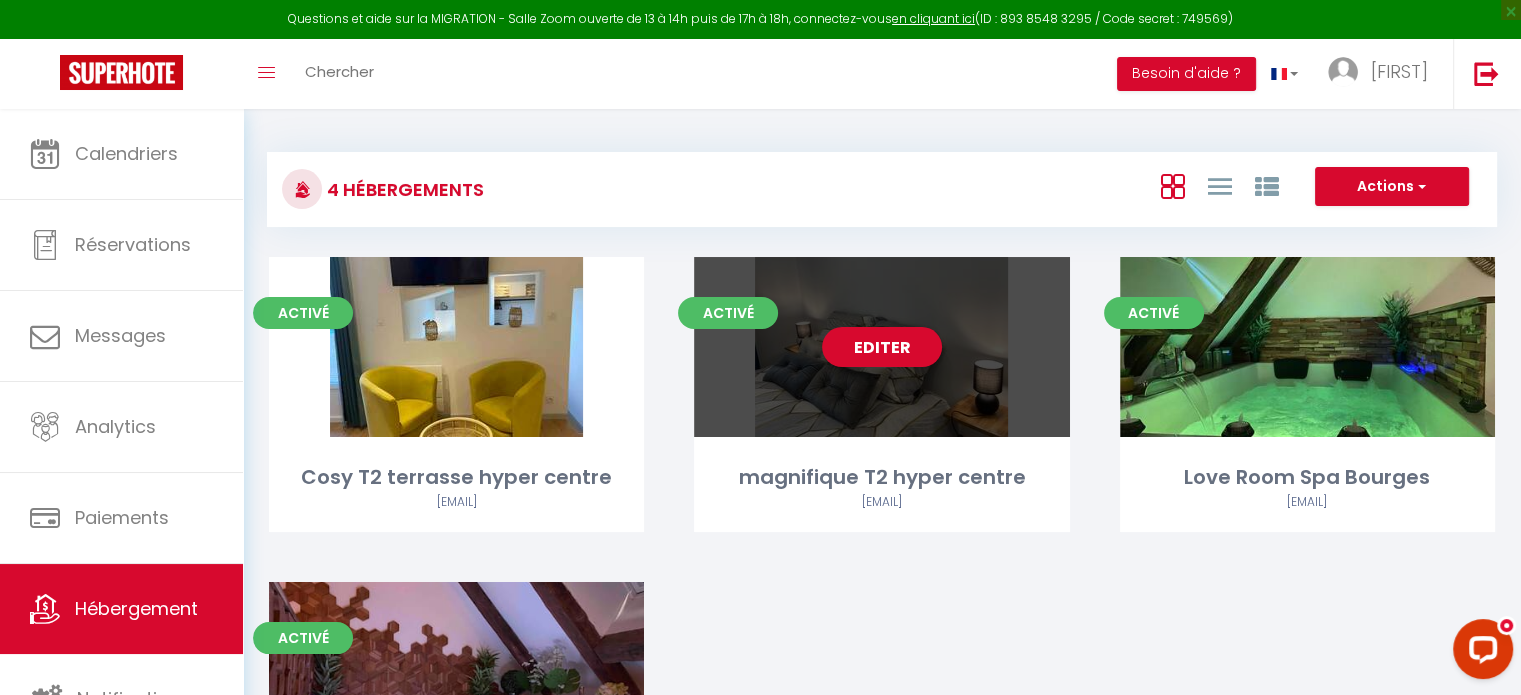 click on "Editer" at bounding box center [881, 347] 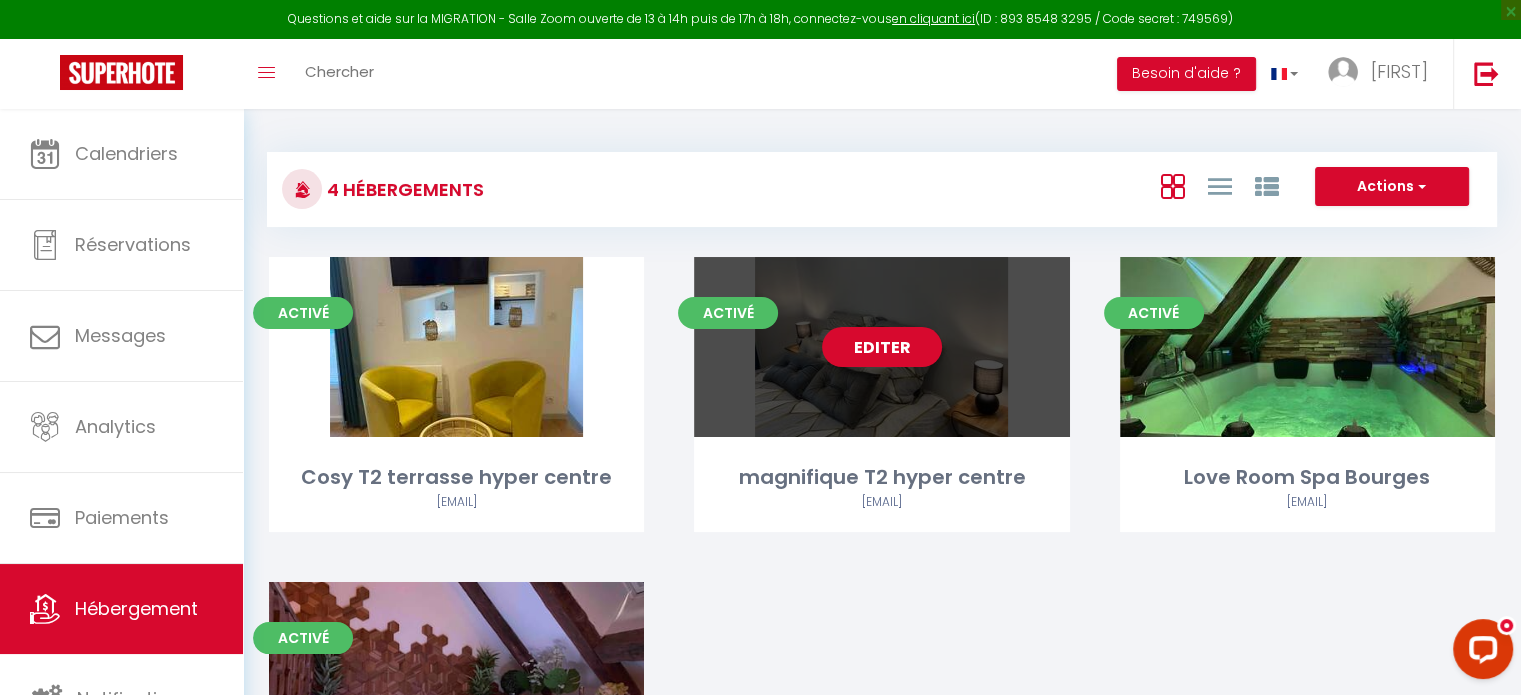 click on "Editer" at bounding box center [882, 347] 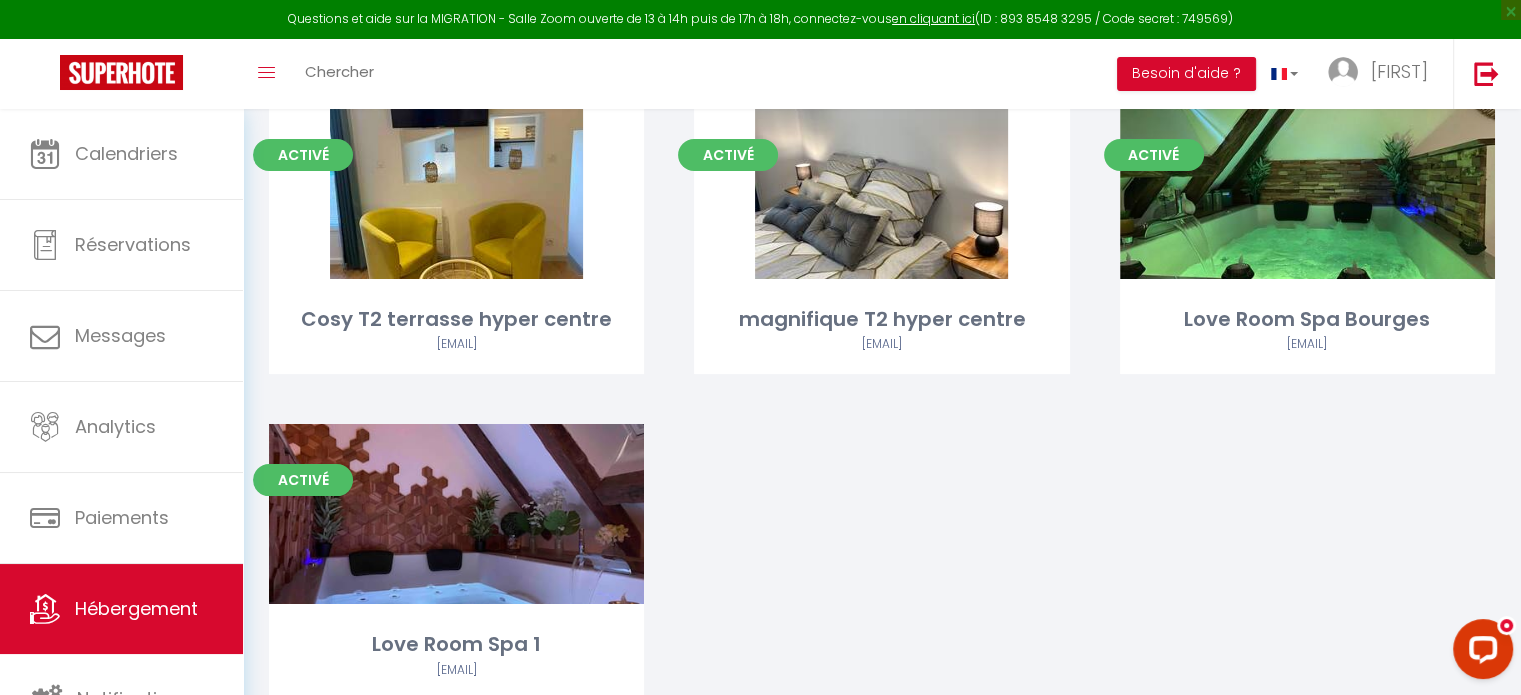 scroll, scrollTop: 36, scrollLeft: 0, axis: vertical 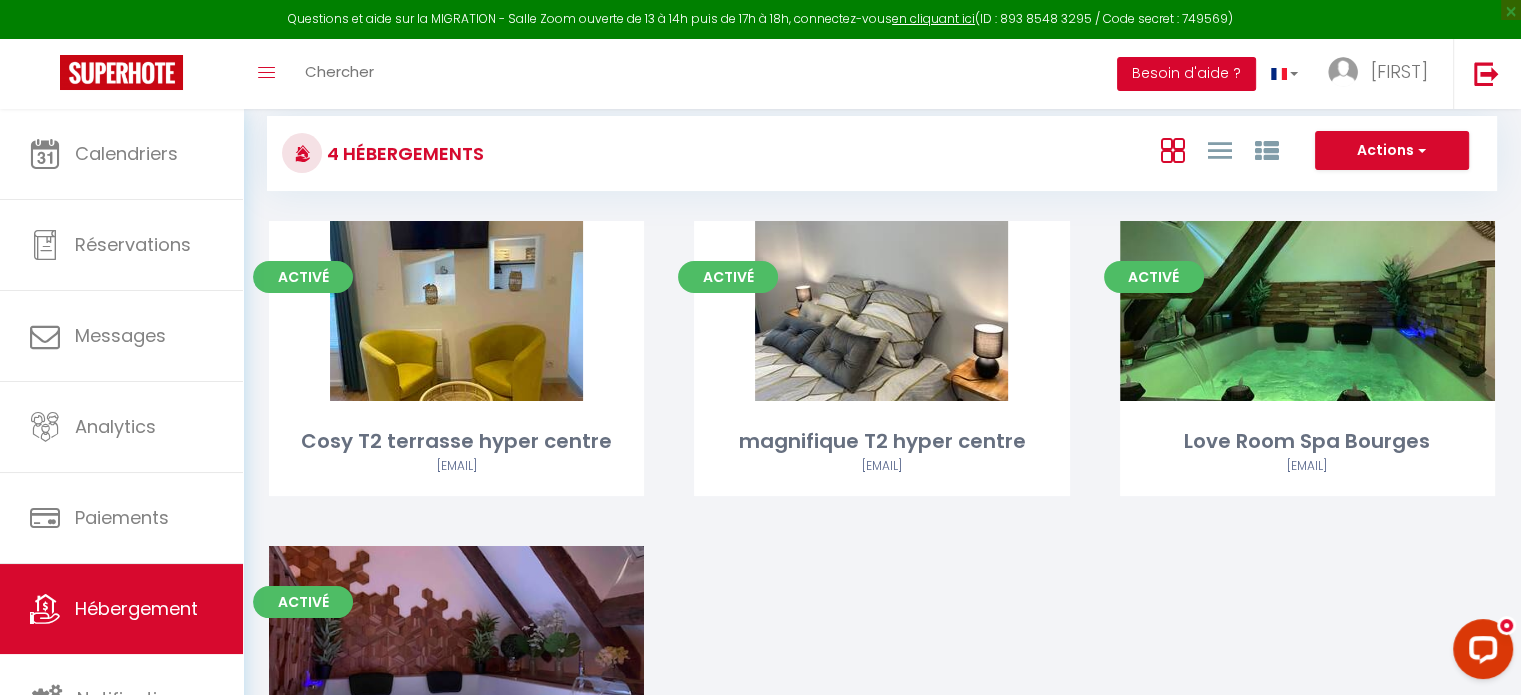 click on "Besoin d'aide ?" at bounding box center [1186, 74] 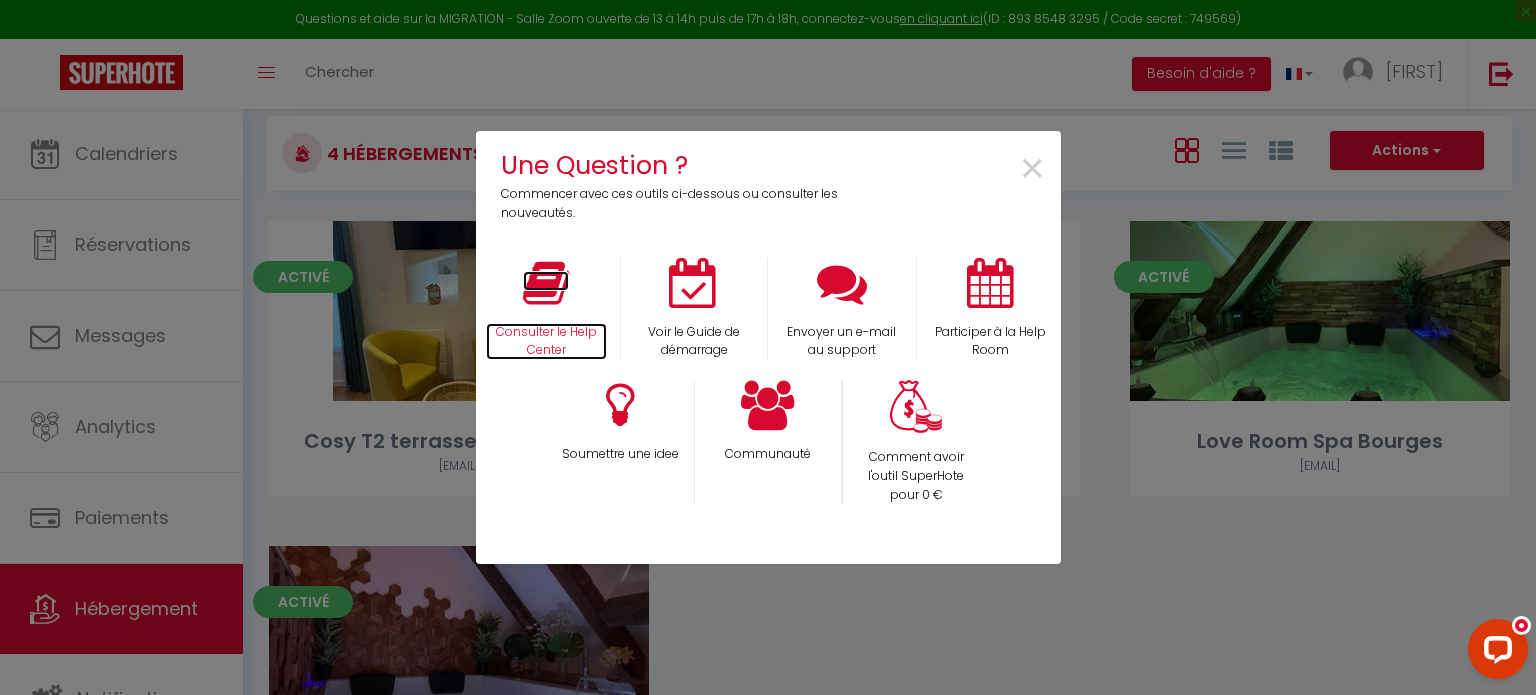 click at bounding box center (546, 283) 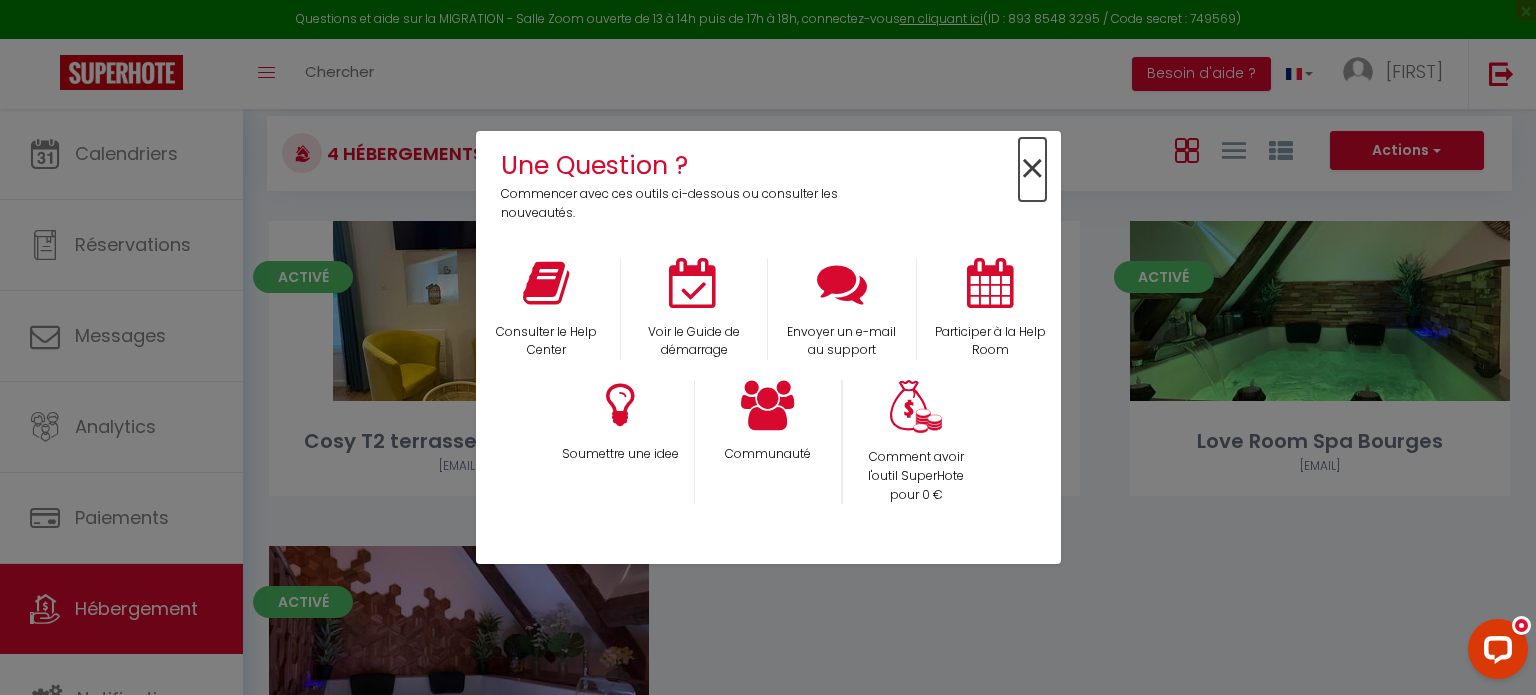 click on "×" at bounding box center (1032, 169) 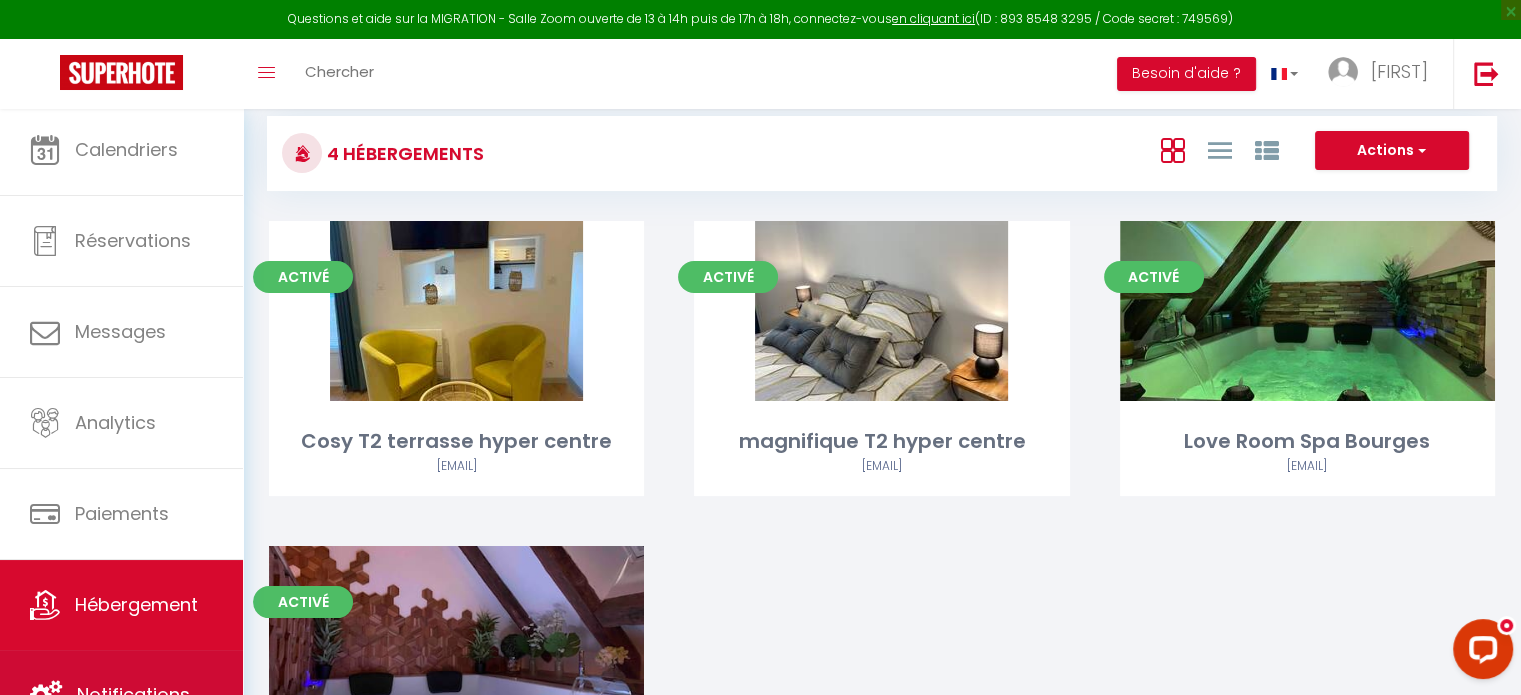 scroll, scrollTop: 5, scrollLeft: 0, axis: vertical 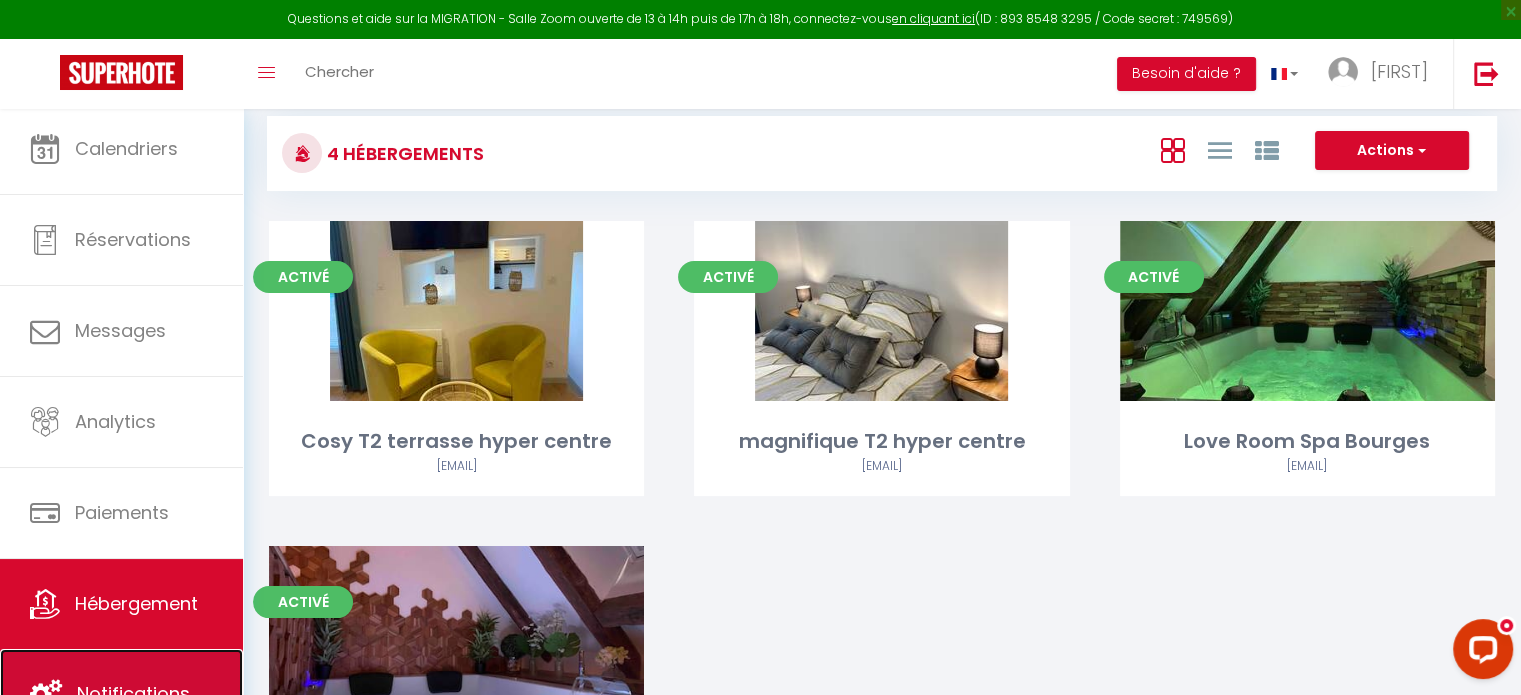 click on "Notifications" at bounding box center [121, 694] 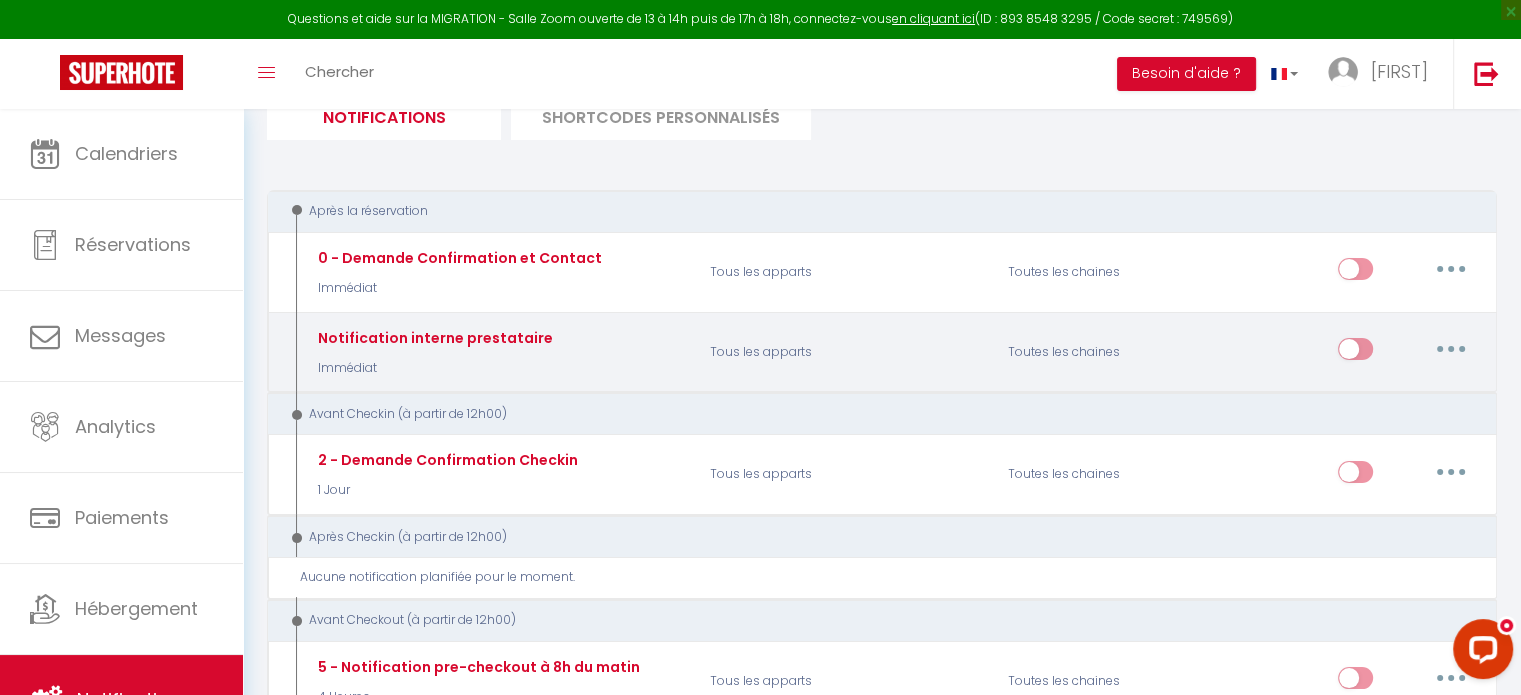 scroll, scrollTop: 200, scrollLeft: 0, axis: vertical 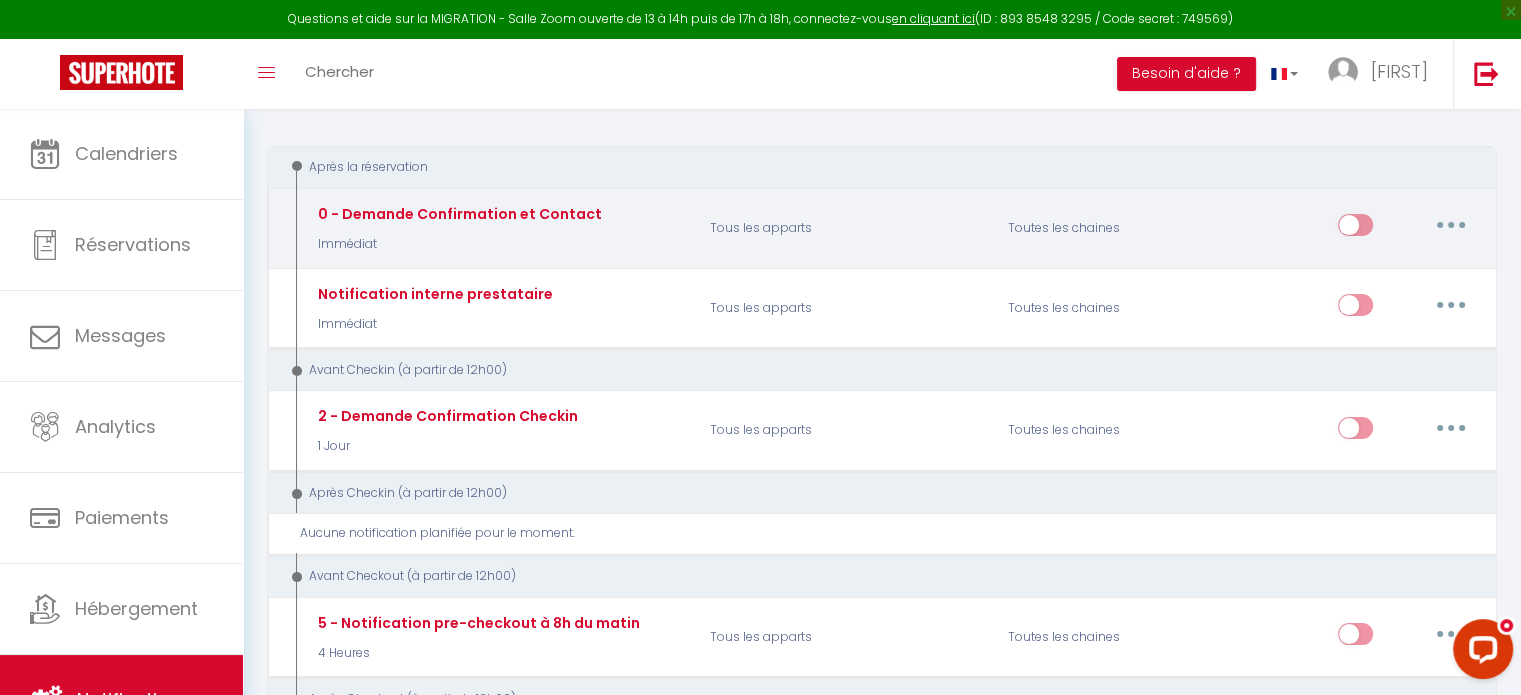 click at bounding box center [1451, 225] 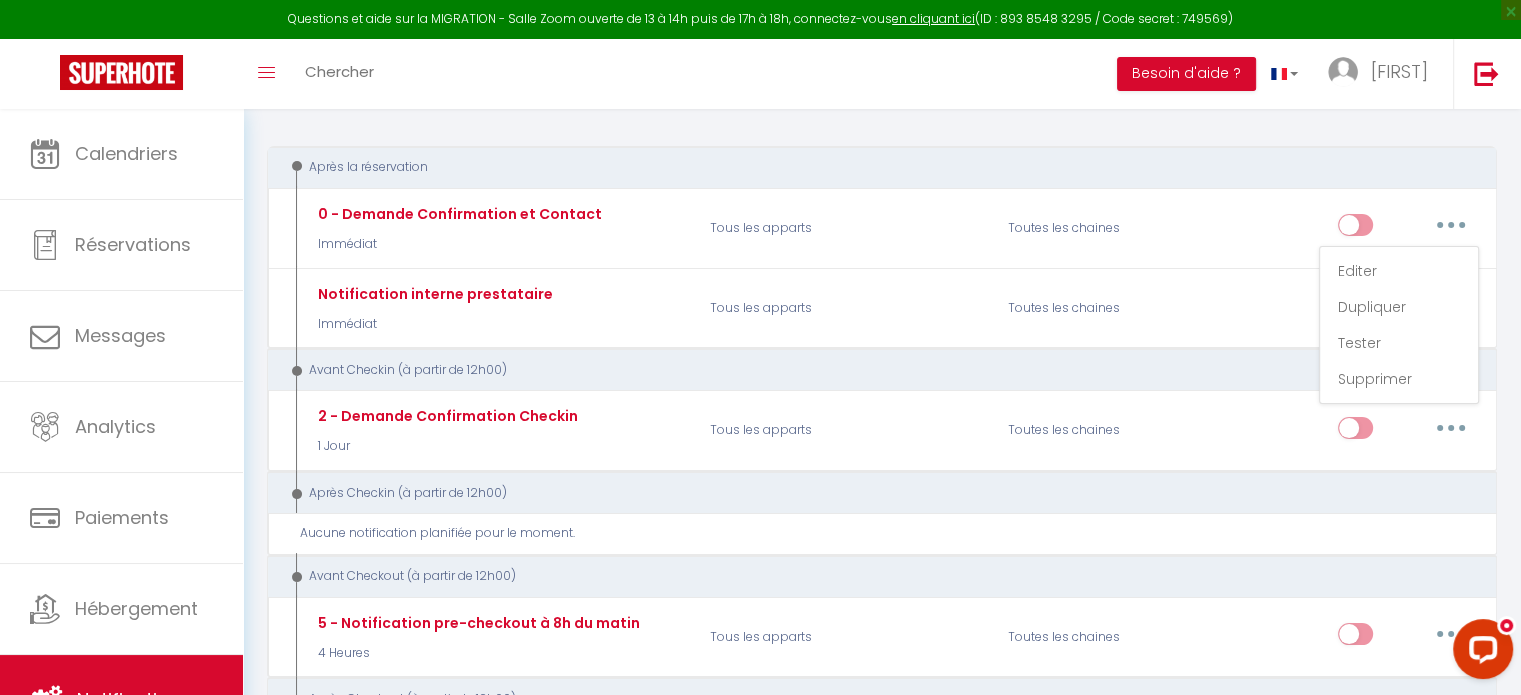 click on "Après la réservation" at bounding box center (870, 167) 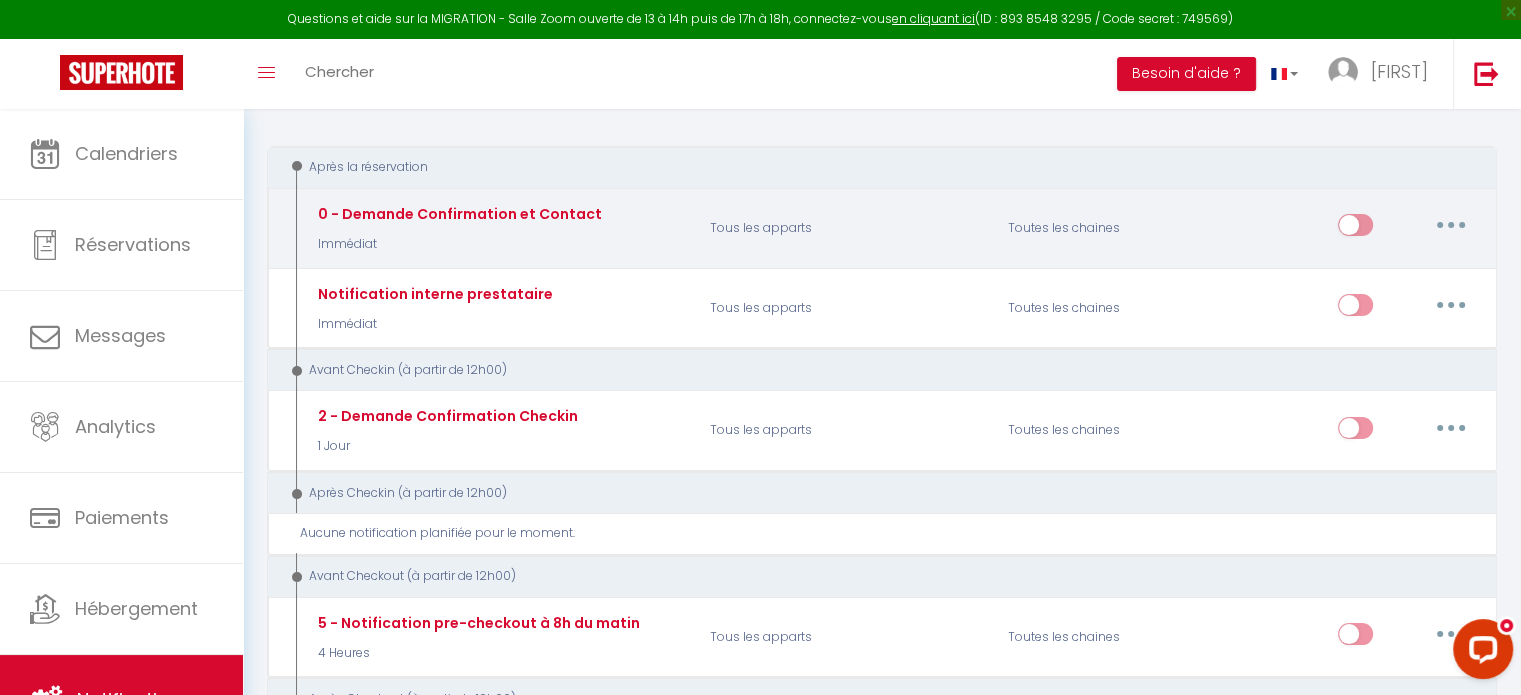 click at bounding box center [1451, 225] 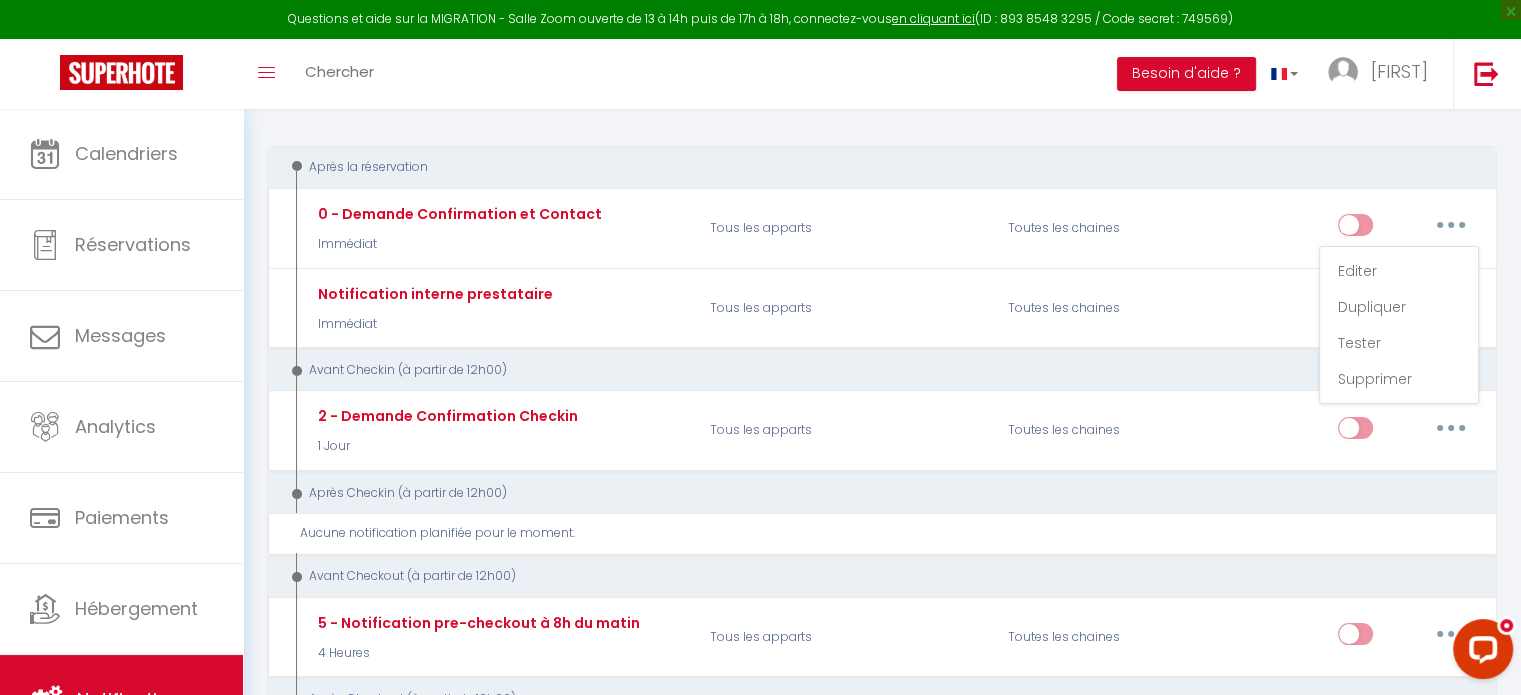 click on "Après la réservation" at bounding box center (870, 167) 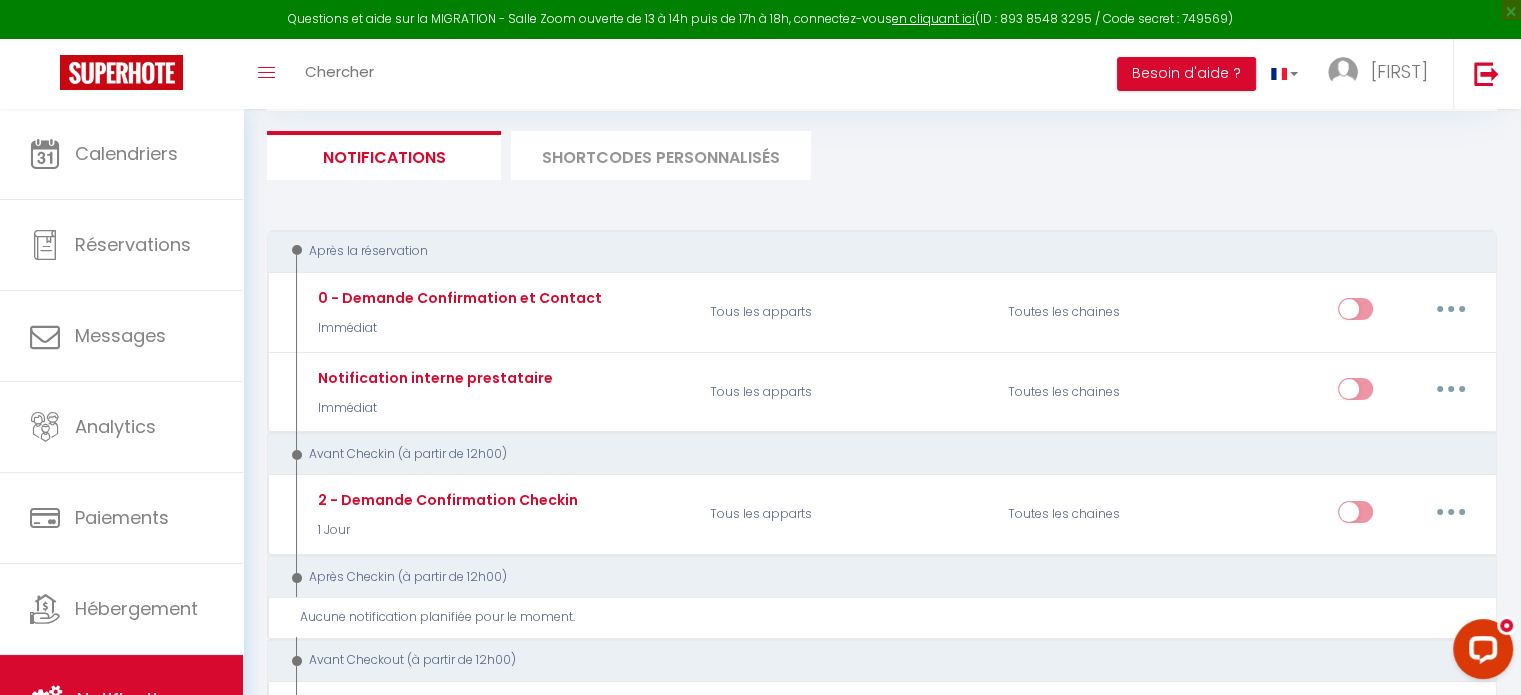 scroll, scrollTop: 0, scrollLeft: 0, axis: both 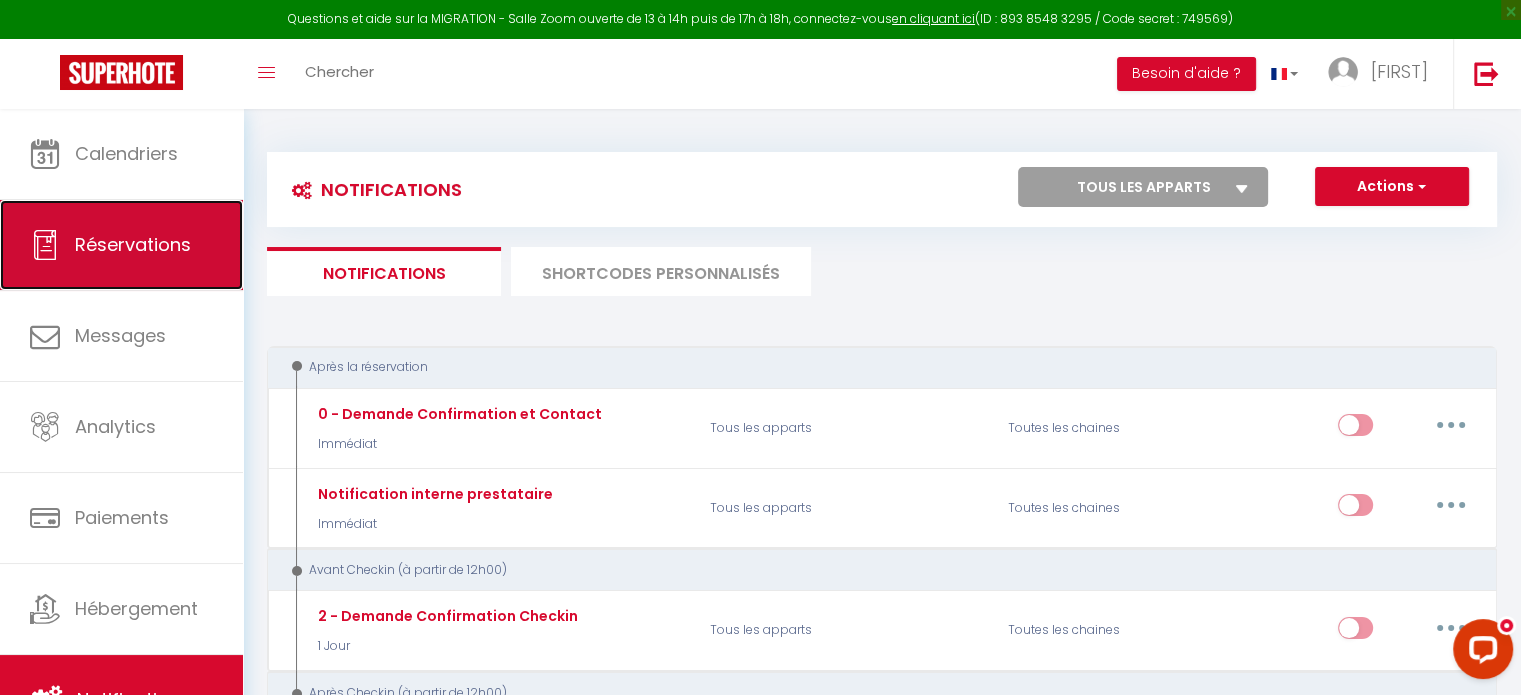 click on "Réservations" at bounding box center (121, 245) 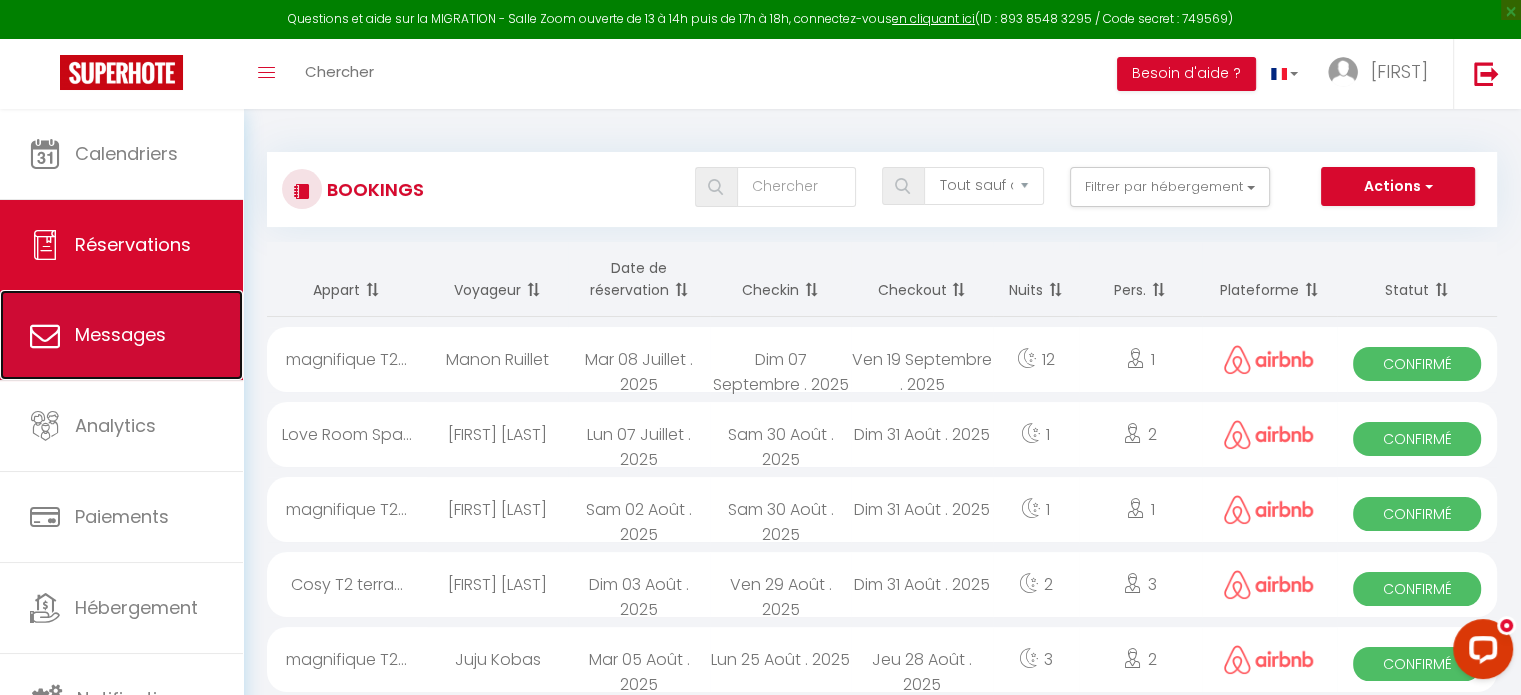 click on "Messages" at bounding box center (121, 335) 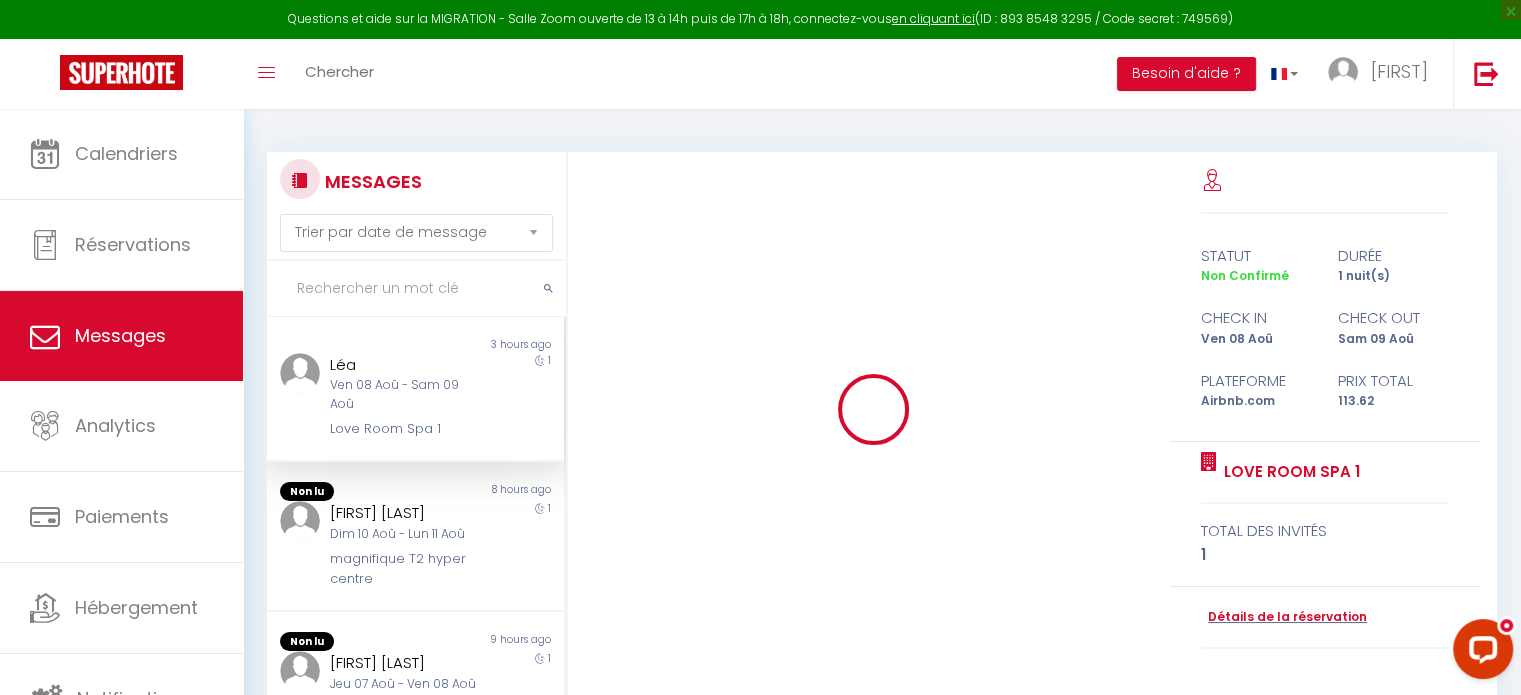 scroll, scrollTop: 2186, scrollLeft: 0, axis: vertical 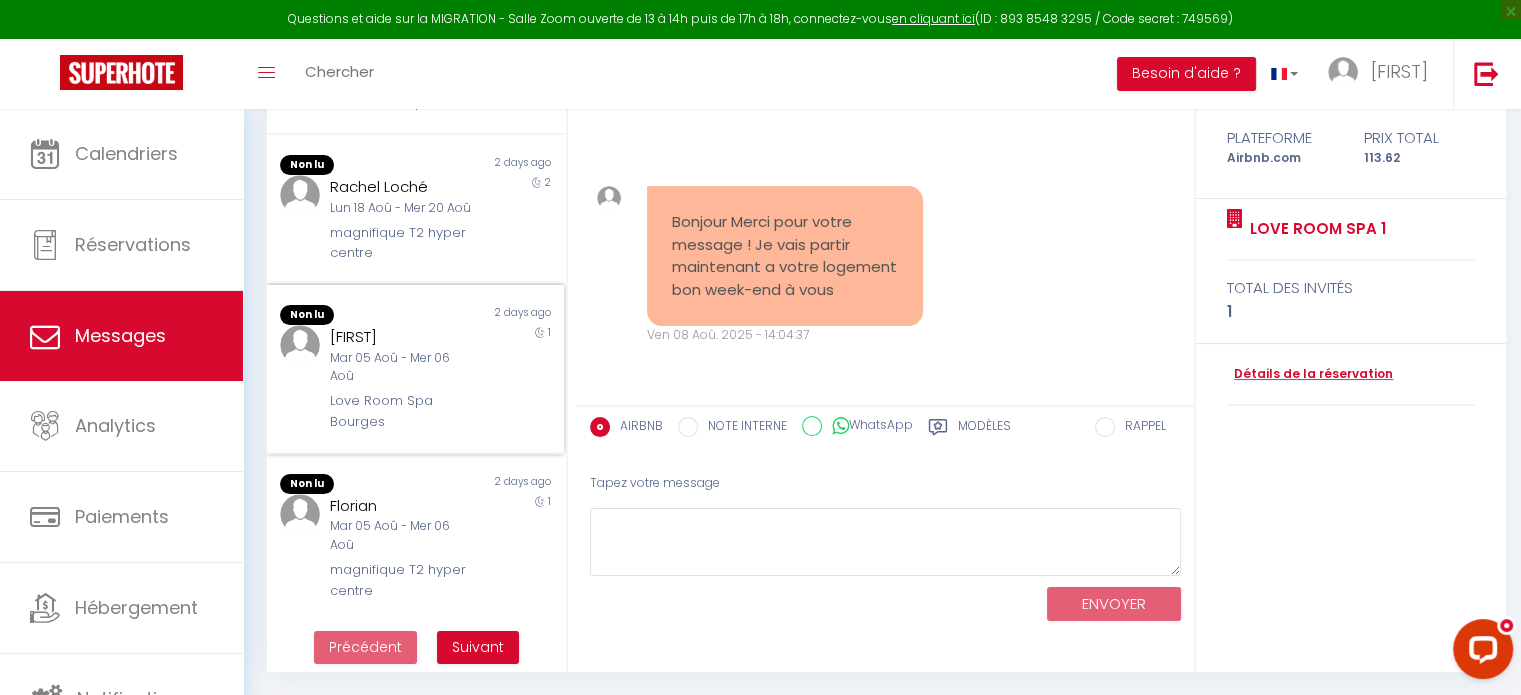click on "Randy    Mar 05 Aoû - Mer 06 Aoû   Love Room  Spa Bourges" at bounding box center [402, 378] 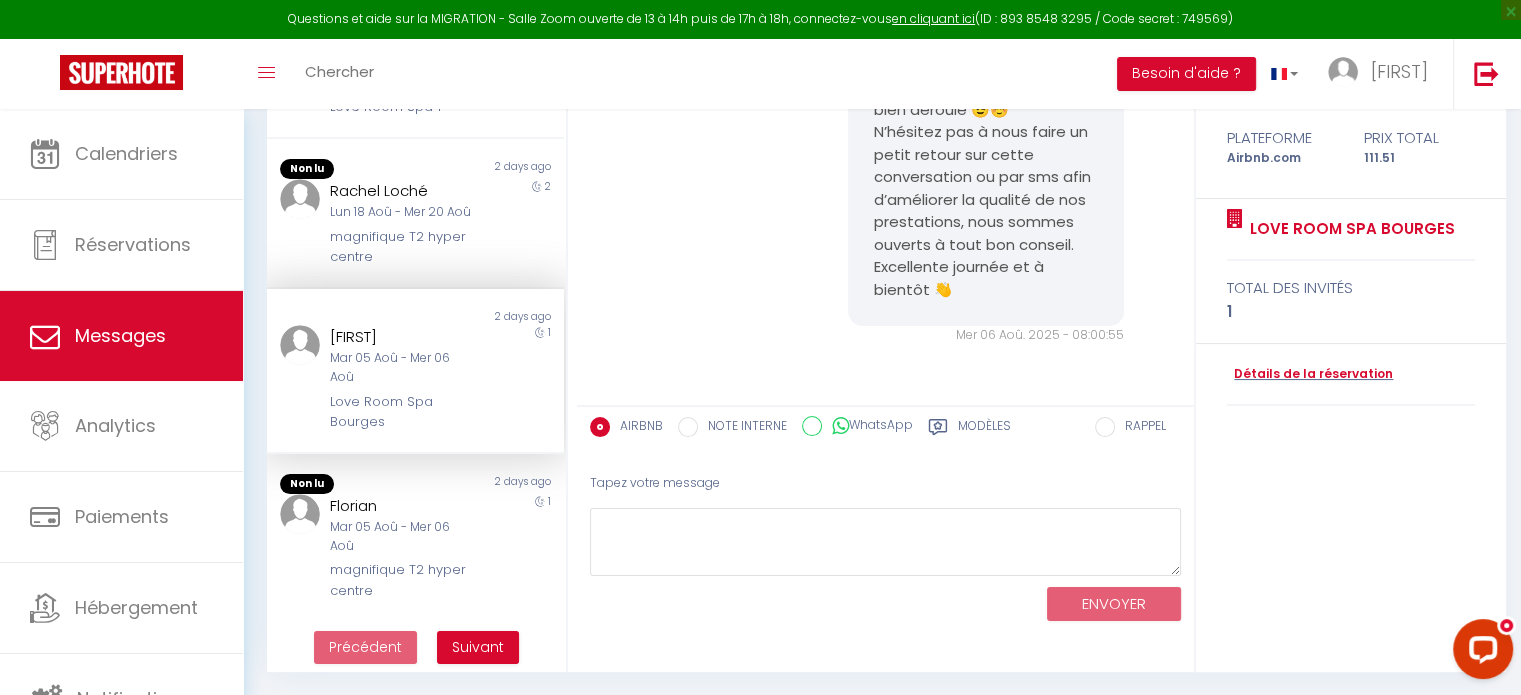 scroll, scrollTop: 1049, scrollLeft: 0, axis: vertical 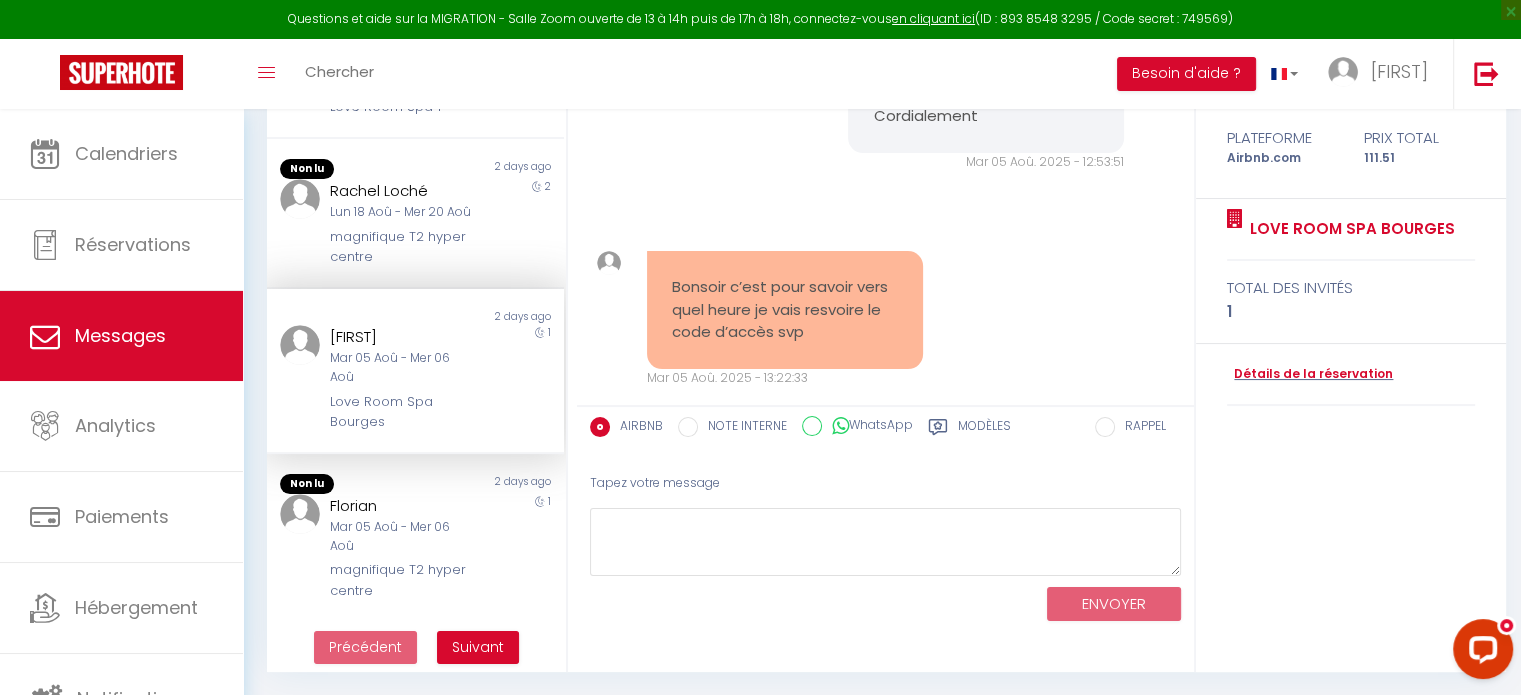 drag, startPoint x: 872, startPoint y: 199, endPoint x: 982, endPoint y: 166, distance: 114.84337 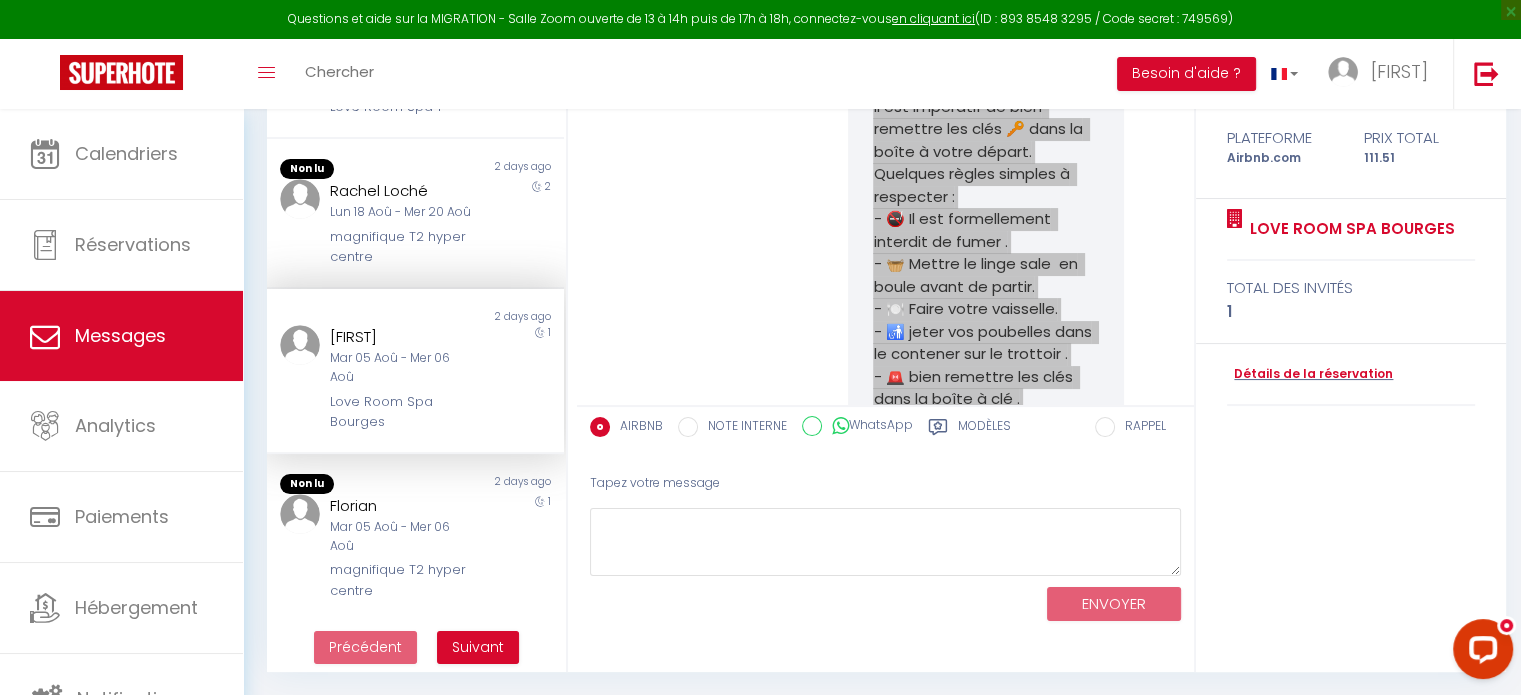 scroll, scrollTop: 416, scrollLeft: 0, axis: vertical 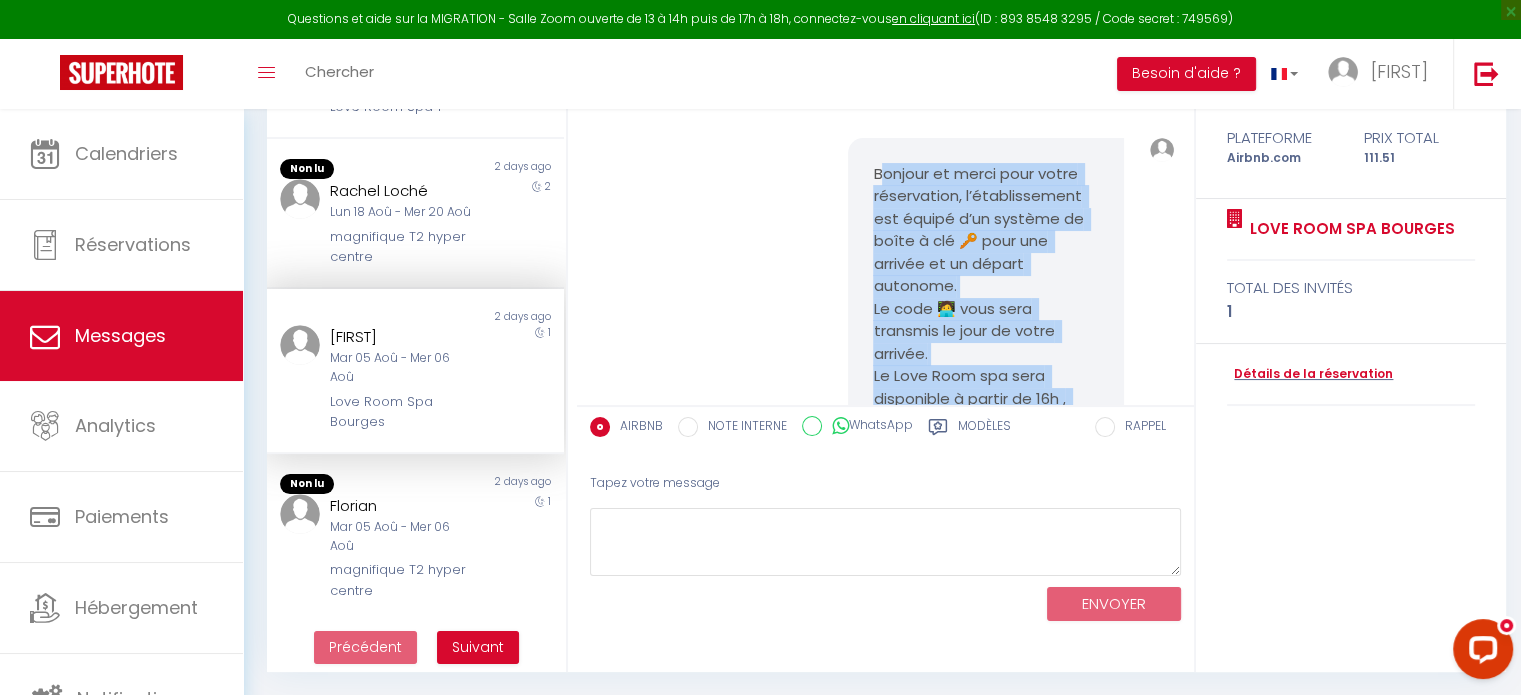 click on "Bonjour et merci pour votre réservation, l’établissement est équipé d’un système de boîte à clé 🔑 pour une arrivée et un départ autonome.
Le code 🧑‍💻 vous sera transmis le jour de votre arrivée.
Le Love Room spa sera disponible à partir de 16h , départ 10h maximum.
Il est impératif de bien remettre les clés 🔑 dans la boîte à votre départ.
Quelques règles simples à respecter :
- 🚭 Il est formellement interdit de fumer .
- 🧺 Mettre le linge sale  en boule avant de partir.
- 🍽️ Faire votre vaisselle.
- 🚮 jeter vos poubelles dans le contener sur le trottoir .
- 🚨 bien remettre les clés dans la boîte à clé .
Merci de votre compréhension.
En cas de besoin n’hésitez pas à nous contacter :
ADRIEN 07 49 52 20 55
Excellente journée
Cordialement" at bounding box center (986, 545) 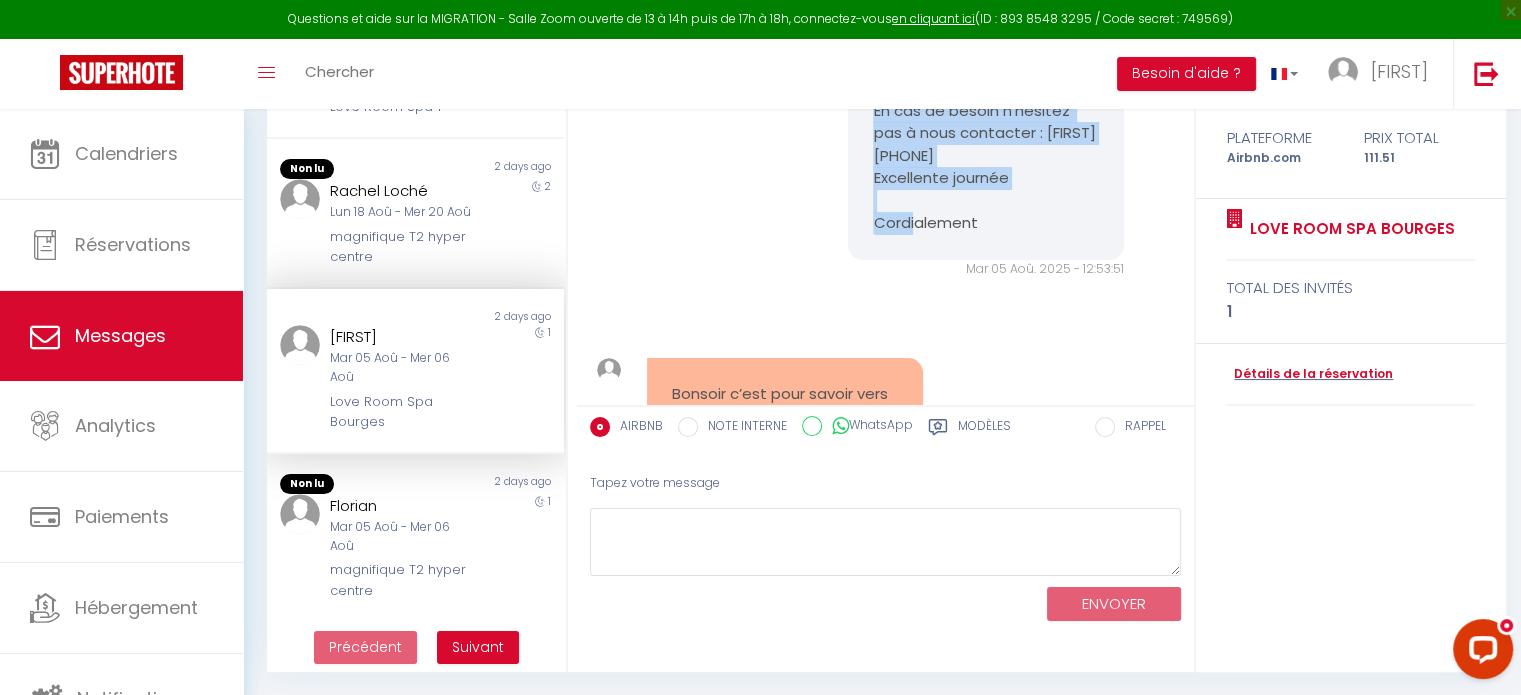scroll, scrollTop: 1116, scrollLeft: 0, axis: vertical 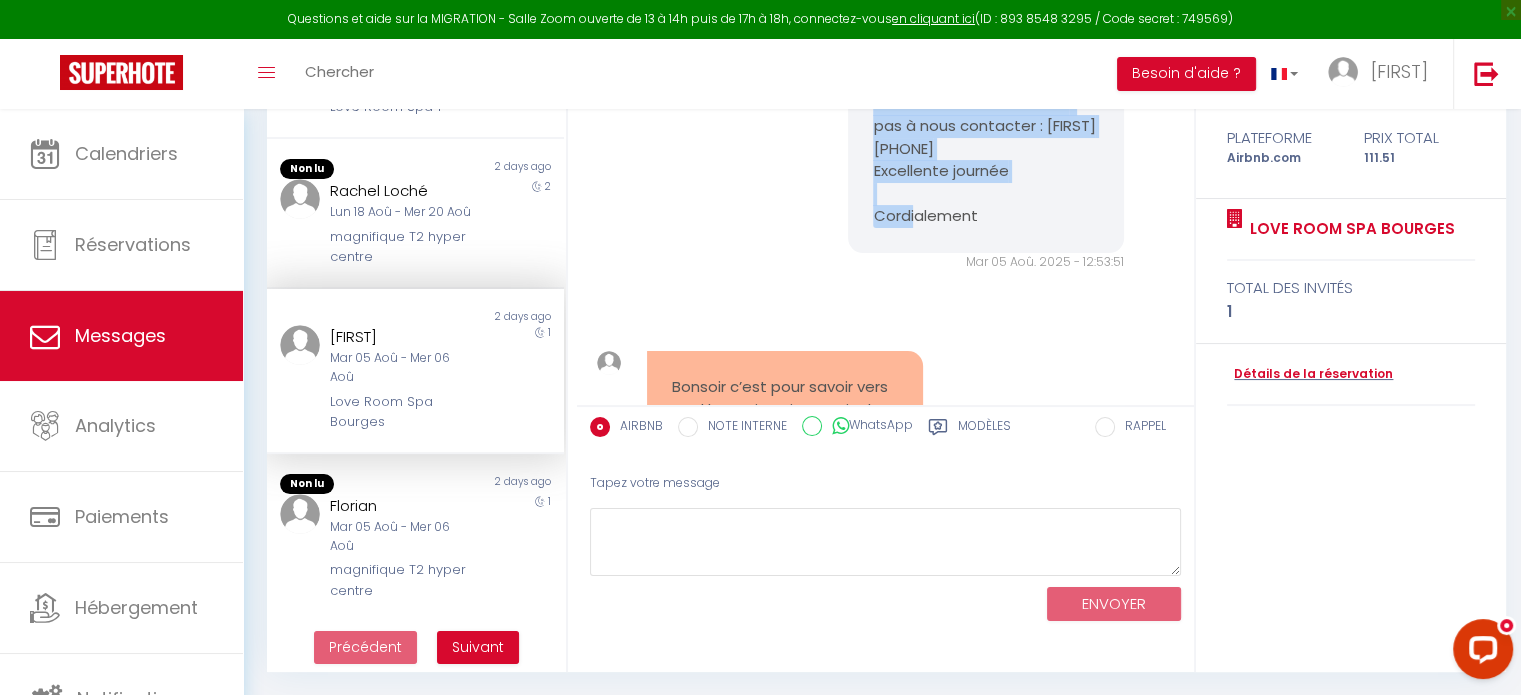 drag, startPoint x: 867, startPoint y: 196, endPoint x: 973, endPoint y: 263, distance: 125.39936 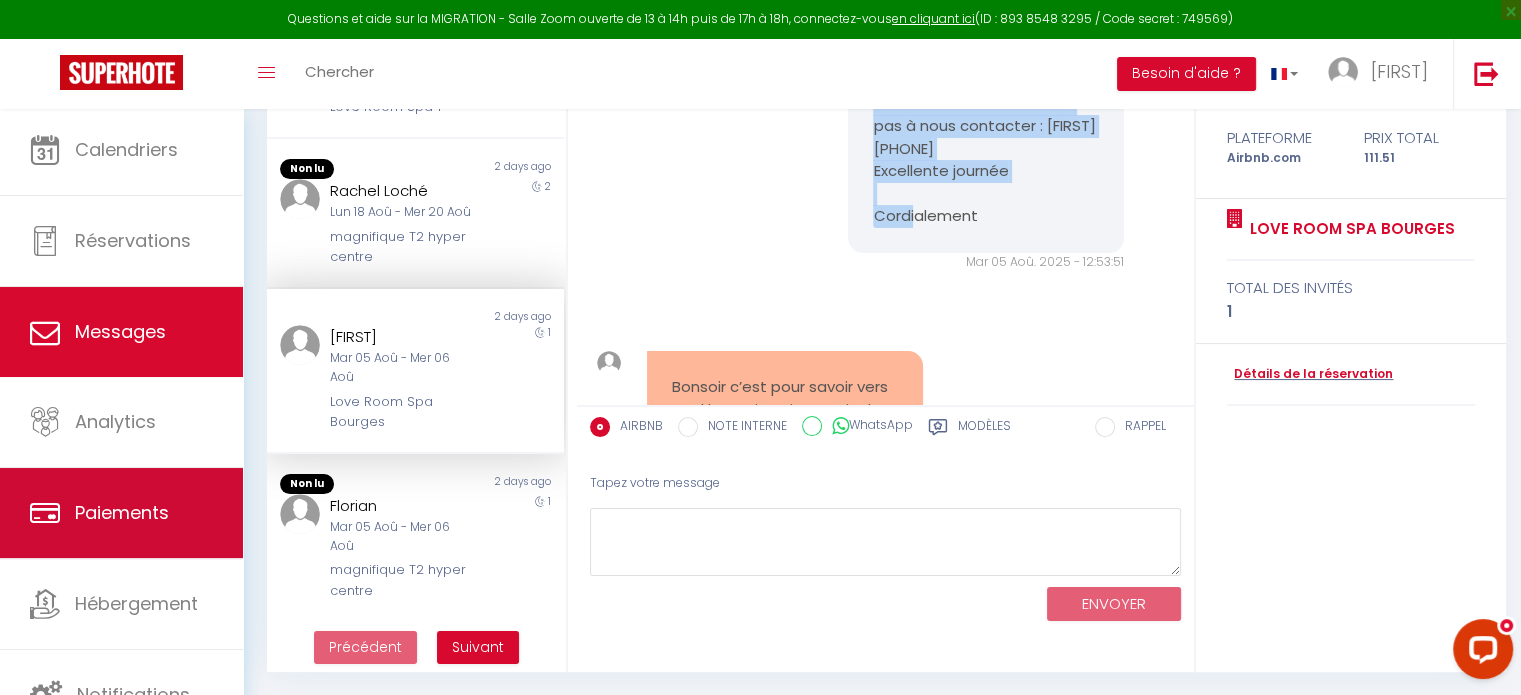 scroll, scrollTop: 5, scrollLeft: 0, axis: vertical 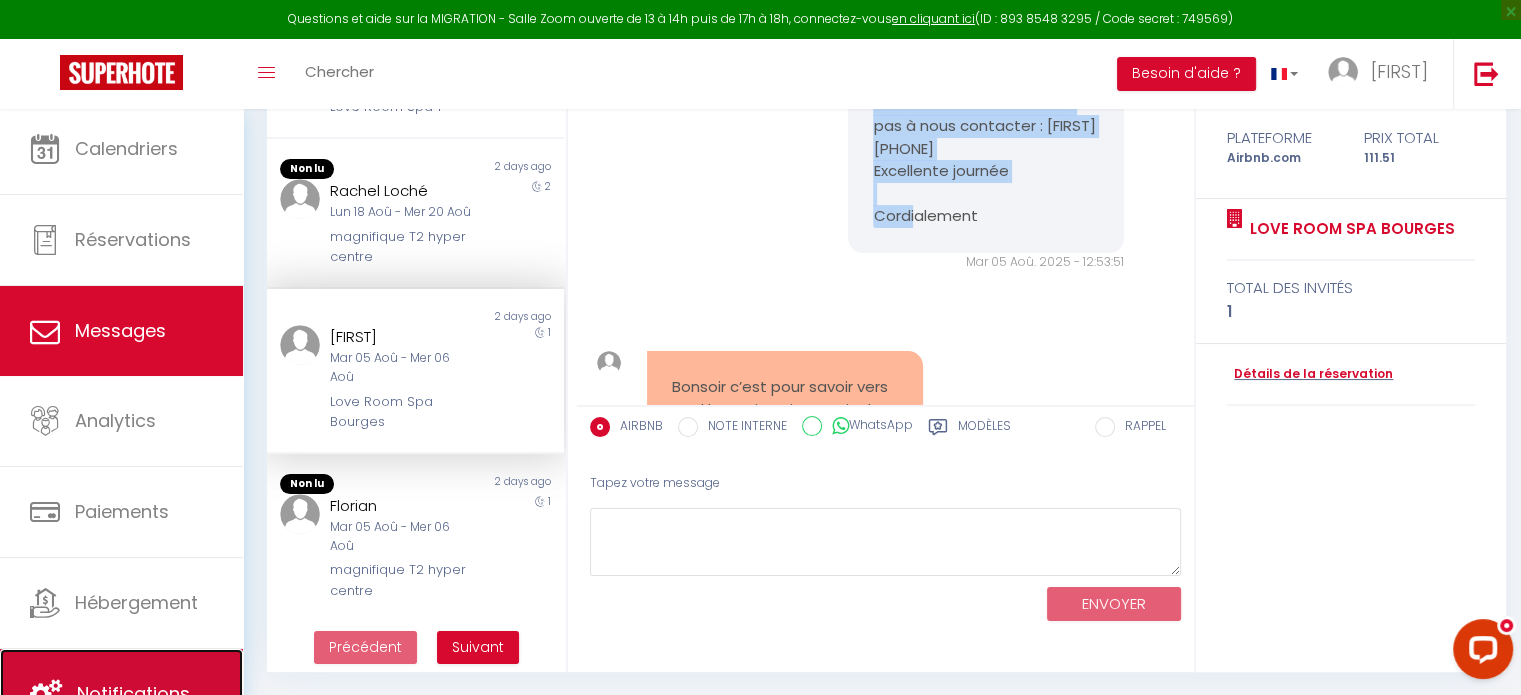 click on "Notifications" at bounding box center (121, 694) 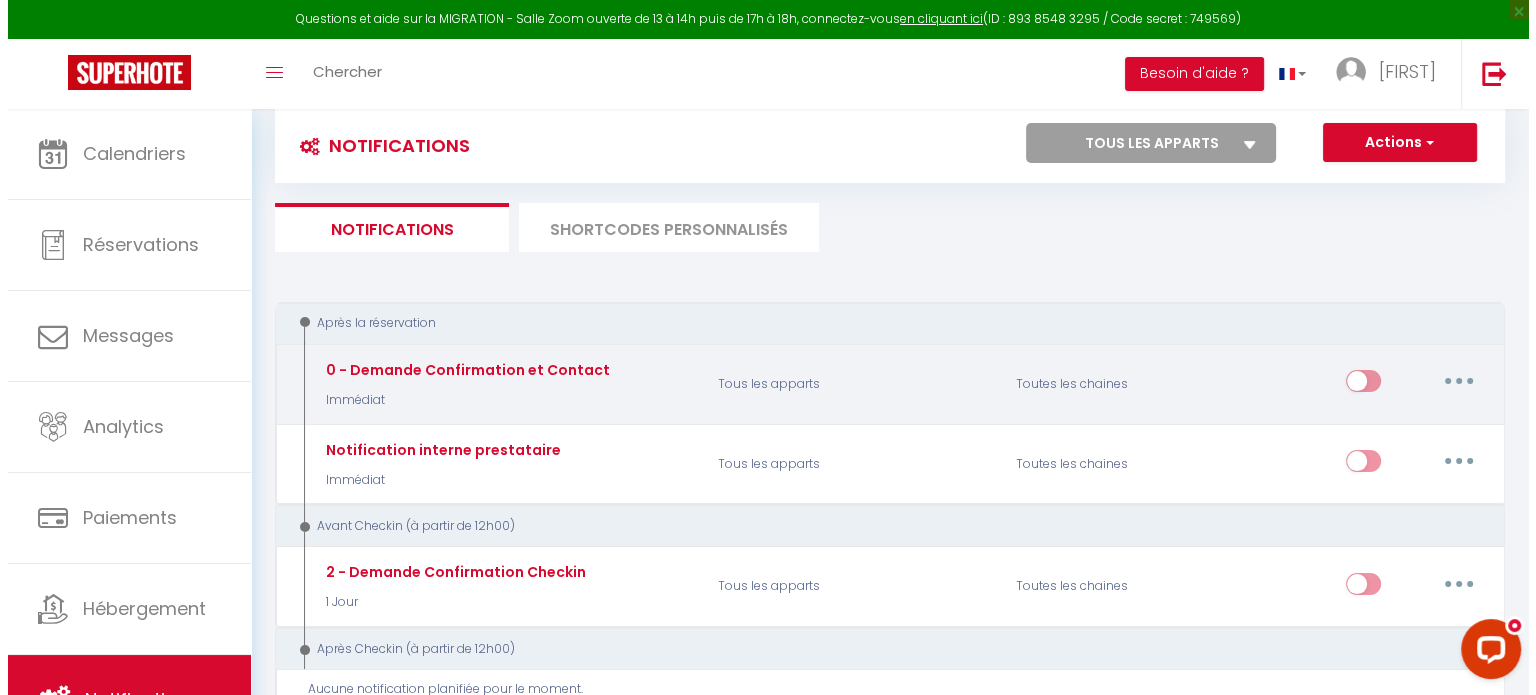 scroll, scrollTop: 0, scrollLeft: 0, axis: both 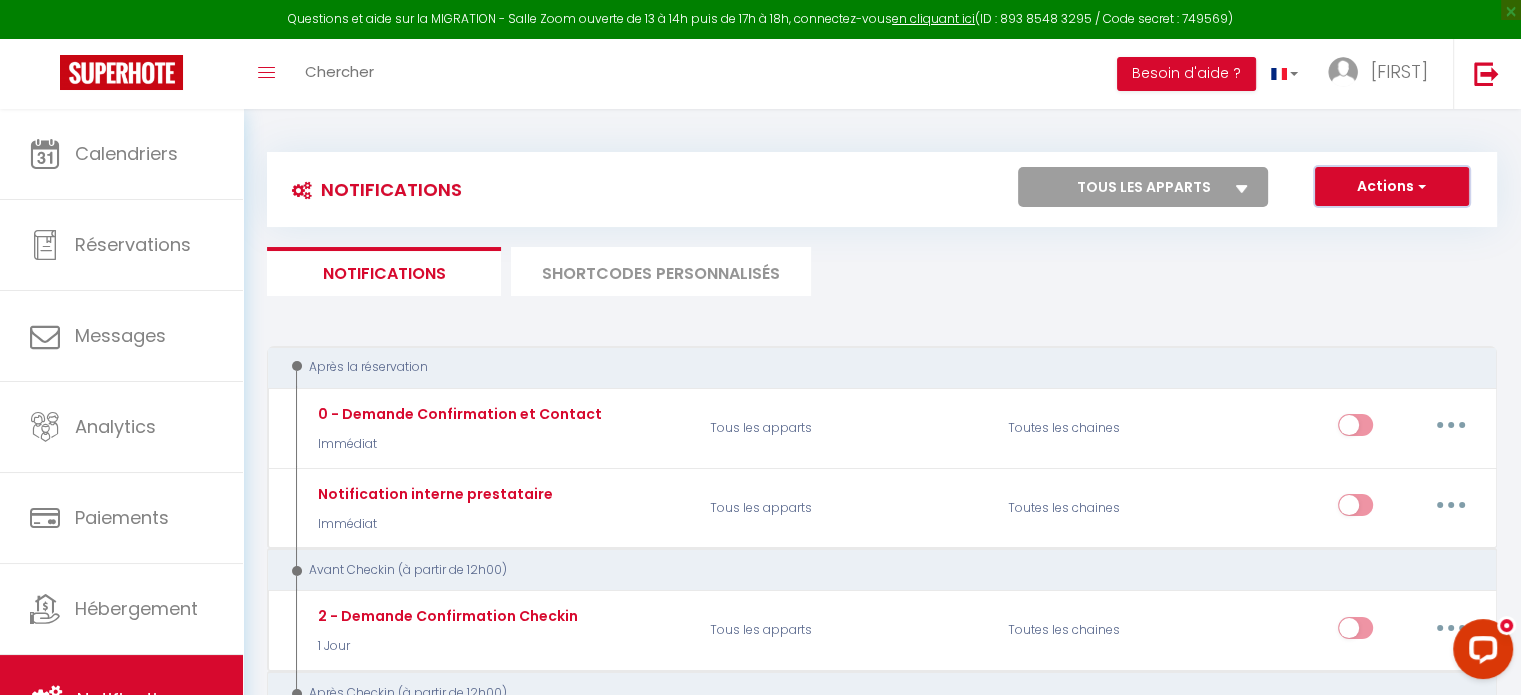 click on "Actions" at bounding box center [1392, 187] 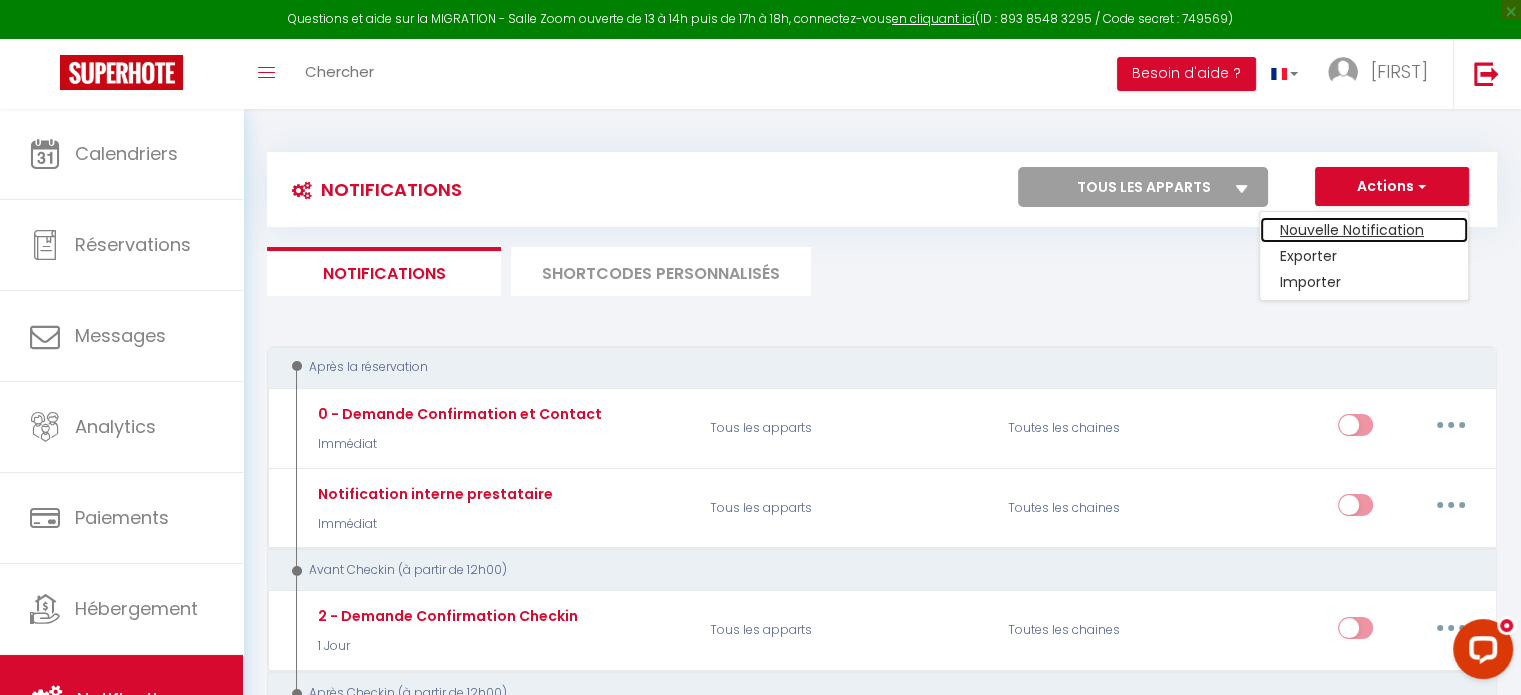 click on "Nouvelle Notification" at bounding box center (1364, 230) 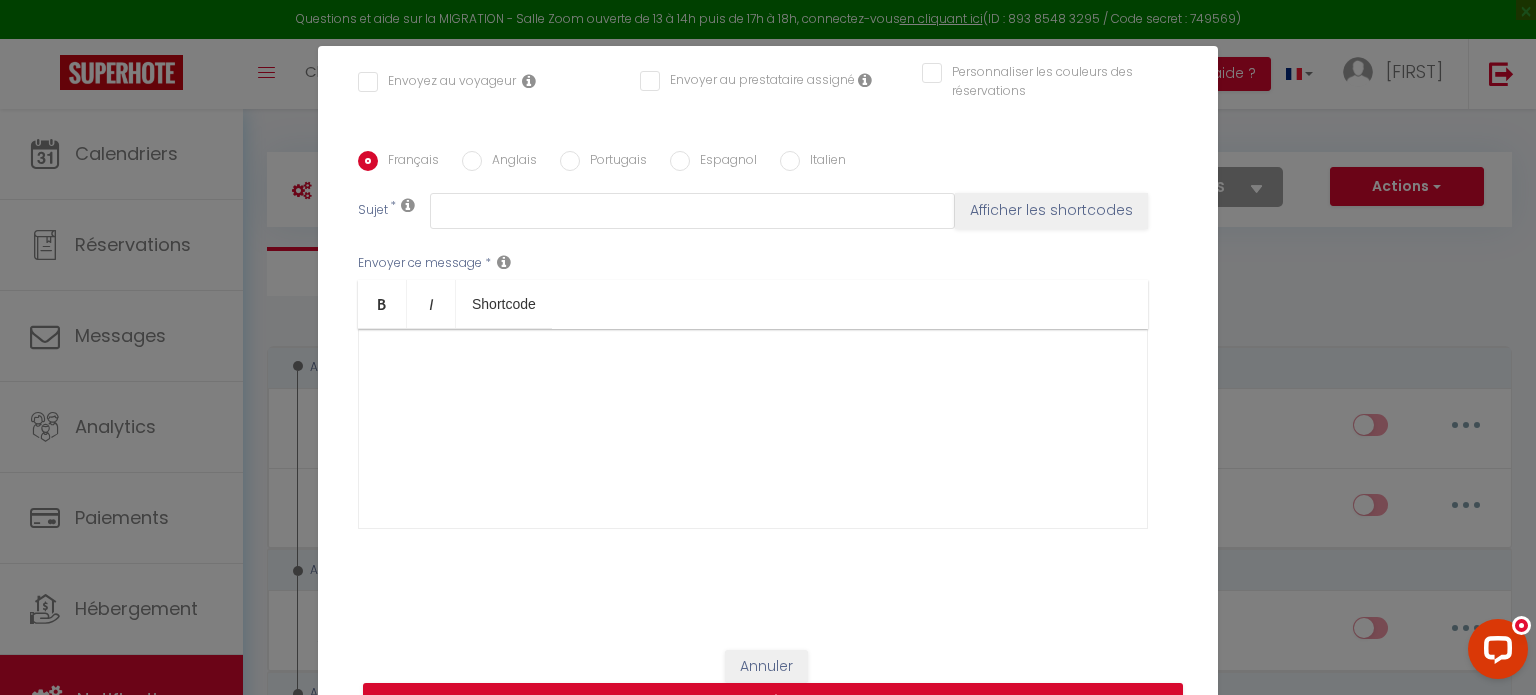 scroll, scrollTop: 448, scrollLeft: 0, axis: vertical 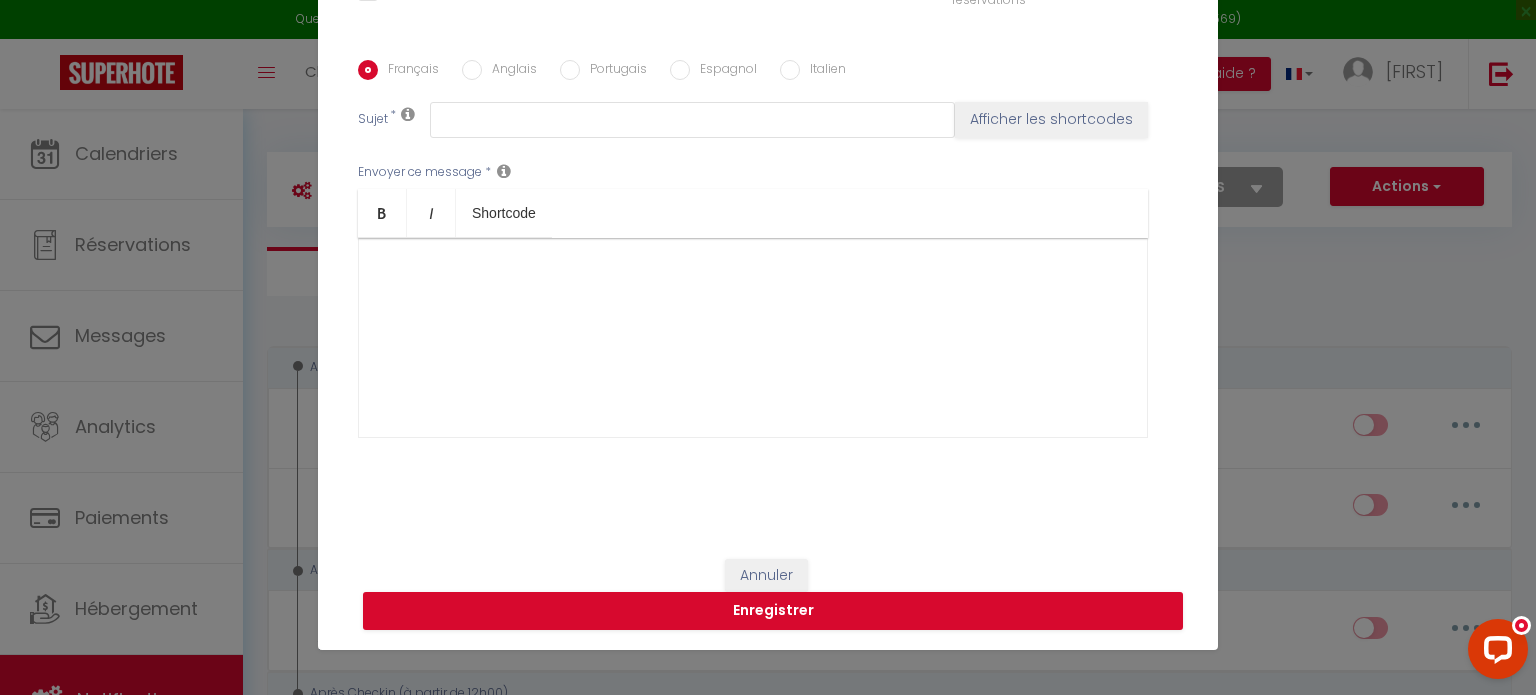 click at bounding box center [753, 338] 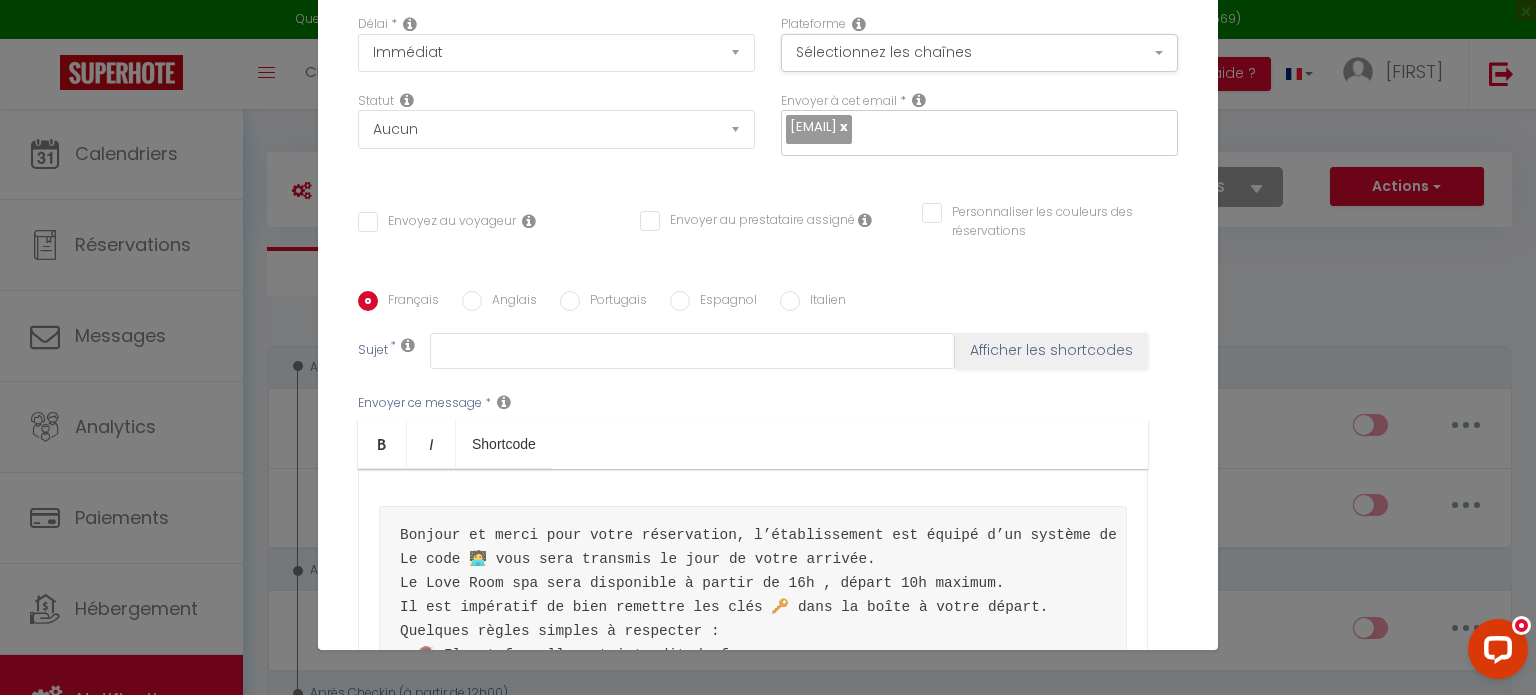 scroll, scrollTop: 148, scrollLeft: 0, axis: vertical 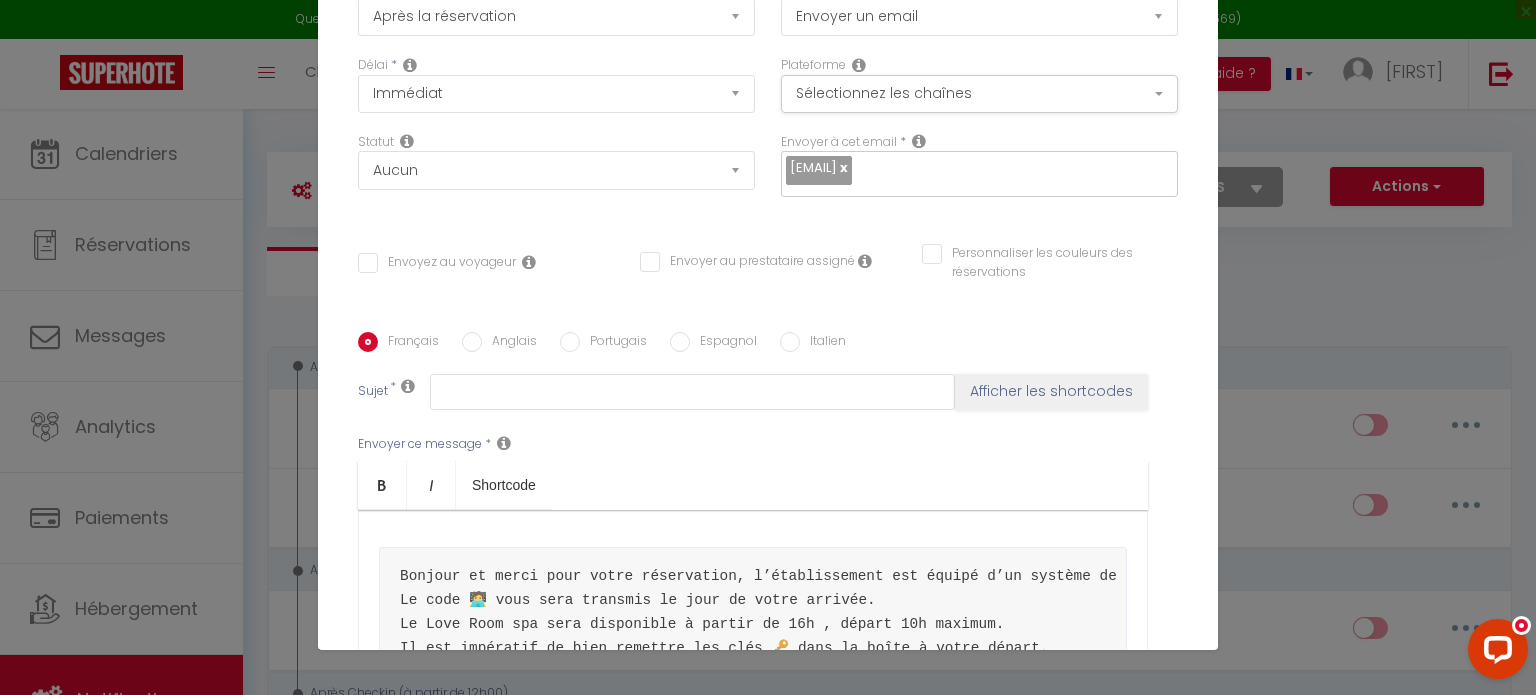 click on "Bold Italic Shortcode" at bounding box center (753, 485) 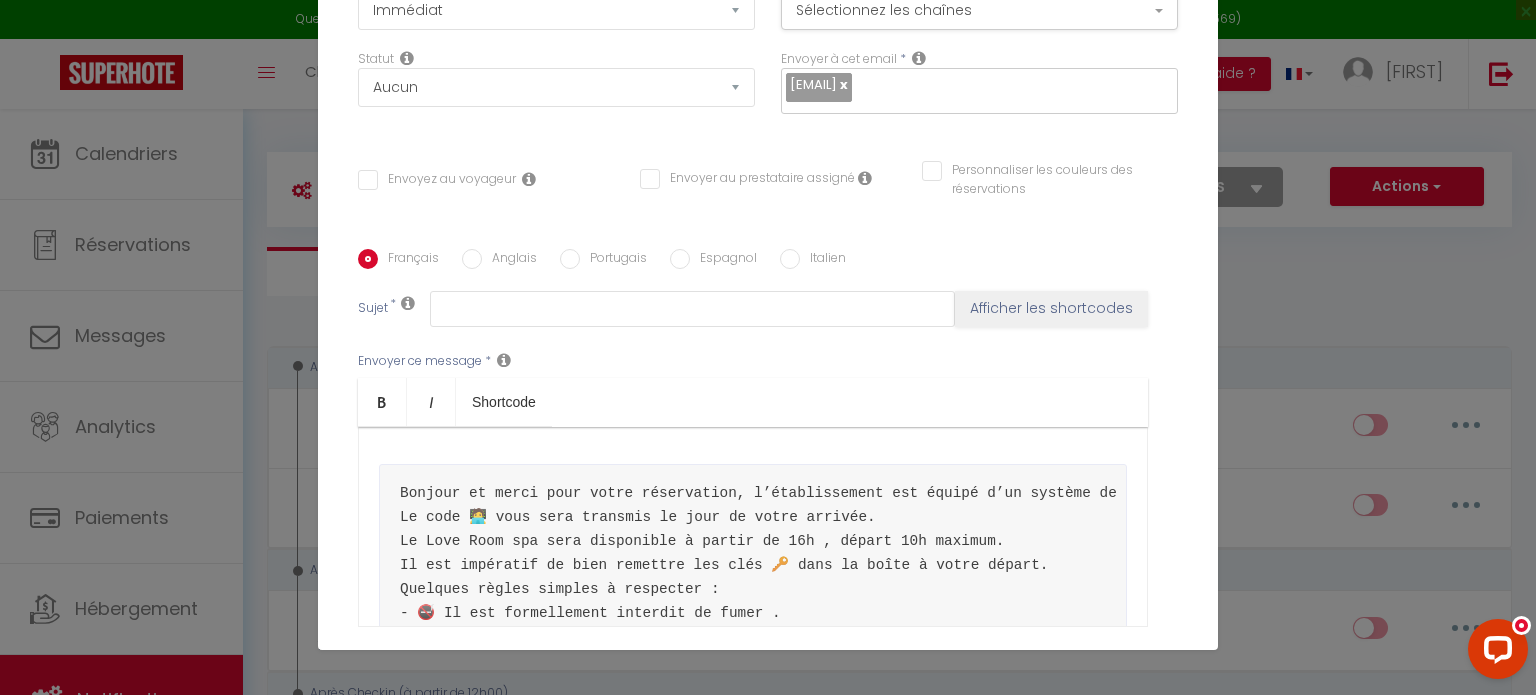scroll, scrollTop: 348, scrollLeft: 0, axis: vertical 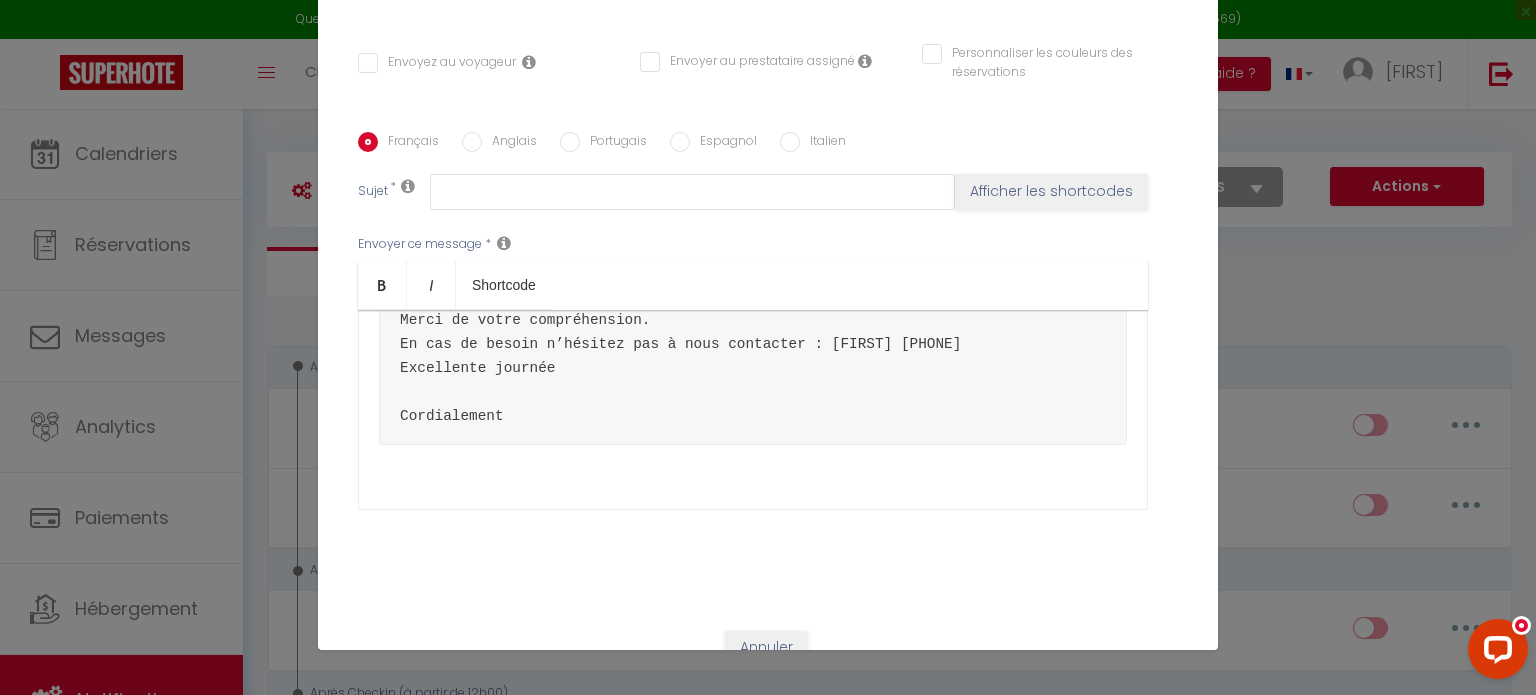 drag, startPoint x: 464, startPoint y: 431, endPoint x: 580, endPoint y: 423, distance: 116.275536 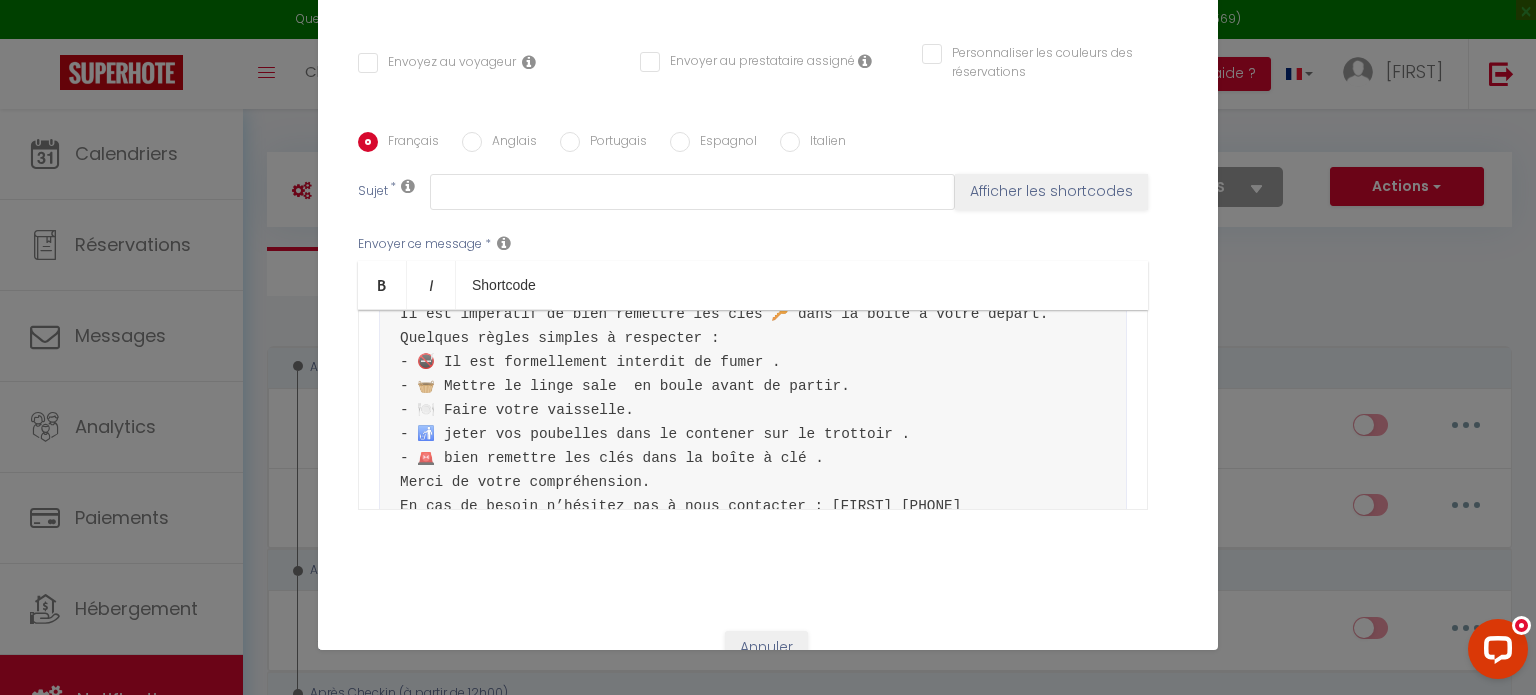 scroll, scrollTop: 0, scrollLeft: 0, axis: both 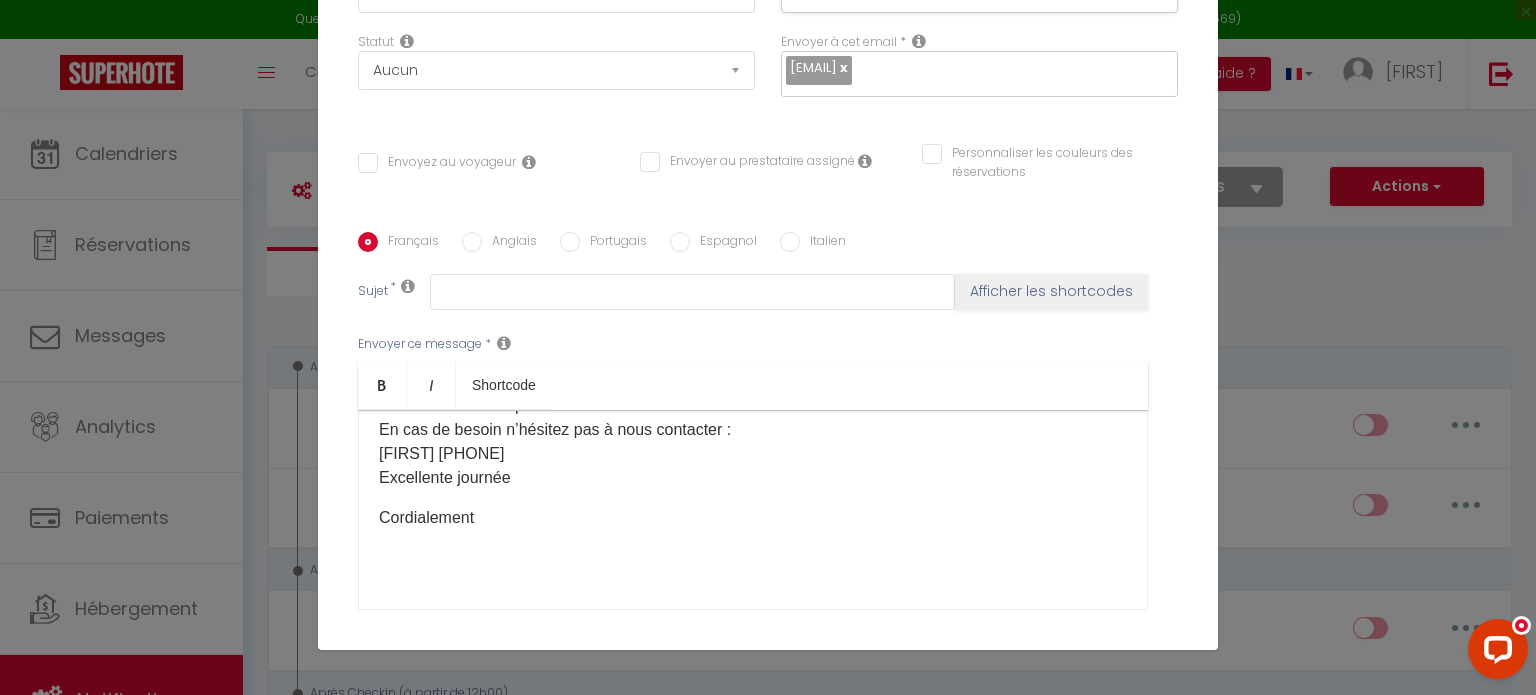 click on "​" at bounding box center [753, 558] 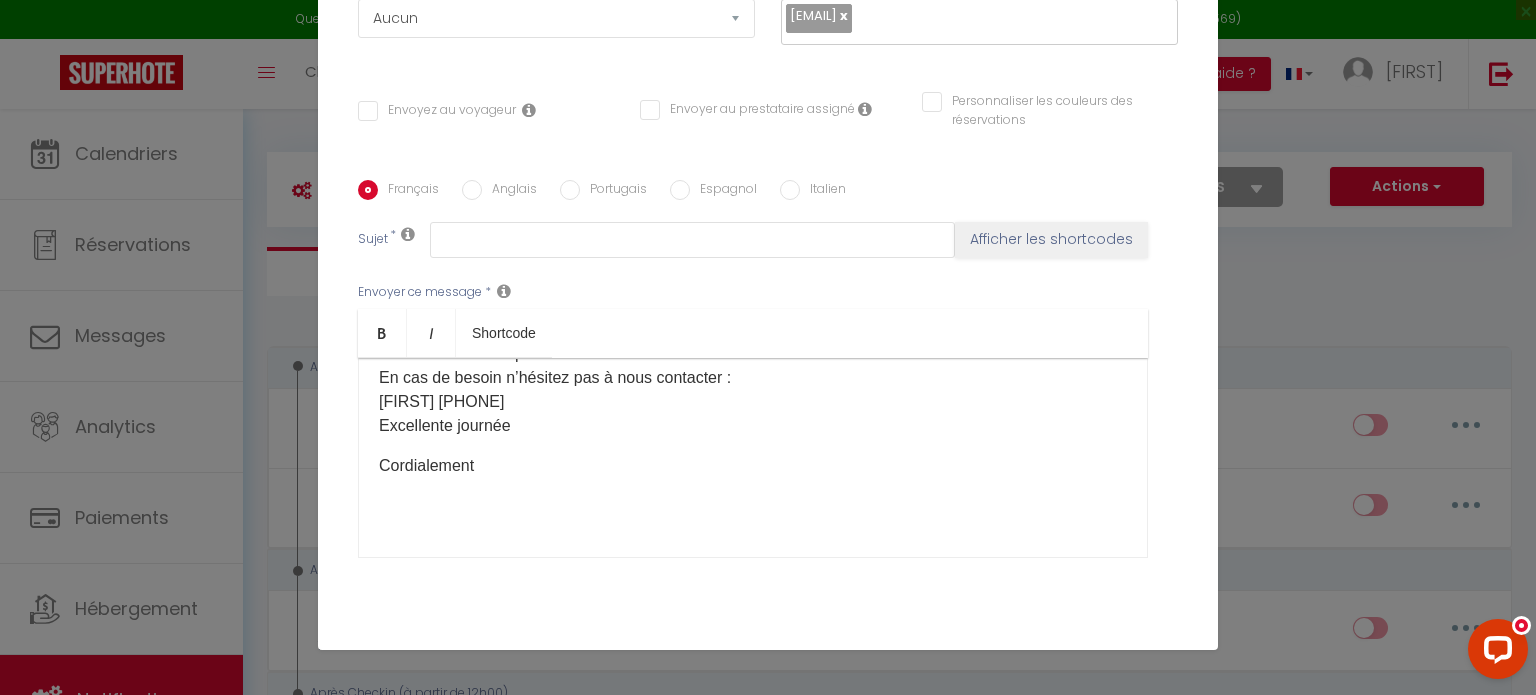 scroll, scrollTop: 348, scrollLeft: 0, axis: vertical 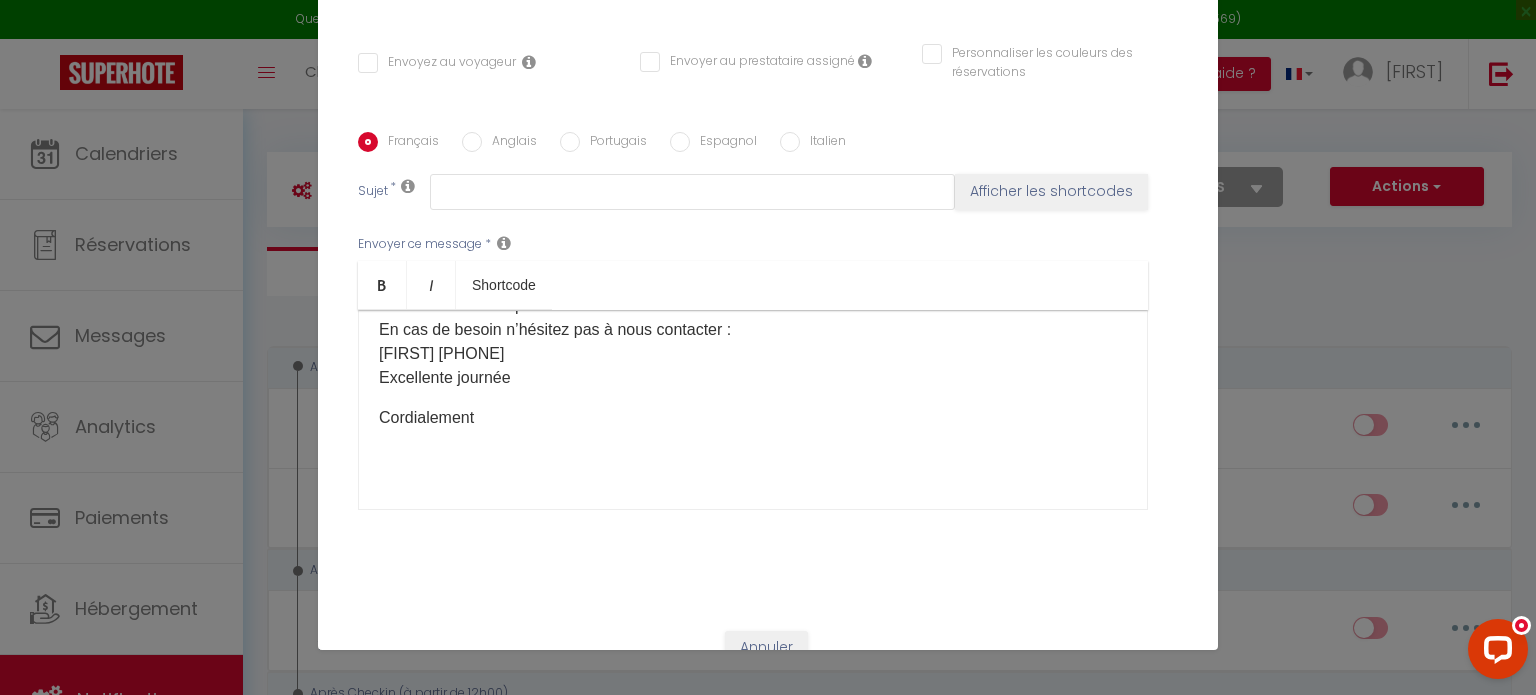 click on "Bonjour et merci pour votre réservation, l’établissement est équipé d’un système de boîte à clé 🔑 pour une arrivée et un départ autonome. Le code 🧑‍💻 vous sera transmis le jour de votre arrivée. Le Love Room spa sera disponible à partir de 16h , départ 10h maximum. Il est impératif de bien remettre les clés 🔑 dans la boîte à votre départ. Quelques règles simples à respecter : - 🚭 Il est formellement interdit de fumer . - 🧺 Mettre le linge sale  en boule avant de partir. - 🍽️ Faire votre vaisselle. - 🚮 jeter vos poubelles dans le contener sur le trottoir . - 🚨 bien remettre les clés dans la boîte à clé . Merci de votre compréhension. En cas de besoin n’hésitez pas à nous contacter : ADRIEN 07 49 52 20 55 Excellente journée
Cordialement ​" at bounding box center [753, 410] 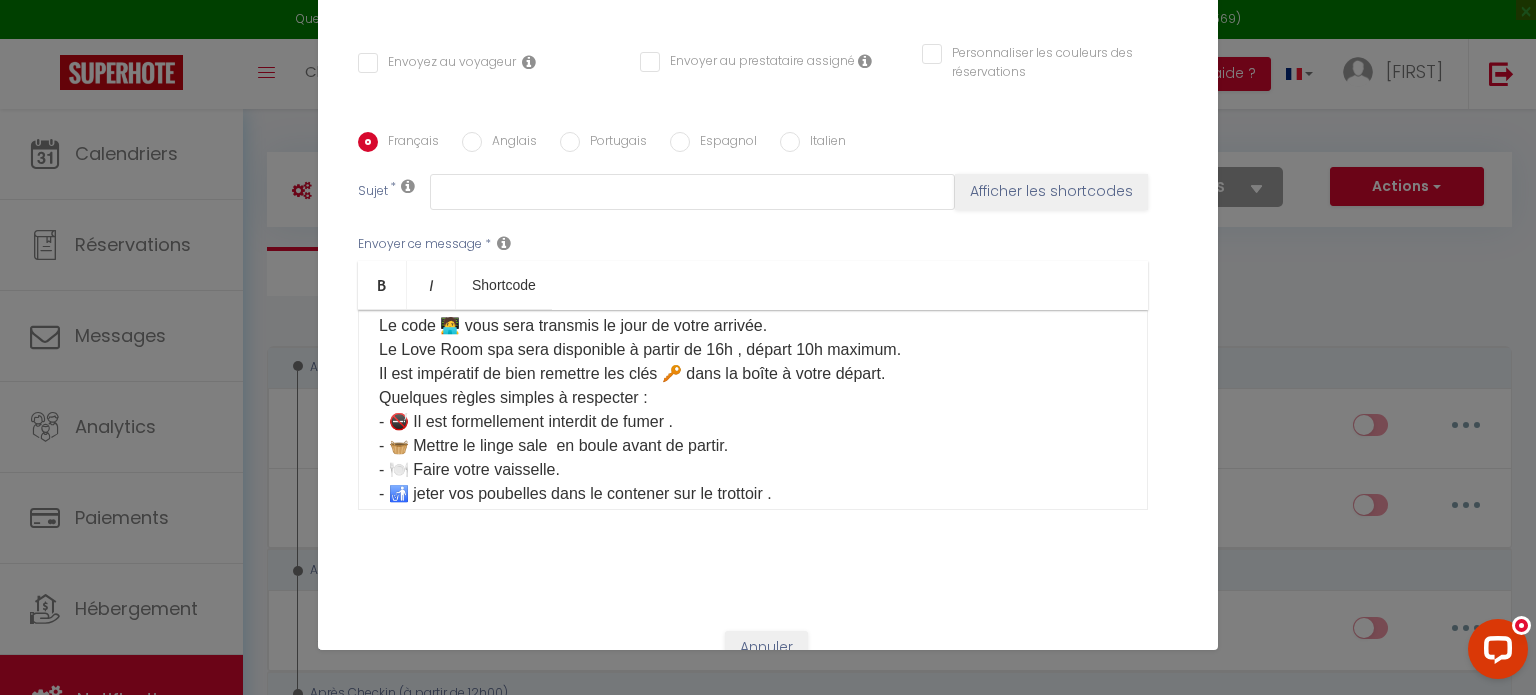 scroll, scrollTop: 100, scrollLeft: 0, axis: vertical 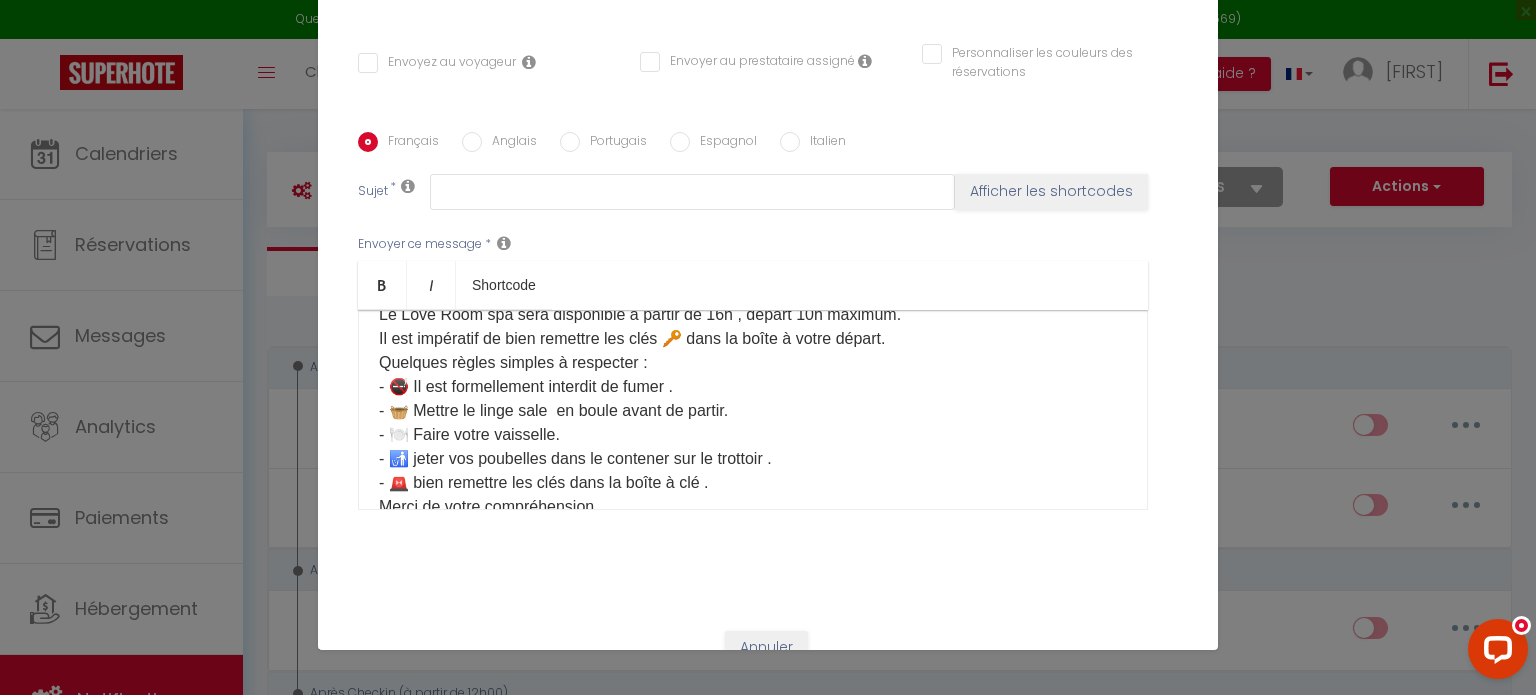 click on "Bonjour et merci pour votre réservation, l’établissement est équipé d’un système de boîte à clé 🔑 pour une arrivée et un départ autonome. Le code 🧑‍💻 vous sera transmis le jour de votre arrivée. Le Love Room spa sera disponible à partir de 16h , départ 10h maximum. Il est impératif de bien remettre les clés 🔑 dans la boîte à votre départ. Quelques règles simples à respecter : - 🚭 Il est formellement interdit de fumer . - 🧺 Mettre le linge sale  en boule avant de partir. - 🍽️ Faire votre vaisselle. - 🚮 jeter vos poubelles dans le contener sur le trottoir . - 🚨 bien remettre les clés dans la boîte à clé . Merci de votre compréhension. En cas de besoin n’hésitez pas à nous contacter : ADRIEN 07 49 52 20 55 Excellente journée" at bounding box center [753, 411] 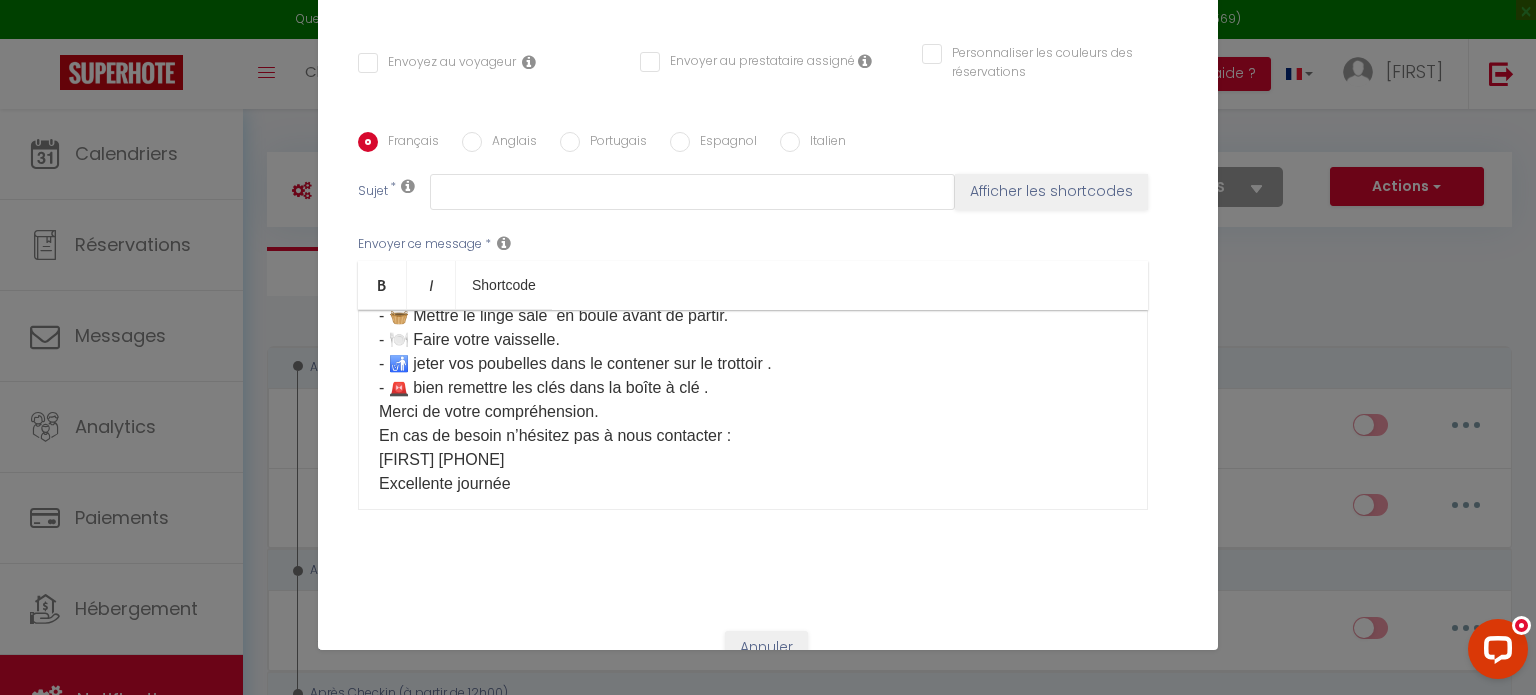 scroll, scrollTop: 200, scrollLeft: 0, axis: vertical 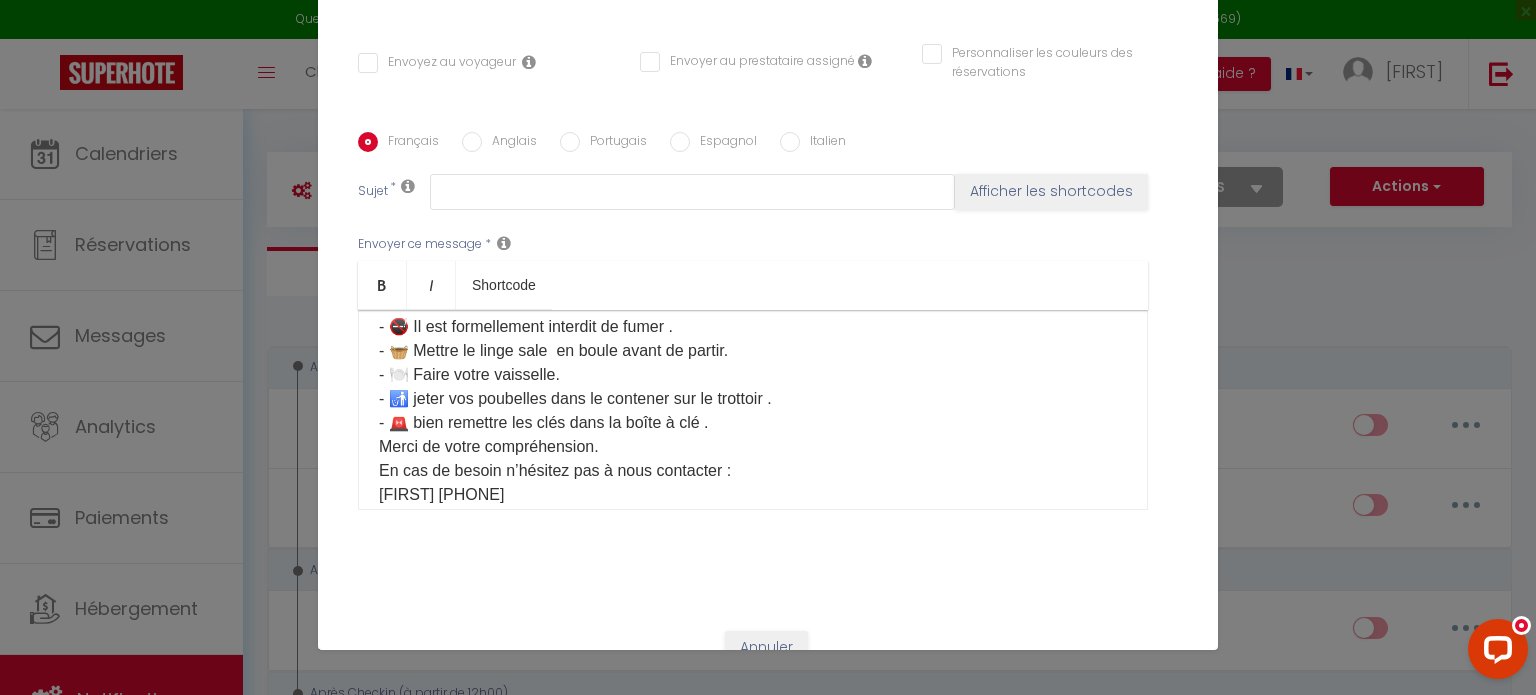click on "- 🚭 Il est formellement interdit de fumer . - 🧺 Mettre le linge sale  en boule avant de partir. - 🍽️ Faire votre vaisselle. - 🚮 jeter vos poubelles dans le contener sur le trottoir . - 🚨 bien remettre les clés dans la boîte à clé . Merci de votre compréhension. En cas de besoin n’hésitez pas à nous contacter : ADRIEN 07 49 52 20 55 Excellente journée" at bounding box center [753, 411] 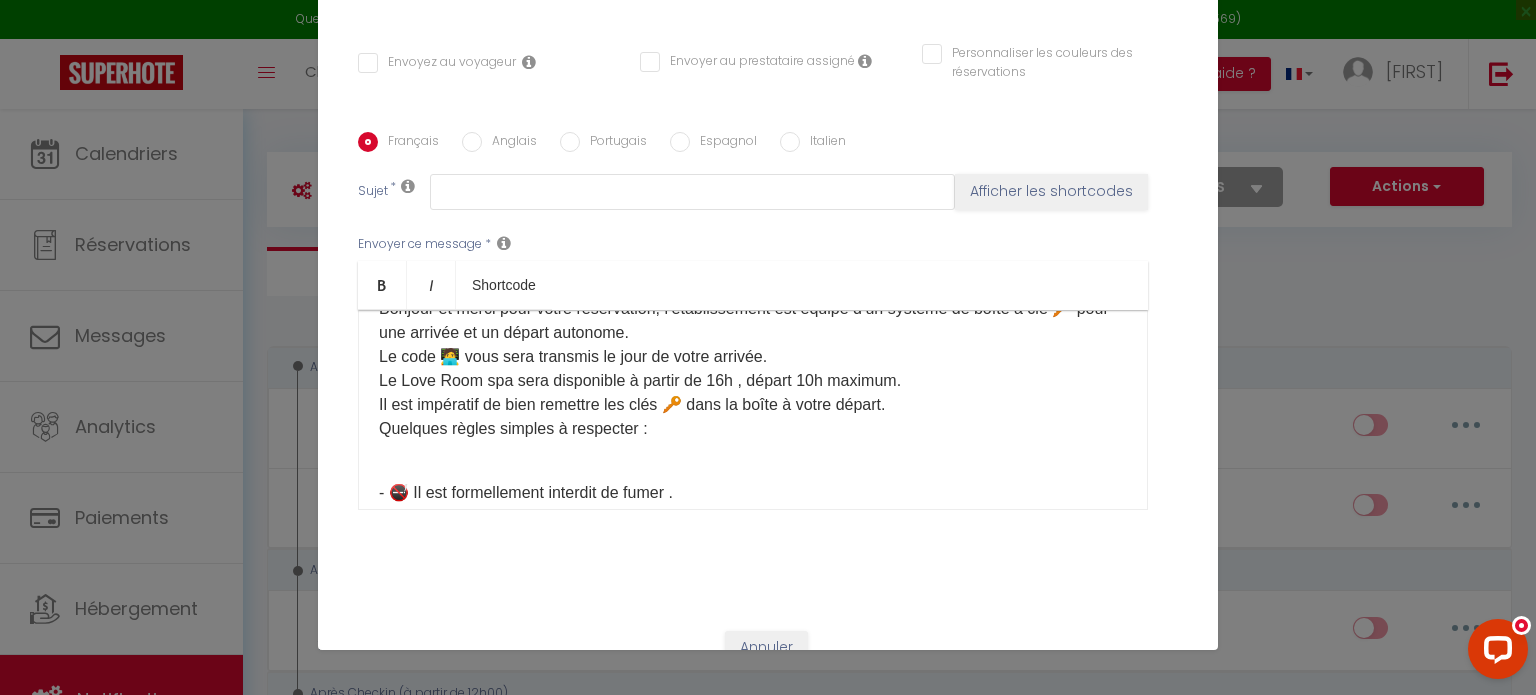 scroll, scrollTop: 0, scrollLeft: 0, axis: both 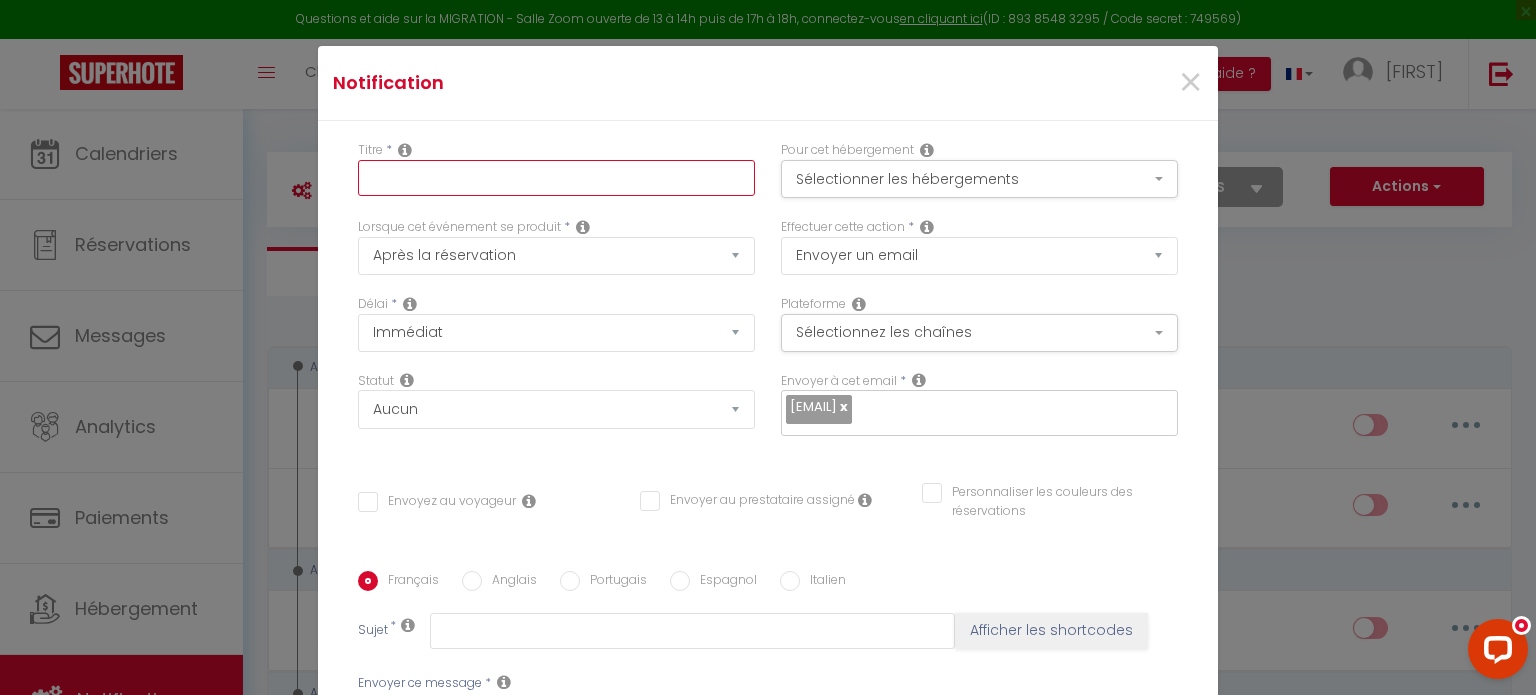 click at bounding box center (556, 178) 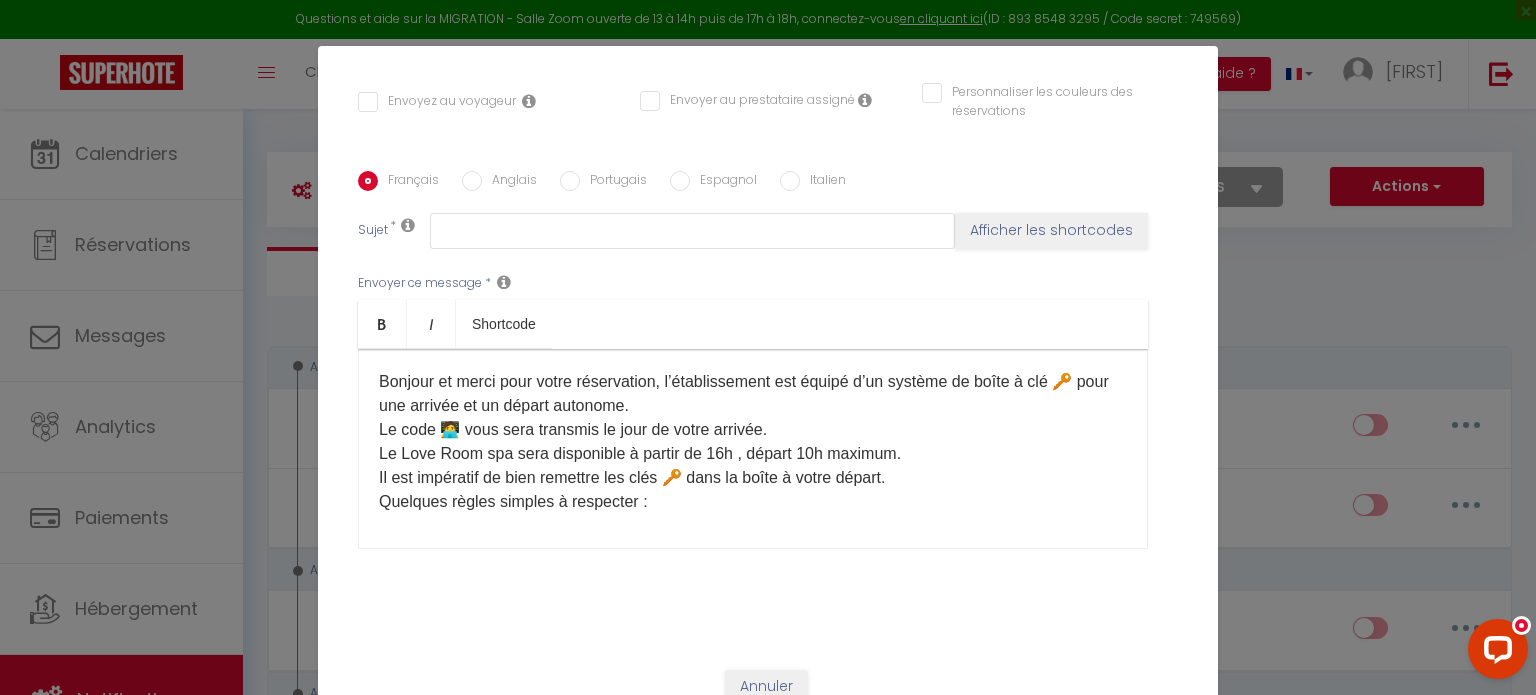 scroll, scrollTop: 0, scrollLeft: 0, axis: both 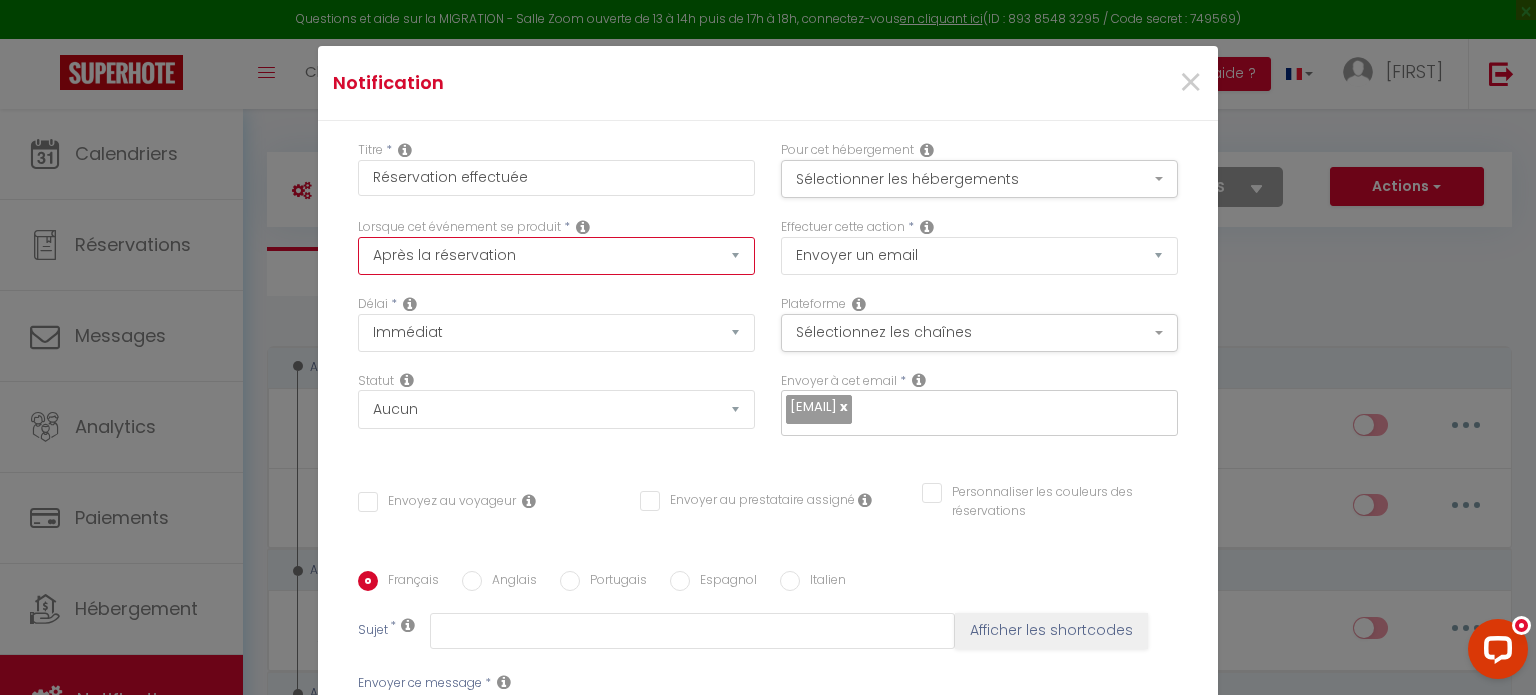 click on "Après la réservation   Avant Checkin (à partir de 12h00)   Après Checkin (à partir de 12h00)   Avant Checkout (à partir de 12h00)   Après Checkout (à partir de 12h00)   Température   Co2   Bruit sonore   Après visualisation lien paiement   Après Paiement Lien KO   Après Caution Lien KO   Après Paiement Automatique KO   Après Caution Automatique KO   Après Visualisation du Contrat   Après Signature du Contrat   Paiement OK   Après soumission formulaire bienvenue   Aprés annulation réservation   Après remboursement automatique   Date spécifique   Après Assignation   Après Désassignation   Après soumission online checkin   Caution OK" at bounding box center (556, 256) 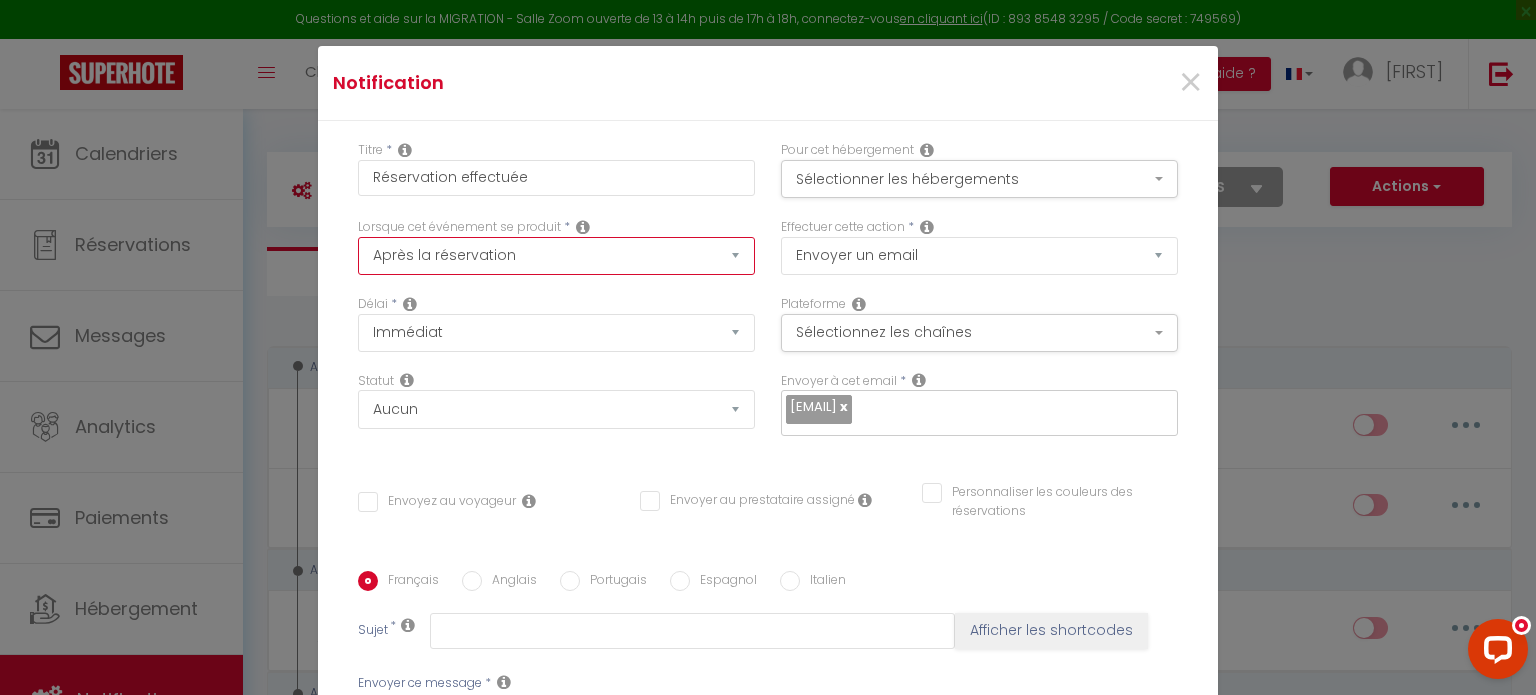 click on "Après la réservation   Avant Checkin (à partir de 12h00)   Après Checkin (à partir de 12h00)   Avant Checkout (à partir de 12h00)   Après Checkout (à partir de 12h00)   Température   Co2   Bruit sonore   Après visualisation lien paiement   Après Paiement Lien KO   Après Caution Lien KO   Après Paiement Automatique KO   Après Caution Automatique KO   Après Visualisation du Contrat   Après Signature du Contrat   Paiement OK   Après soumission formulaire bienvenue   Aprés annulation réservation   Après remboursement automatique   Date spécifique   Après Assignation   Après Désassignation   Après soumission online checkin   Caution OK" at bounding box center (556, 256) 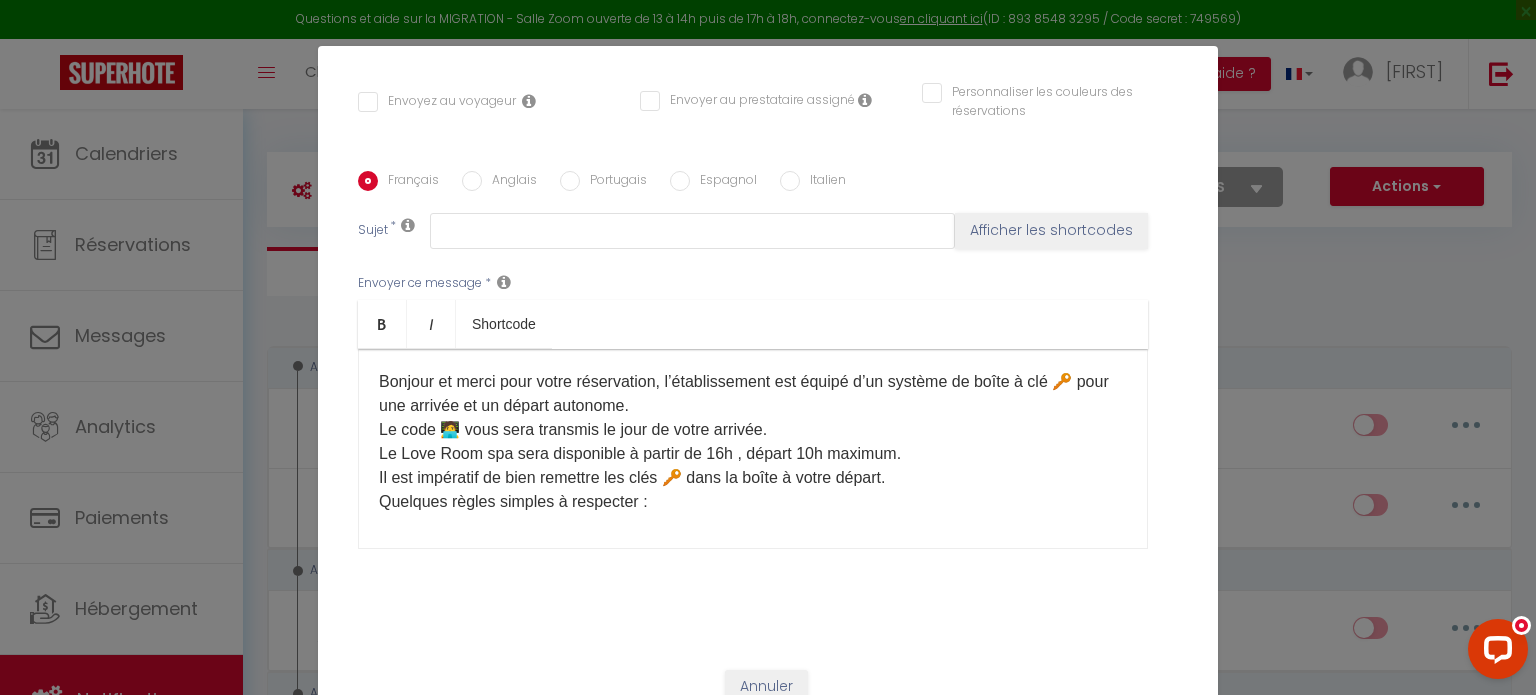 scroll, scrollTop: 0, scrollLeft: 0, axis: both 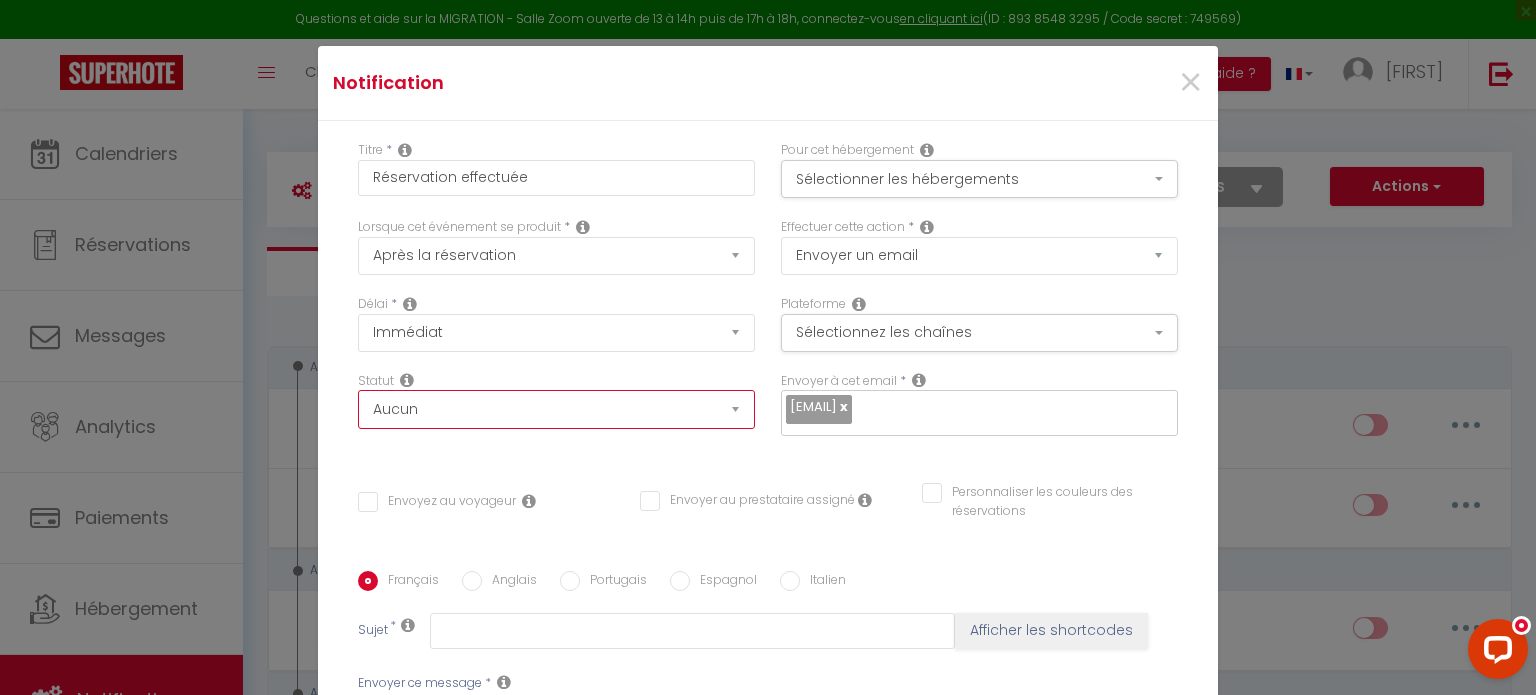 click on "Aucun   Si la réservation est payée   Si réservation non payée   Si la caution a été prise   Si caution non payée" at bounding box center (556, 409) 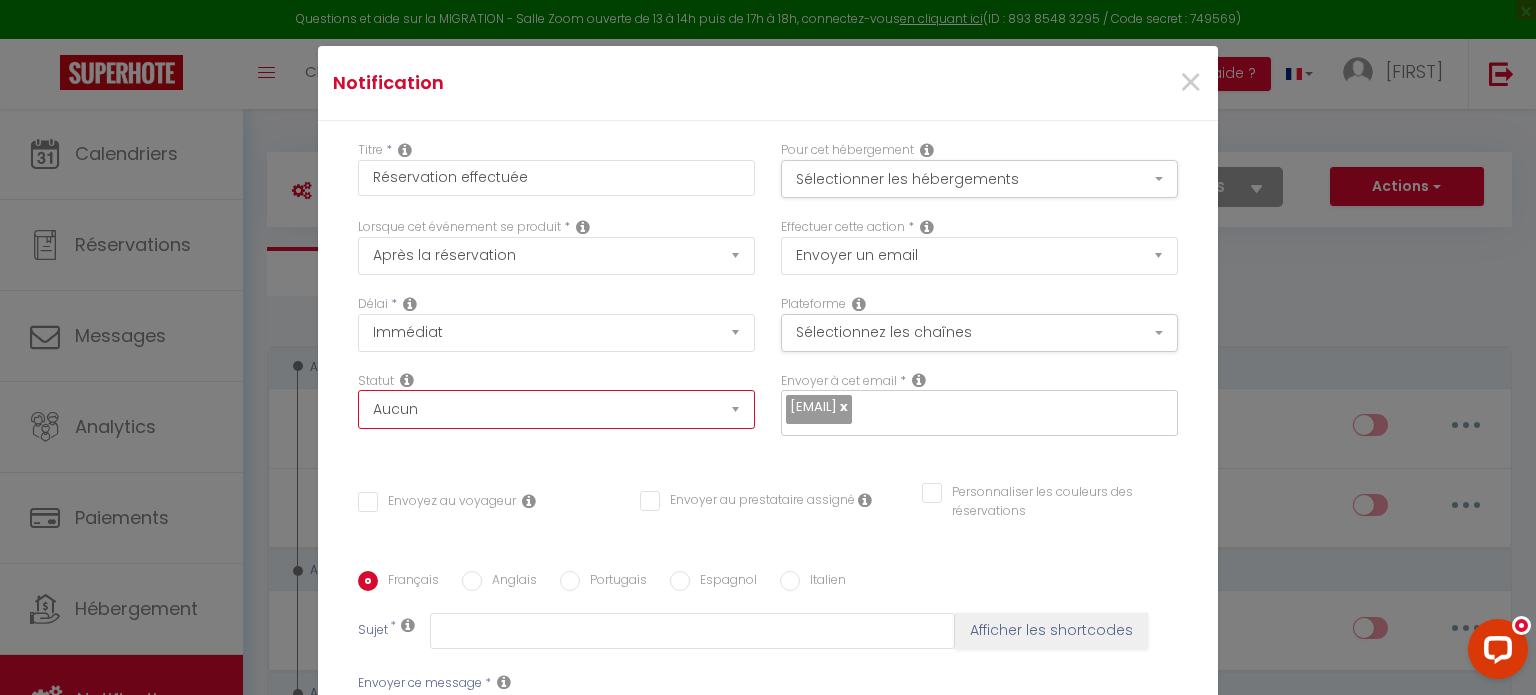 click on "Aucun   Si la réservation est payée   Si réservation non payée   Si la caution a été prise   Si caution non payée" at bounding box center (556, 409) 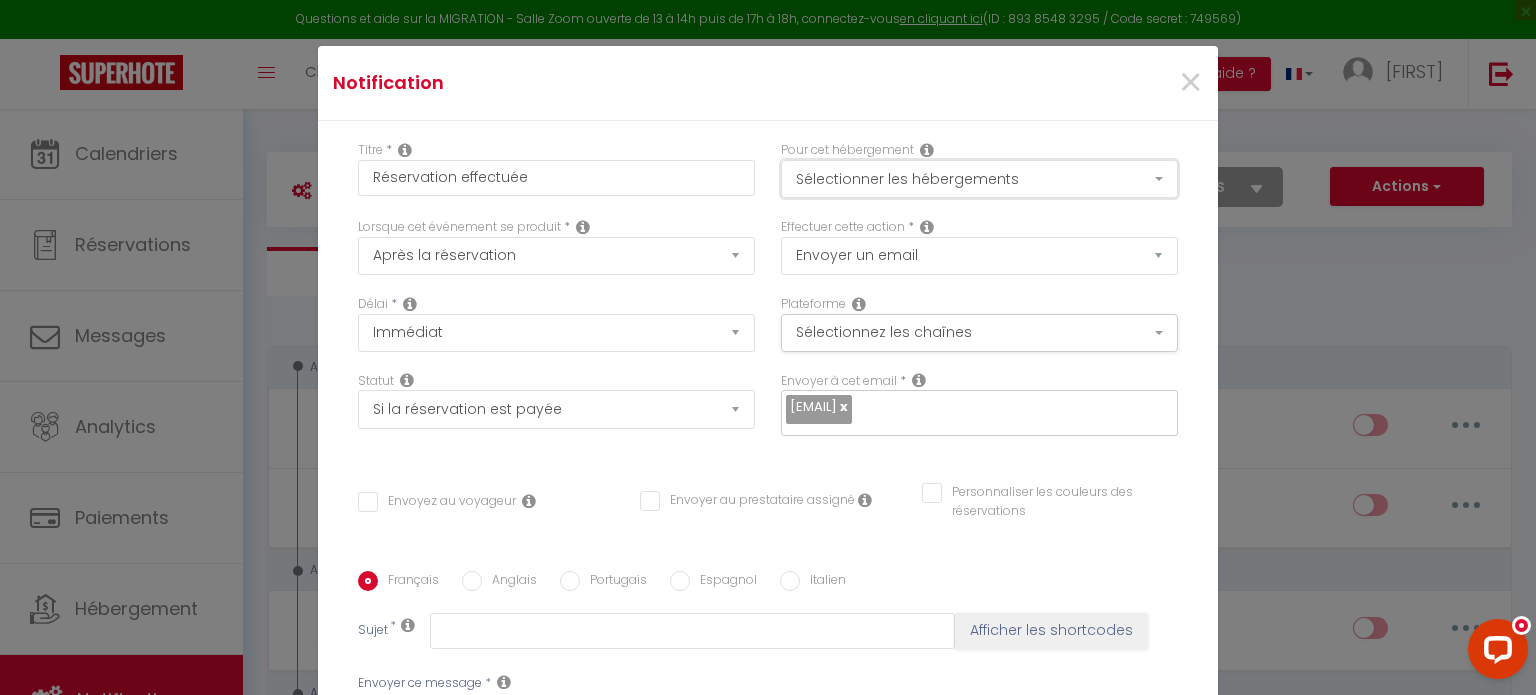 click on "Sélectionner les hébergements" at bounding box center (979, 179) 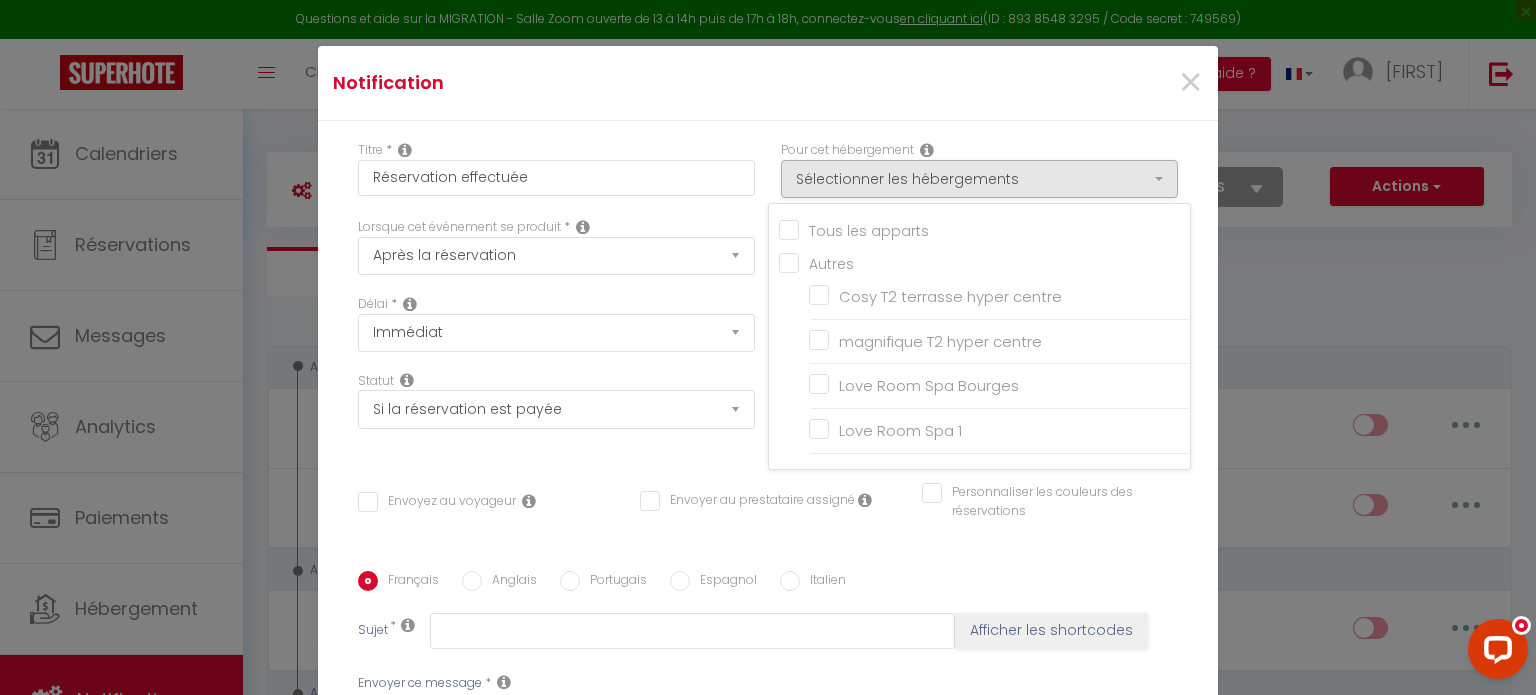 click on "Tous les apparts" at bounding box center (984, 229) 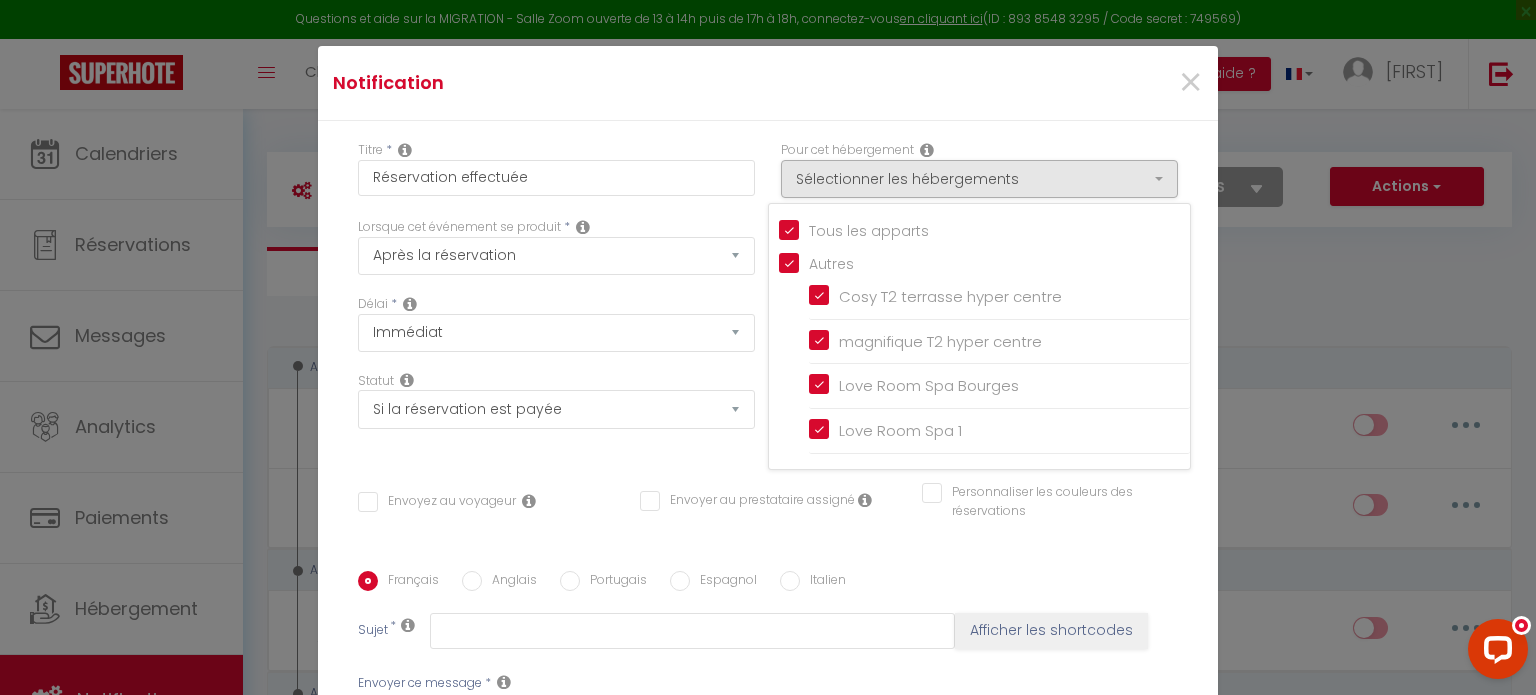 click on "Titre   *     Réservation effectuée   Pour cet hébergement
Sélectionner les hébergements
Tous les apparts
Autres
Cosy T2 terrasse hyper centre
magnifique T2 hyper centre
Love Room  Spa Bourges
Love Room Spa  1
Lorsque cet événement se produit   *      Après la réservation   Avant Checkin (à partir de 12h00)   Après Checkin (à partir de 12h00)   Avant Checkout (à partir de 12h00)   Après Checkout (à partir de 12h00)   Température   Co2   Bruit sonore   Après visualisation lien paiement   Après Paiement Lien KO      *" at bounding box center [768, 585] 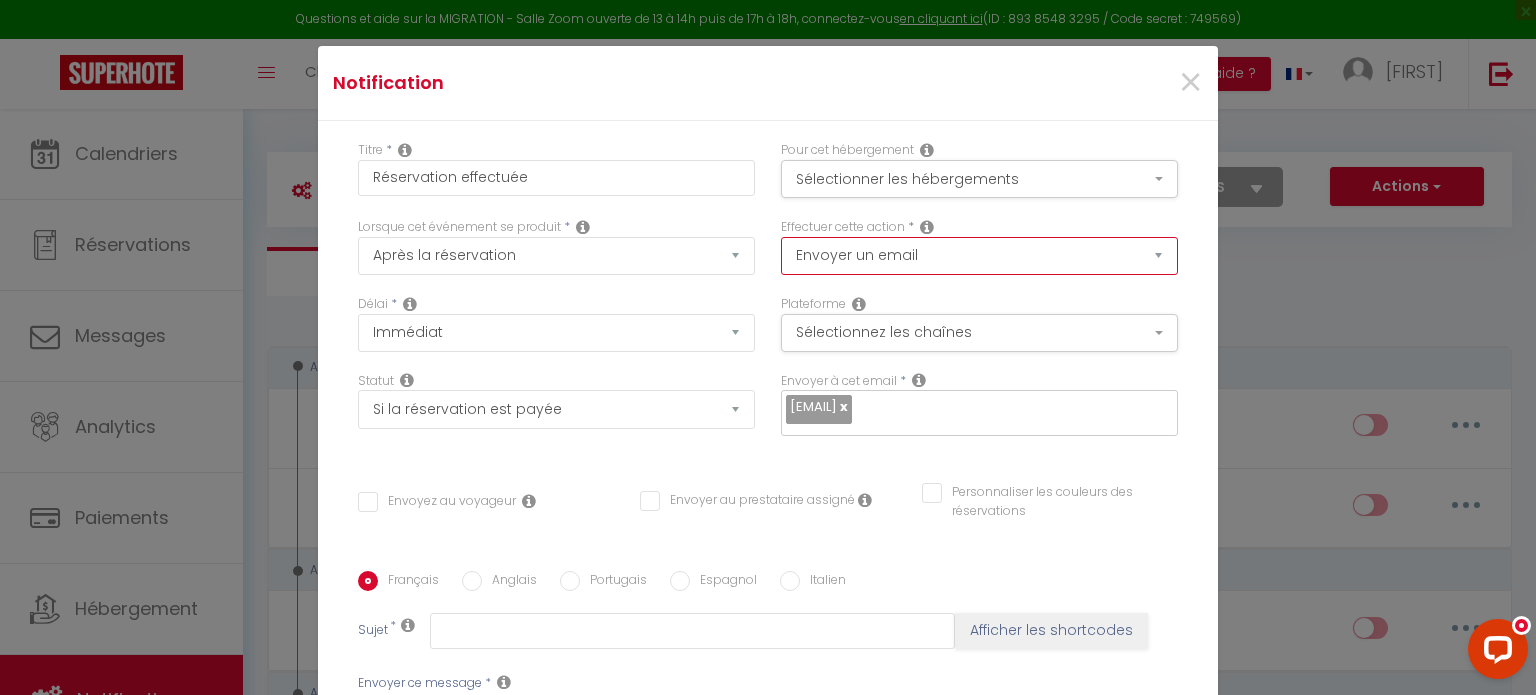 click on "Envoyer un email   Envoyer un SMS   Envoyer une notification push" at bounding box center [979, 256] 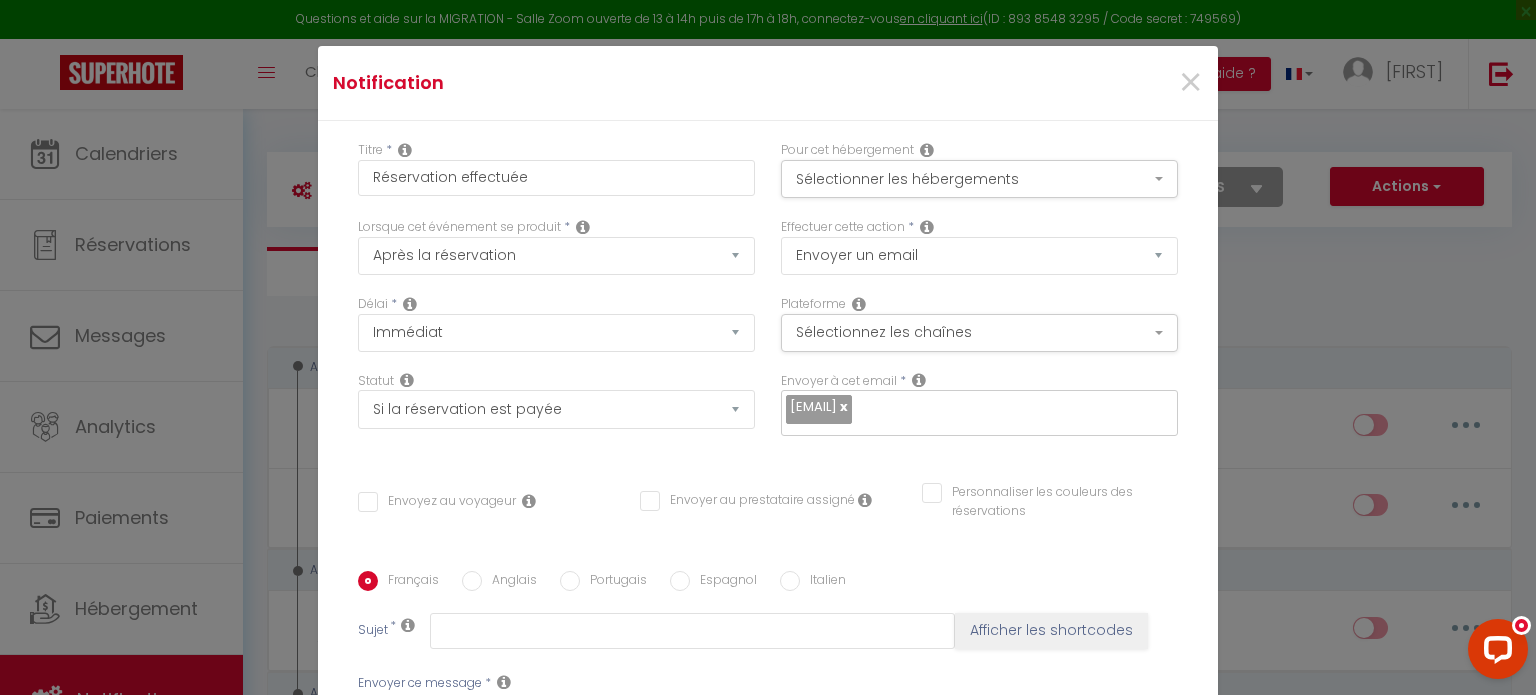 click on "Titre   *     Réservation effectuée   Pour cet hébergement
Sélectionner les hébergements
Tous les apparts
Autres
Cosy T2 terrasse hyper centre
magnifique T2 hyper centre
Love Room  Spa Bourges
Love Room Spa  1
Lorsque cet événement se produit   *      Après la réservation   Avant Checkin (à partir de 12h00)   Après Checkin (à partir de 12h00)   Avant Checkout (à partir de 12h00)   Après Checkout (à partir de 12h00)   Température   Co2   Bruit sonore   Après visualisation lien paiement   Après Paiement Lien KO      *" at bounding box center (768, 585) 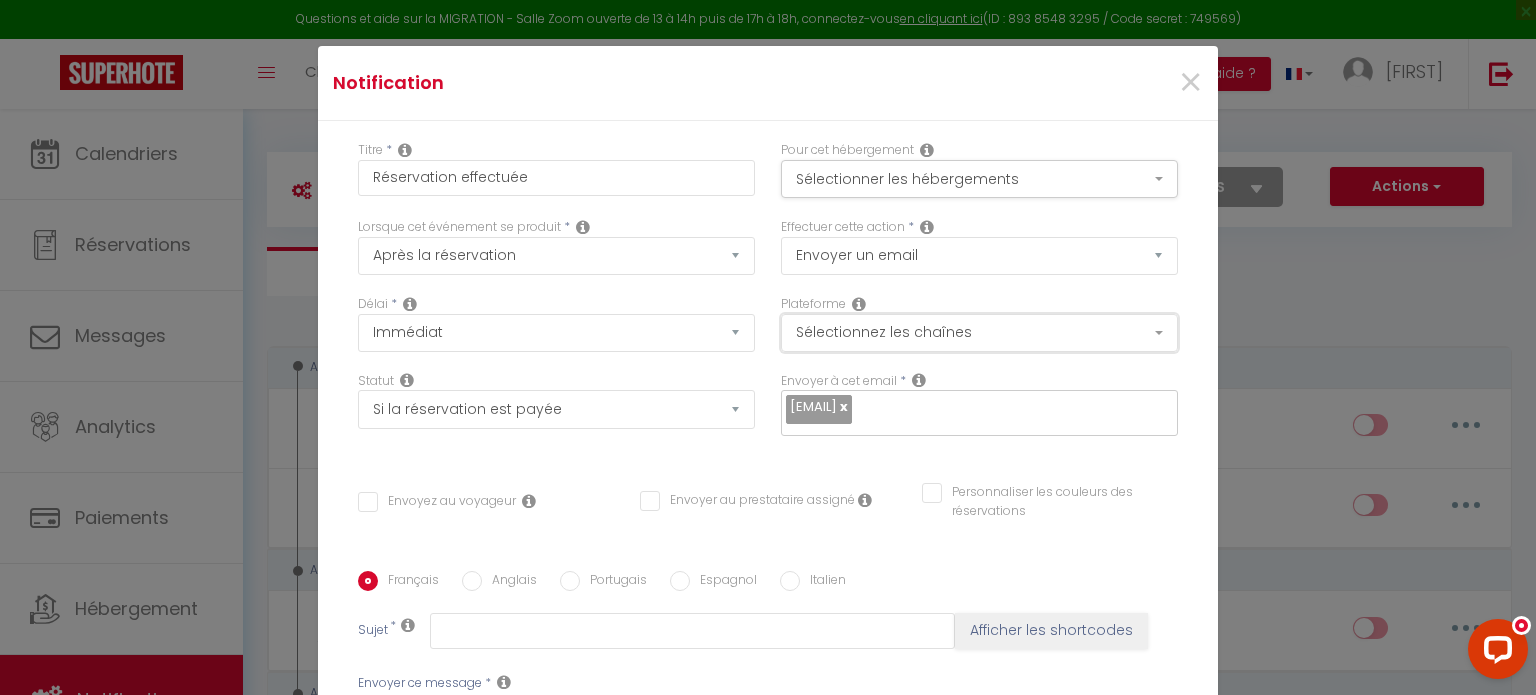 click on "Sélectionnez les chaînes" at bounding box center (979, 333) 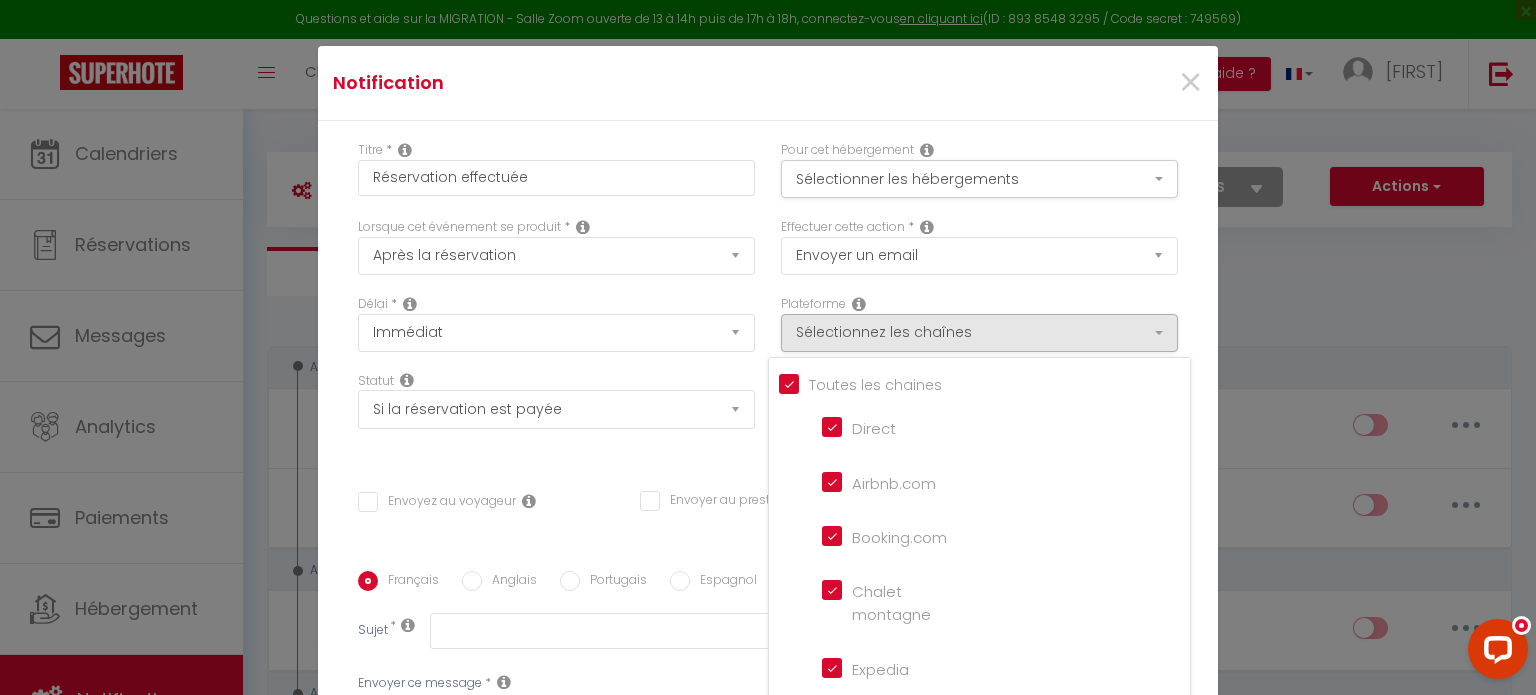click on "Titre   *     Réservation effectuée   Pour cet hébergement
Sélectionner les hébergements
Tous les apparts
Autres
Cosy T2 terrasse hyper centre
magnifique T2 hyper centre
Love Room  Spa Bourges
Love Room Spa  1
Lorsque cet événement se produit   *      Après la réservation   Avant Checkin (à partir de 12h00)   Après Checkin (à partir de 12h00)   Avant Checkout (à partir de 12h00)   Après Checkout (à partir de 12h00)   Température   Co2   Bruit sonore   Après visualisation lien paiement   Après Paiement Lien KO      *" at bounding box center (768, 585) 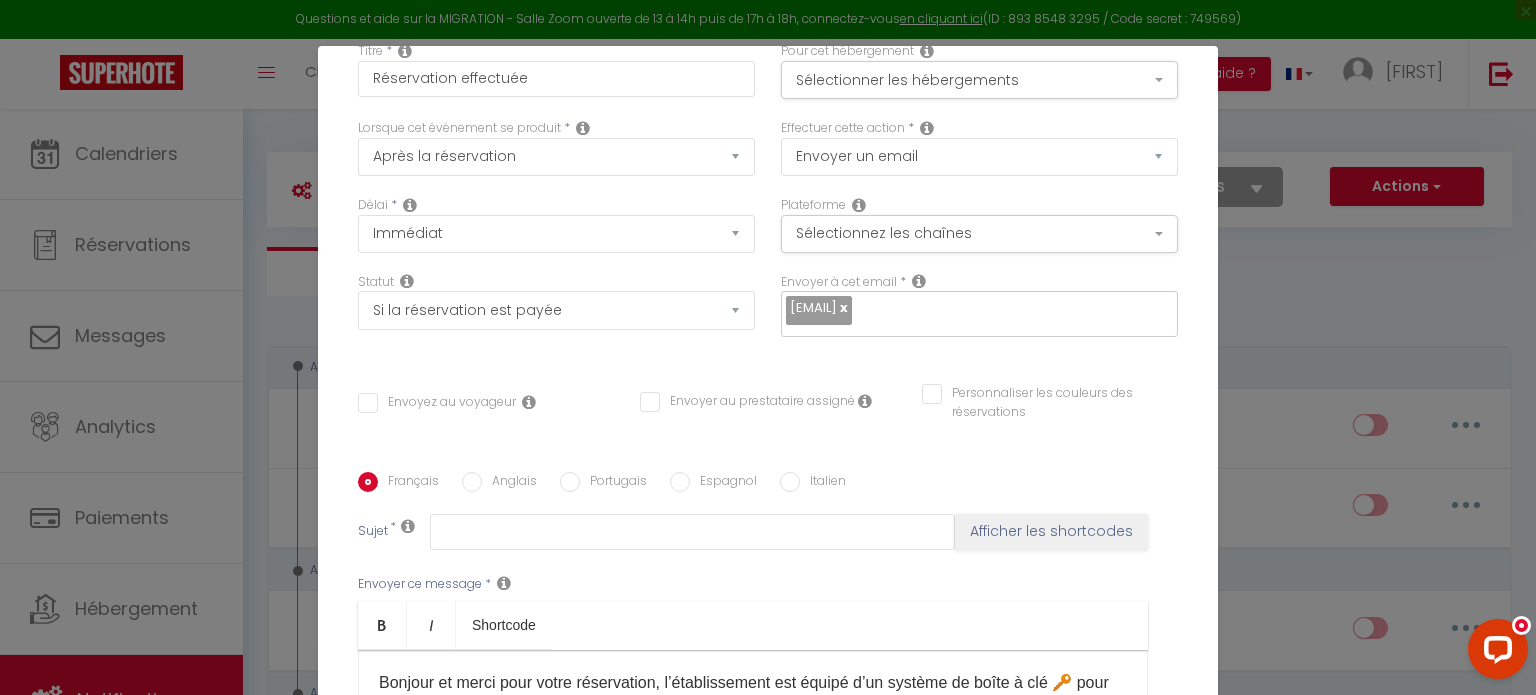 scroll, scrollTop: 100, scrollLeft: 0, axis: vertical 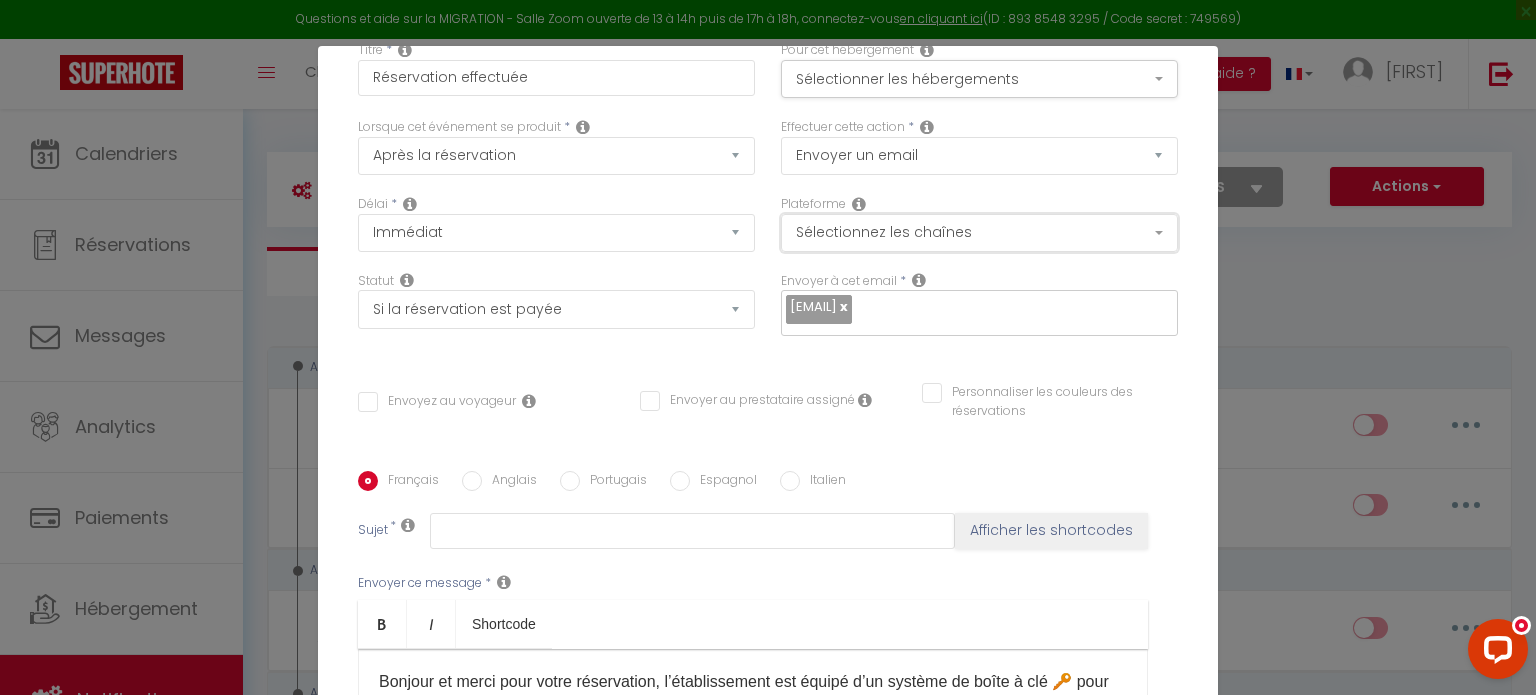click on "Sélectionnez les chaînes" at bounding box center [979, 233] 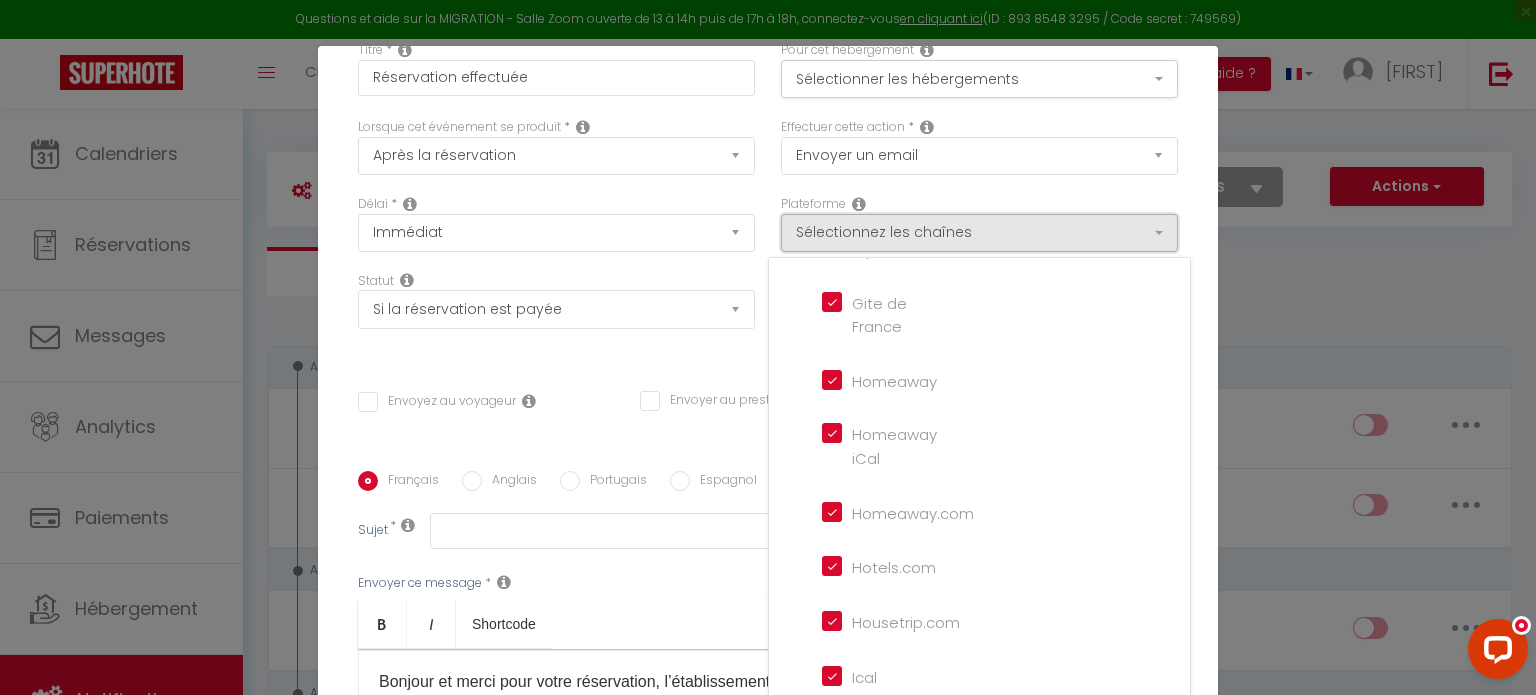 scroll, scrollTop: 461, scrollLeft: 0, axis: vertical 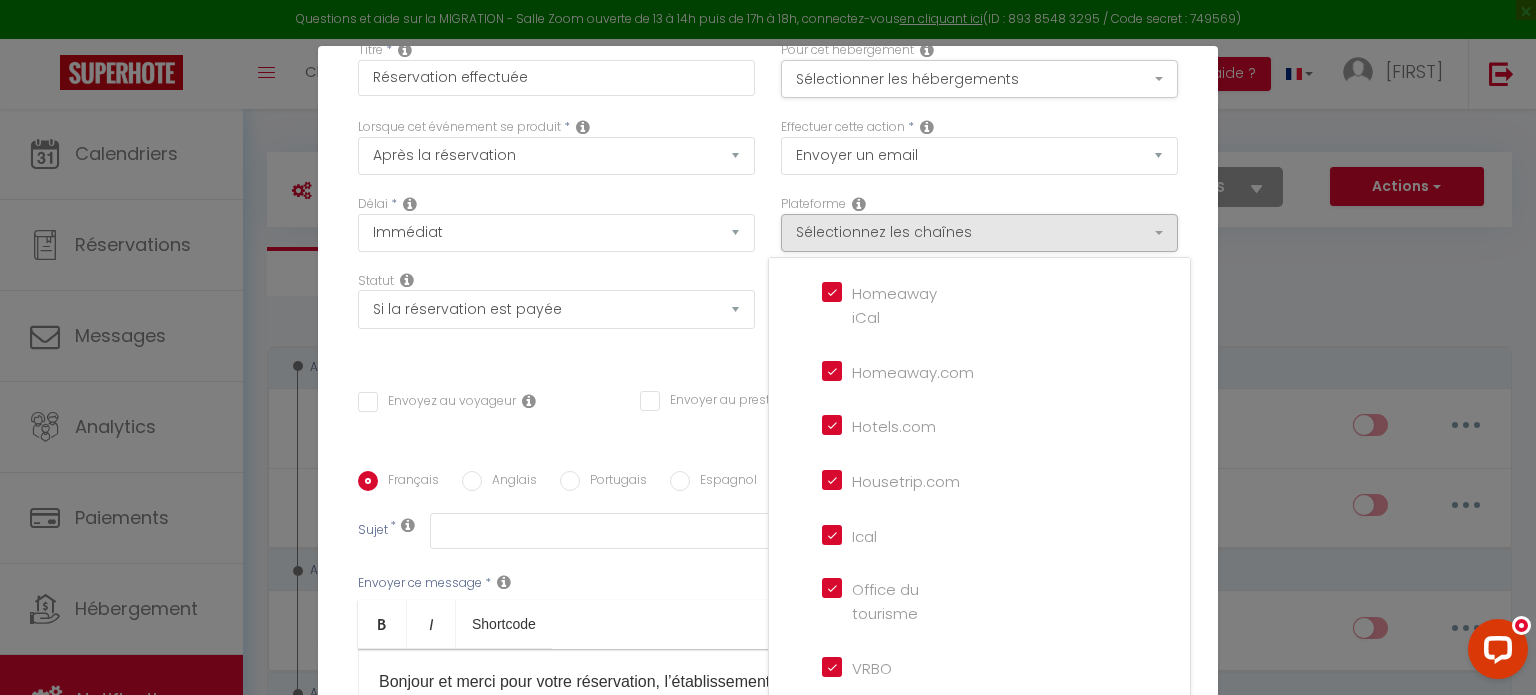 click on "Statut     Aucun   Si la réservation est payée   Si réservation non payée   Si la caution a été prise   Si caution non payée" at bounding box center (556, 314) 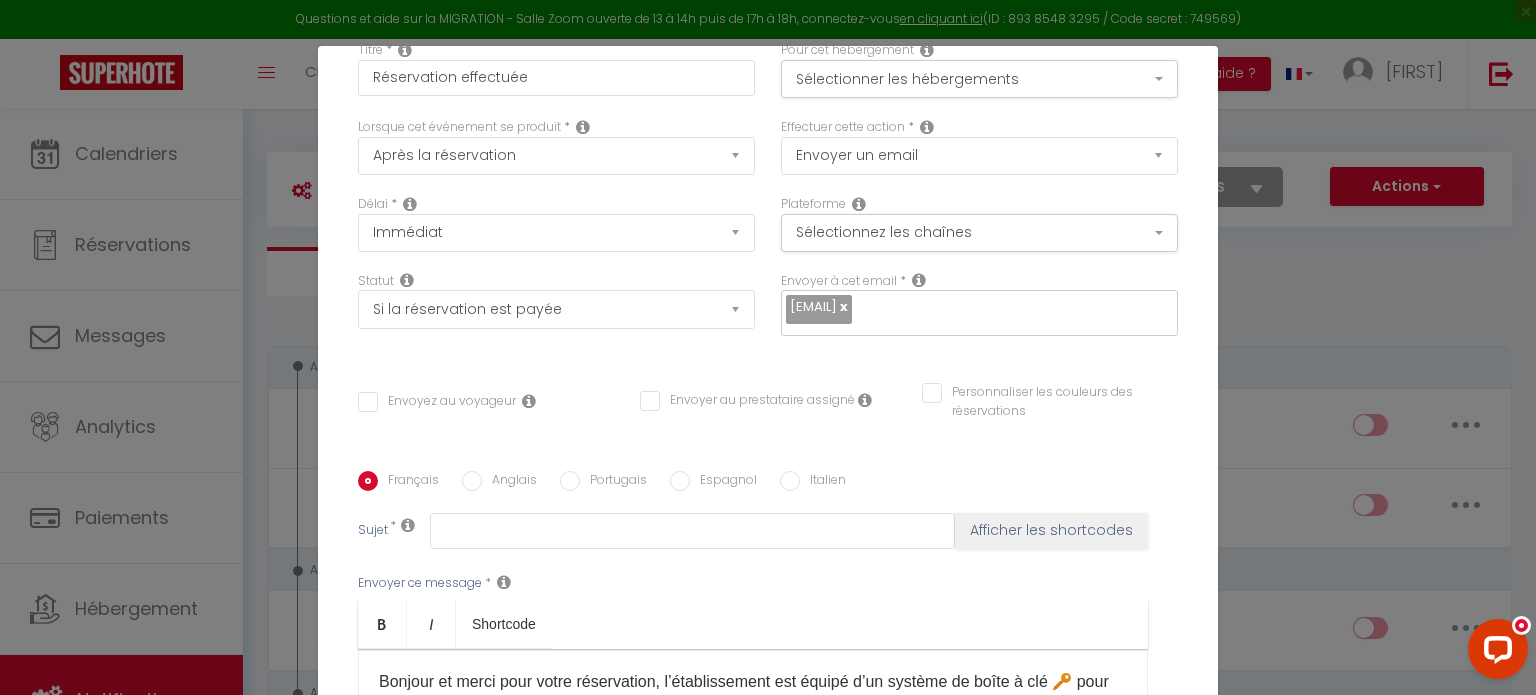 click on "Envoyez au voyageur" at bounding box center (437, 402) 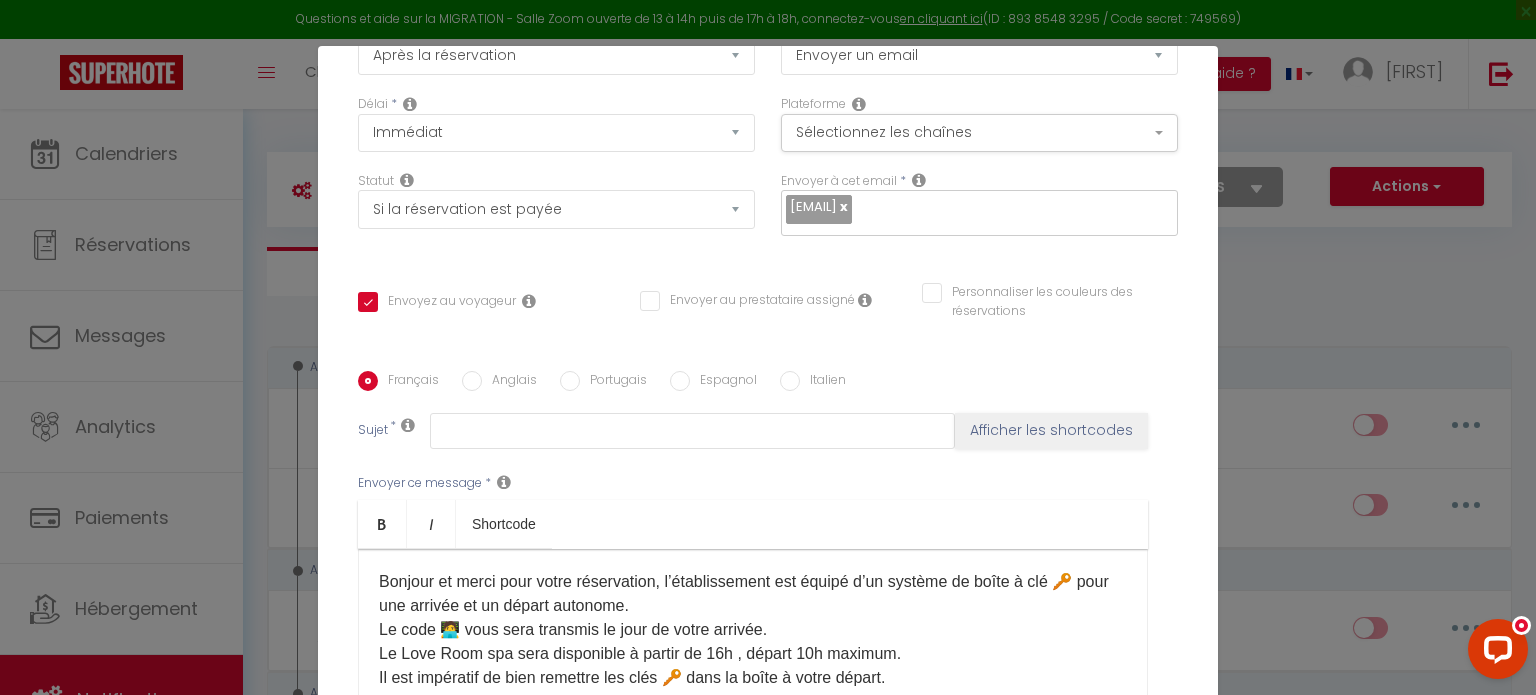 scroll, scrollTop: 300, scrollLeft: 0, axis: vertical 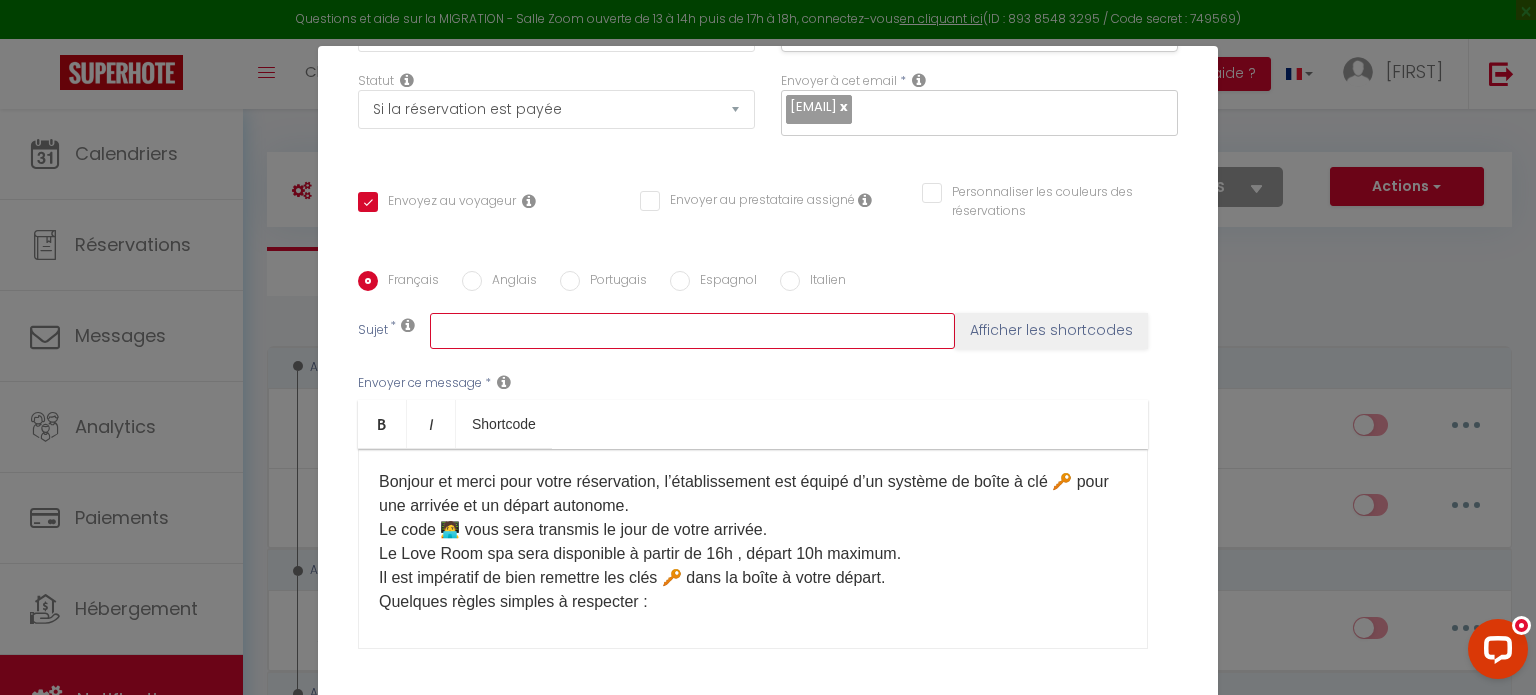 click at bounding box center [692, 331] 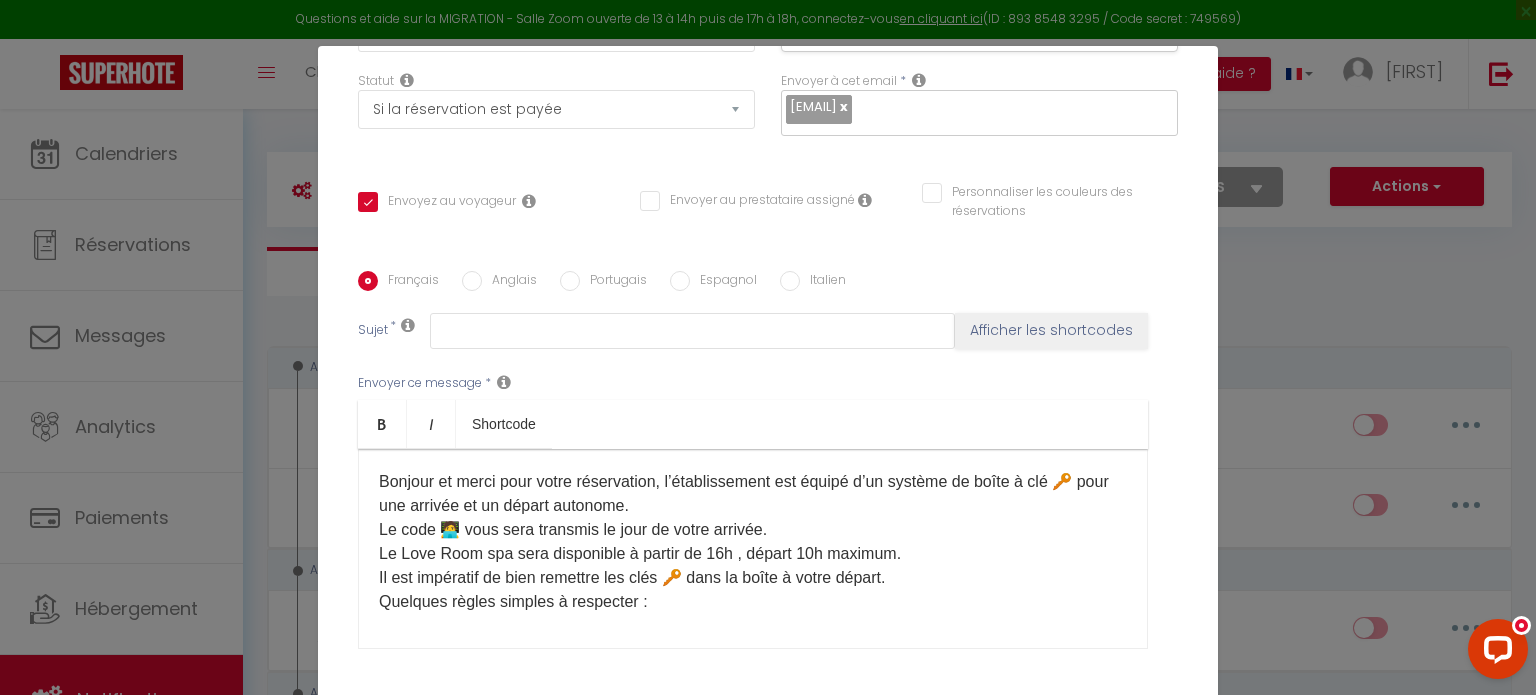 click on "Bold Italic Shortcode" at bounding box center [753, 424] 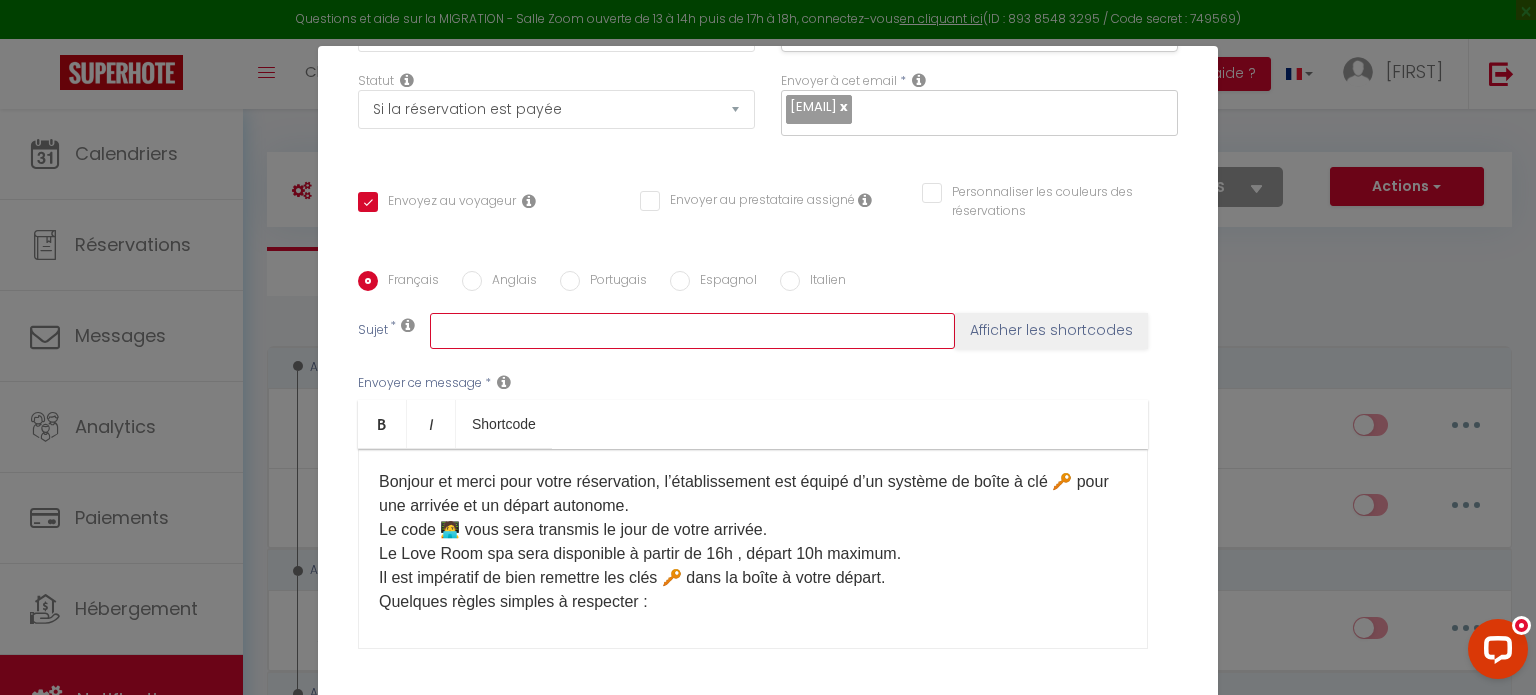 click at bounding box center (692, 331) 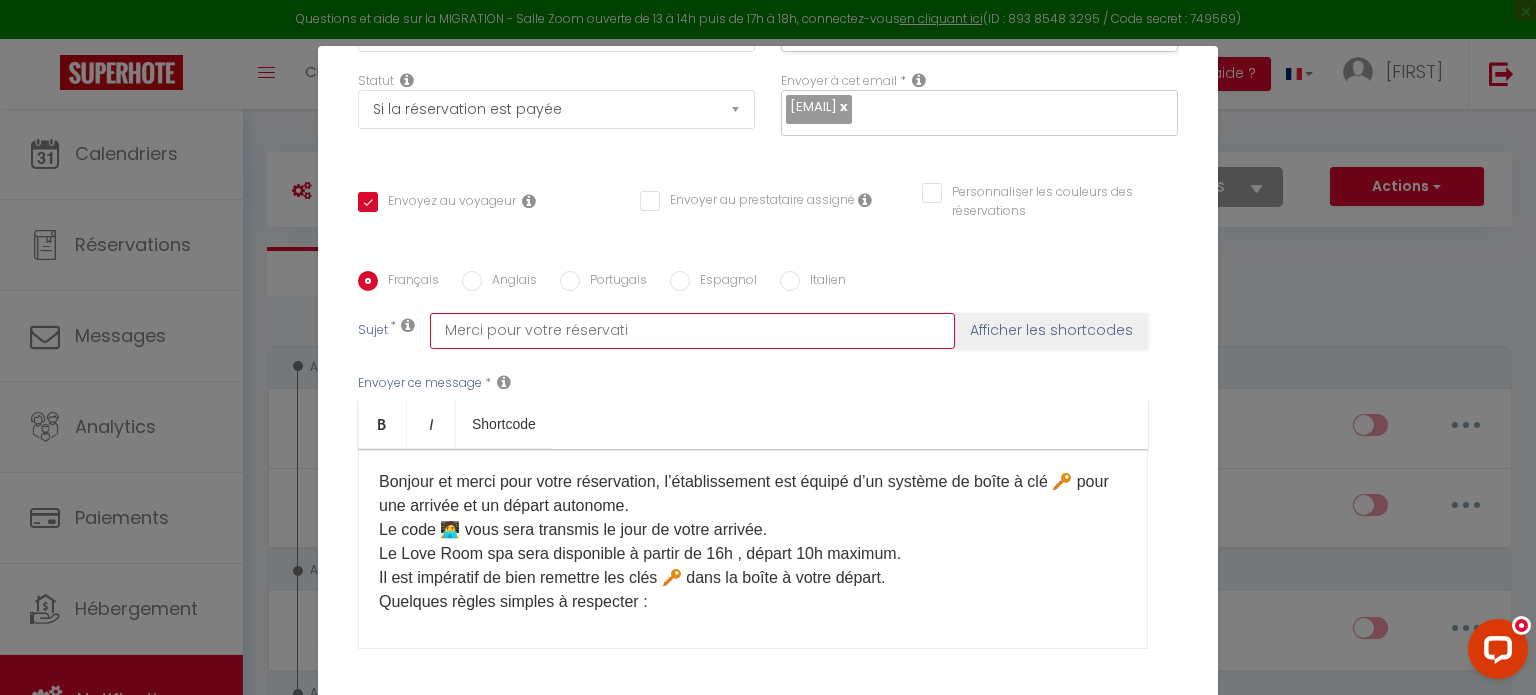 click on "Merci pour votre réservati" at bounding box center (692, 331) 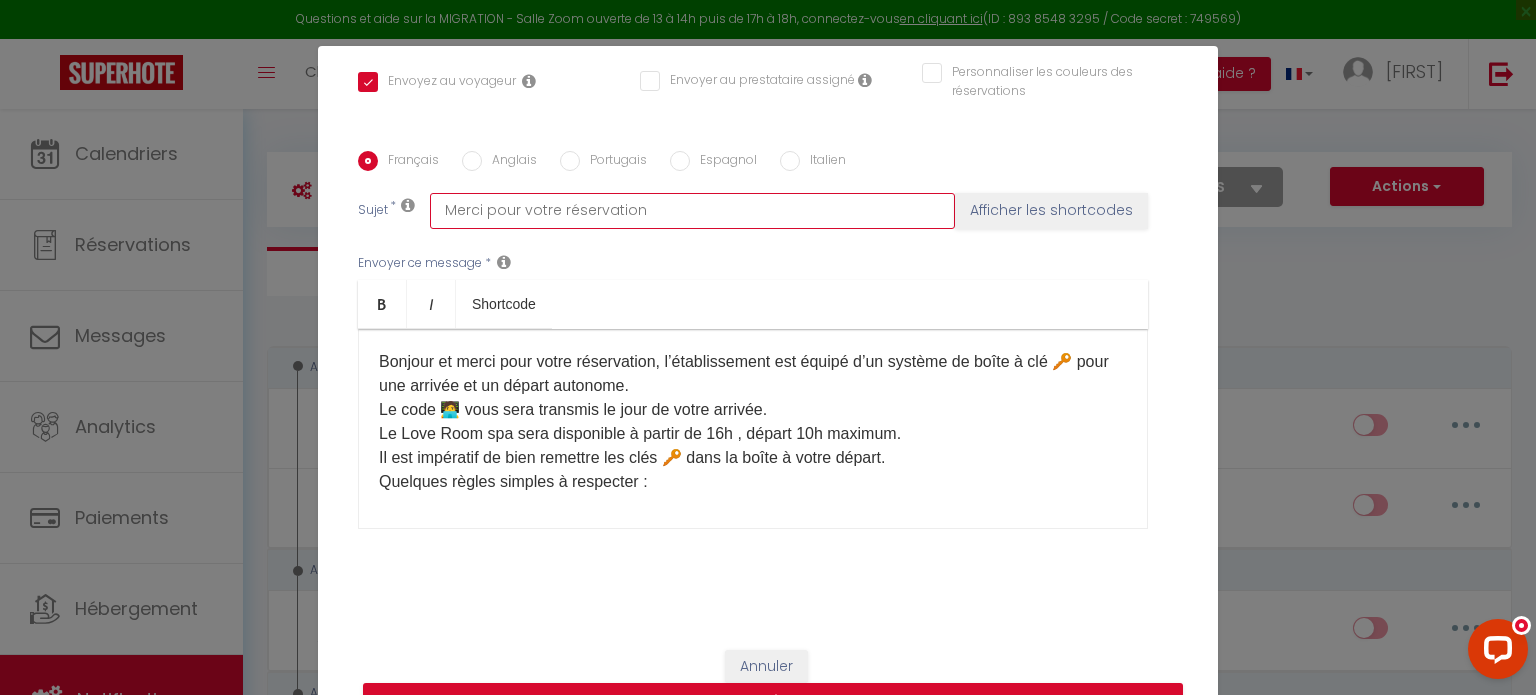 scroll, scrollTop: 448, scrollLeft: 0, axis: vertical 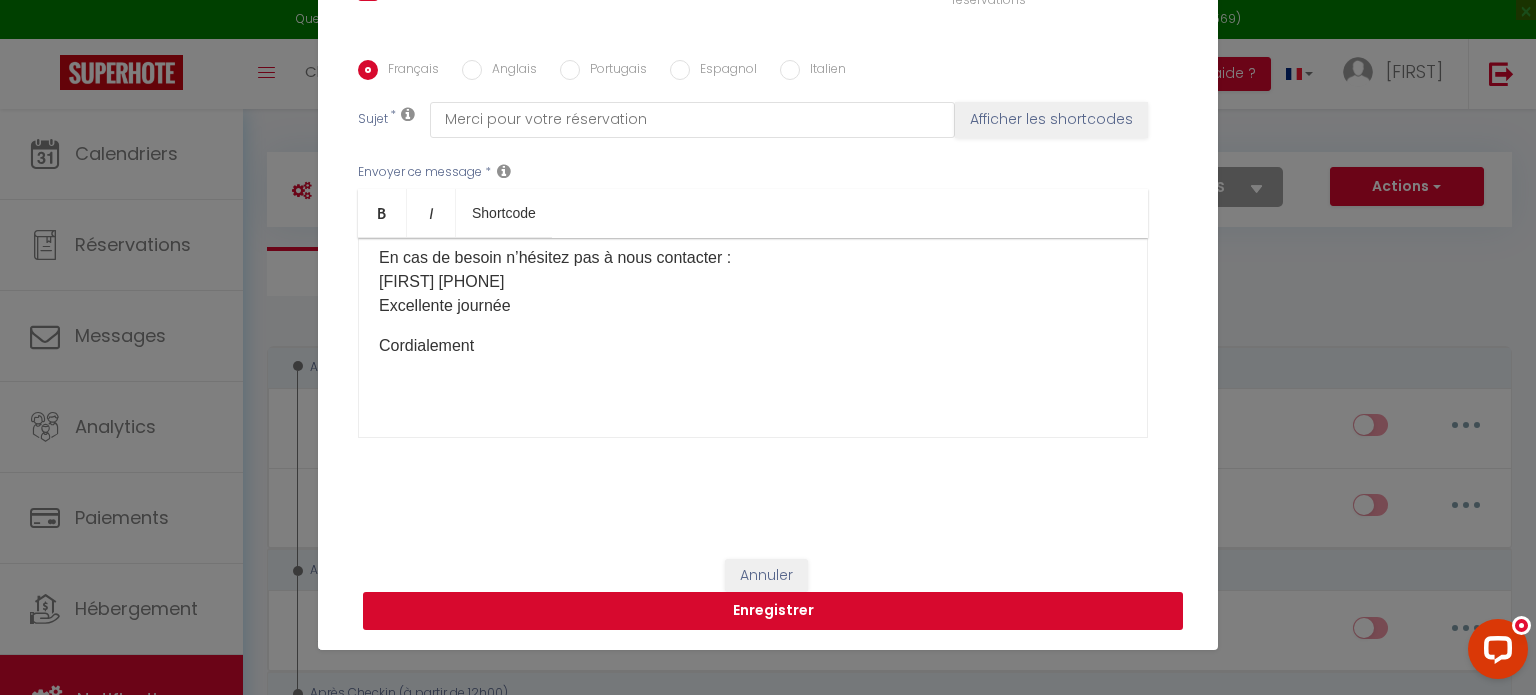click on "Enregistrer" at bounding box center [773, 611] 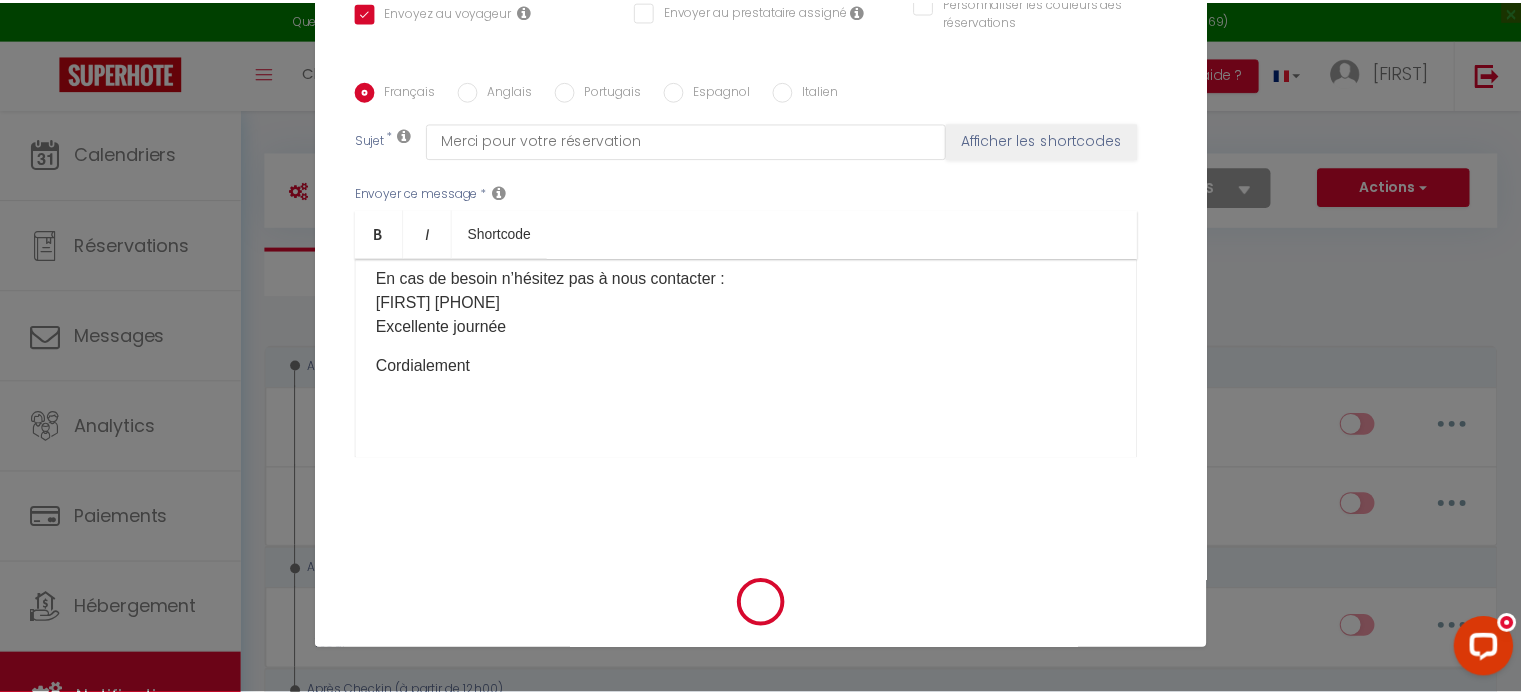 scroll, scrollTop: 427, scrollLeft: 0, axis: vertical 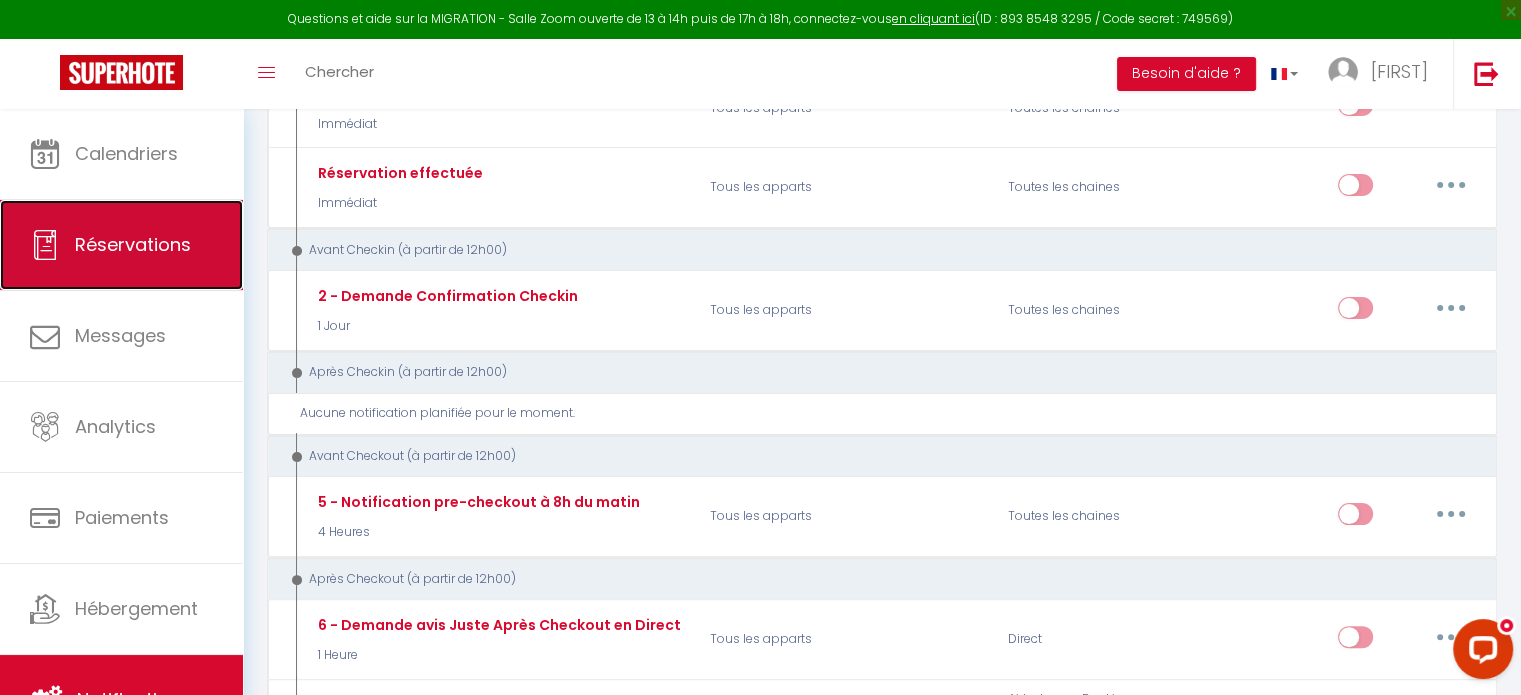 click on "Réservations" at bounding box center (133, 244) 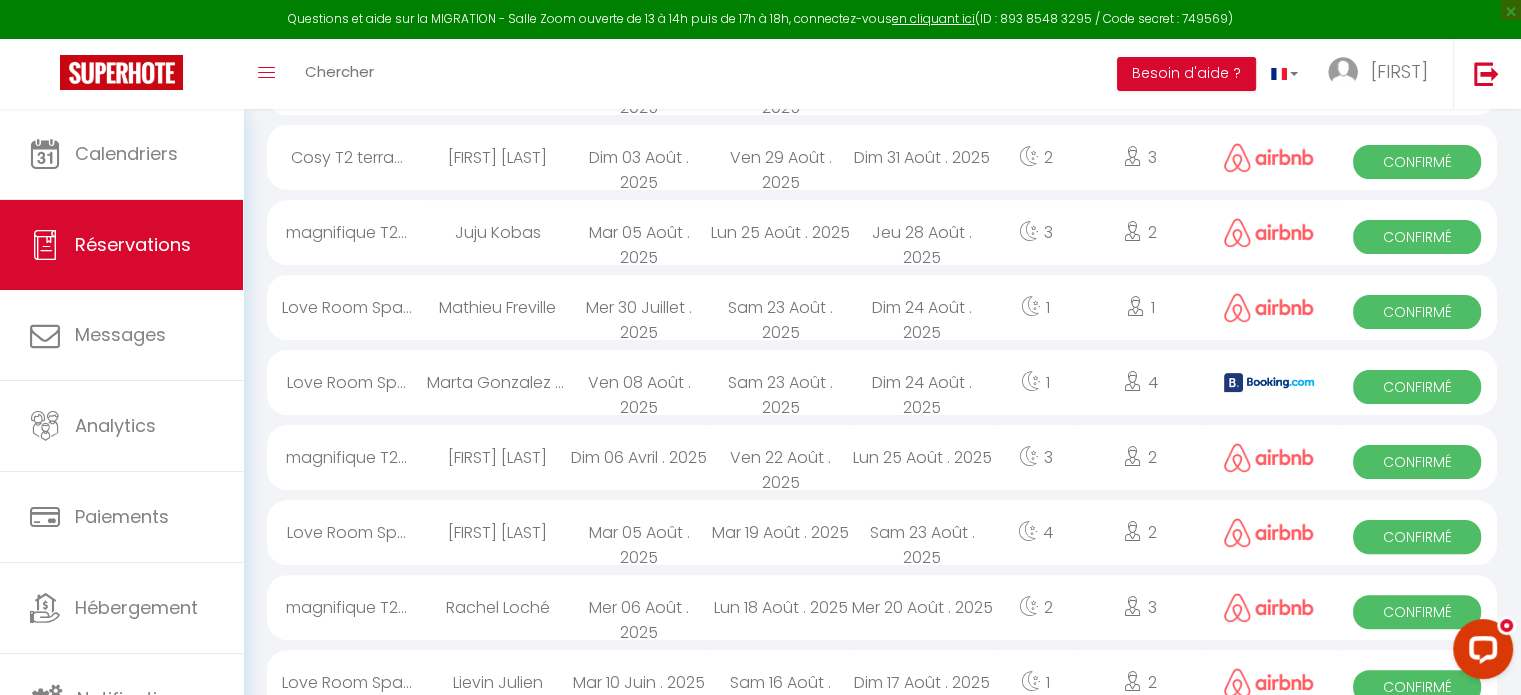 scroll, scrollTop: 1522, scrollLeft: 0, axis: vertical 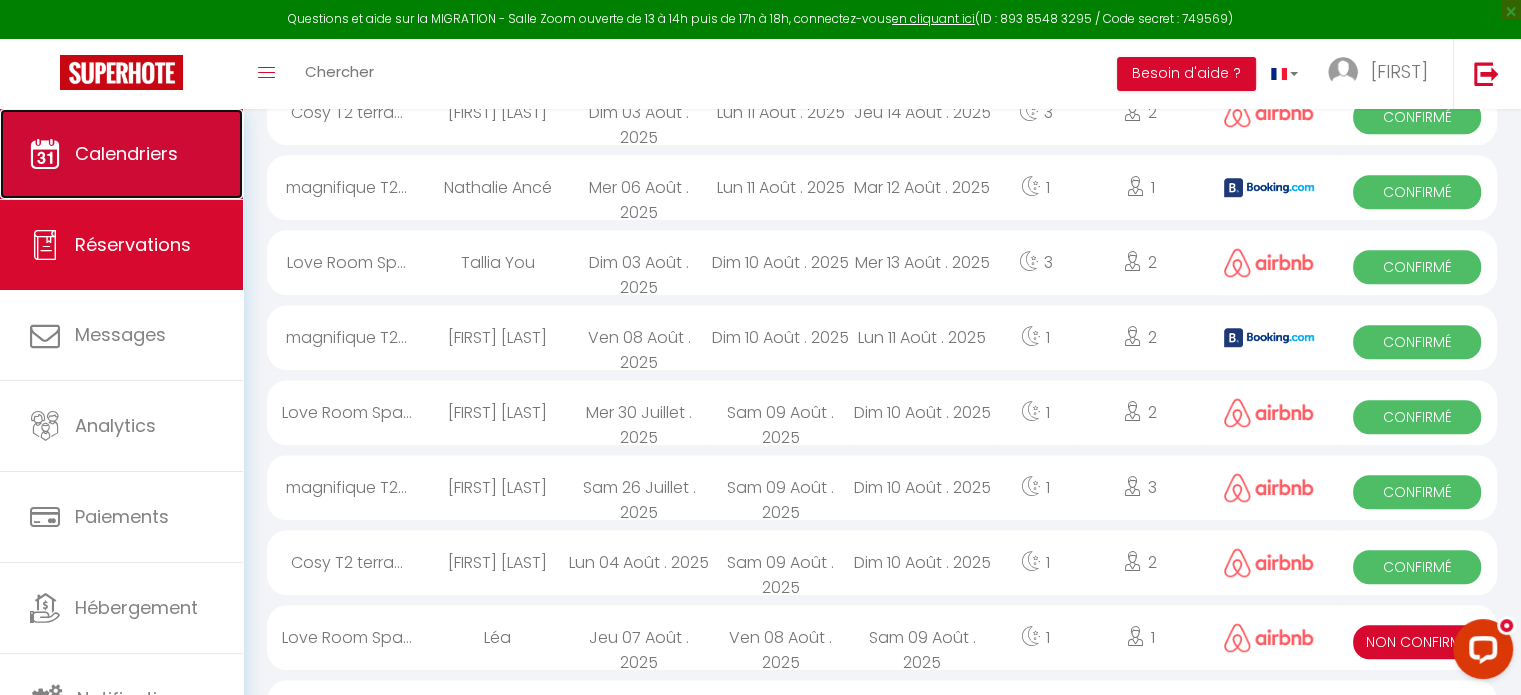 click on "Calendriers" at bounding box center [126, 153] 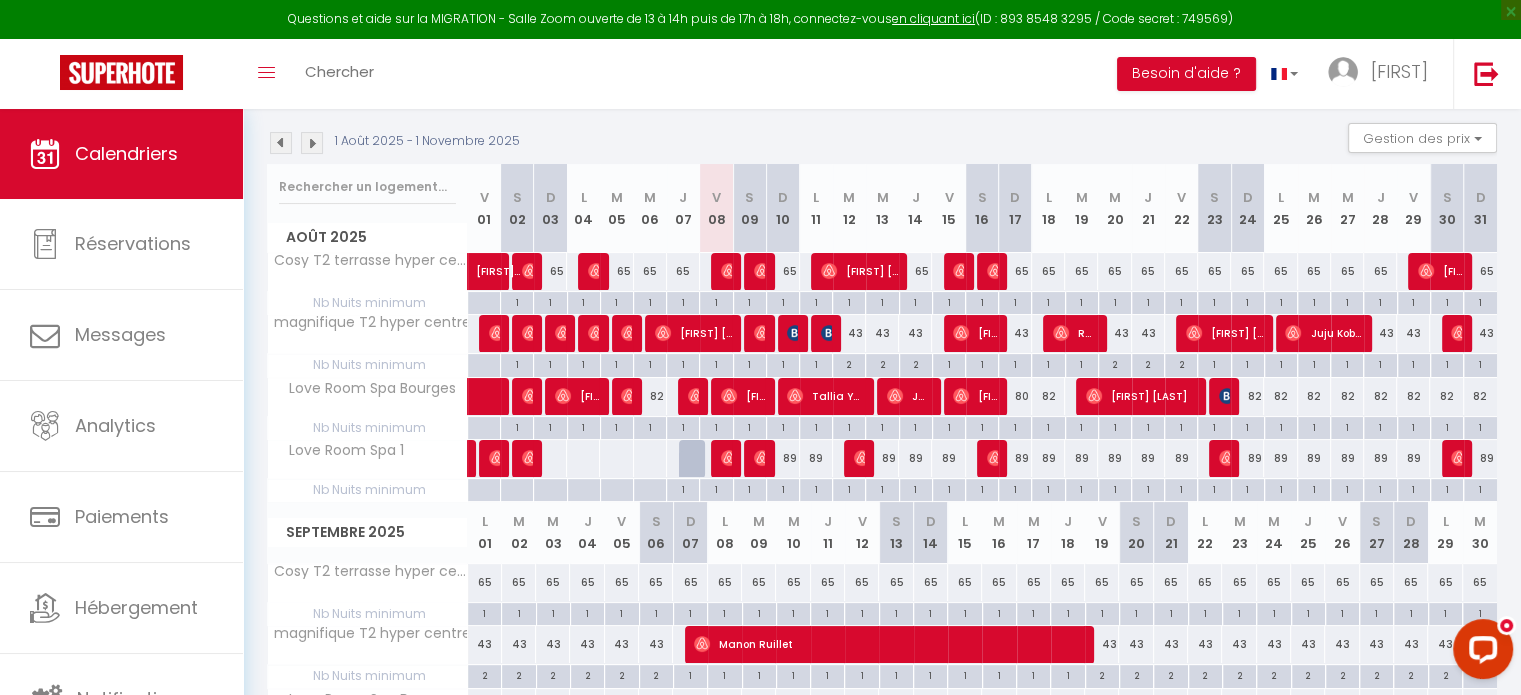 scroll, scrollTop: 200, scrollLeft: 0, axis: vertical 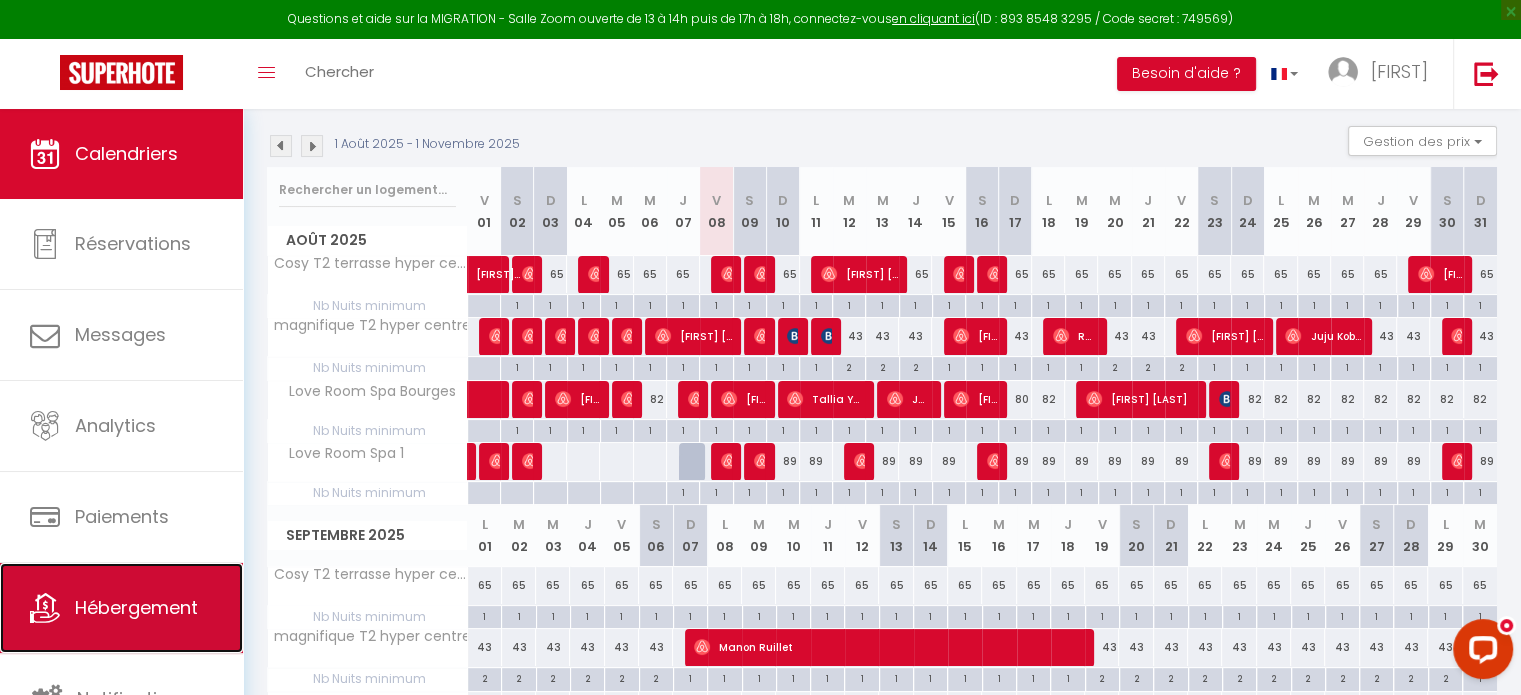 click on "Hébergement" at bounding box center [121, 608] 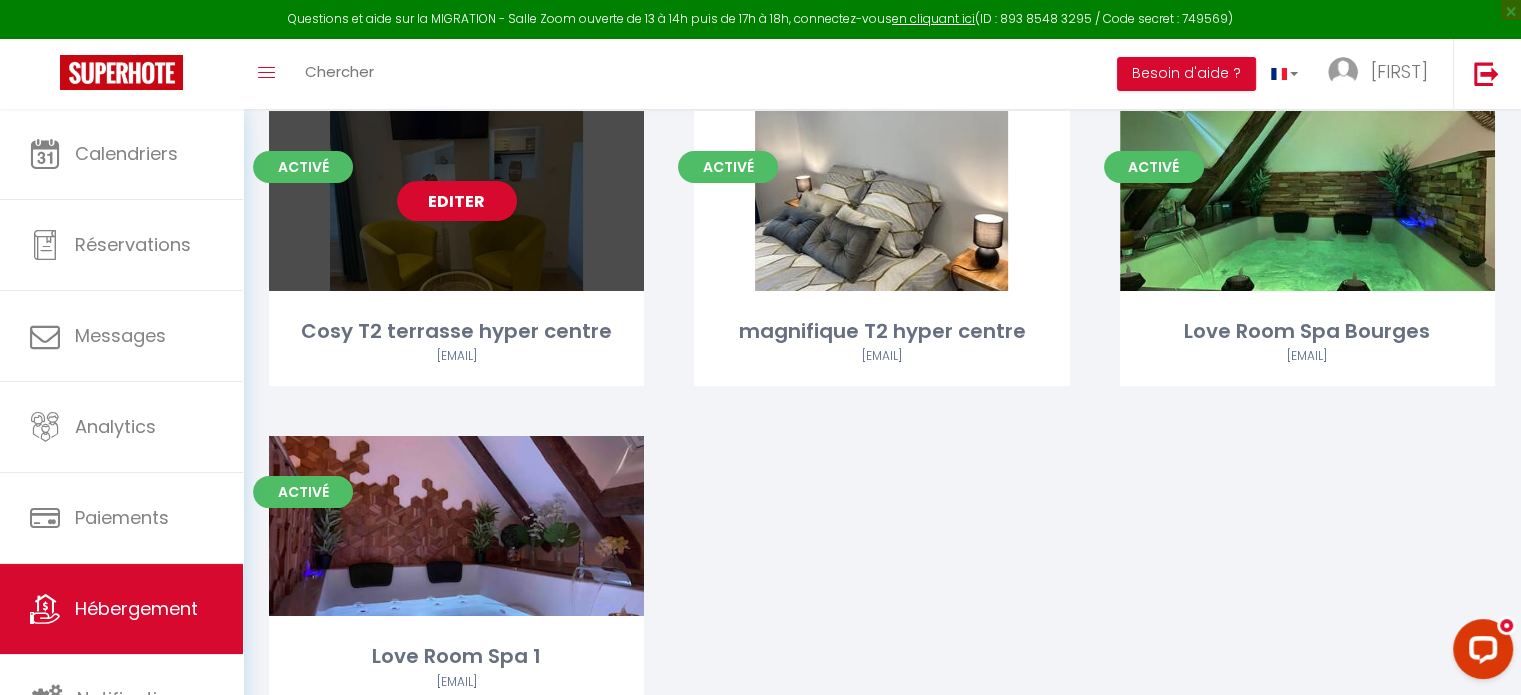 scroll, scrollTop: 100, scrollLeft: 0, axis: vertical 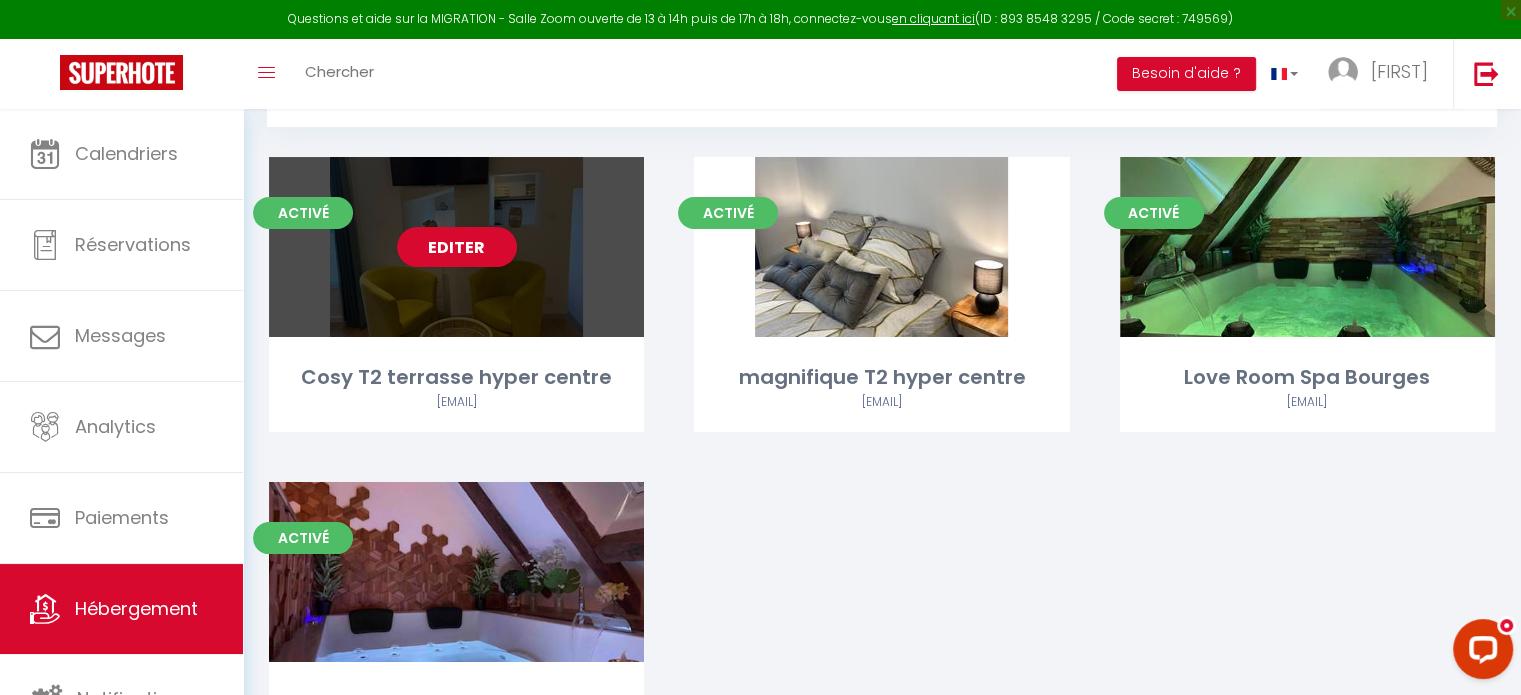 click on "Editer" at bounding box center [456, 247] 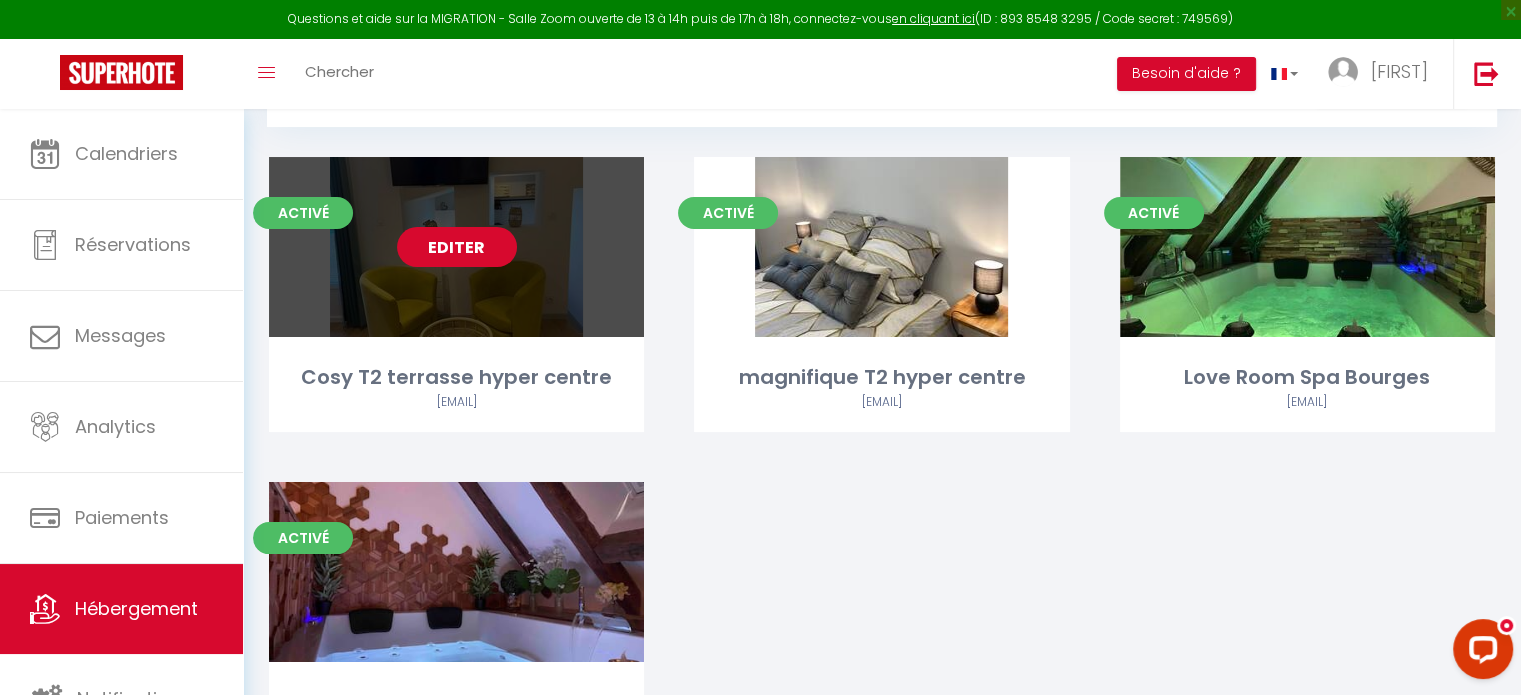 click on "Editer" at bounding box center (457, 247) 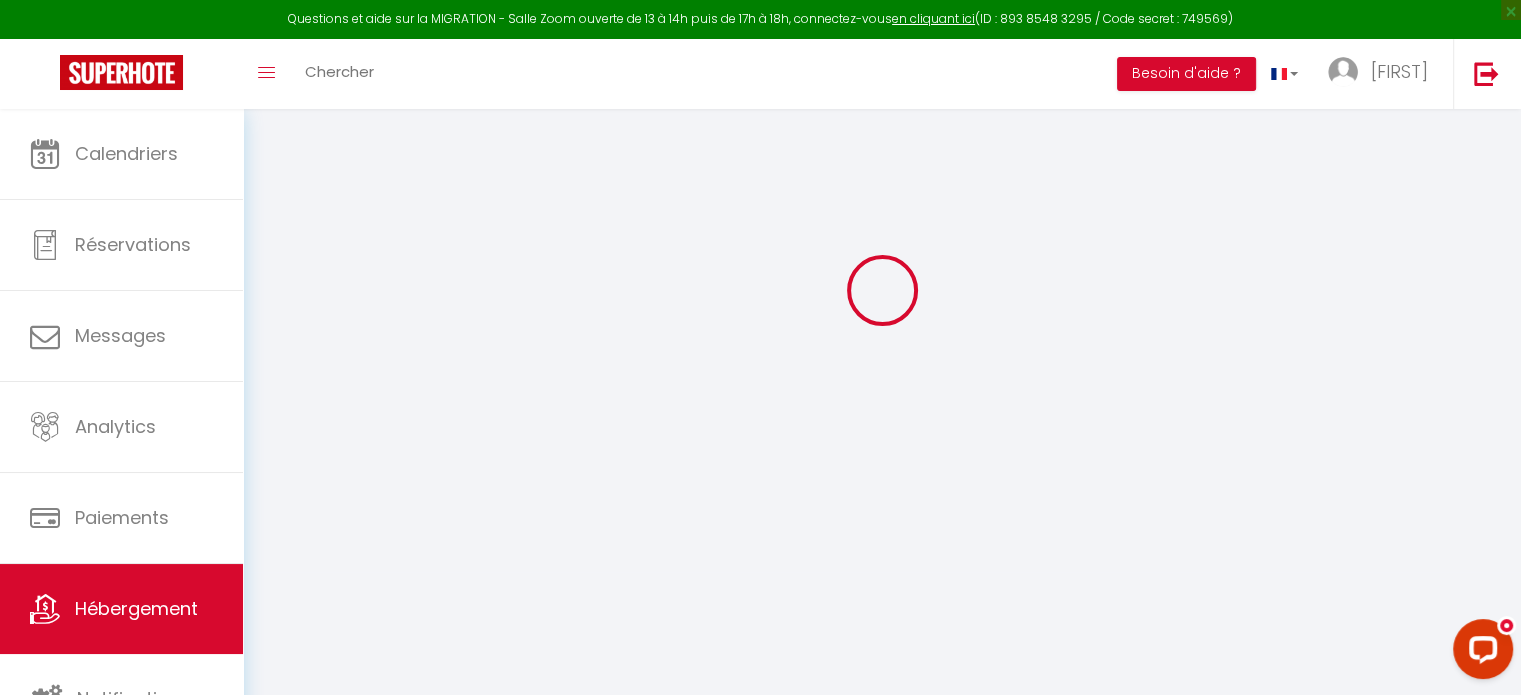 scroll, scrollTop: 0, scrollLeft: 0, axis: both 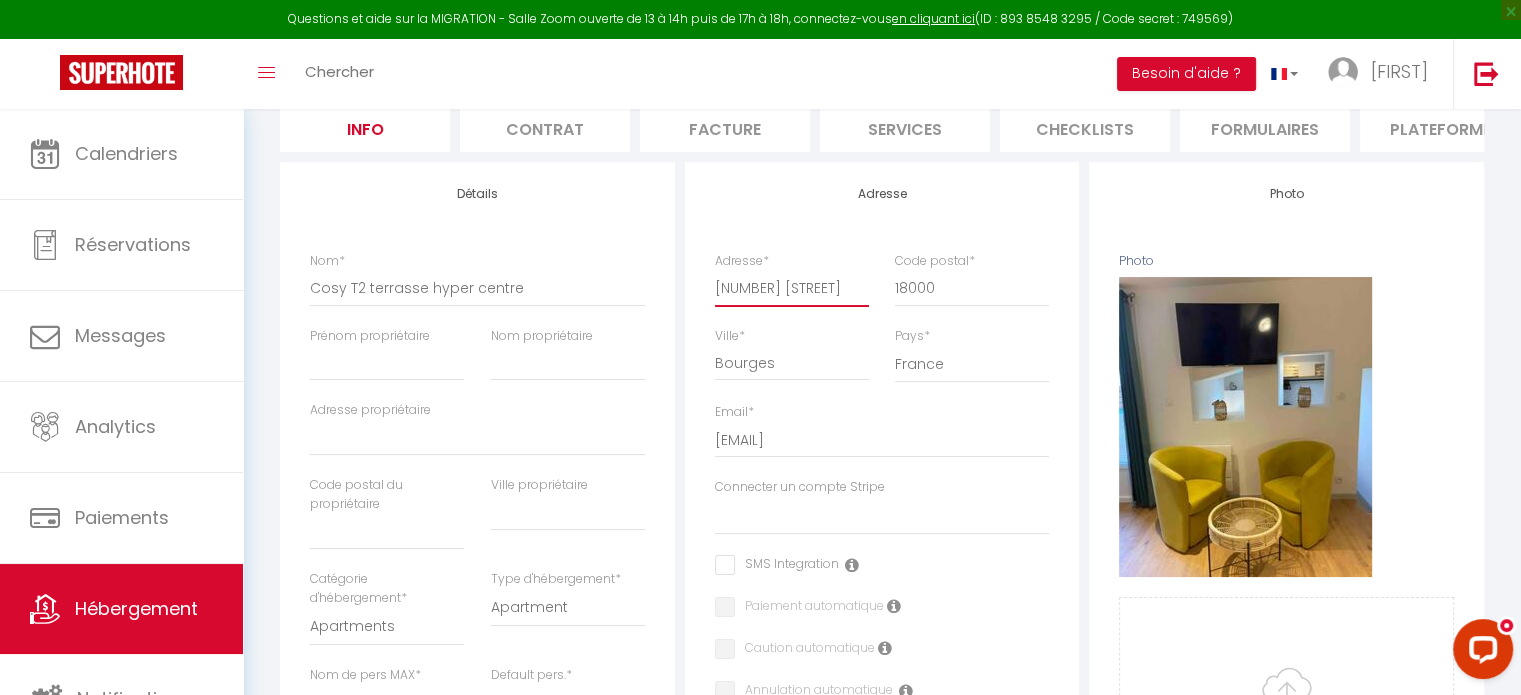 click on "5 Rue Emile Deschamps" at bounding box center [792, 288] 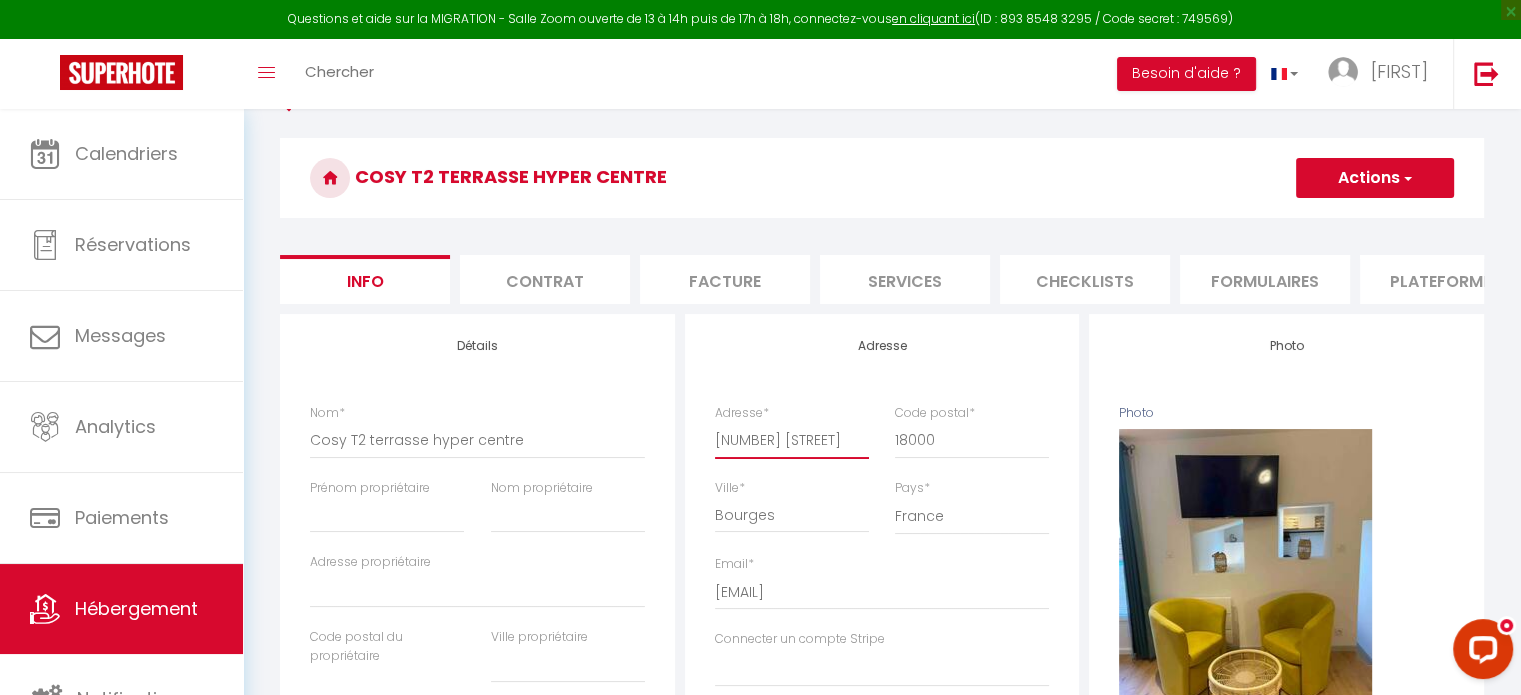scroll, scrollTop: 0, scrollLeft: 0, axis: both 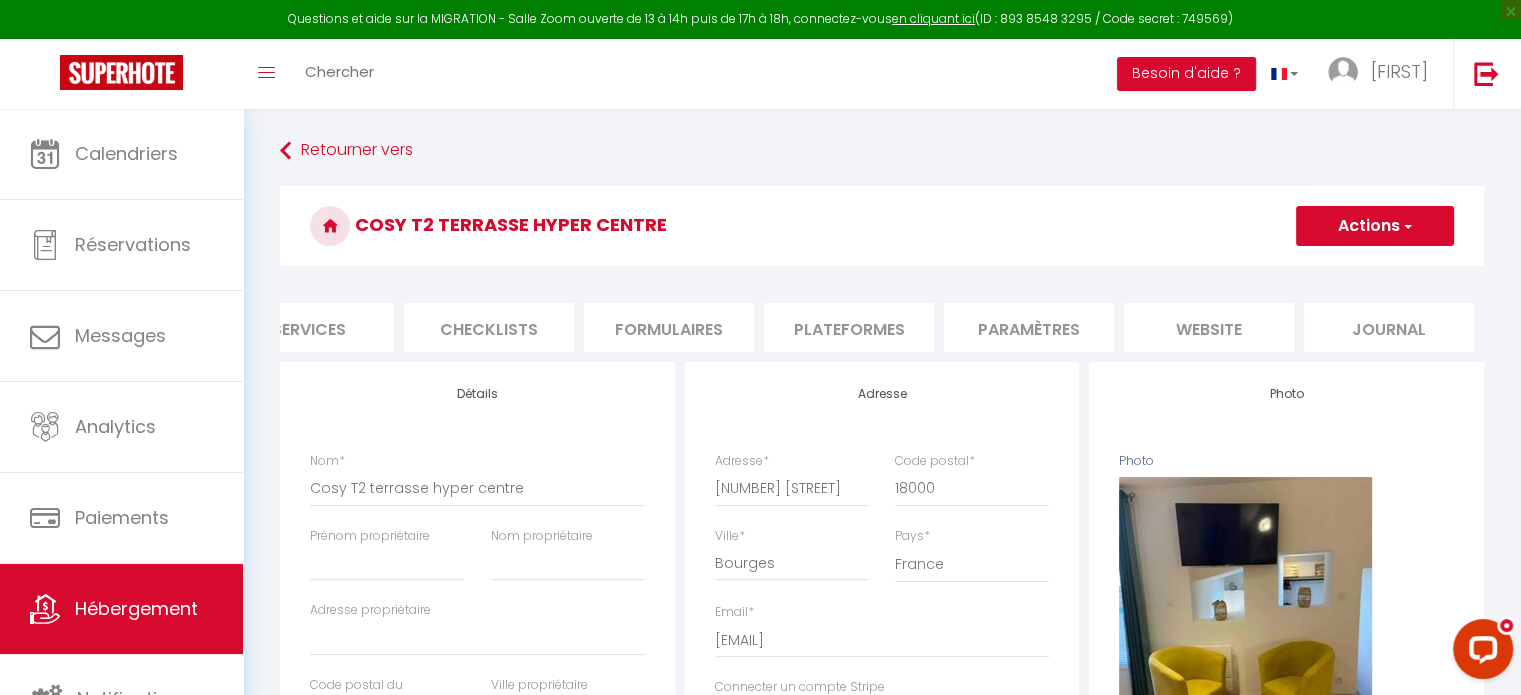 click on "website" at bounding box center [1209, 327] 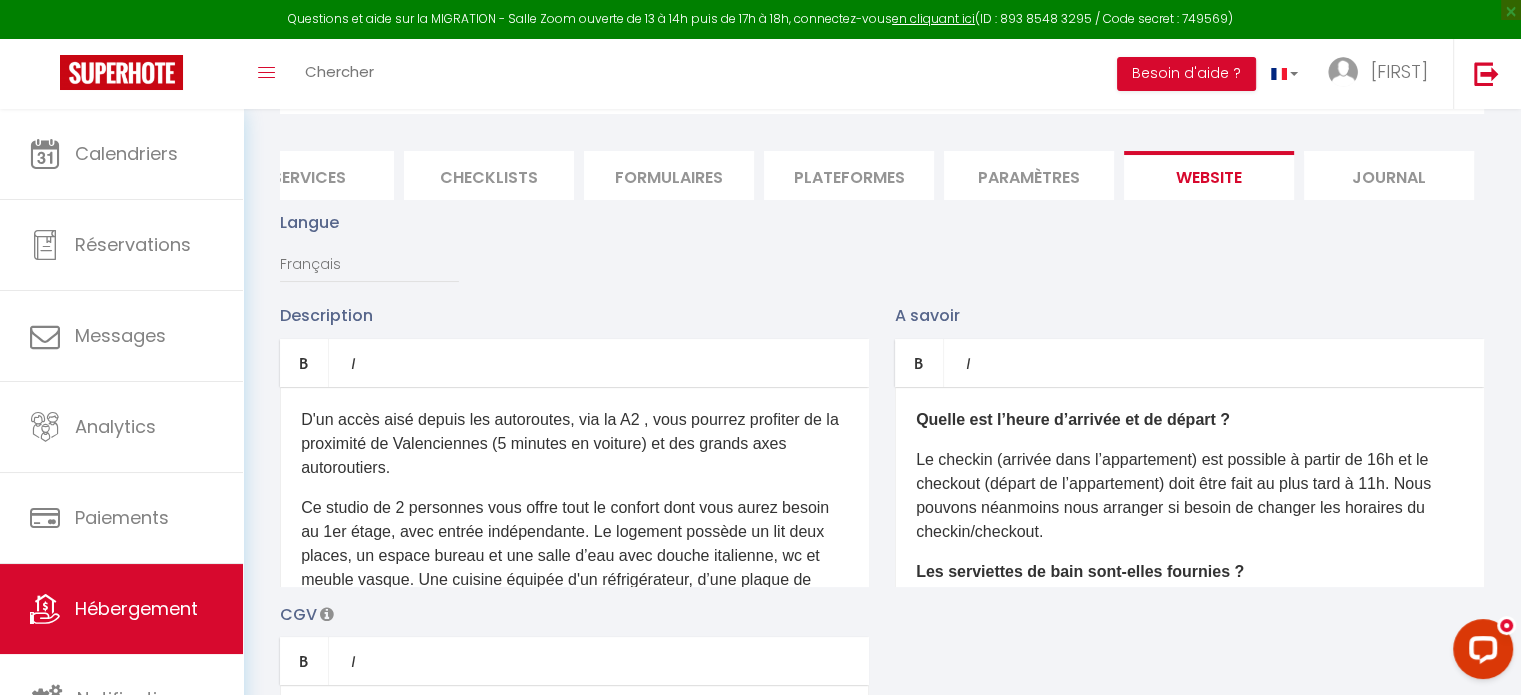 scroll, scrollTop: 200, scrollLeft: 0, axis: vertical 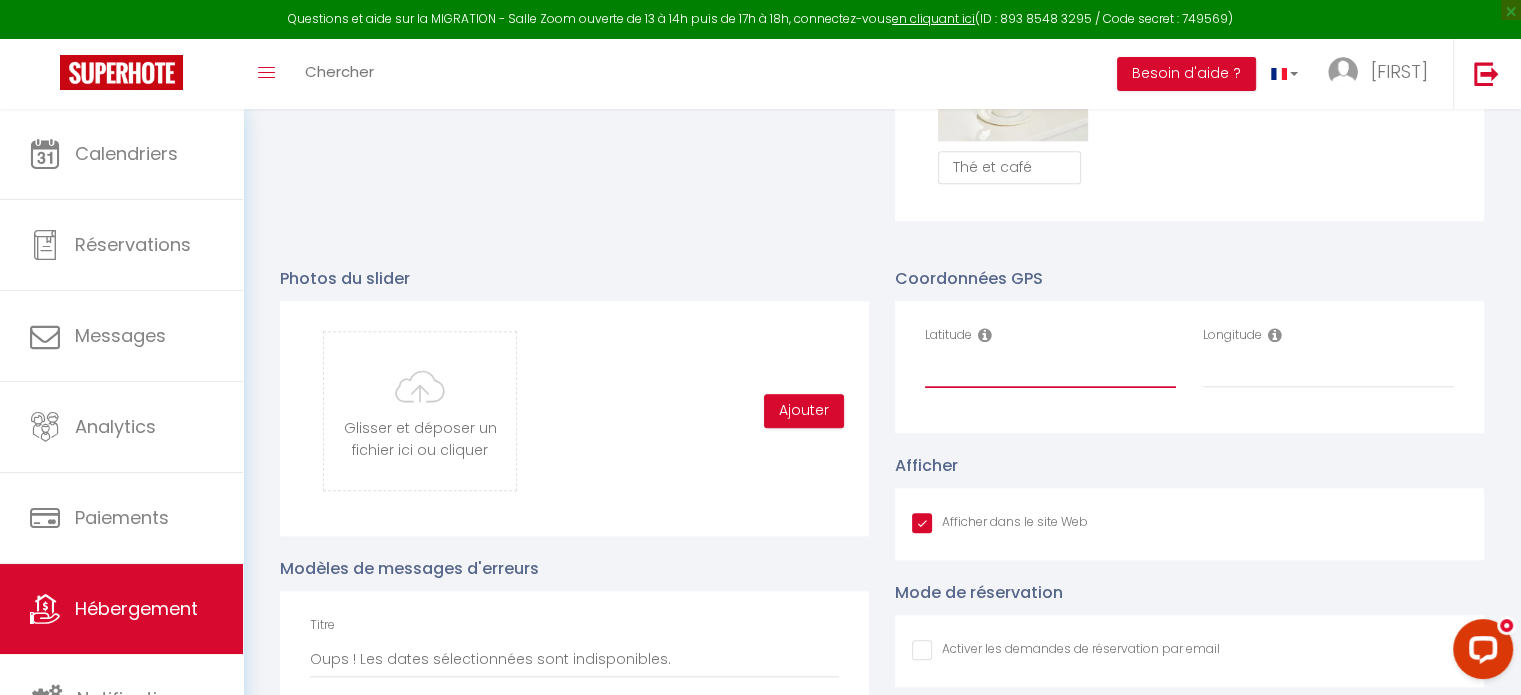 click on "Latitude" at bounding box center (1050, 370) 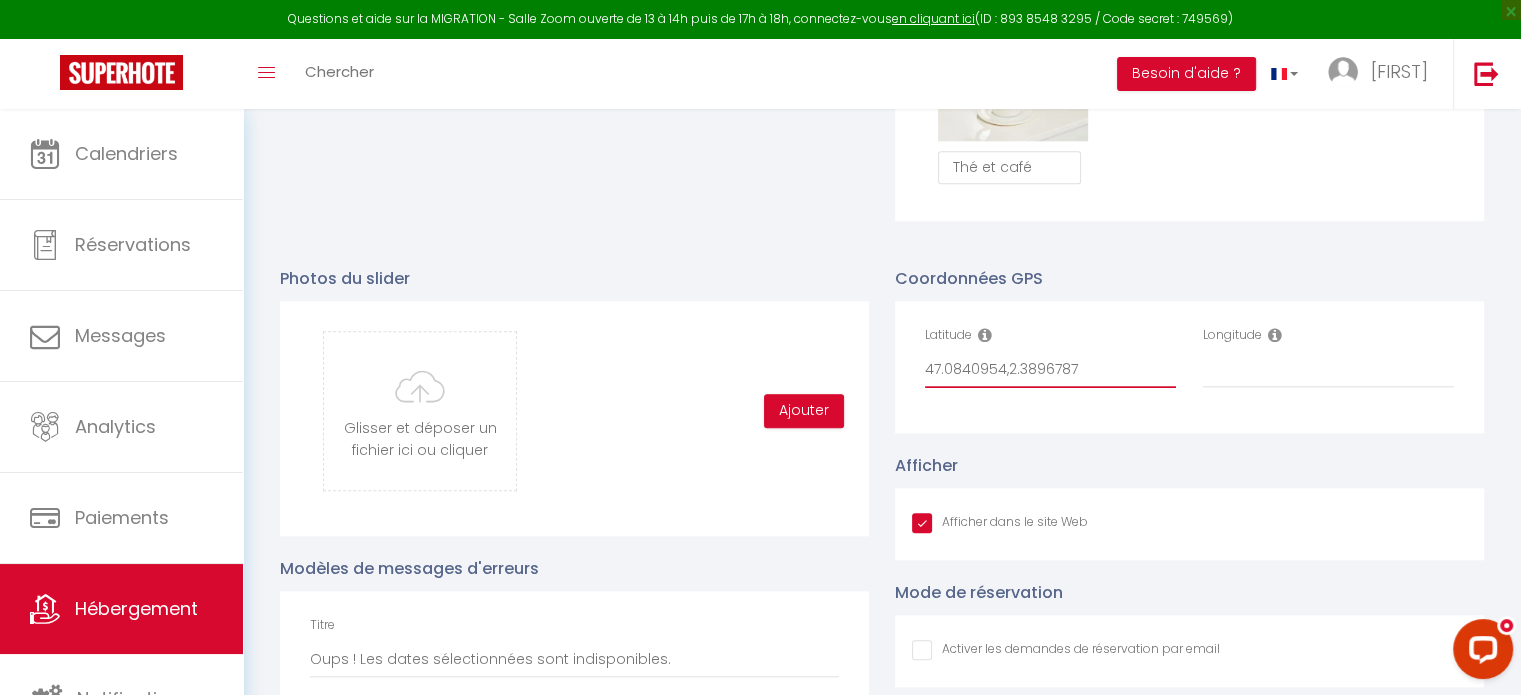 drag, startPoint x: 1088, startPoint y: 386, endPoint x: 1008, endPoint y: 387, distance: 80.00625 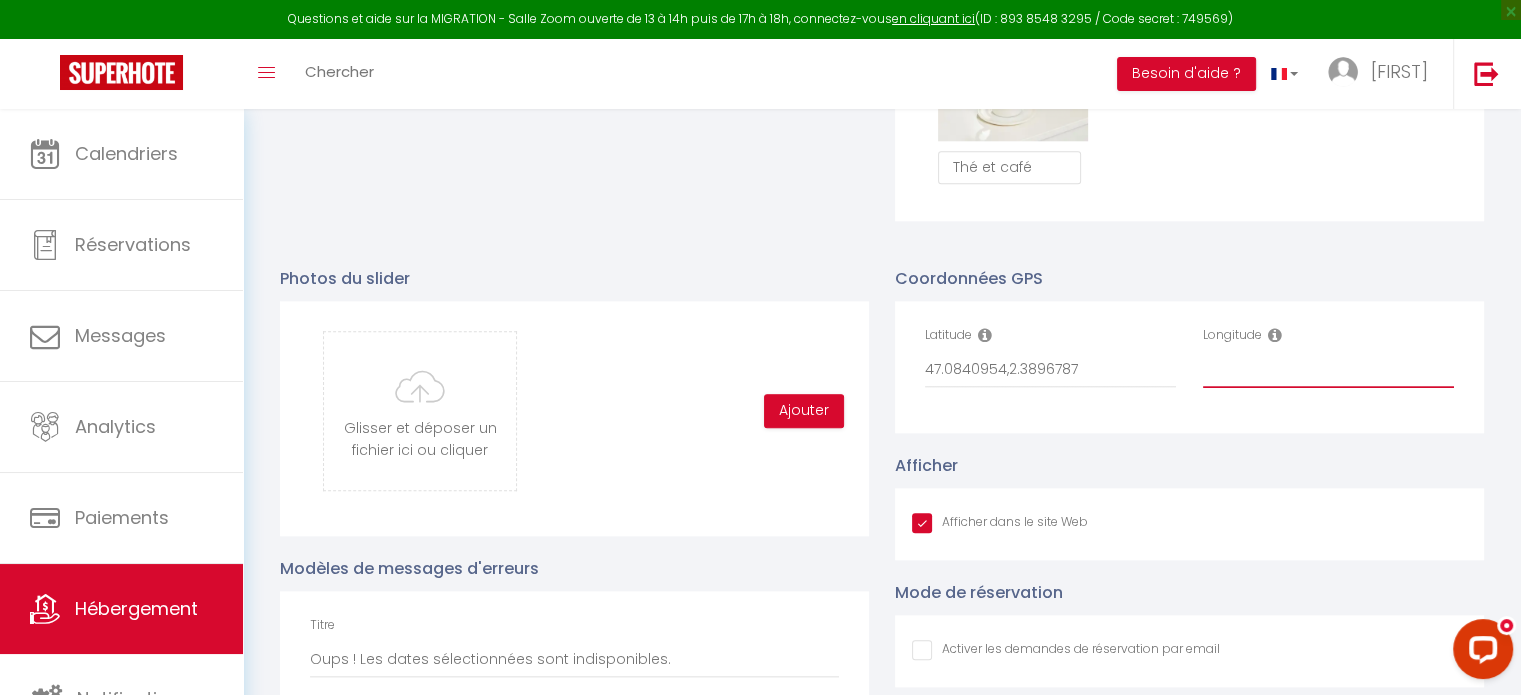 click on "Longitude" at bounding box center [1328, 370] 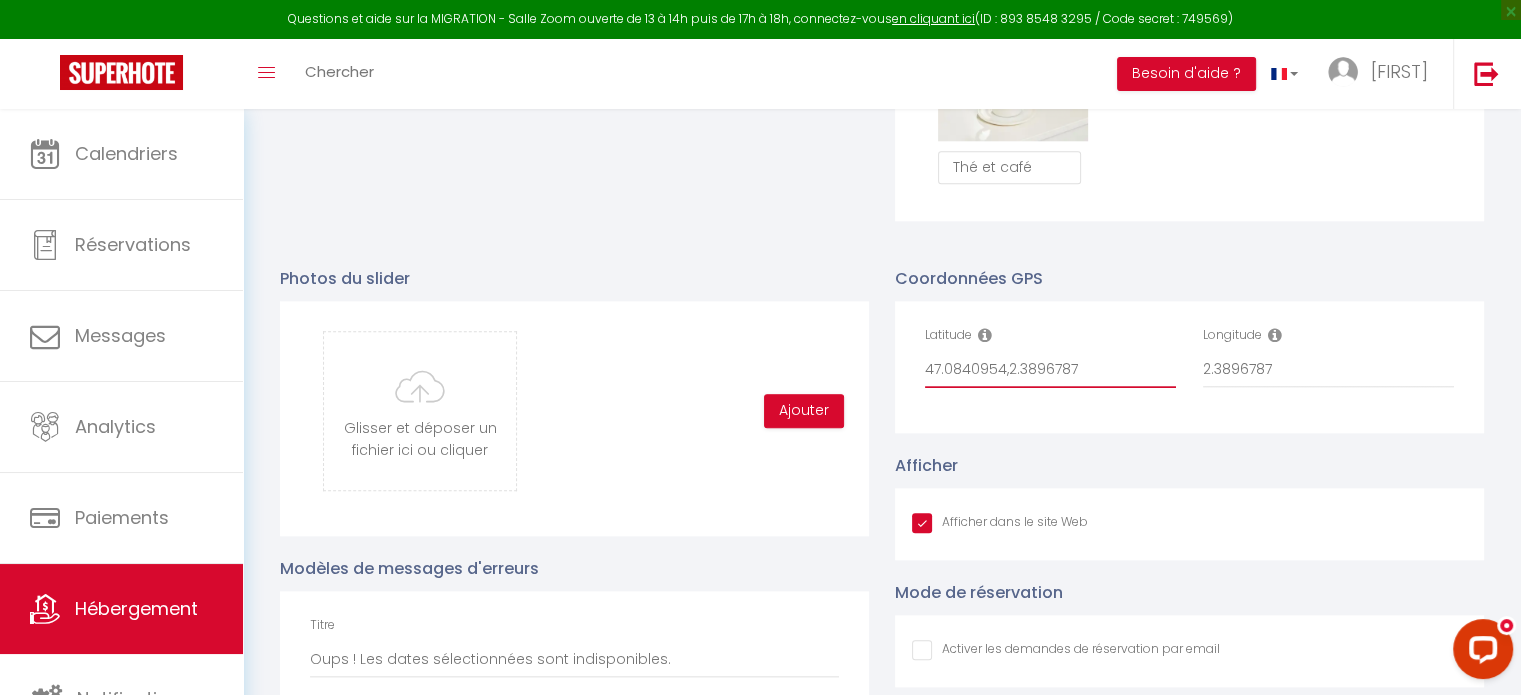 drag, startPoint x: 1087, startPoint y: 381, endPoint x: 1002, endPoint y: 381, distance: 85 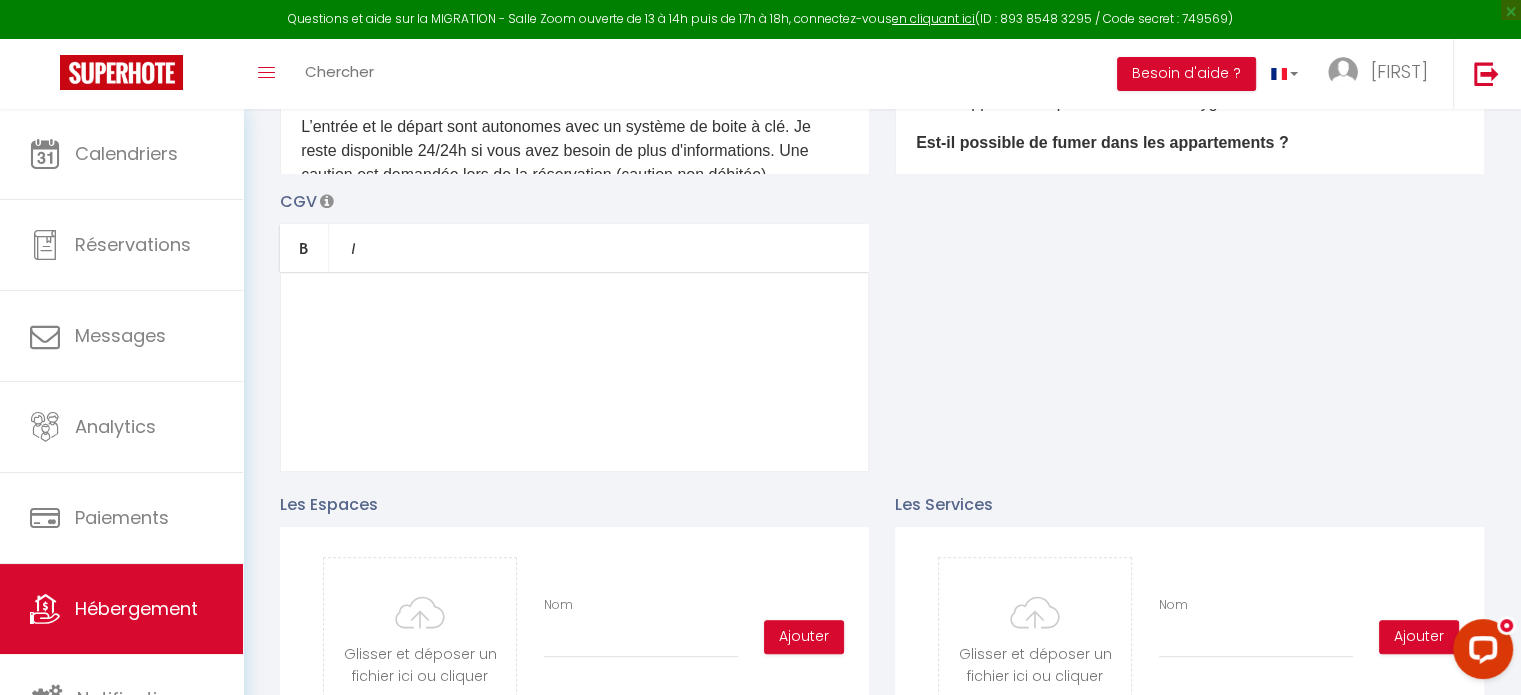scroll, scrollTop: 0, scrollLeft: 0, axis: both 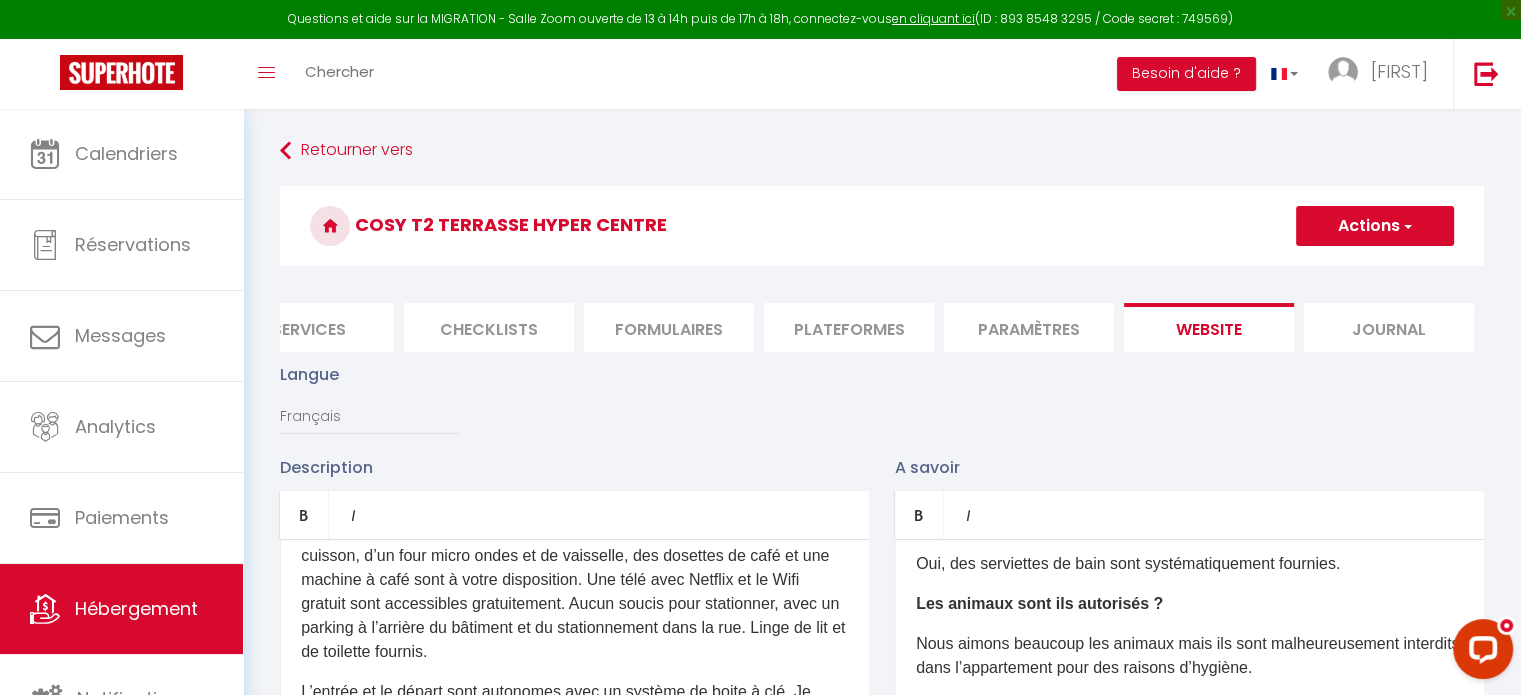 click on "Actions" at bounding box center [1375, 226] 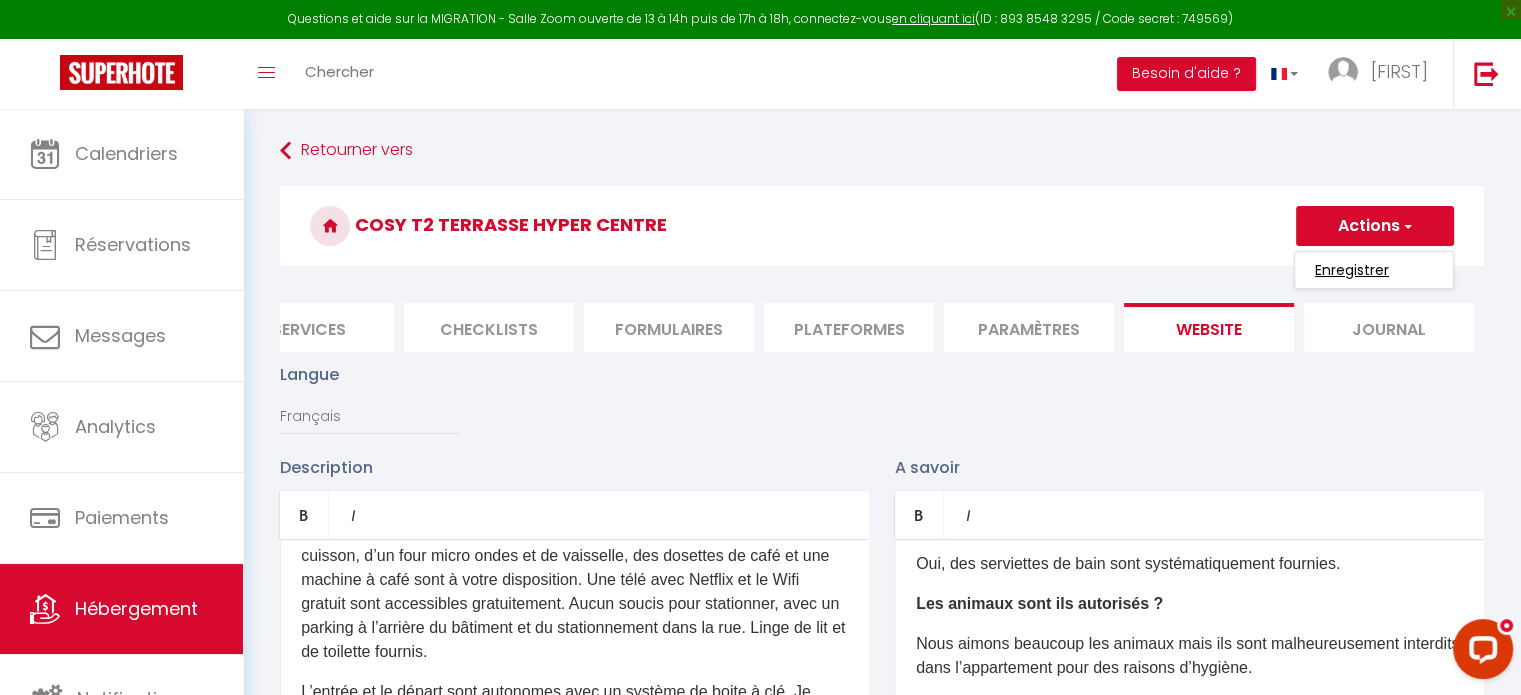 click on "Enregistrer" at bounding box center [1352, 270] 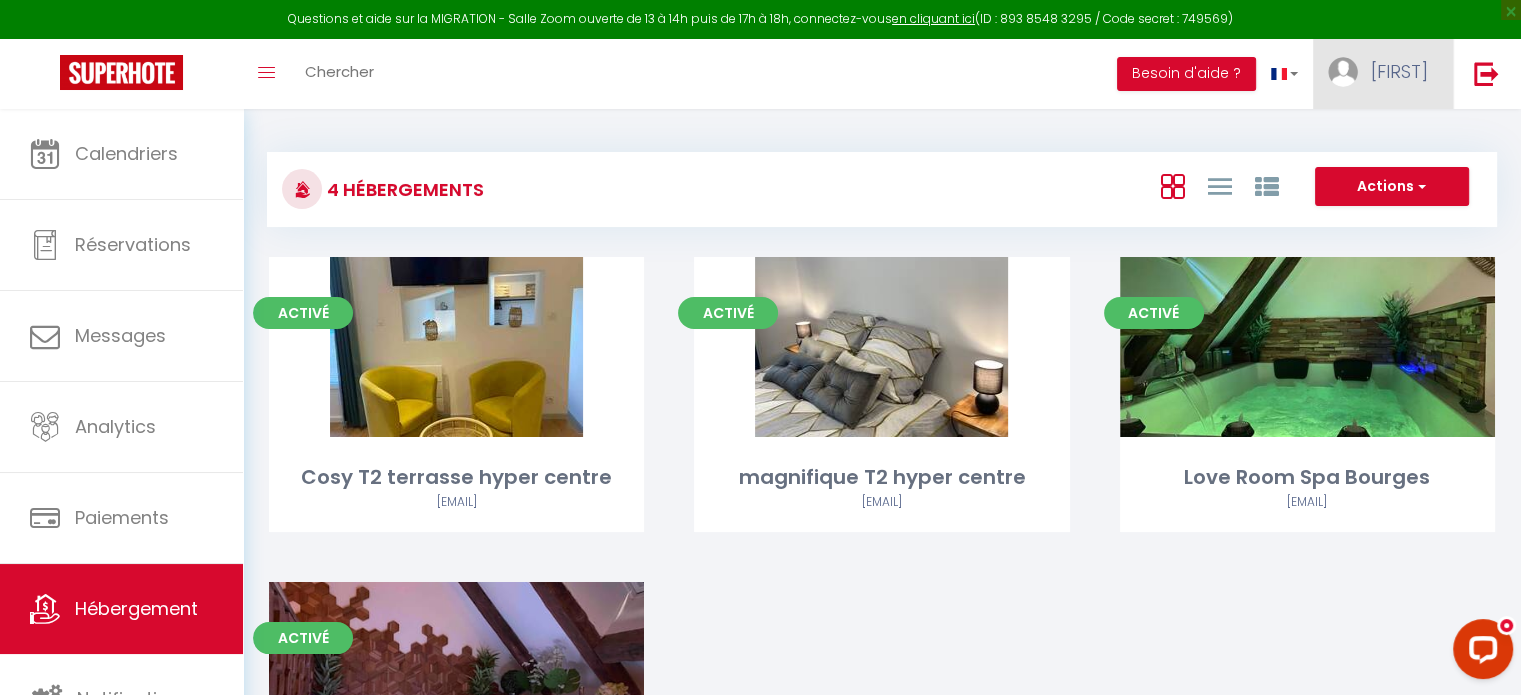 click on "Corentin" at bounding box center [1399, 71] 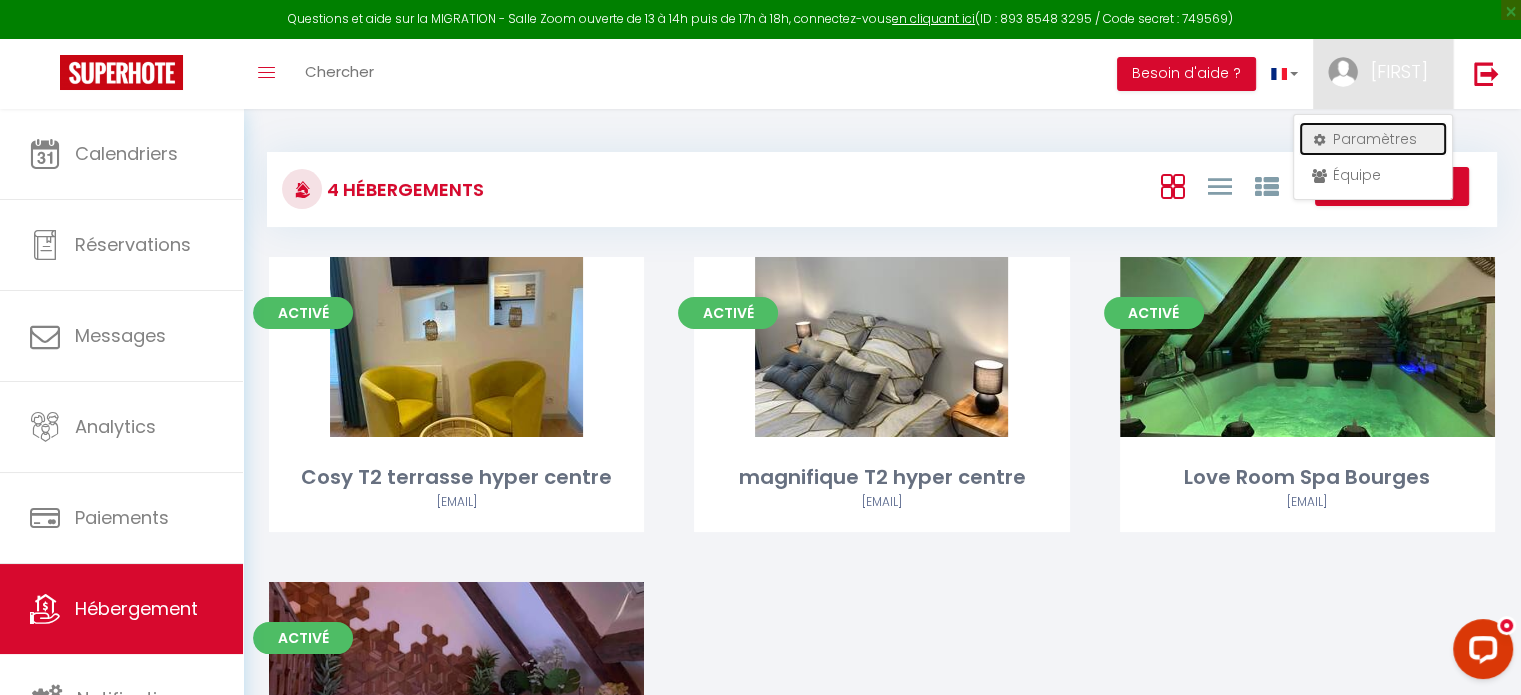 click on "Paramètres" at bounding box center (1373, 139) 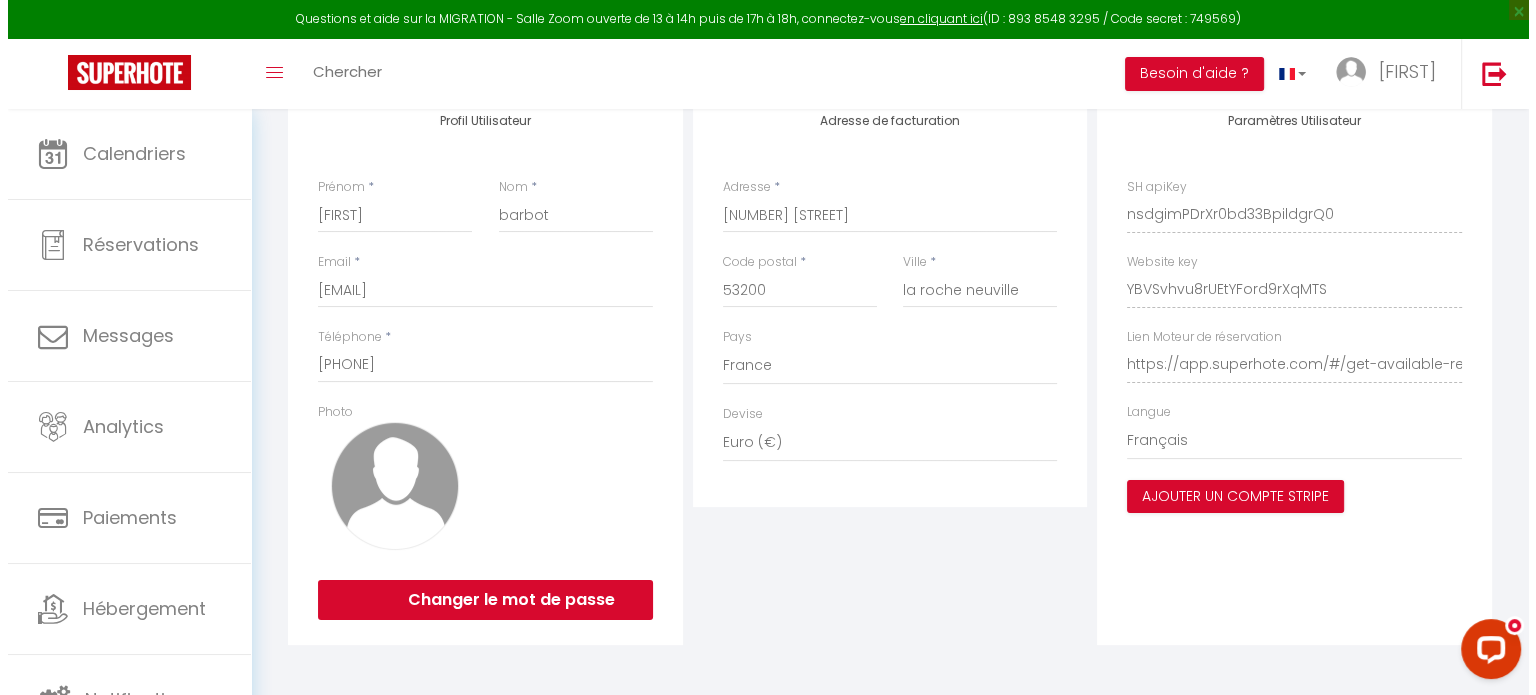 scroll, scrollTop: 257, scrollLeft: 0, axis: vertical 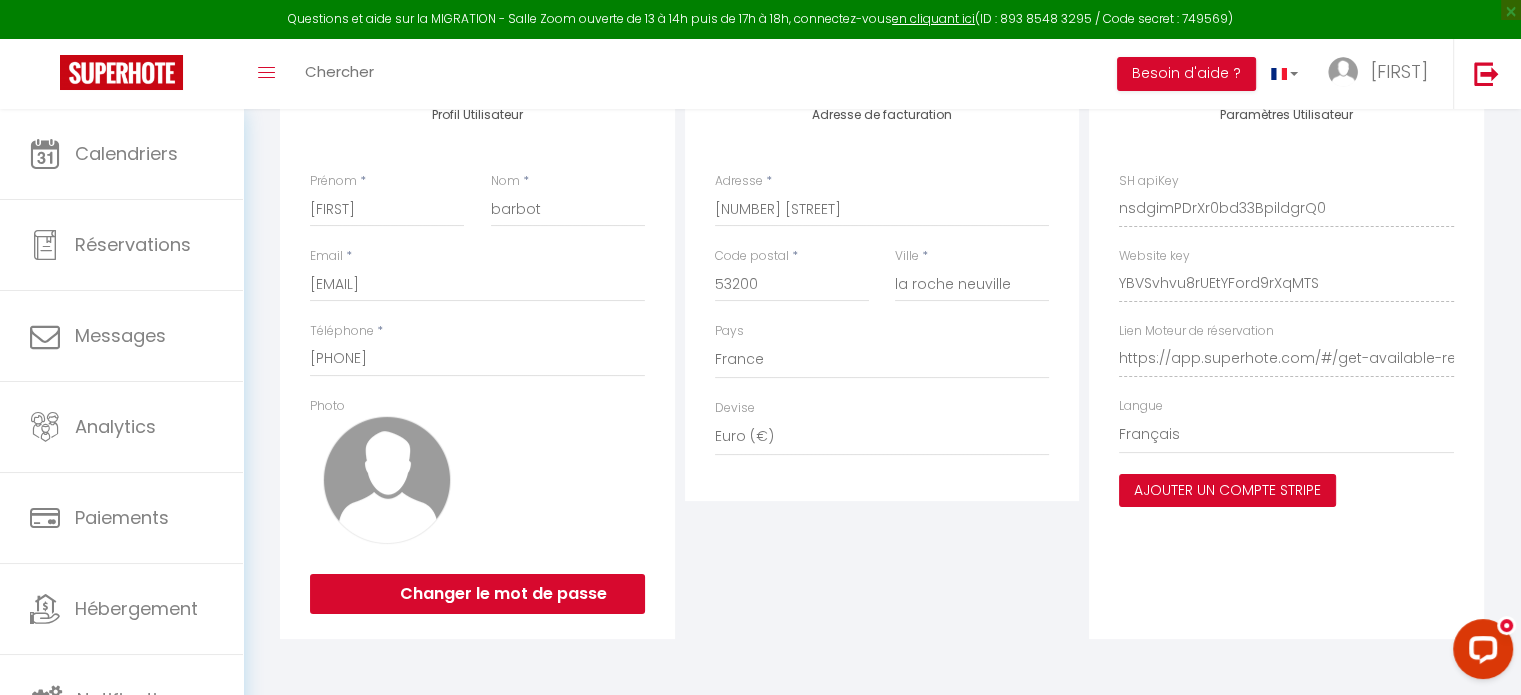 click on "Ajouter un compte Stripe" at bounding box center [1227, 491] 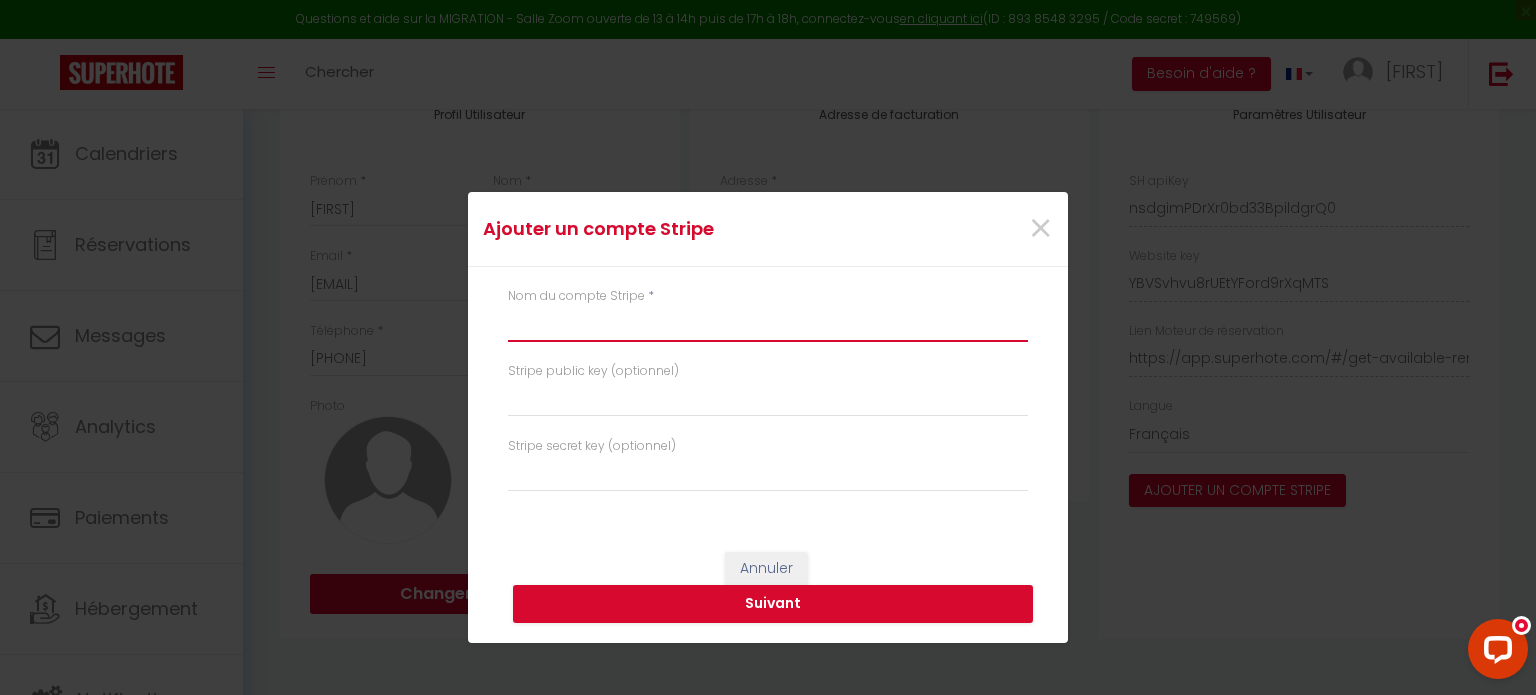 click at bounding box center [768, 324] 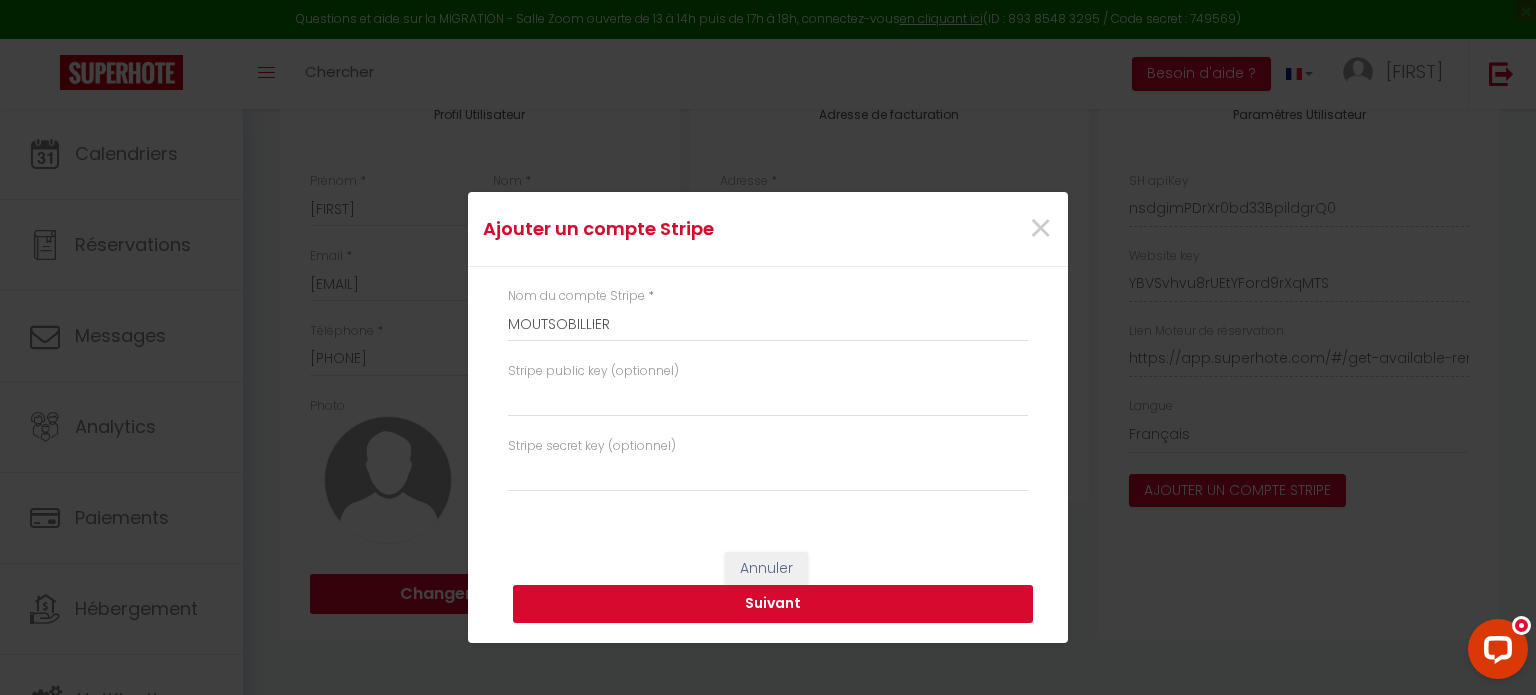 click on "Suivant" at bounding box center (773, 604) 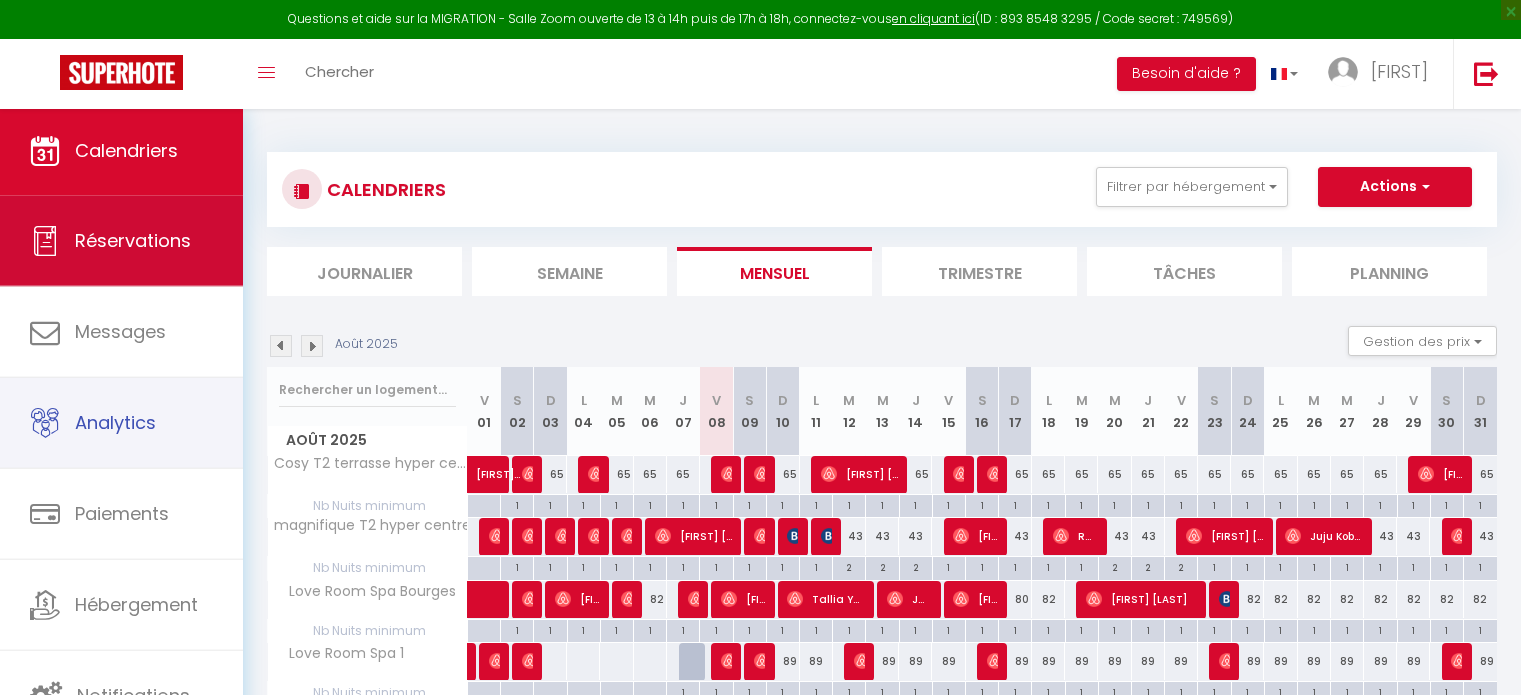 scroll, scrollTop: 0, scrollLeft: 0, axis: both 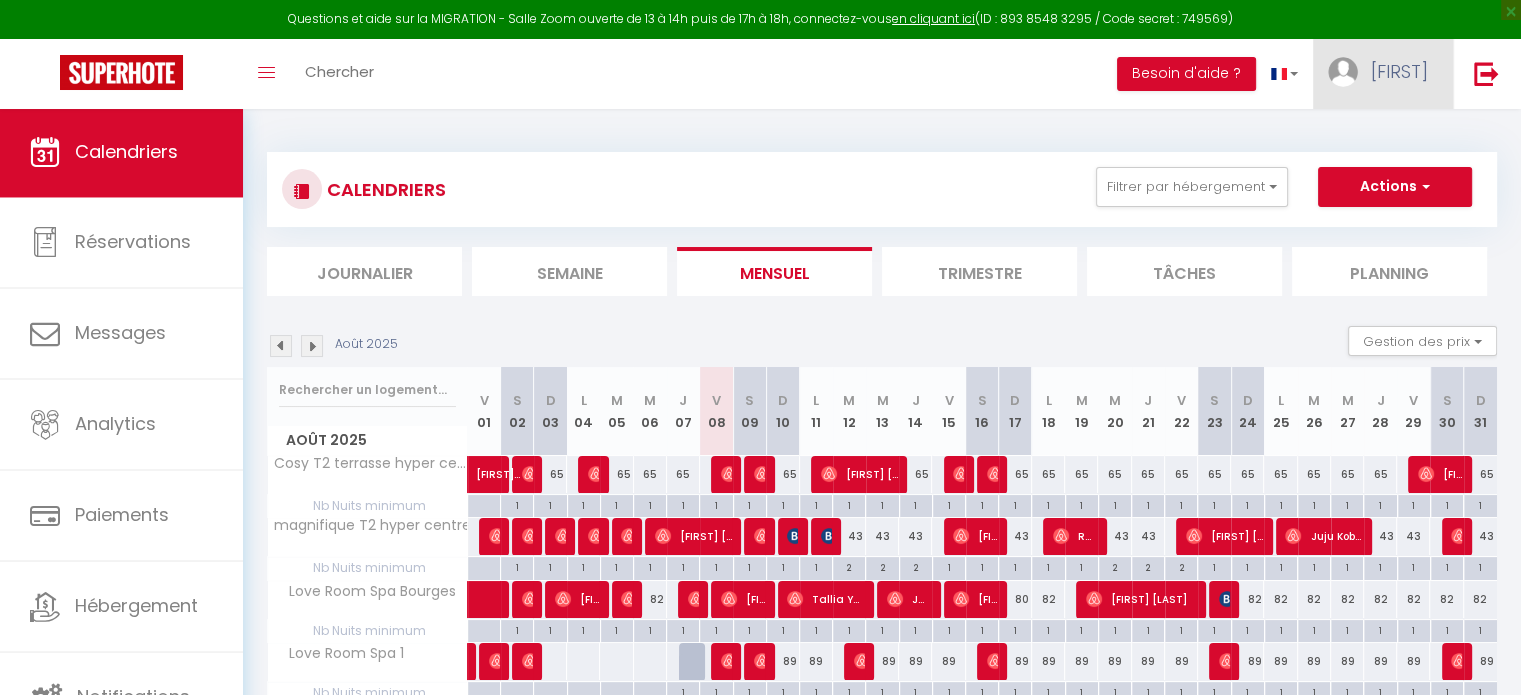 click on "Corentin" at bounding box center [1399, 71] 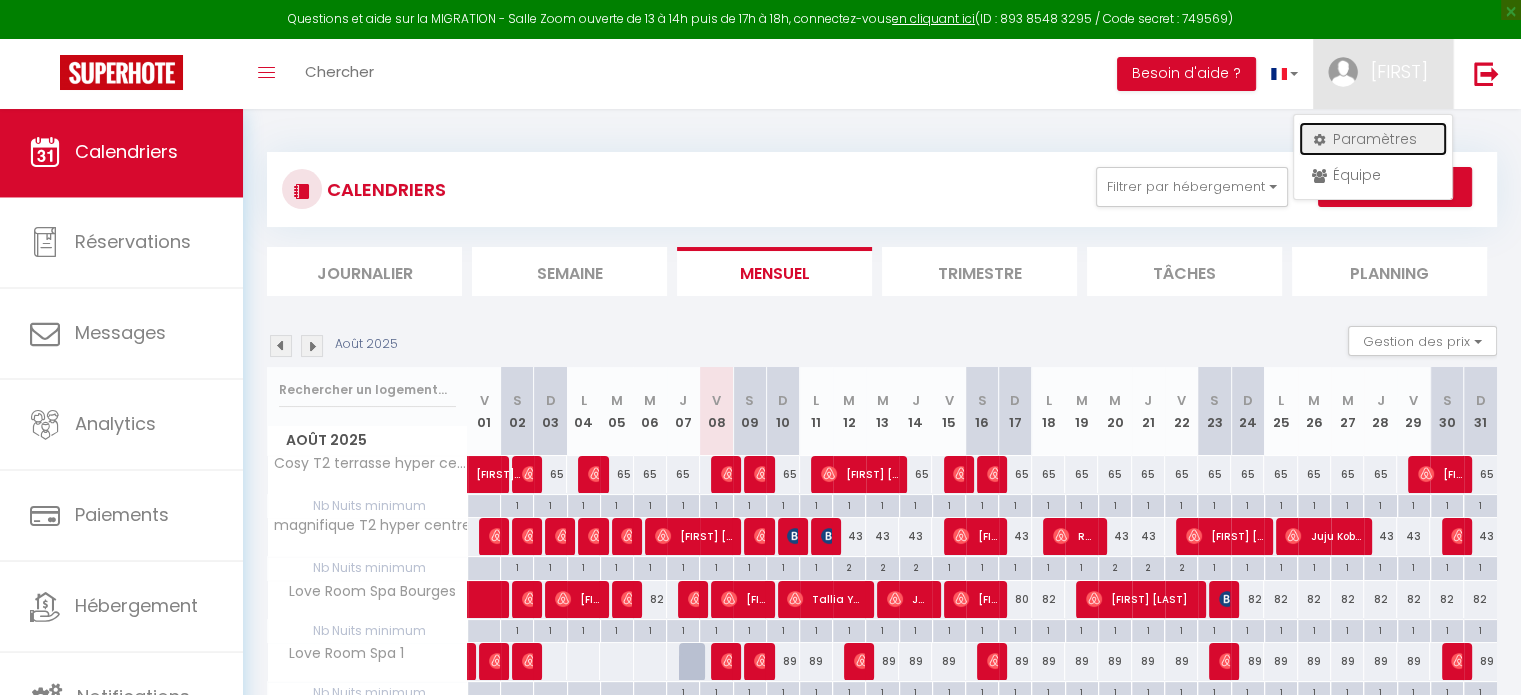click on "Paramètres" at bounding box center (1373, 139) 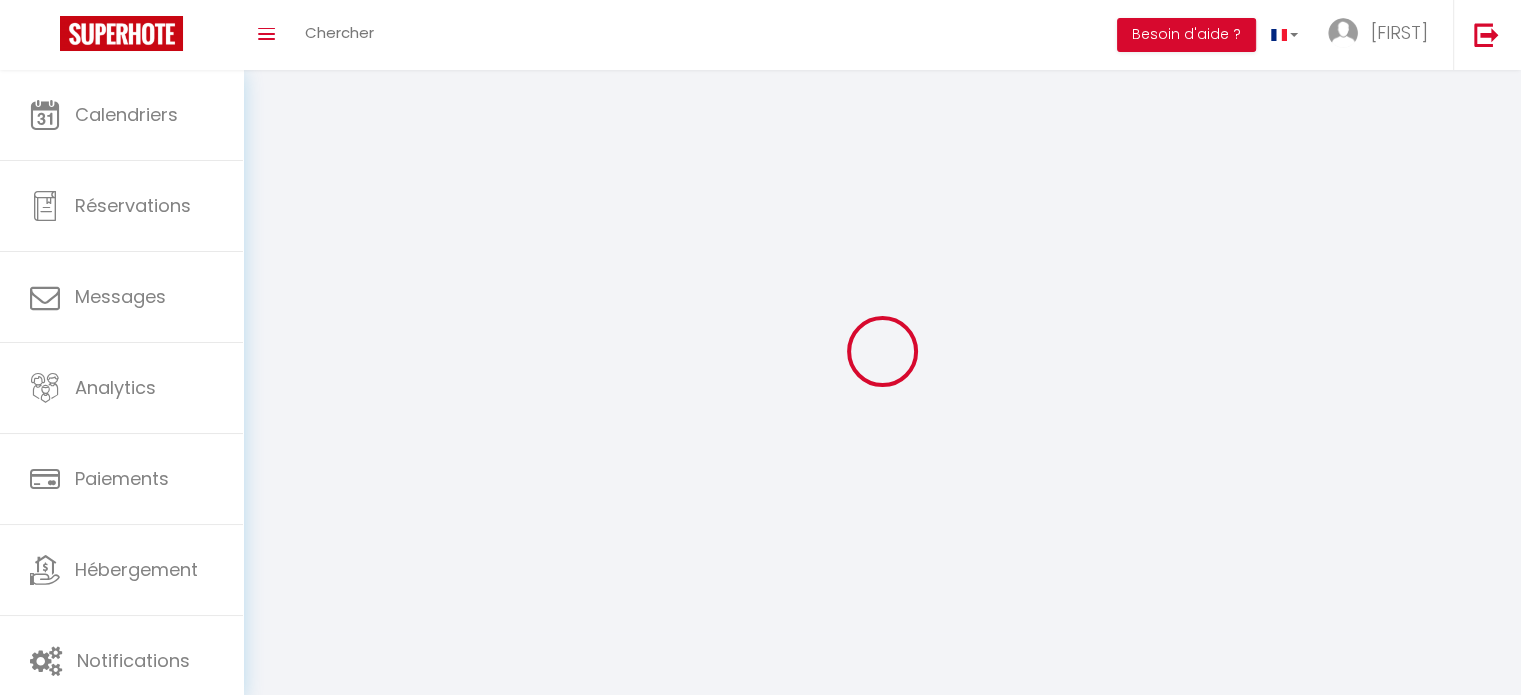type on "Corentin" 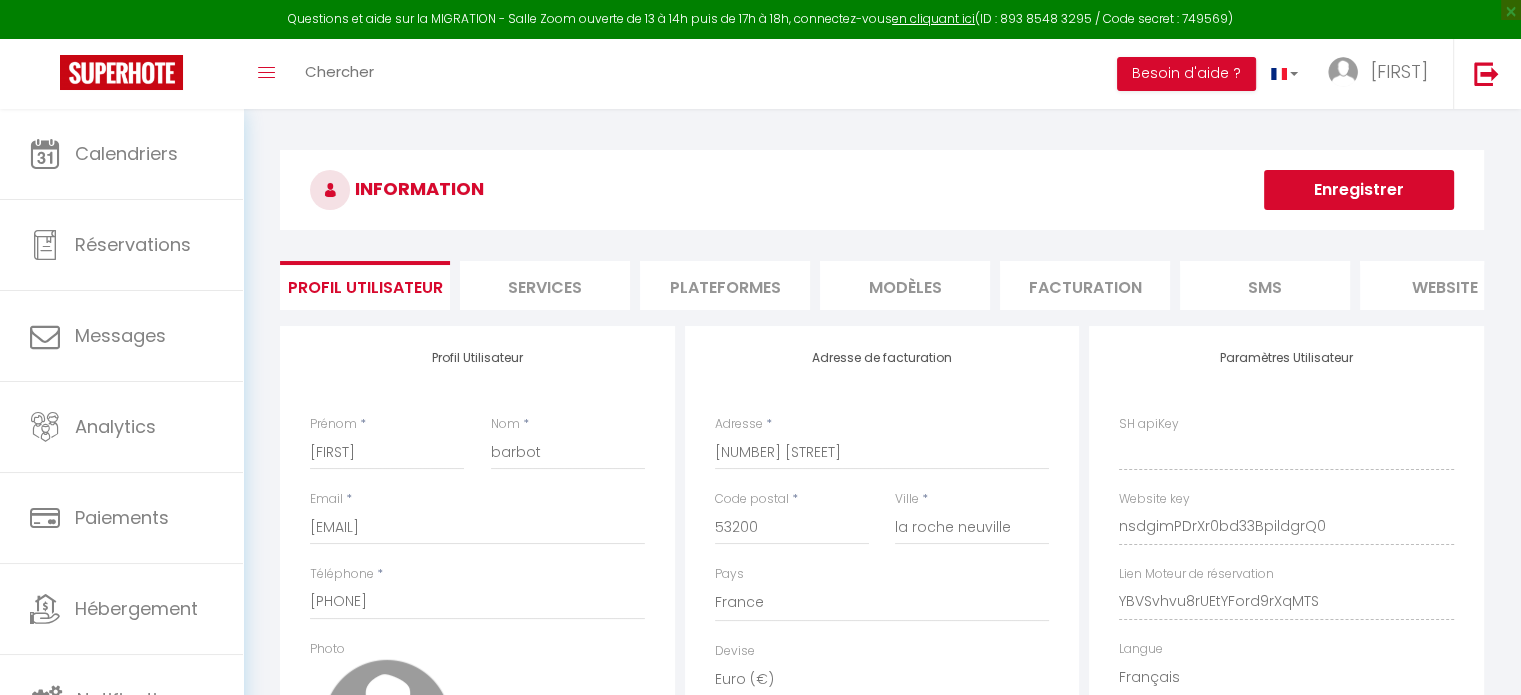 type on "nsdgimPDrXr0bd33BpildgrQ0" 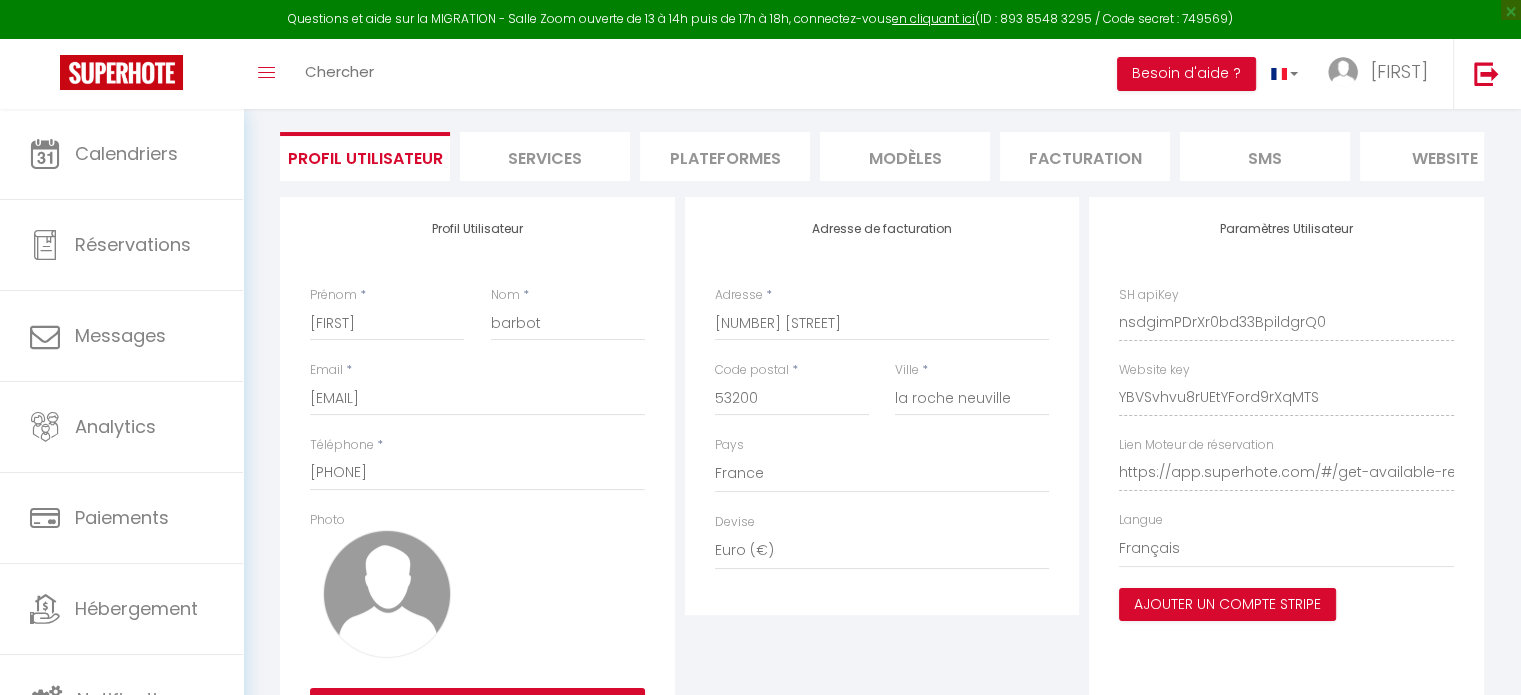scroll, scrollTop: 257, scrollLeft: 0, axis: vertical 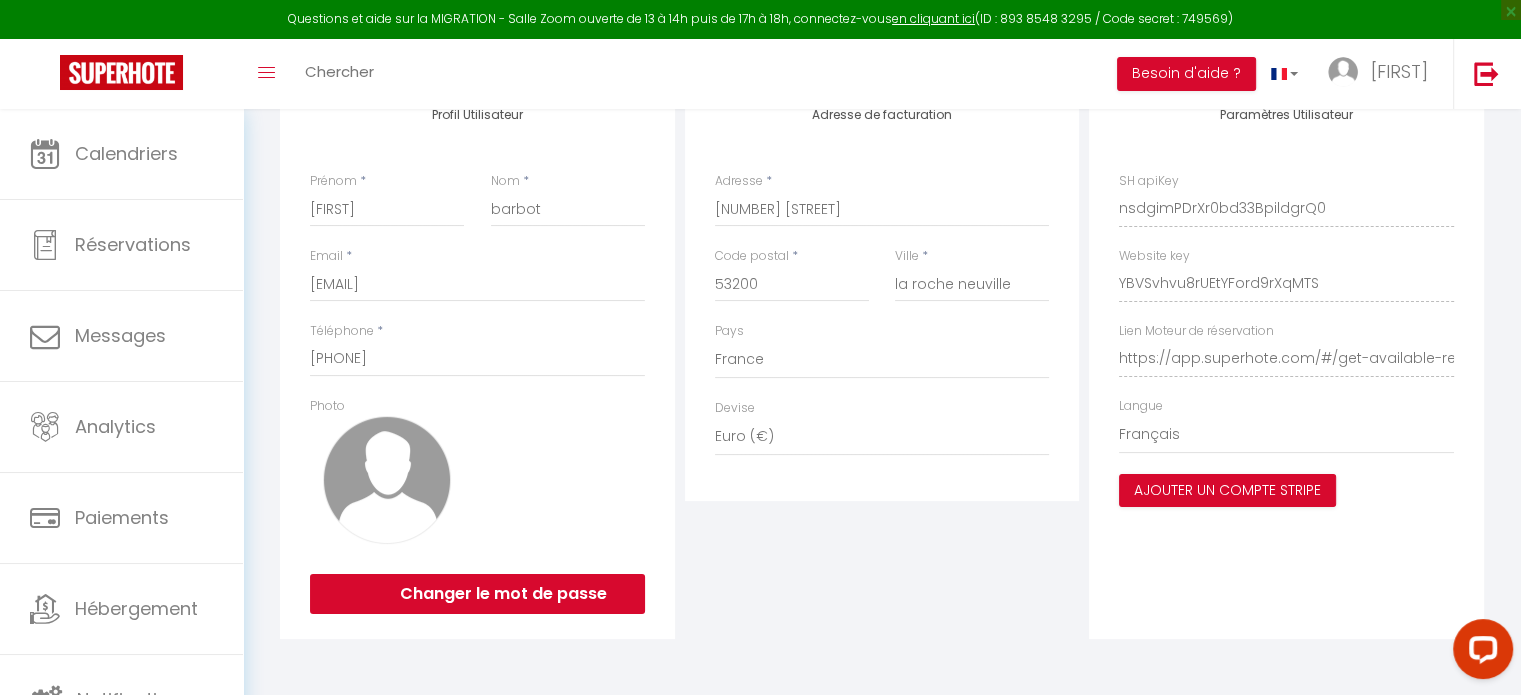 click on "Adresse de facturation
Adresse   *   7 rue du val fleuri   Code postal   *   53200   Ville   *   la roche neuville   Pays
France
Portugal
Afghanistan
Albania
Algeria
American Samoa
Andorra
Angola
Anguilla
Antarctica
Antigua and Barbuda
Argentina
Armenia
Devise" at bounding box center (882, 361) 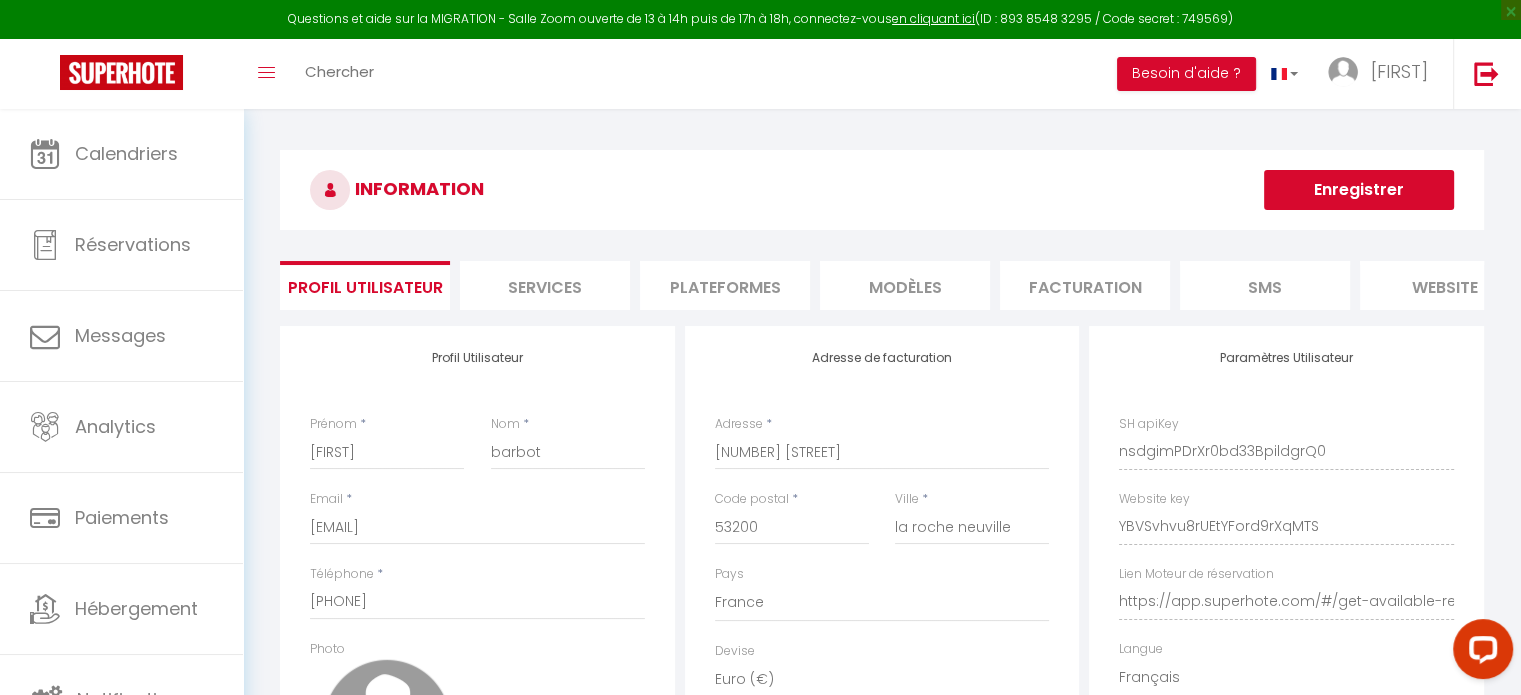 scroll, scrollTop: 100, scrollLeft: 0, axis: vertical 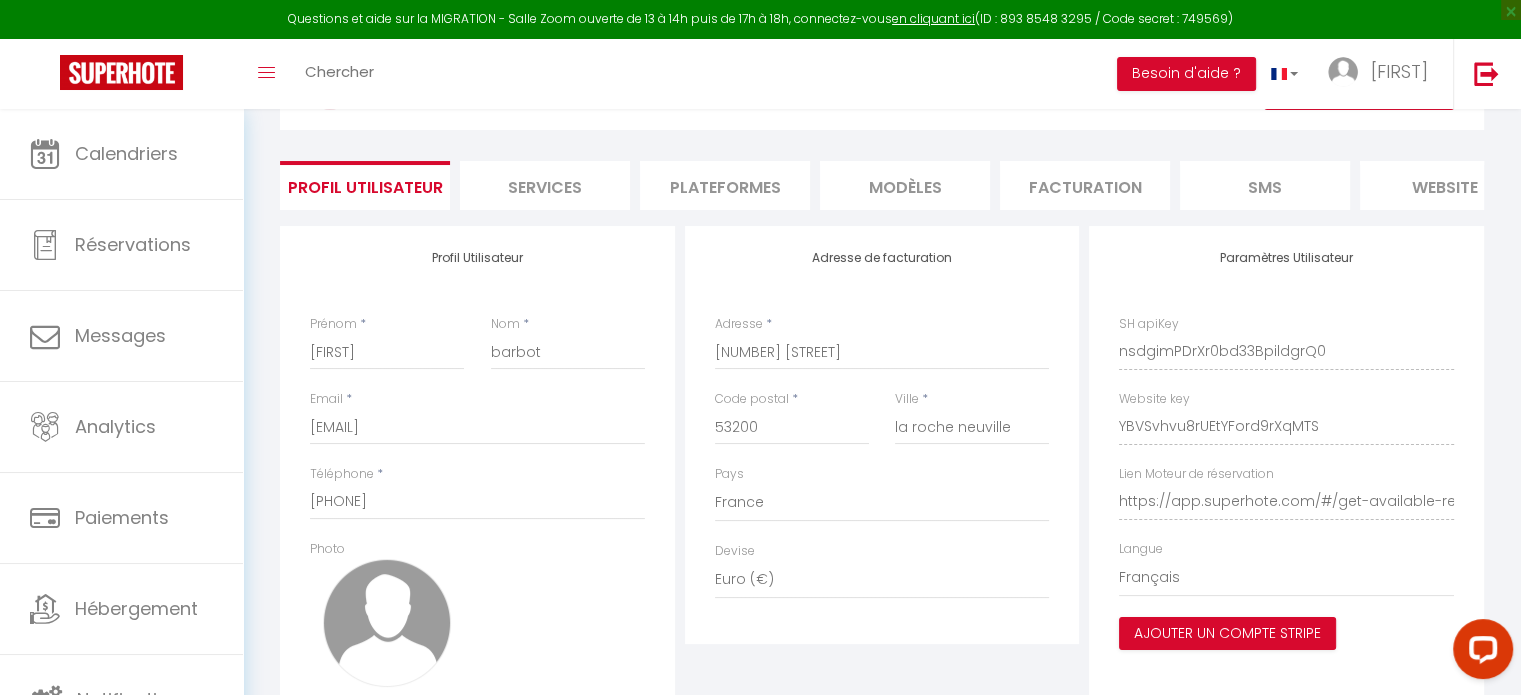 click on "website" at bounding box center (1445, 185) 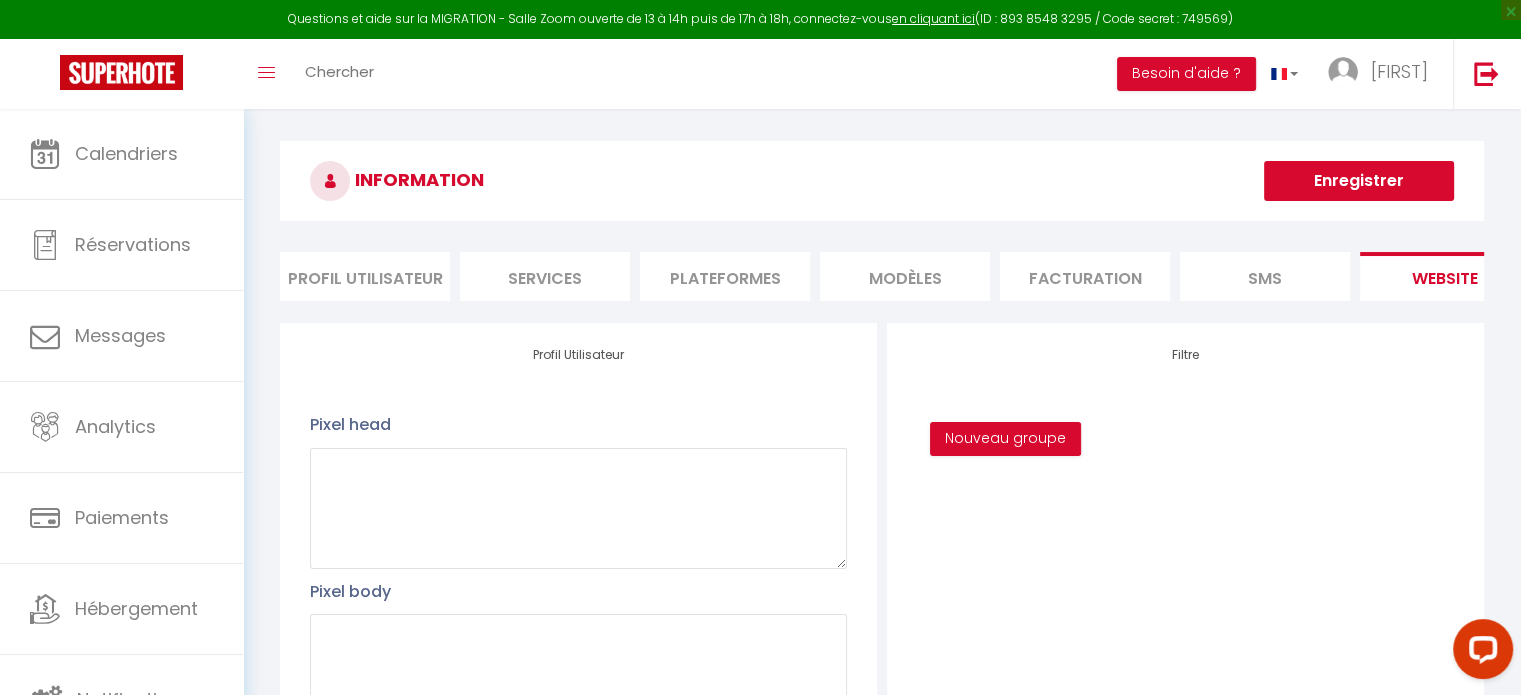 scroll, scrollTop: 0, scrollLeft: 0, axis: both 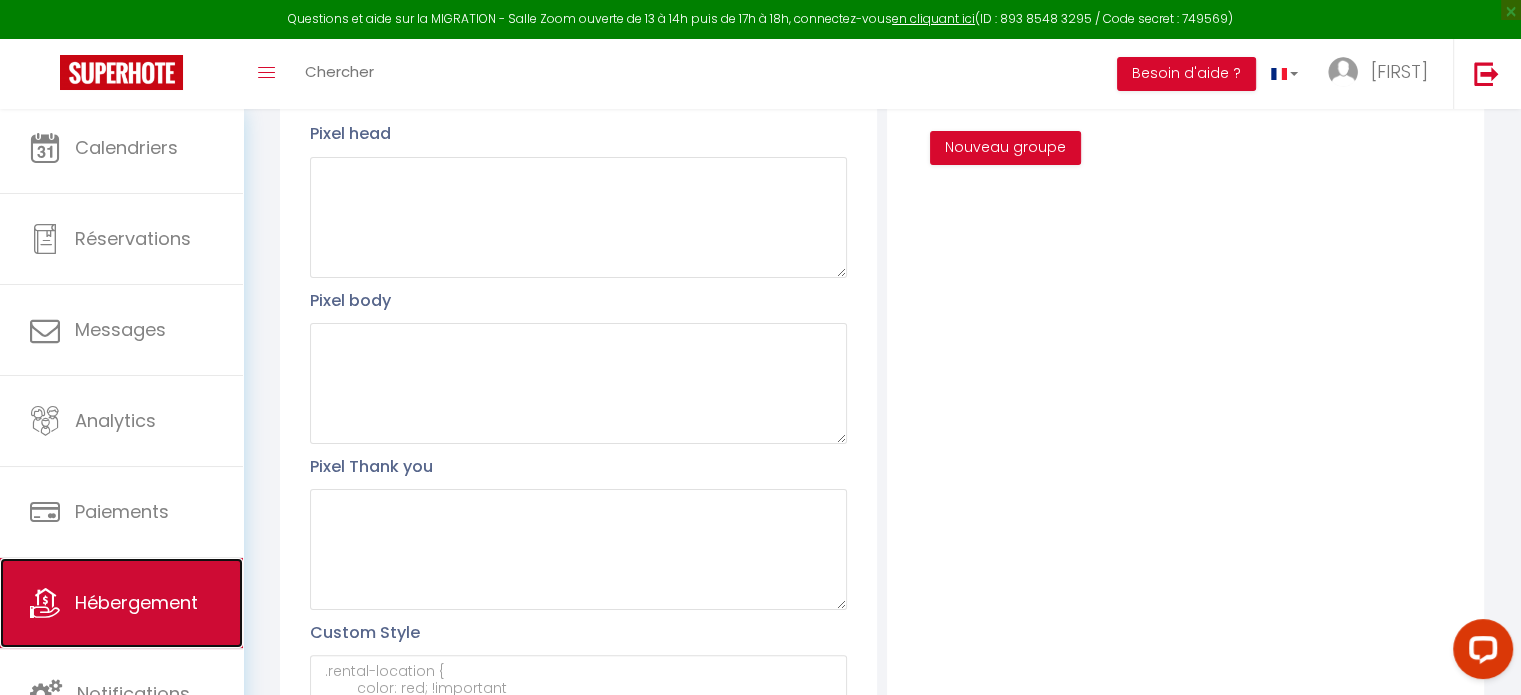 click on "Hébergement" at bounding box center (136, 602) 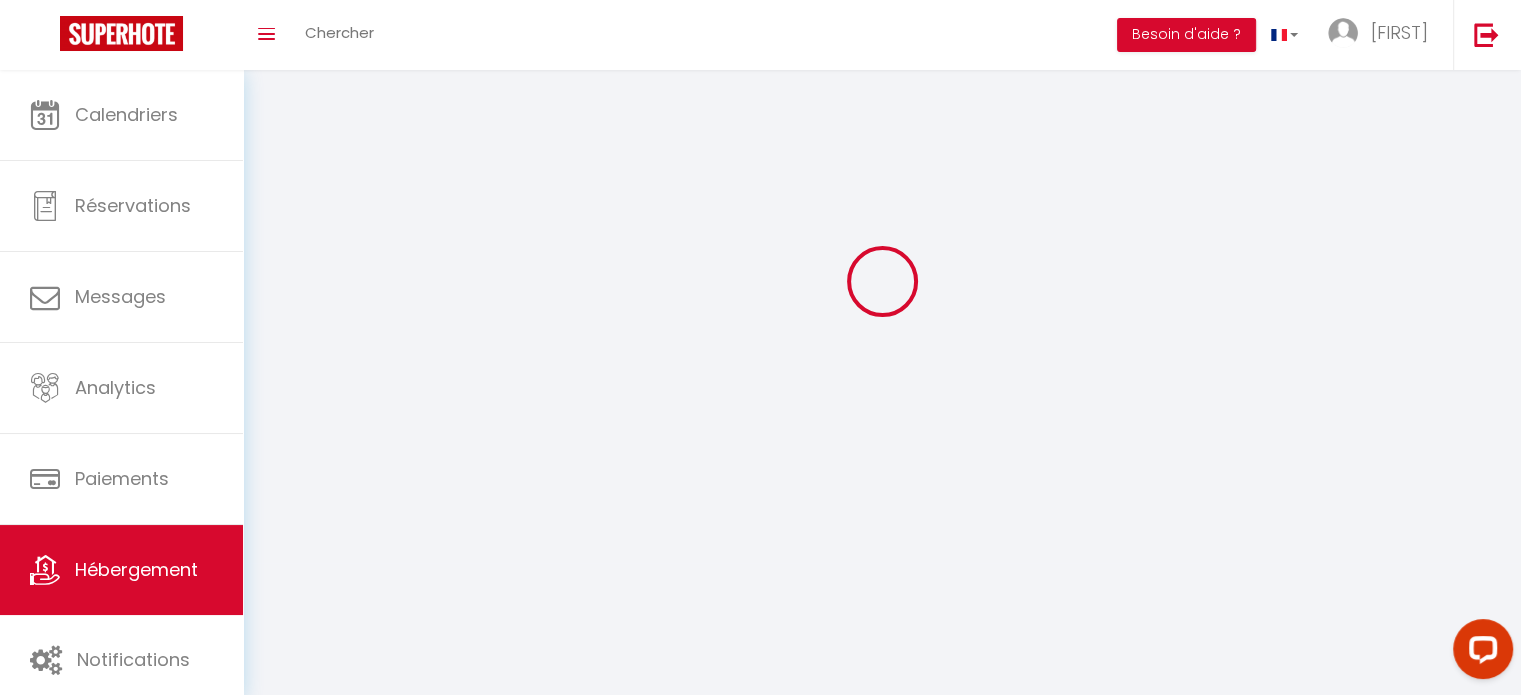 scroll, scrollTop: 0, scrollLeft: 0, axis: both 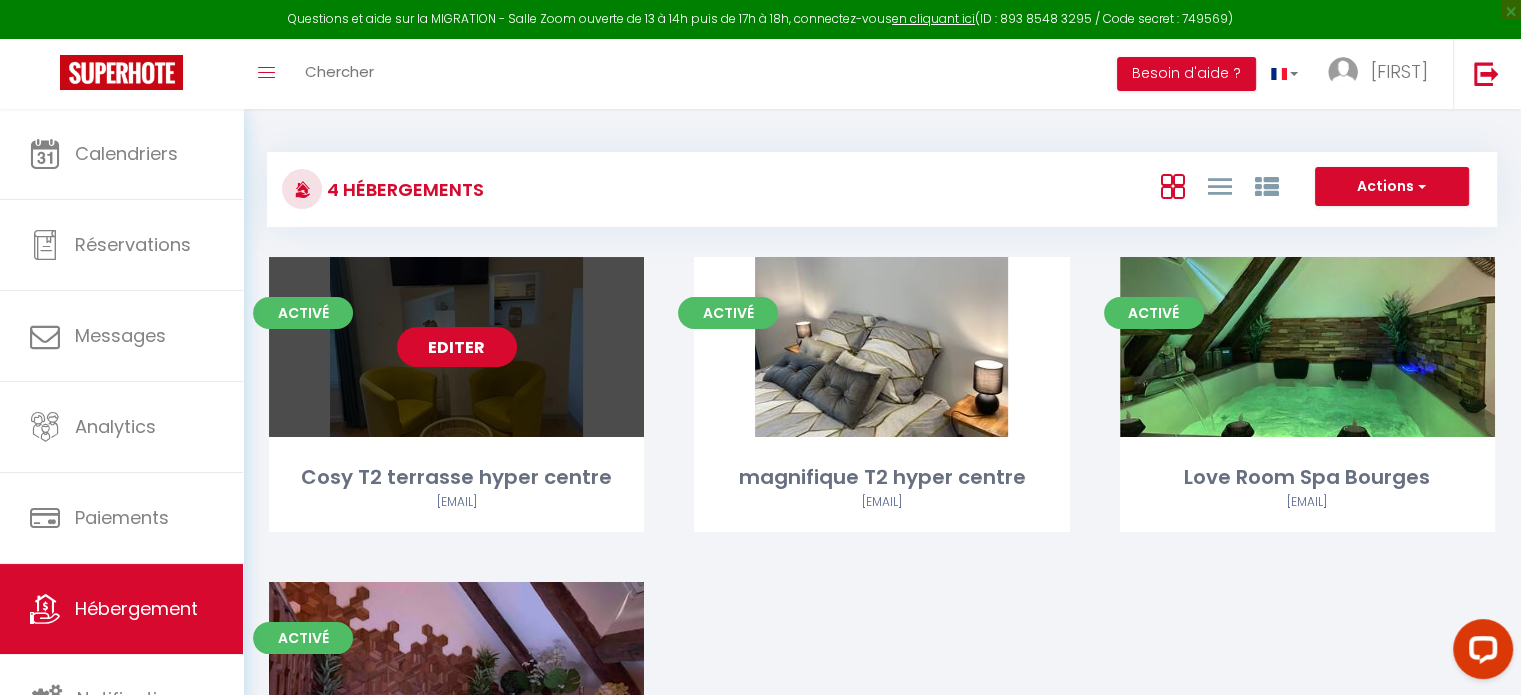click on "Editer" at bounding box center [457, 347] 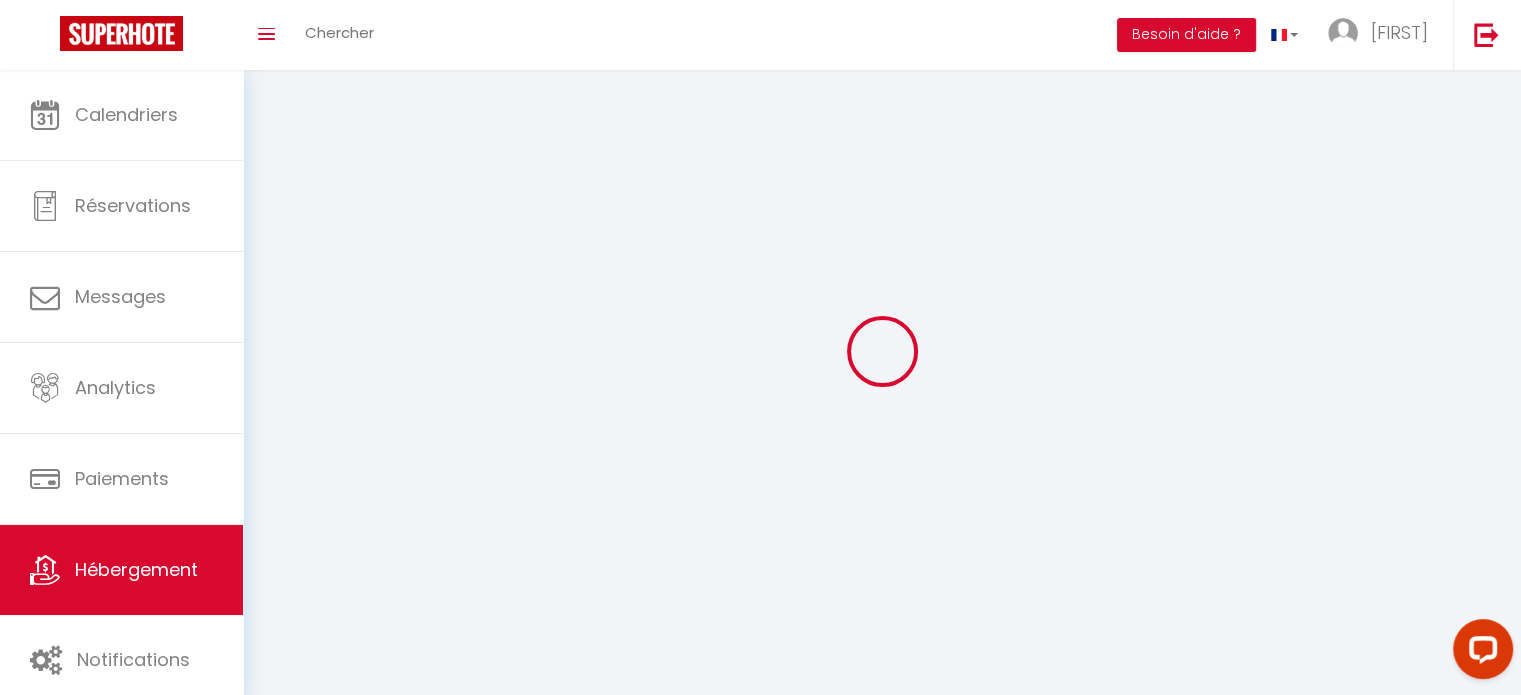select 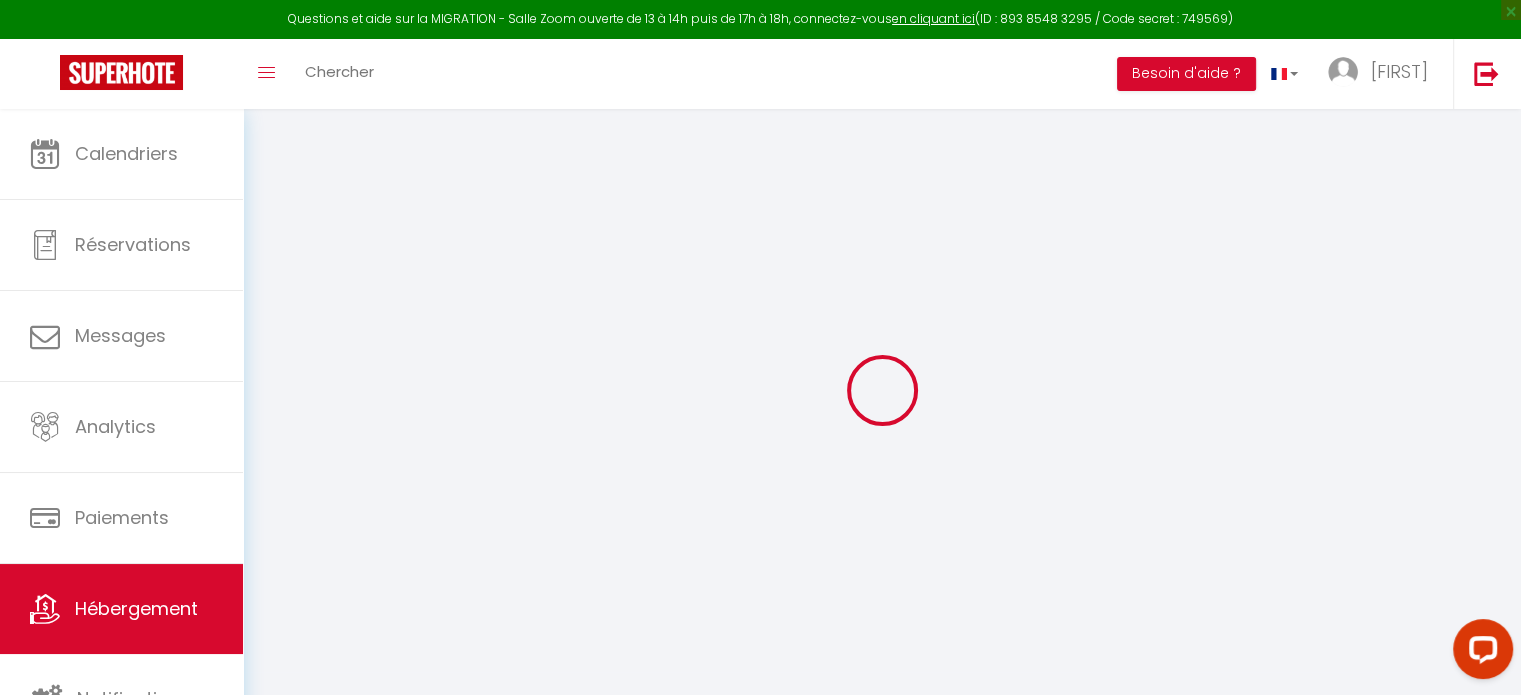 select 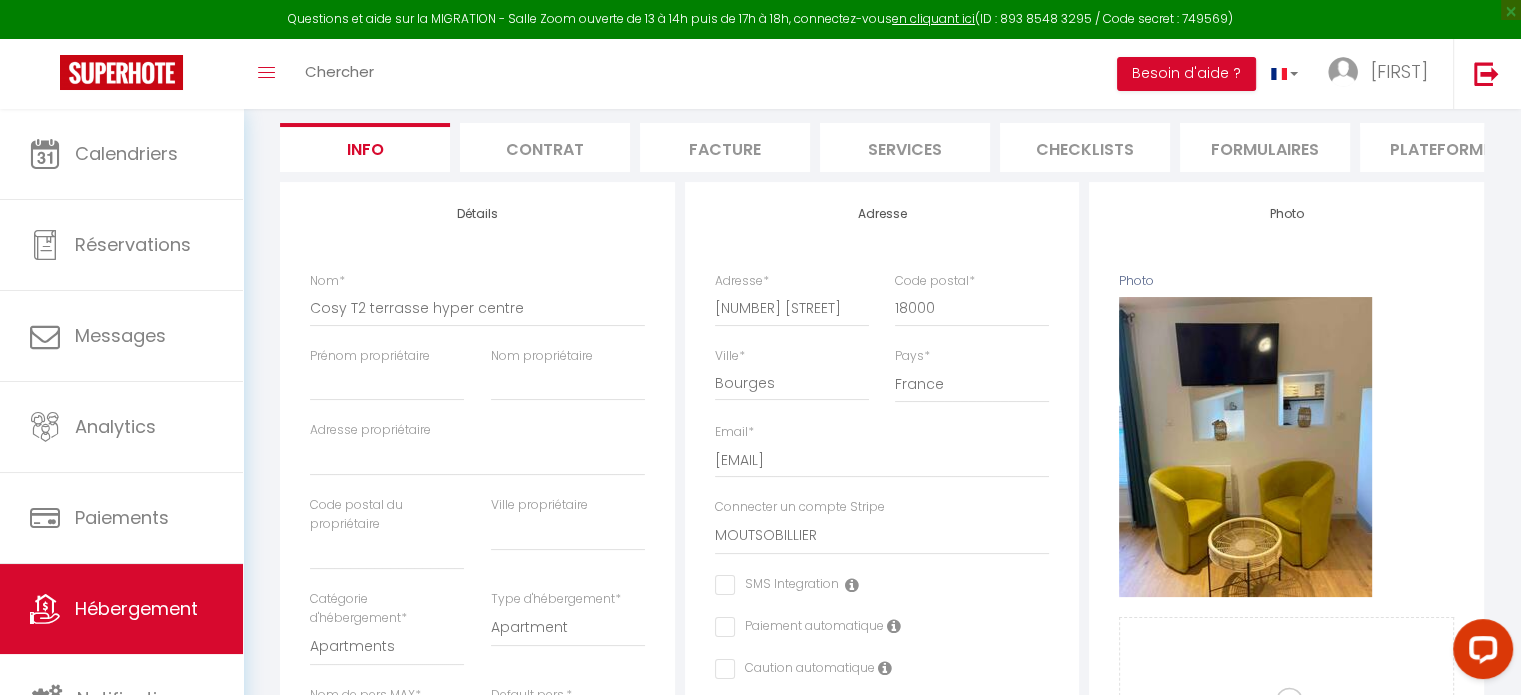 scroll, scrollTop: 0, scrollLeft: 0, axis: both 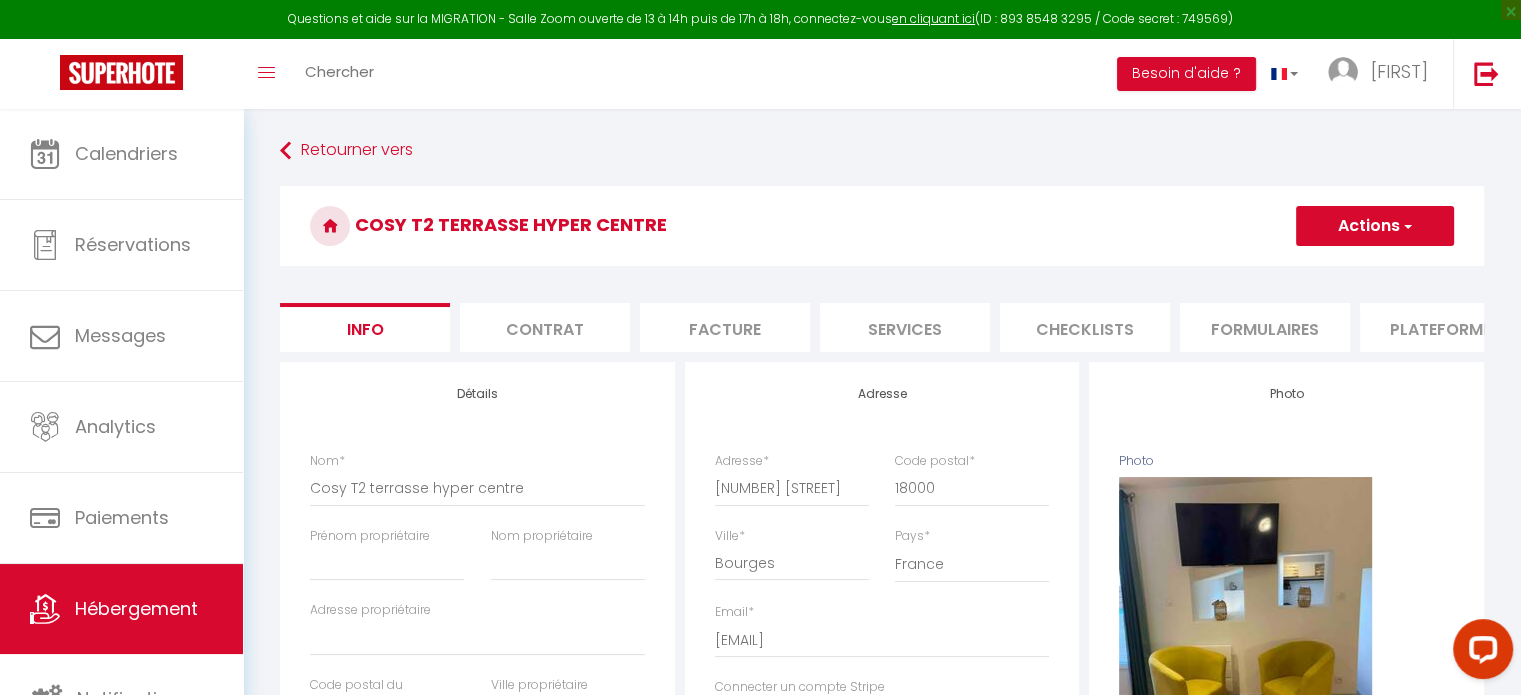 click on "Contrat" at bounding box center (545, 327) 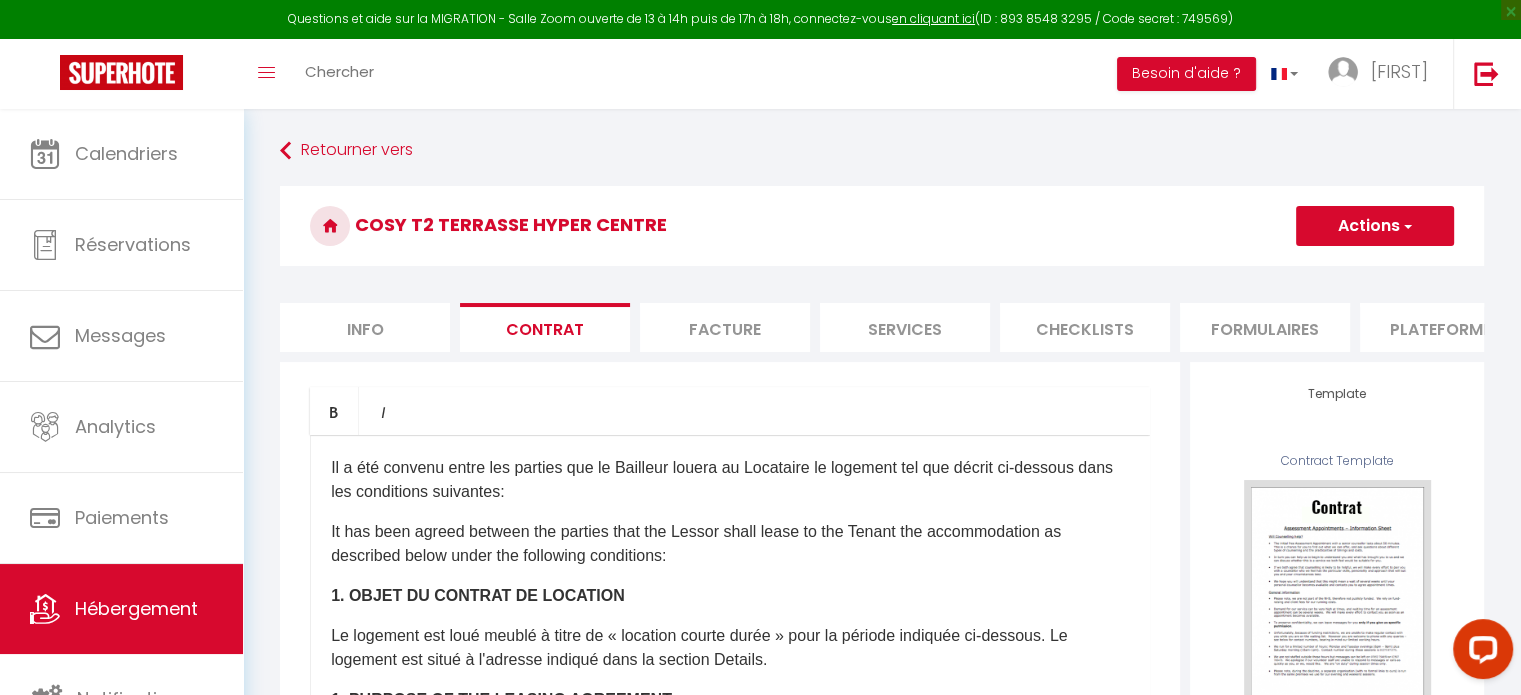 click on "Facture" at bounding box center [725, 327] 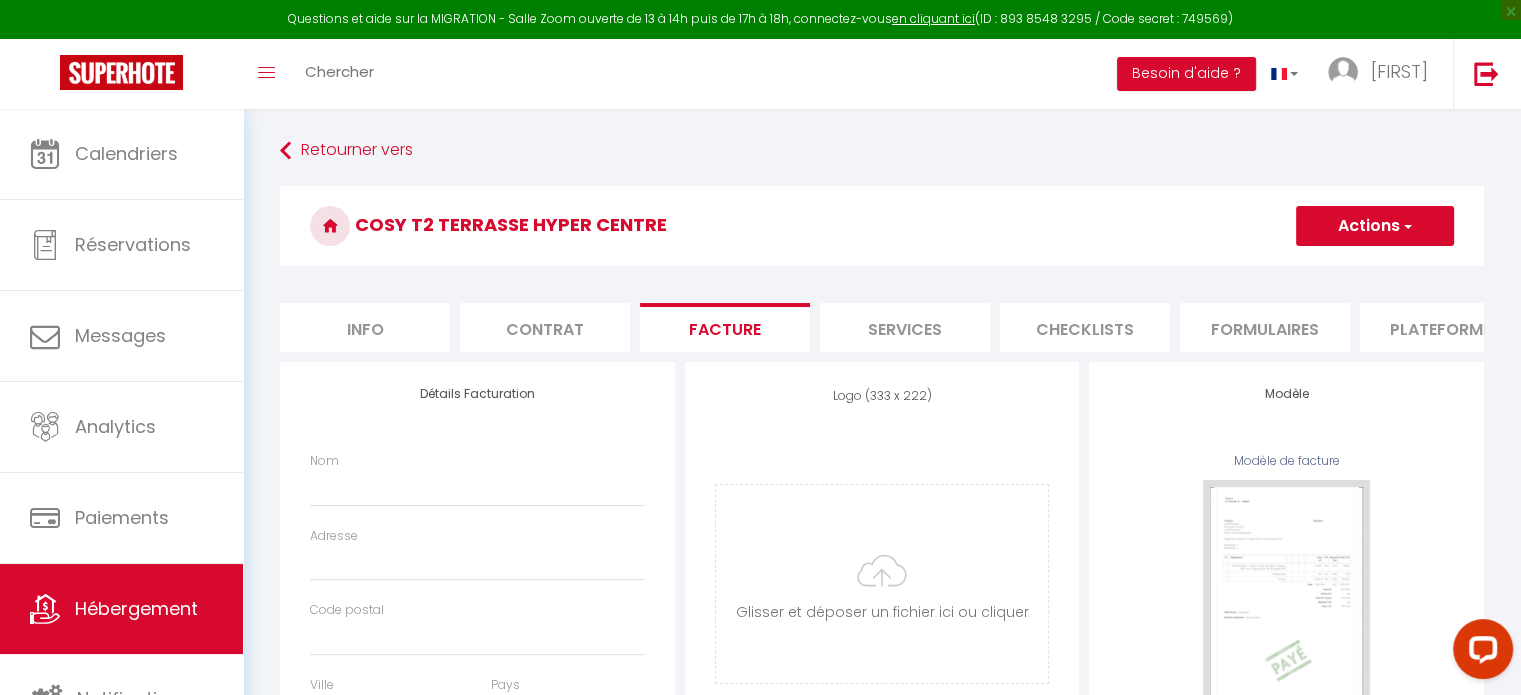select 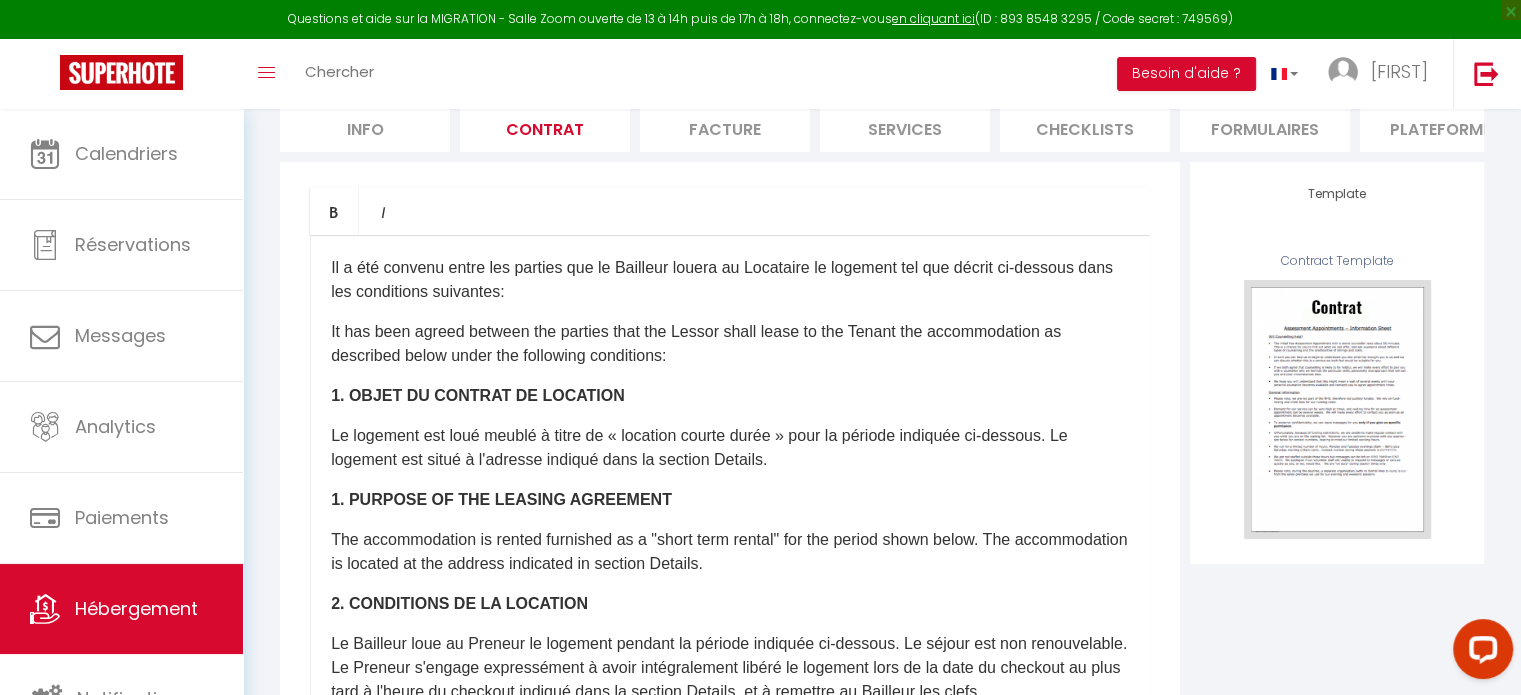 click on "Checklists" at bounding box center (1085, 127) 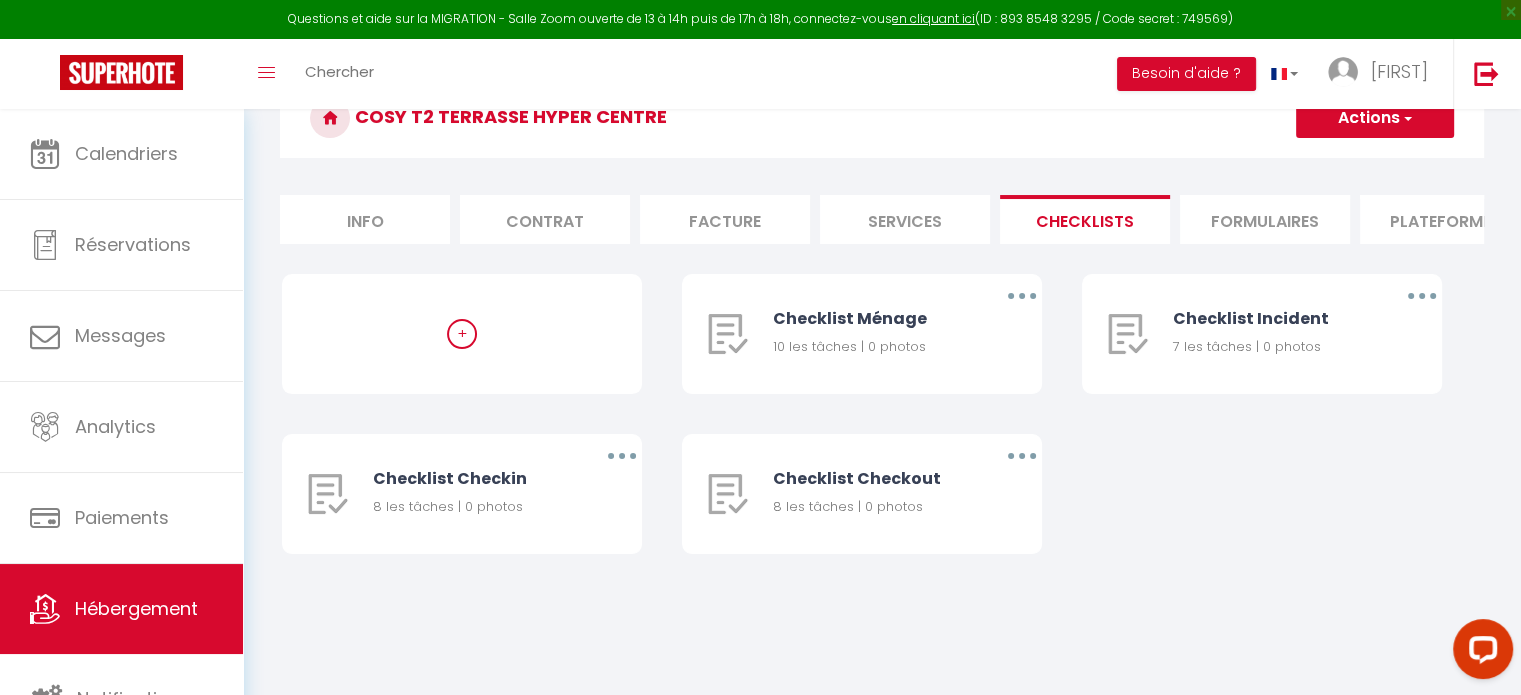 click on "Services" at bounding box center (905, 219) 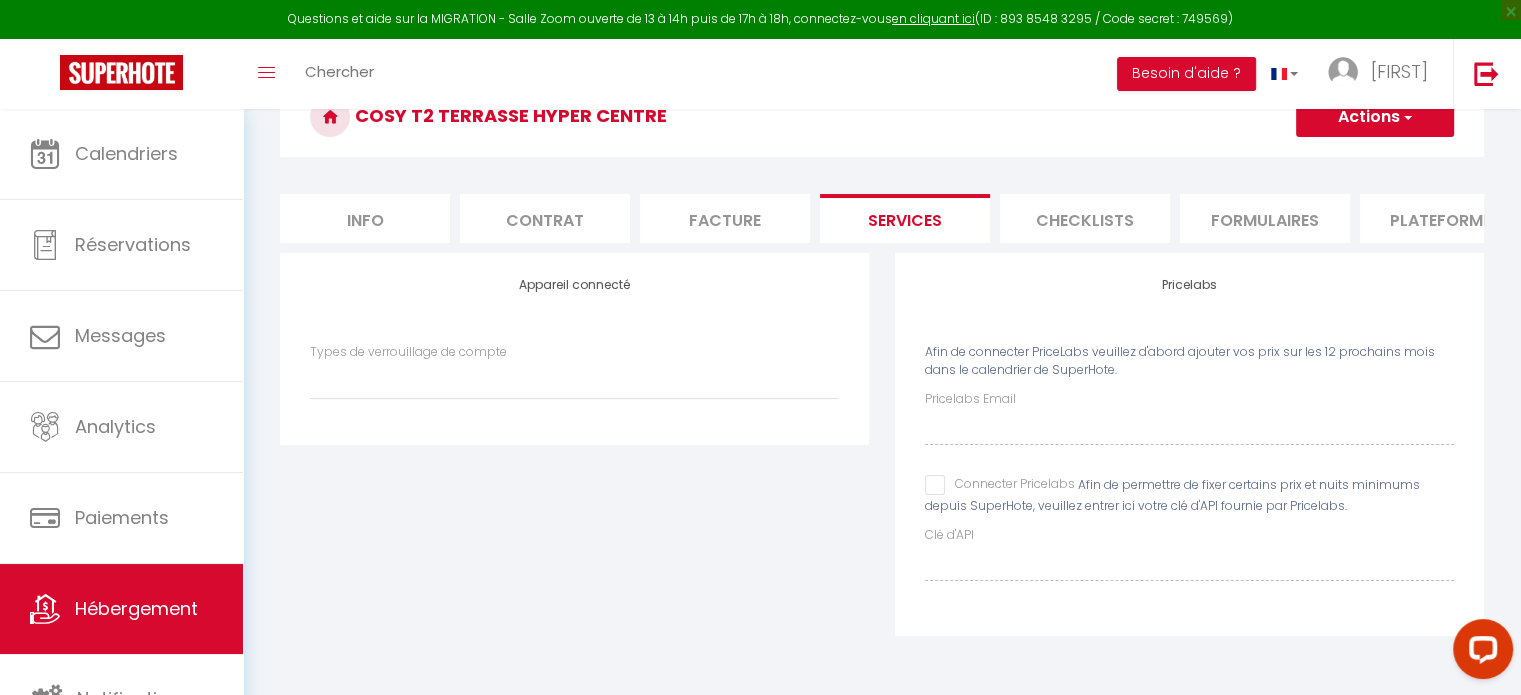 click on "Formulaires" at bounding box center [1265, 218] 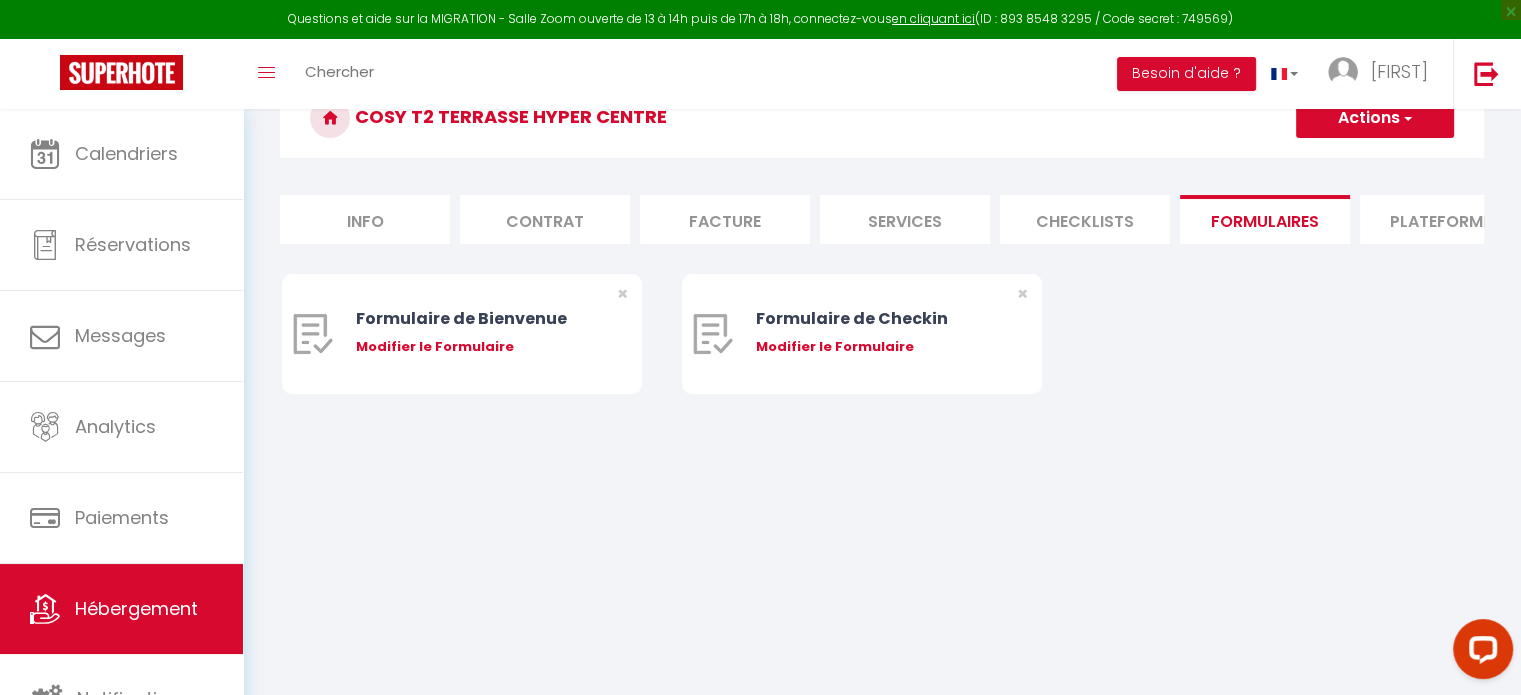 click on "Checklists" at bounding box center [1085, 219] 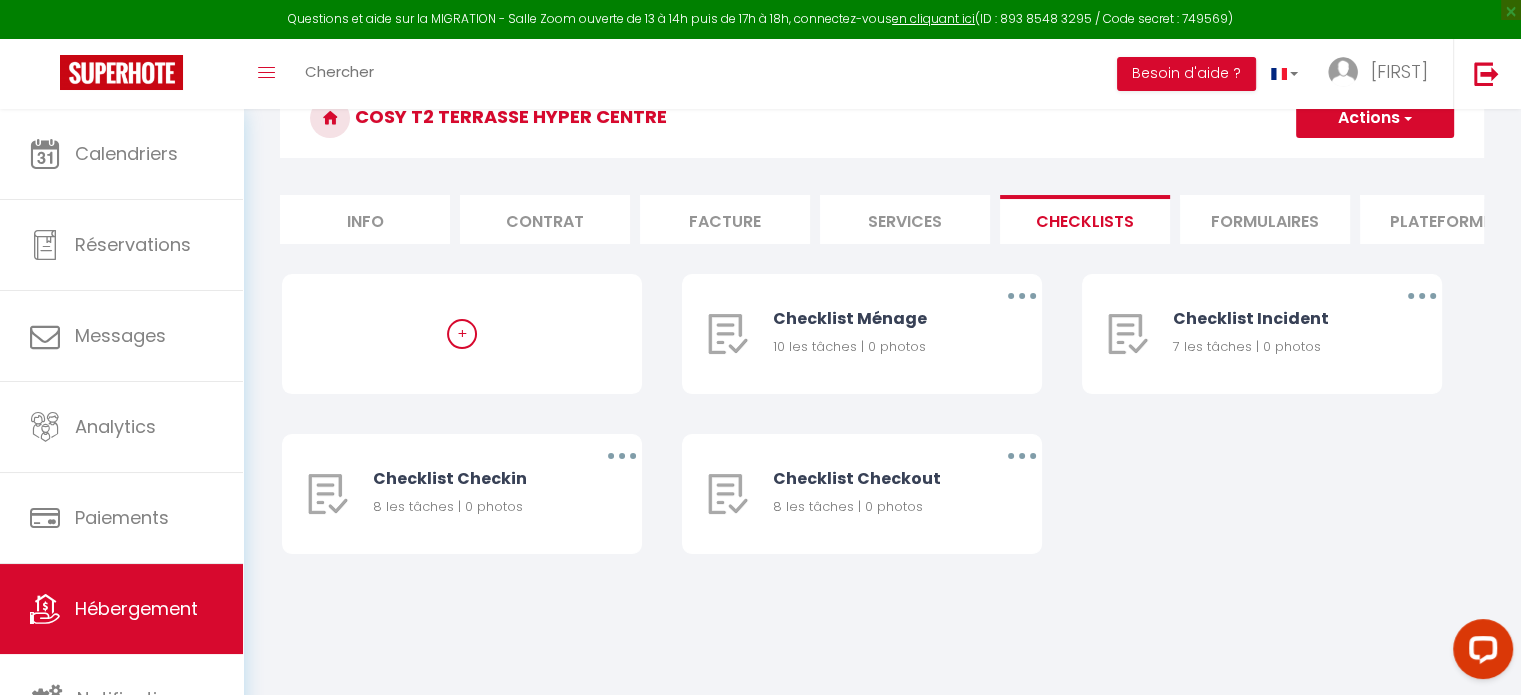 click on "Plateformes" at bounding box center [1445, 219] 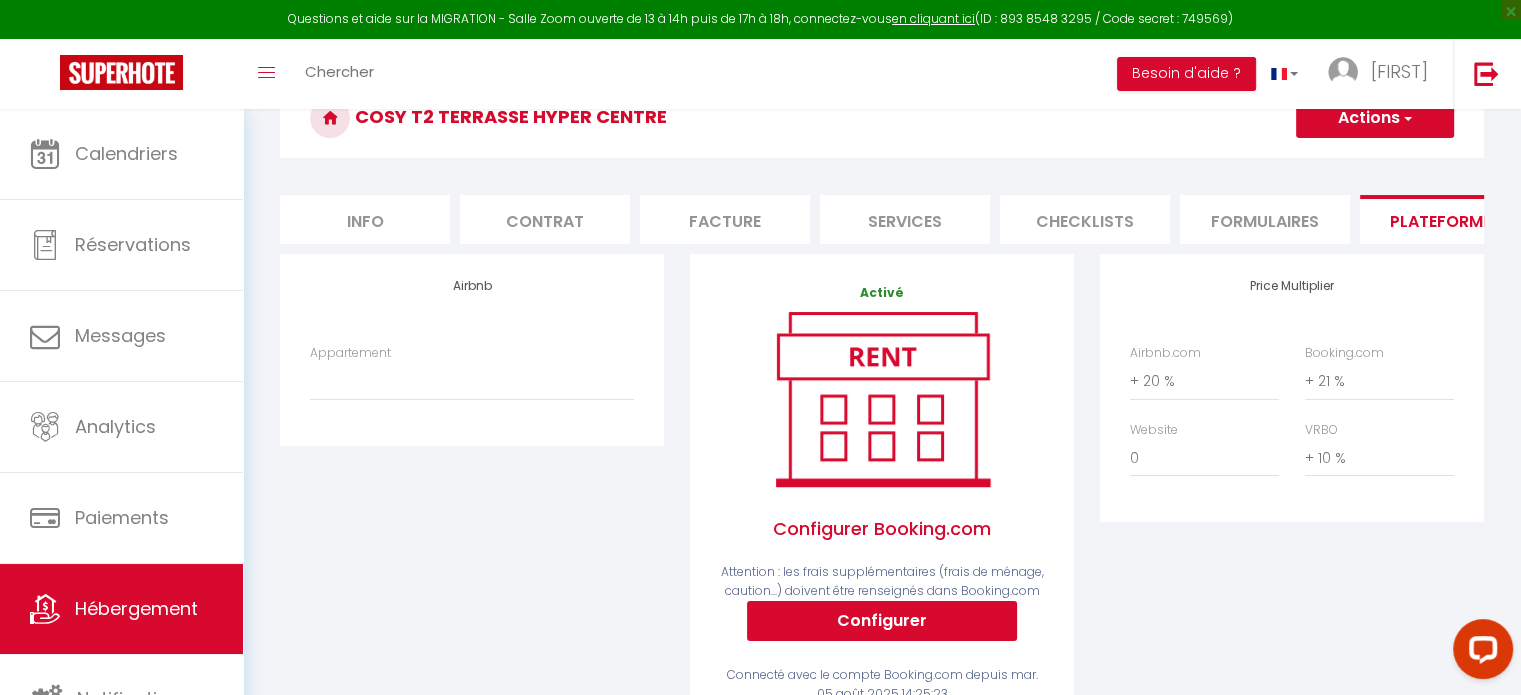 scroll, scrollTop: 200, scrollLeft: 0, axis: vertical 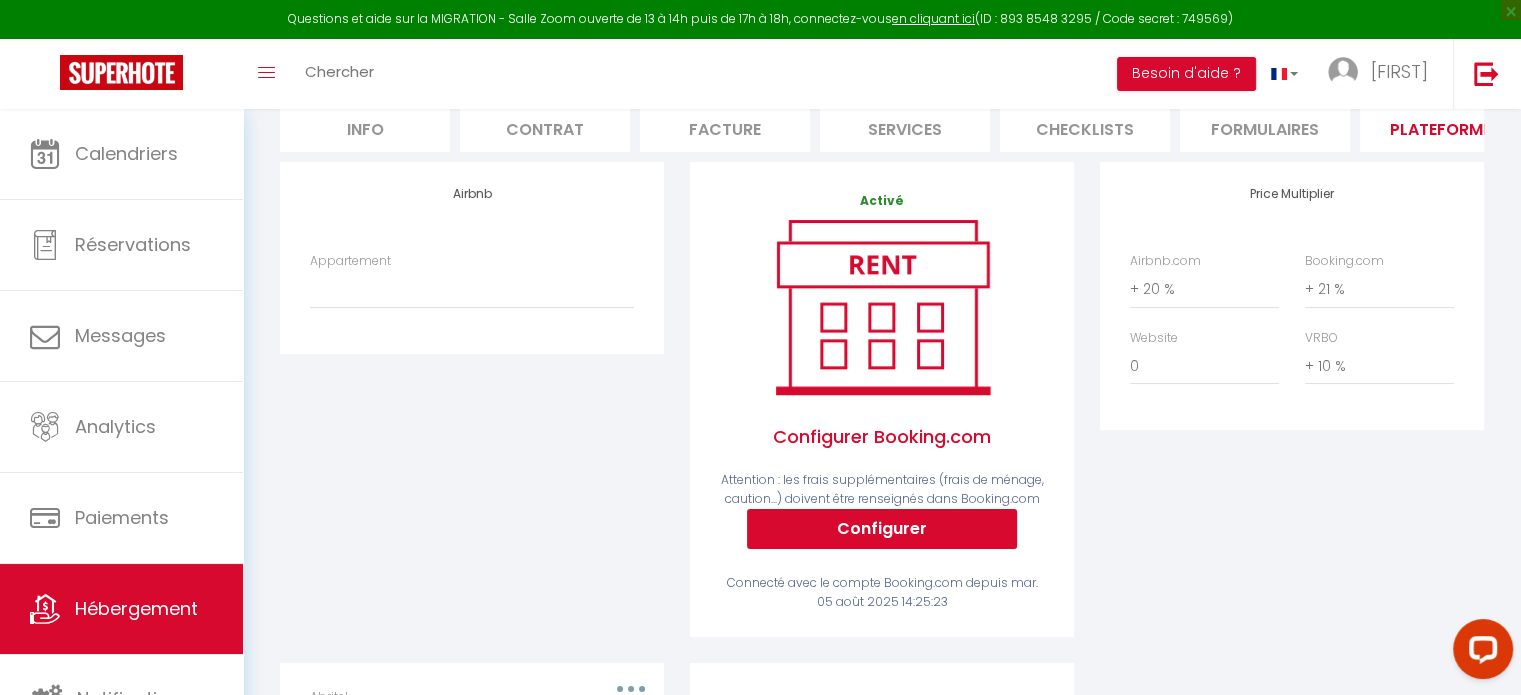 click on "Plateformes" at bounding box center [1445, 127] 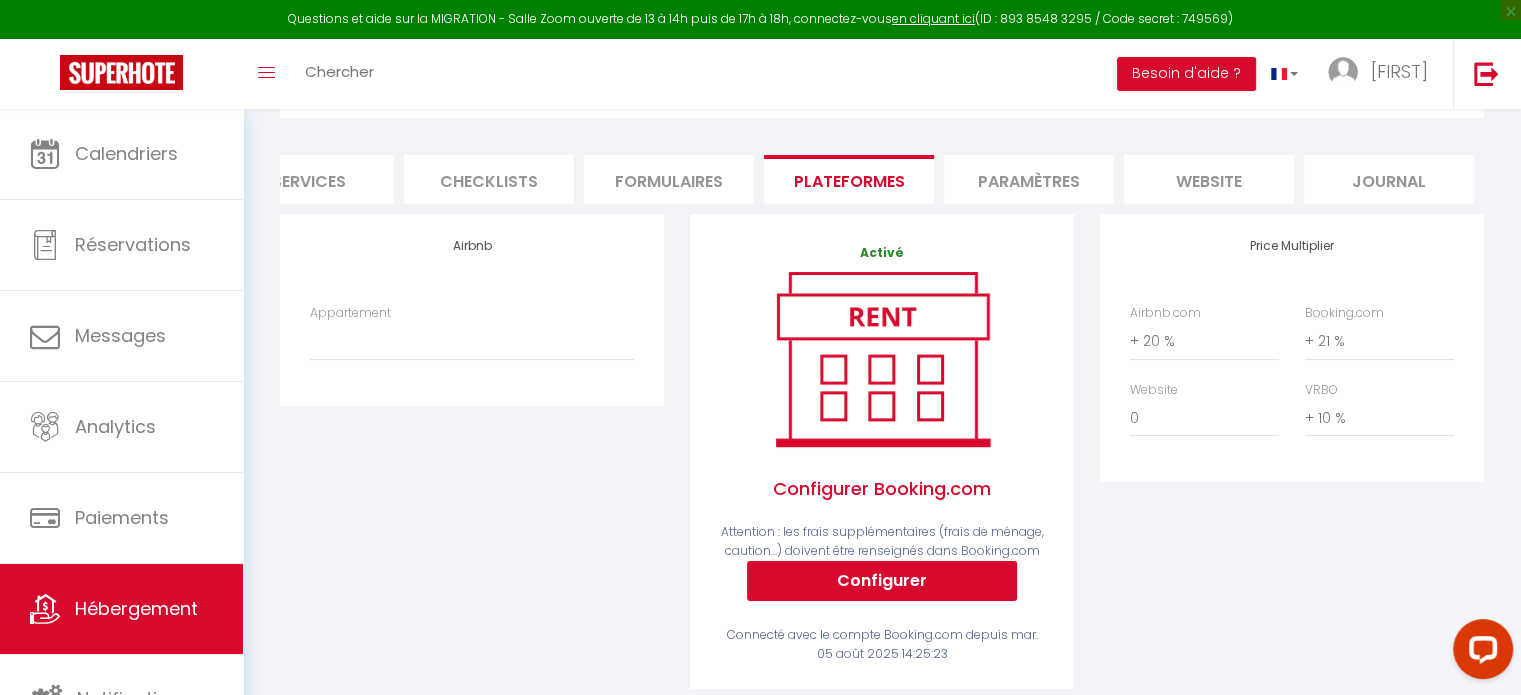 scroll, scrollTop: 100, scrollLeft: 0, axis: vertical 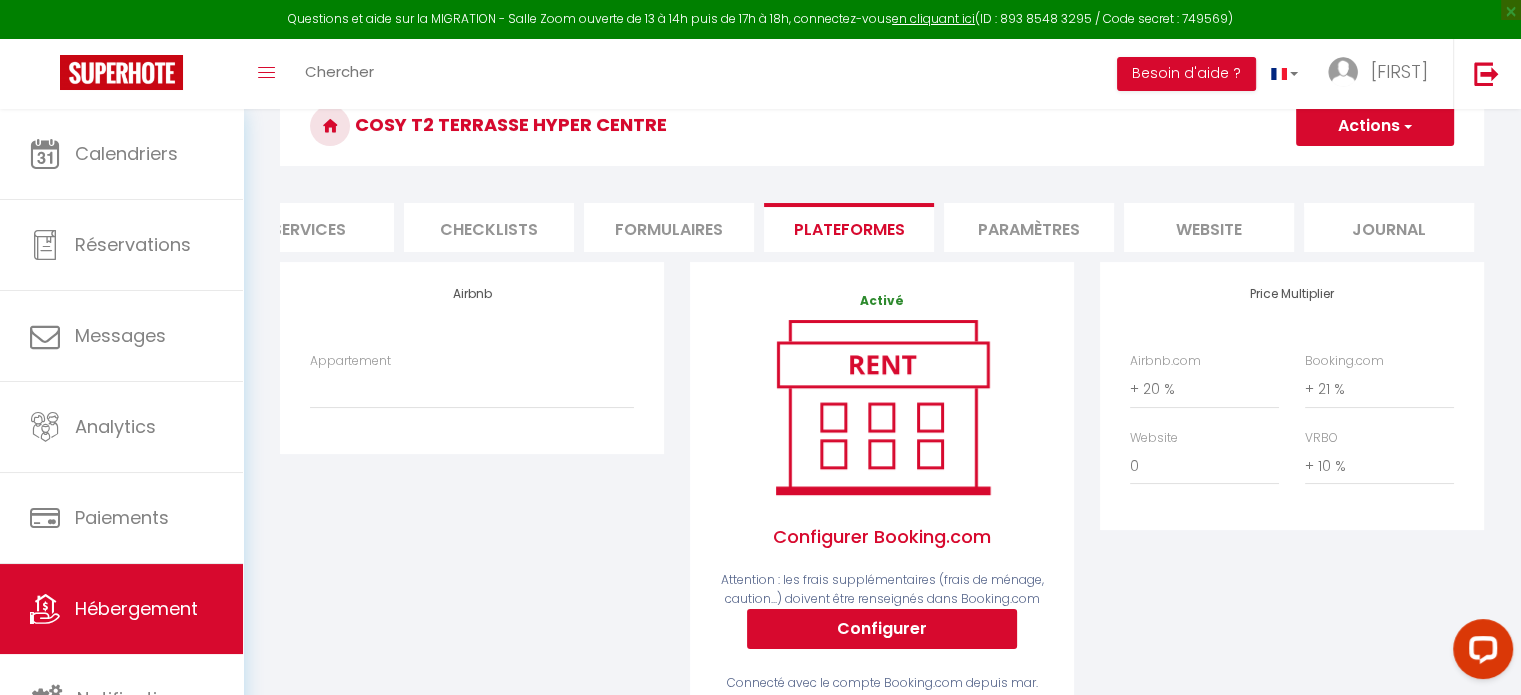 click on "Paramètres" at bounding box center [1029, 227] 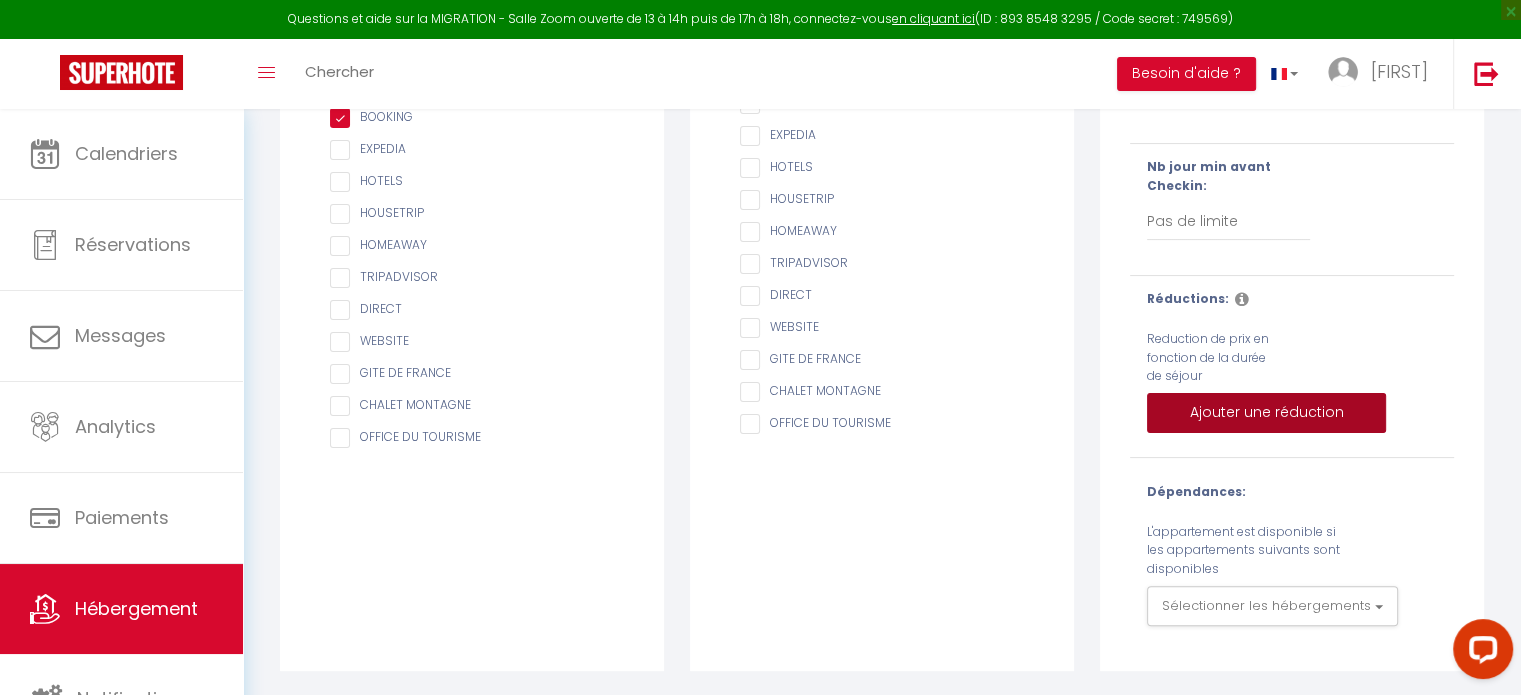 scroll, scrollTop: 93, scrollLeft: 0, axis: vertical 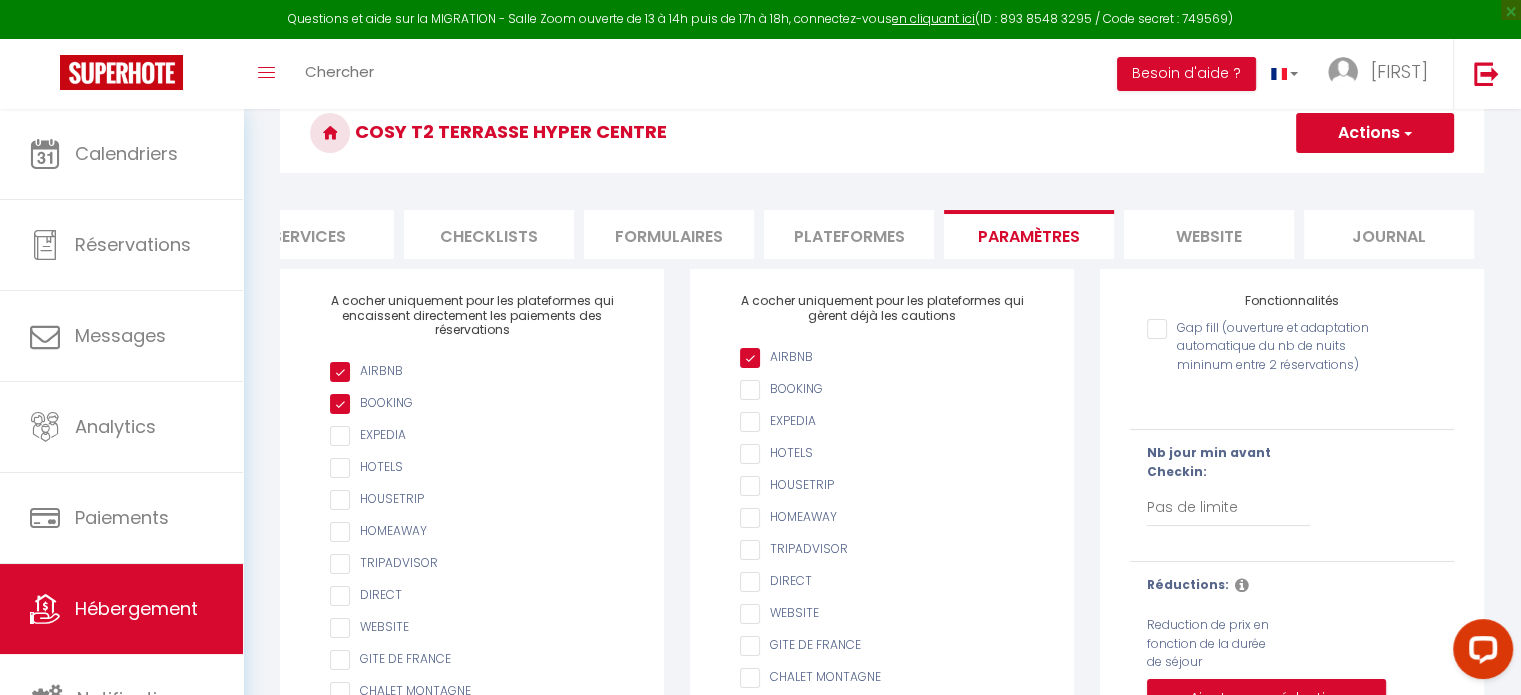 click on "website" at bounding box center (1209, 234) 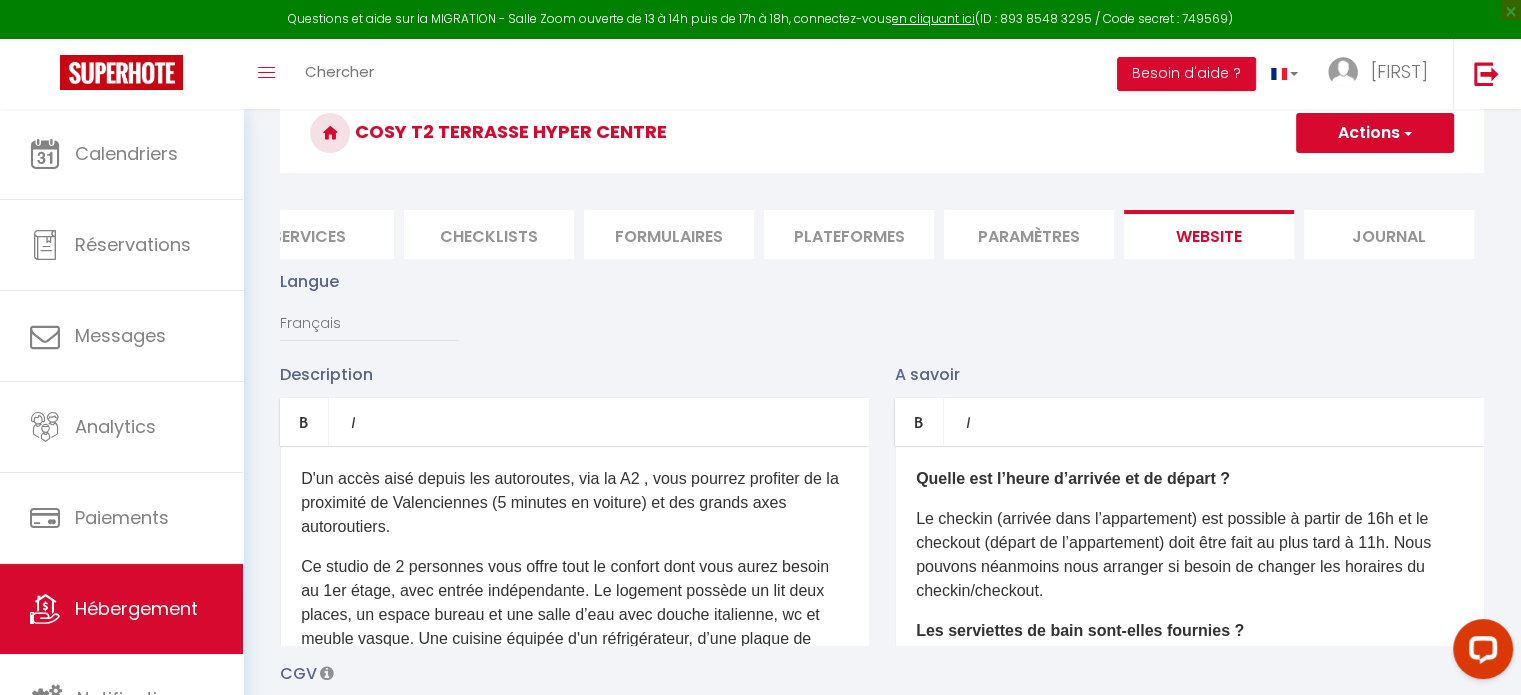 click on "Journal" at bounding box center [1389, 234] 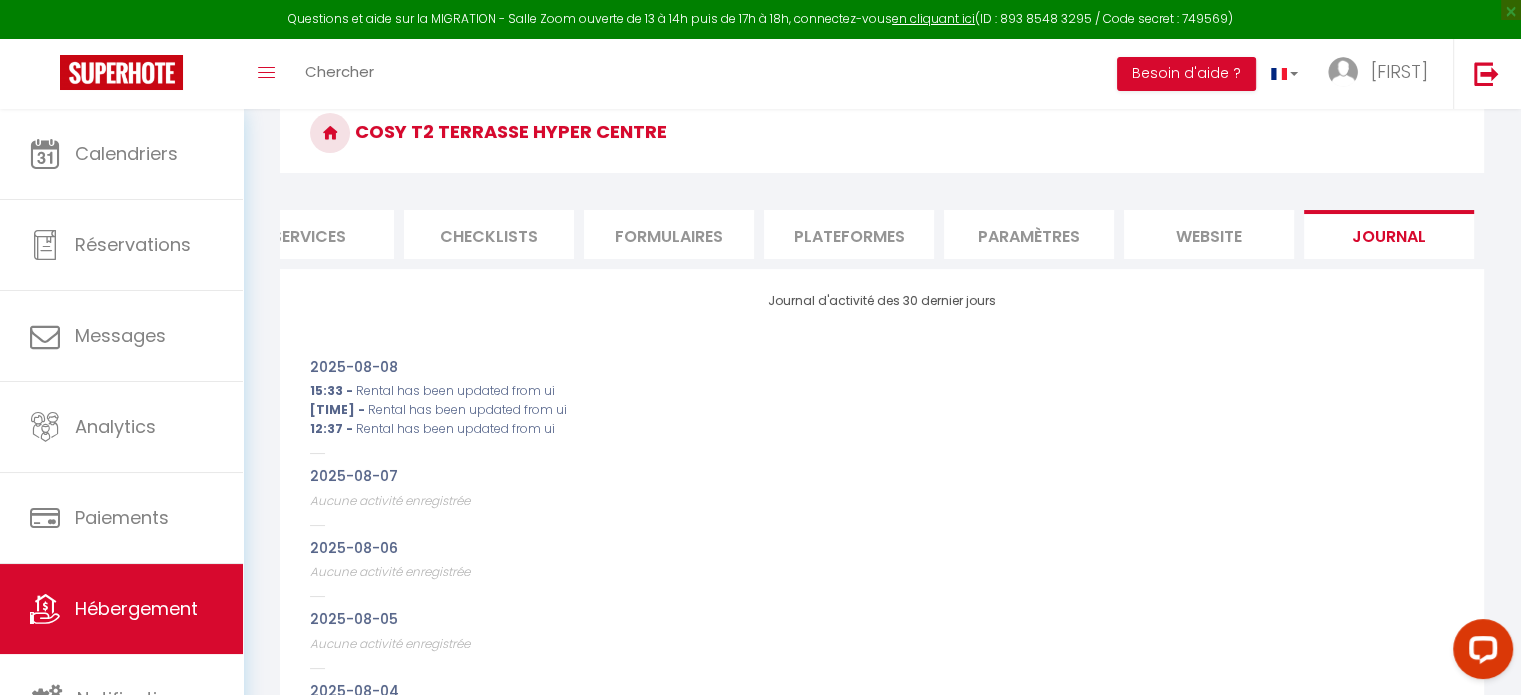 click on "website" at bounding box center (1209, 234) 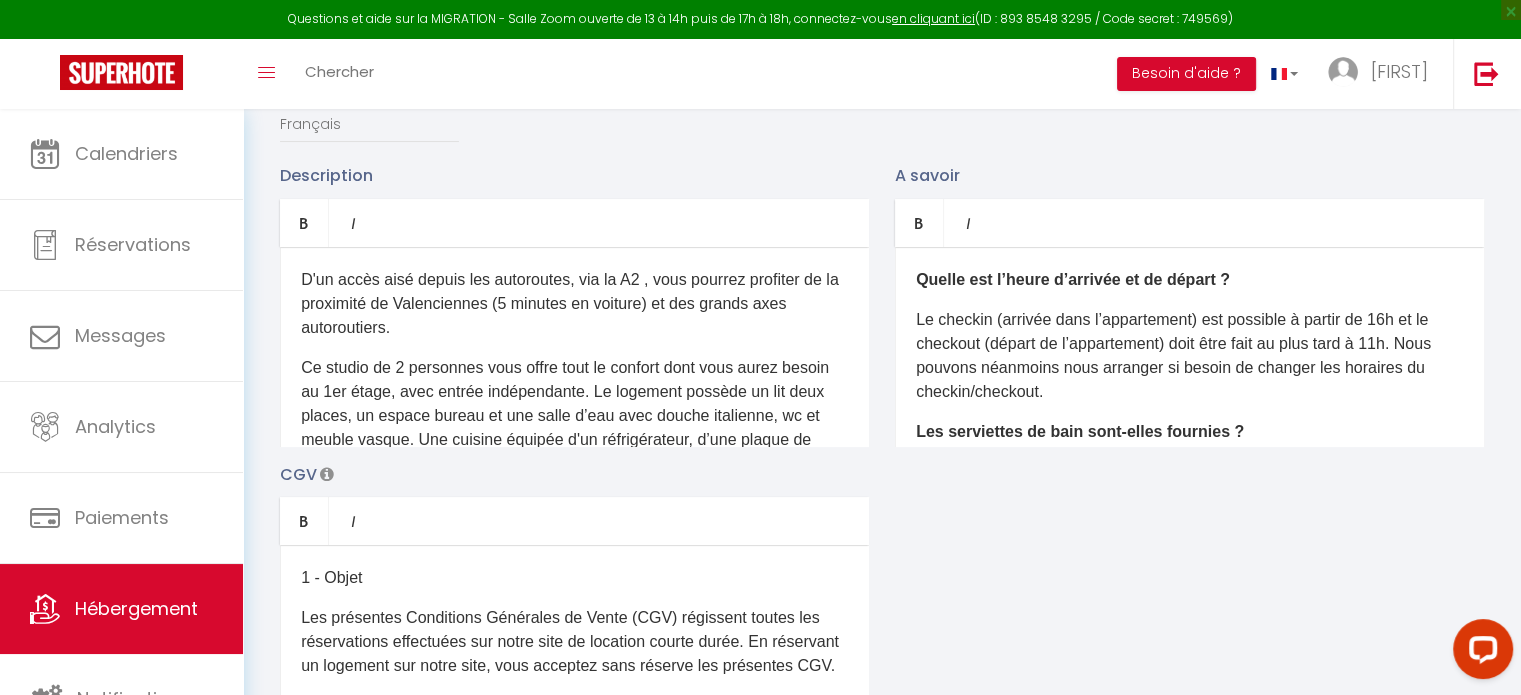 scroll, scrollTop: 293, scrollLeft: 0, axis: vertical 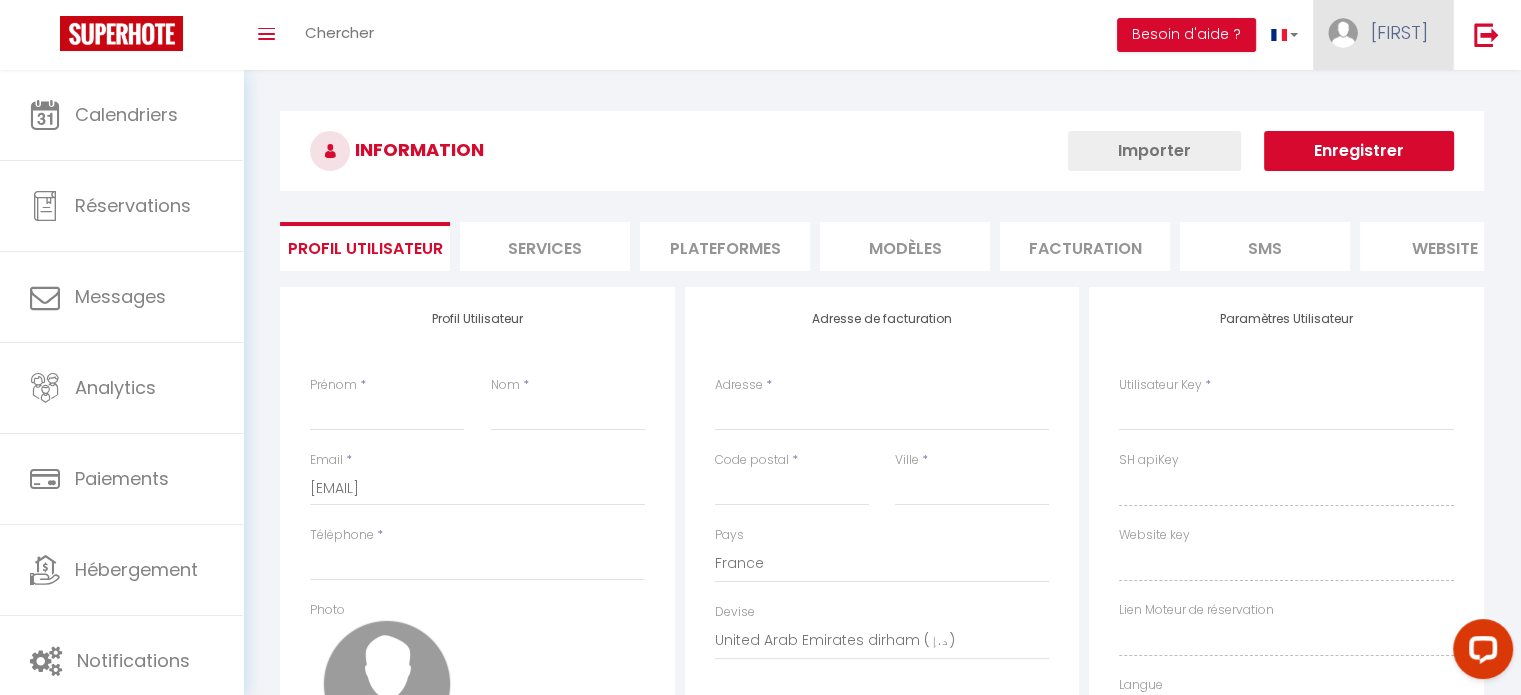 type on "[FIRST]" 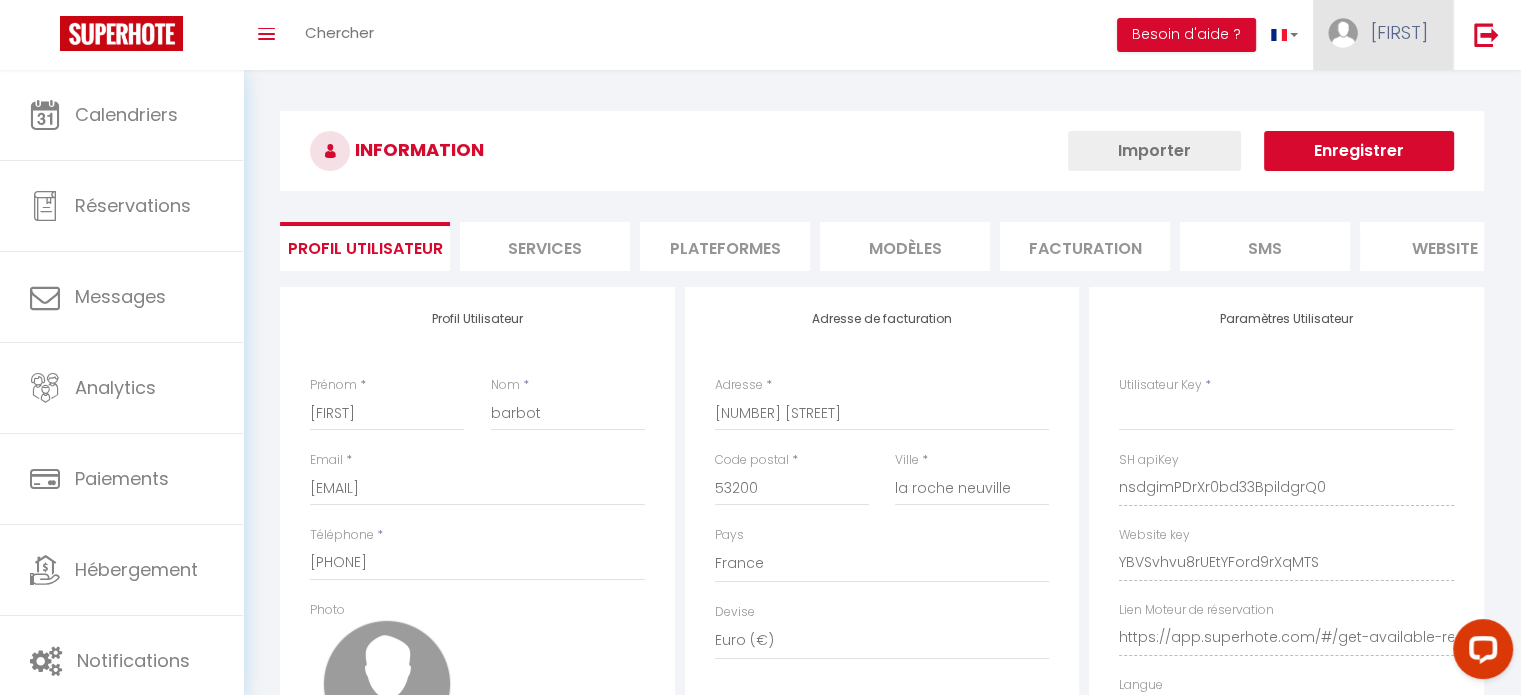 select on "fr" 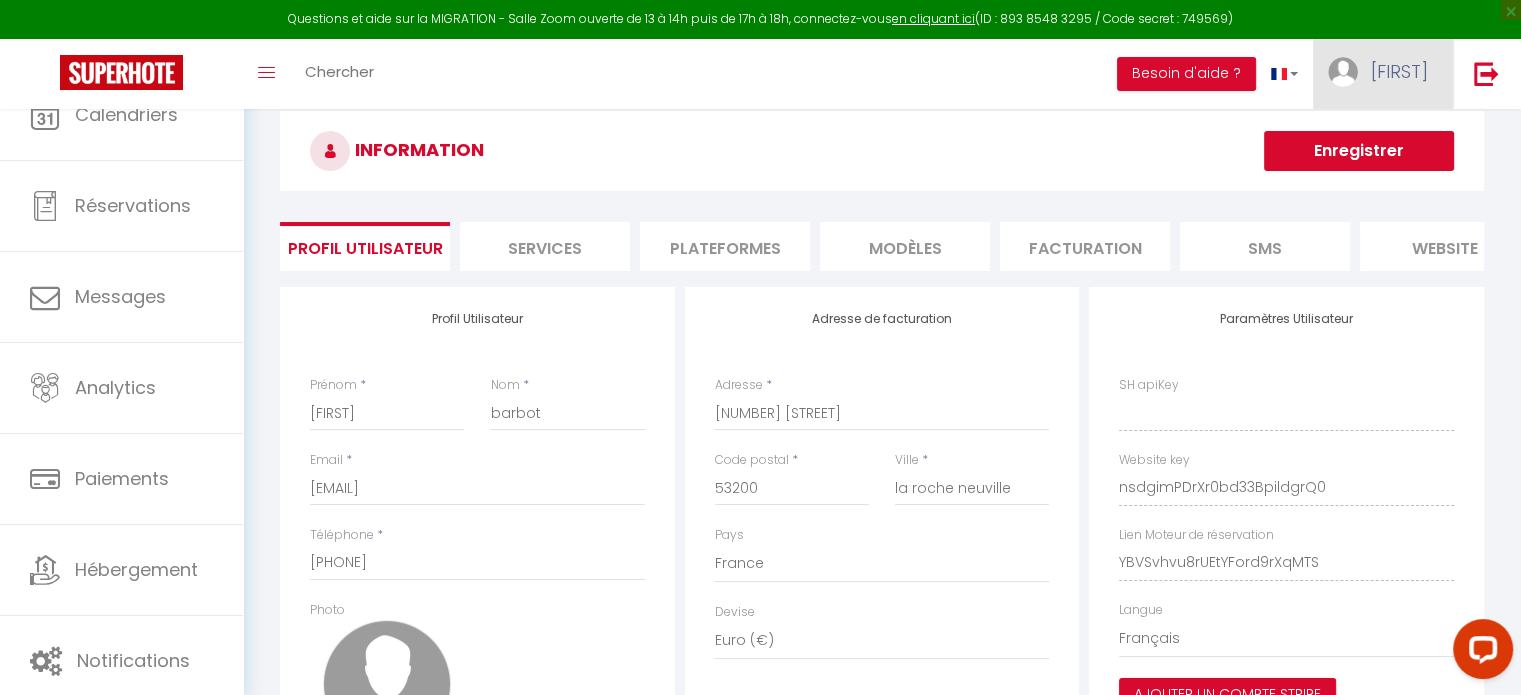 type on "nsdgimPDrXr0bd33BpildgrQ0" 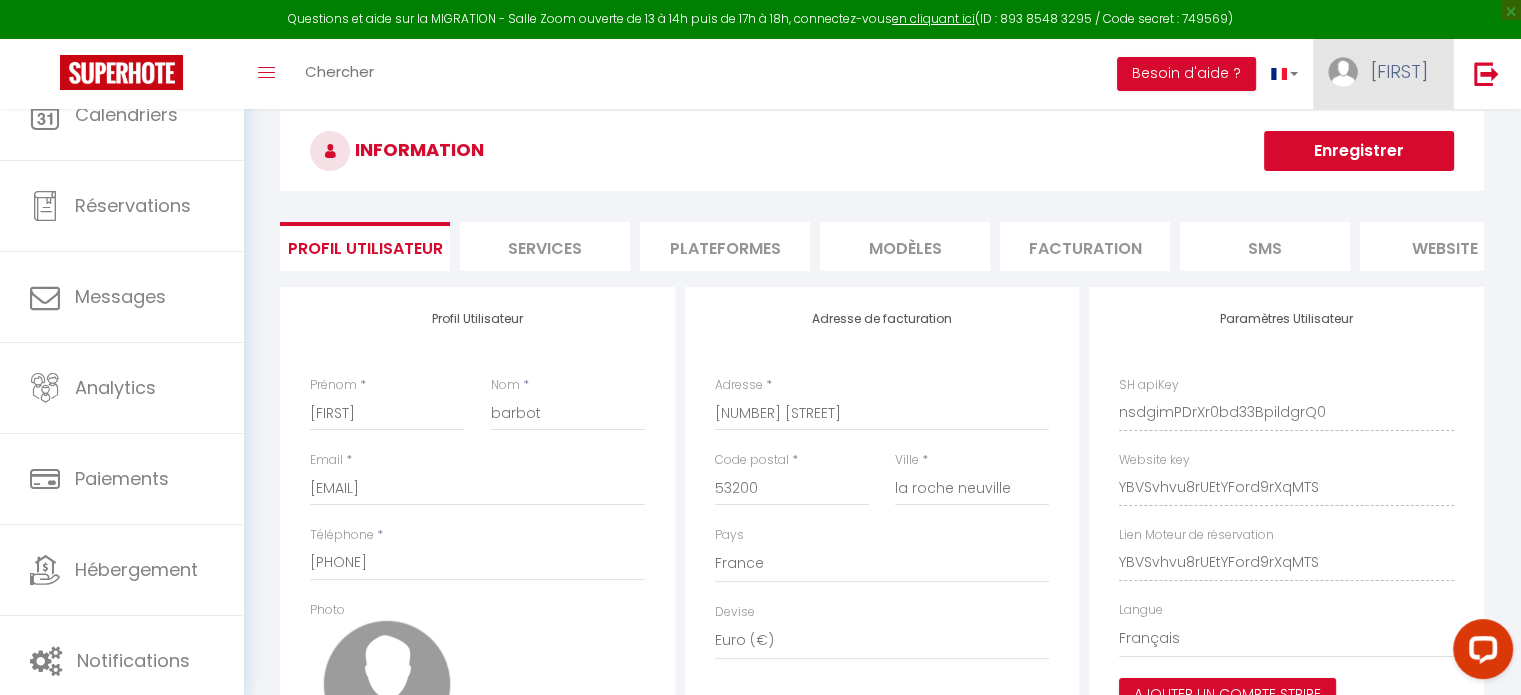 type on "https://app.superhote.com/#/get-available-rentals/YBVSvhvu8rUEtYFord9rXqMTS" 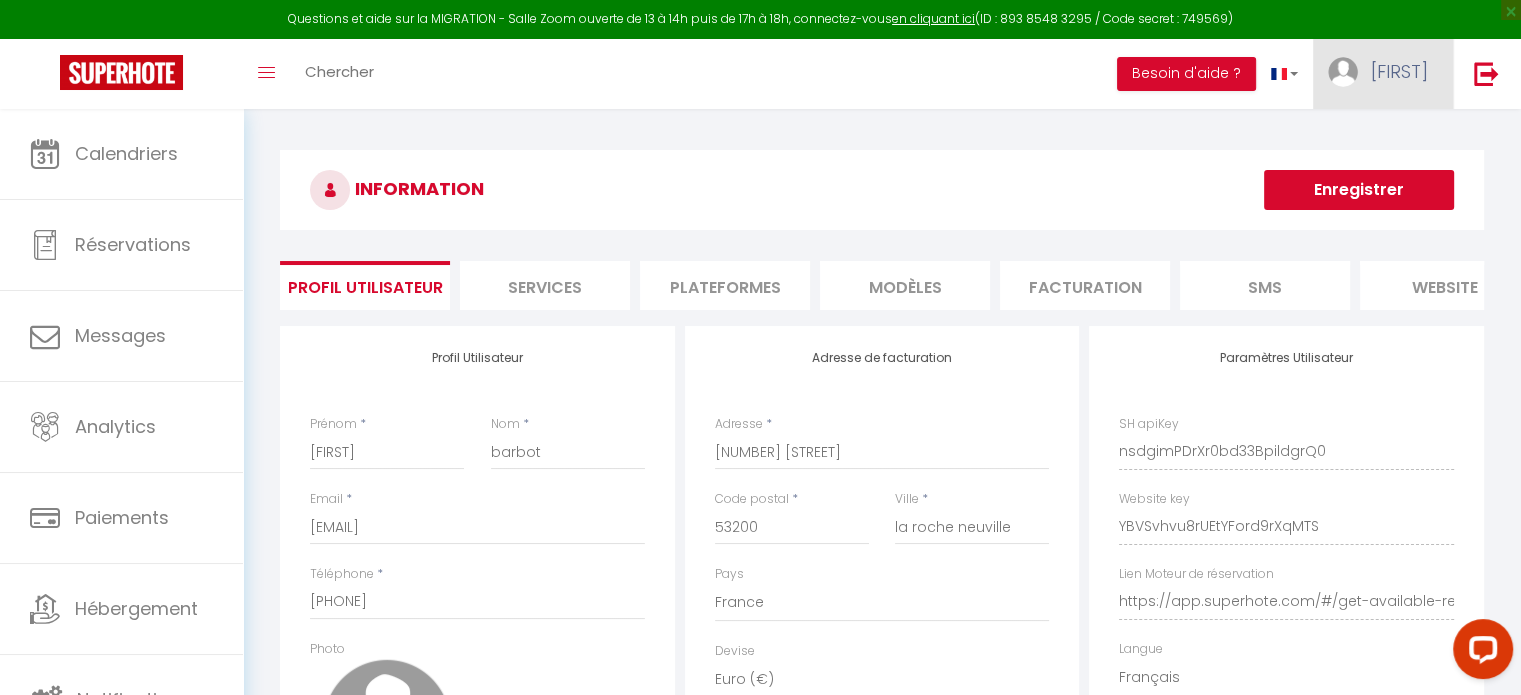 click on "Corentin" at bounding box center (1399, 71) 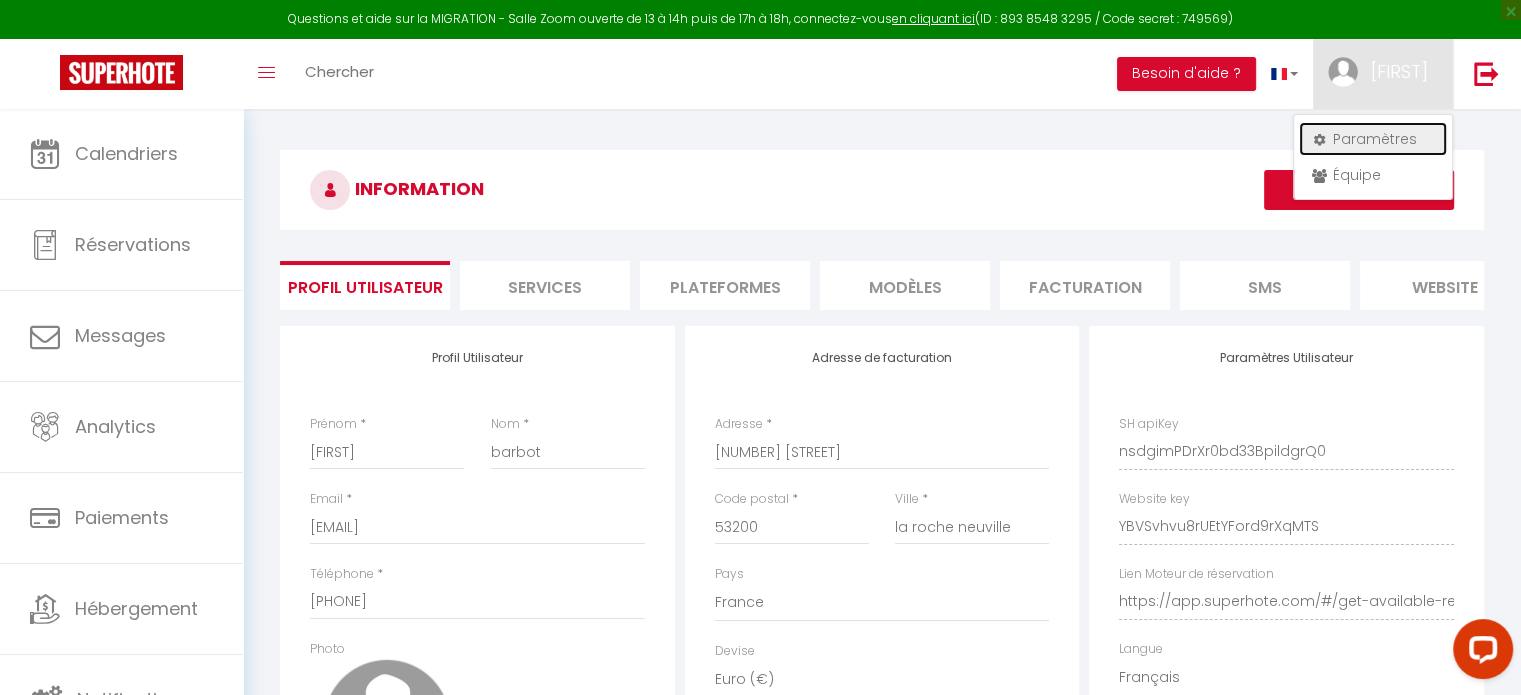 click on "Paramètres" at bounding box center [1373, 139] 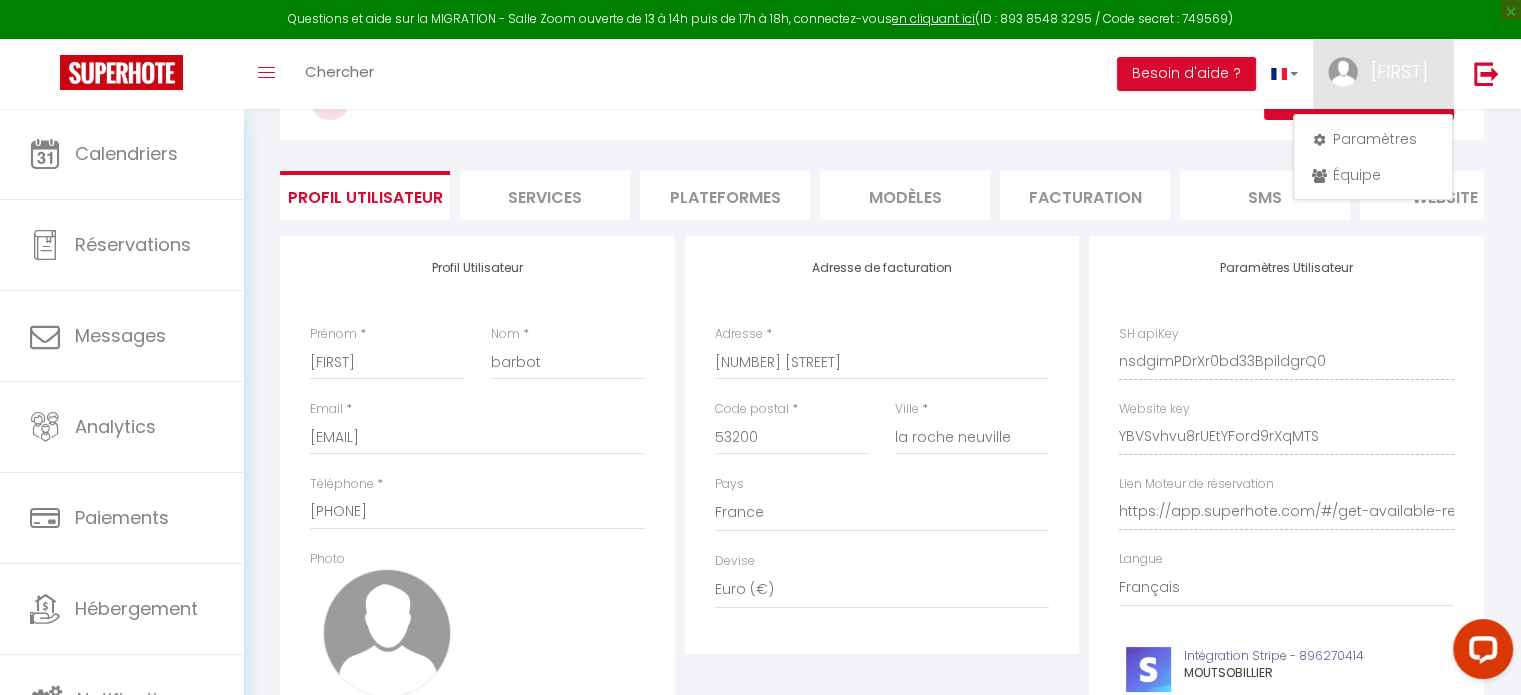scroll, scrollTop: 86, scrollLeft: 0, axis: vertical 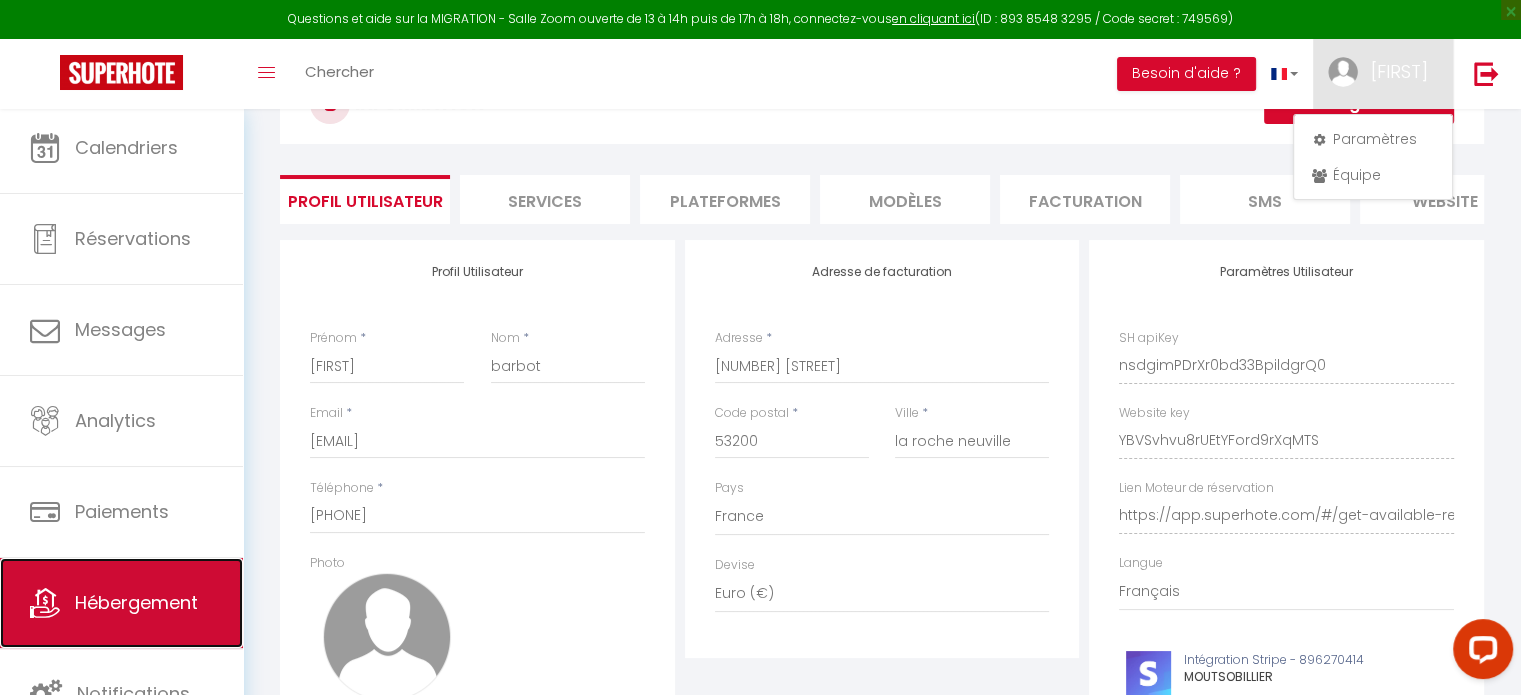 click on "Hébergement" at bounding box center (121, 603) 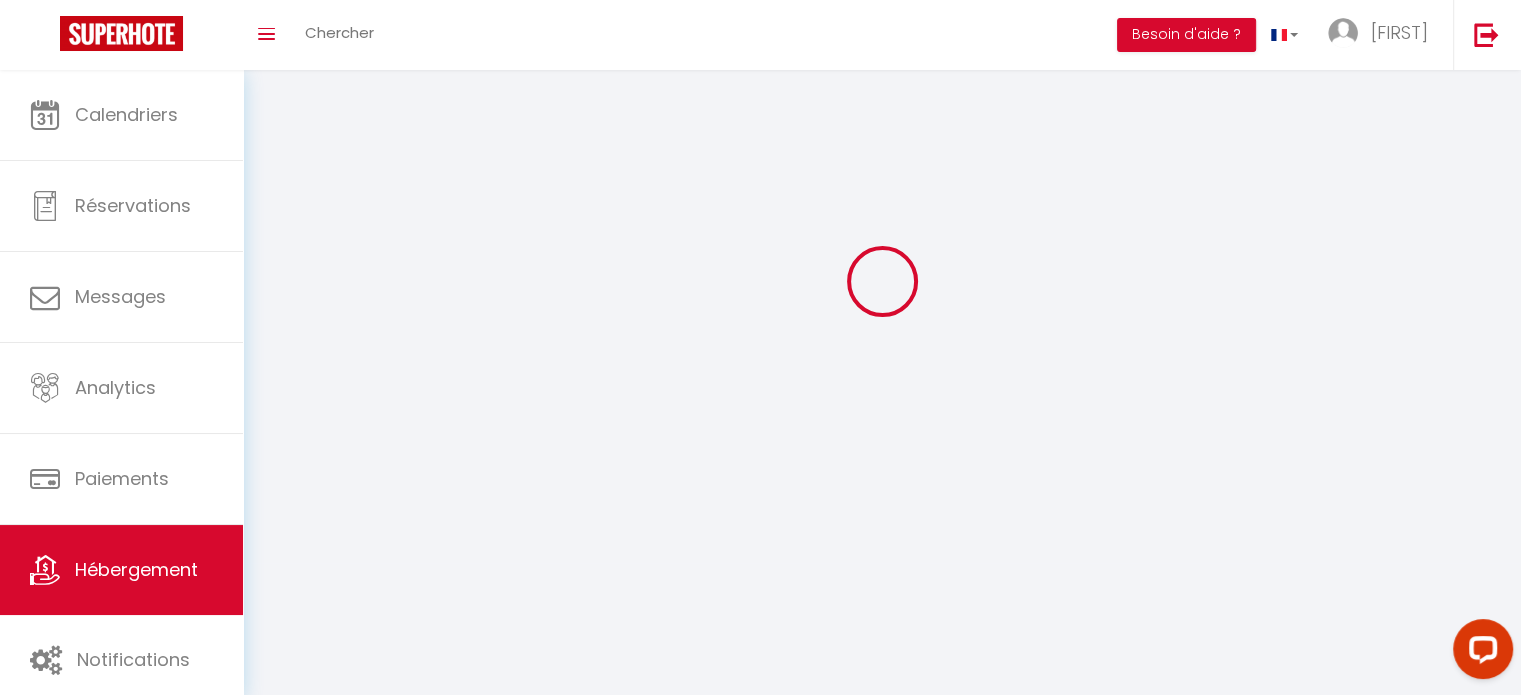 scroll, scrollTop: 0, scrollLeft: 0, axis: both 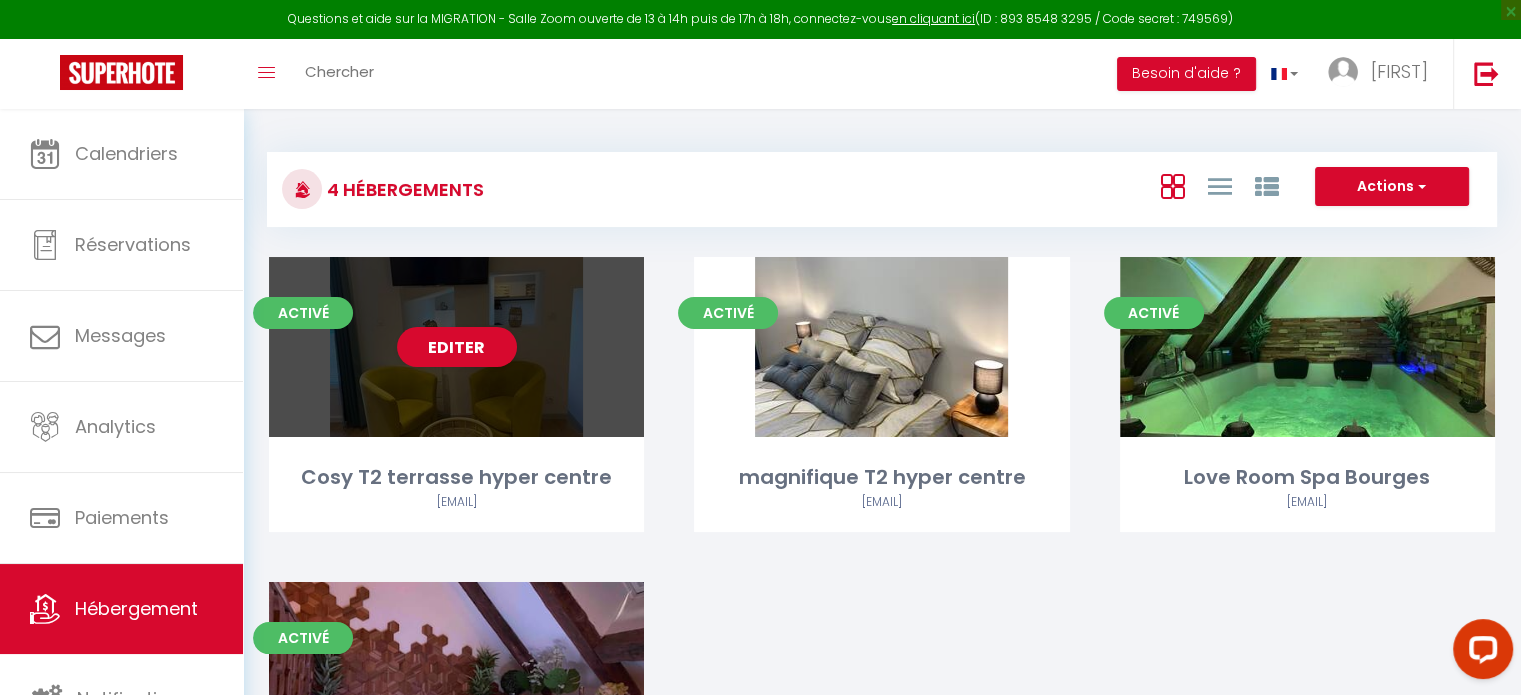 click on "Editer" at bounding box center [456, 347] 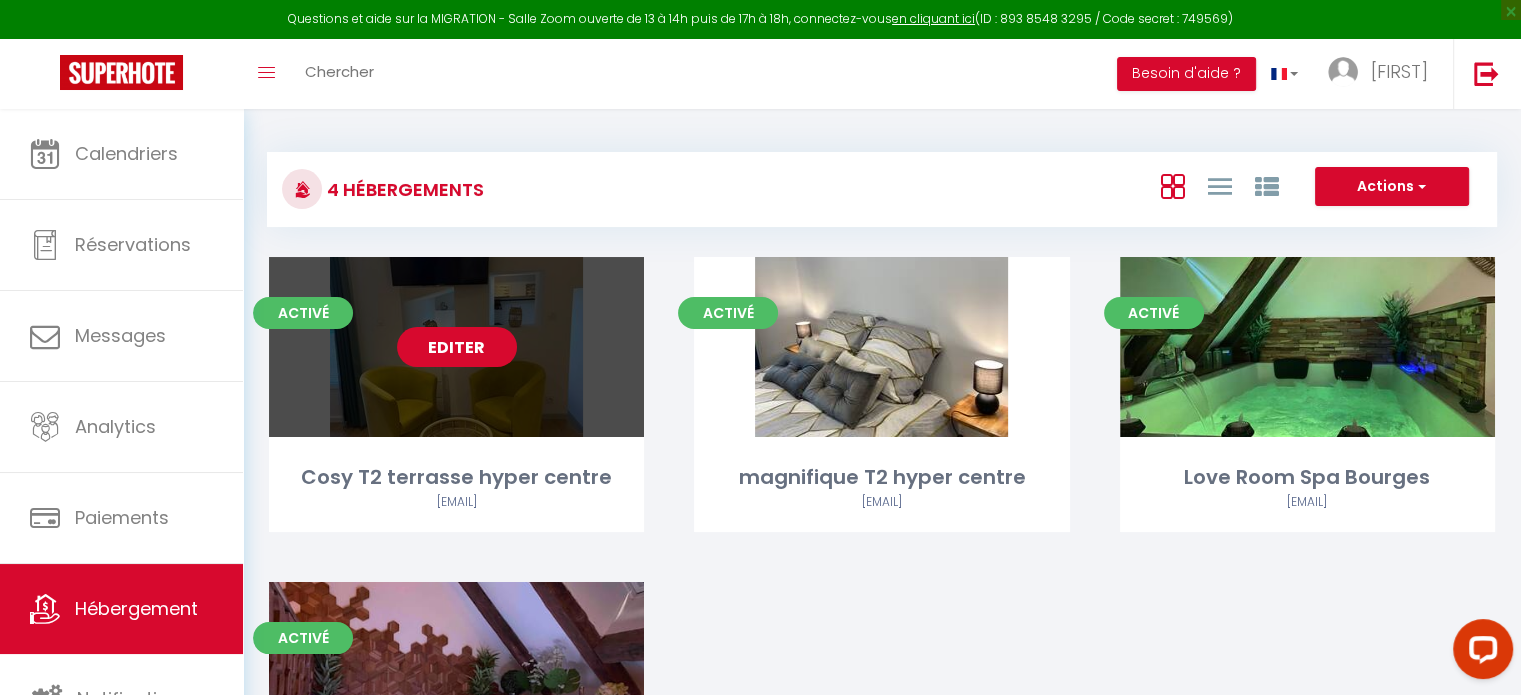 click on "Editer" at bounding box center (457, 347) 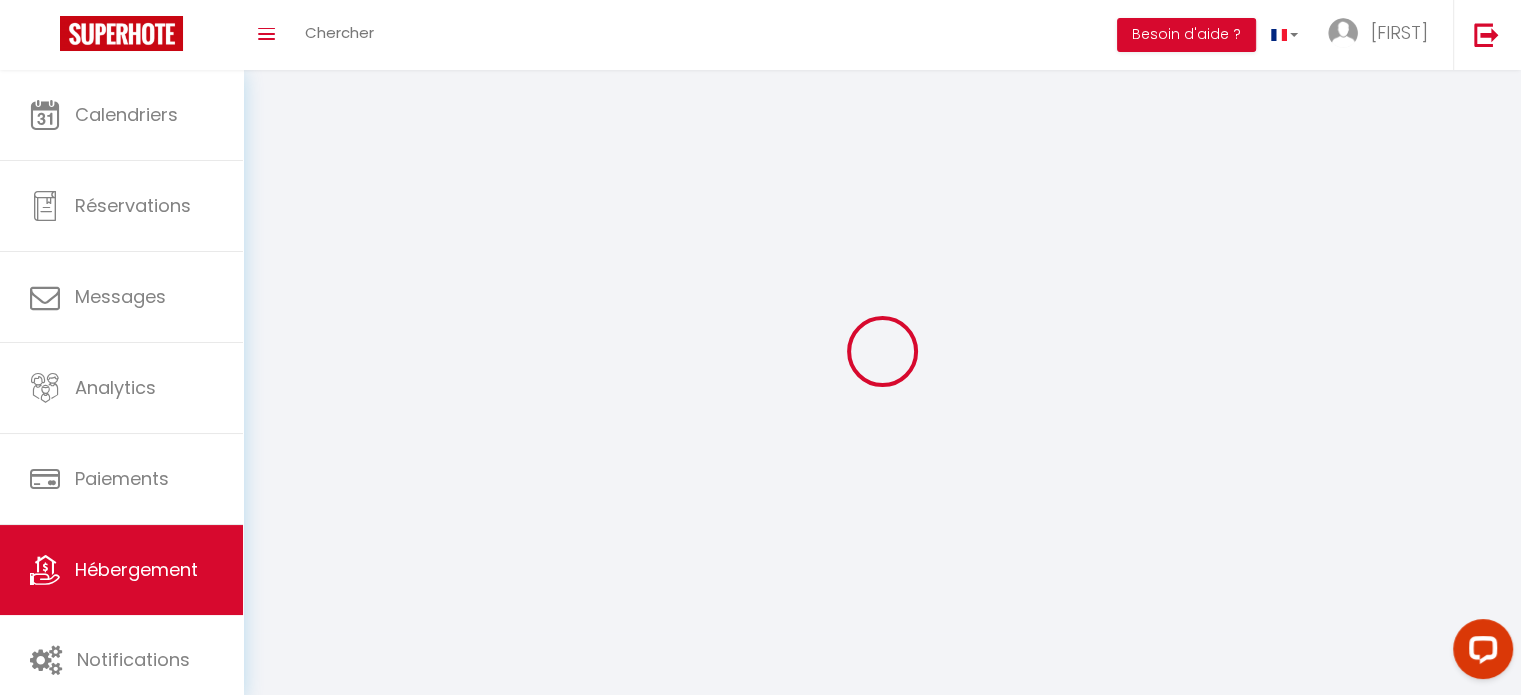 select on "1" 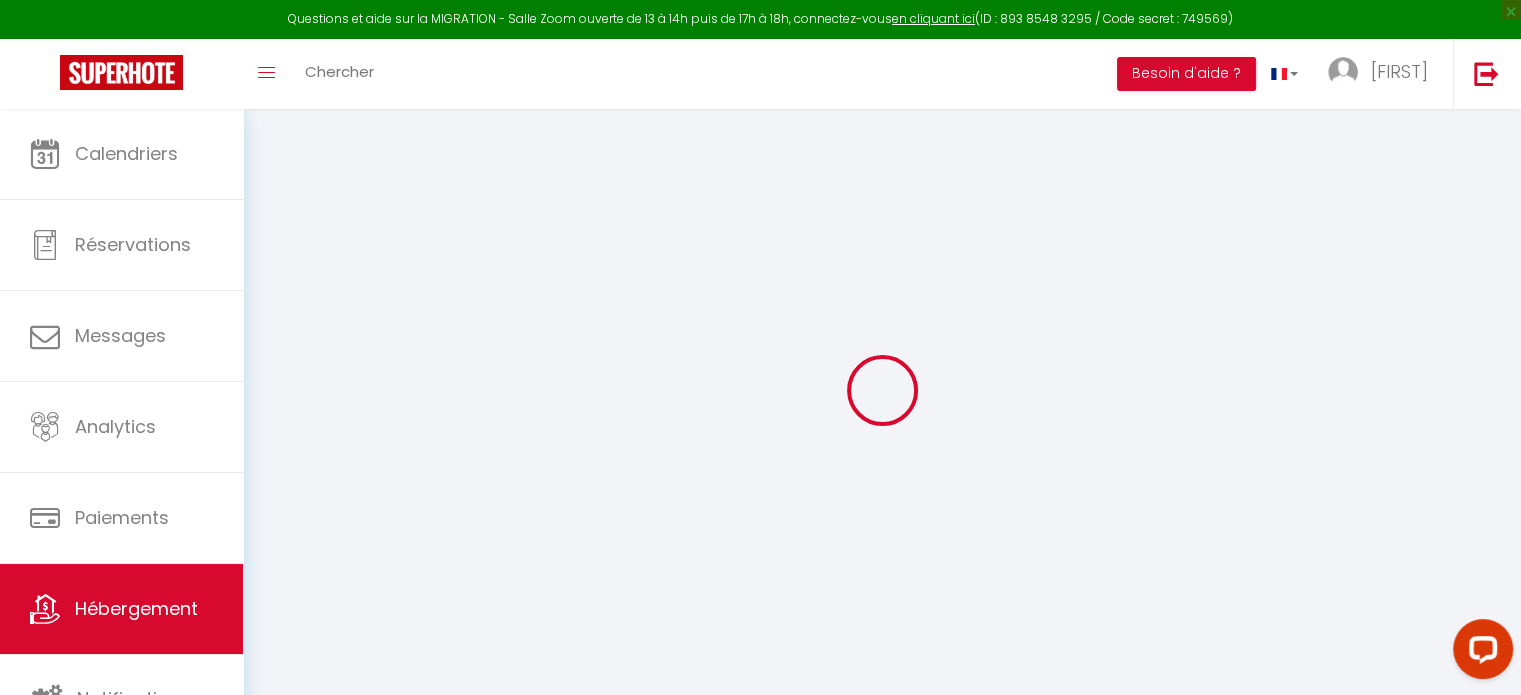 select 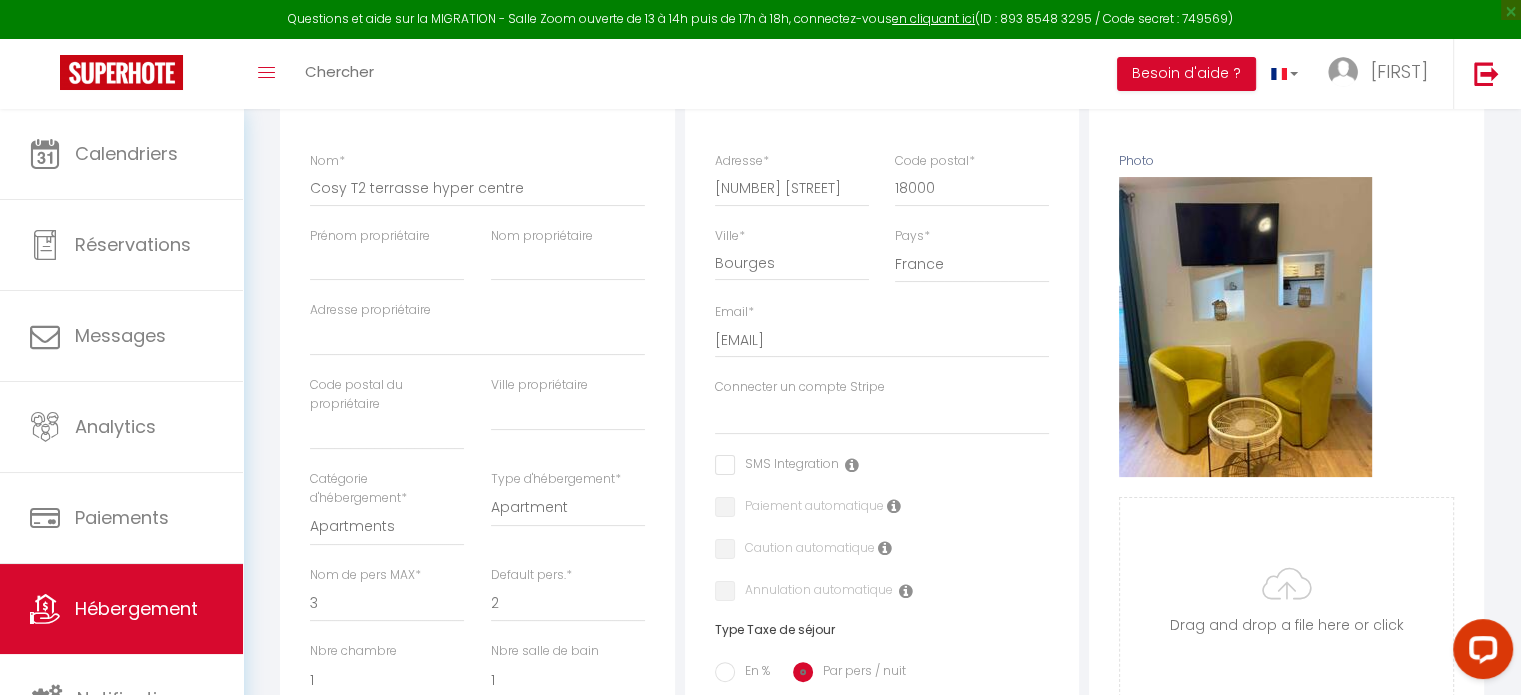 scroll, scrollTop: 400, scrollLeft: 0, axis: vertical 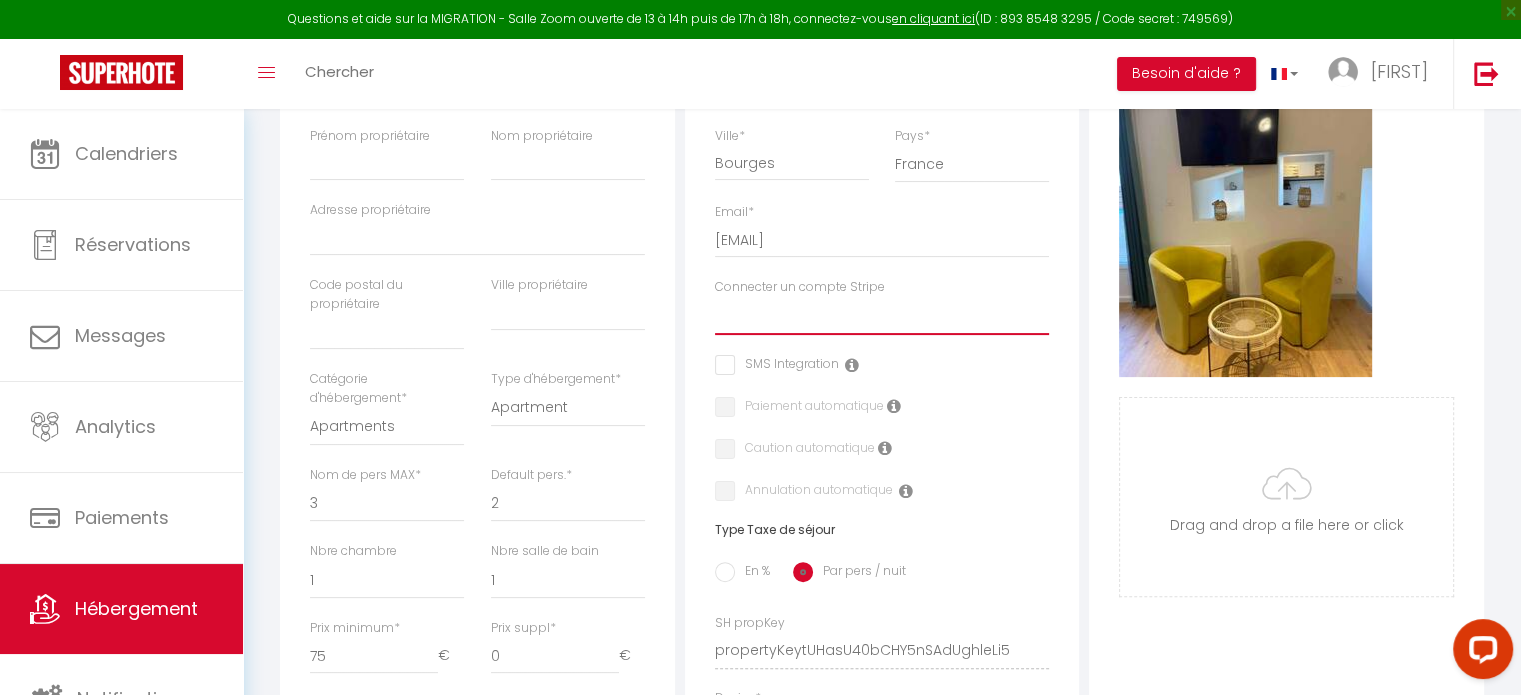 click on "MOUTSOBILLIER" at bounding box center [882, 316] 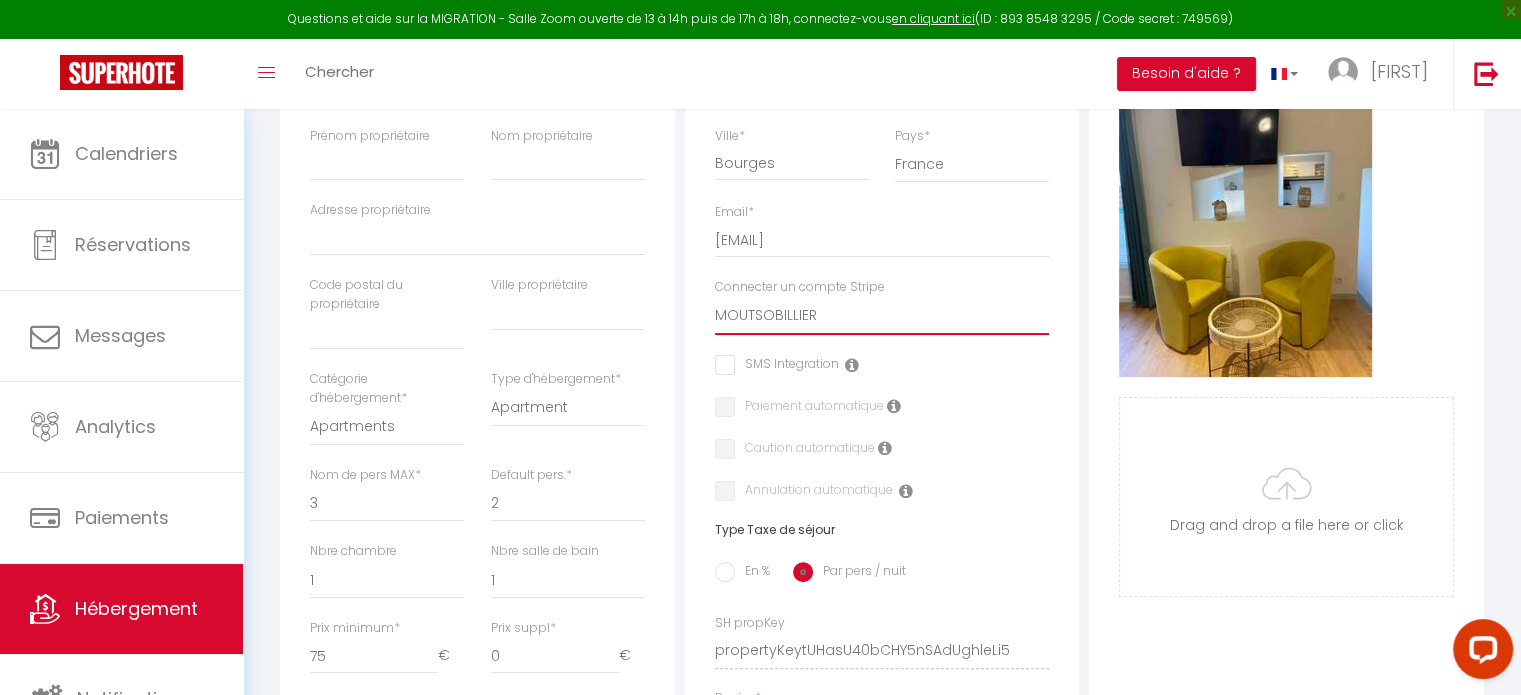 click on "MOUTSOBILLIER" at bounding box center (882, 316) 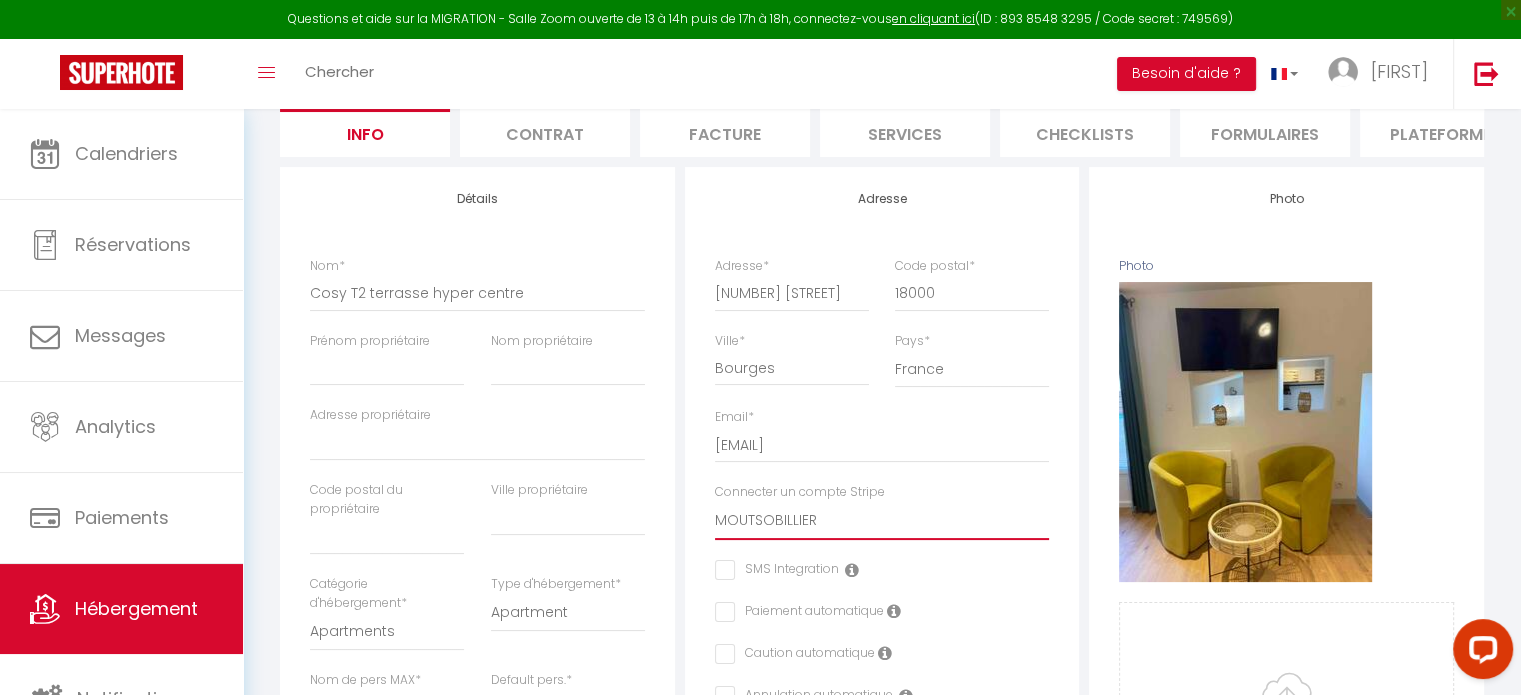 scroll, scrollTop: 100, scrollLeft: 0, axis: vertical 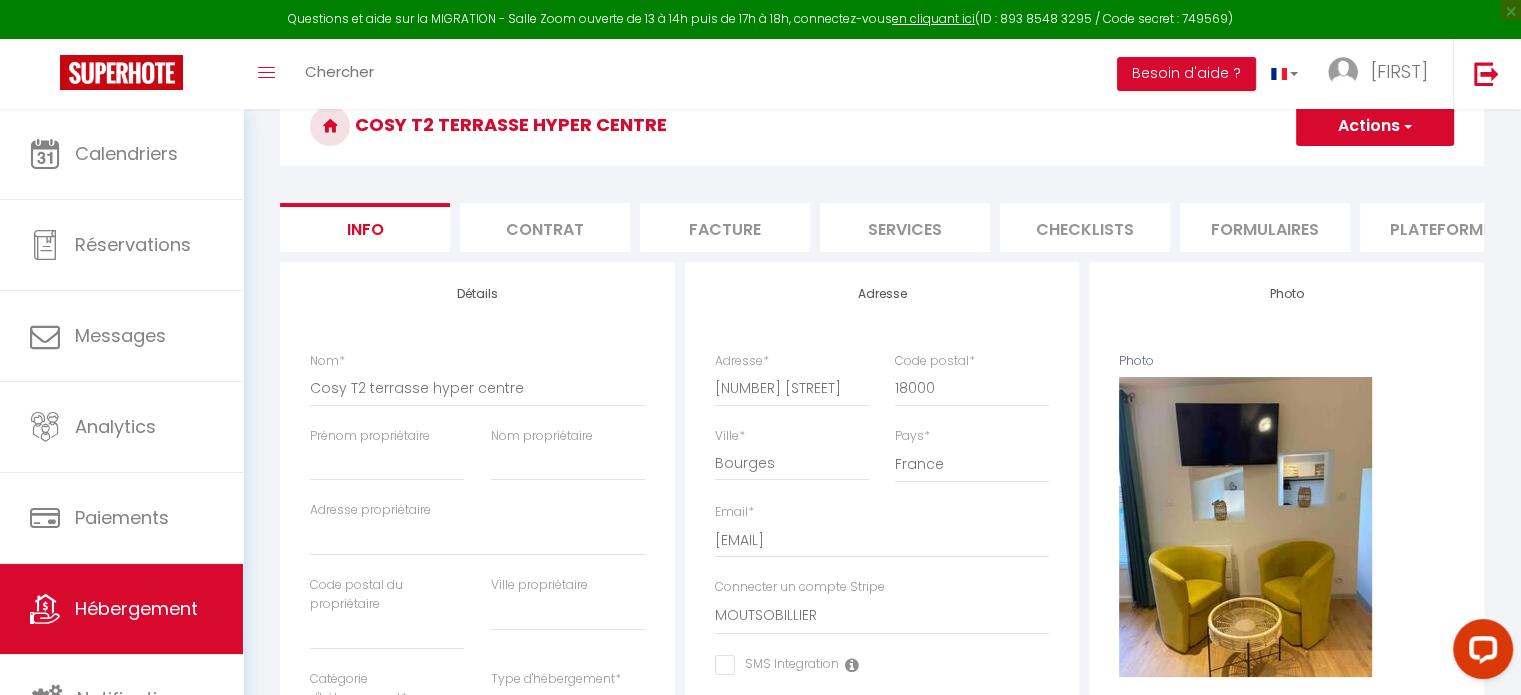 click on "Actions" at bounding box center [1375, 126] 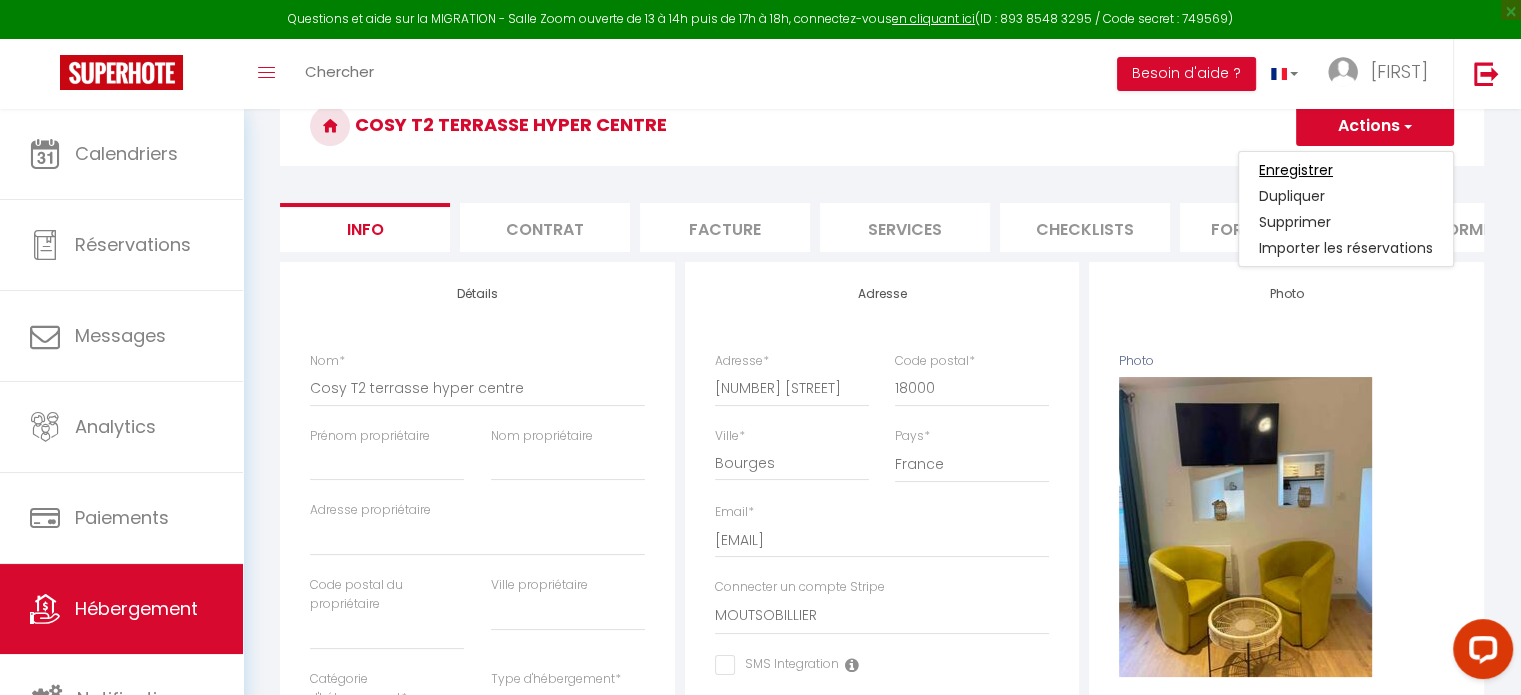 click on "Enregistrer" at bounding box center (1296, 170) 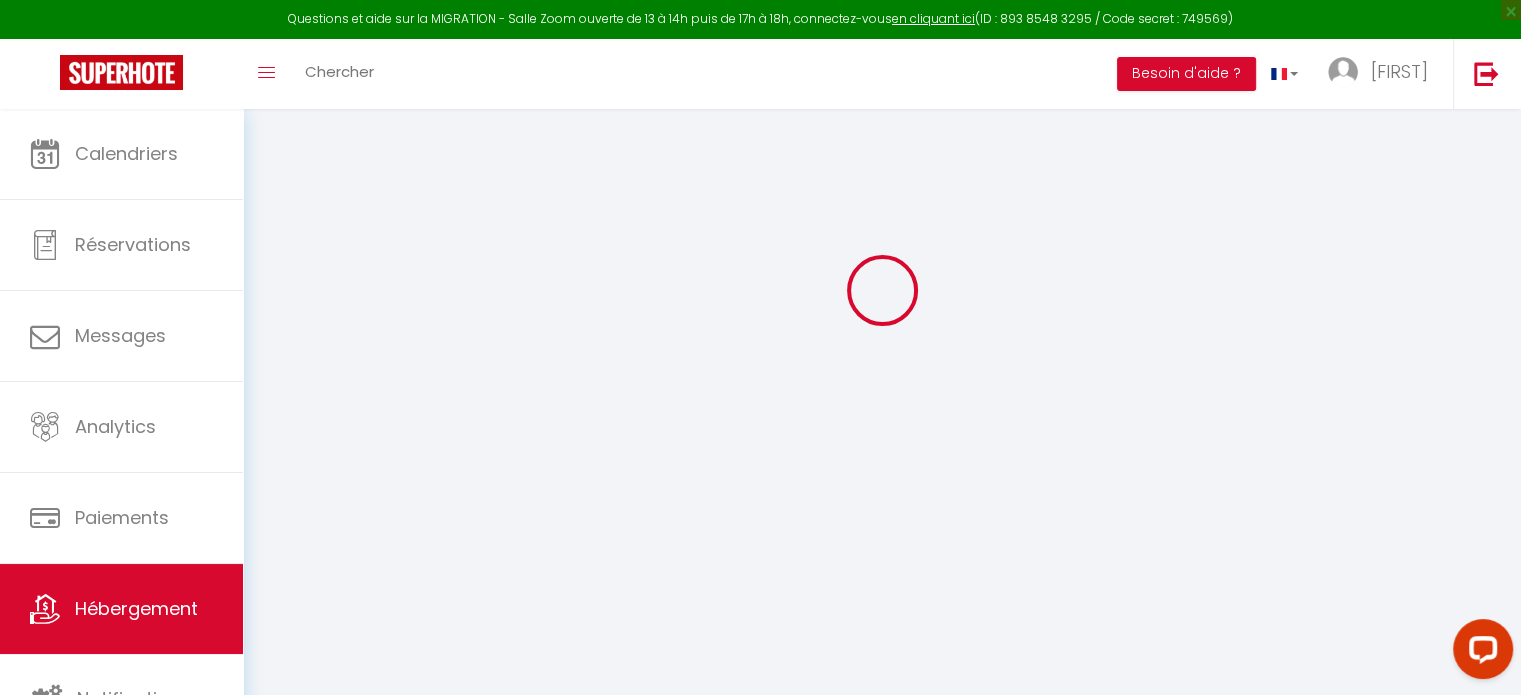 scroll, scrollTop: 0, scrollLeft: 0, axis: both 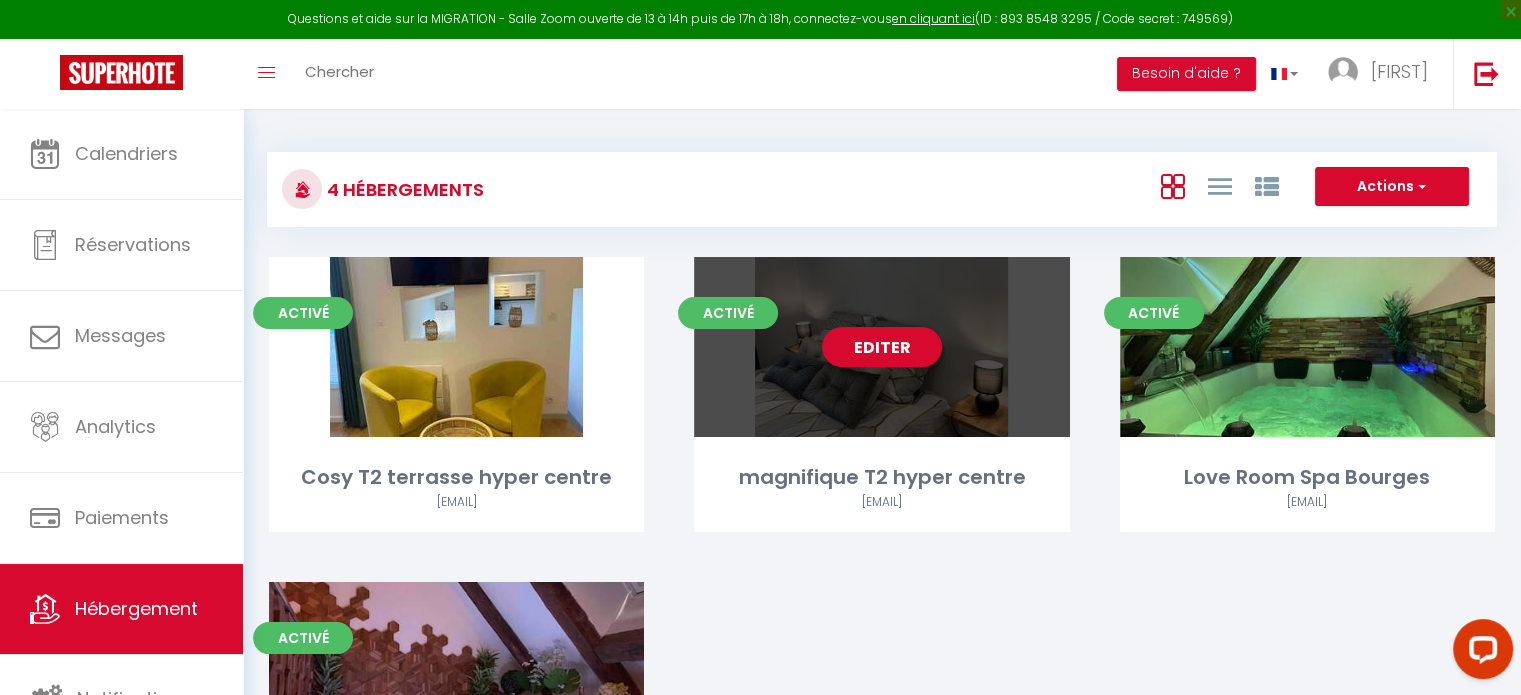 click on "Editer" at bounding box center [881, 347] 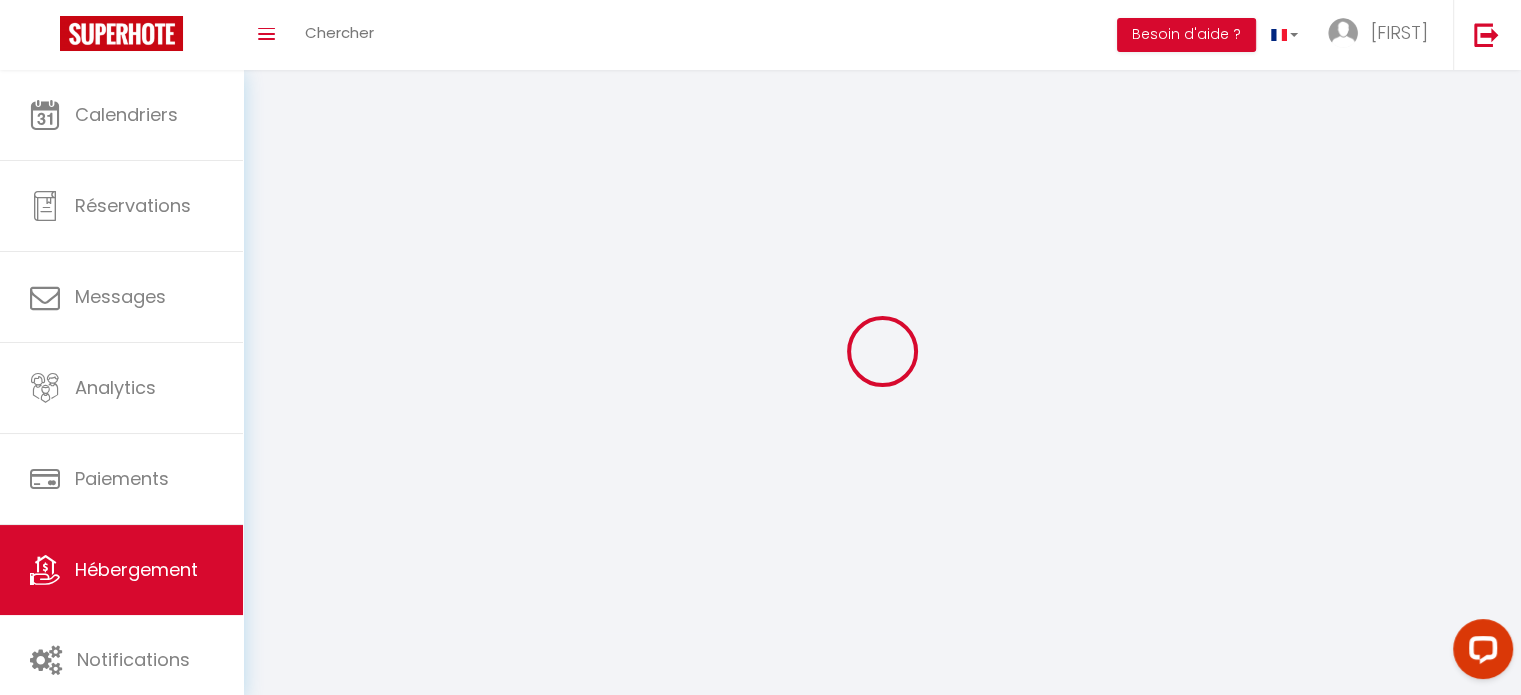 select 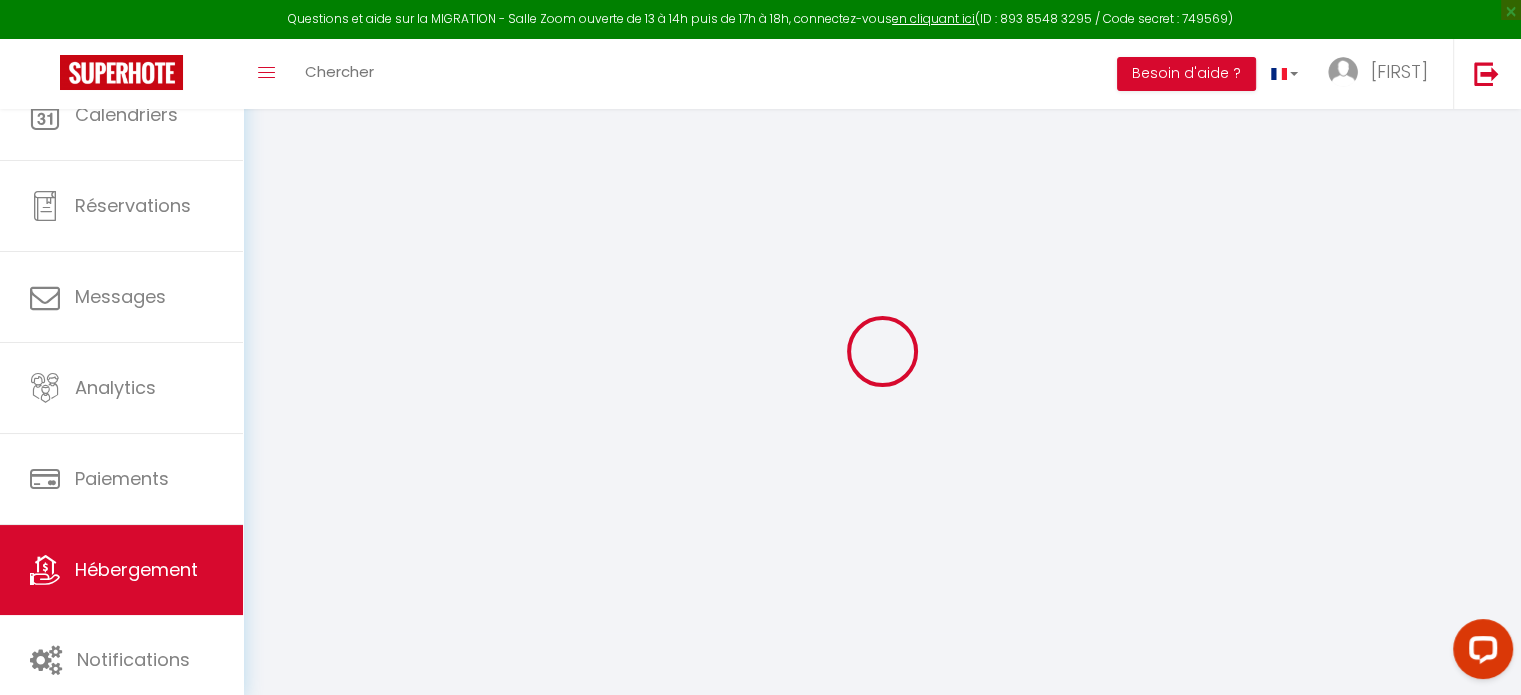 select 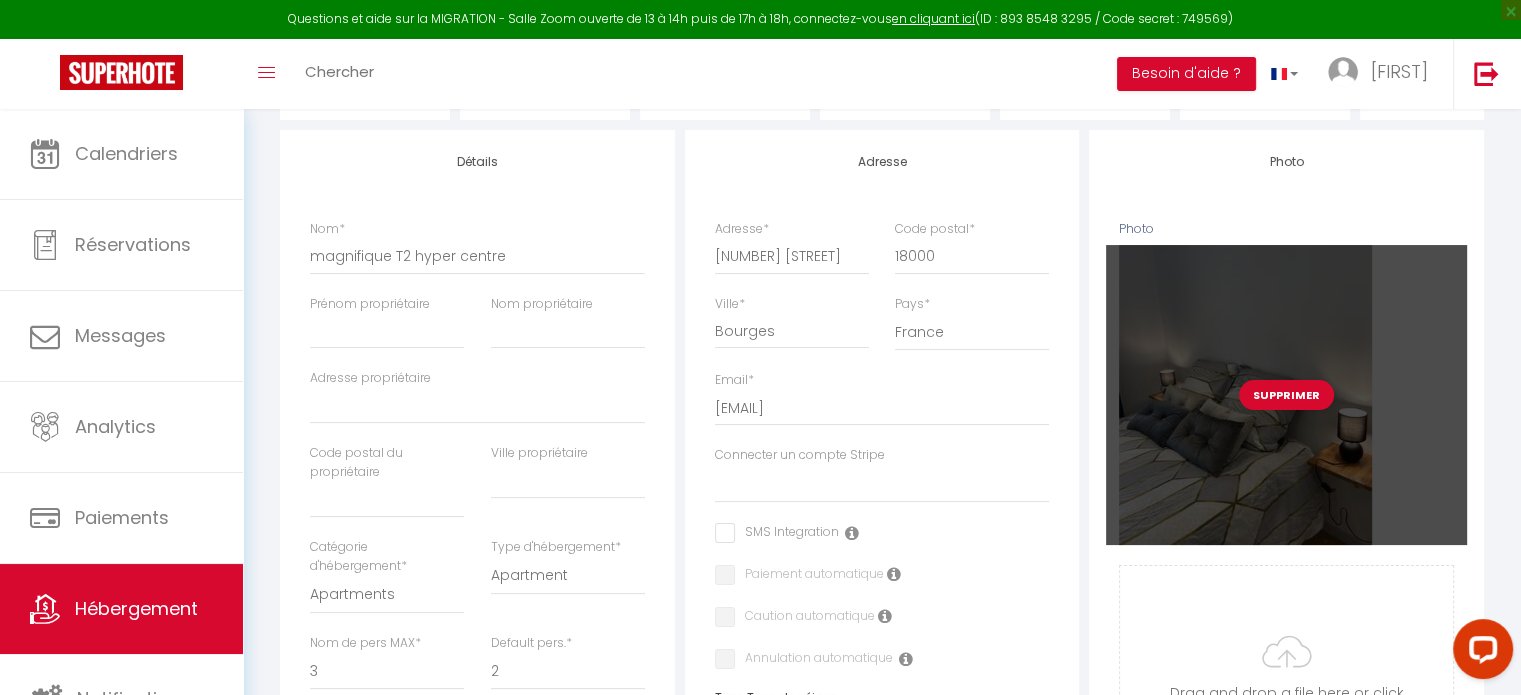 scroll, scrollTop: 280, scrollLeft: 0, axis: vertical 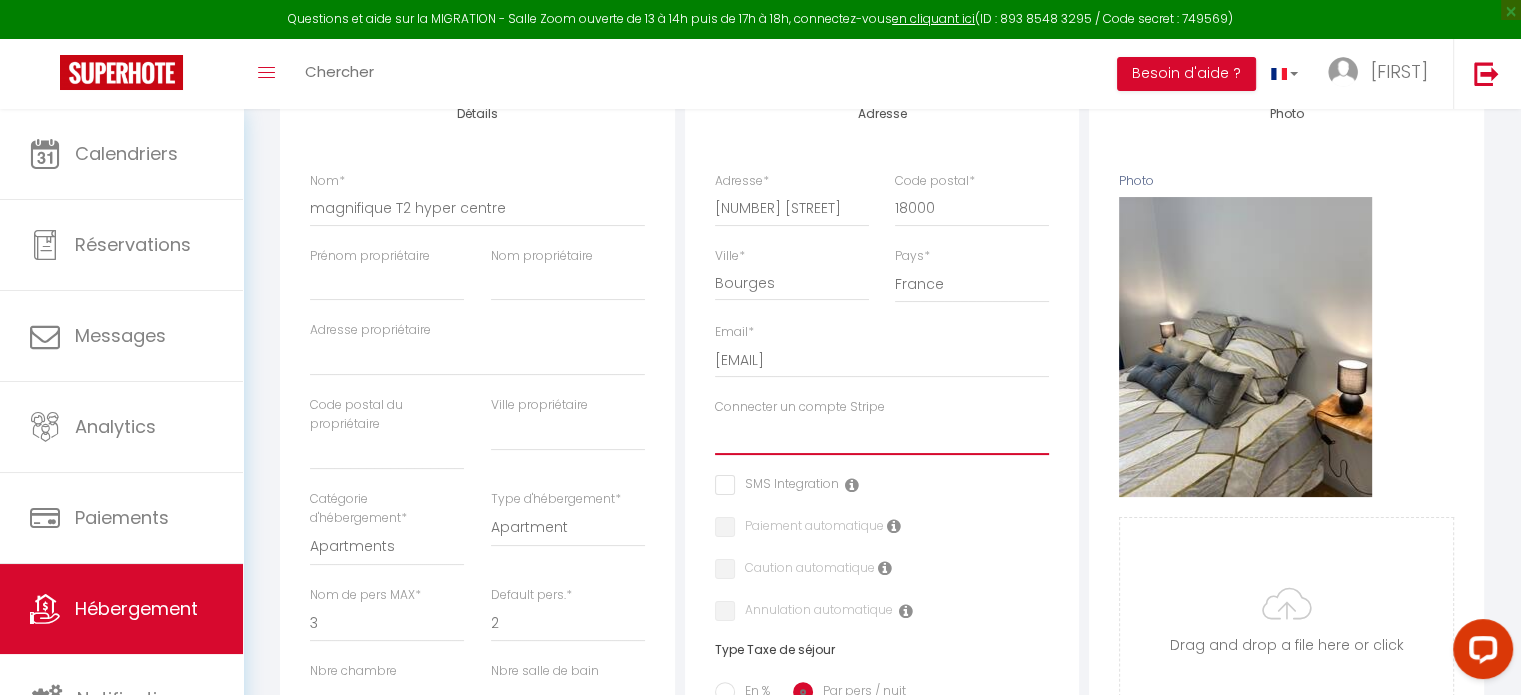 click on "MOUTSOBILLIER" at bounding box center [882, 436] 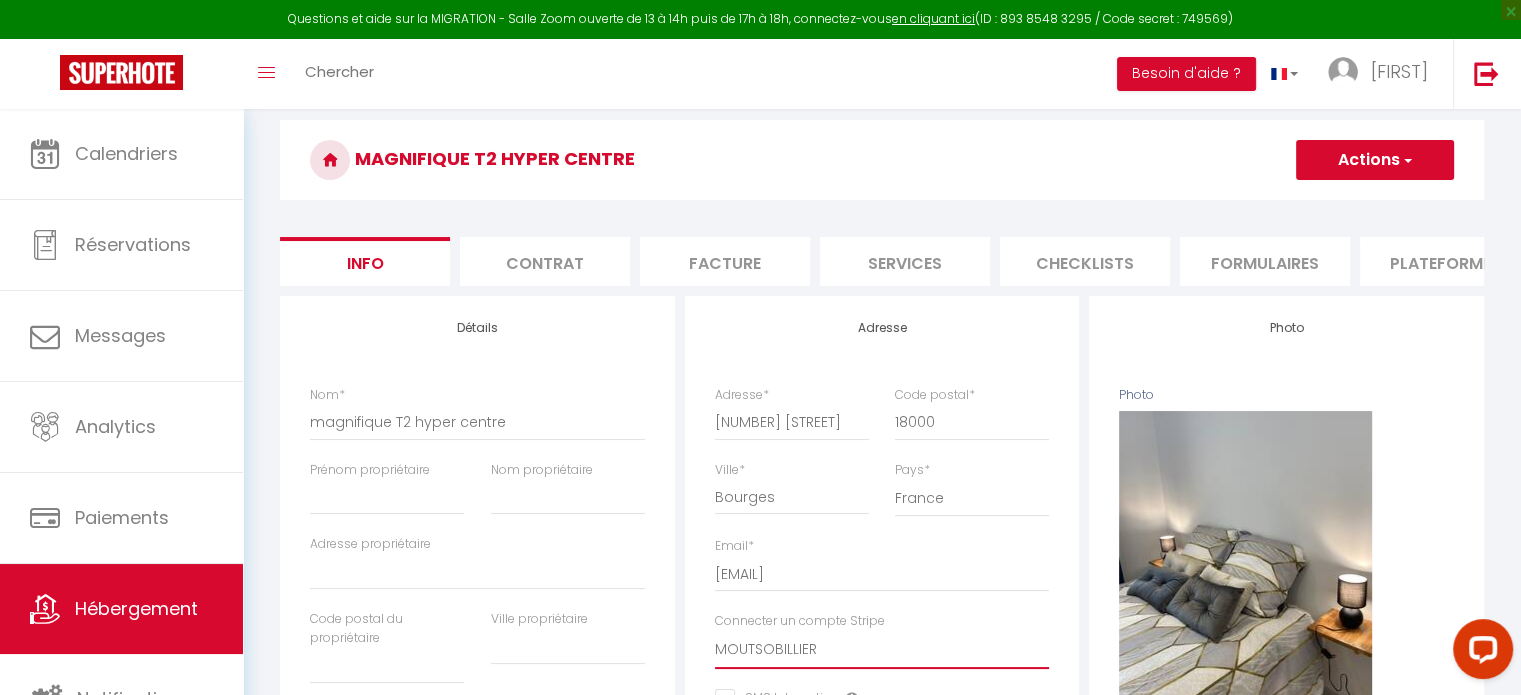 scroll, scrollTop: 0, scrollLeft: 0, axis: both 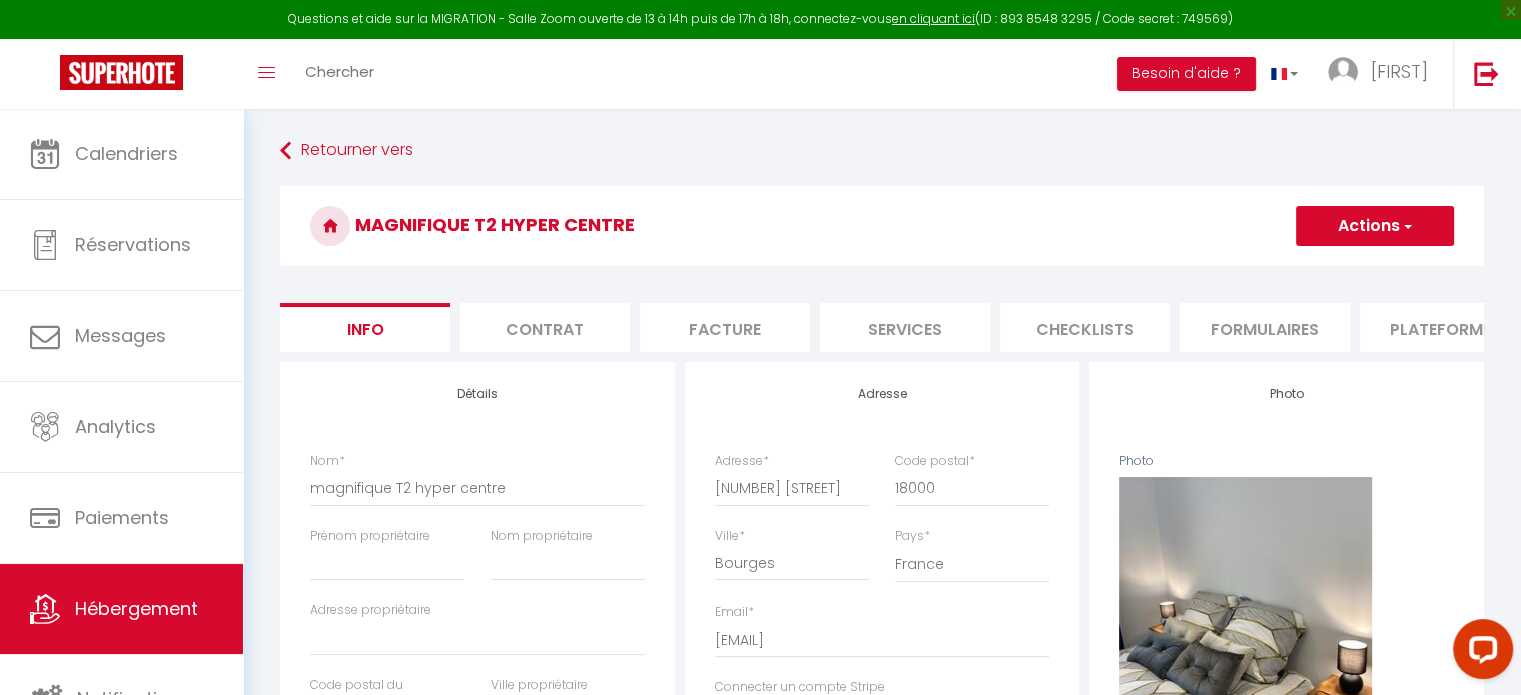 click on "Actions" at bounding box center [1375, 226] 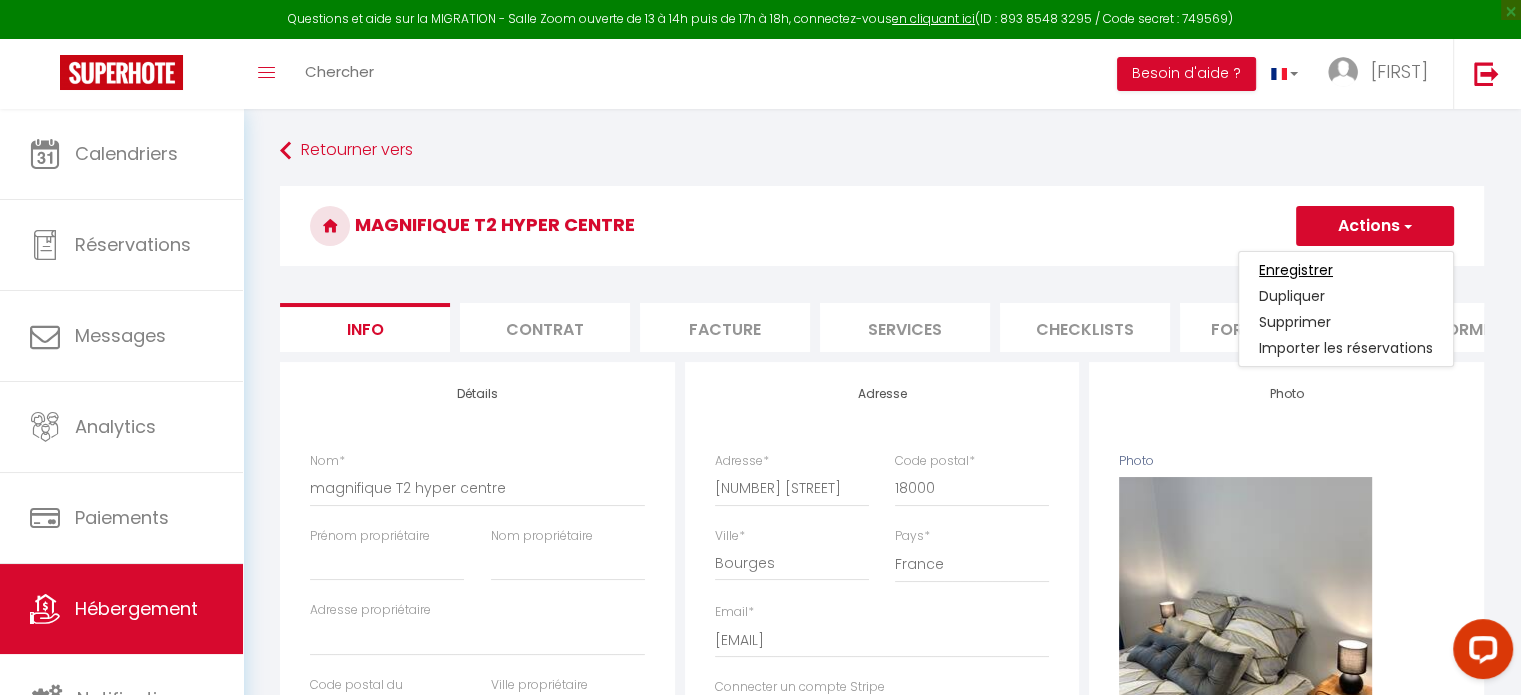 click on "Enregistrer" at bounding box center (1296, 270) 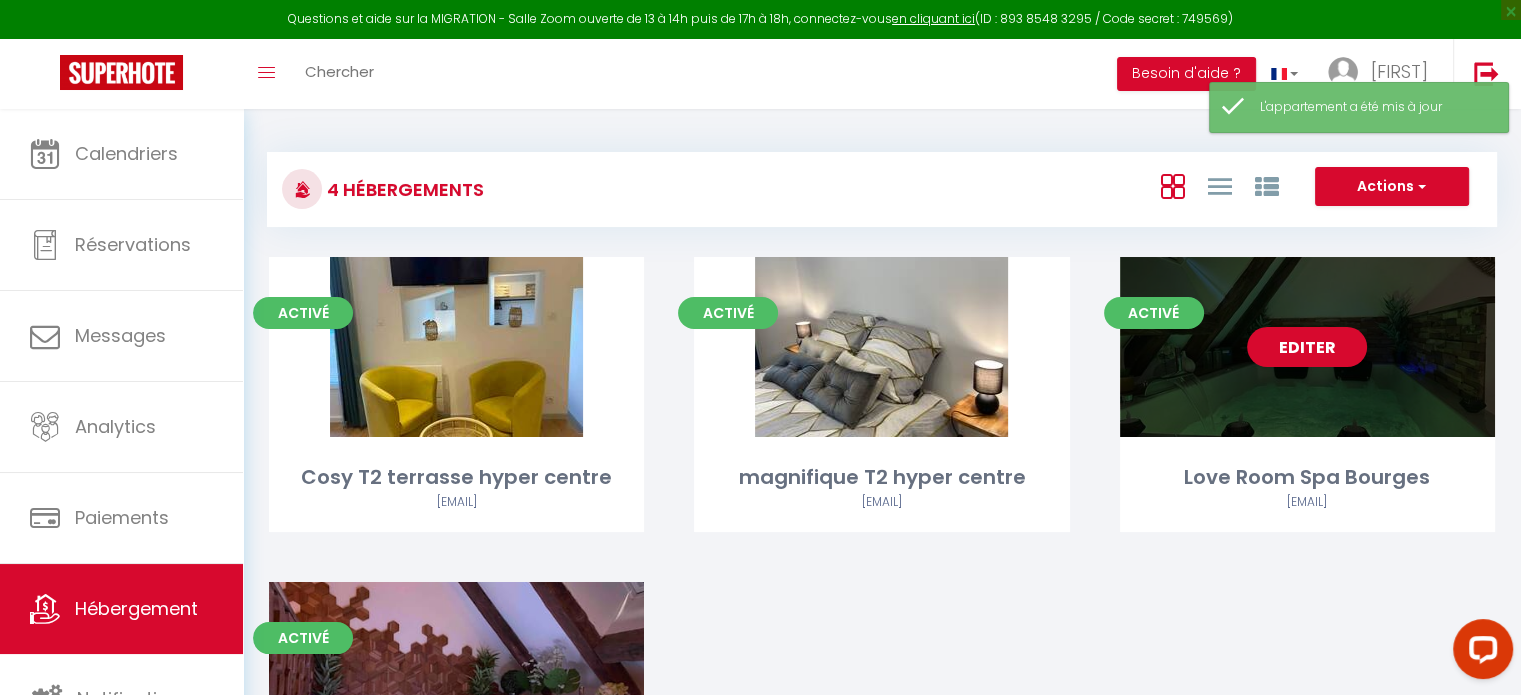 click on "Editer" at bounding box center [1307, 347] 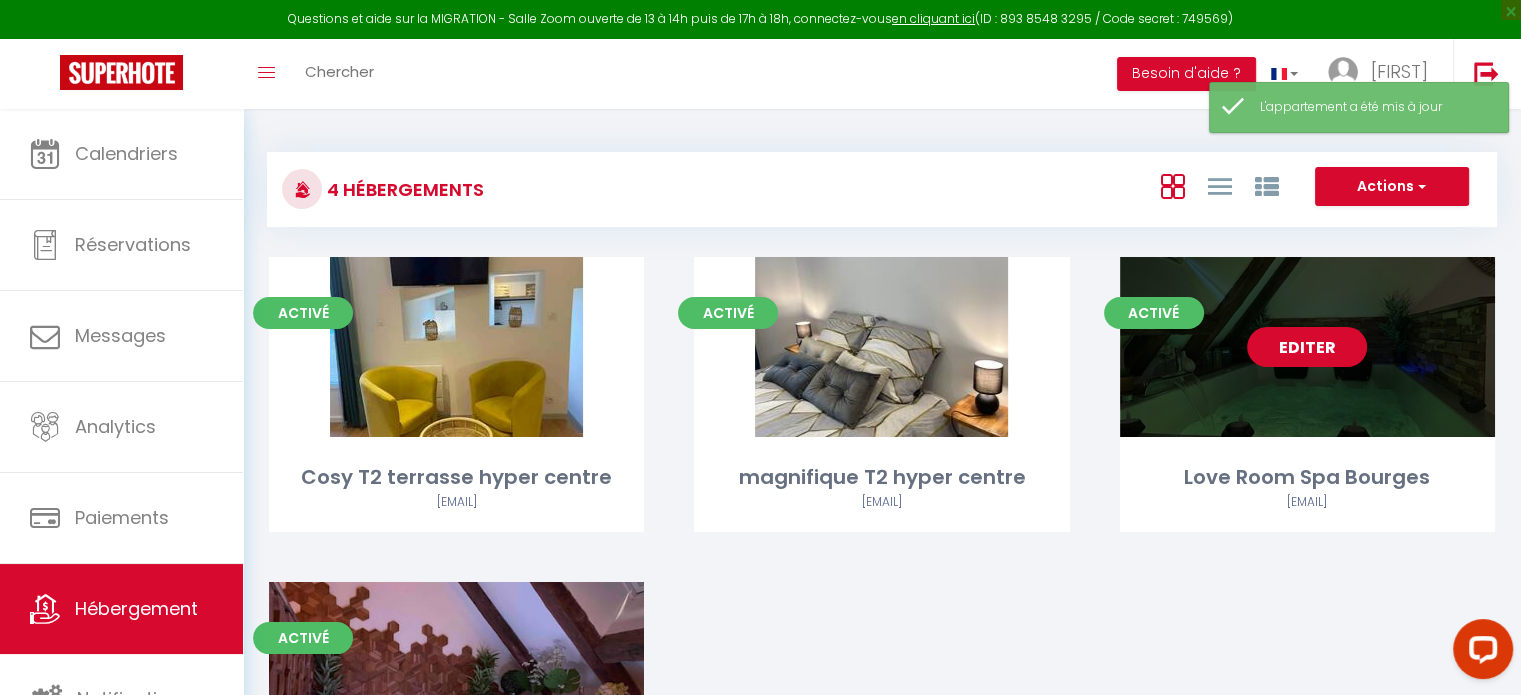click on "Editer" at bounding box center [1307, 347] 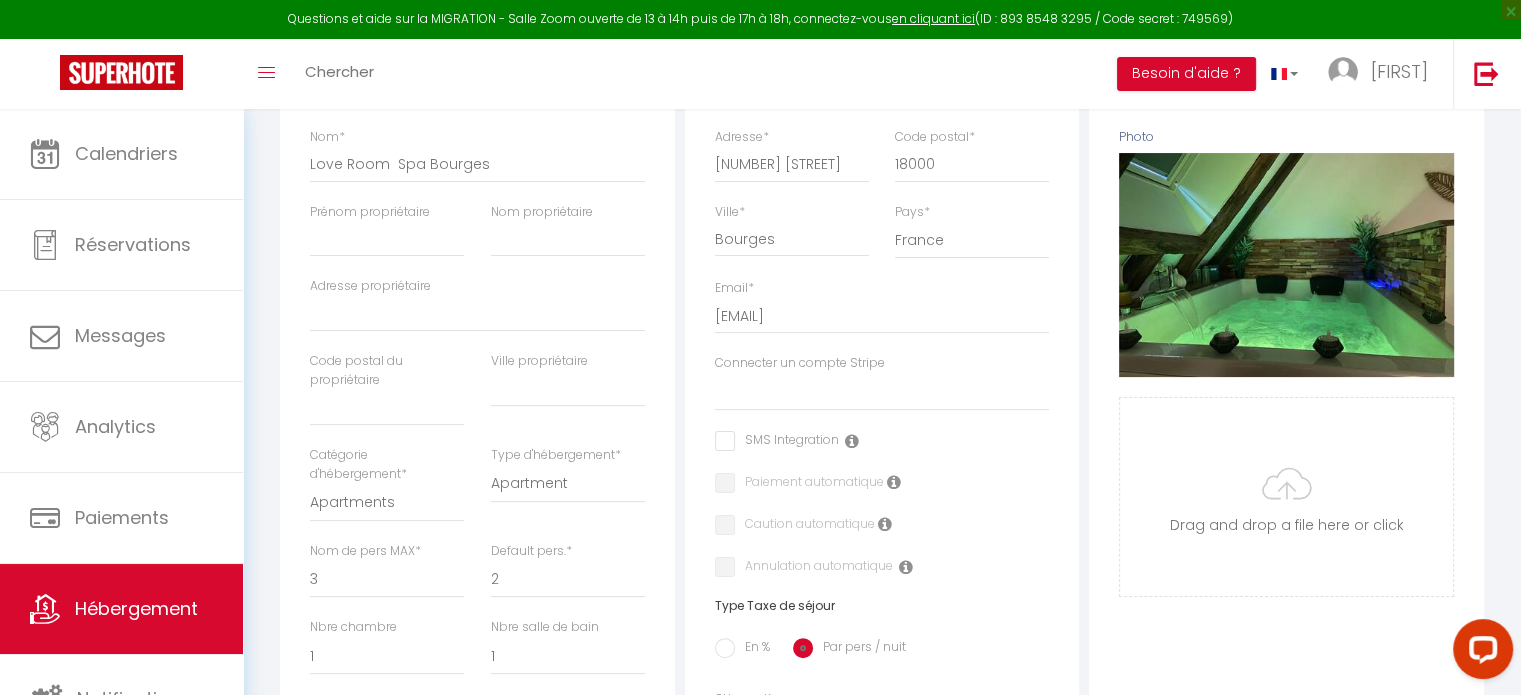 scroll, scrollTop: 400, scrollLeft: 0, axis: vertical 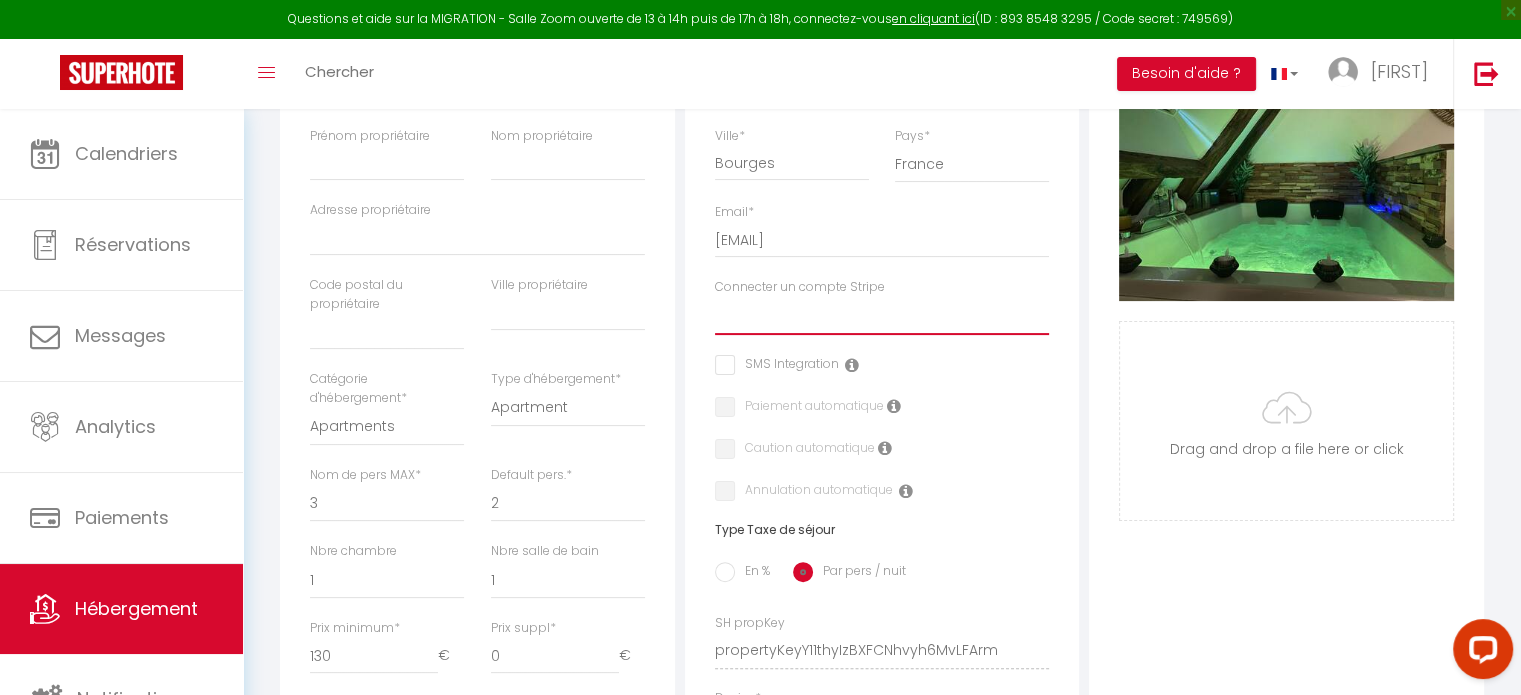 click on "MOUTSOBILLIER" at bounding box center (882, 316) 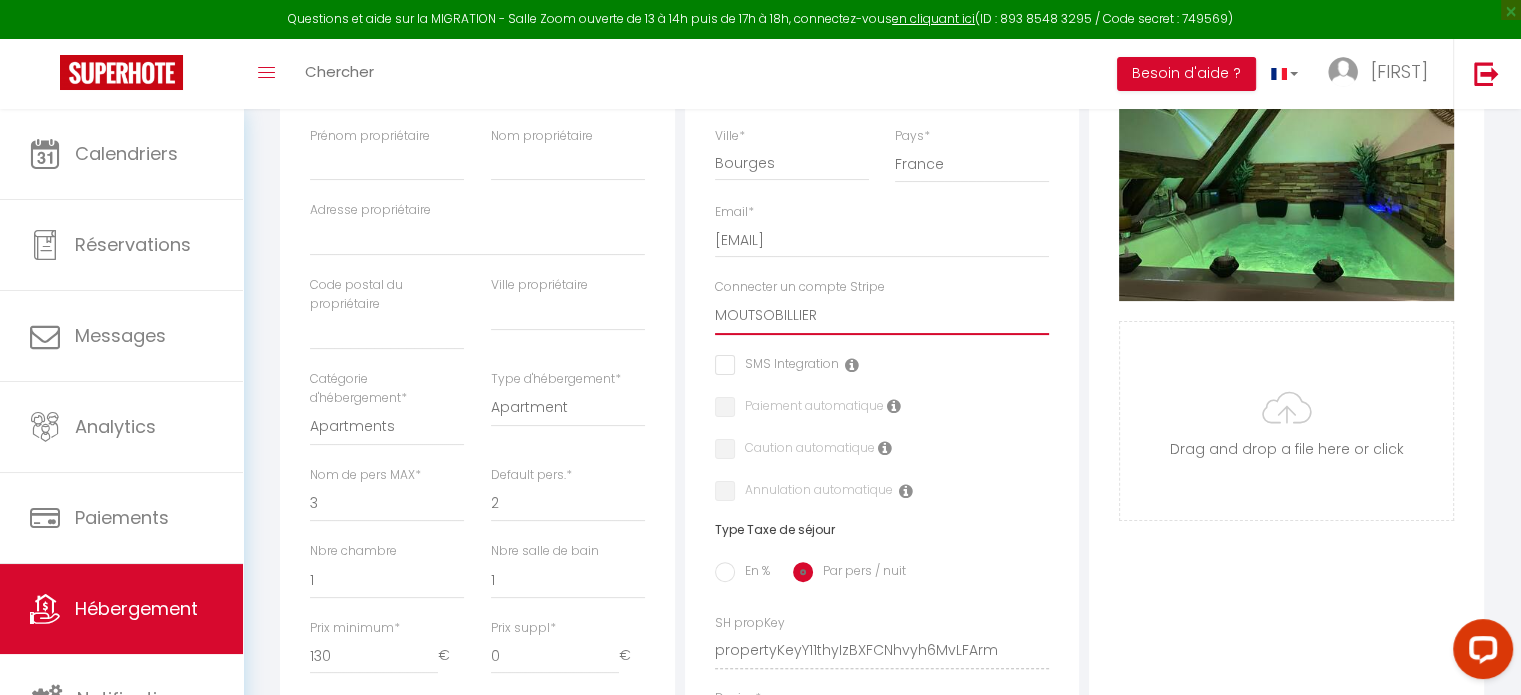 click on "MOUTSOBILLIER" at bounding box center [882, 316] 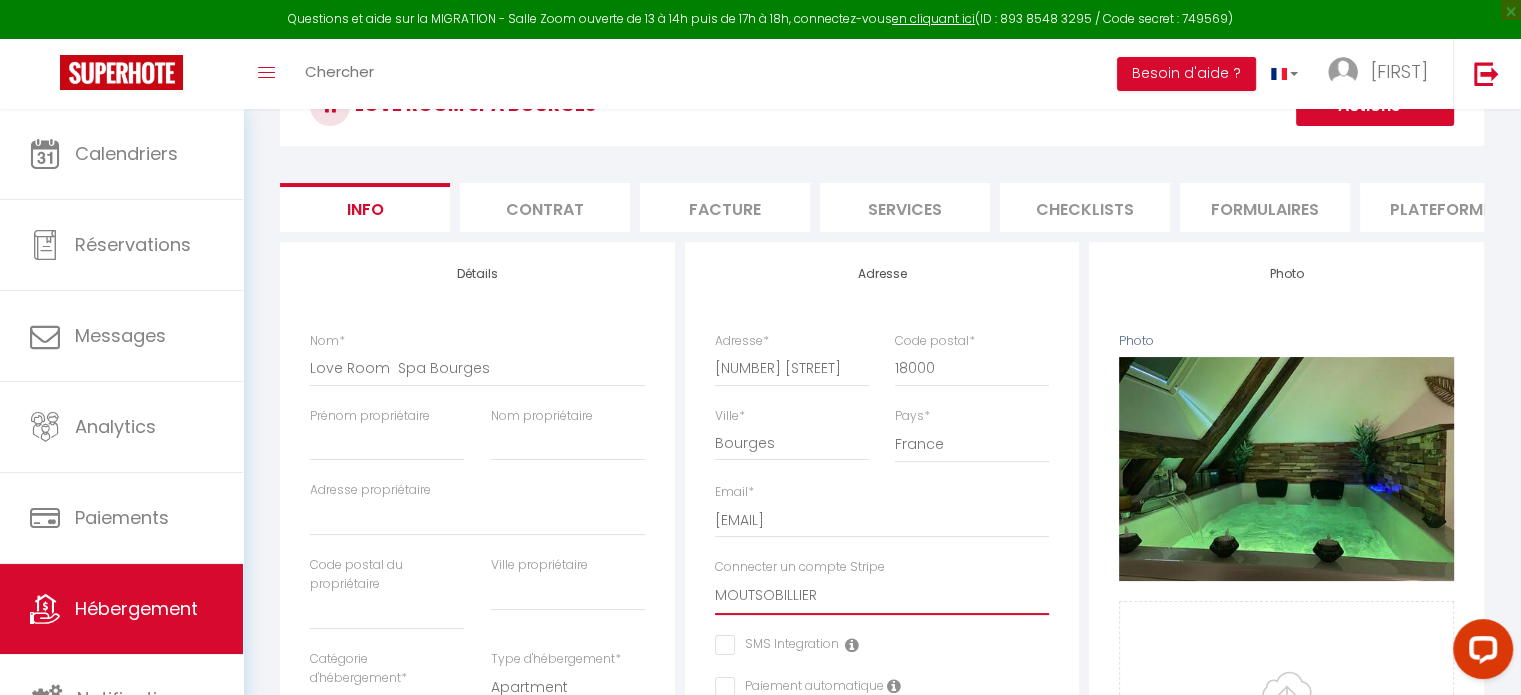 scroll, scrollTop: 0, scrollLeft: 0, axis: both 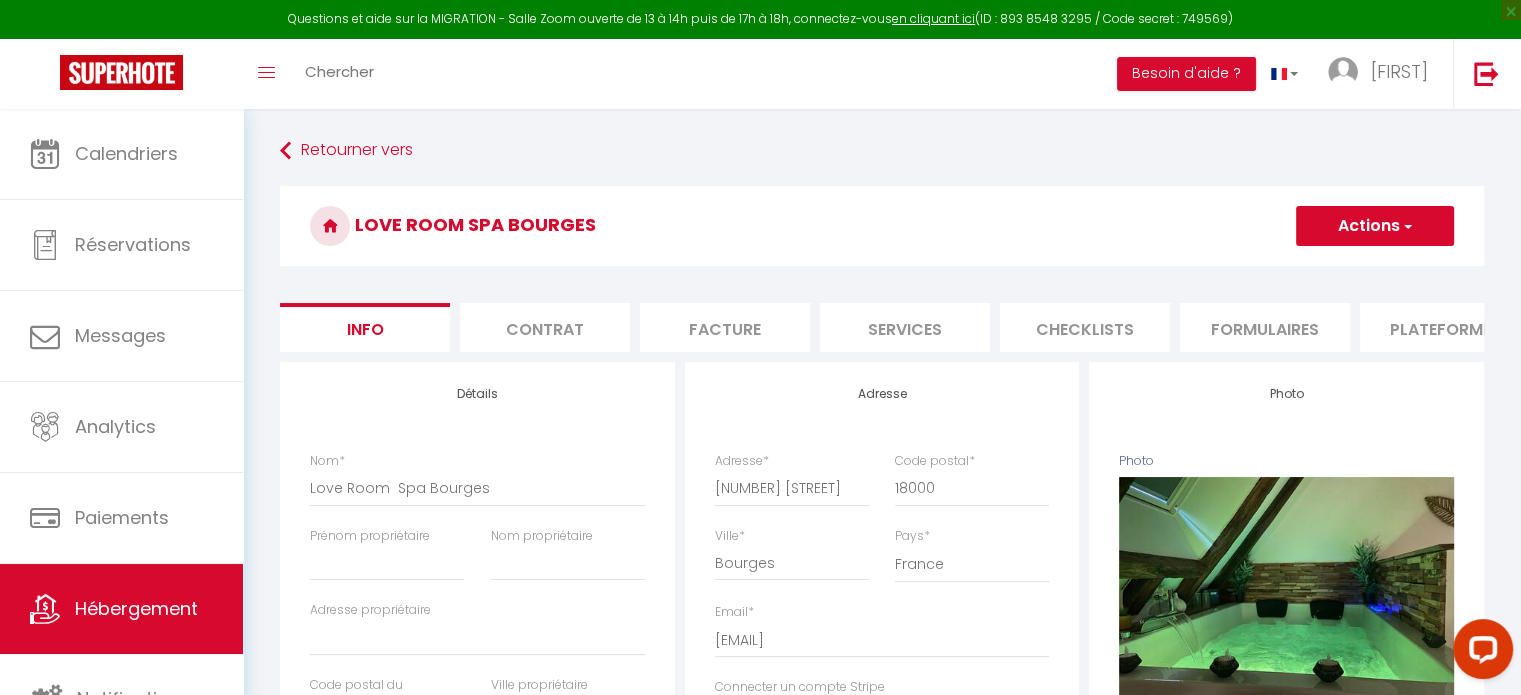 click on "Actions" at bounding box center [1375, 226] 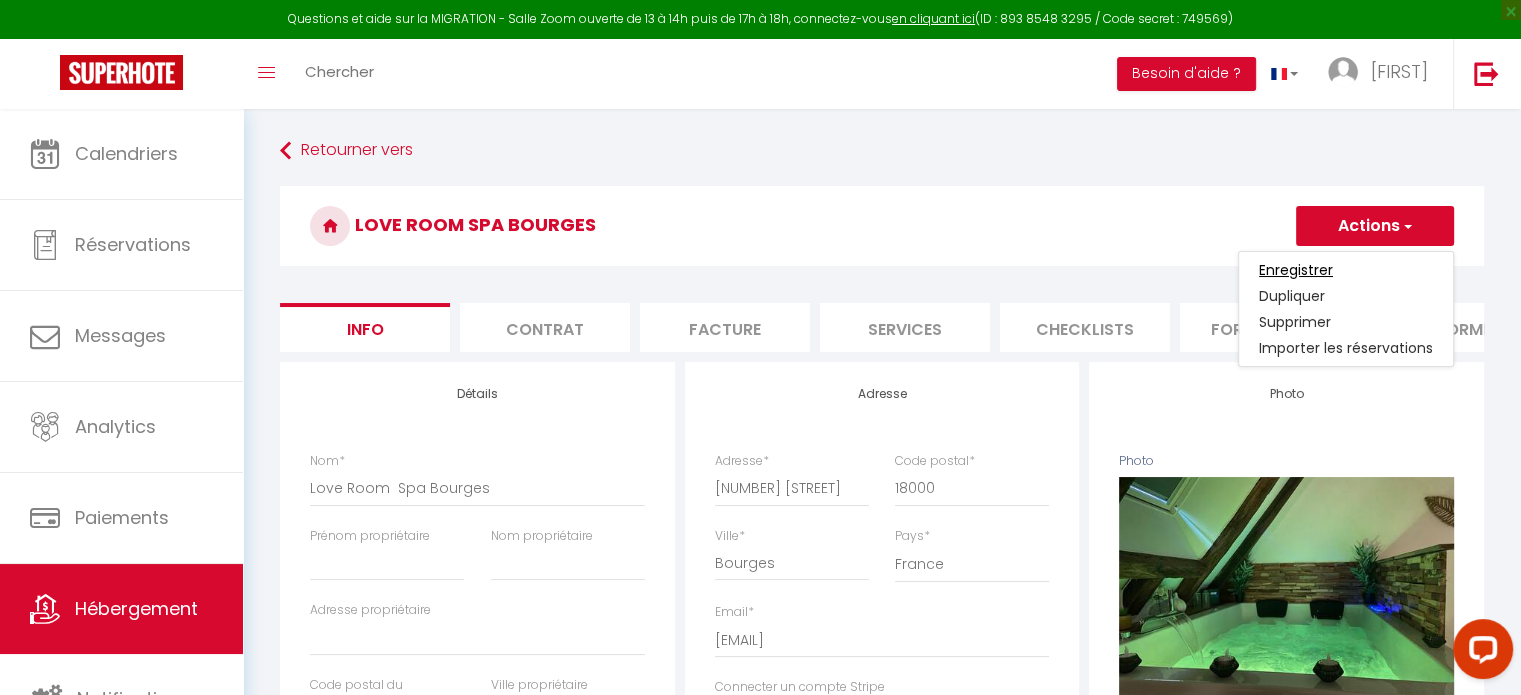 click on "Enregistrer" at bounding box center (1296, 270) 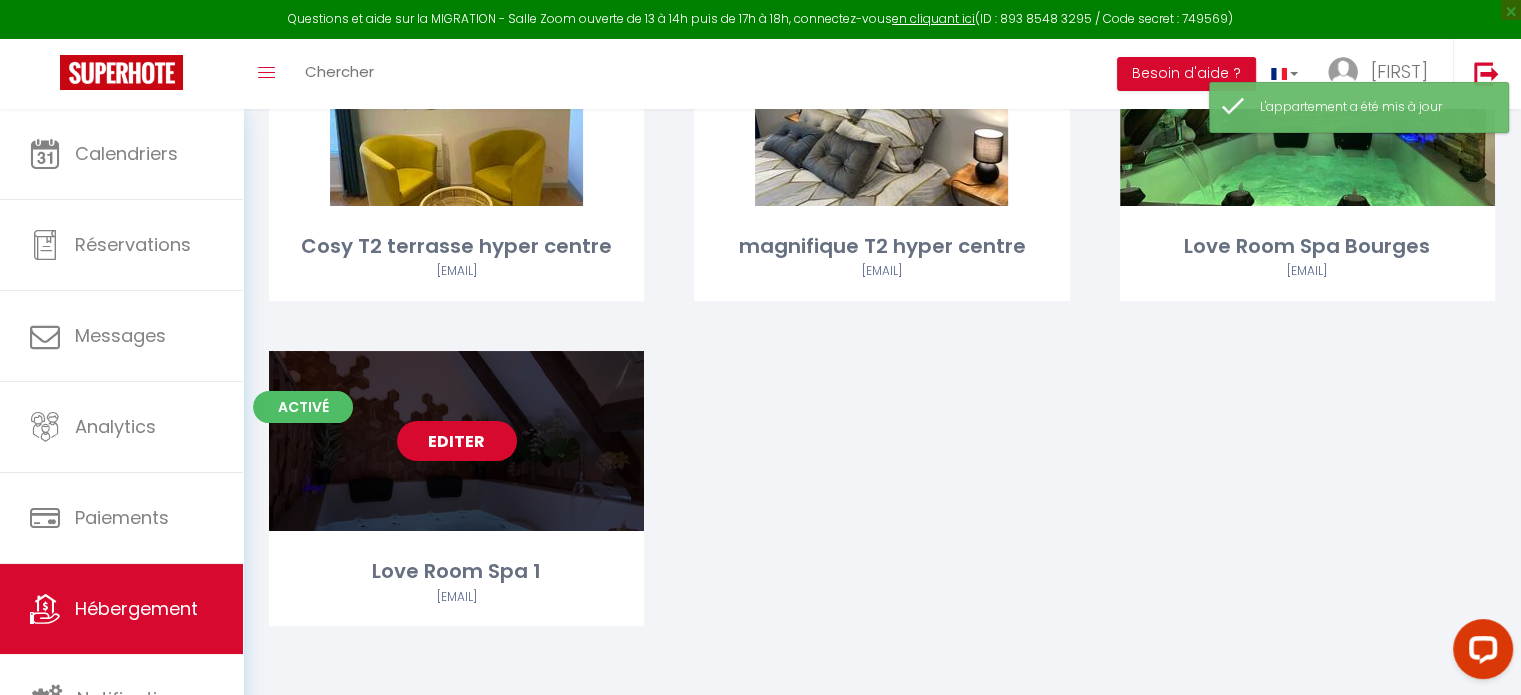 scroll, scrollTop: 236, scrollLeft: 0, axis: vertical 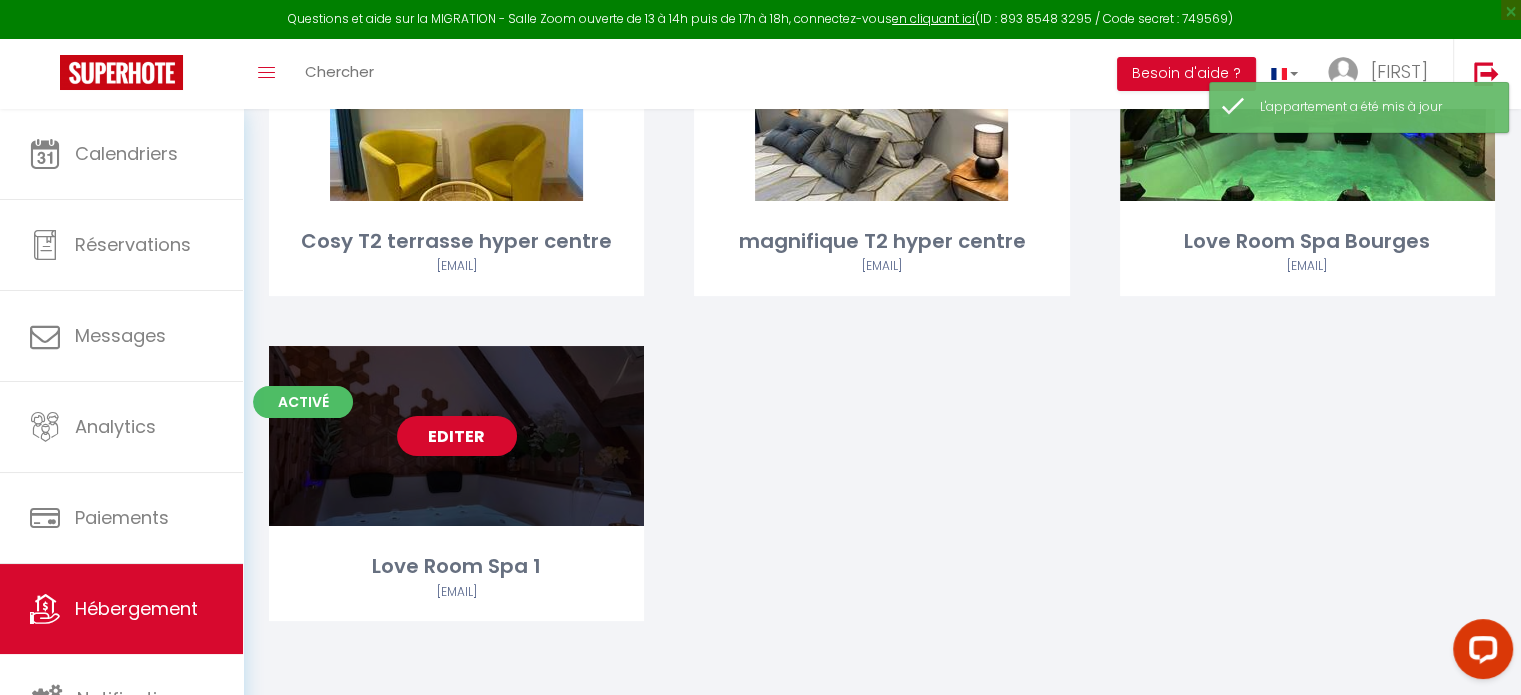 click on "Editer" at bounding box center [457, 436] 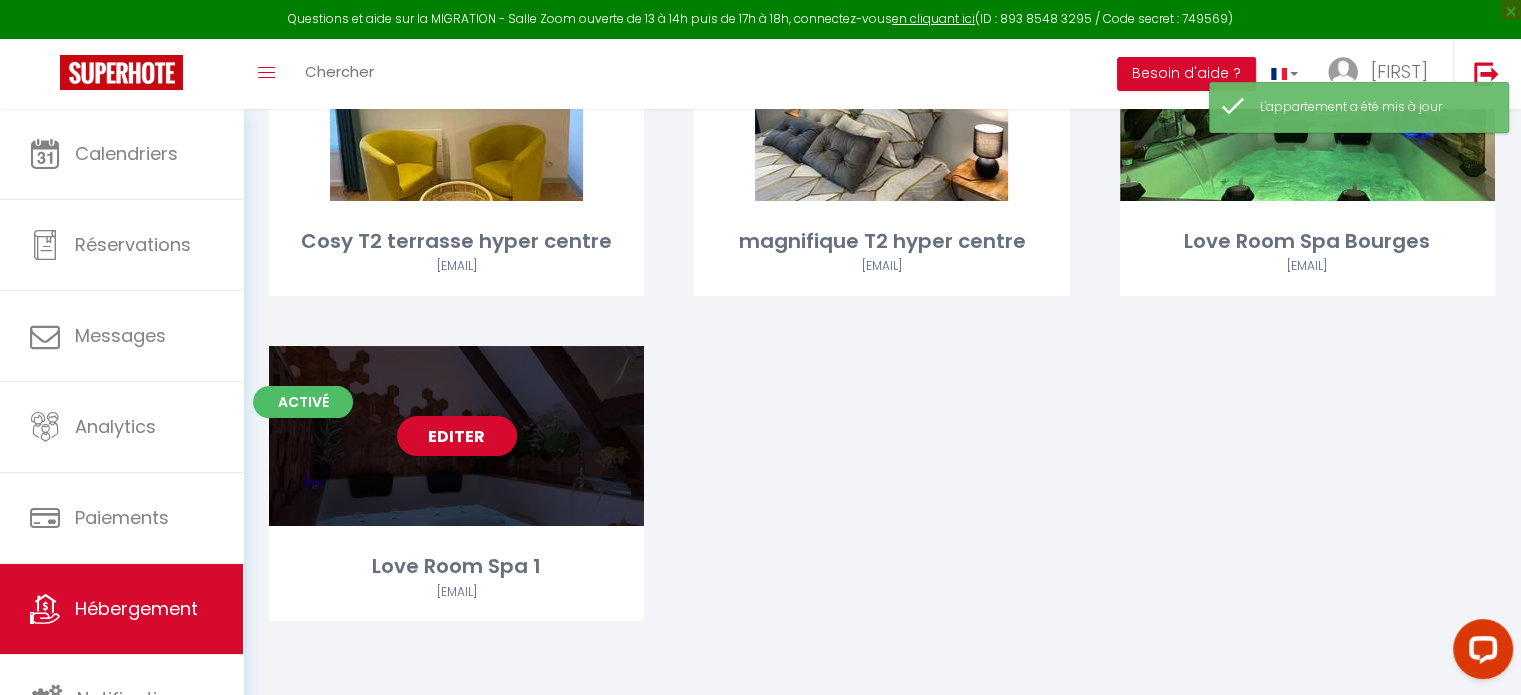 click on "Editer" at bounding box center (457, 436) 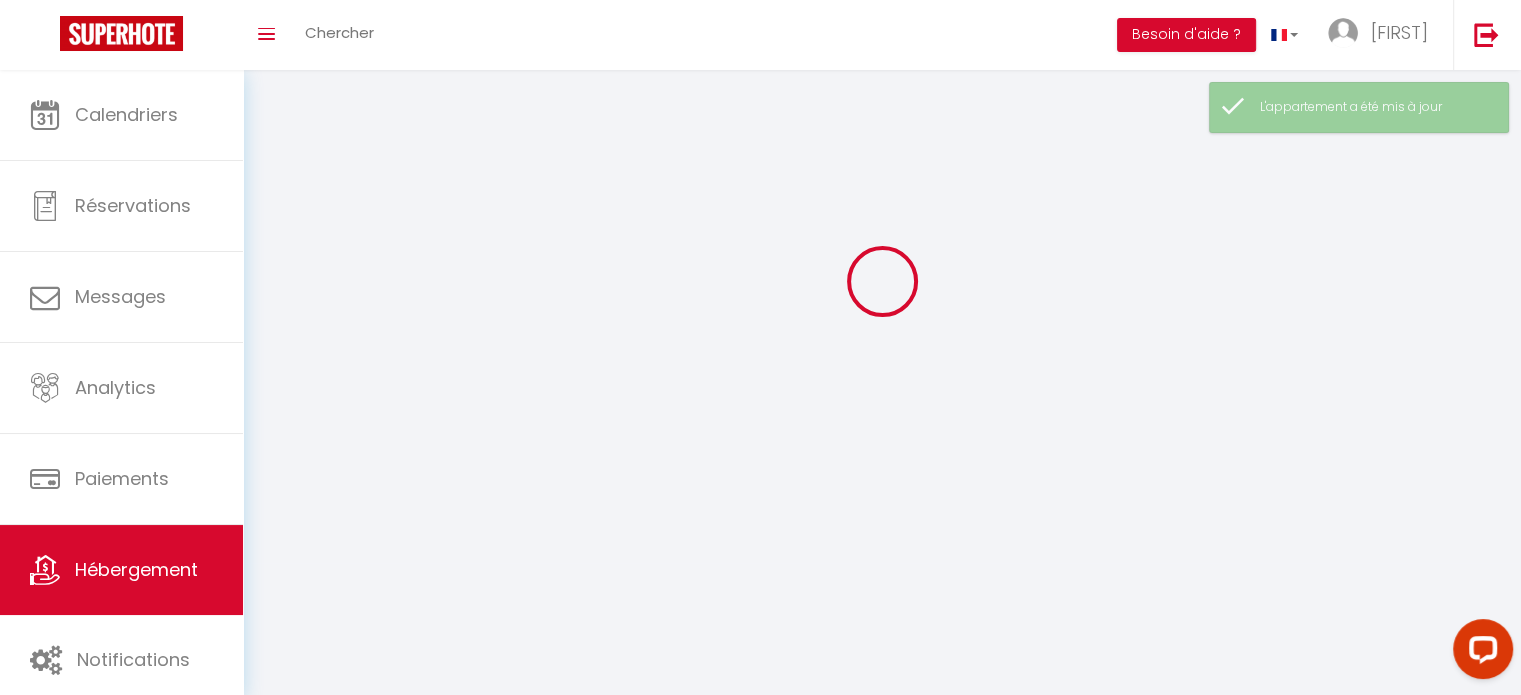 scroll, scrollTop: 0, scrollLeft: 0, axis: both 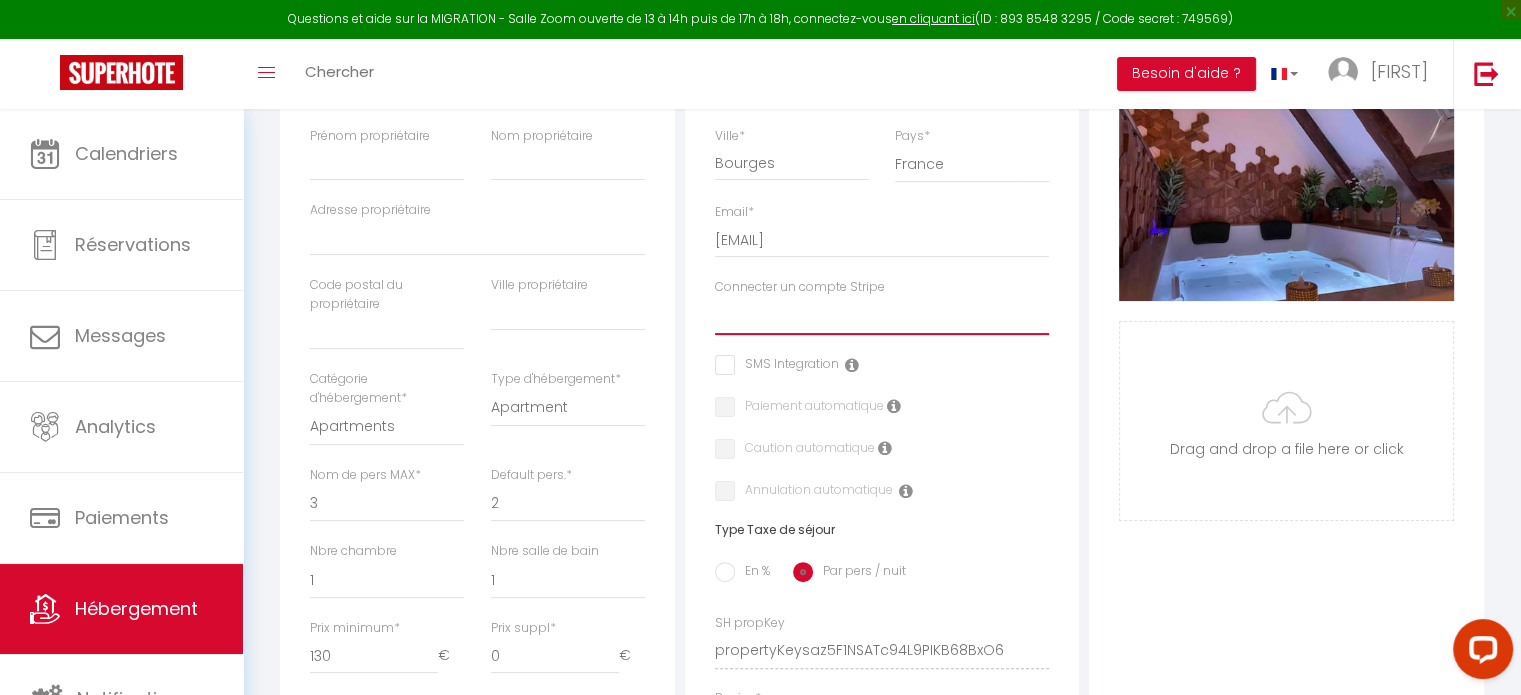 click on "MOUTSOBILLIER" at bounding box center [882, 316] 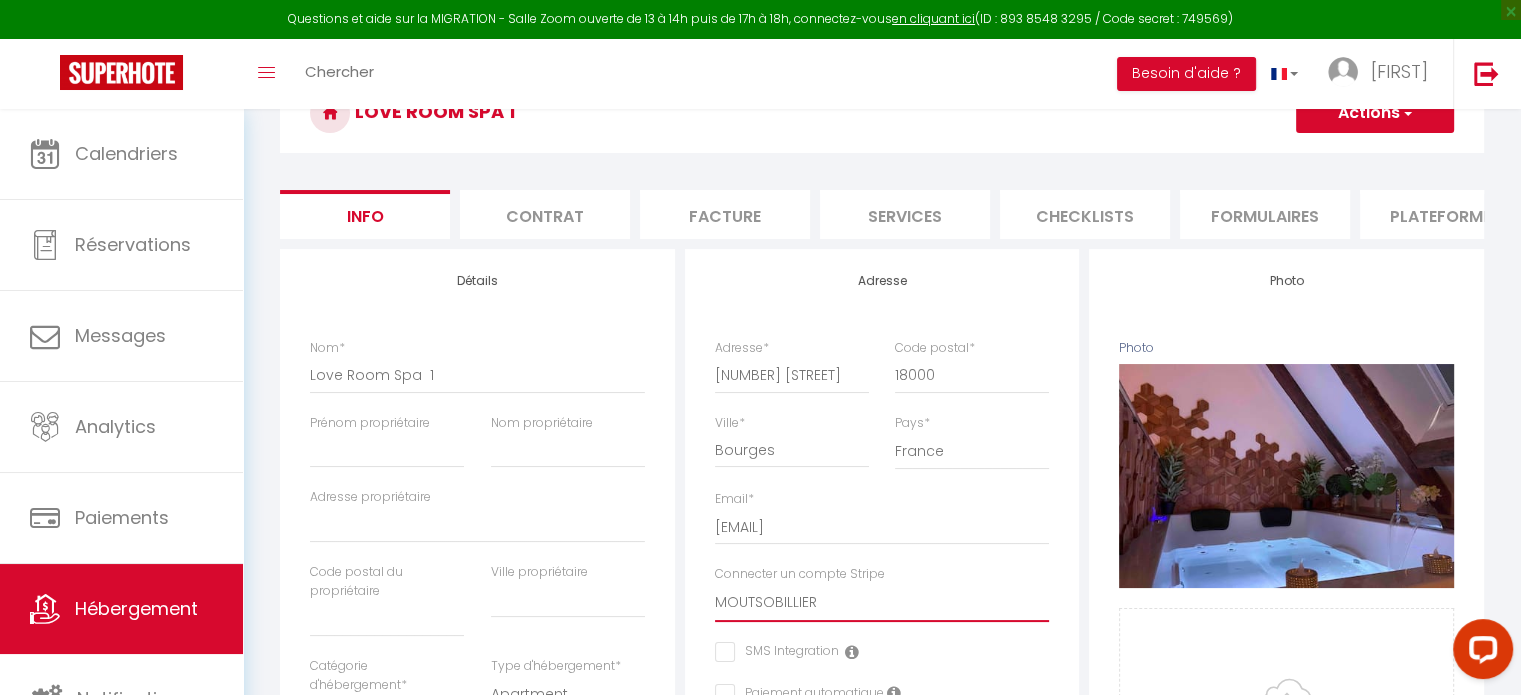 scroll, scrollTop: 0, scrollLeft: 0, axis: both 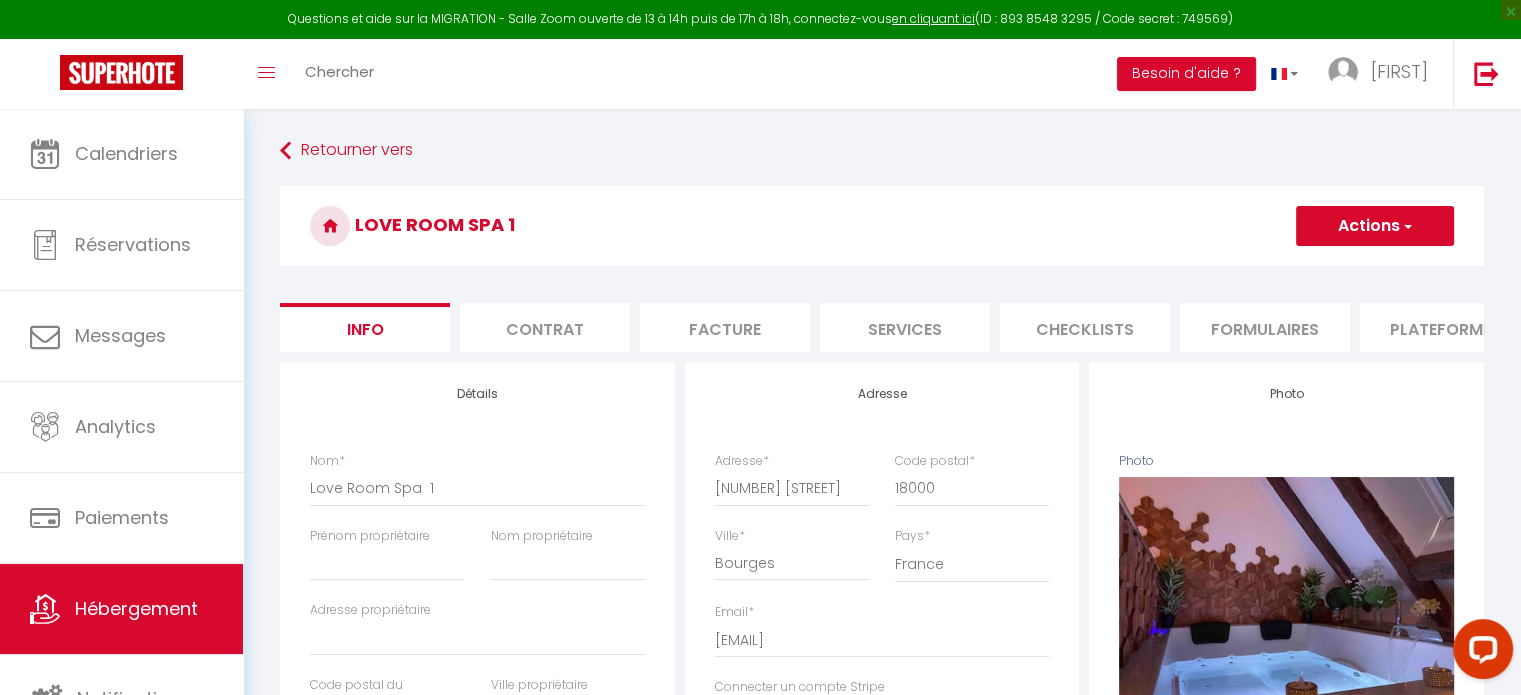 click on "Actions" at bounding box center [1375, 226] 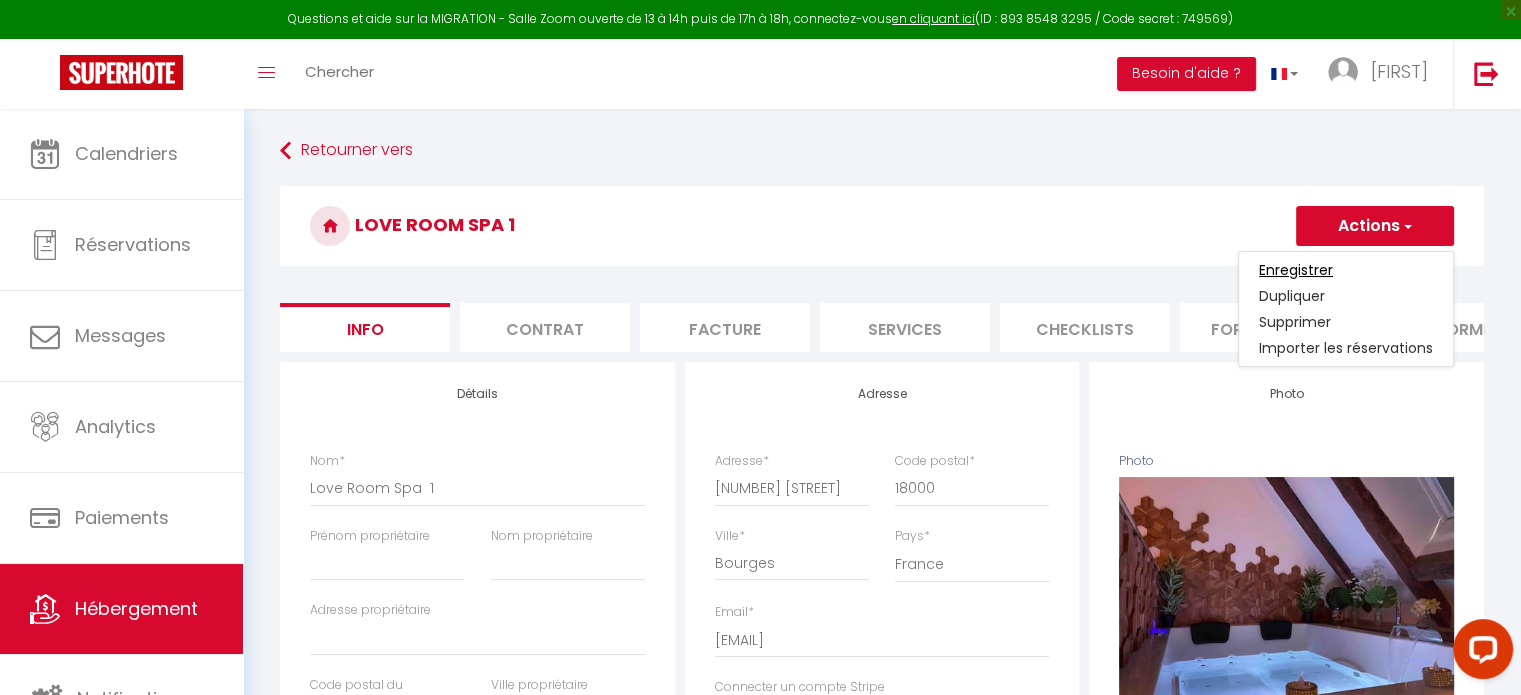 click on "Enregistrer" at bounding box center [1296, 270] 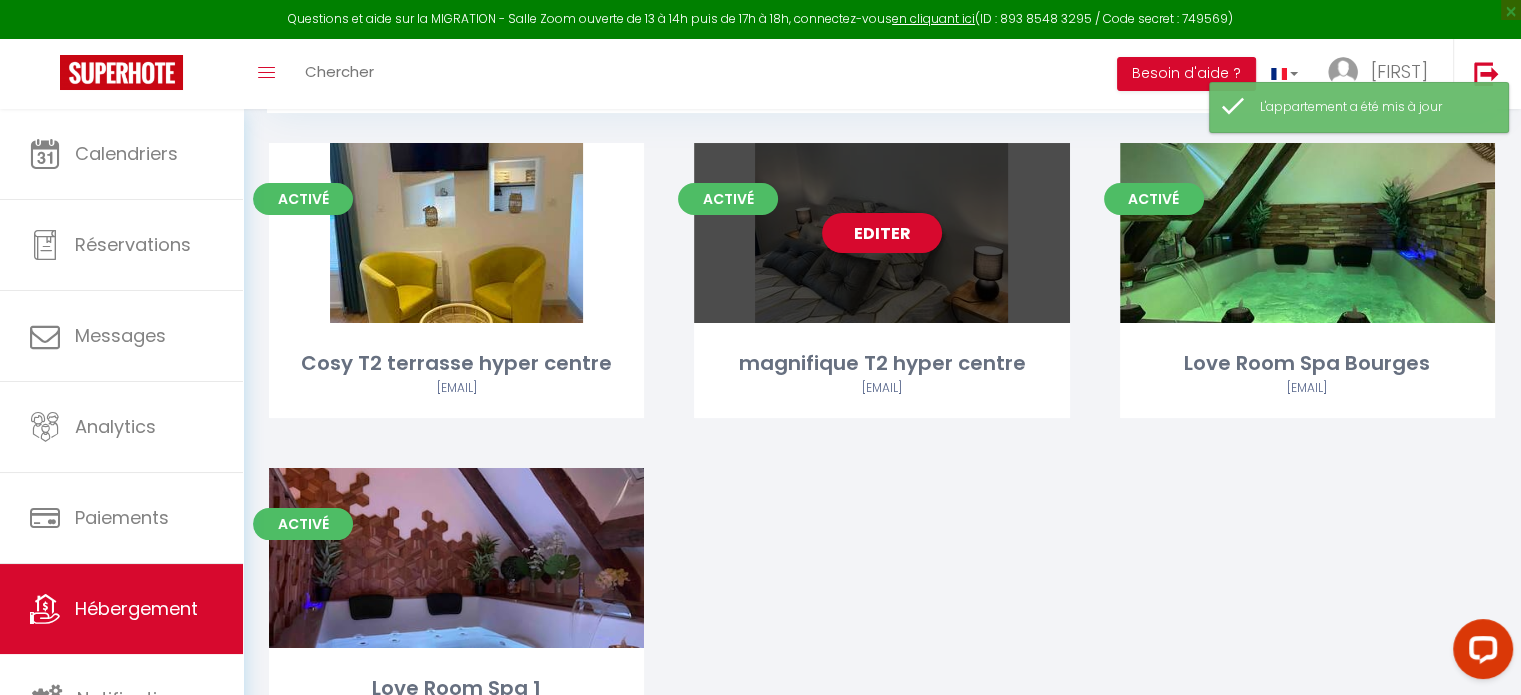 scroll, scrollTop: 36, scrollLeft: 0, axis: vertical 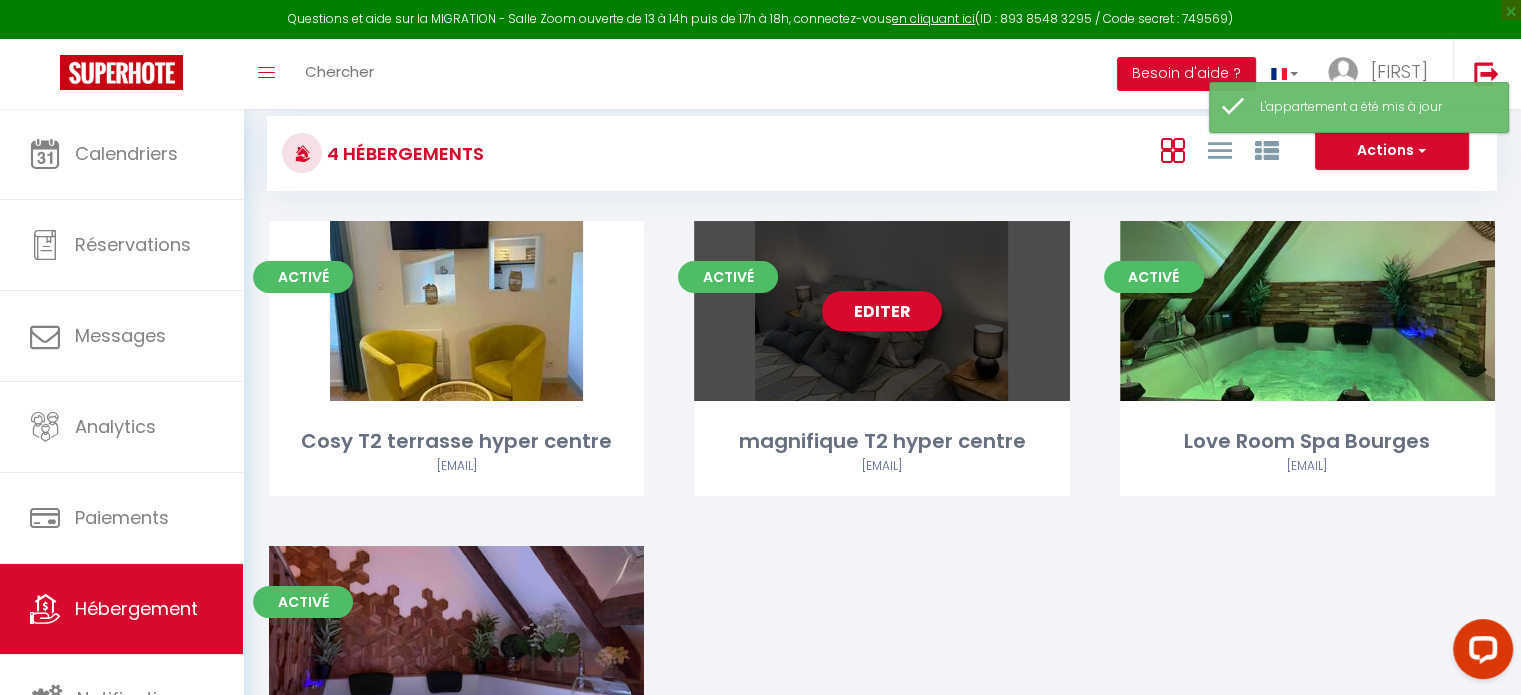 click on "Editer" at bounding box center [881, 311] 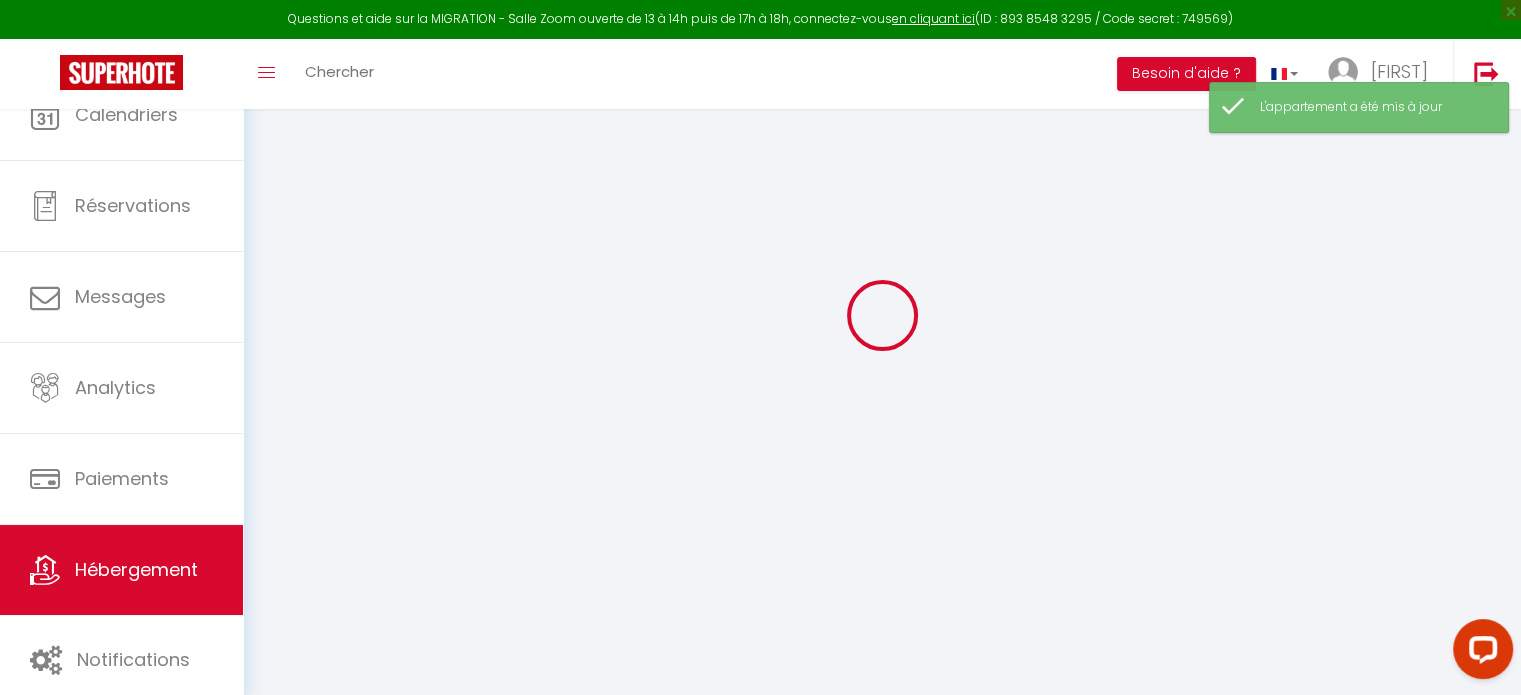scroll, scrollTop: 0, scrollLeft: 0, axis: both 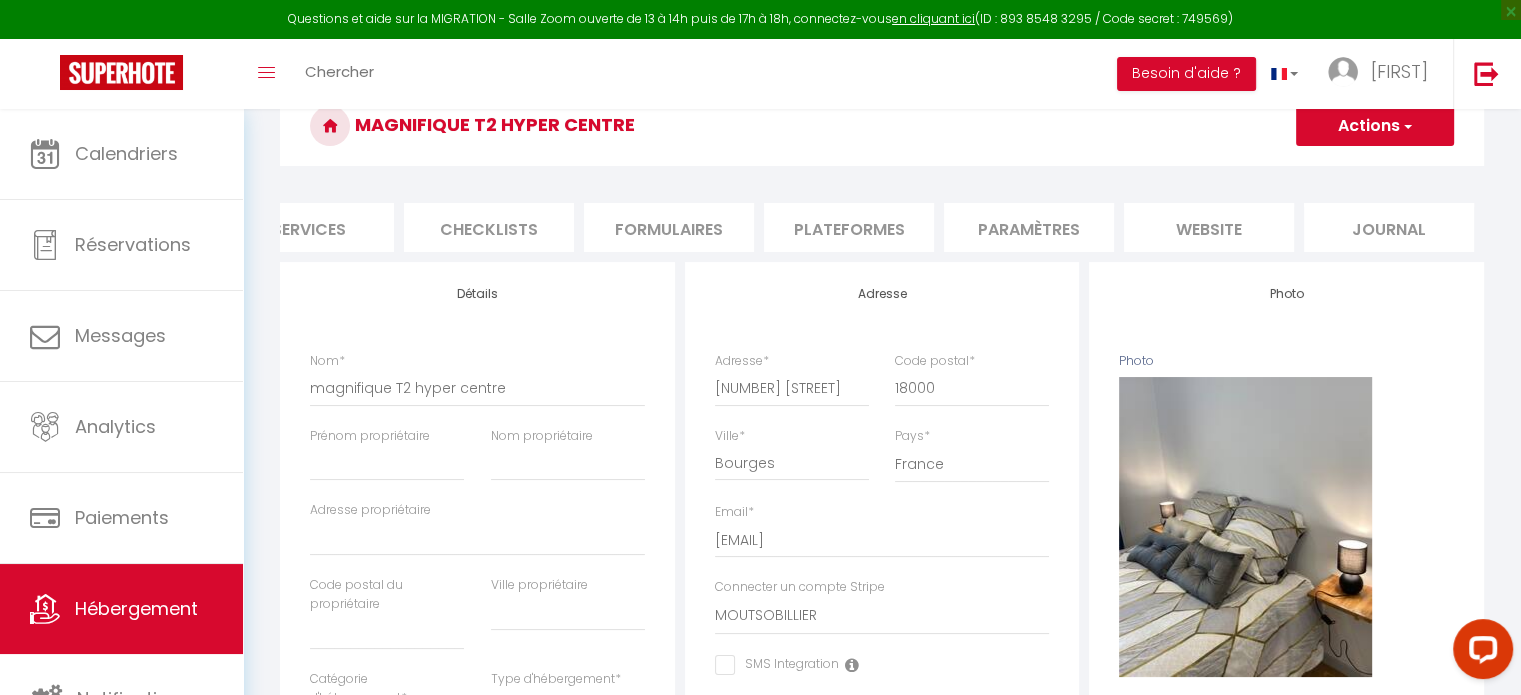 click on "website" at bounding box center [1209, 227] 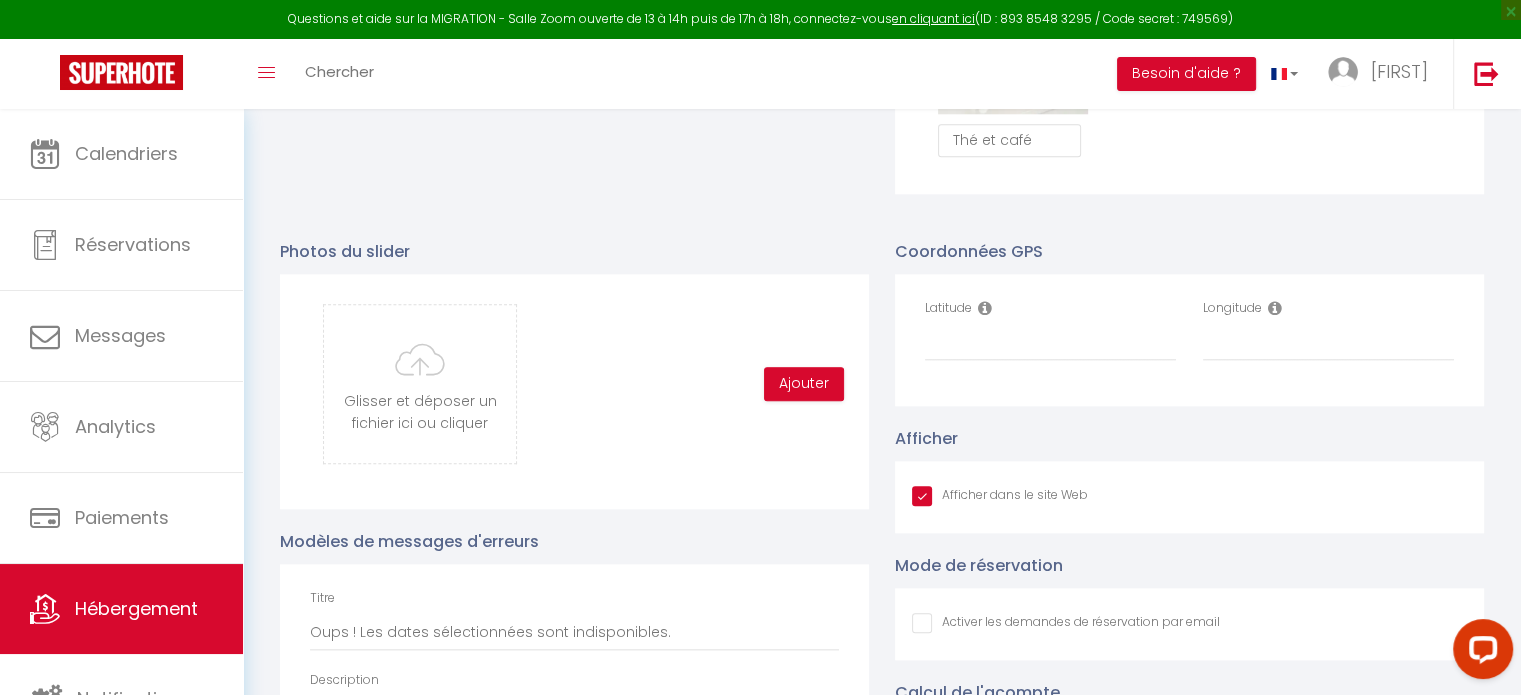 scroll, scrollTop: 2100, scrollLeft: 0, axis: vertical 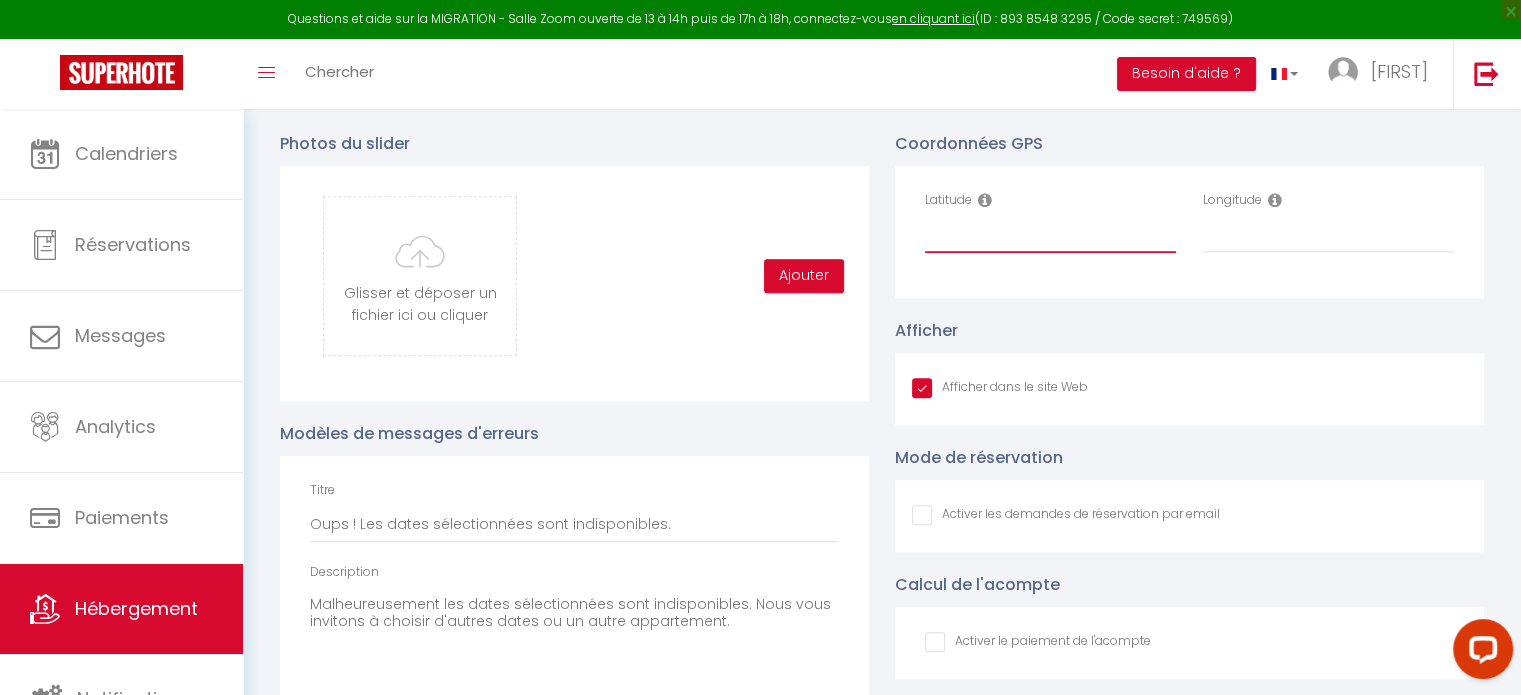 click on "Latitude" at bounding box center (1050, 235) 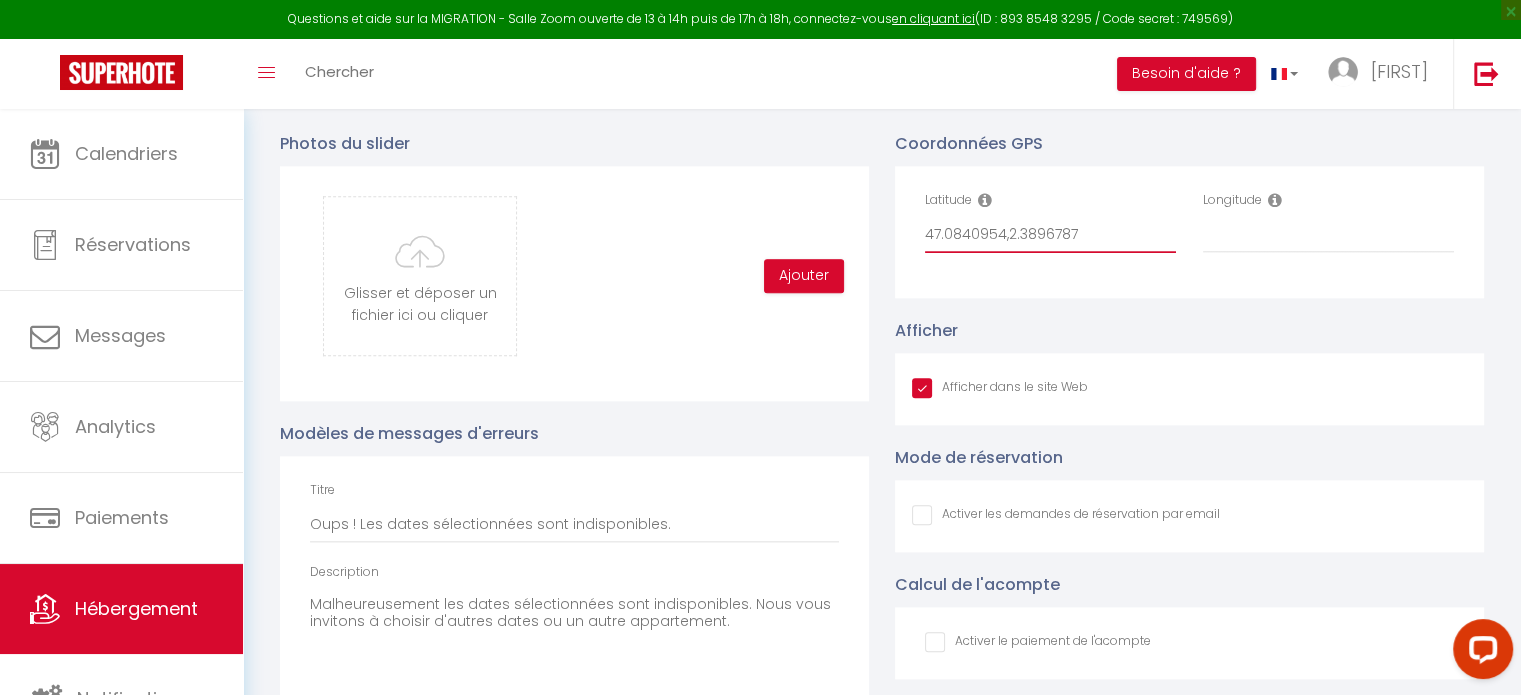 drag, startPoint x: 1089, startPoint y: 255, endPoint x: 1008, endPoint y: 254, distance: 81.00617 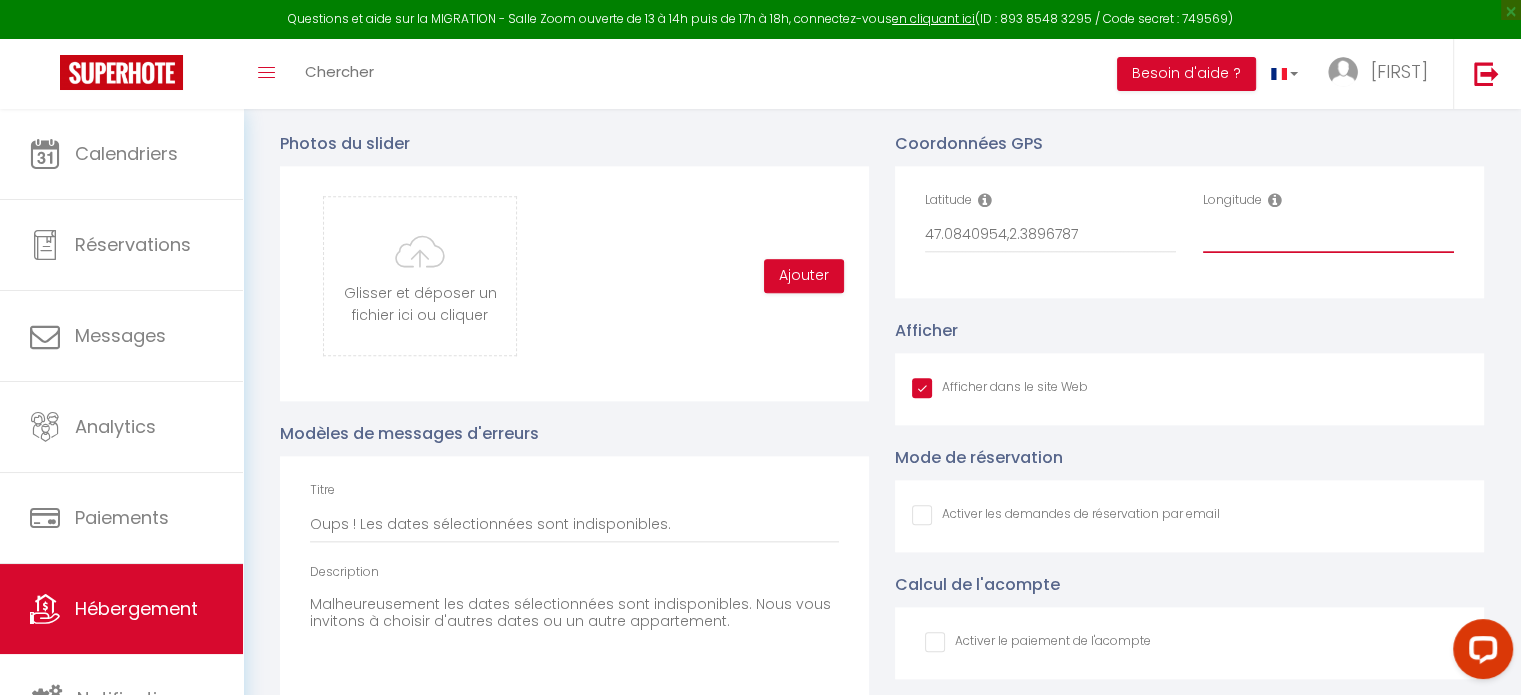 click on "Longitude" at bounding box center (1328, 235) 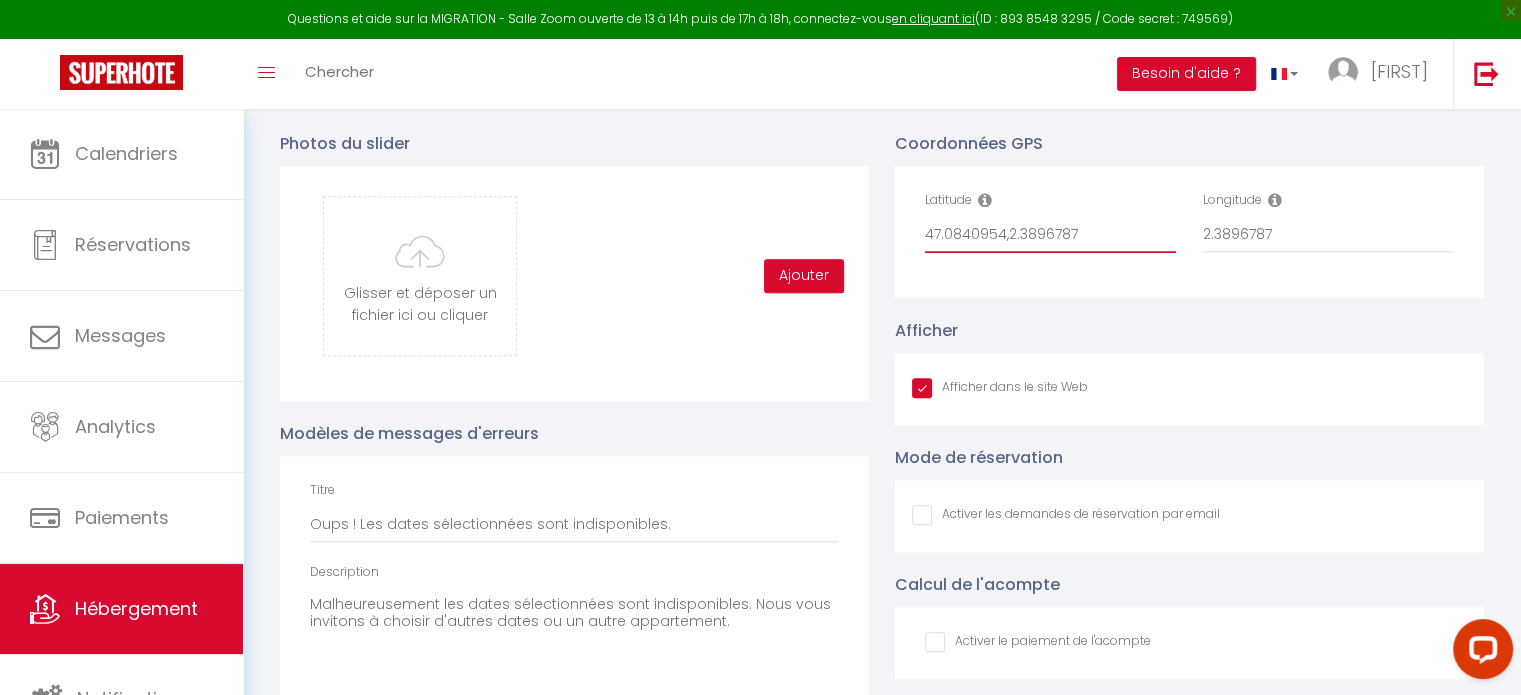 drag, startPoint x: 1095, startPoint y: 250, endPoint x: 915, endPoint y: 255, distance: 180.06943 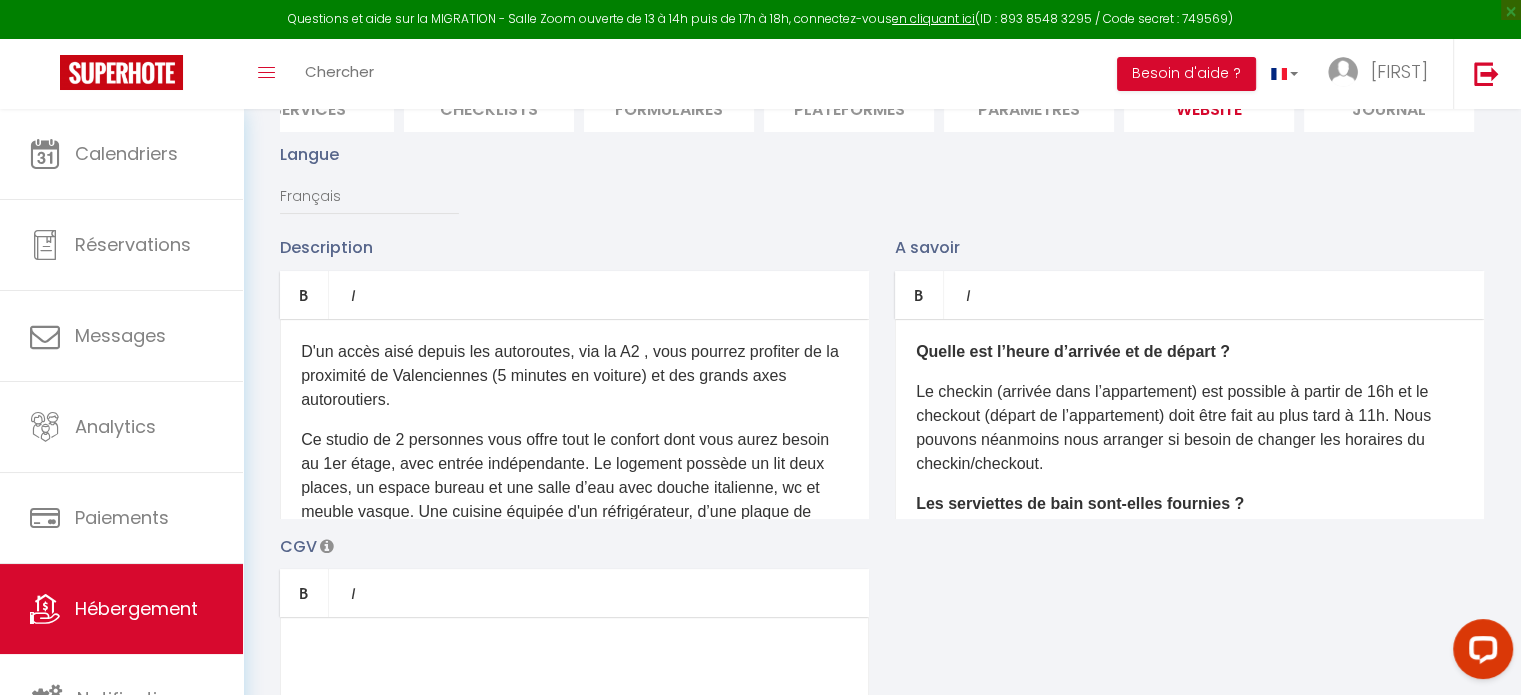 scroll, scrollTop: 0, scrollLeft: 0, axis: both 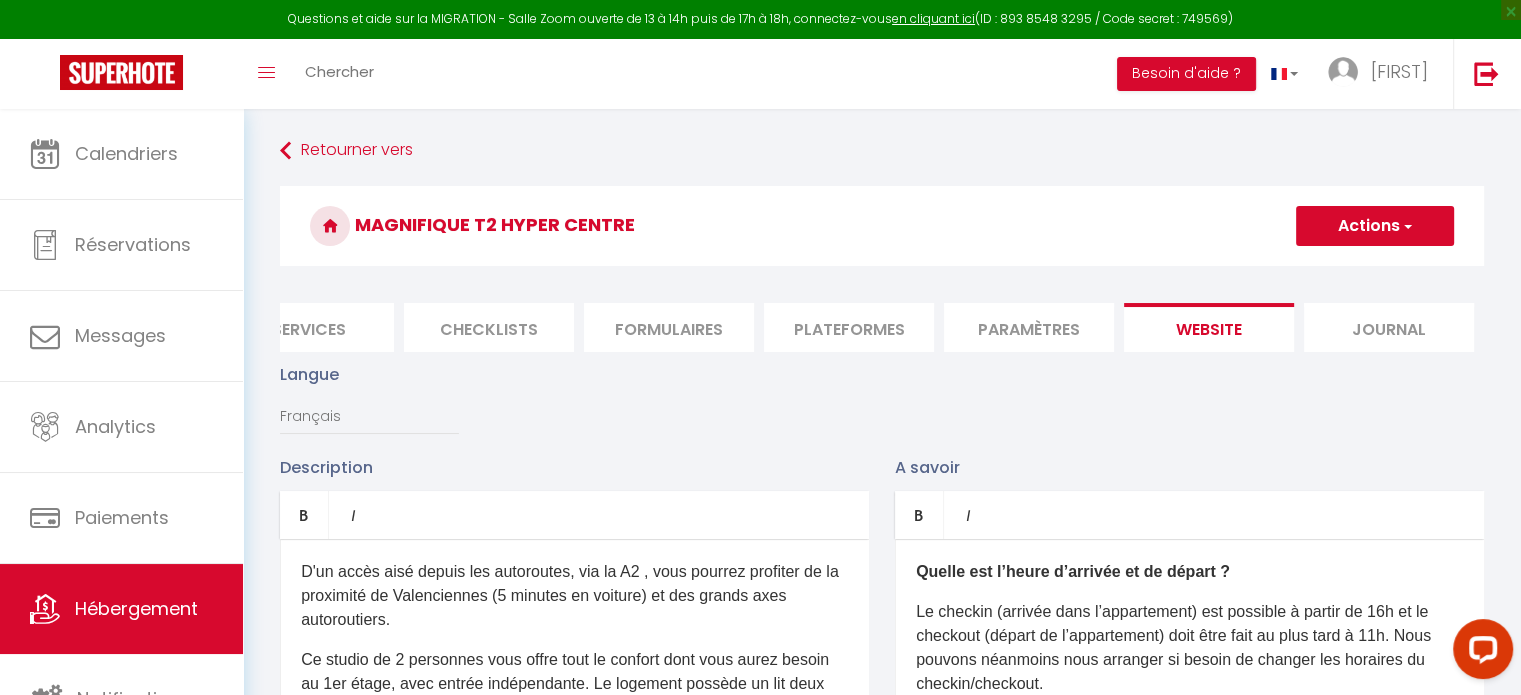 click on "Actions" at bounding box center [1375, 226] 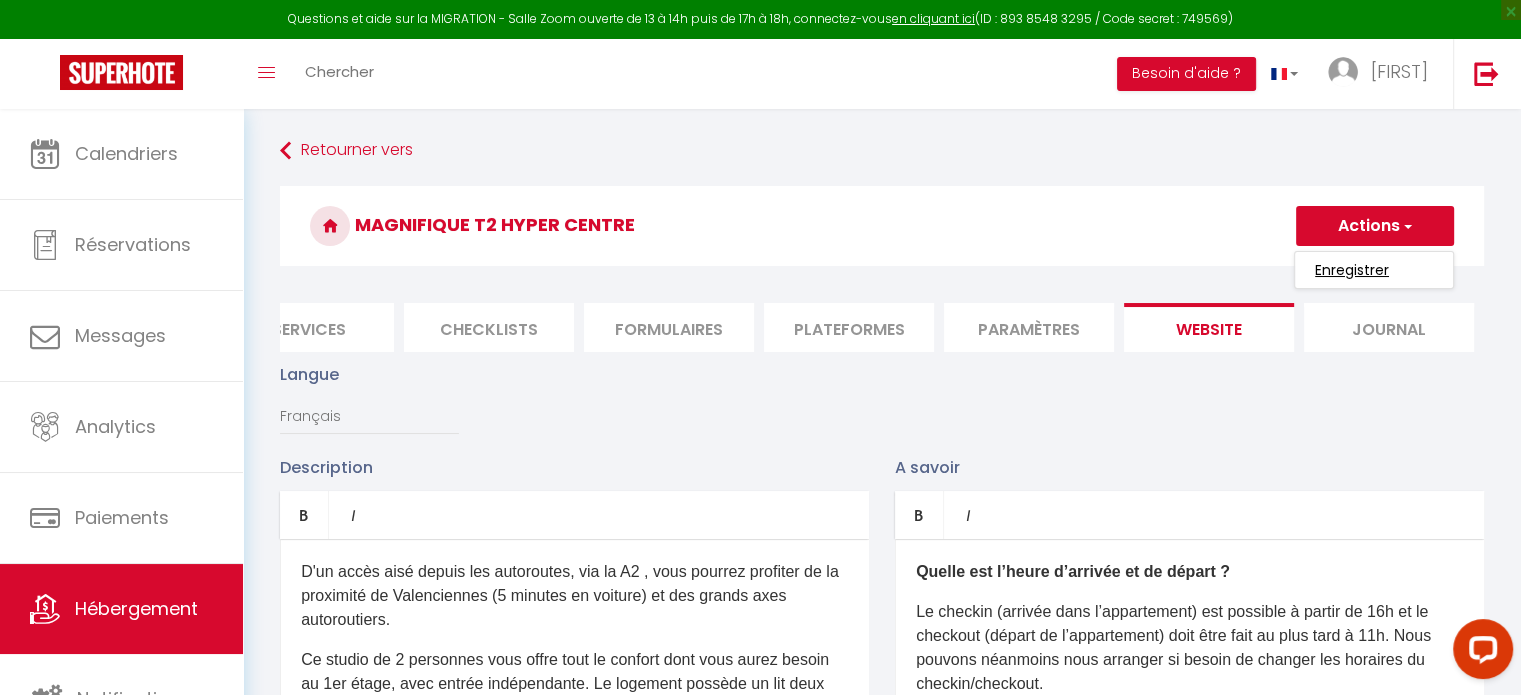 click on "Enregistrer" at bounding box center [1352, 270] 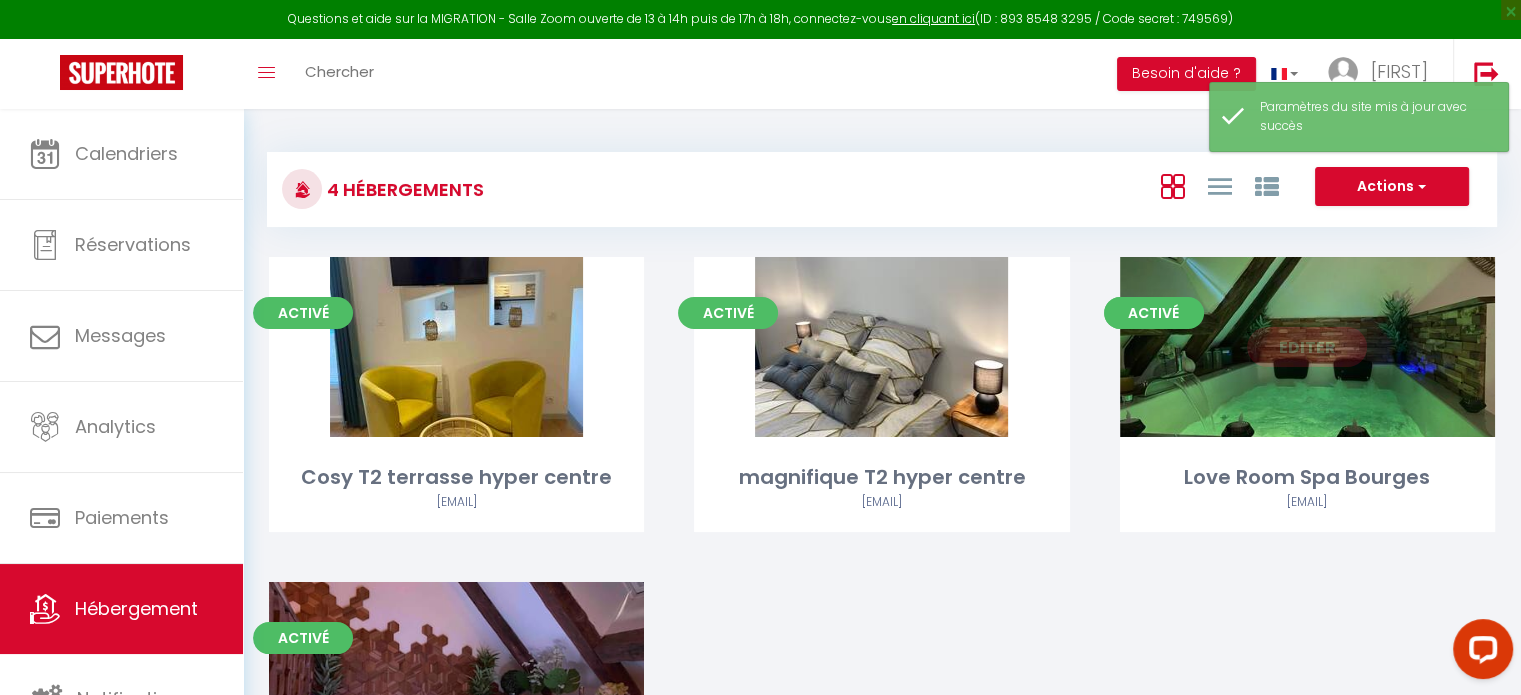 click on "Editer" at bounding box center (1307, 347) 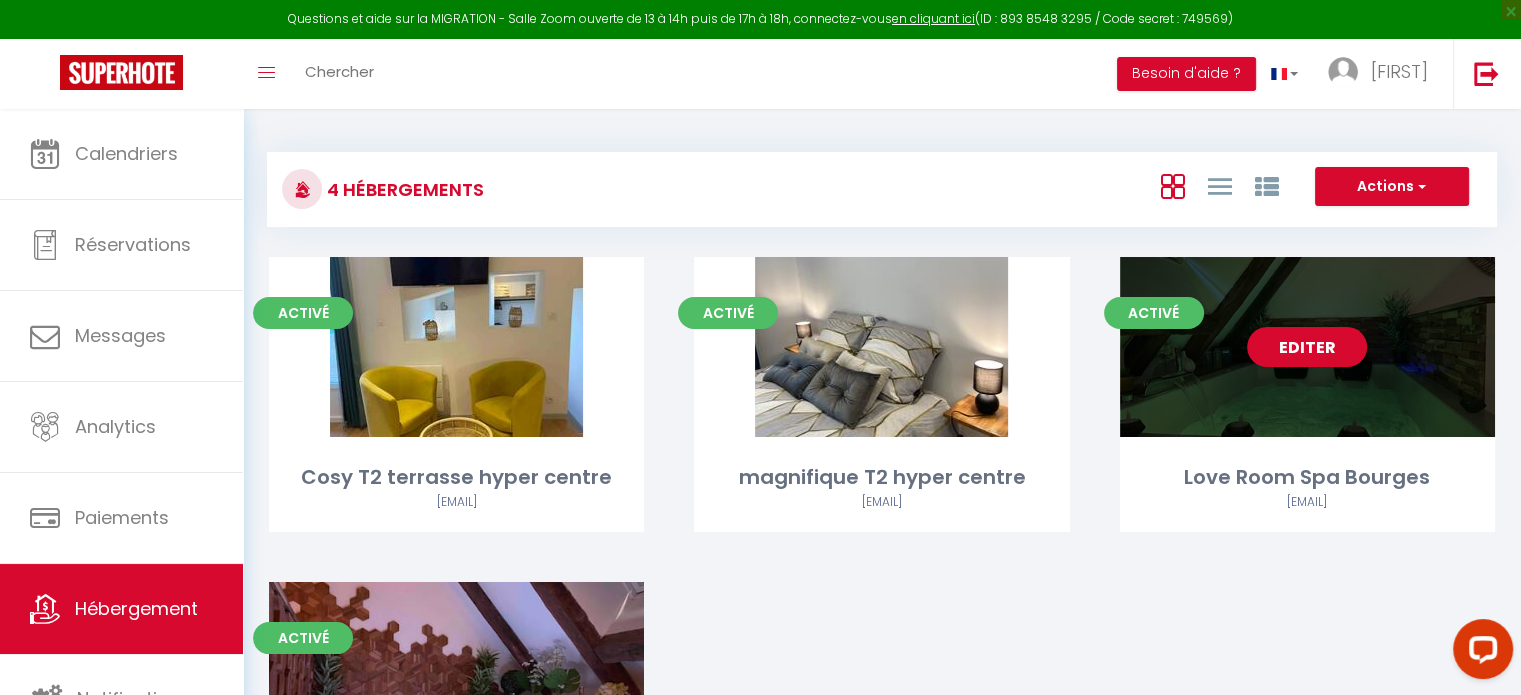 click on "Editer" at bounding box center [1307, 347] 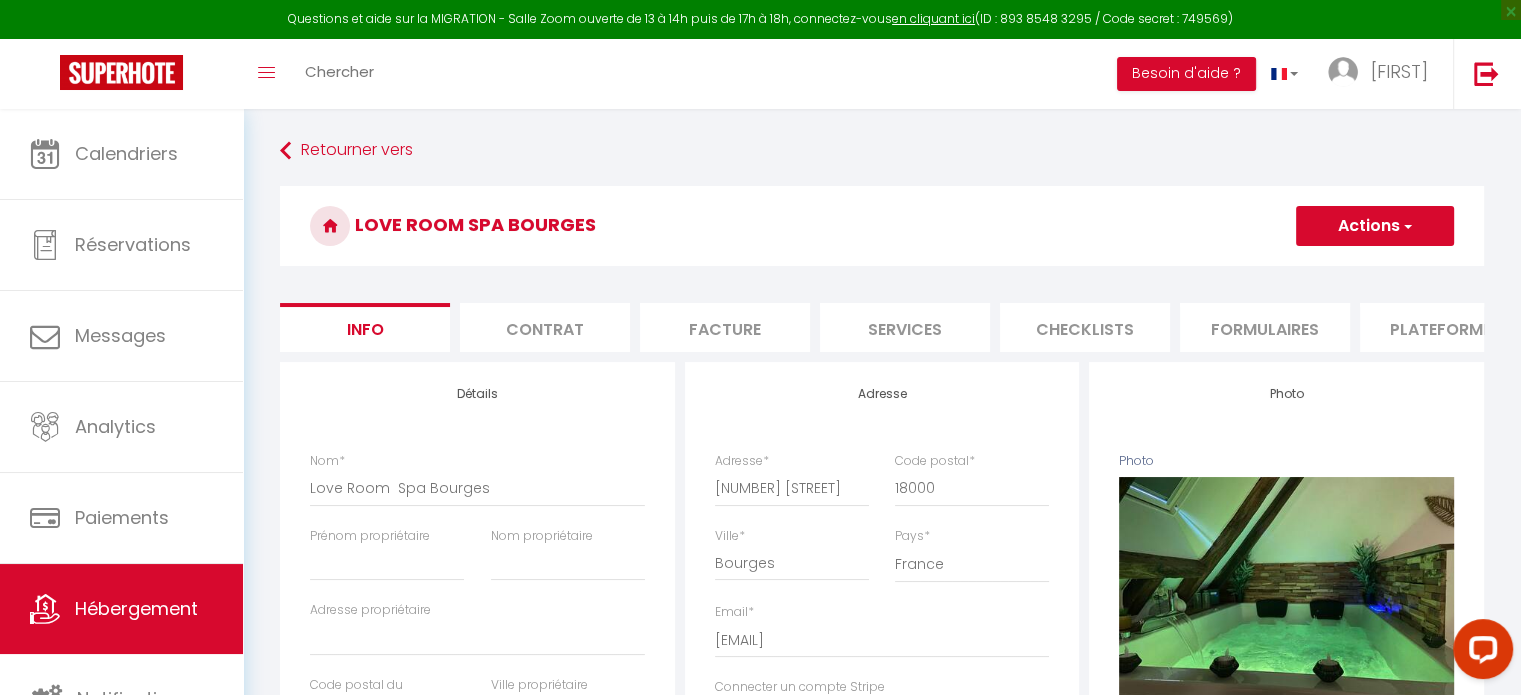 scroll, scrollTop: 0, scrollLeft: 596, axis: horizontal 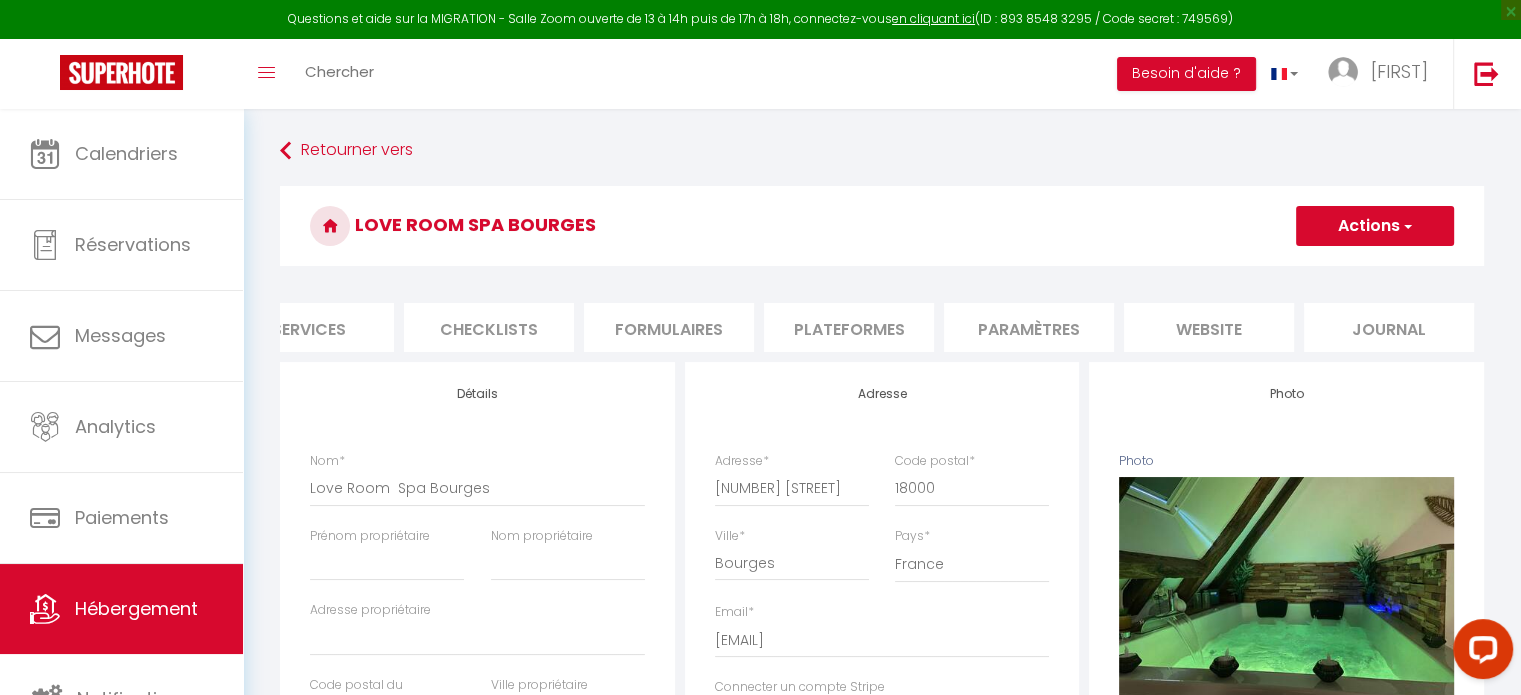 click on "website" at bounding box center [1209, 327] 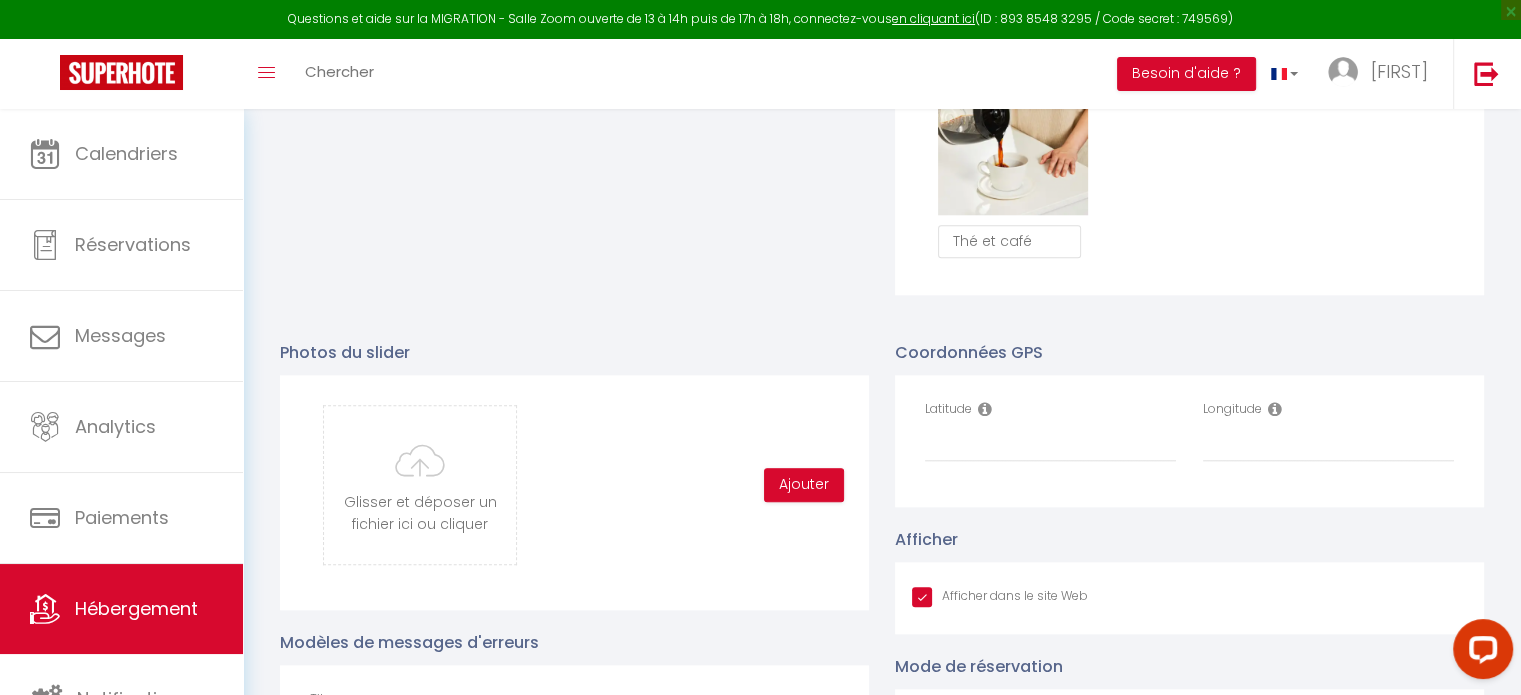 scroll, scrollTop: 1900, scrollLeft: 0, axis: vertical 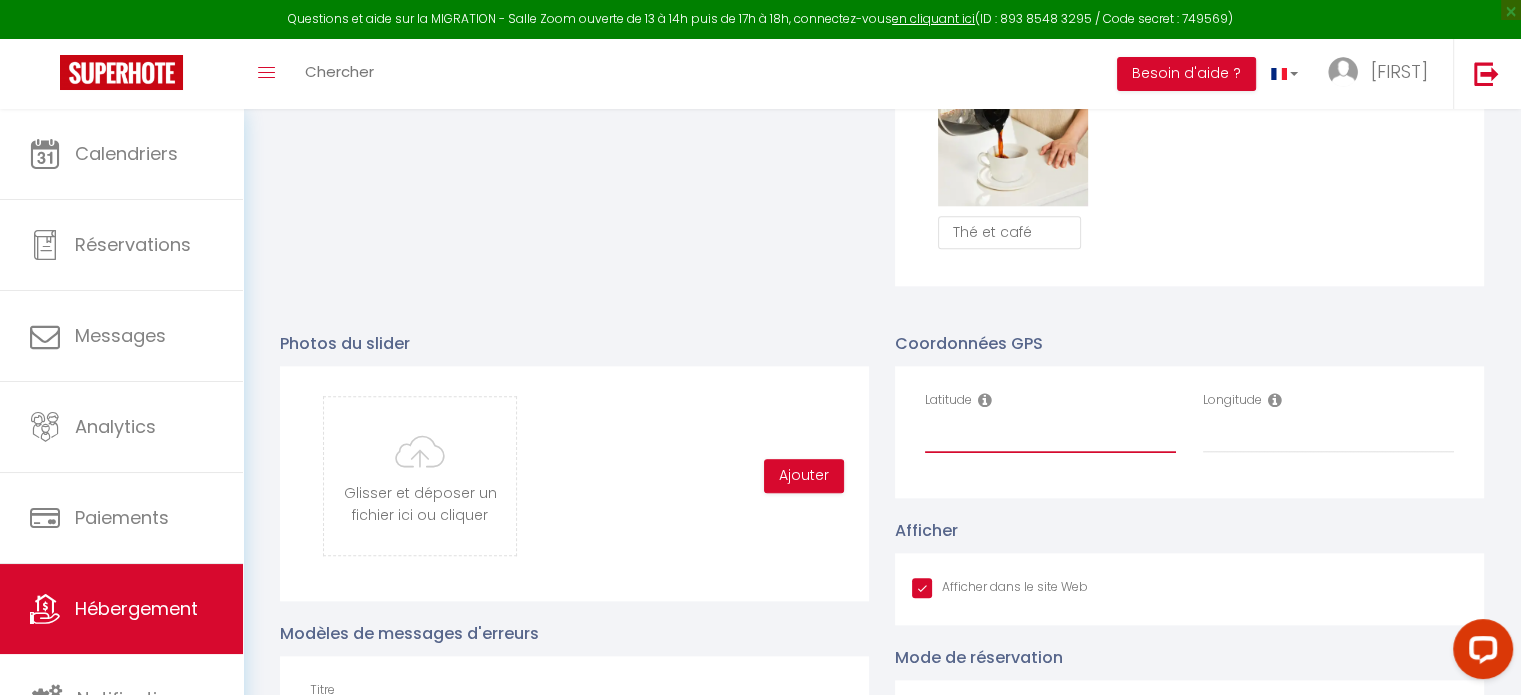 click on "Latitude" at bounding box center [1050, 435] 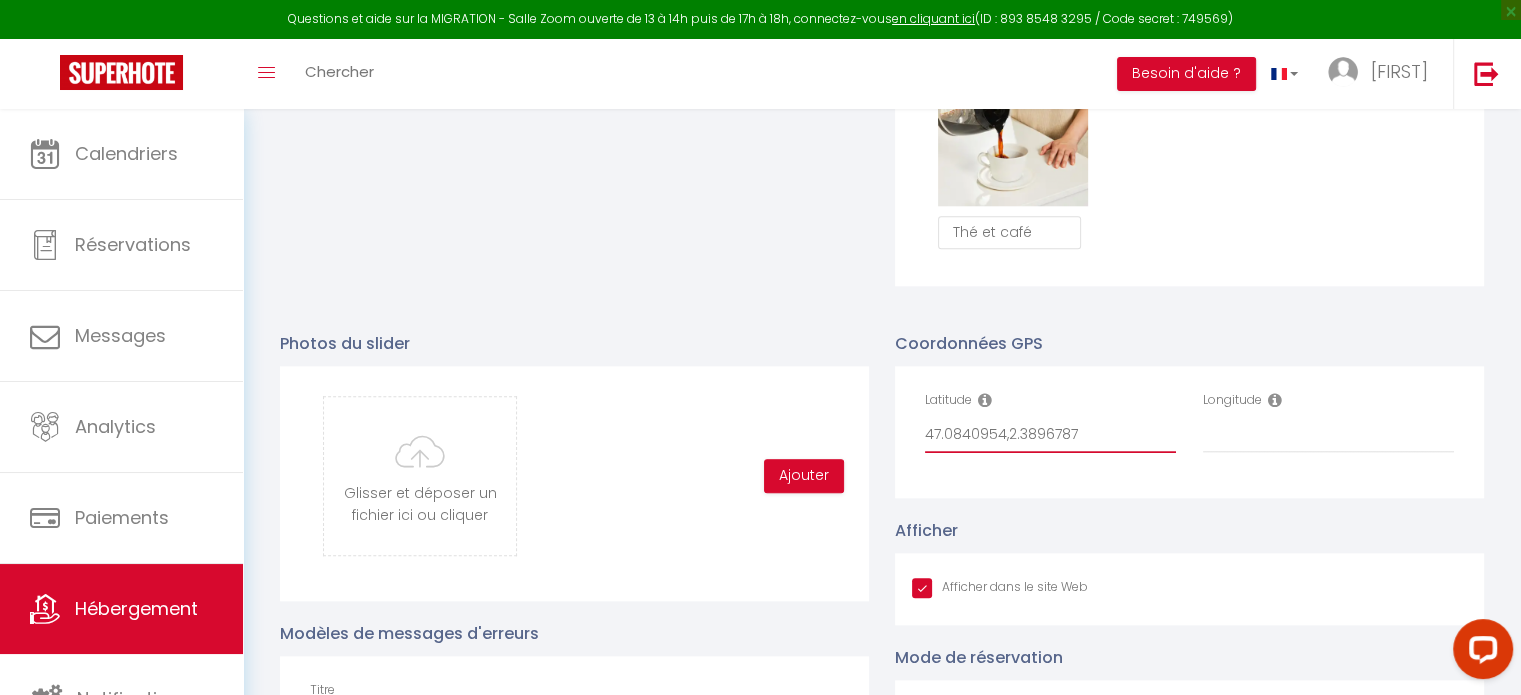 drag, startPoint x: 1099, startPoint y: 445, endPoint x: 1008, endPoint y: 439, distance: 91.197586 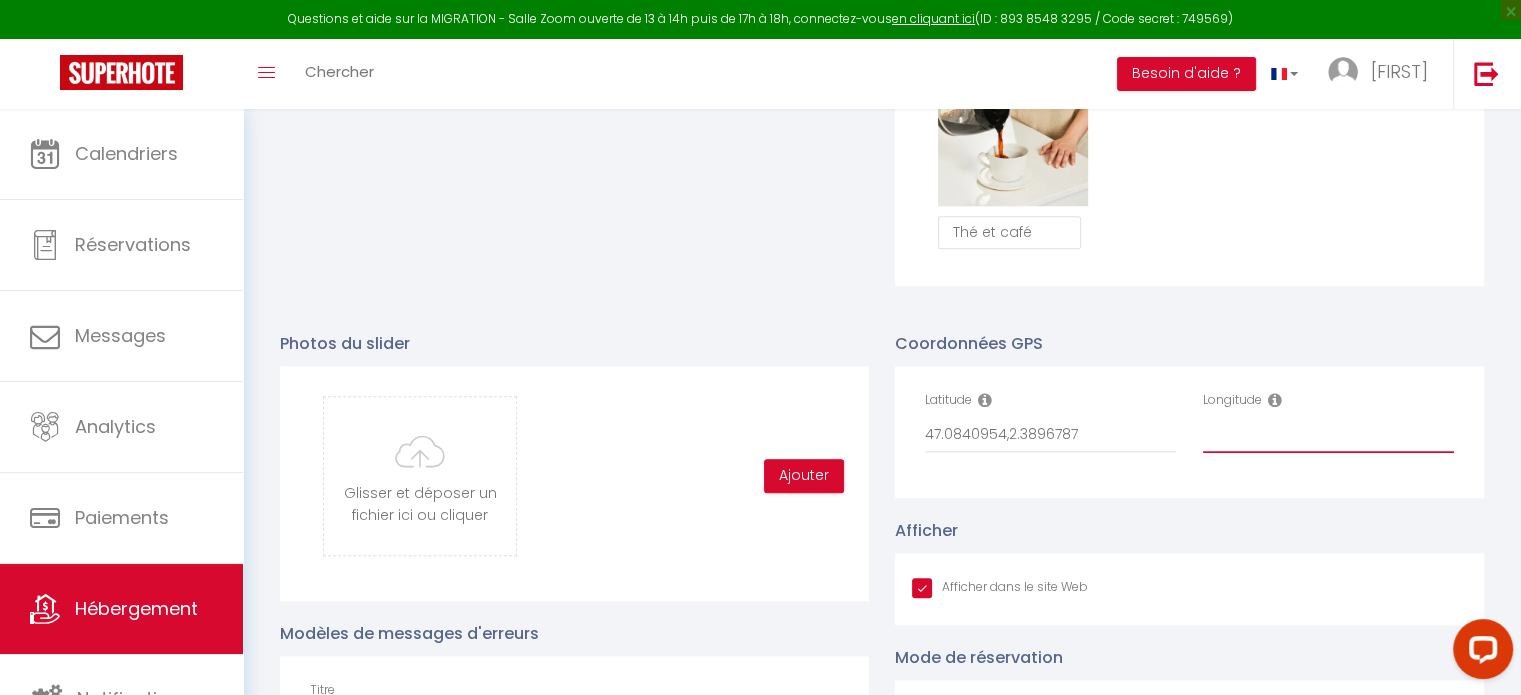 click on "Longitude" at bounding box center (1328, 435) 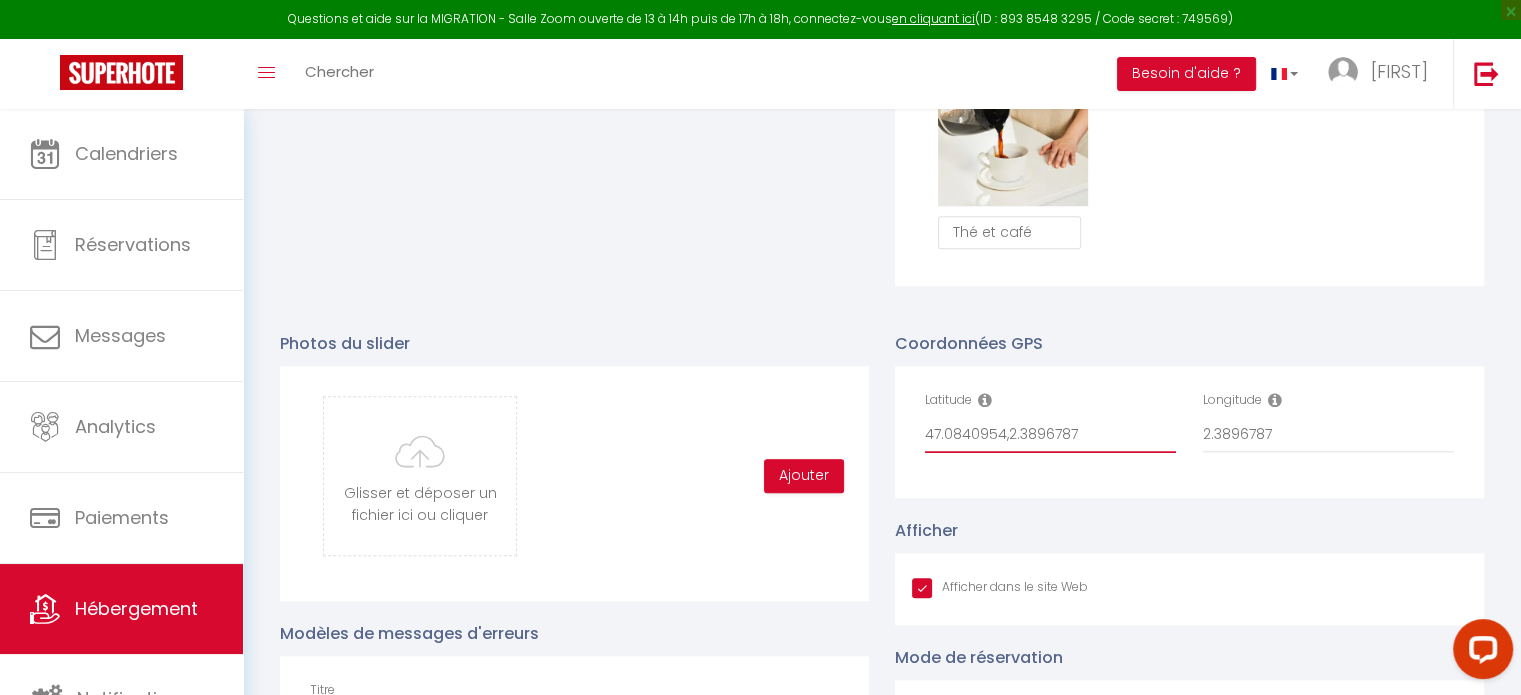 drag, startPoint x: 1069, startPoint y: 448, endPoint x: 872, endPoint y: 448, distance: 197 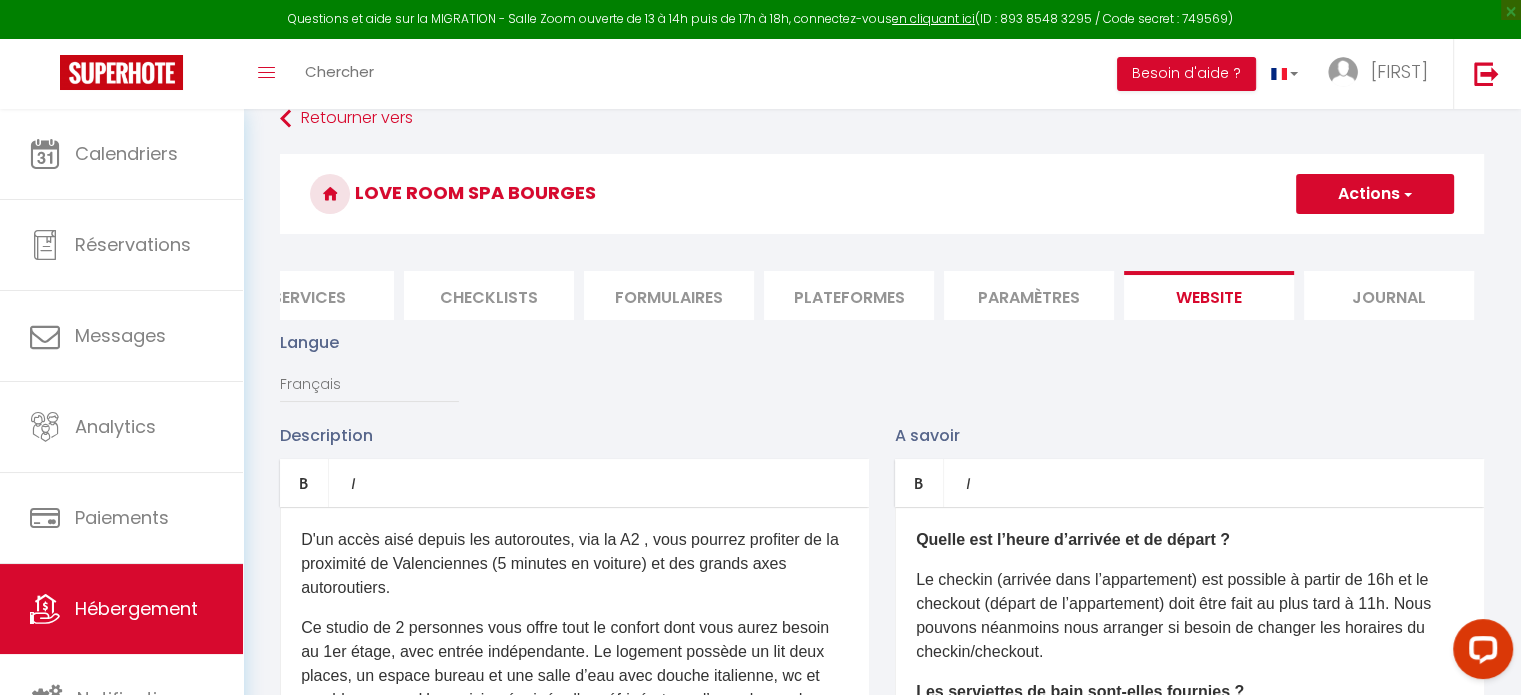 scroll, scrollTop: 0, scrollLeft: 0, axis: both 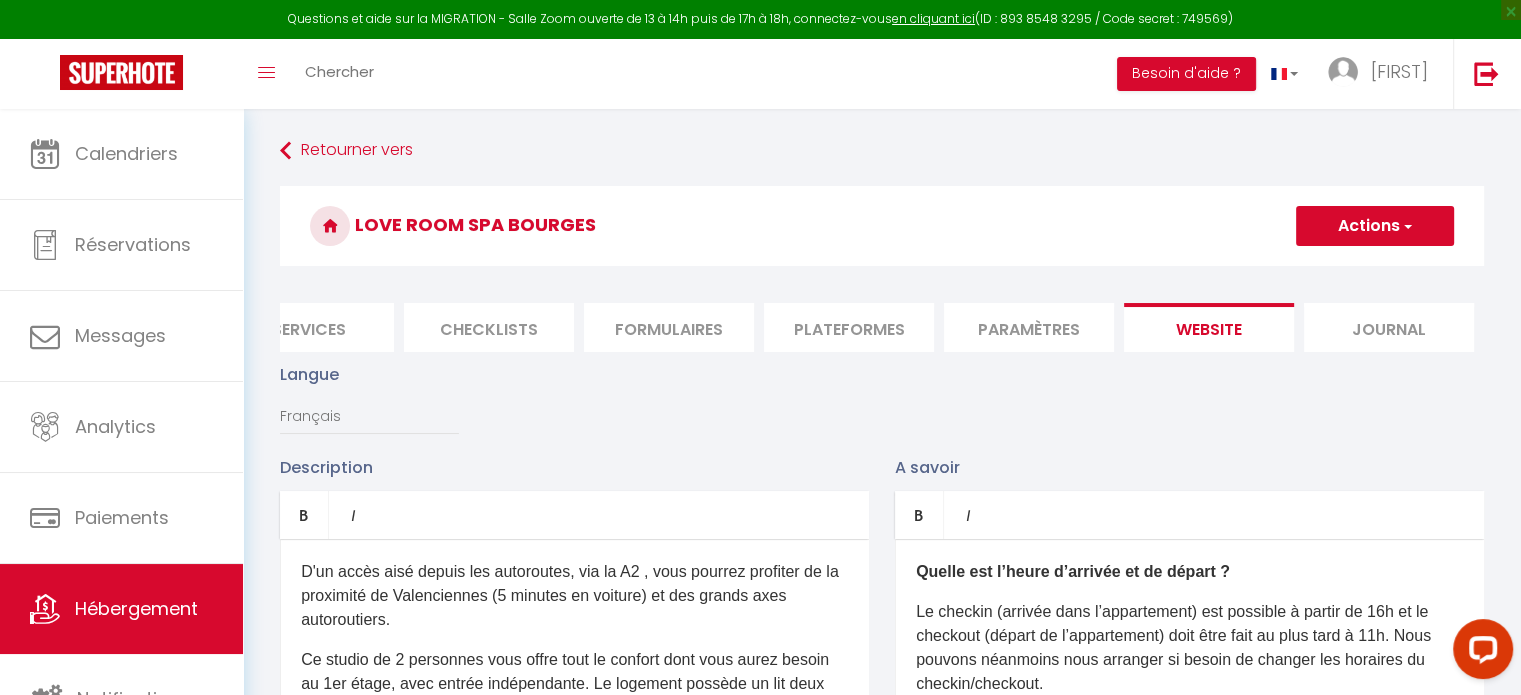 click on "Actions" at bounding box center [1375, 226] 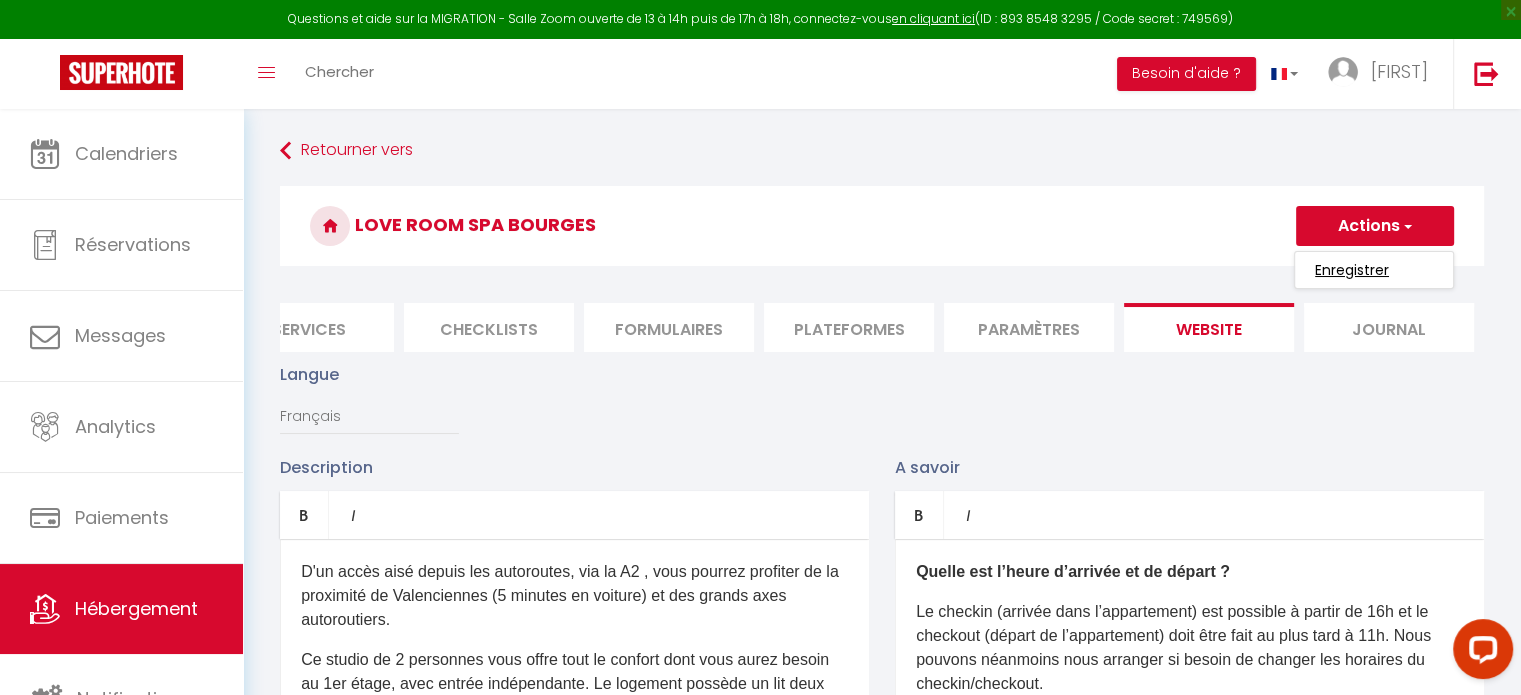 click on "Enregistrer" at bounding box center [1352, 270] 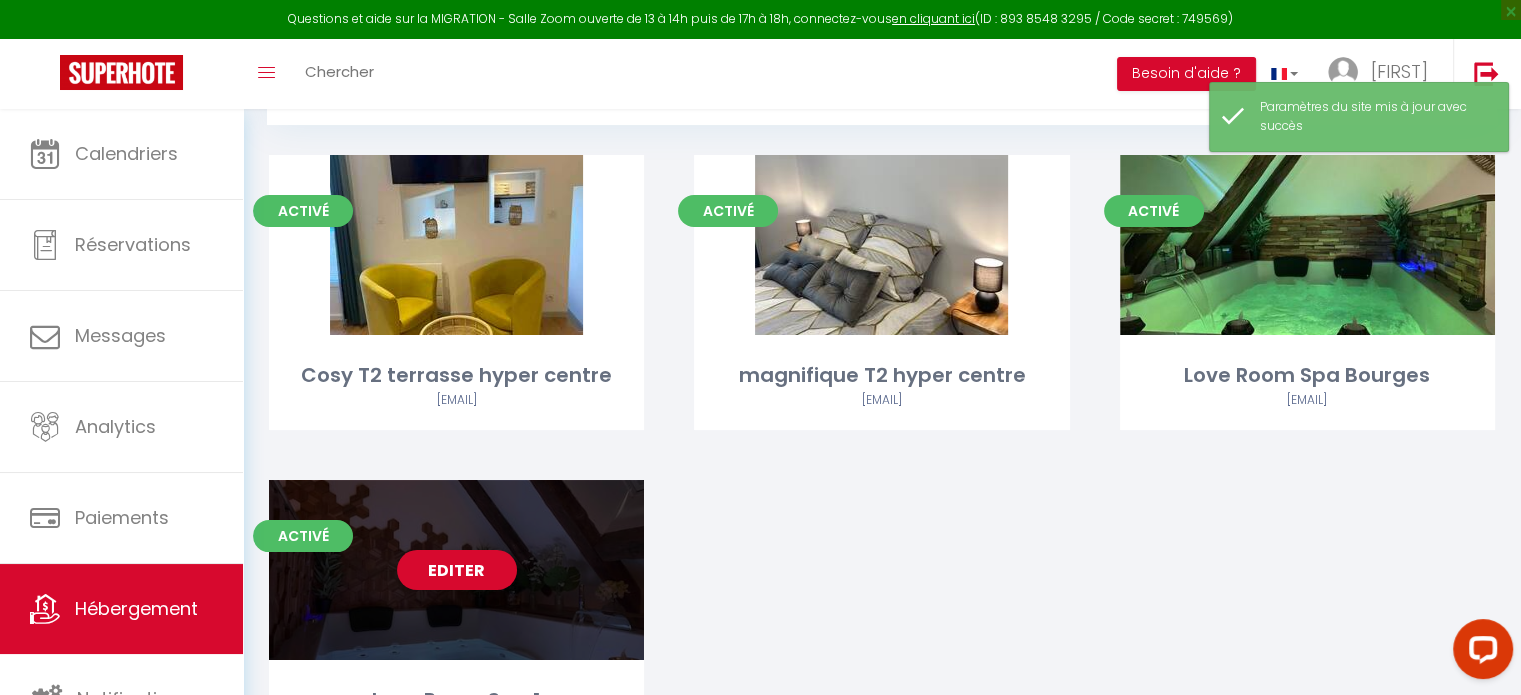 scroll, scrollTop: 236, scrollLeft: 0, axis: vertical 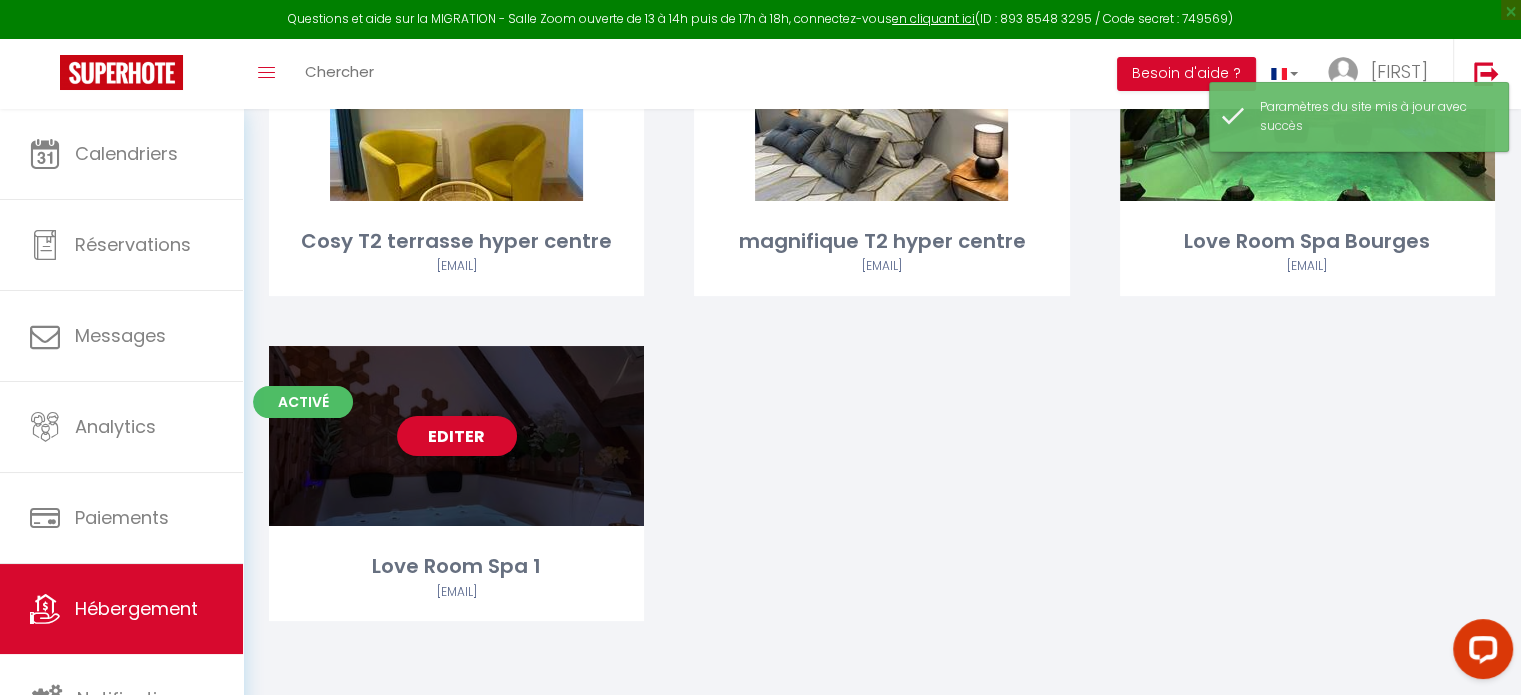 click on "Editer" at bounding box center (456, 436) 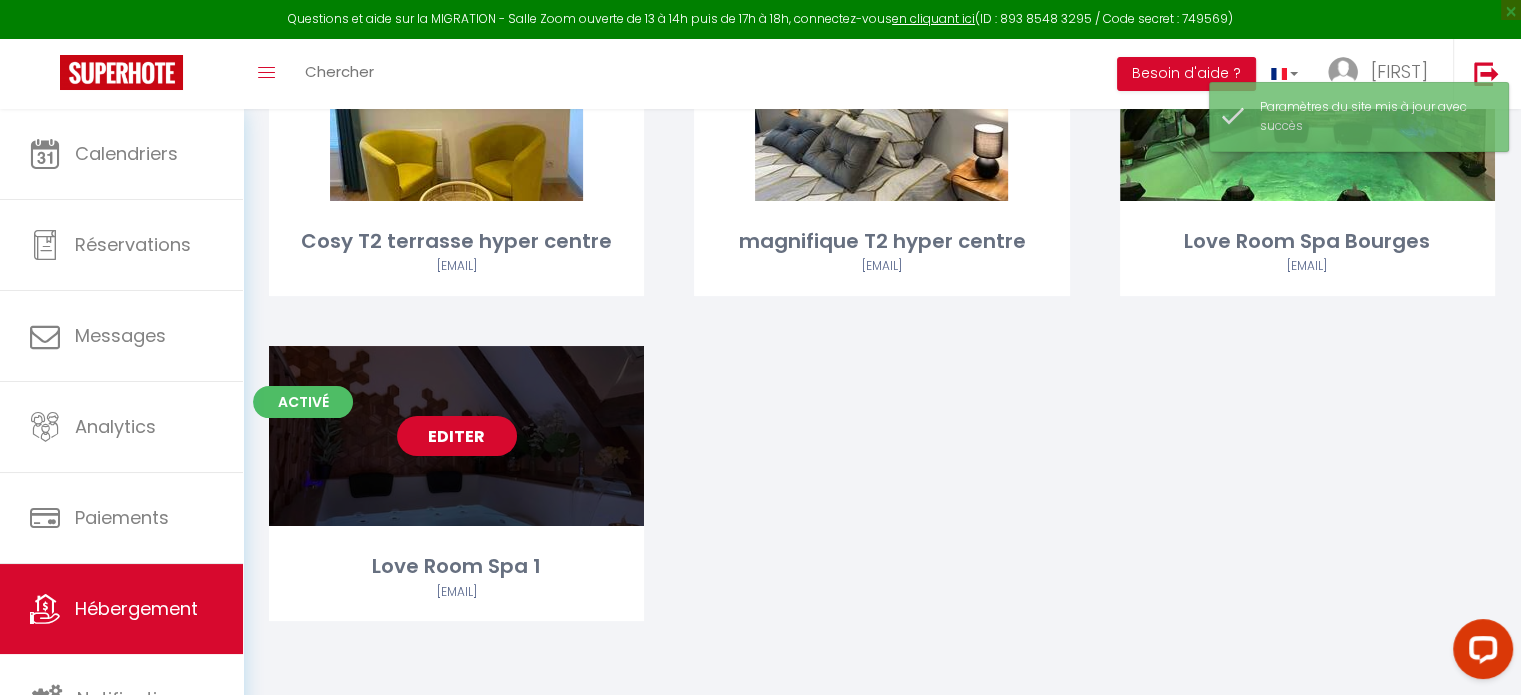 click on "Editer" at bounding box center (457, 436) 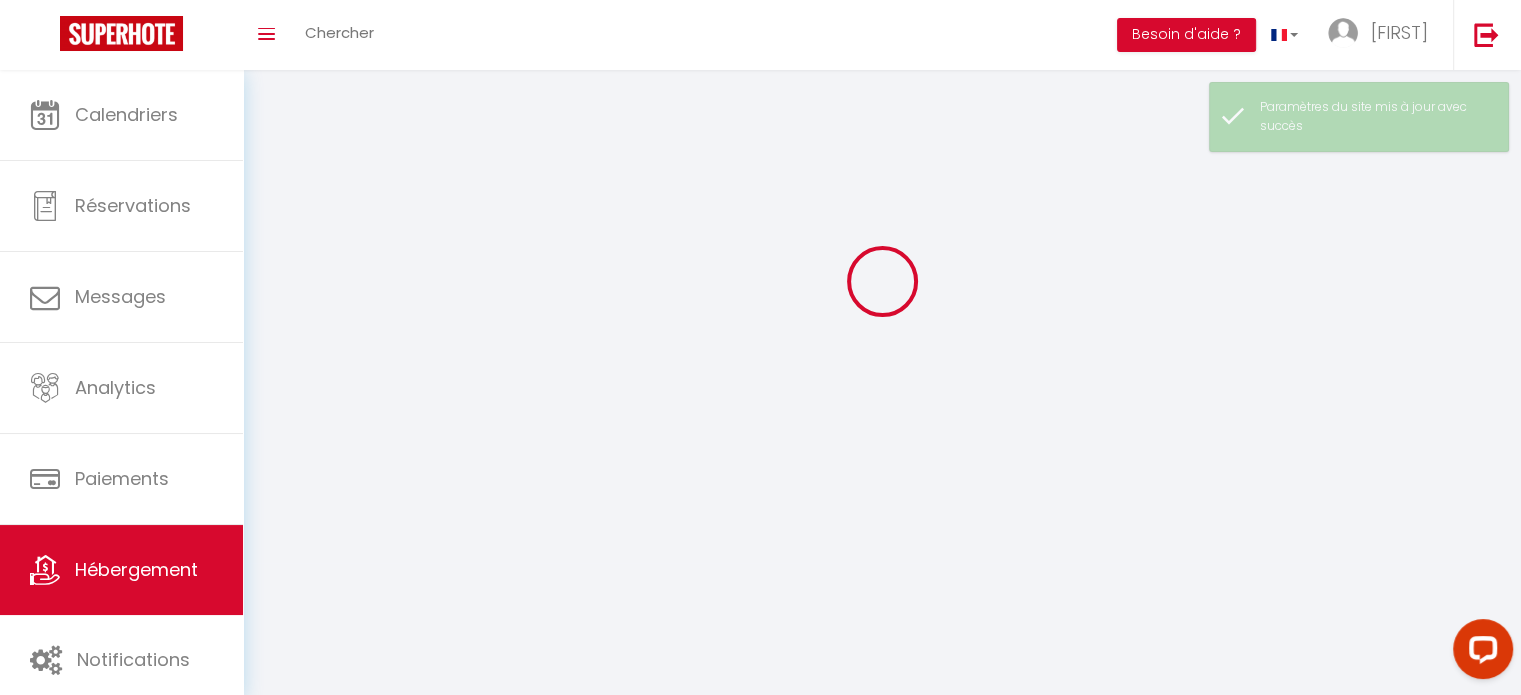 scroll, scrollTop: 0, scrollLeft: 0, axis: both 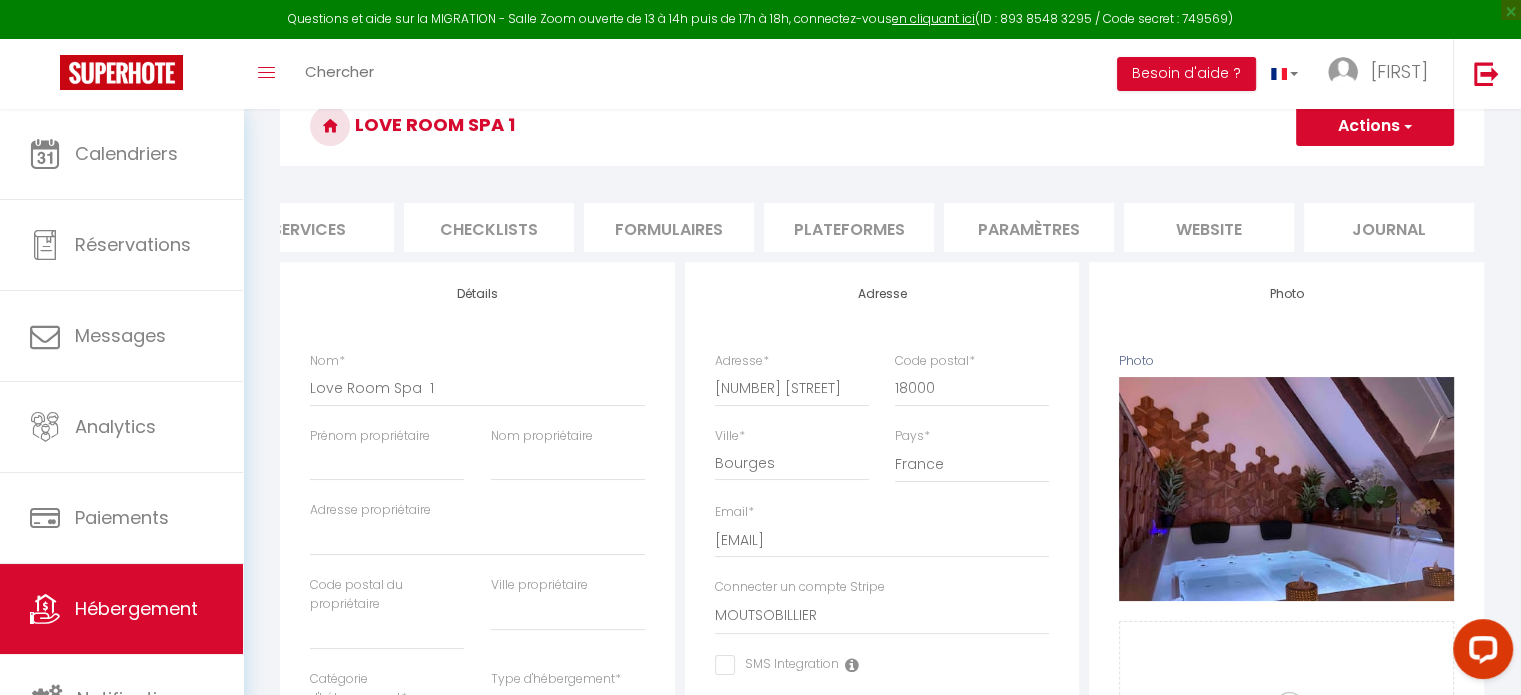 click on "website" at bounding box center [1209, 227] 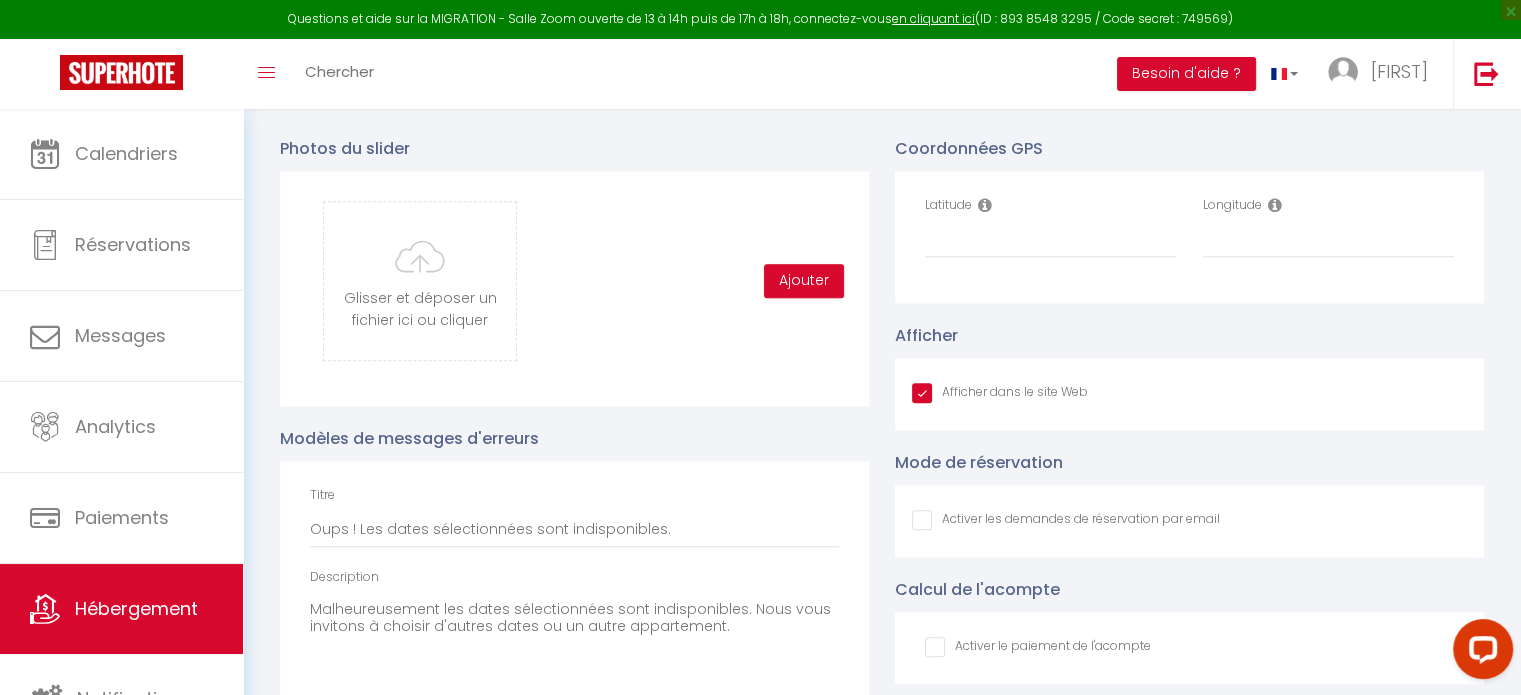 scroll, scrollTop: 2100, scrollLeft: 0, axis: vertical 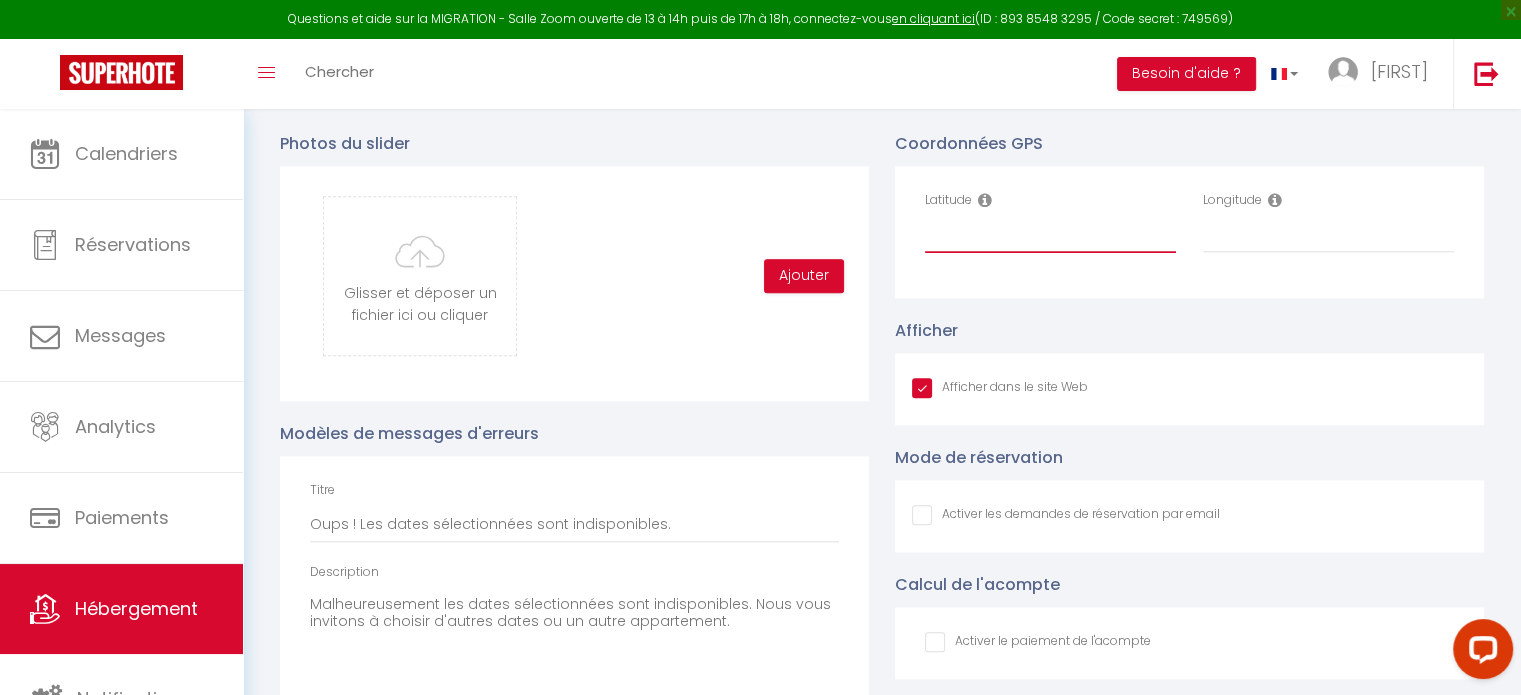 click on "Latitude" at bounding box center (1050, 235) 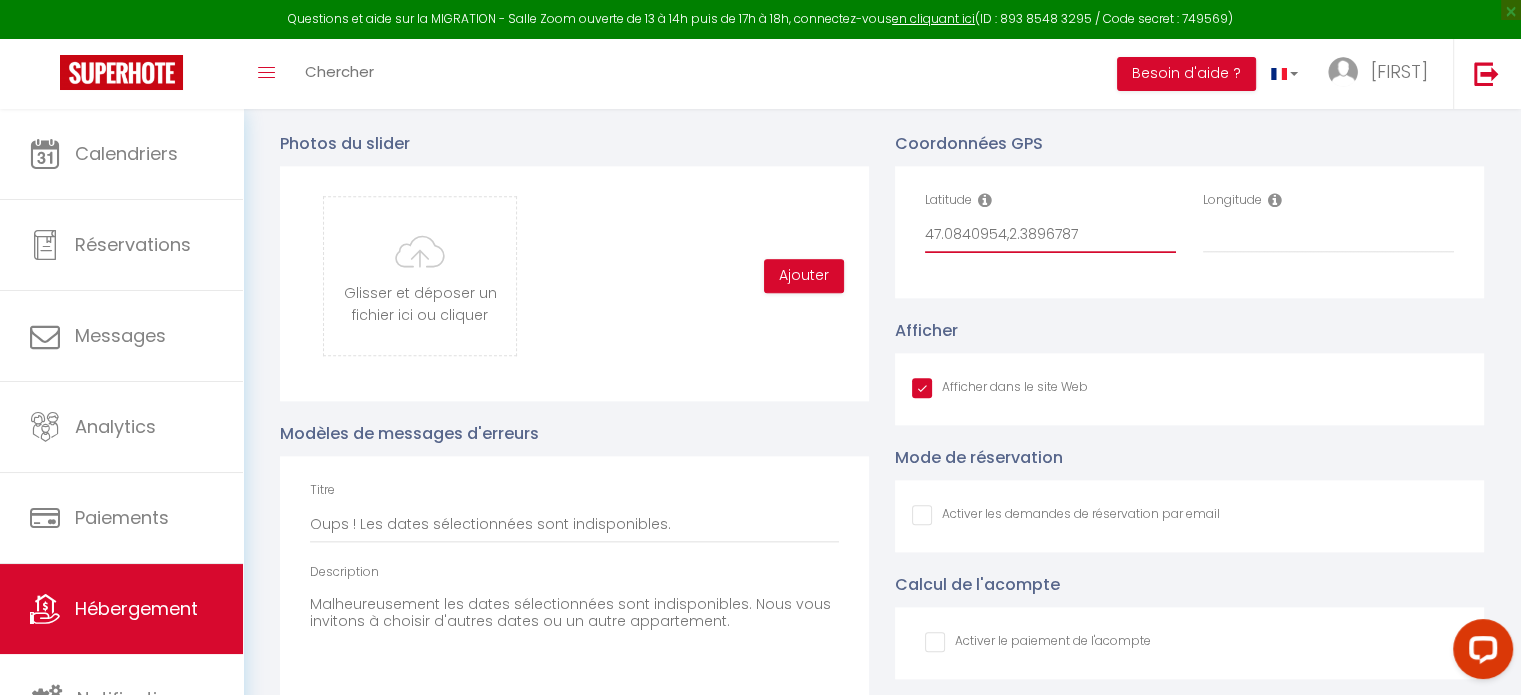 drag, startPoint x: 1098, startPoint y: 247, endPoint x: 1008, endPoint y: 251, distance: 90.088844 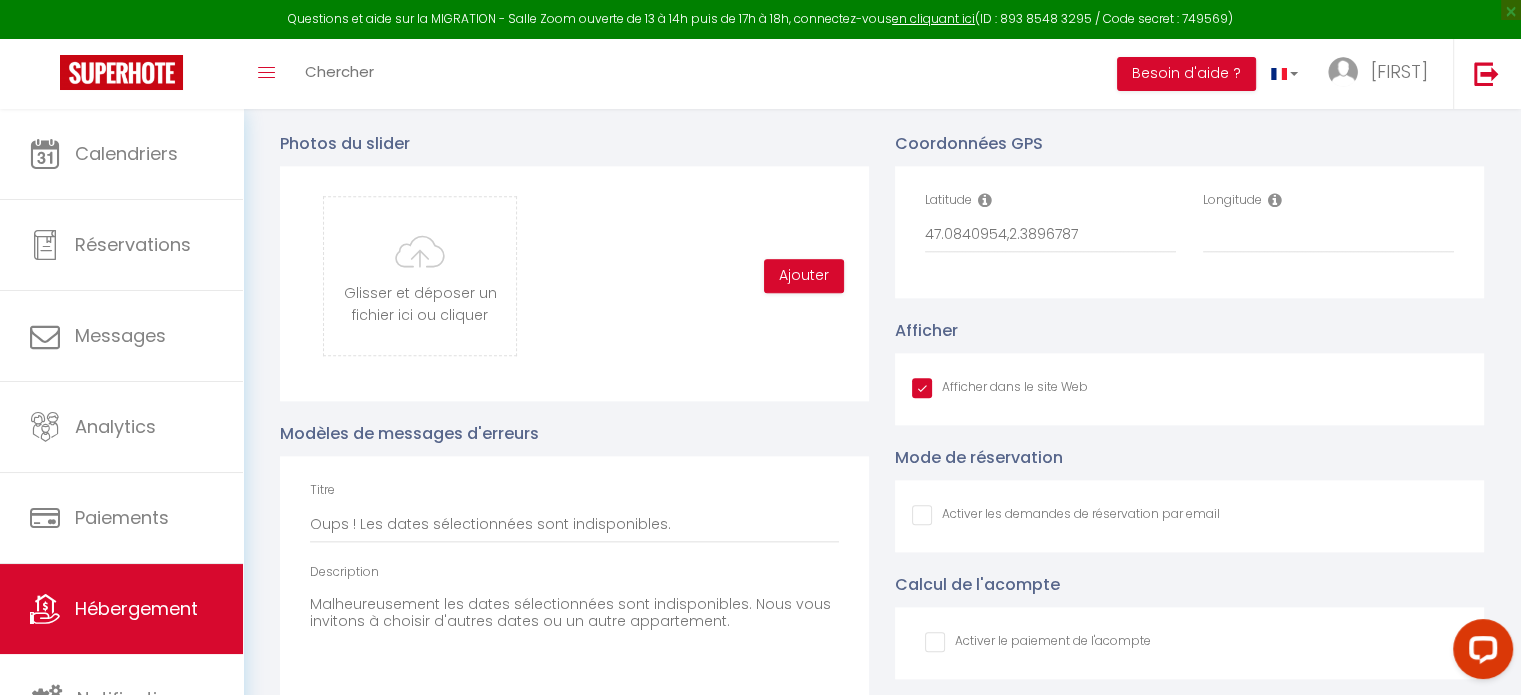 click on "Longitude" at bounding box center (1329, 232) 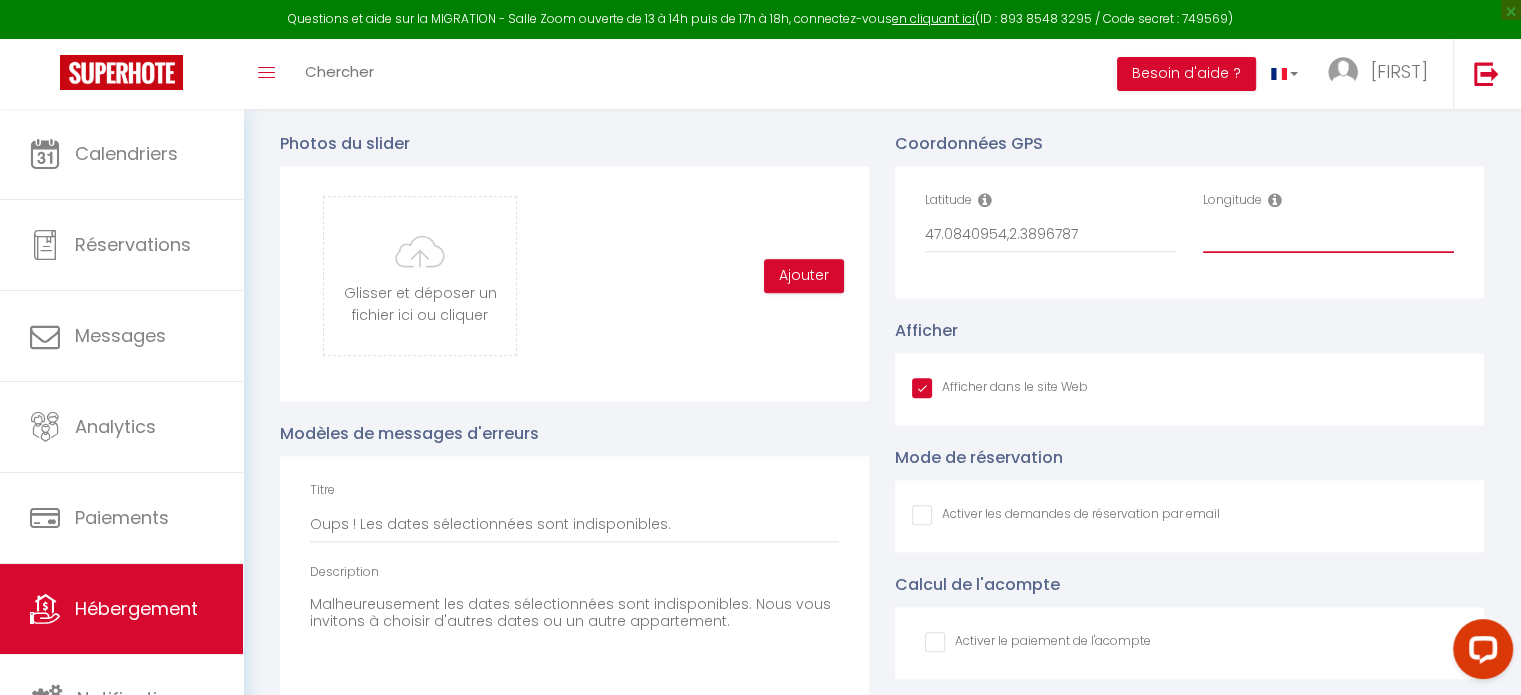click on "Longitude" at bounding box center [1328, 235] 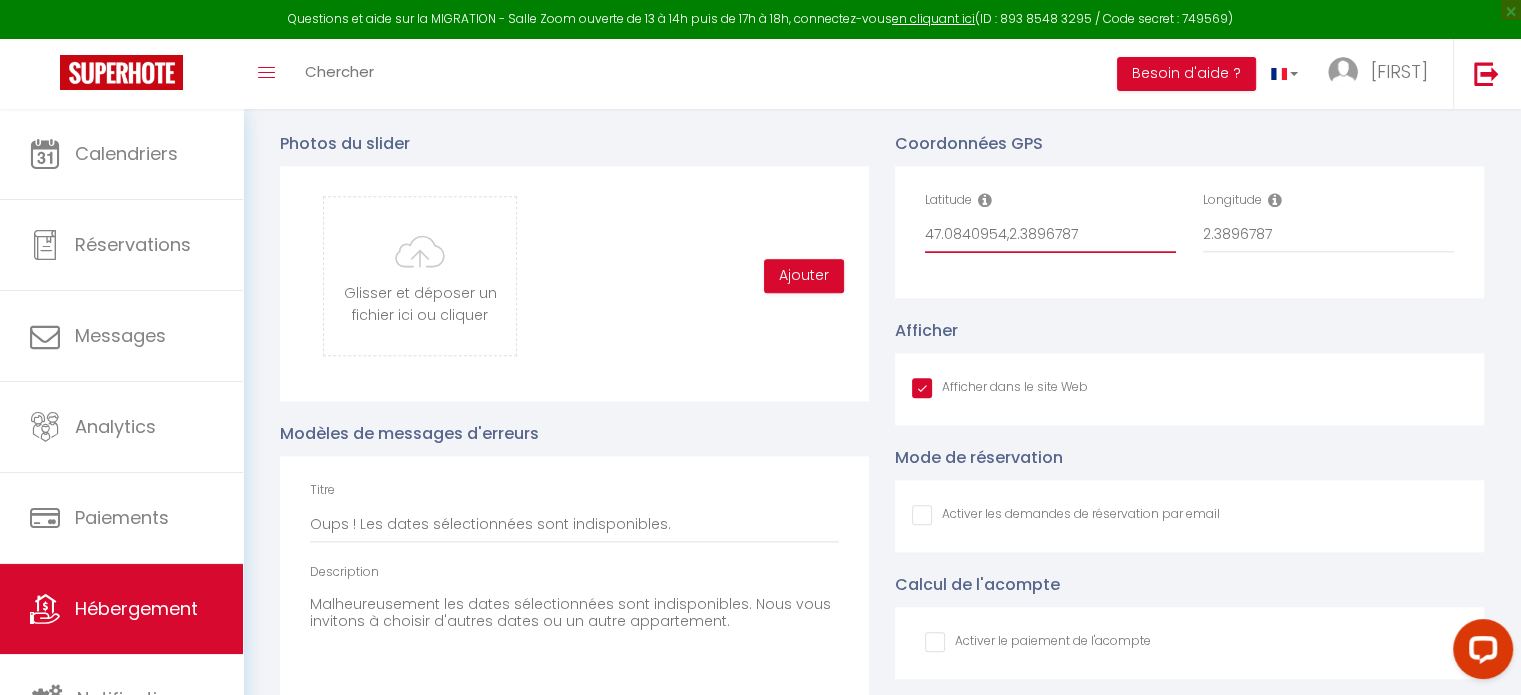 drag, startPoint x: 1082, startPoint y: 255, endPoint x: 1003, endPoint y: 259, distance: 79.101204 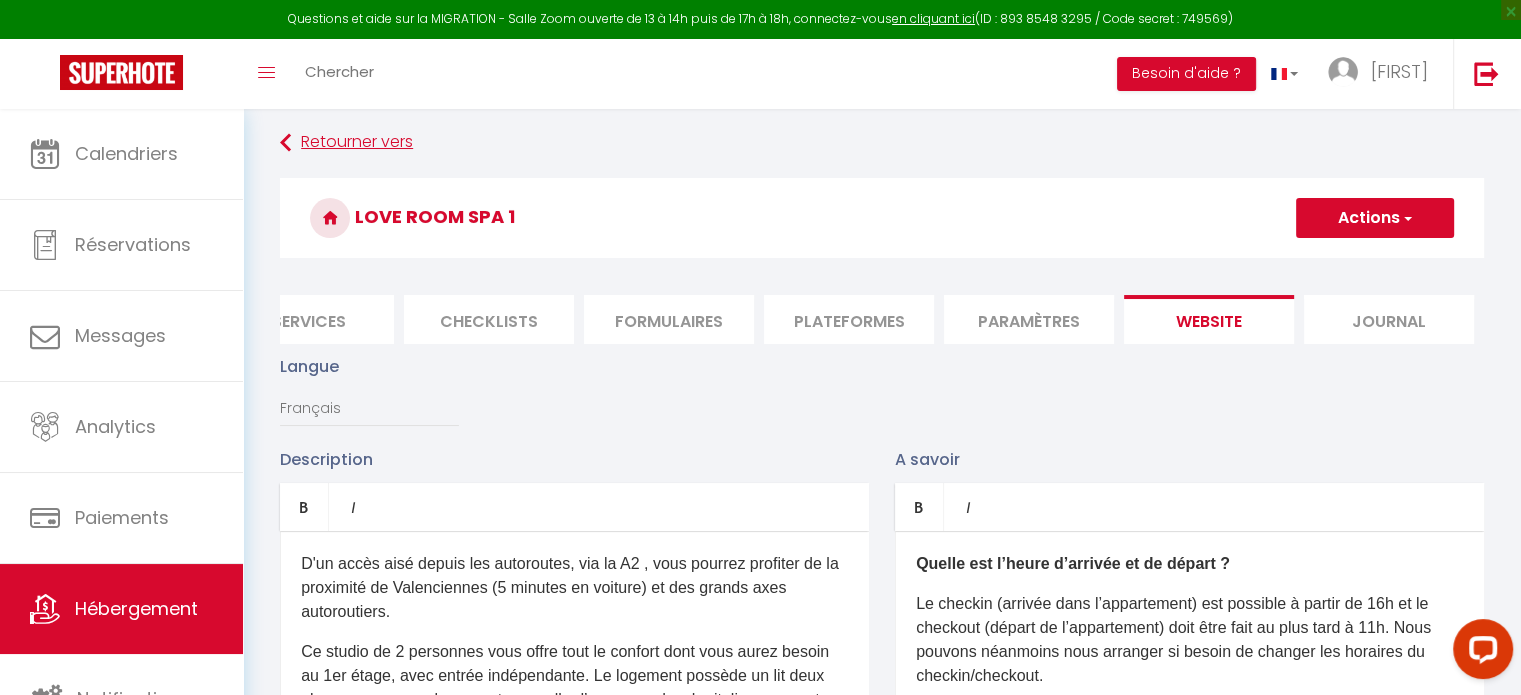 scroll, scrollTop: 0, scrollLeft: 0, axis: both 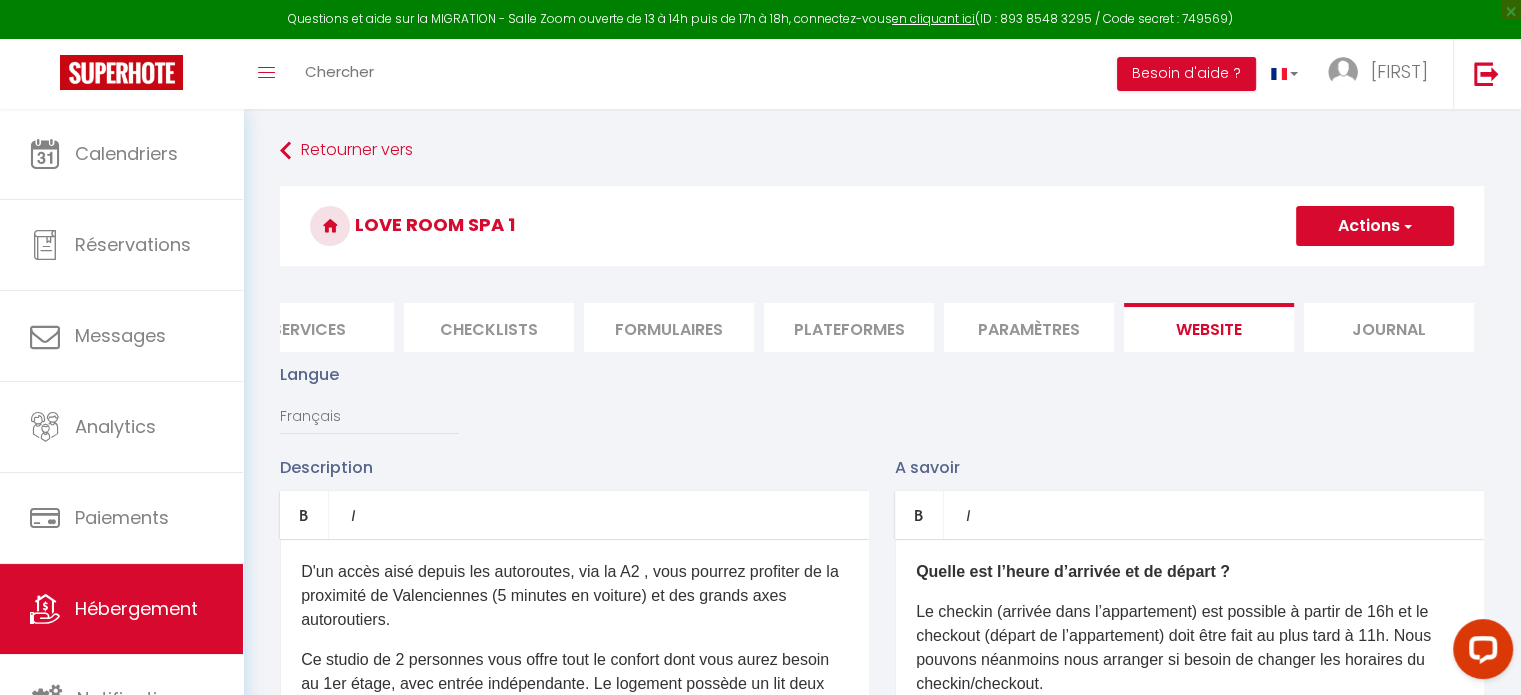 click on "Actions" at bounding box center [1375, 226] 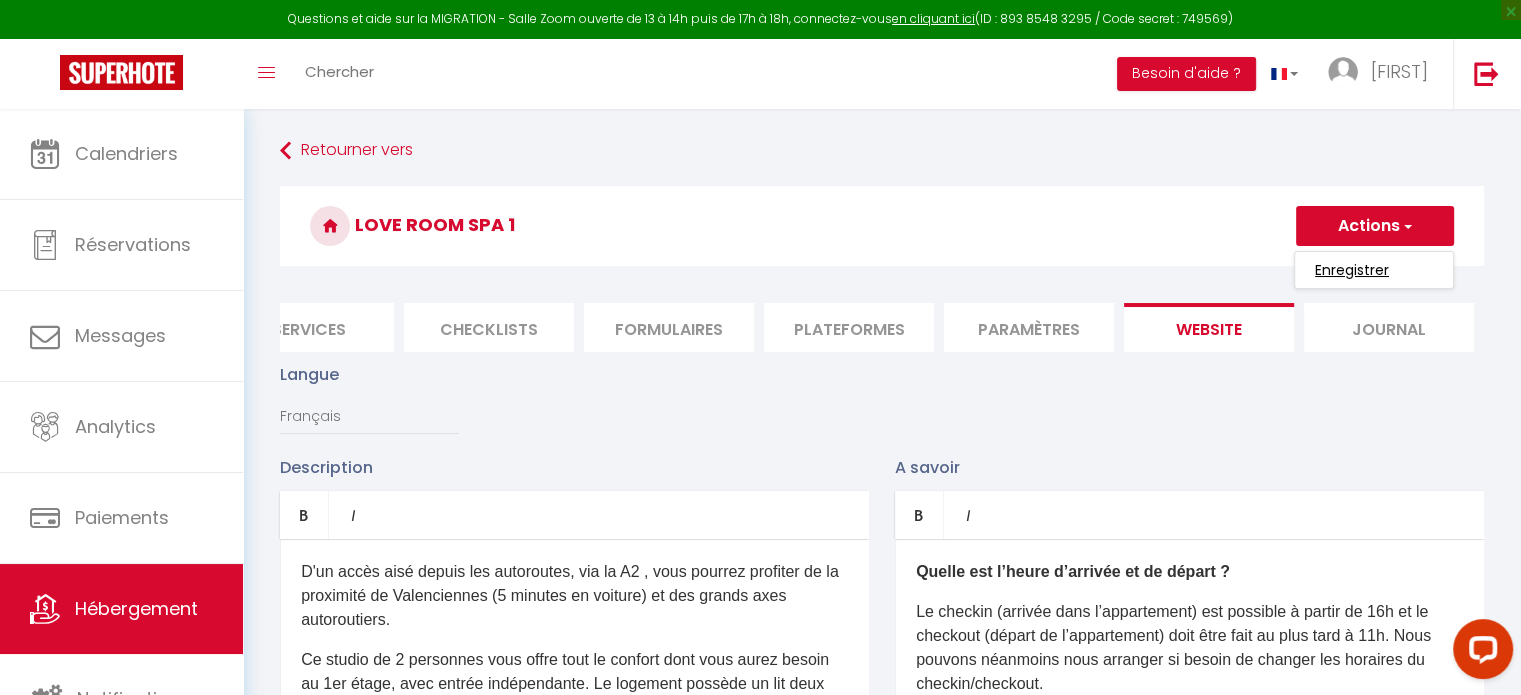 click on "Enregistrer" at bounding box center (1352, 270) 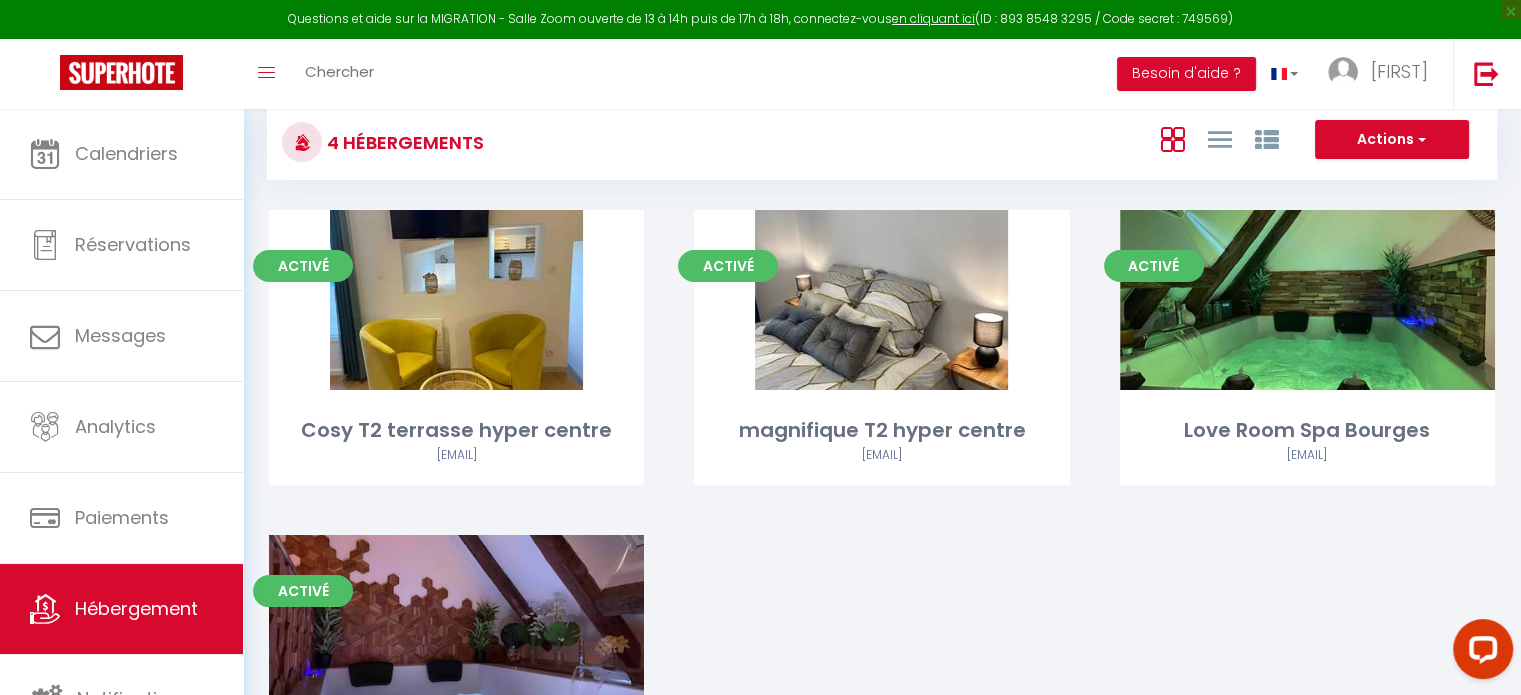 scroll, scrollTop: 0, scrollLeft: 0, axis: both 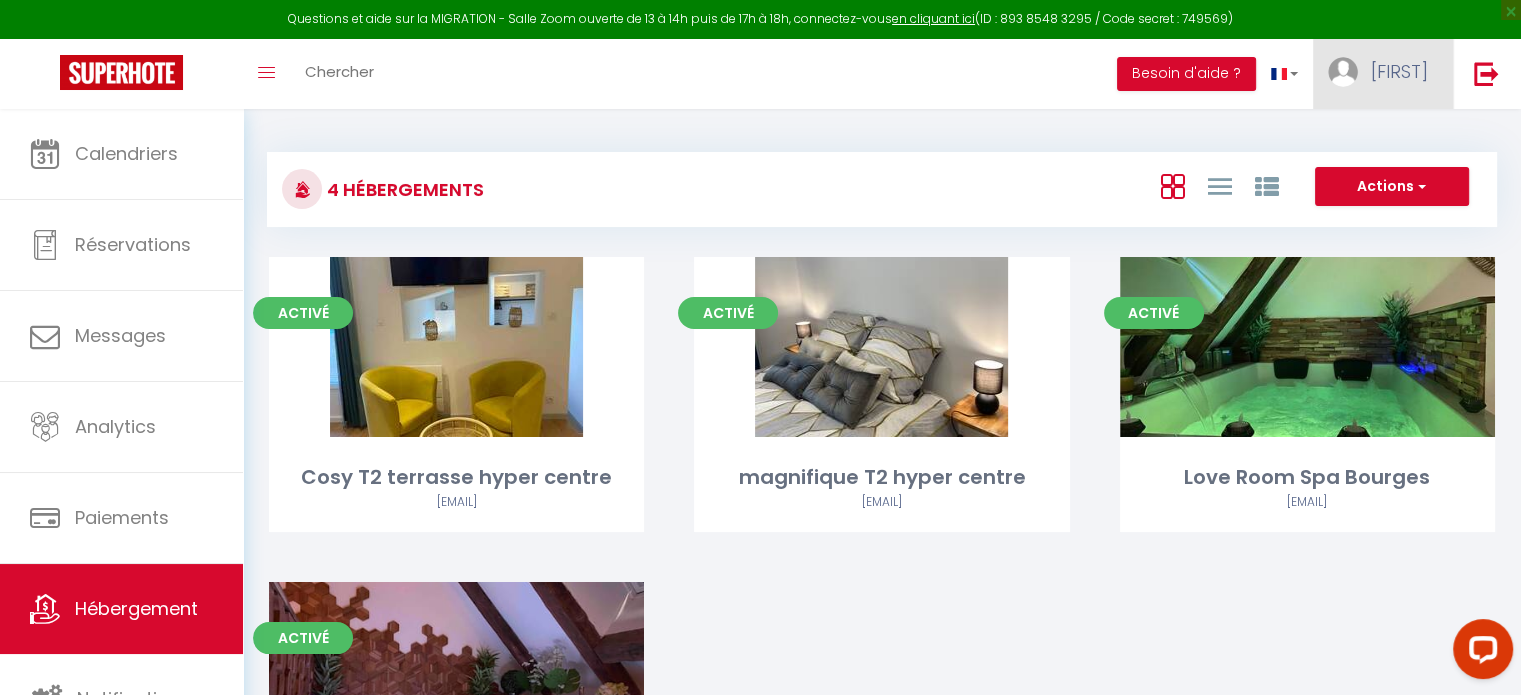 click on "Corentin" at bounding box center [1399, 71] 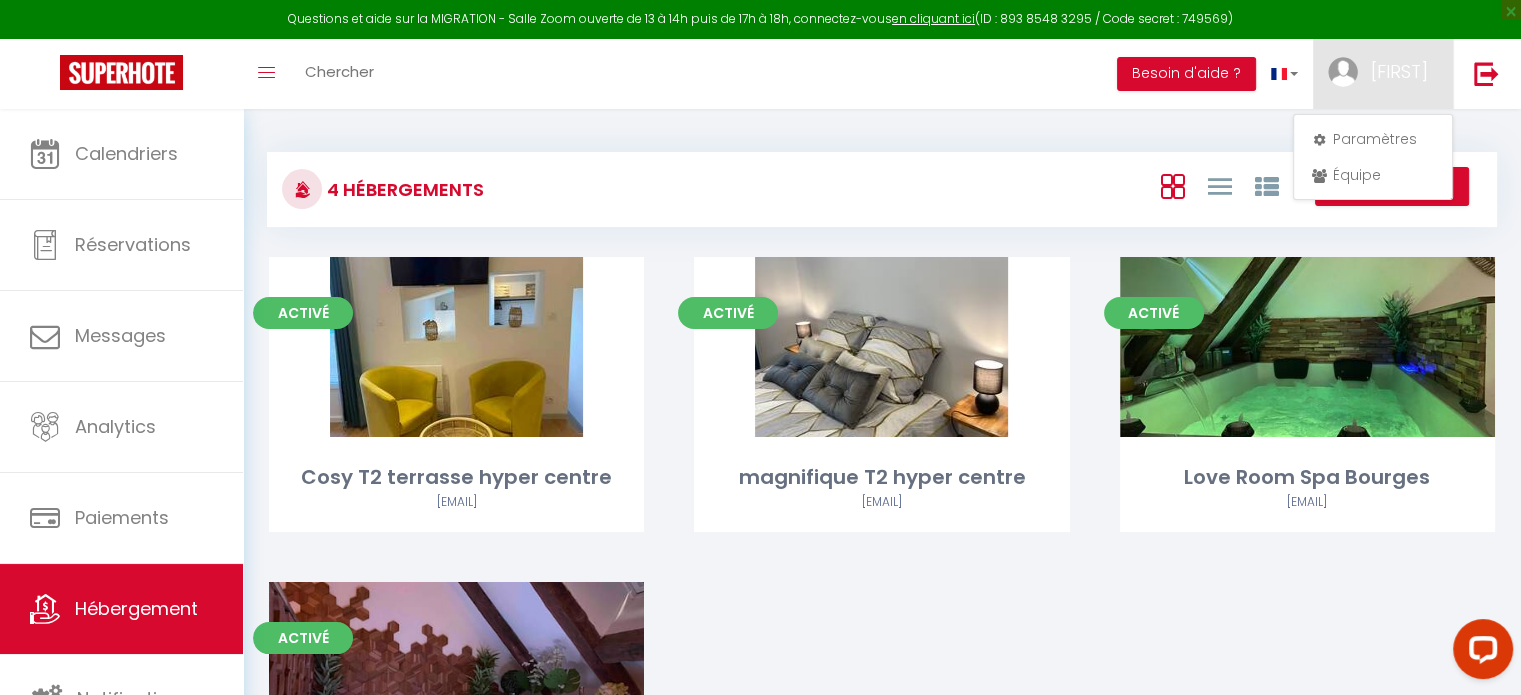 click on "4 Hébergements
Actions
Créer un Hébergement
Nouveau groupe
Initialiser les appartements
Nouveau groupe
×   Nom de groupe     Hébergement     Cosy T2 terrasse hyper centre   magnifique T2 hyper centre   Love Room  Spa Bourges   Love Room Spa  1
Annuler
Enregistrer" at bounding box center (882, 180) 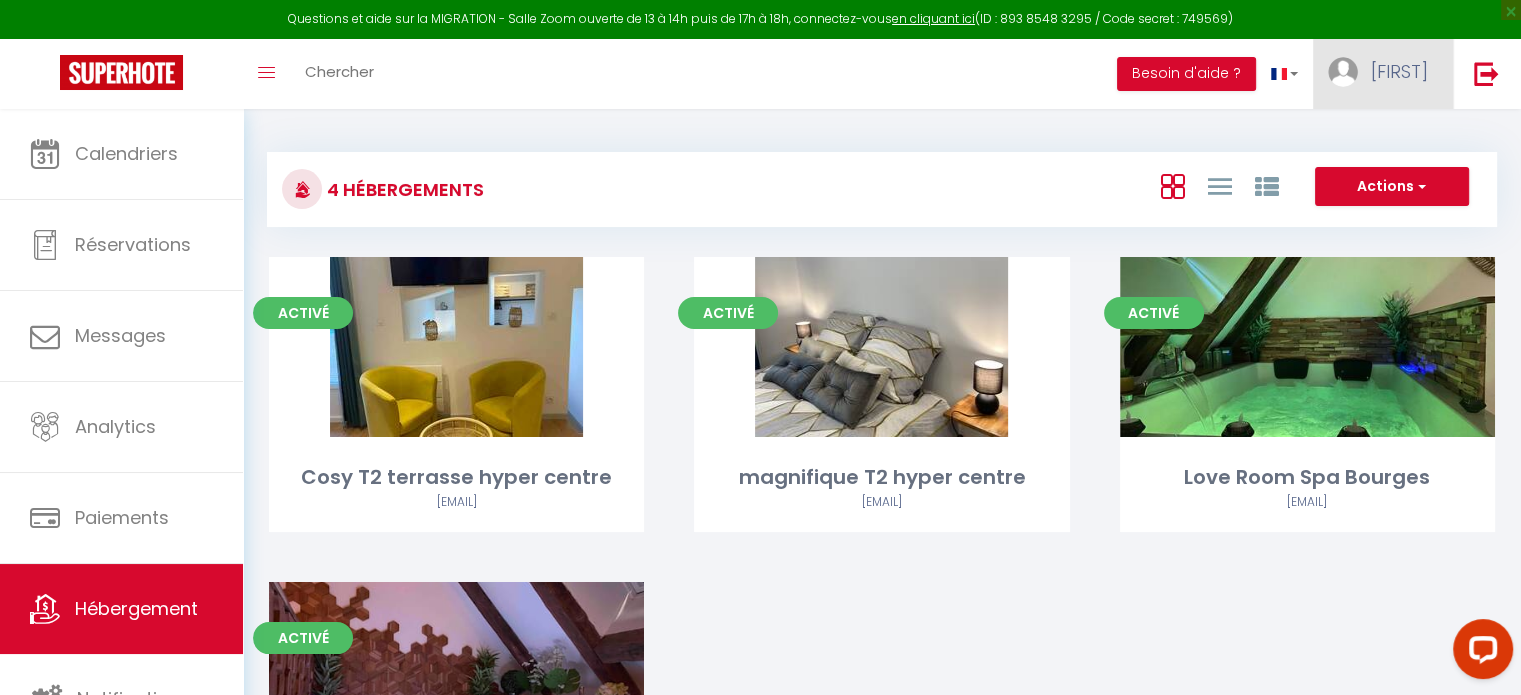 click at bounding box center [1343, 72] 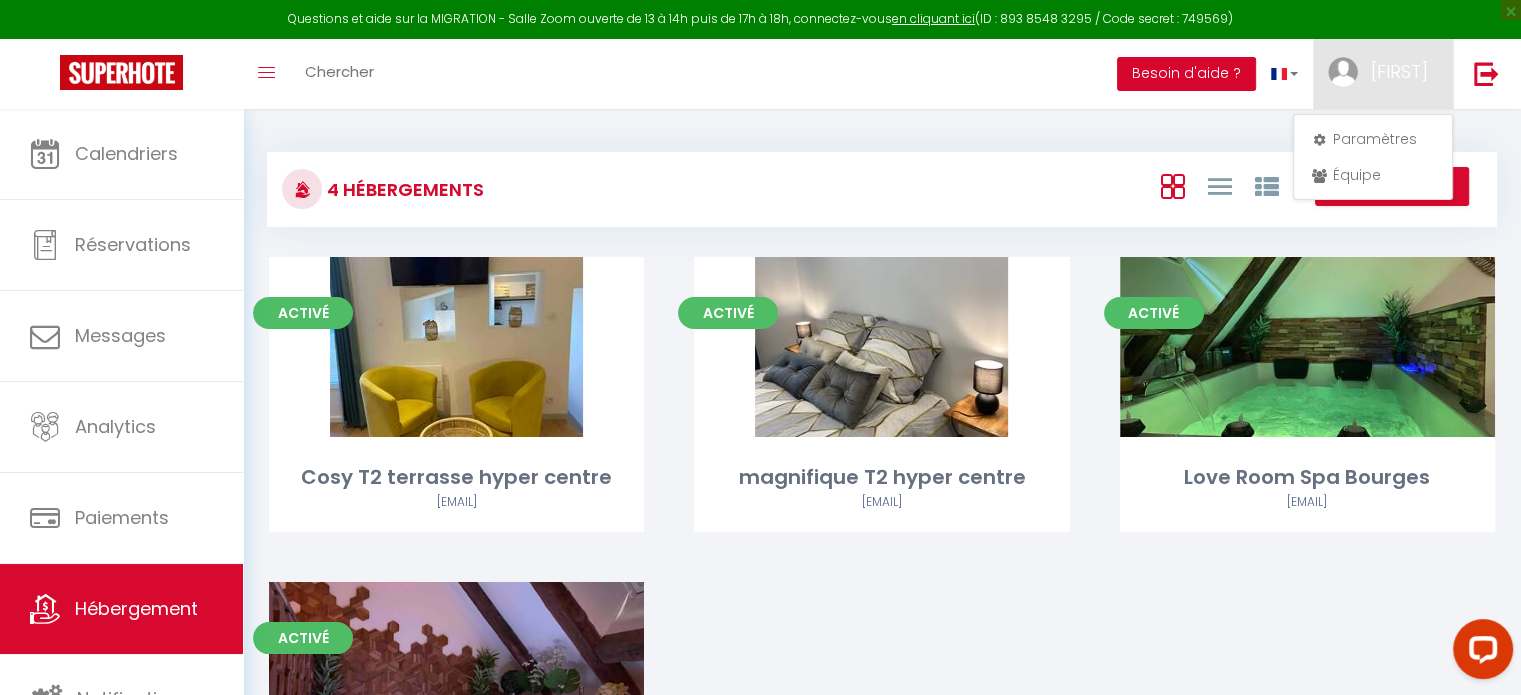 click on "Besoin d'aide ?" at bounding box center [1186, 74] 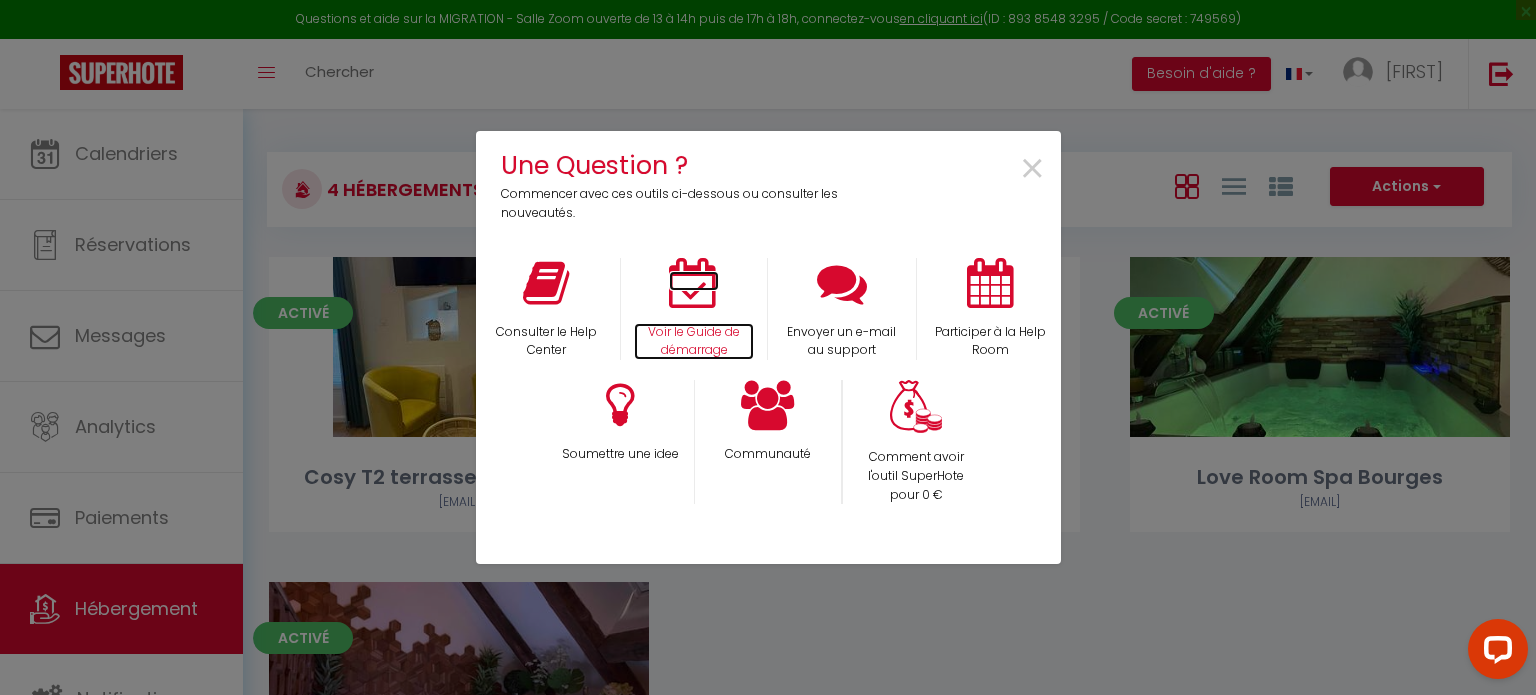 click at bounding box center [694, 283] 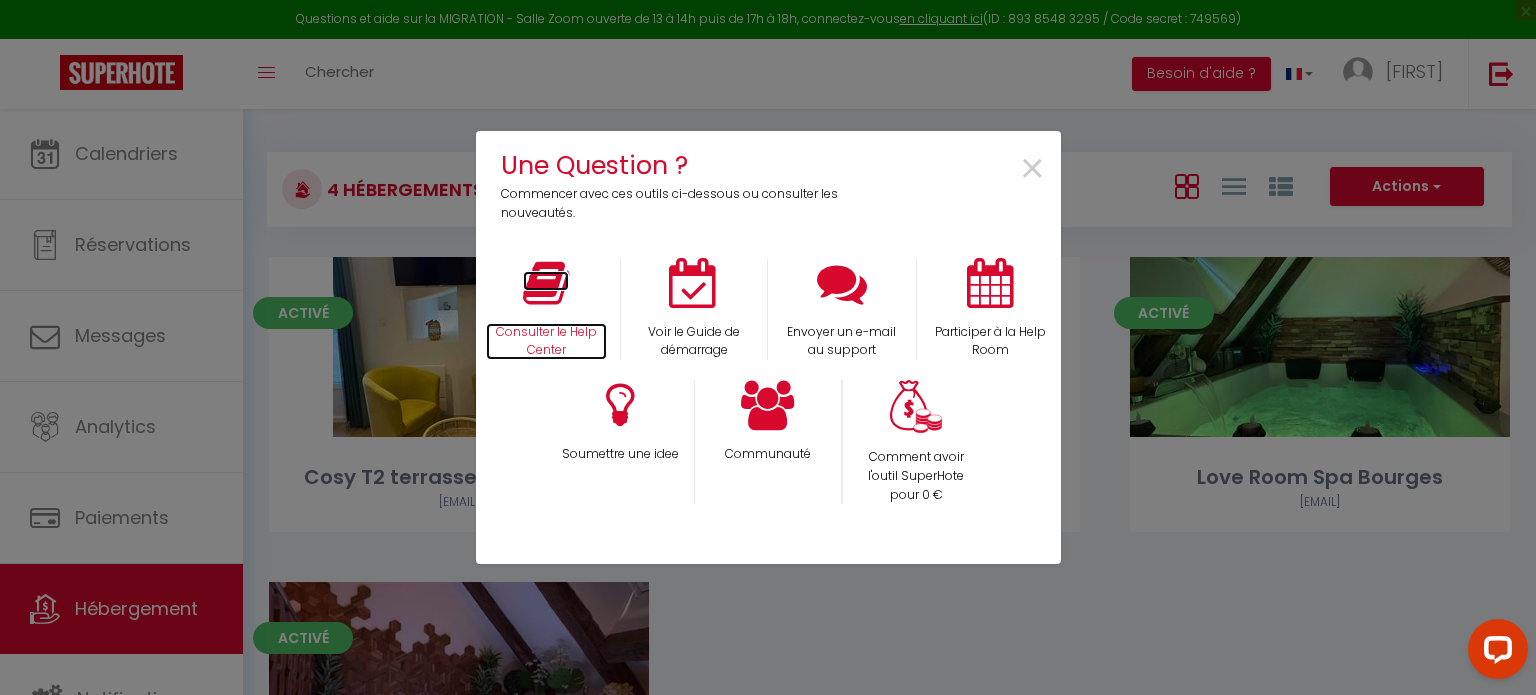 click at bounding box center [546, 283] 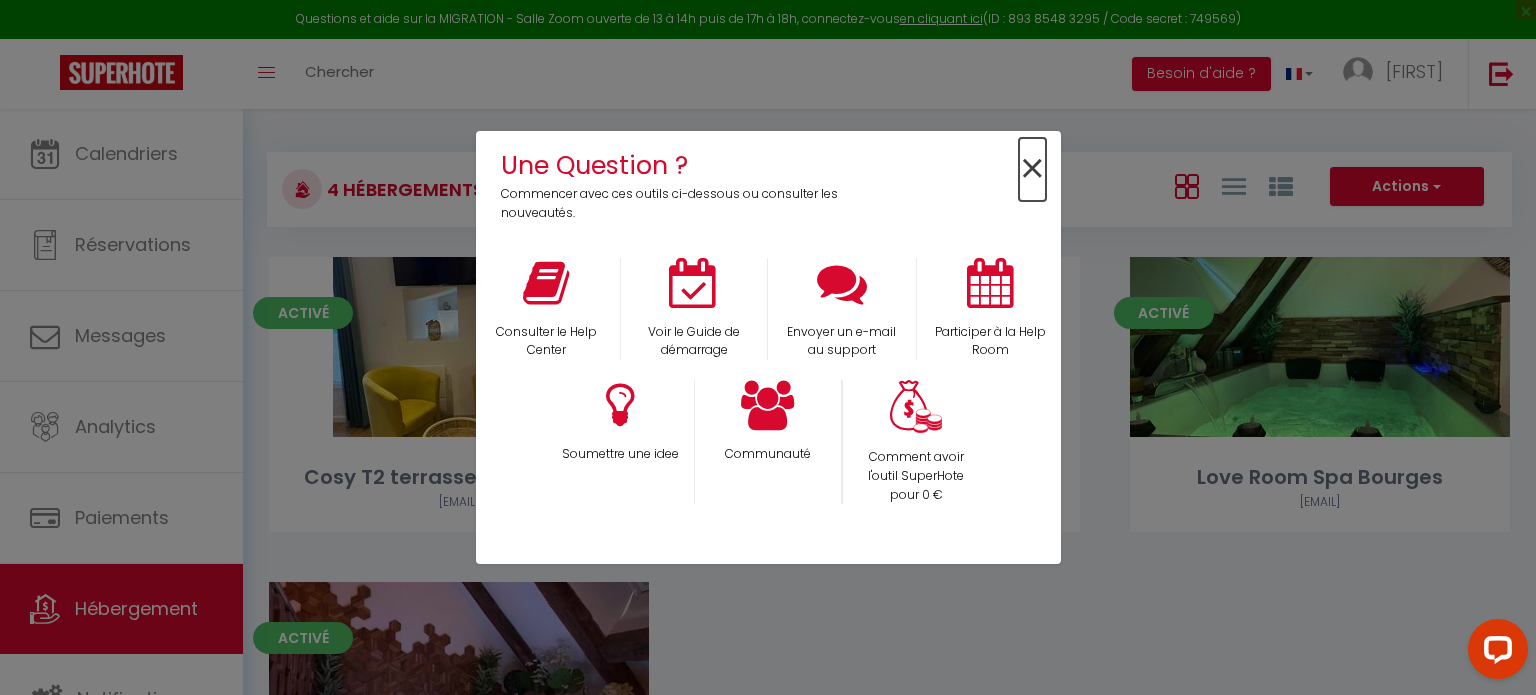 drag, startPoint x: 1030, startPoint y: 171, endPoint x: 963, endPoint y: 191, distance: 69.92139 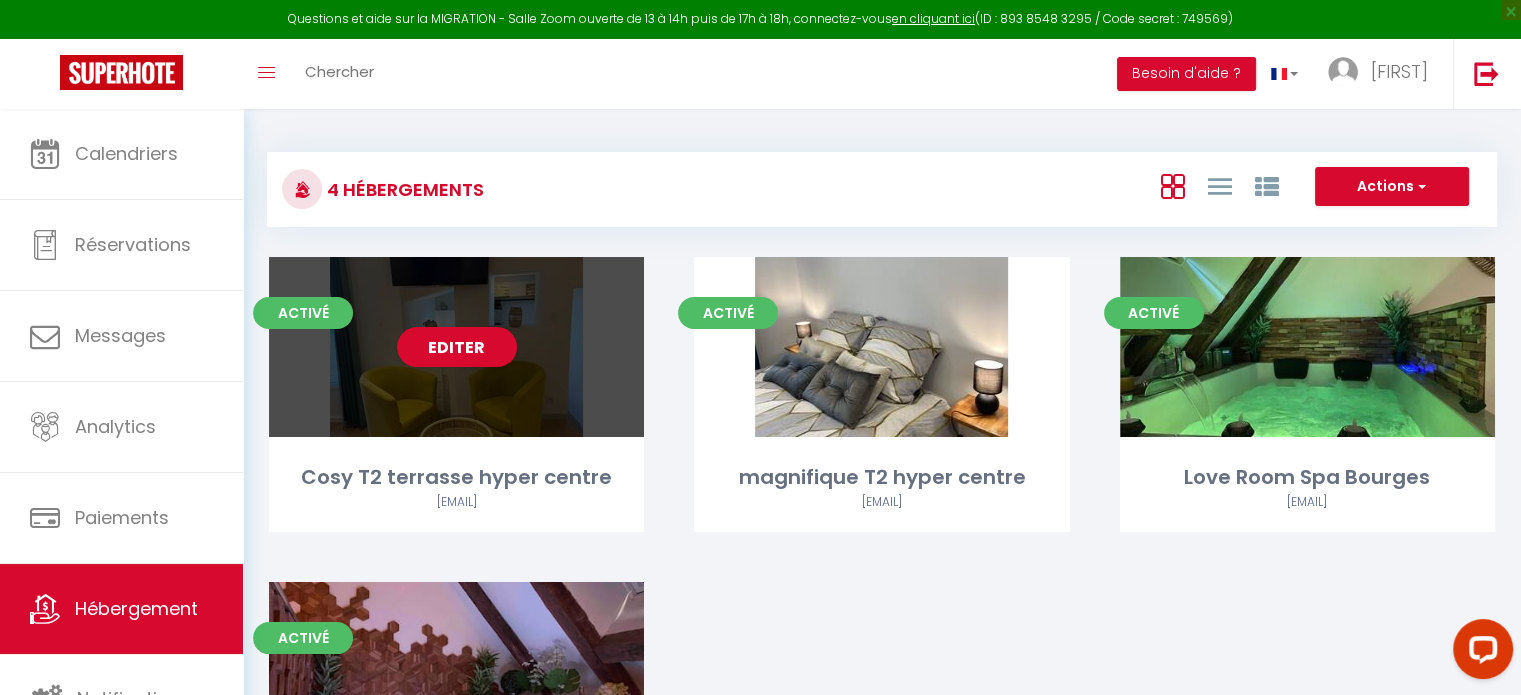 click on "Editer" at bounding box center [456, 347] 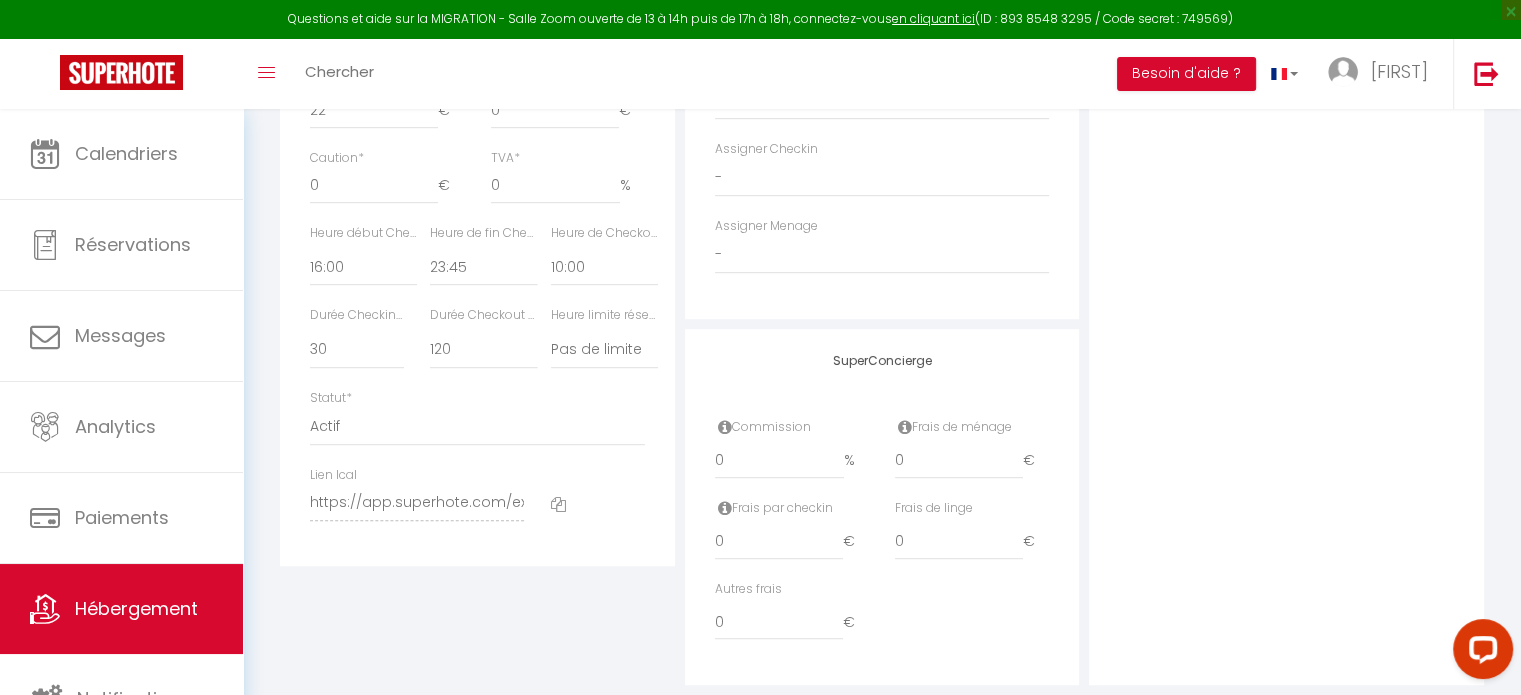 scroll, scrollTop: 980, scrollLeft: 0, axis: vertical 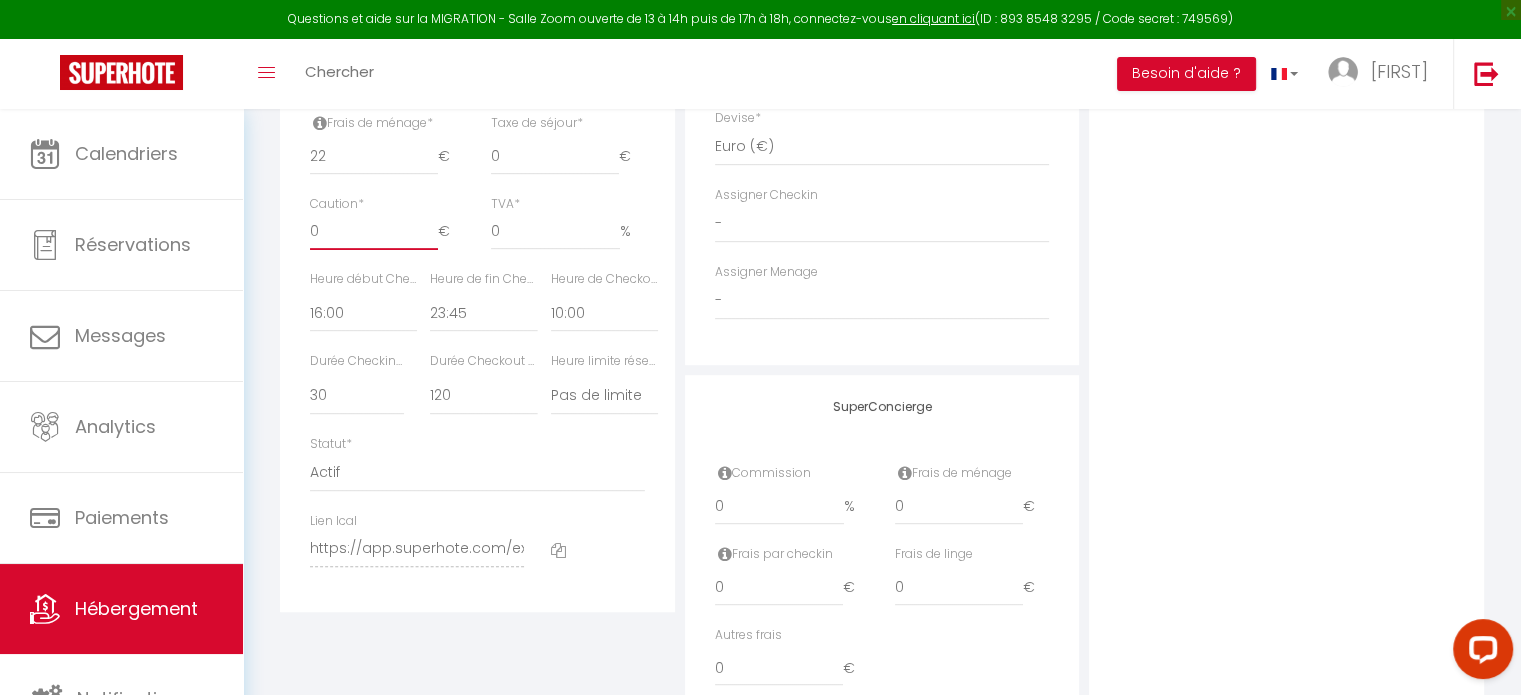 click on "0" at bounding box center (374, 232) 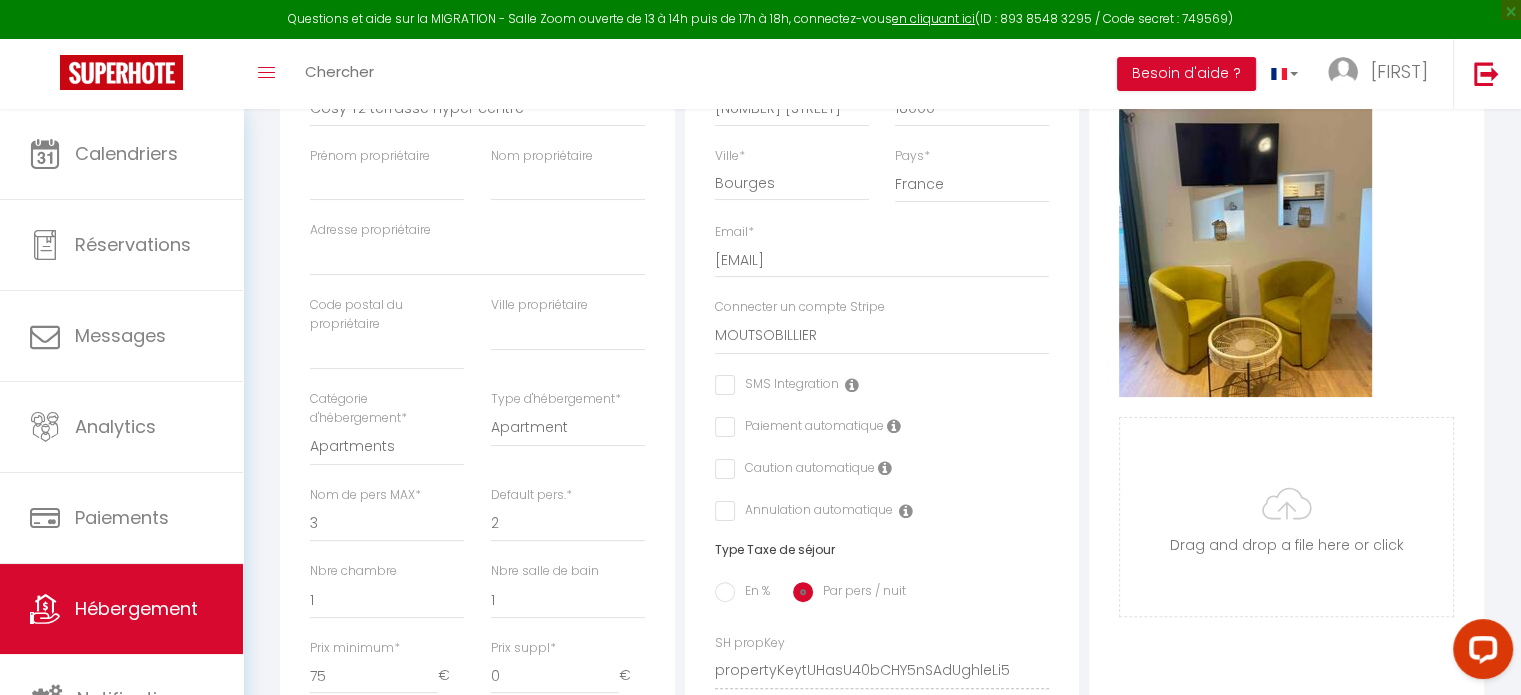 scroll, scrollTop: 0, scrollLeft: 0, axis: both 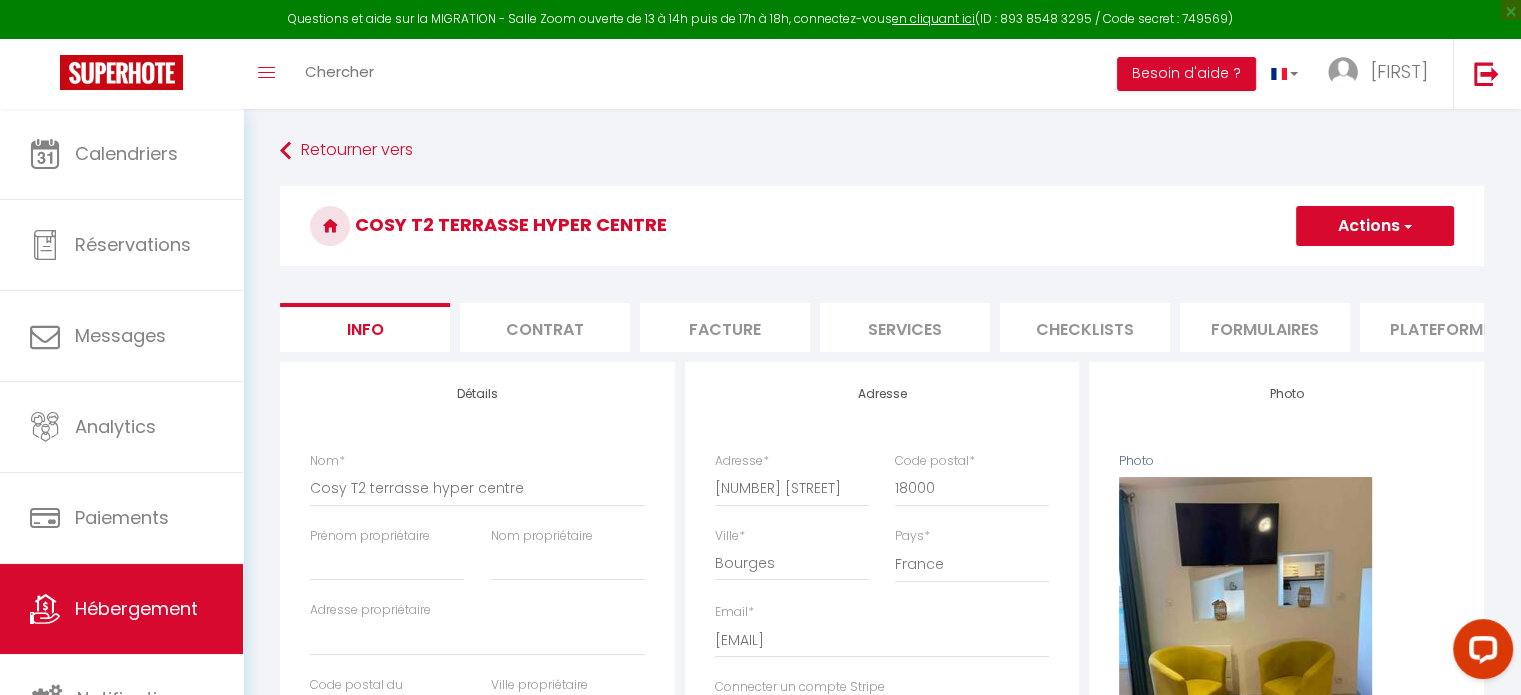click on "Actions" at bounding box center (1375, 226) 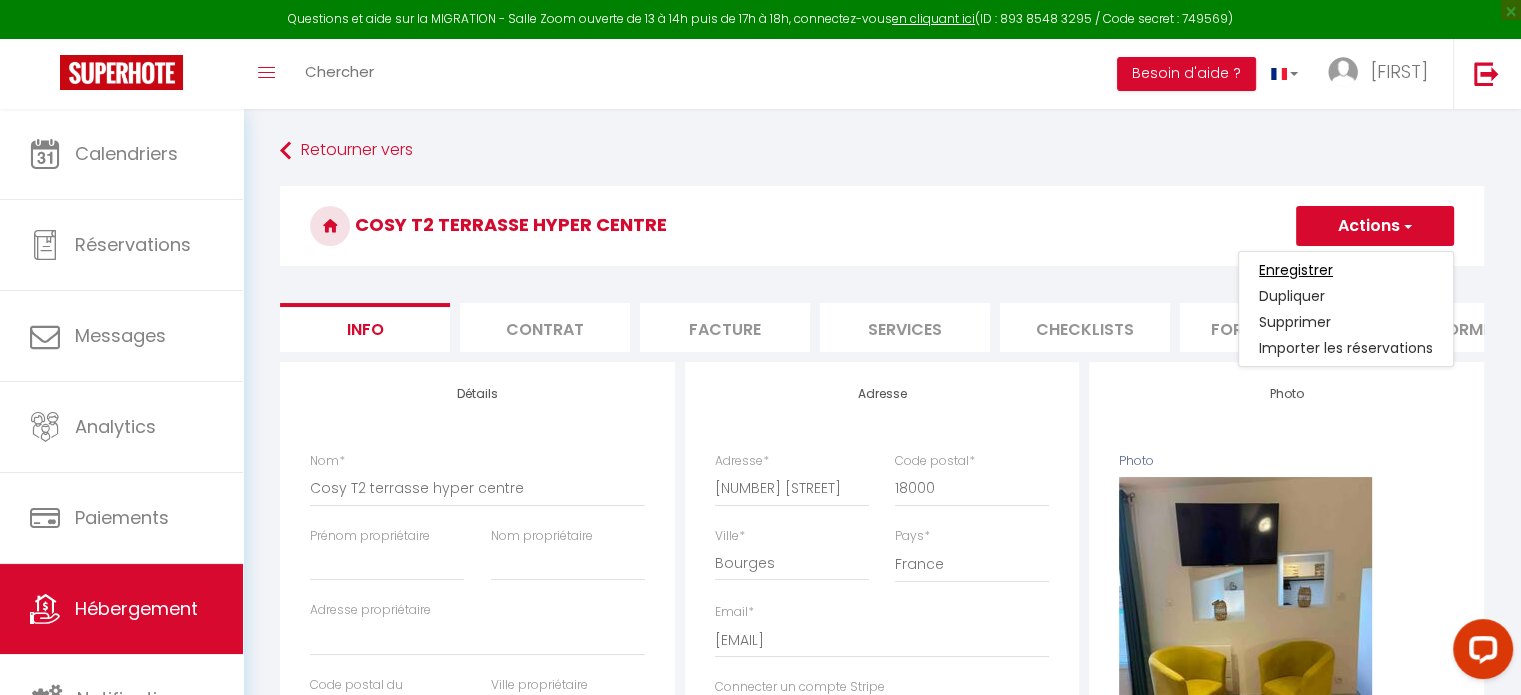 click on "Enregistrer" at bounding box center [1296, 270] 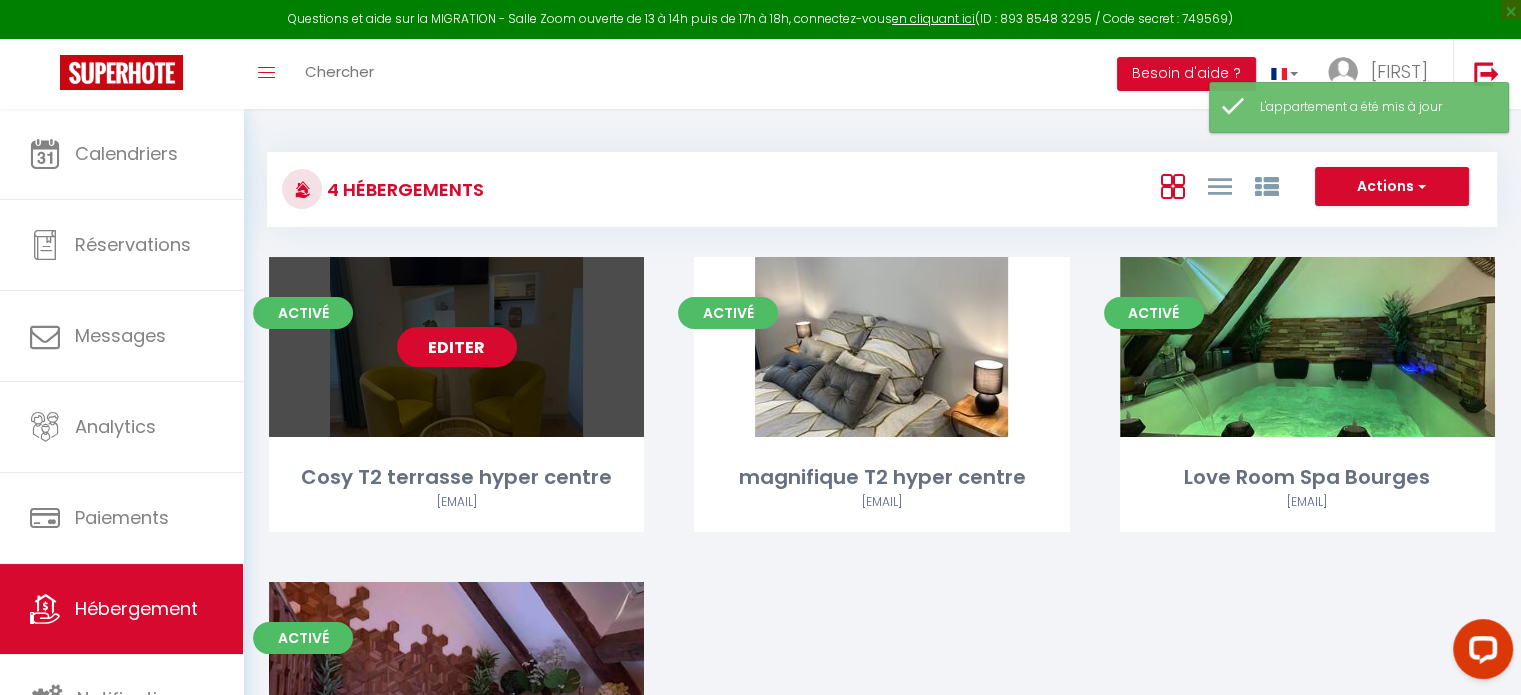 click on "Editer" at bounding box center (456, 347) 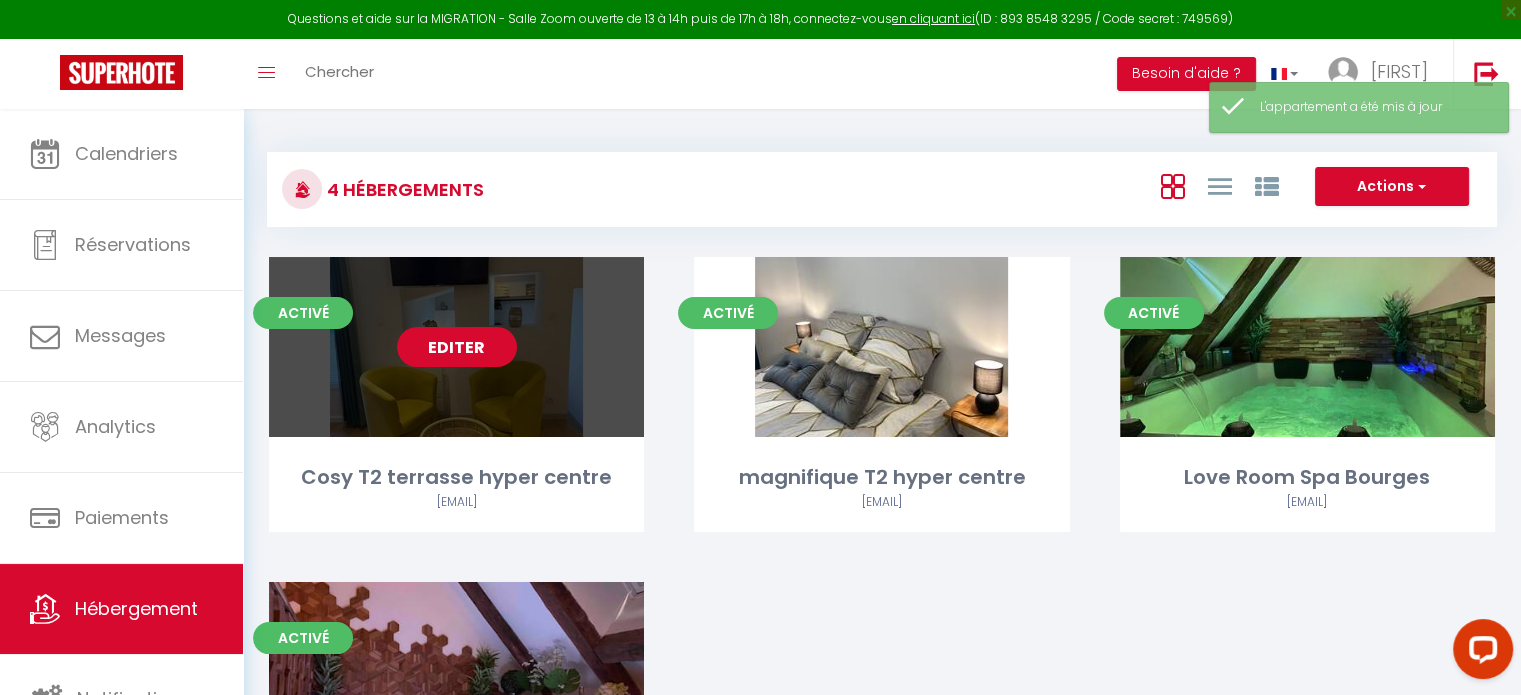 click on "Editer" at bounding box center (457, 347) 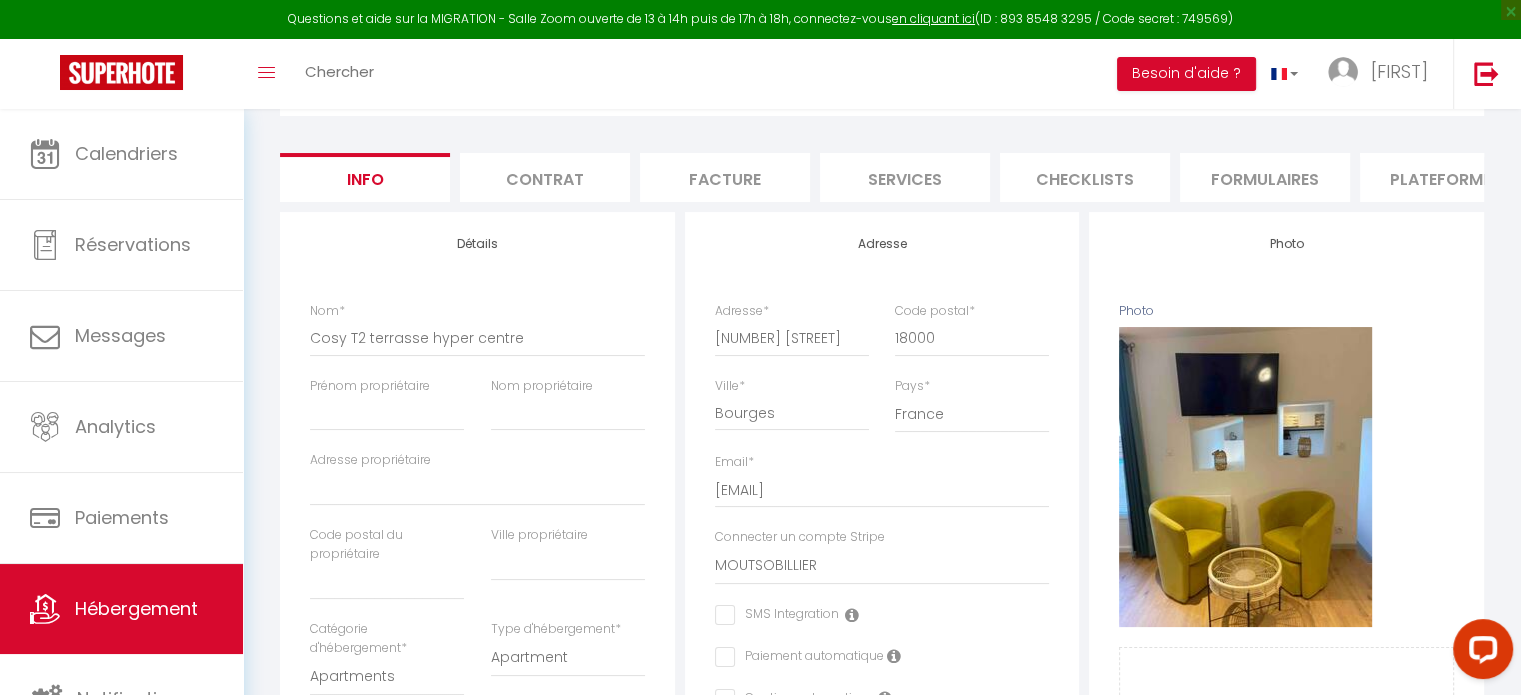 scroll, scrollTop: 100, scrollLeft: 0, axis: vertical 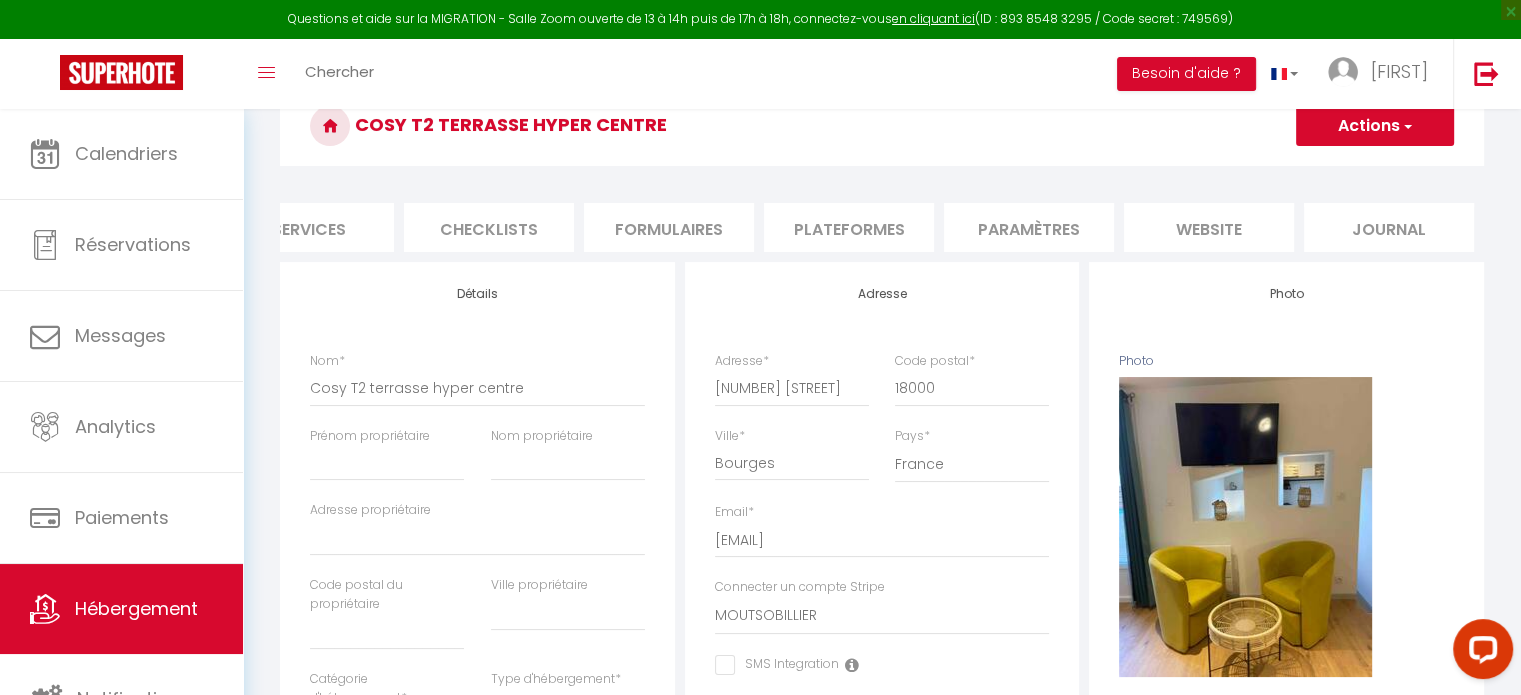 click on "Paramètres" at bounding box center (1029, 227) 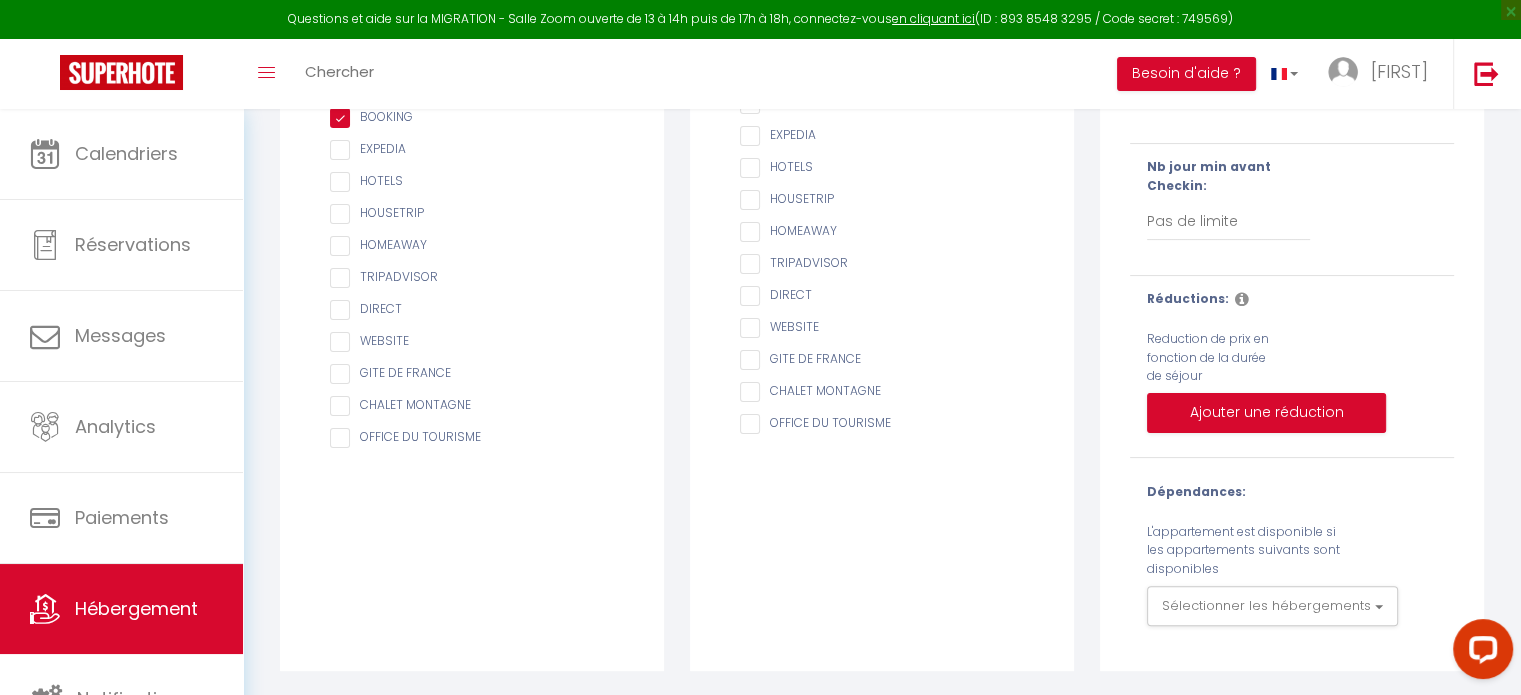 scroll, scrollTop: 393, scrollLeft: 0, axis: vertical 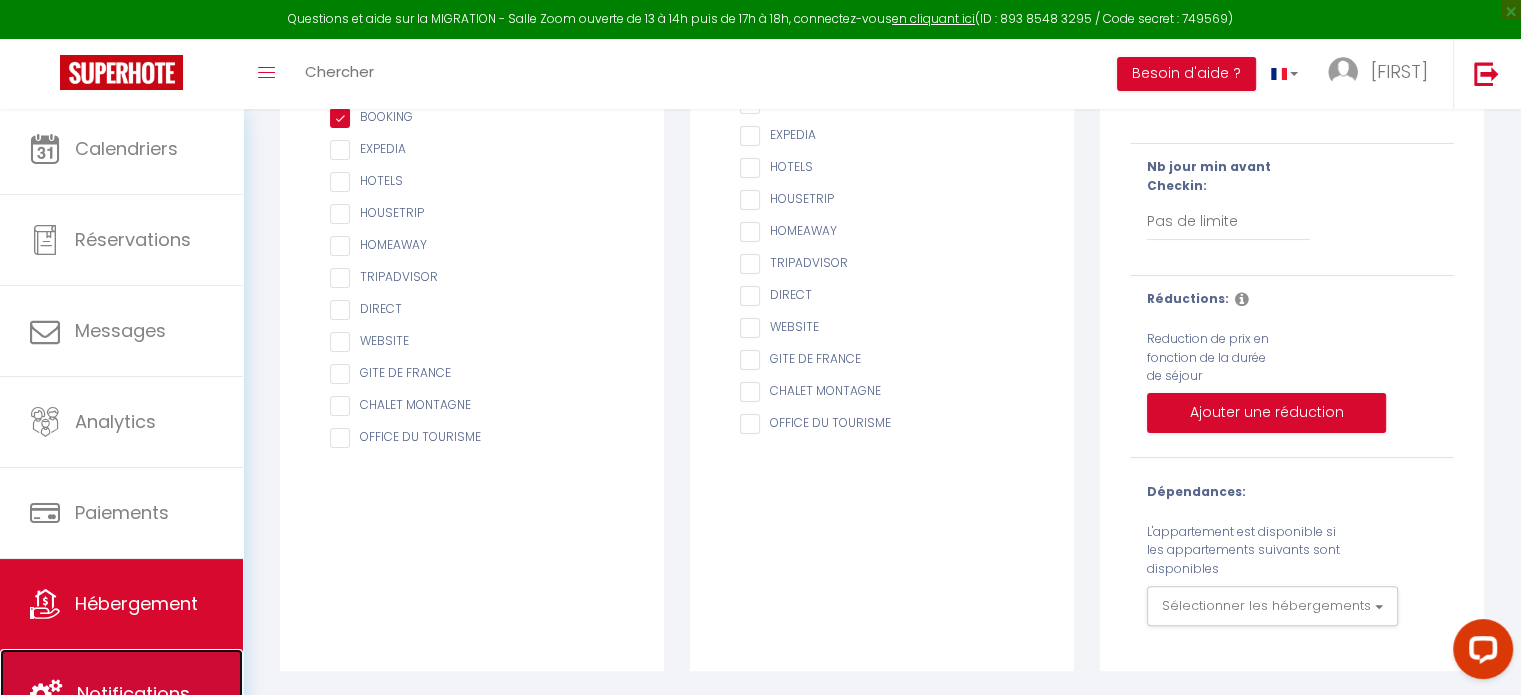 click on "Notifications" at bounding box center (121, 694) 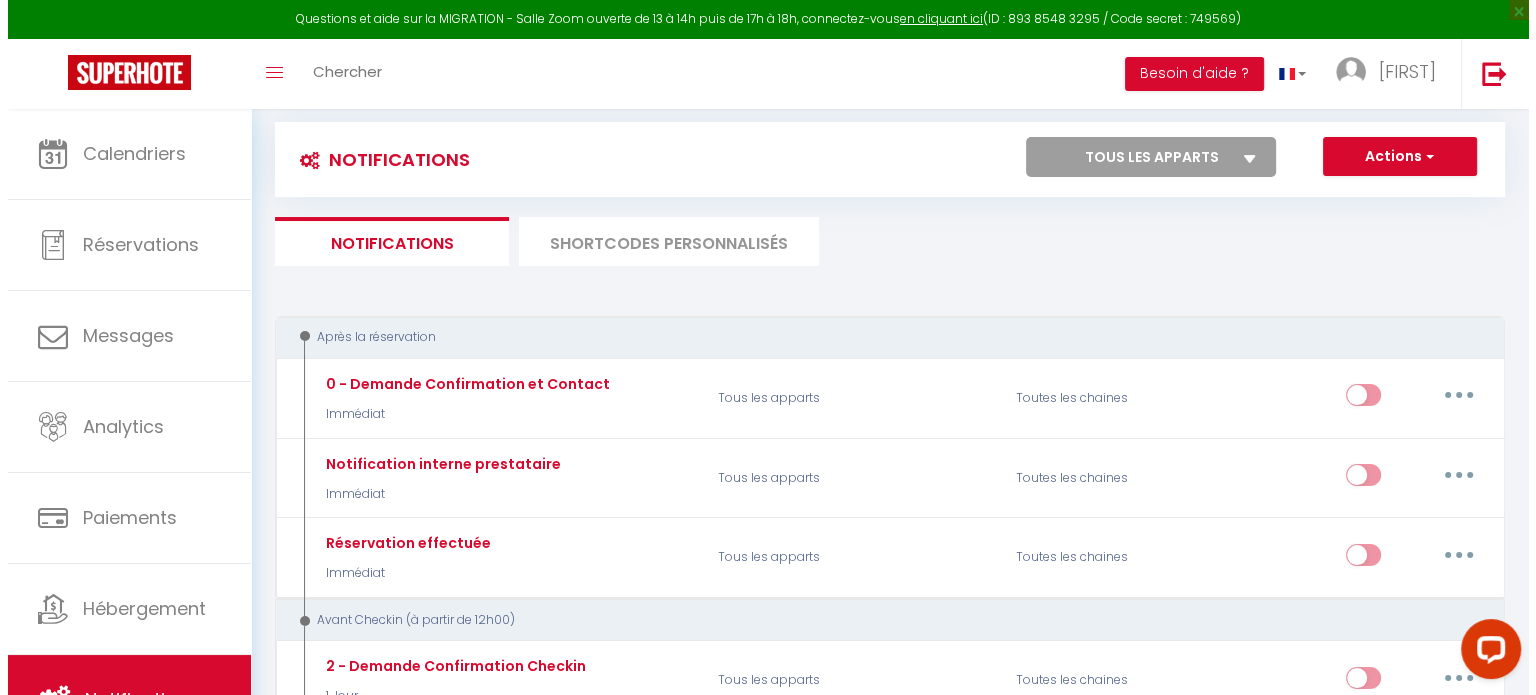 scroll, scrollTop: 0, scrollLeft: 0, axis: both 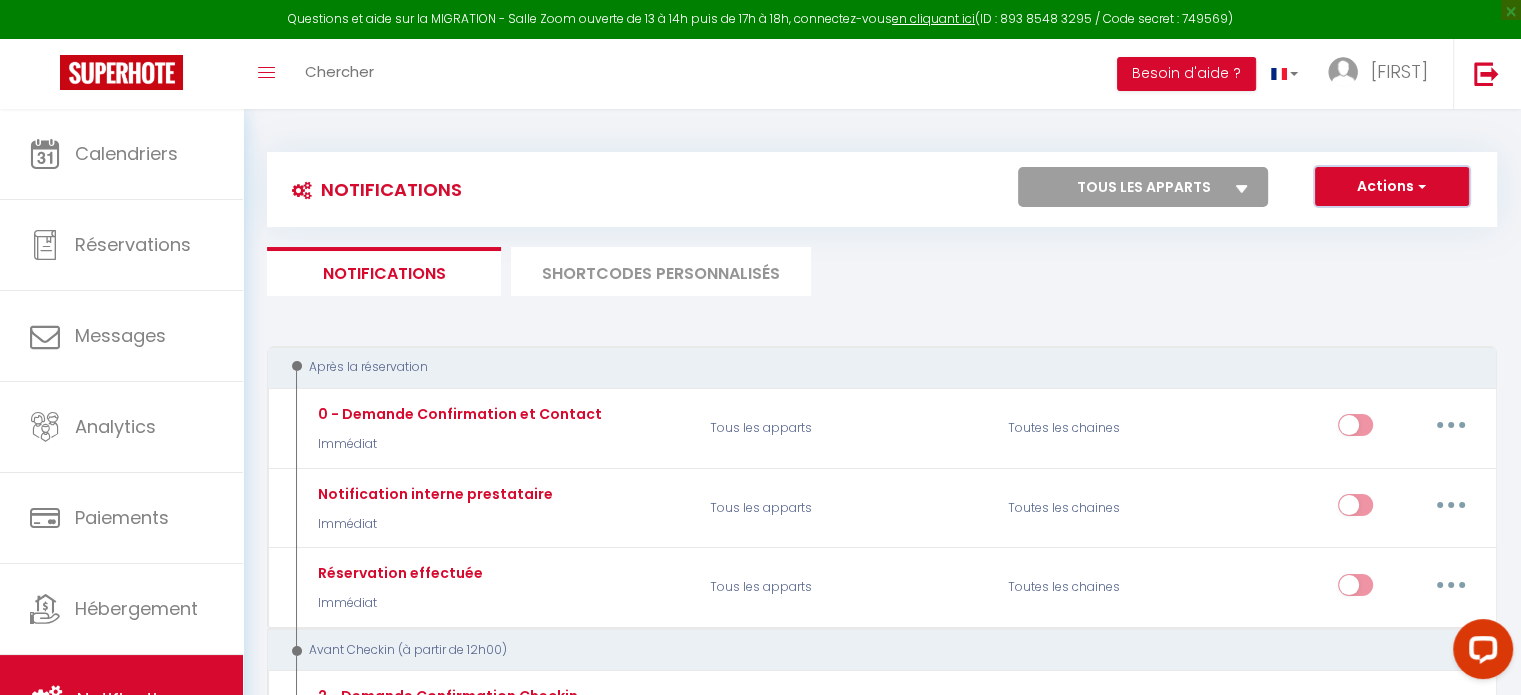 click on "Actions" at bounding box center [1392, 187] 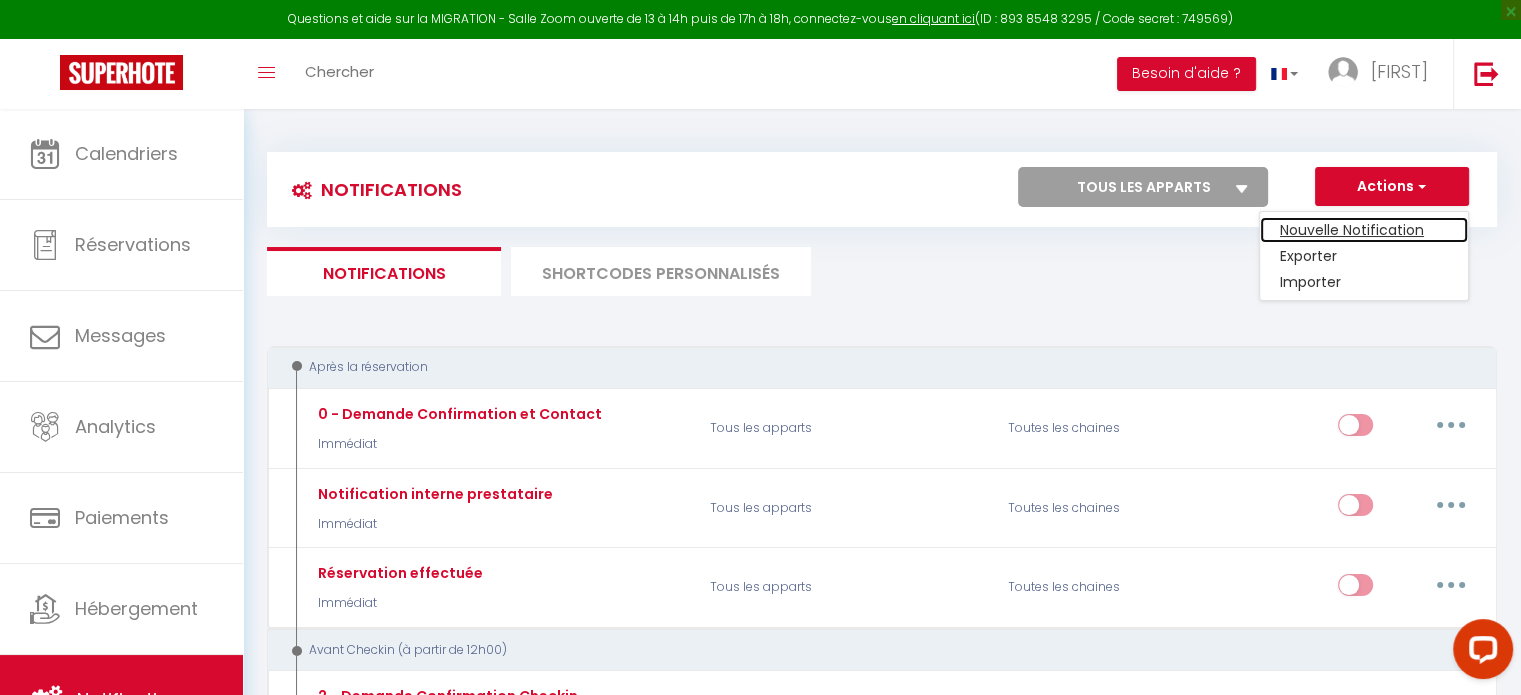 click on "Nouvelle Notification" at bounding box center (1364, 230) 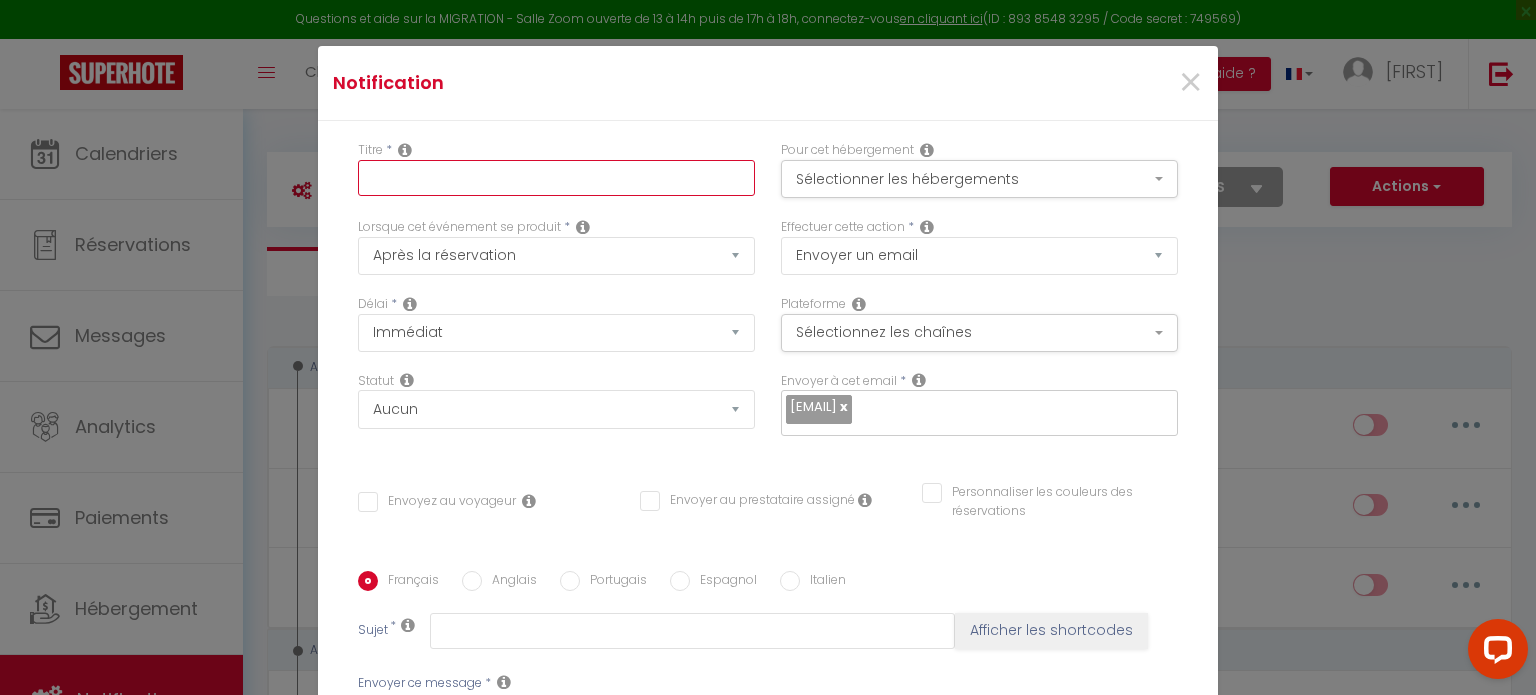 click at bounding box center (556, 178) 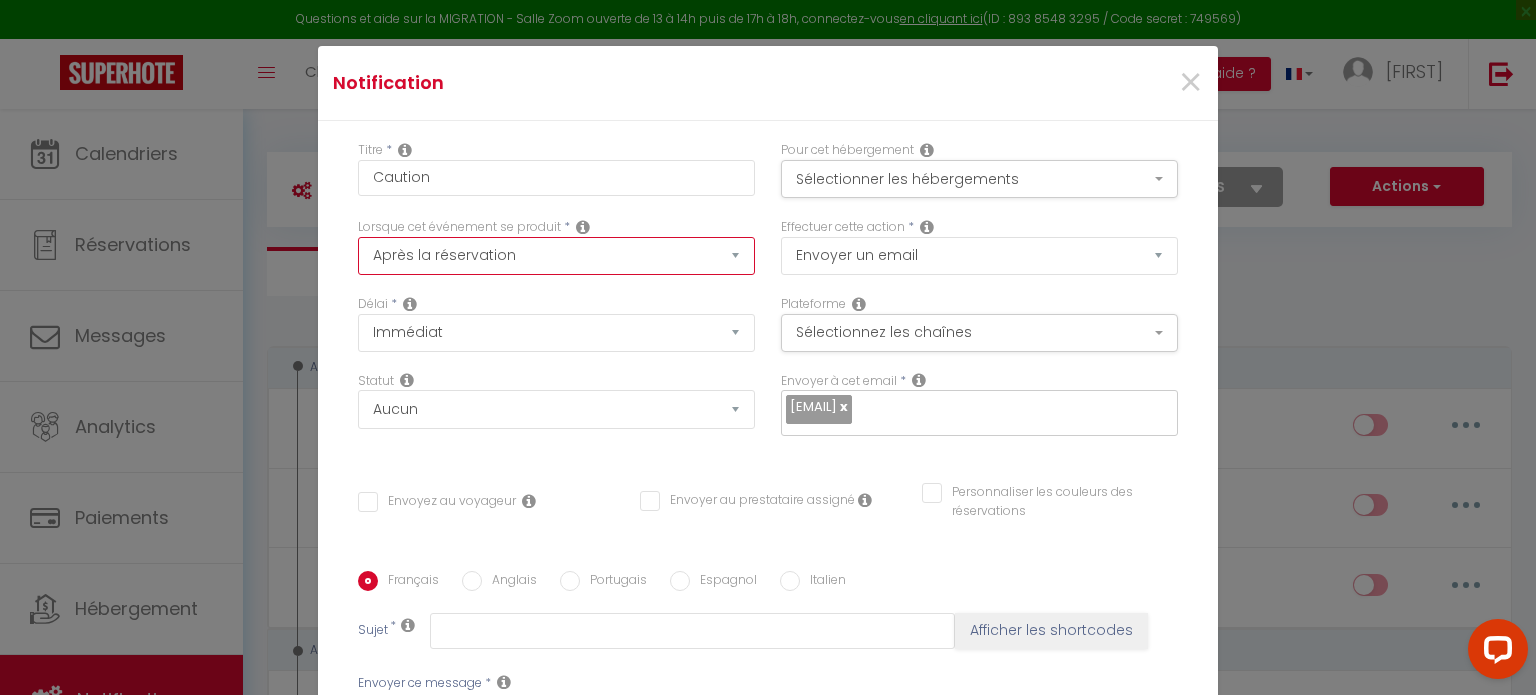 click on "Après la réservation   Avant Checkin (à partir de 12h00)   Après Checkin (à partir de 12h00)   Avant Checkout (à partir de 12h00)   Après Checkout (à partir de 12h00)   Température   Co2   Bruit sonore   Après visualisation lien paiement   Après Paiement Lien KO   Après Caution Lien KO   Après Paiement Automatique KO   Après Caution Automatique KO   Après Visualisation du Contrat   Après Signature du Contrat   Paiement OK   Après soumission formulaire bienvenue   Aprés annulation réservation   Après remboursement automatique   Date spécifique   Après Assignation   Après Désassignation   Après soumission online checkin   Caution OK" at bounding box center (556, 256) 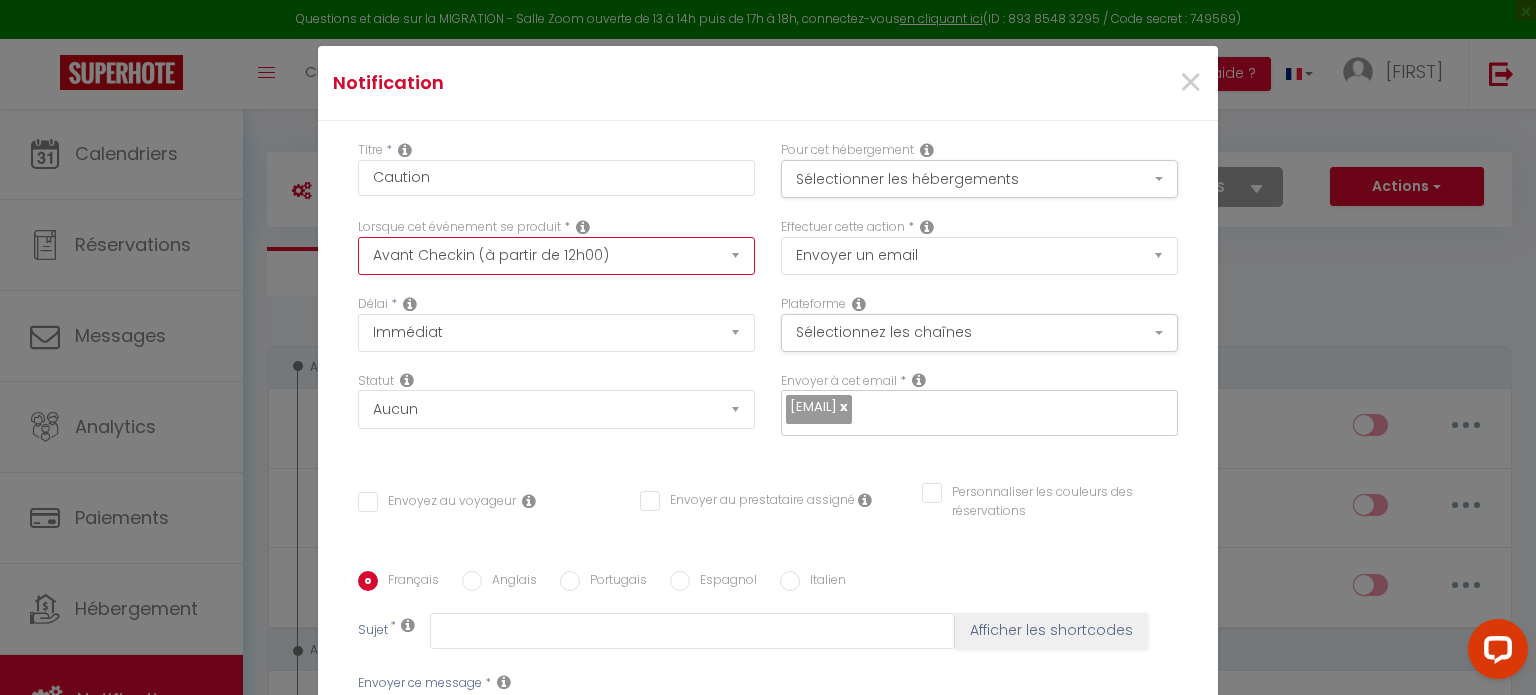 click on "Après la réservation   Avant Checkin (à partir de 12h00)   Après Checkin (à partir de 12h00)   Avant Checkout (à partir de 12h00)   Après Checkout (à partir de 12h00)   Température   Co2   Bruit sonore   Après visualisation lien paiement   Après Paiement Lien KO   Après Caution Lien KO   Après Paiement Automatique KO   Après Caution Automatique KO   Après Visualisation du Contrat   Après Signature du Contrat   Paiement OK   Après soumission formulaire bienvenue   Aprés annulation réservation   Après remboursement automatique   Date spécifique   Après Assignation   Après Désassignation   Après soumission online checkin   Caution OK" at bounding box center (556, 256) 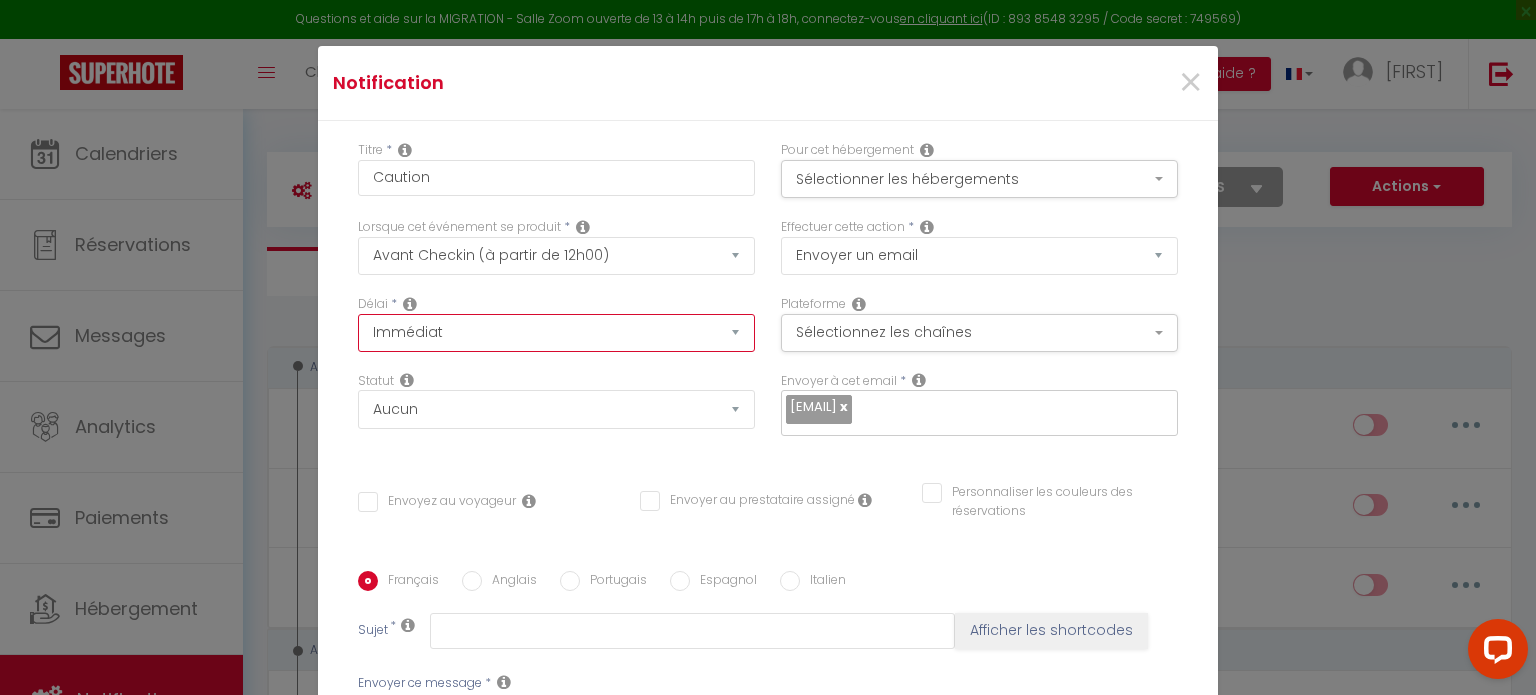 click on "Immédiat - 10 Minutes - 1 Heure - 2 Heures - 3 Heures - 4 Heures - 5 Heures - 6 Heures - 7 Heures - 8 Heures - 9 Heures - 10 Heures - 11 Heures - 12 Heures - 13 Heures - 14 Heures - 15 Heures - 16 Heures - 17 Heures - 18 Heures - 19 Heures - 20 Heures - 21 Heures - 22 Heures - 23 Heures   - 1 Jour - 2 Jours - 3 Jours - 4 Jours - 5 Jours - 6 Jours - 7 Jours - 8 Jours - 9 Jours - 10 Jours - 11 Jours - 12 Jours - 13 Jours - 14 Jours - 15 Jours - 16 Jours - 17 Jours - 18 Jours - 19 Jours - 20 Jours - 21 Jours - 22 Jours - 23 Jours - 24 Jours - 25 Jours - 26 Jours - 27 Jours - 28 Jours - 29 Jours - 30 Jours - 31 Jours - 32 Jours - 33 Jours - 34 Jours - 35 Jours - 36 Jours - 37 Jours - 38 Jours - 39 Jours - 40 Jours - 41 Jours - 42 Jours - 43 Jours - 44 Jours - 45 Jours - 46 Jours - 47 Jours - 48 Jours - 49 Jours - 50 Jours - 51 Jours - 52 Jours - 53 Jours - 54 Jours - 55 Jours - 56 Jours - 57 Jours - 58 Jours - 59 Jours - 60 Jours - 61 Jours - 62 Jours - 63 Jours - 64 Jours - 65 Jours - 66 Jours - 67 Jours" at bounding box center [556, 333] 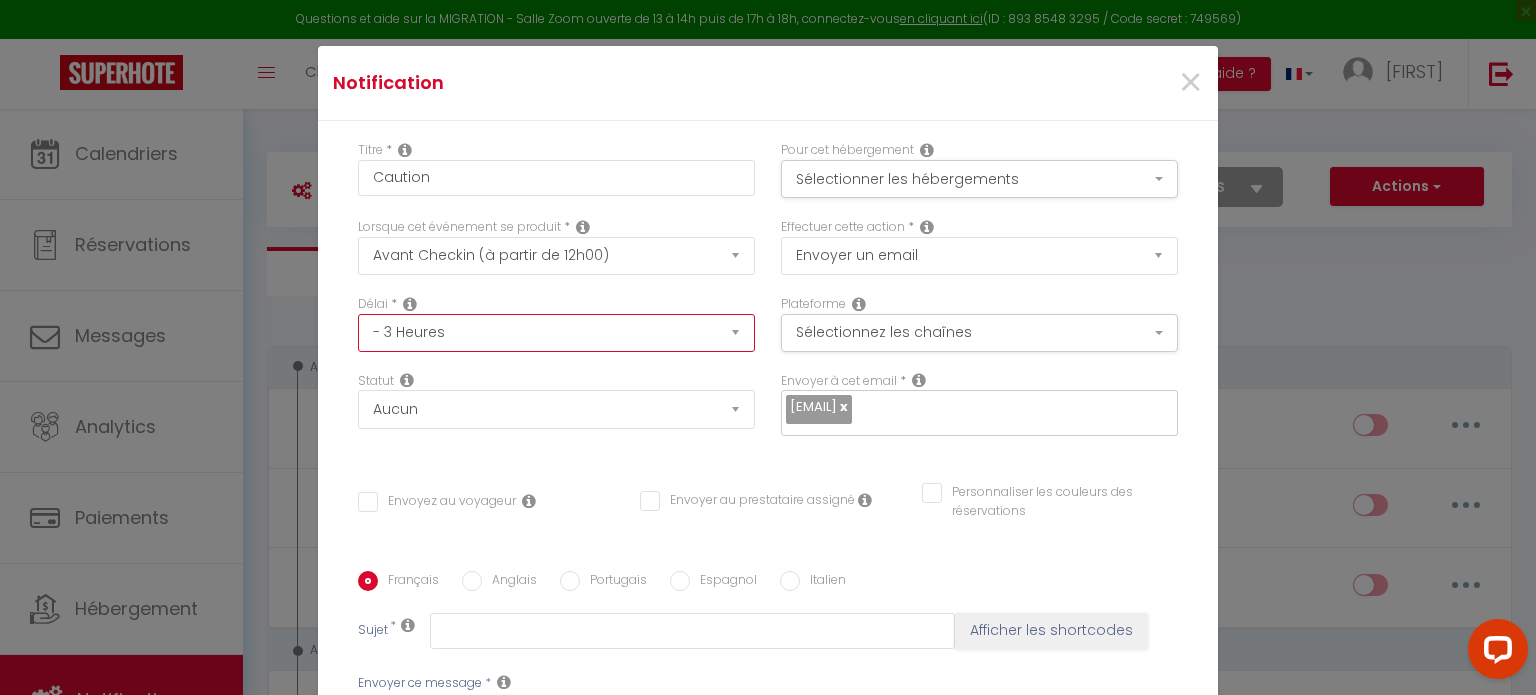 click on "Immédiat - 10 Minutes - 1 Heure - 2 Heures - 3 Heures - 4 Heures - 5 Heures - 6 Heures - 7 Heures - 8 Heures - 9 Heures - 10 Heures - 11 Heures - 12 Heures - 13 Heures - 14 Heures - 15 Heures - 16 Heures - 17 Heures - 18 Heures - 19 Heures - 20 Heures - 21 Heures - 22 Heures - 23 Heures   - 1 Jour - 2 Jours - 3 Jours - 4 Jours - 5 Jours - 6 Jours - 7 Jours - 8 Jours - 9 Jours - 10 Jours - 11 Jours - 12 Jours - 13 Jours - 14 Jours - 15 Jours - 16 Jours - 17 Jours - 18 Jours - 19 Jours - 20 Jours - 21 Jours - 22 Jours - 23 Jours - 24 Jours - 25 Jours - 26 Jours - 27 Jours - 28 Jours - 29 Jours - 30 Jours - 31 Jours - 32 Jours - 33 Jours - 34 Jours - 35 Jours - 36 Jours - 37 Jours - 38 Jours - 39 Jours - 40 Jours - 41 Jours - 42 Jours - 43 Jours - 44 Jours - 45 Jours - 46 Jours - 47 Jours - 48 Jours - 49 Jours - 50 Jours - 51 Jours - 52 Jours - 53 Jours - 54 Jours - 55 Jours - 56 Jours - 57 Jours - 58 Jours - 59 Jours - 60 Jours - 61 Jours - 62 Jours - 63 Jours - 64 Jours - 65 Jours - 66 Jours - 67 Jours" at bounding box center [556, 333] 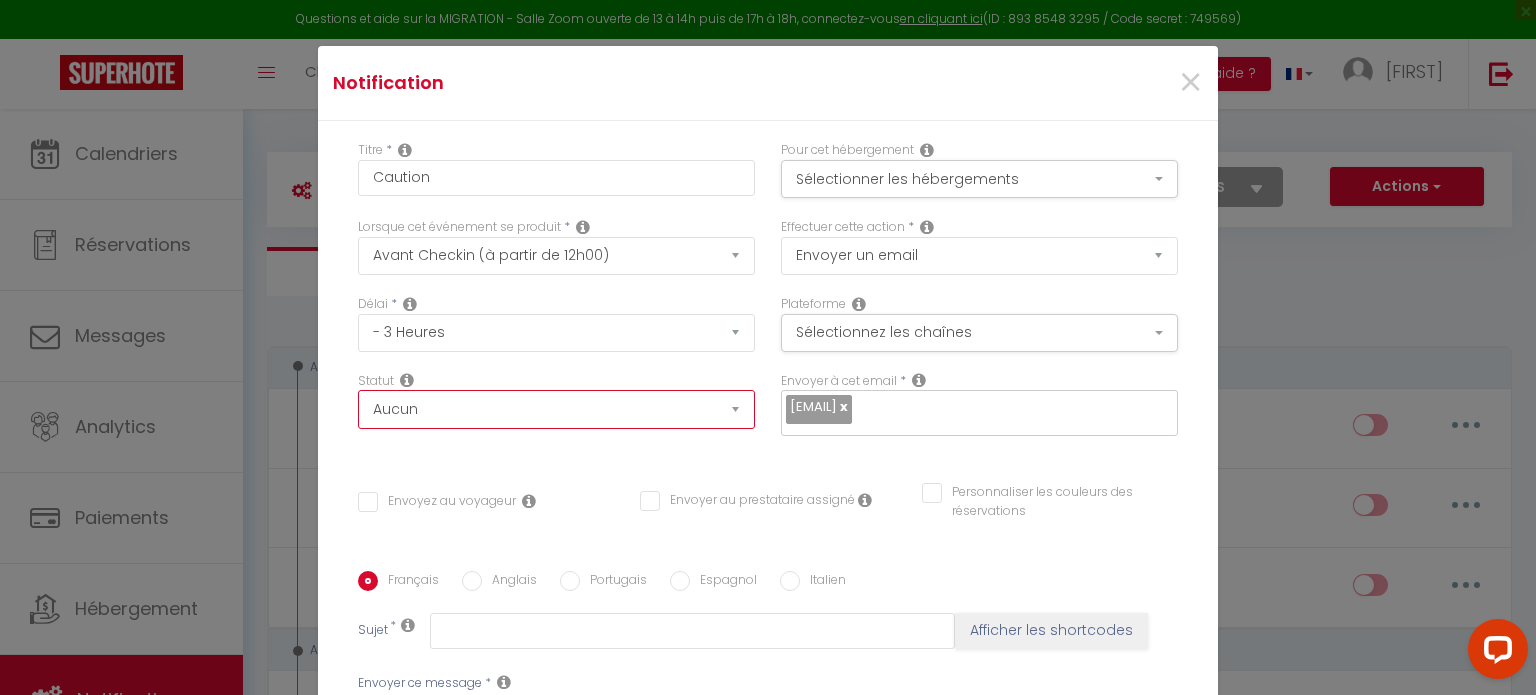 click on "Aucun   Si la réservation est payée   Si réservation non payée   Si la caution a été prise   Si caution non payée" at bounding box center [556, 409] 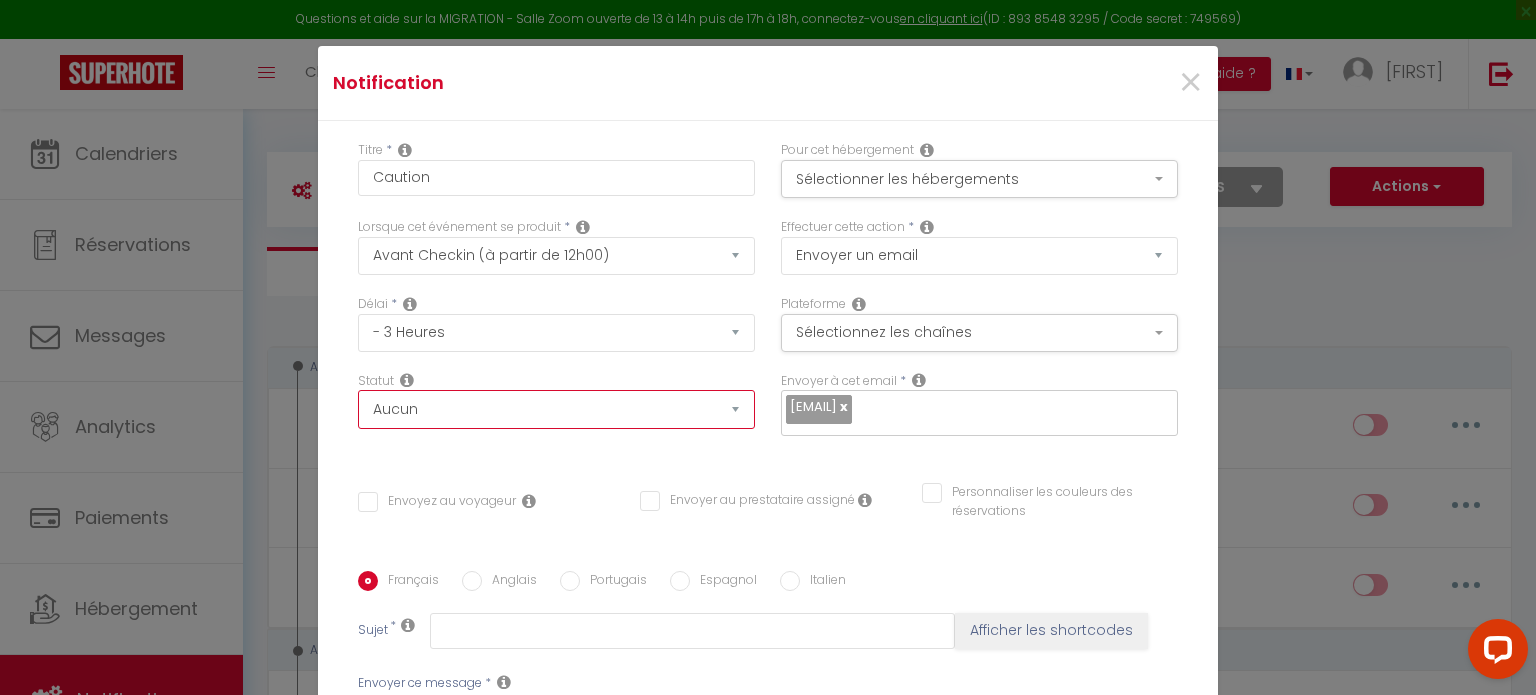 click on "Aucun   Si la réservation est payée   Si réservation non payée   Si la caution a été prise   Si caution non payée" at bounding box center (556, 409) 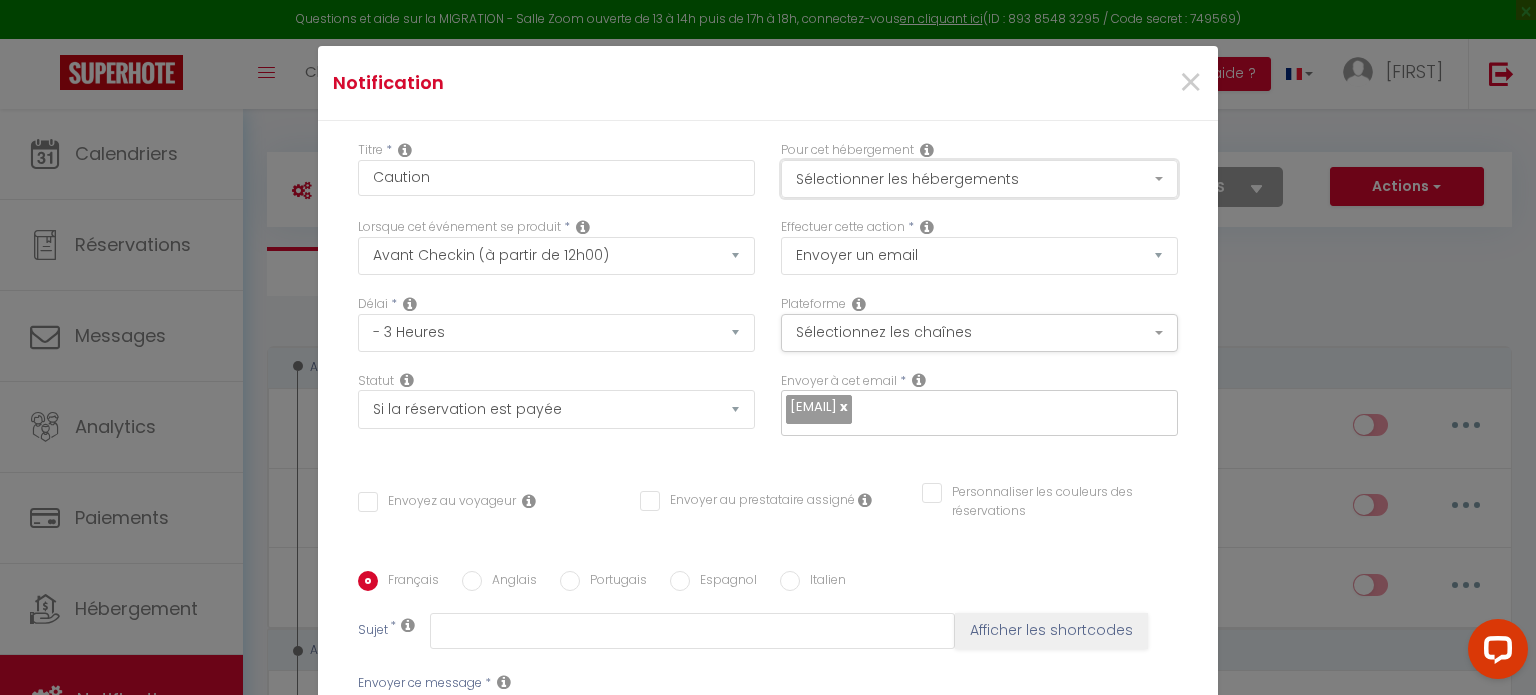 click on "Sélectionner les hébergements" at bounding box center [979, 179] 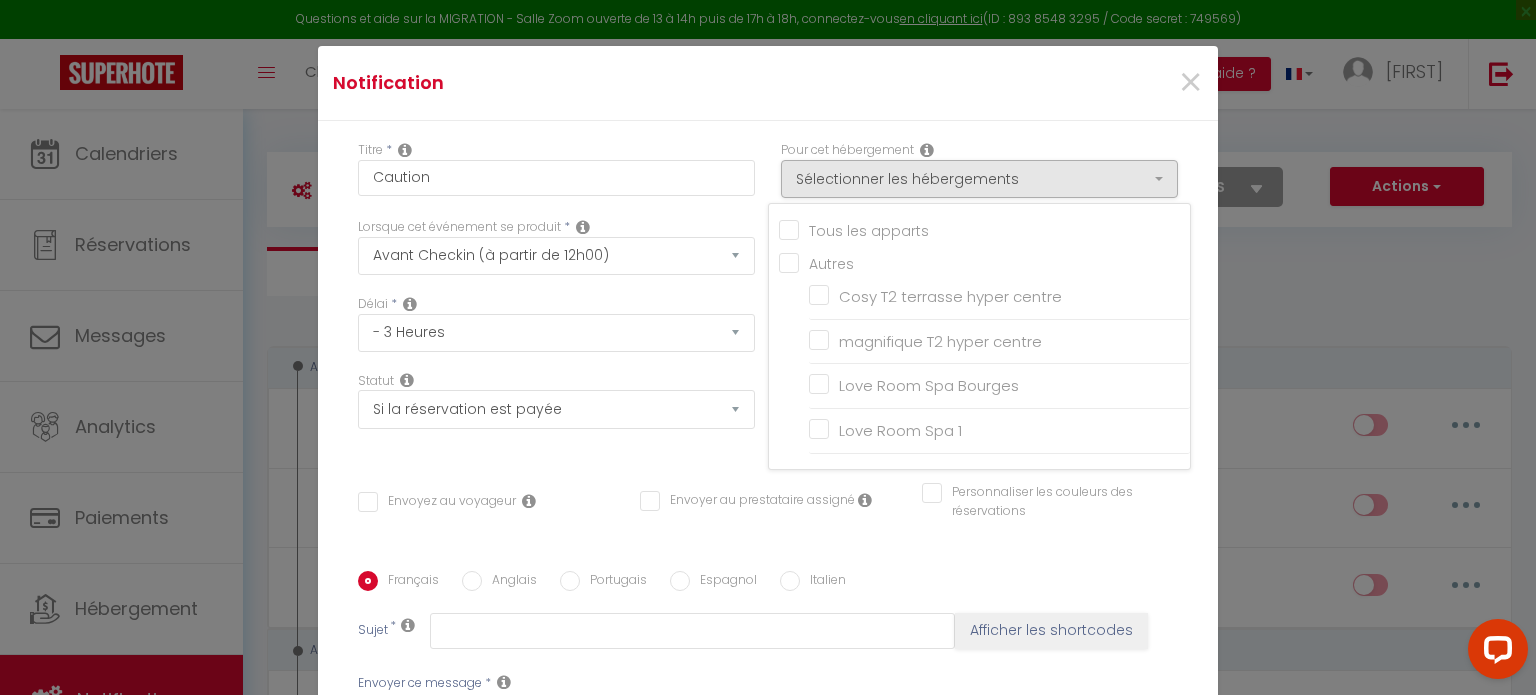 click on "Tous les apparts" at bounding box center [984, 229] 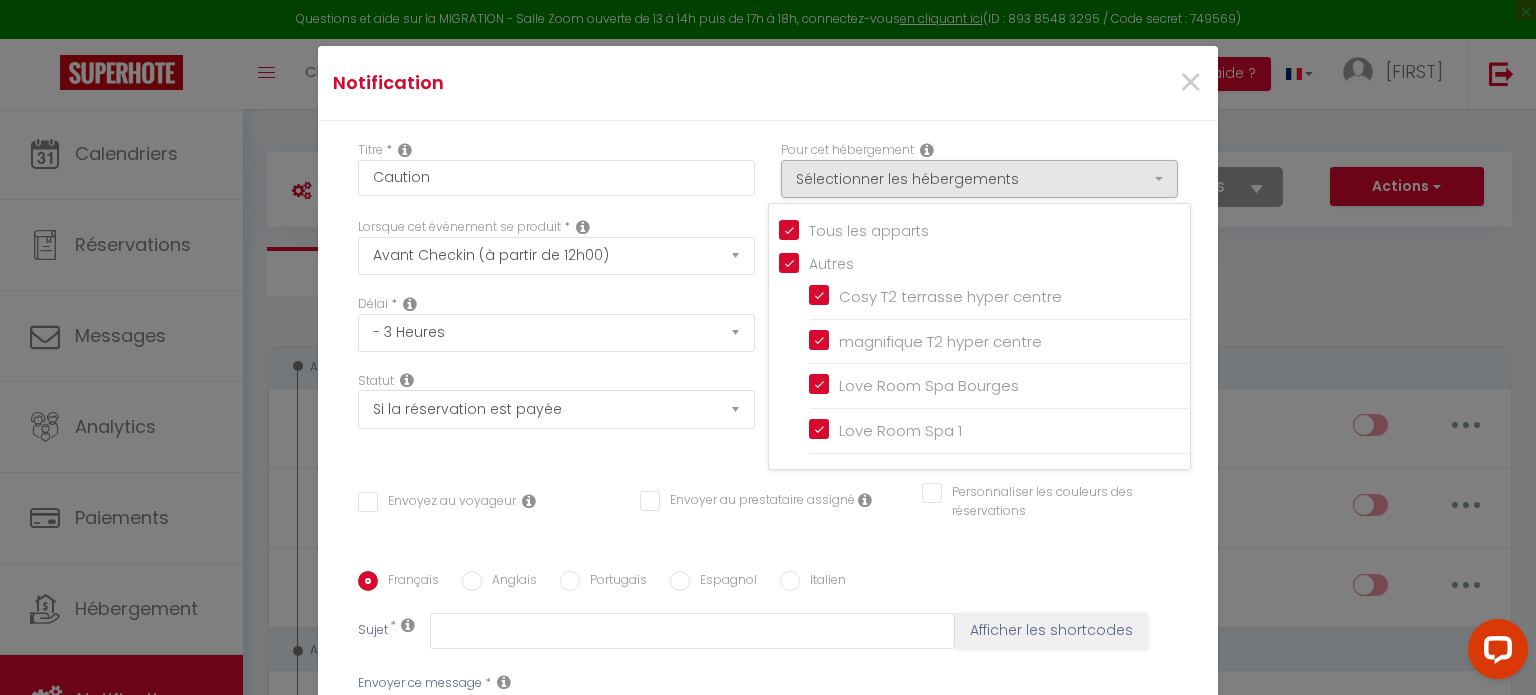 click on "Statut     Aucun   Si la réservation est payée   Si réservation non payée   Si la caution a été prise   Si caution non payée" at bounding box center [556, 414] 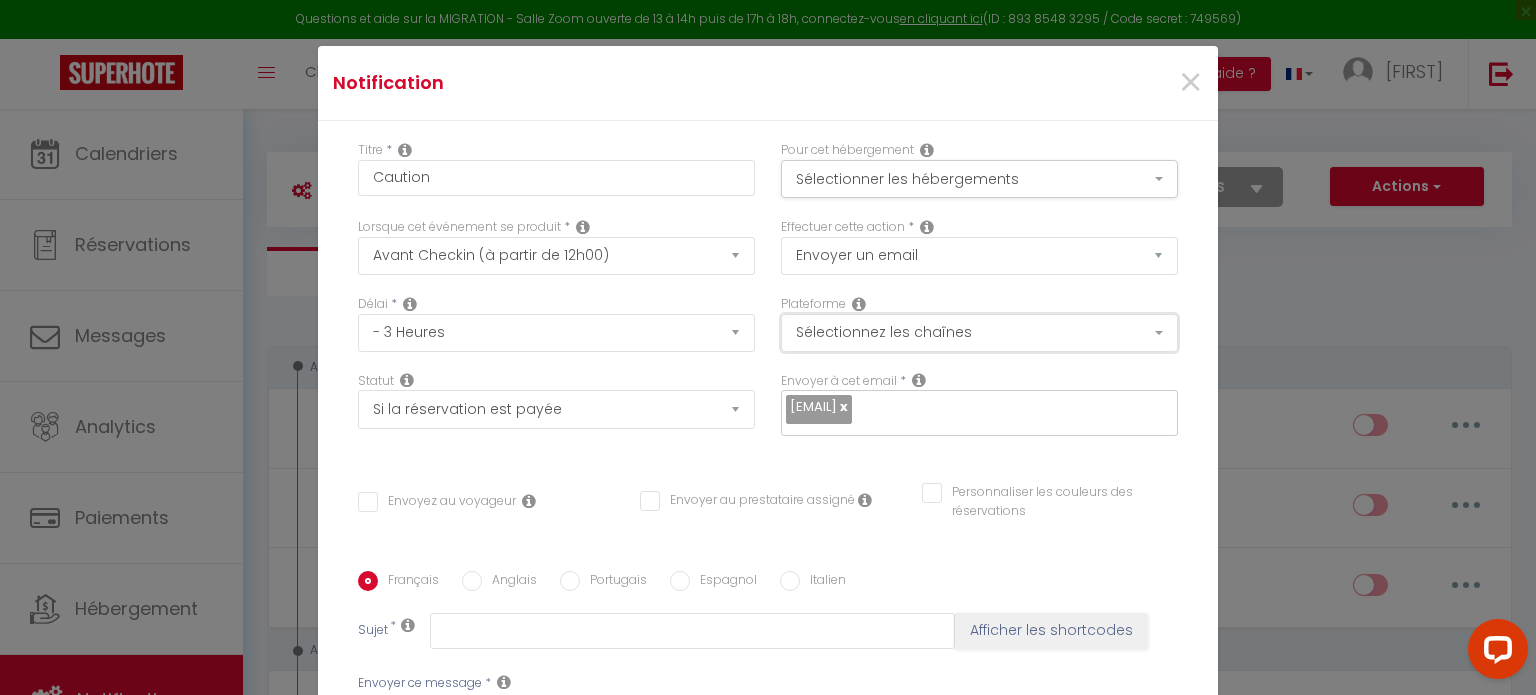 click on "Sélectionnez les chaînes" at bounding box center [979, 333] 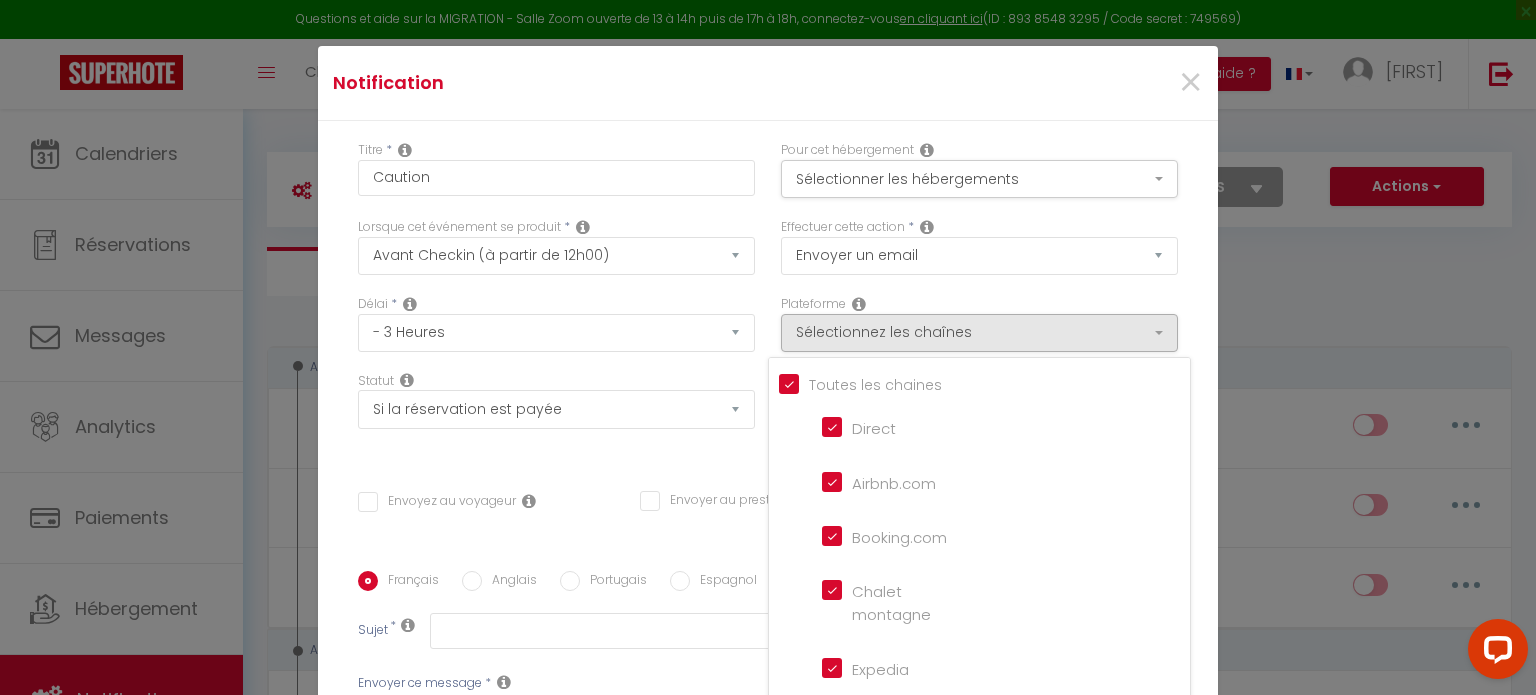 click on "Tous les apparts" at bounding box center [984, 383] 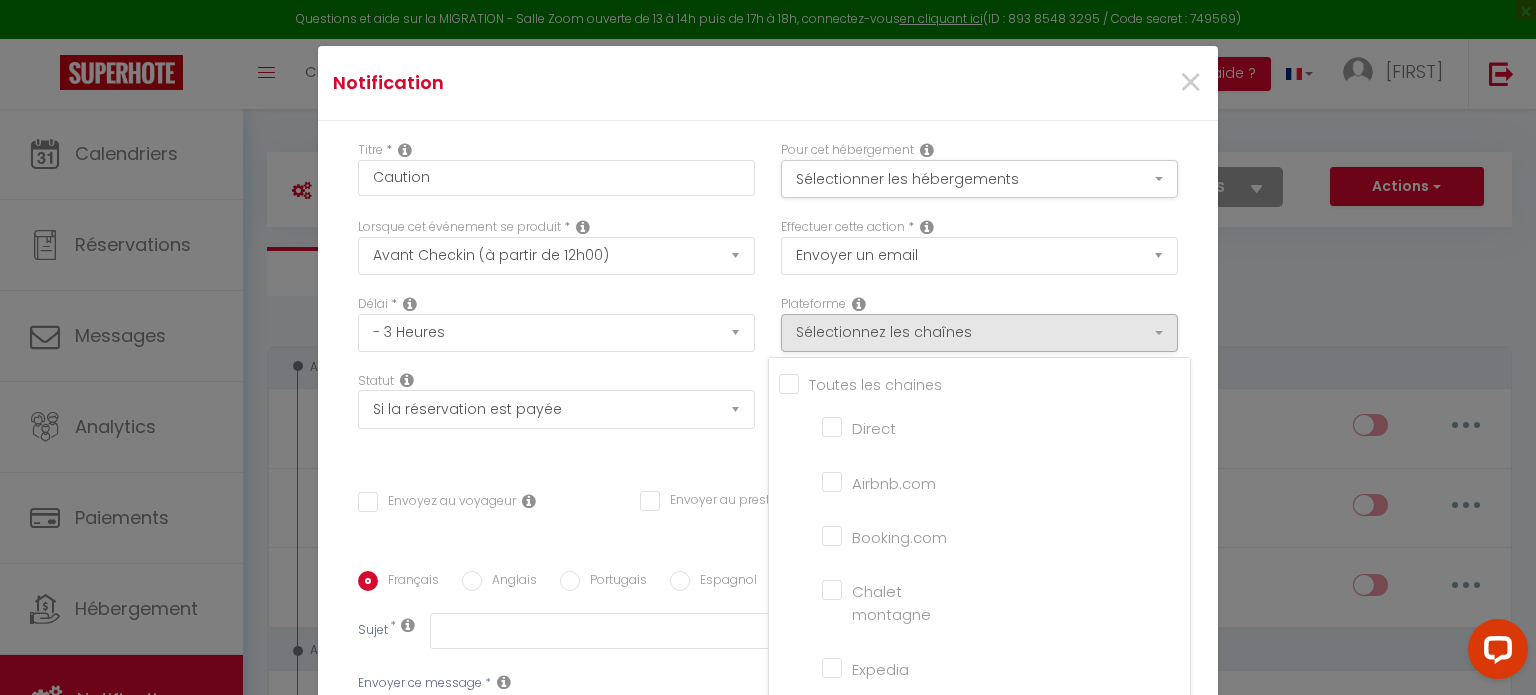 click on "Tous les apparts" at bounding box center (984, 383) 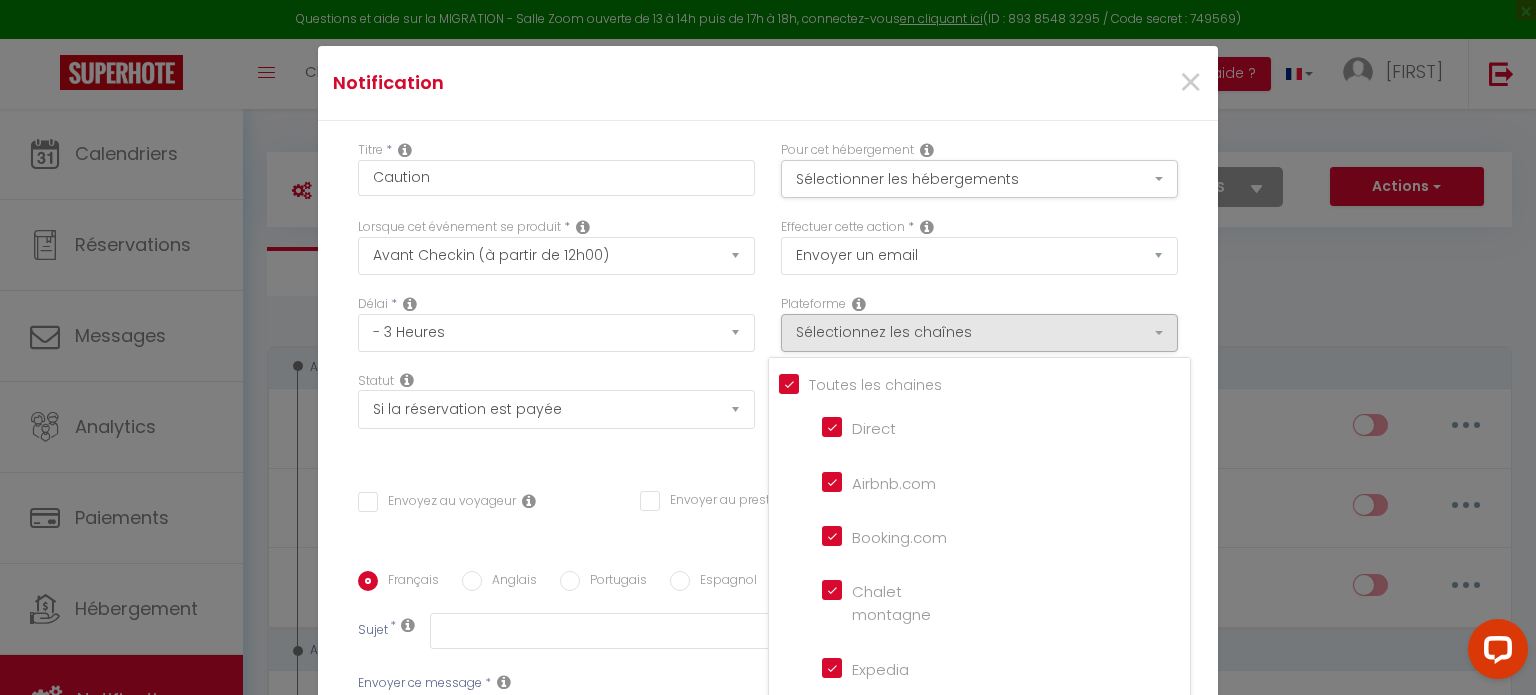 click on "Airbnb.com" at bounding box center (879, 480) 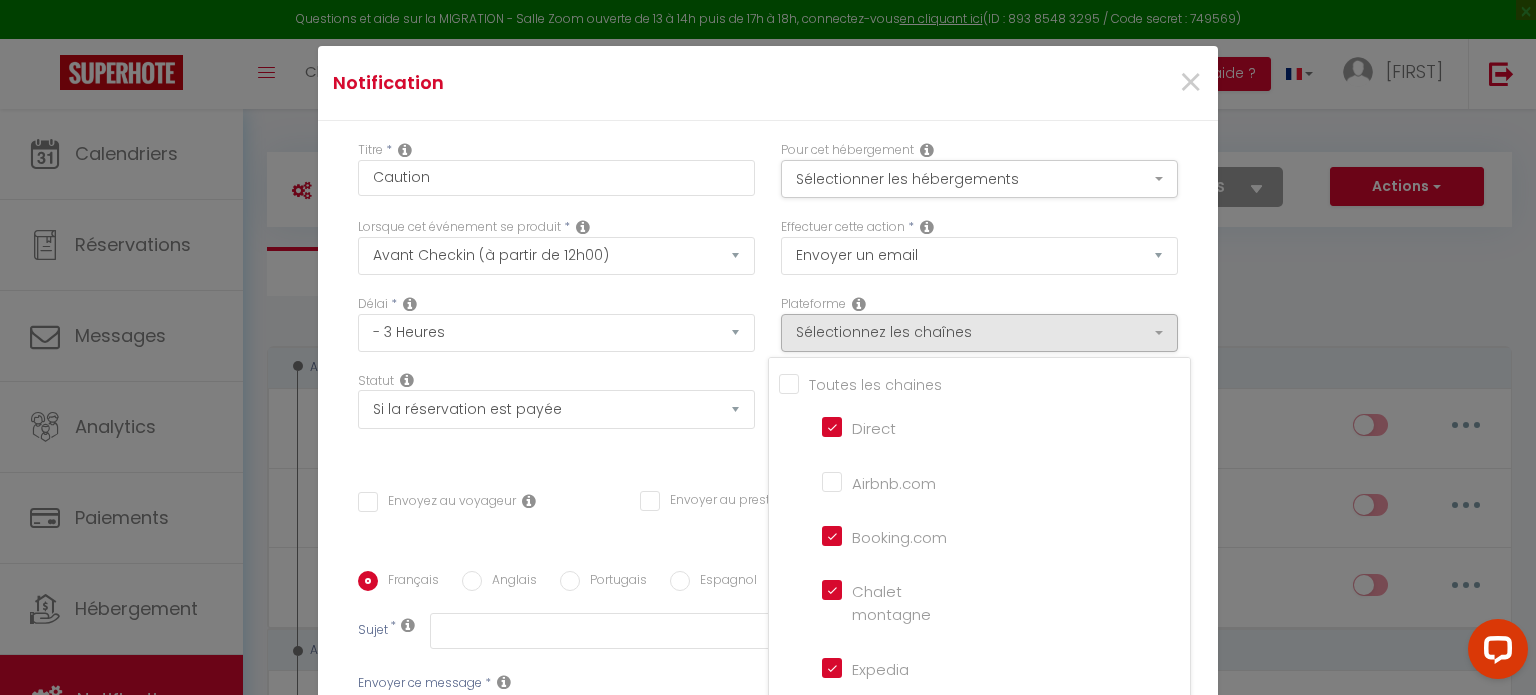 click on "Statut     Aucun   Si la réservation est payée   Si réservation non payée   Si la caution a été prise   Si caution non payée" at bounding box center (556, 414) 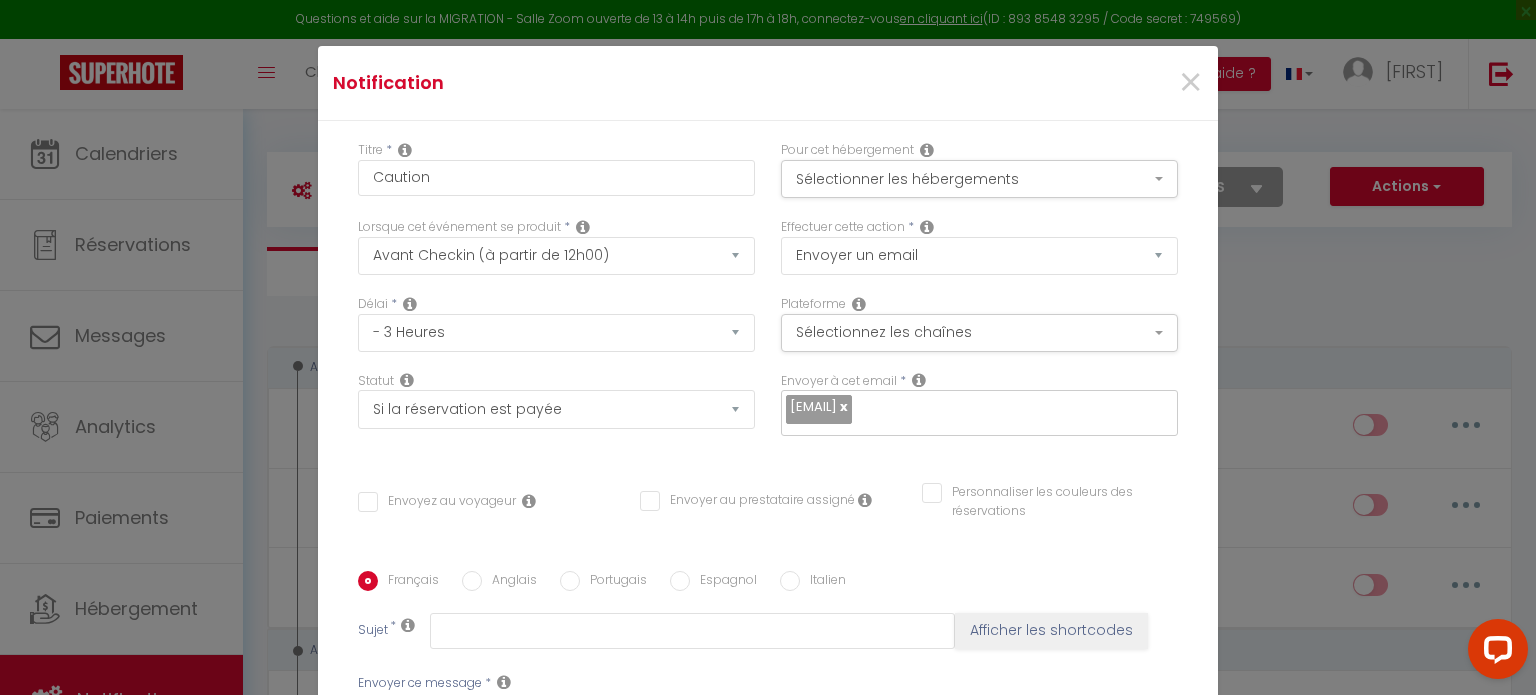 scroll, scrollTop: 100, scrollLeft: 0, axis: vertical 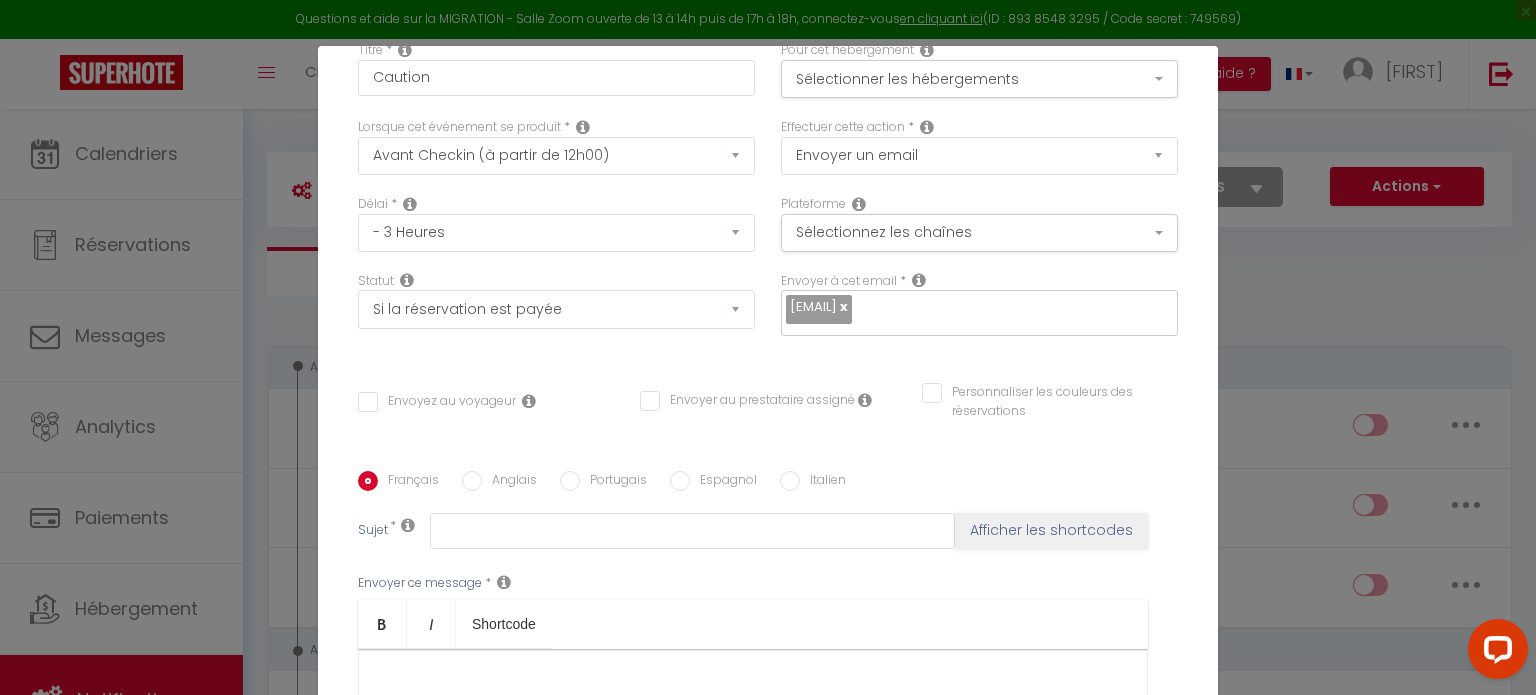 click on "Envoyez au voyageur" at bounding box center (437, 402) 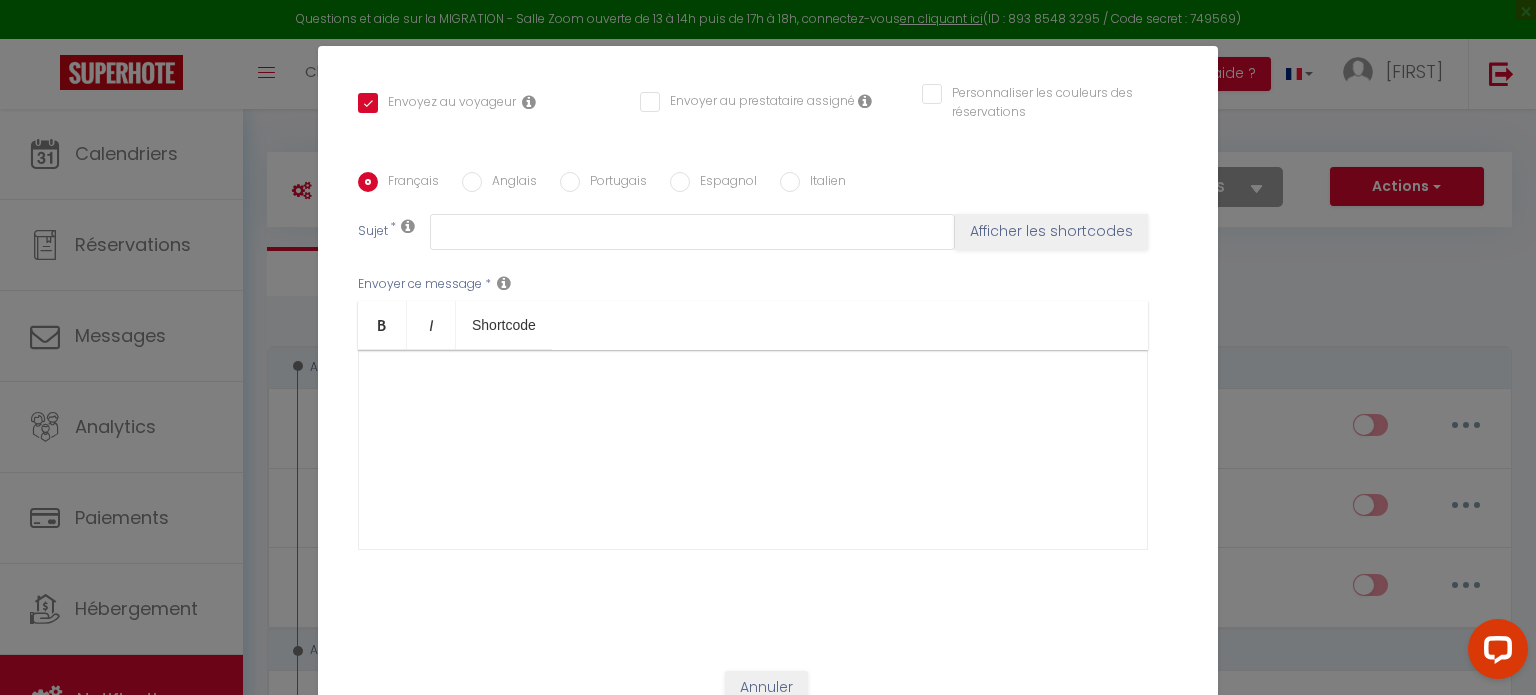 scroll, scrollTop: 400, scrollLeft: 0, axis: vertical 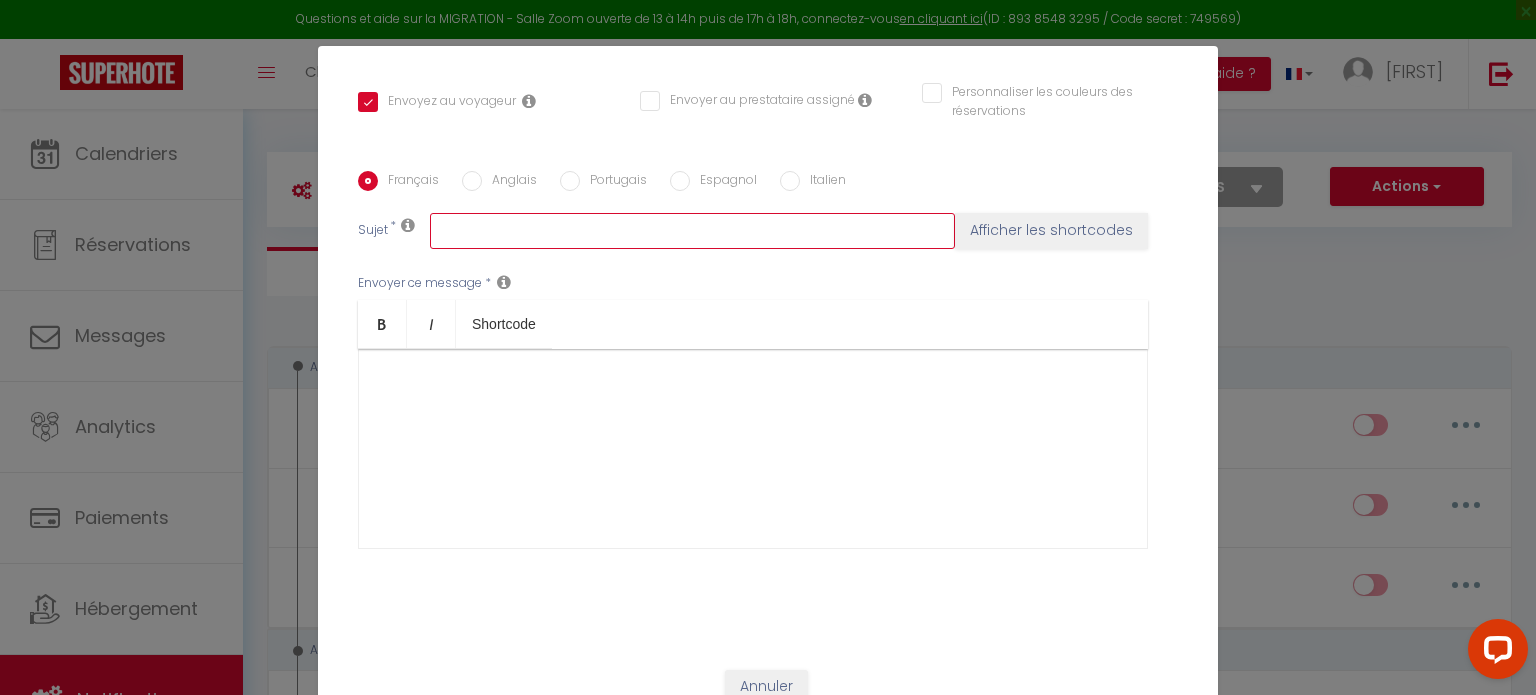 click at bounding box center [692, 231] 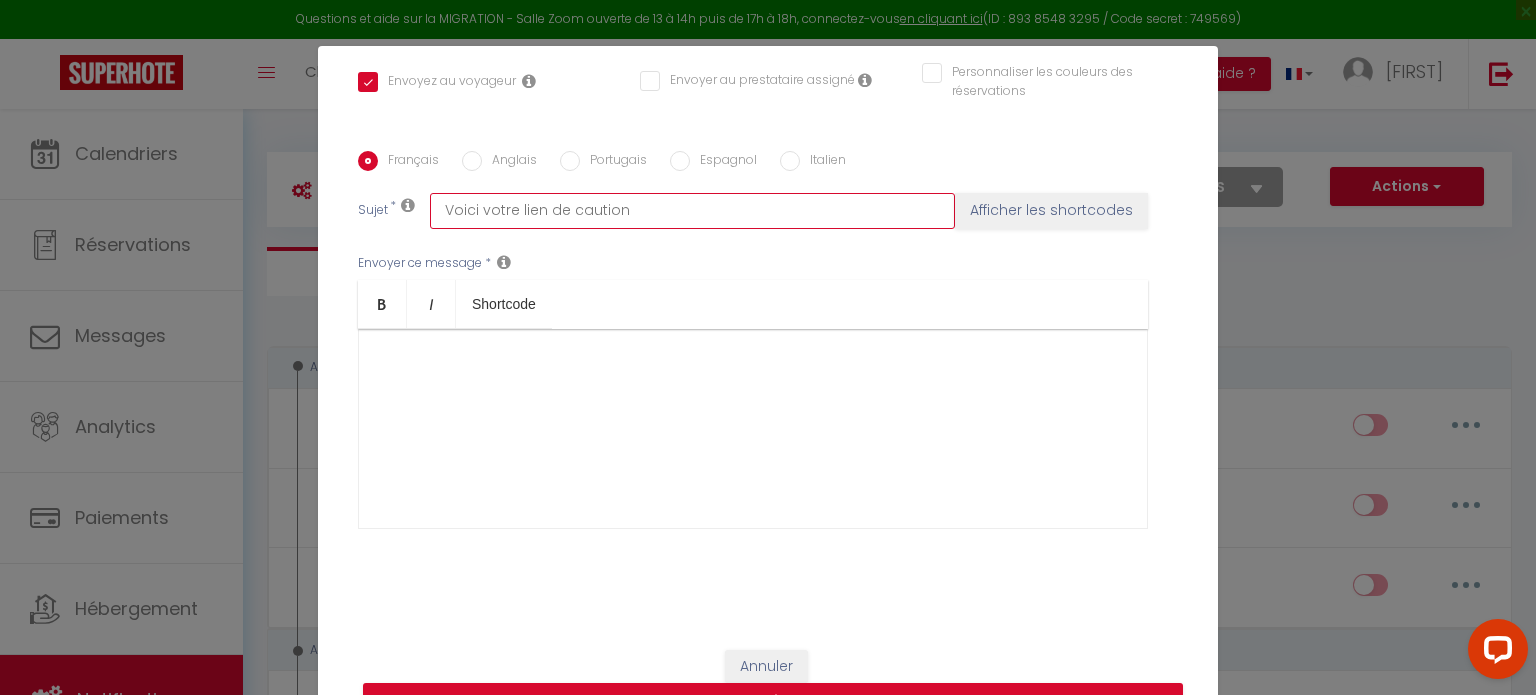scroll, scrollTop: 448, scrollLeft: 0, axis: vertical 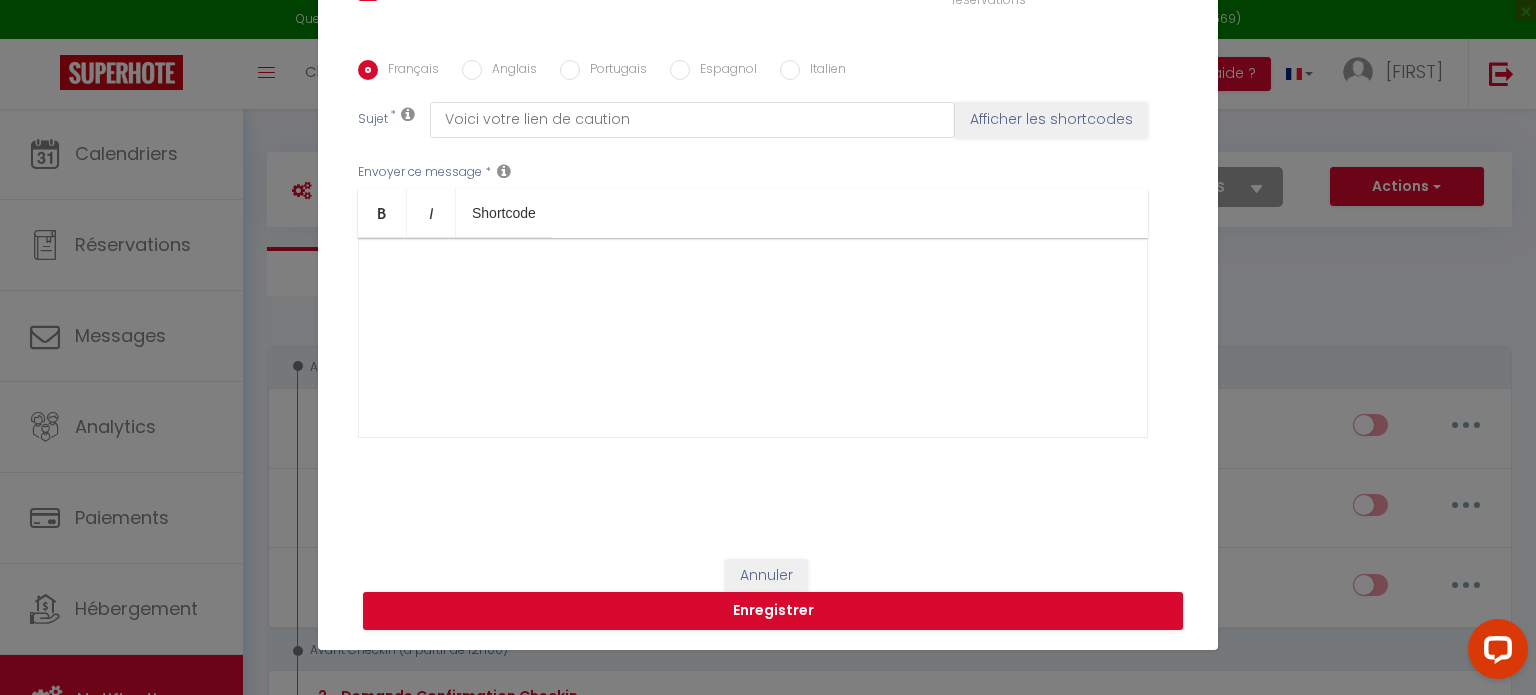 click at bounding box center (753, 338) 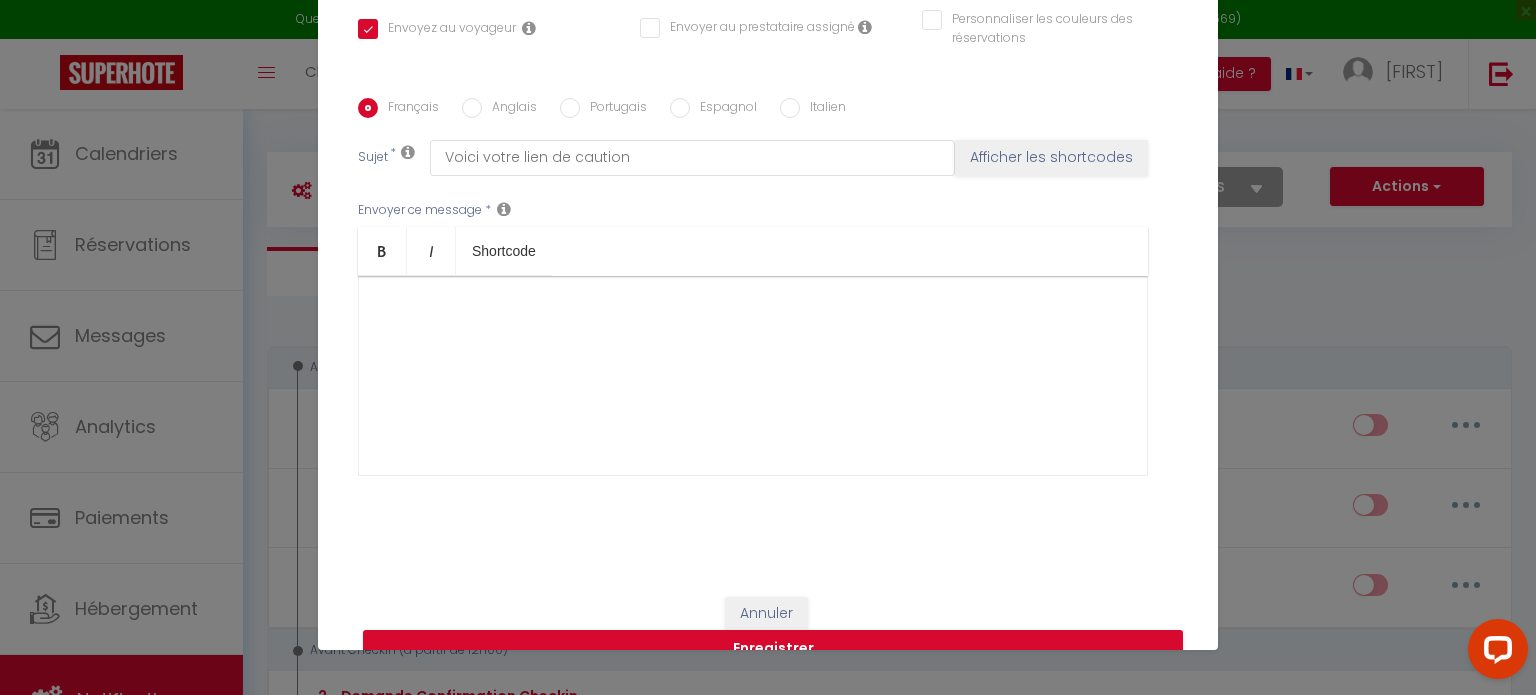 scroll, scrollTop: 348, scrollLeft: 0, axis: vertical 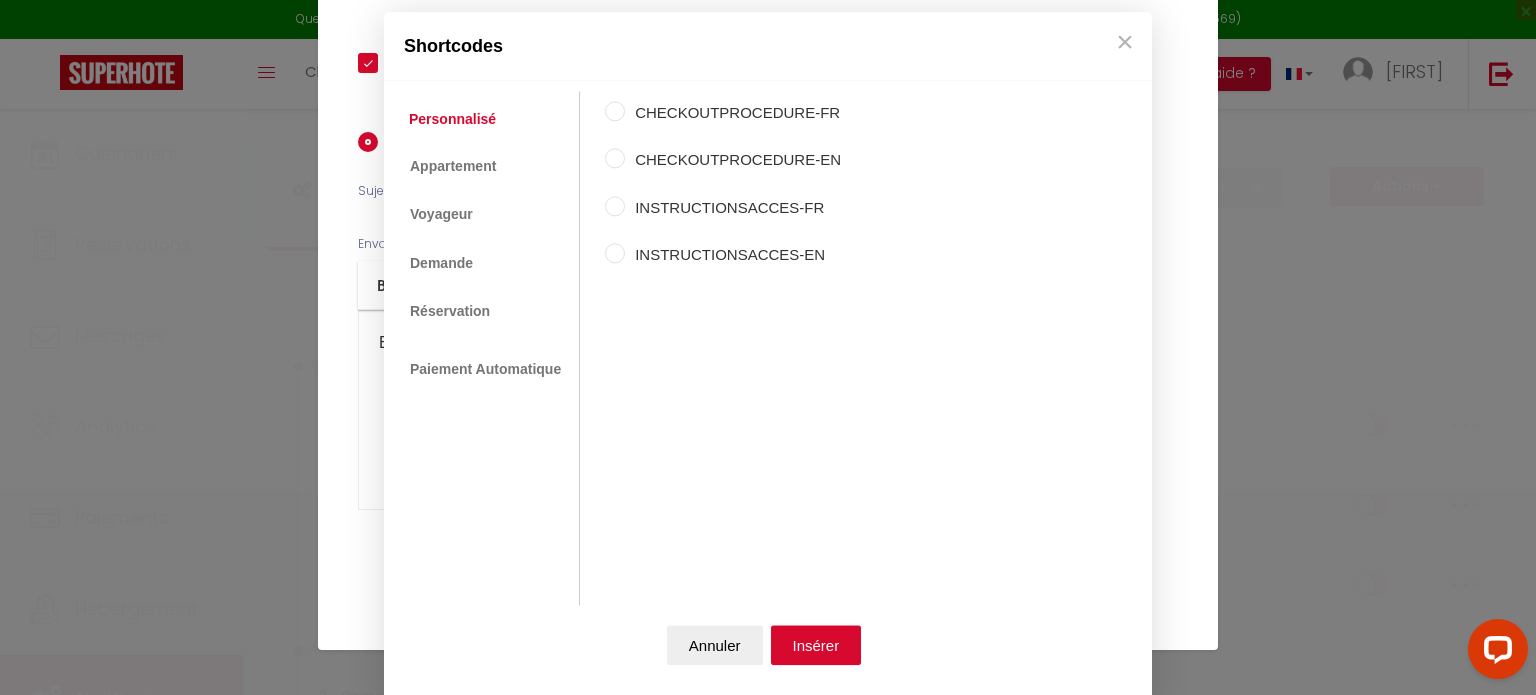 click on "Questions et aide sur la MIGRATION - Salle Zoom ouverte de 13 à 14h puis de 17h à 18h, connectez-vous  en cliquant ici  (ID : 893 8548 3295 / Code secret : 749569)   ×     Toggle navigation       Toggle Search     Toggle menubar     Chercher   BUTTON
Besoin d'aide ?
Corentin   Paramètres        Équipe     Résultat de la recherche   Aucun résultat     Calendriers     Réservations     Messages     Analytics      Paiements     Hébergement     Notifications                 Résultat de la recherche   Id   Appart   Voyageur    Checkin   Checkout   Nuits   Pers.   Plateforme   Statut     Résultat de la recherche   Aucun résultat          Notifications
Actions
Nouvelle Notification    Exporter    Importer    Tous les apparts    Cosy T2 terrasse hyper centre magnifique T2 hyper centre Love Room  Spa Bourges Love Room Spa  1
Actions" at bounding box center (768, 1794) 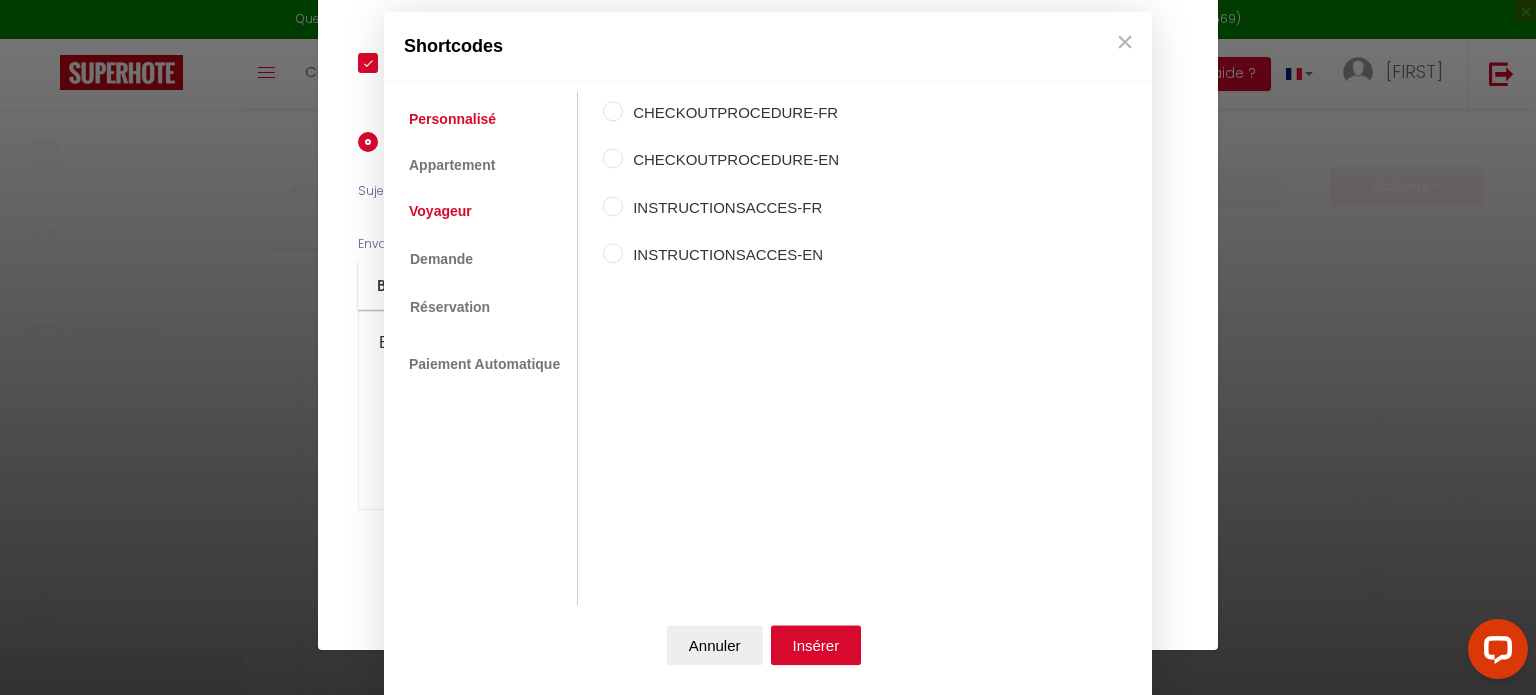 click on "Voyageur" at bounding box center (440, 212) 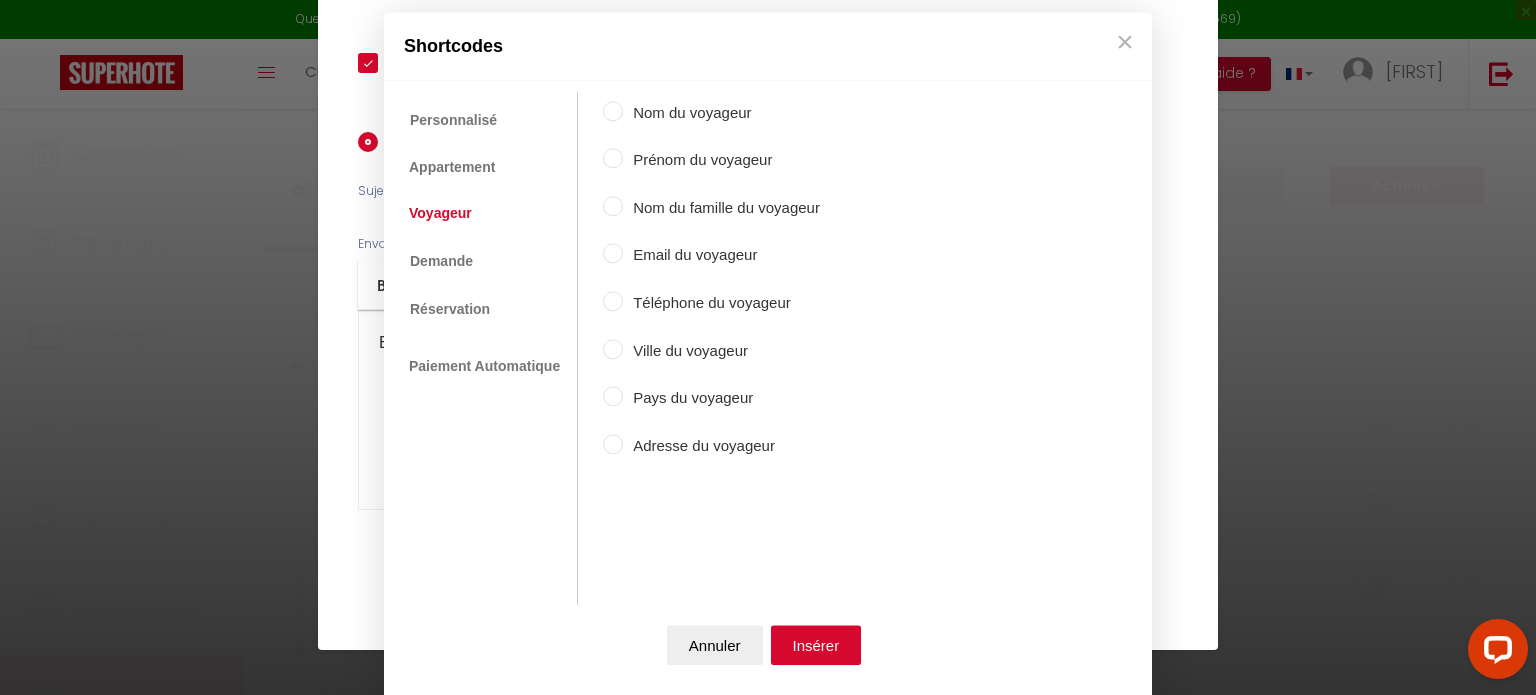 click on "Prénom du voyageur" at bounding box center [613, 159] 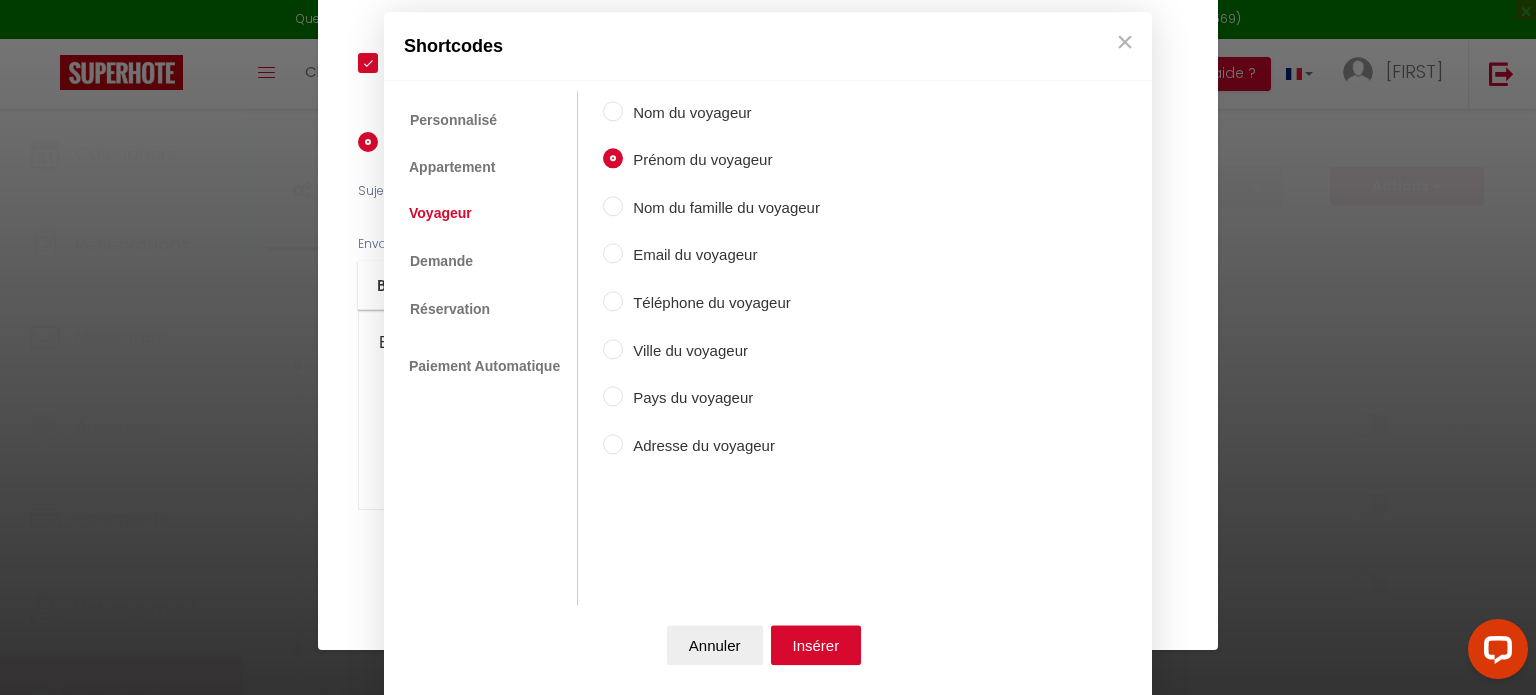 scroll, scrollTop: 21, scrollLeft: 0, axis: vertical 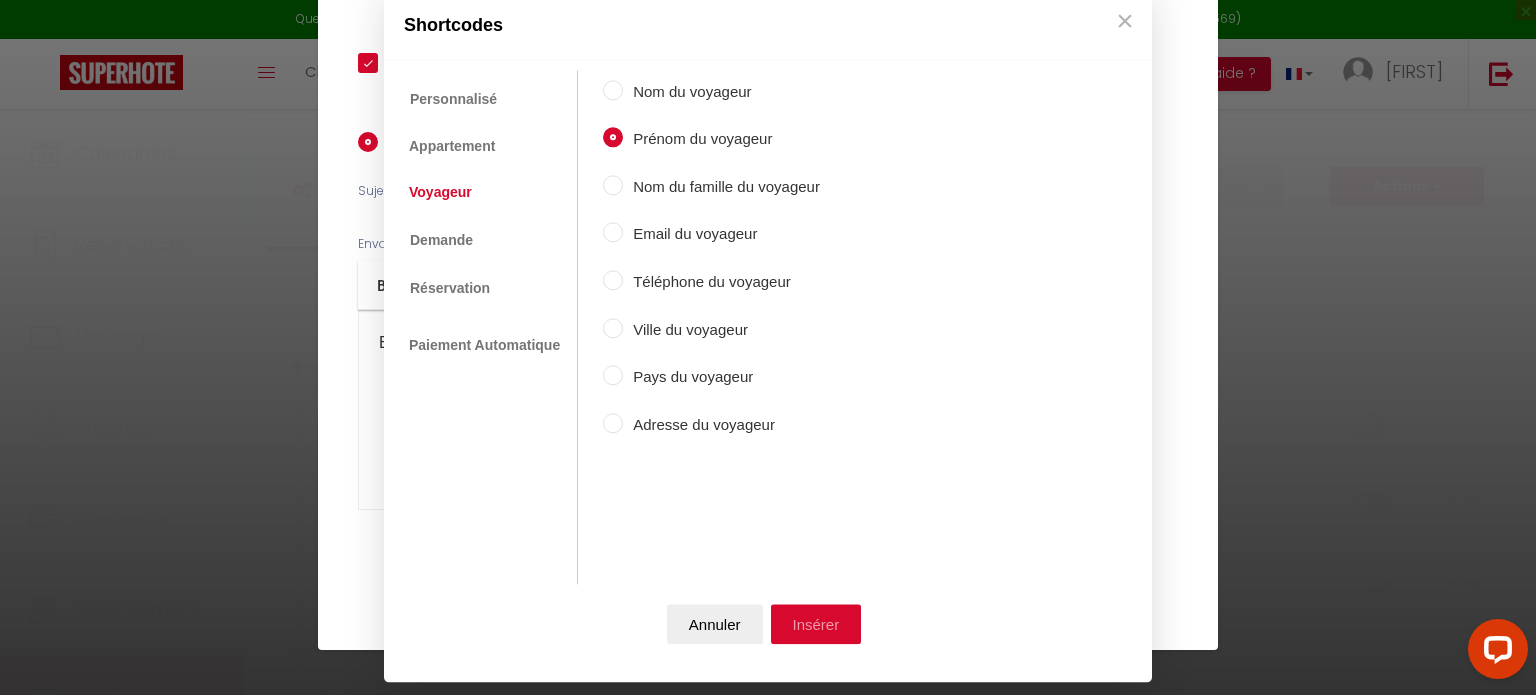 click on "Insérer" at bounding box center [816, 624] 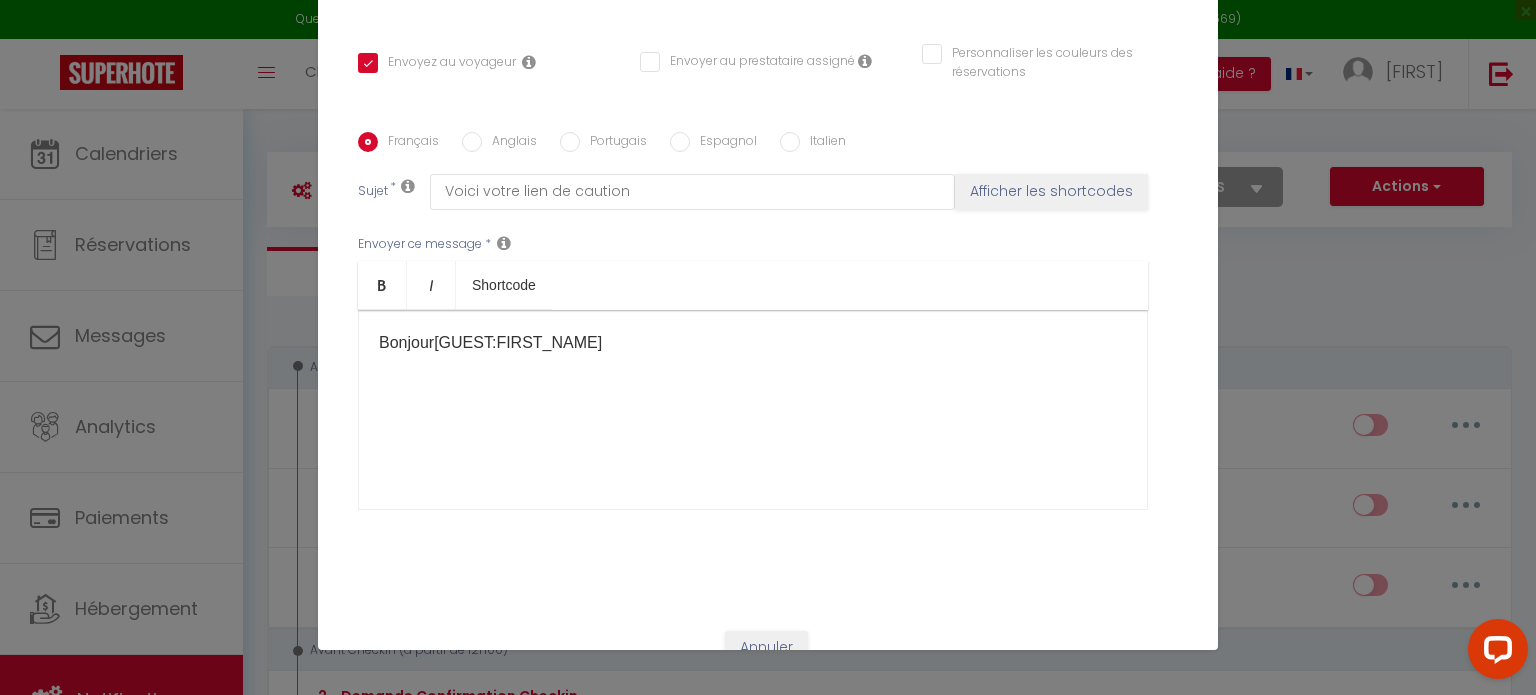 click on "Bonjour  [GUEST:FIRST_NAME] ​" at bounding box center (753, 343) 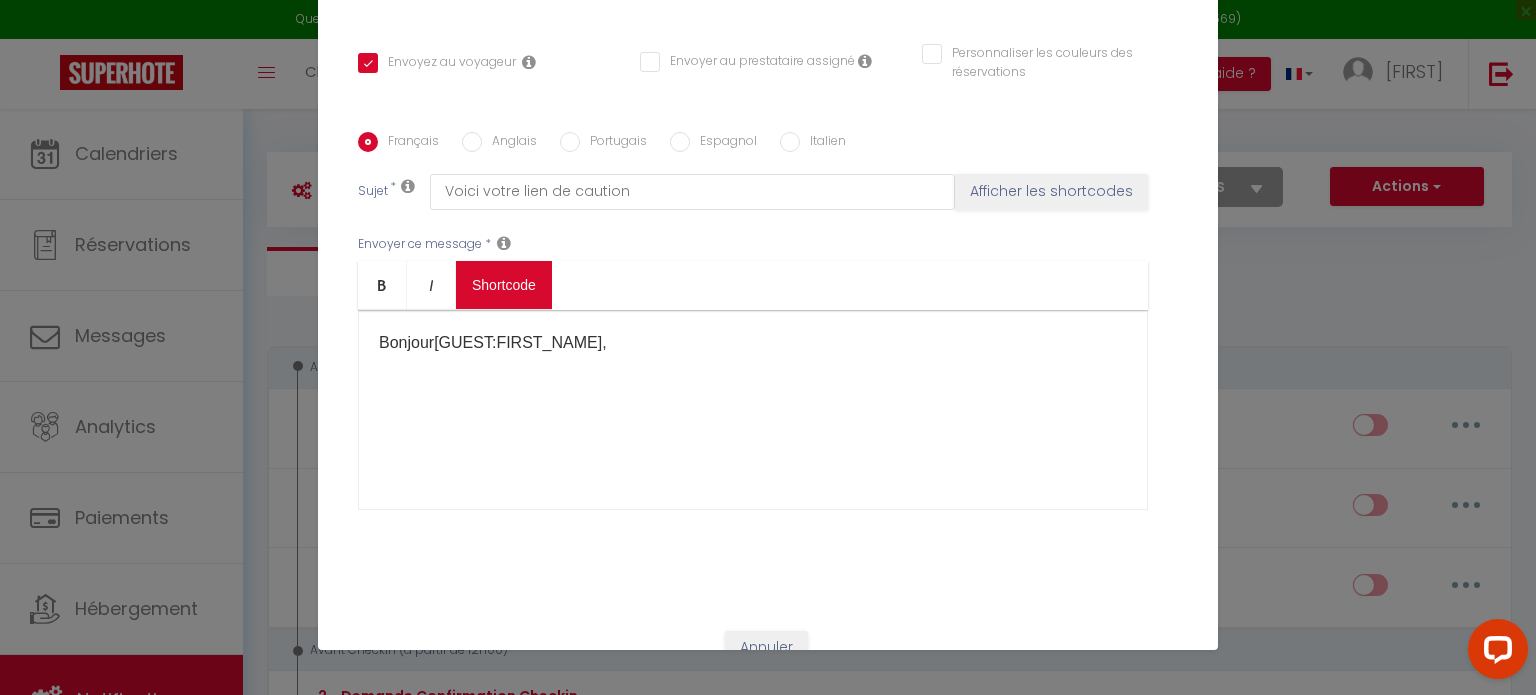click on "Questions et aide sur la MIGRATION - Salle Zoom ouverte de 13 à 14h puis de 17h à 18h, connectez-vous  en cliquant ici  (ID : 893 8548 3295 / Code secret : 749569)   ×     Toggle navigation       Toggle Search     Toggle menubar     Chercher   BUTTON
Besoin d'aide ?
Corentin   Paramètres        Équipe     Résultat de la recherche   Aucun résultat     Calendriers     Réservations     Messages     Analytics      Paiements     Hébergement     Notifications                 Résultat de la recherche   Id   Appart   Voyageur    Checkin   Checkout   Nuits   Pers.   Plateforme   Statut     Résultat de la recherche   Aucun résultat          Notifications
Actions
Nouvelle Notification    Exporter    Importer    Tous les apparts    Cosy T2 terrasse hyper centre magnifique T2 hyper centre Love Room  Spa Bourges Love Room Spa  1
Actions" at bounding box center (768, 1794) 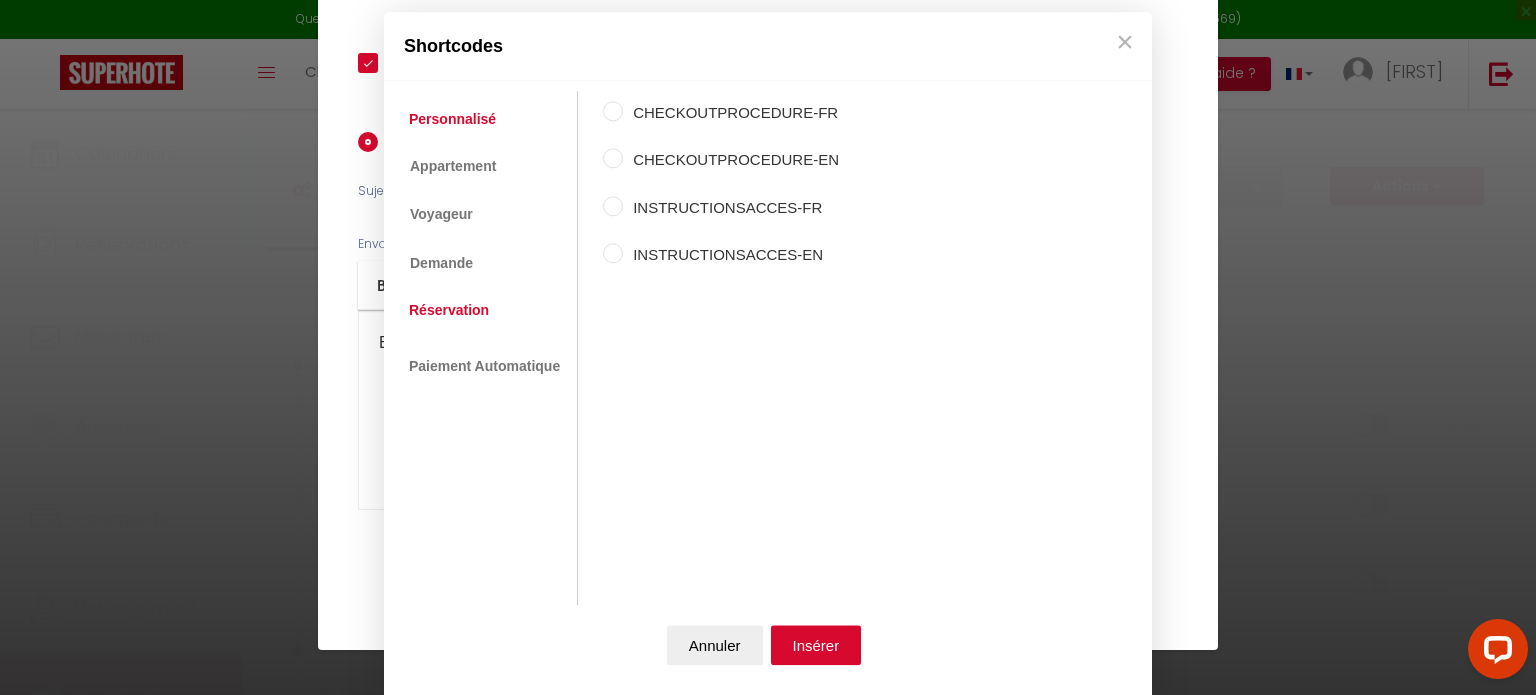 click on "Réservation" at bounding box center [449, 310] 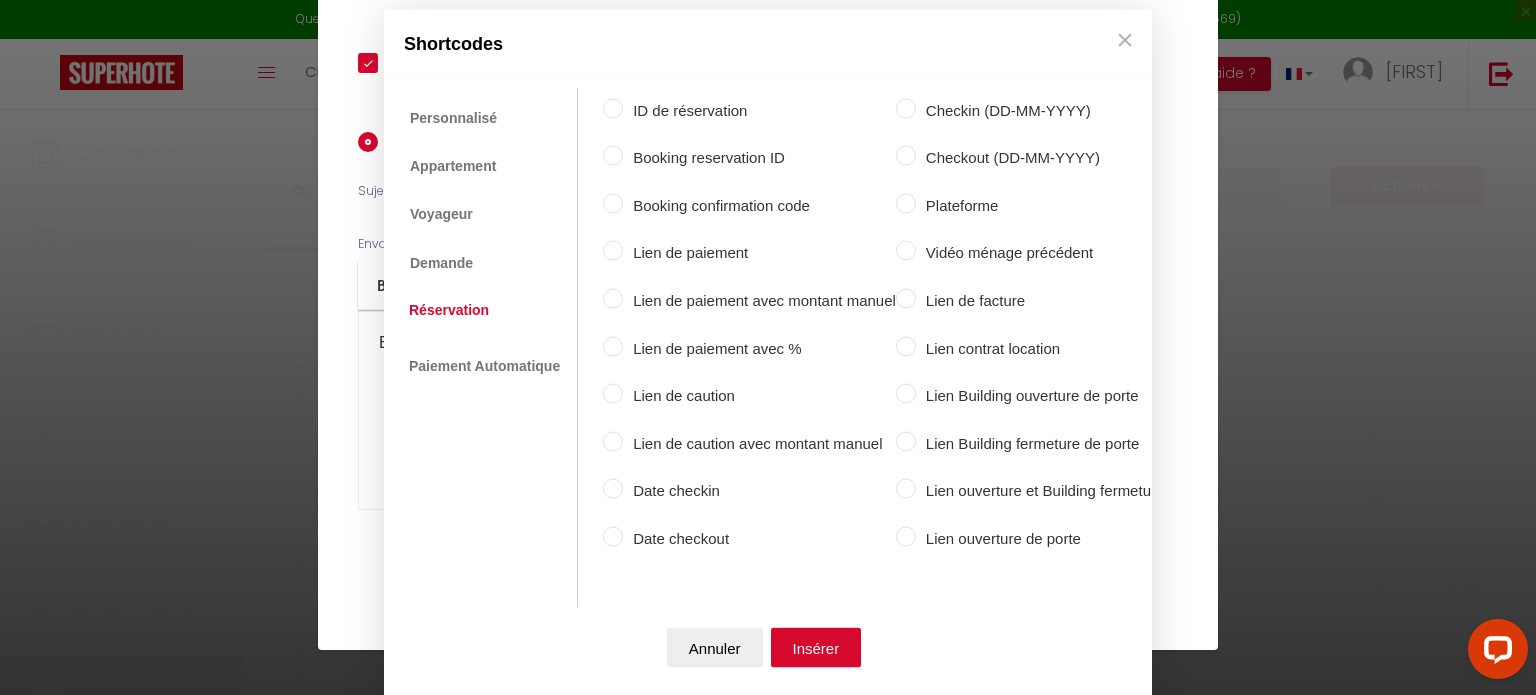 click on "Lien de caution" at bounding box center [613, 394] 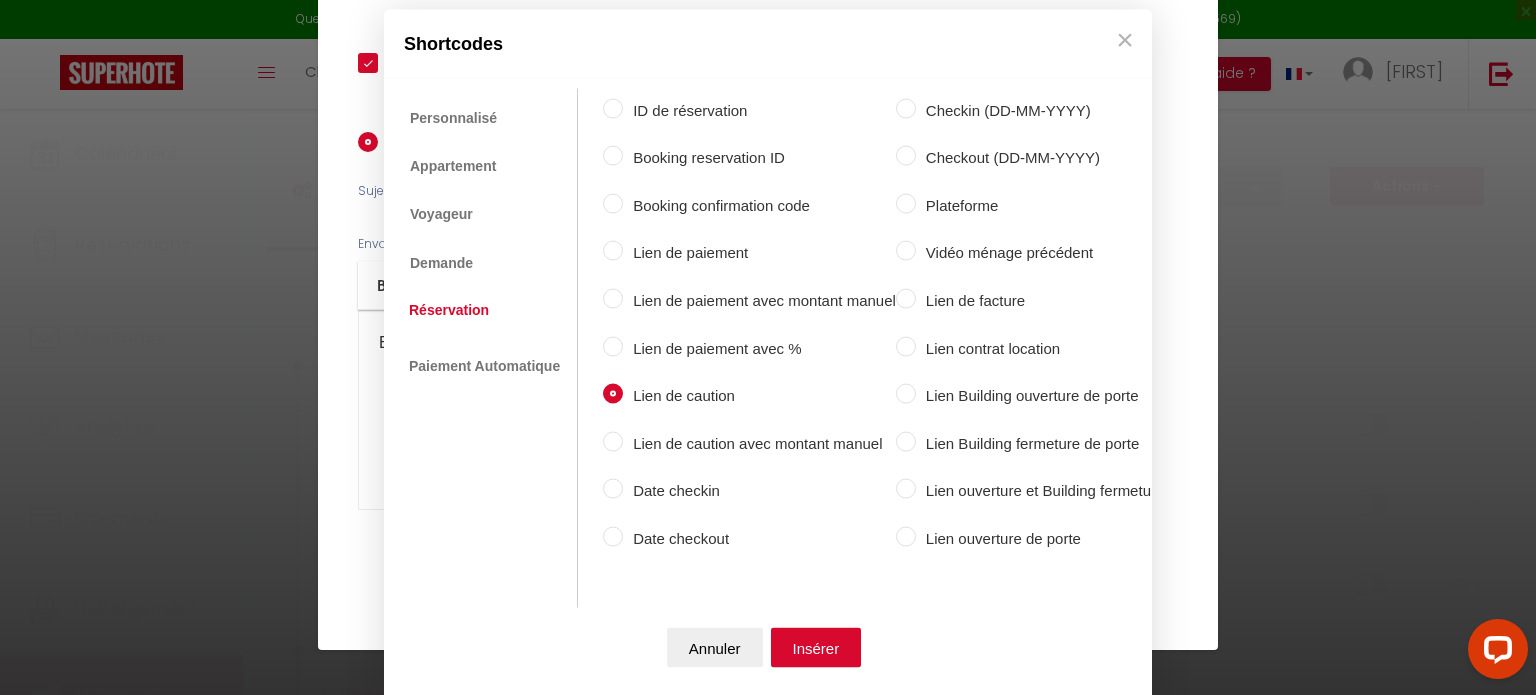 scroll, scrollTop: 42, scrollLeft: 0, axis: vertical 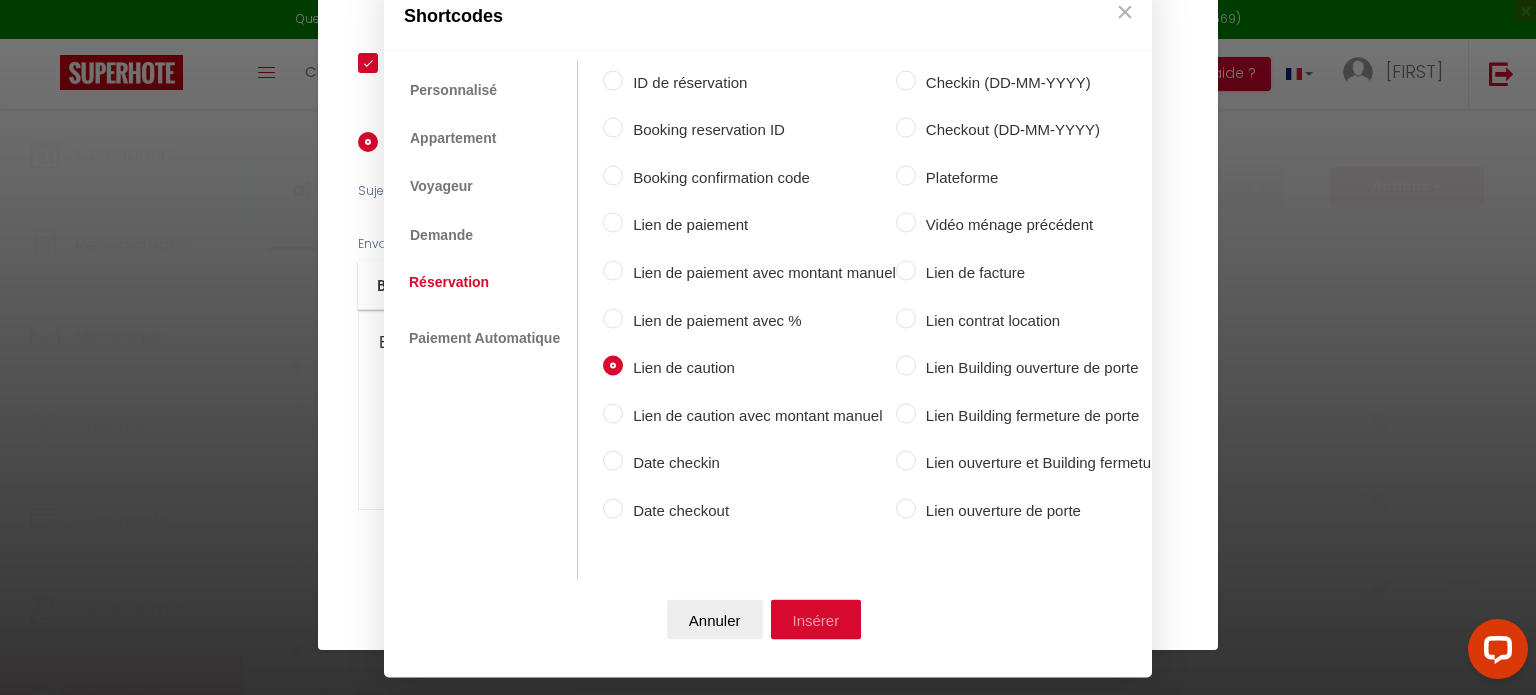 click on "Insérer" at bounding box center (816, 620) 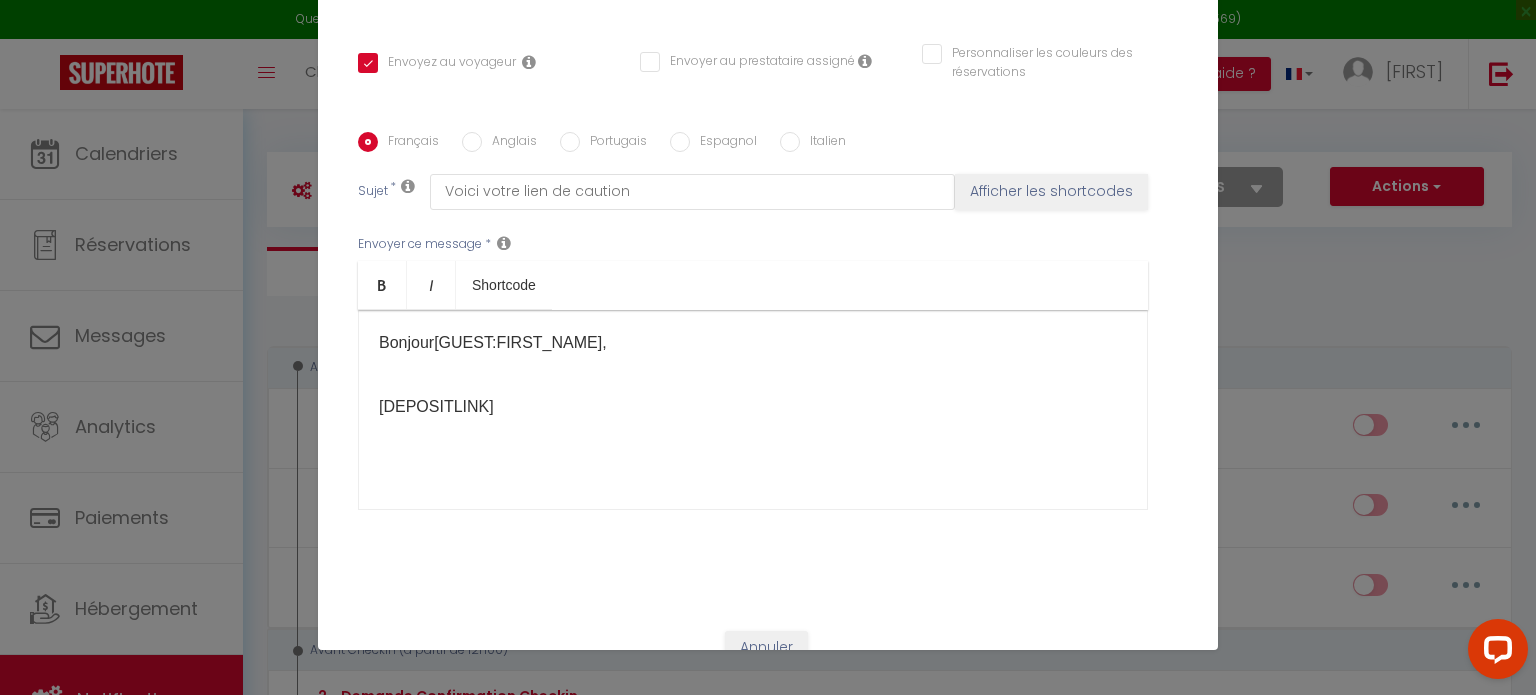 click on "Bonjour  [GUEST:FIRST_NAME], [DEPOSITLINK] ​" at bounding box center (753, 410) 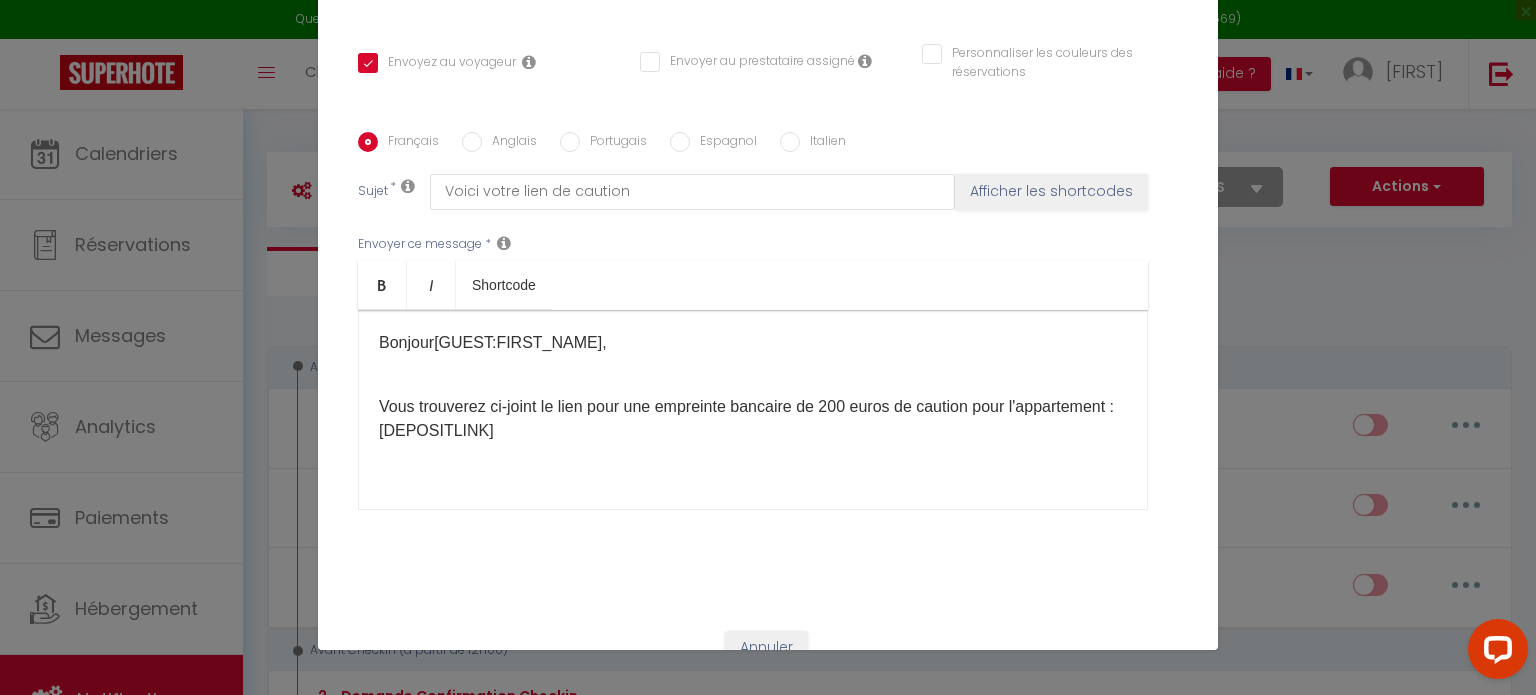 click on "Vous trouverez ci-joint le lien pour une empreinte bancaire de 200 euros de caution pour l'appartement : [DEPOSITLINK] ​" at bounding box center [753, 407] 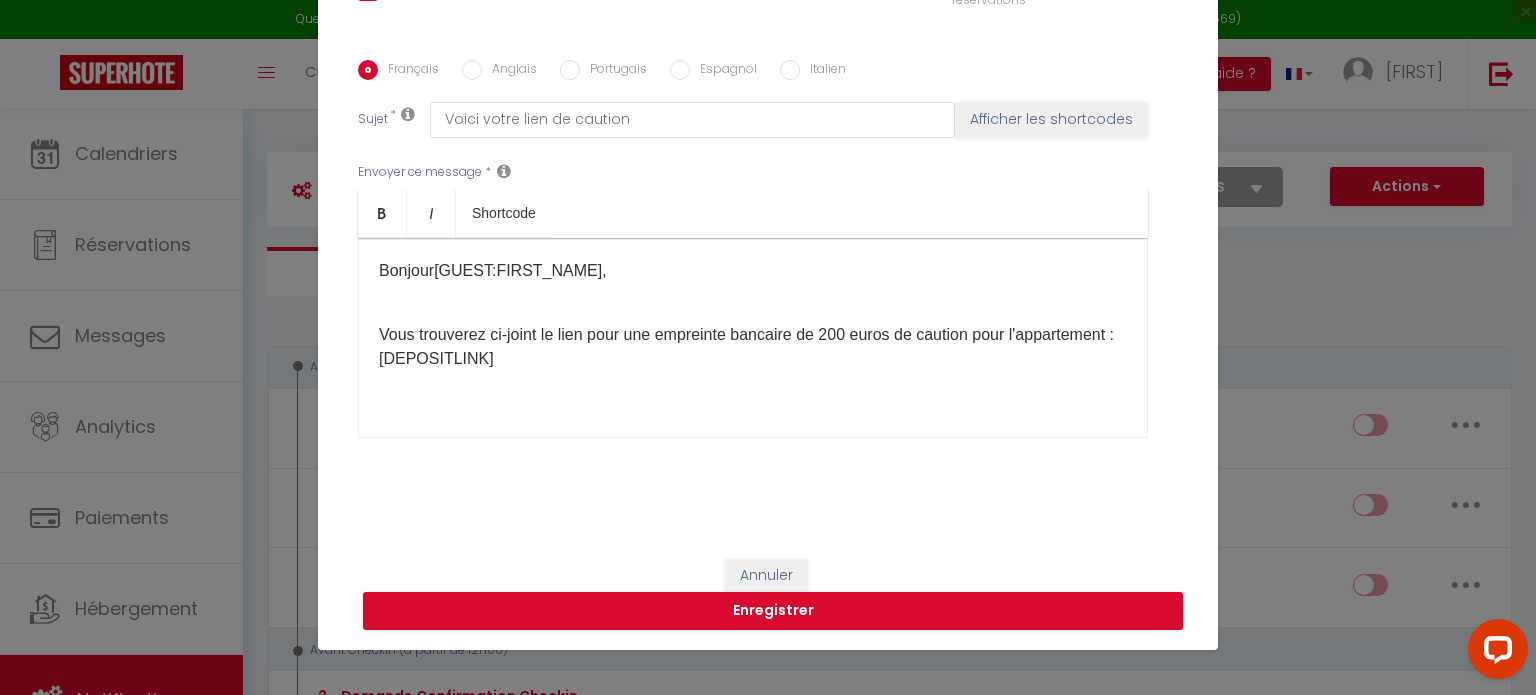scroll, scrollTop: 448, scrollLeft: 0, axis: vertical 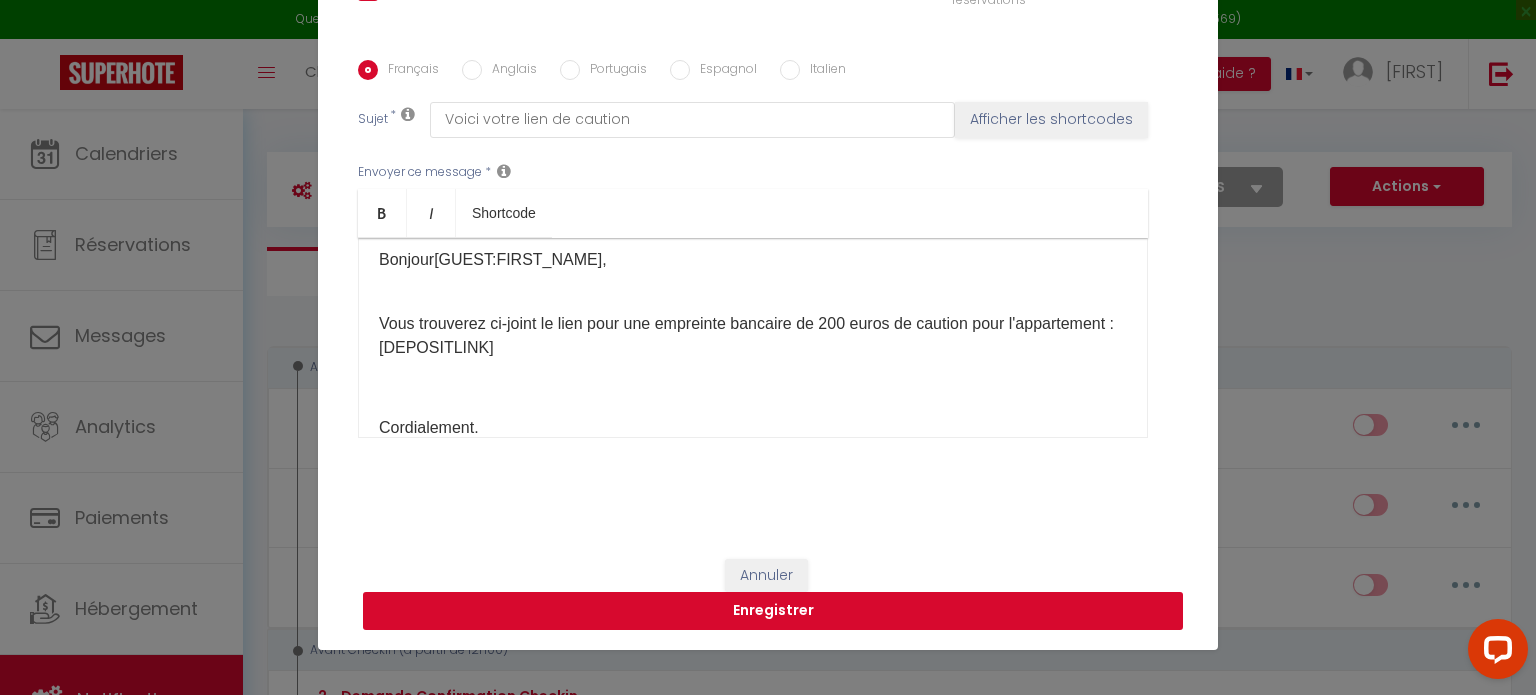 click on "Enregistrer" at bounding box center [773, 611] 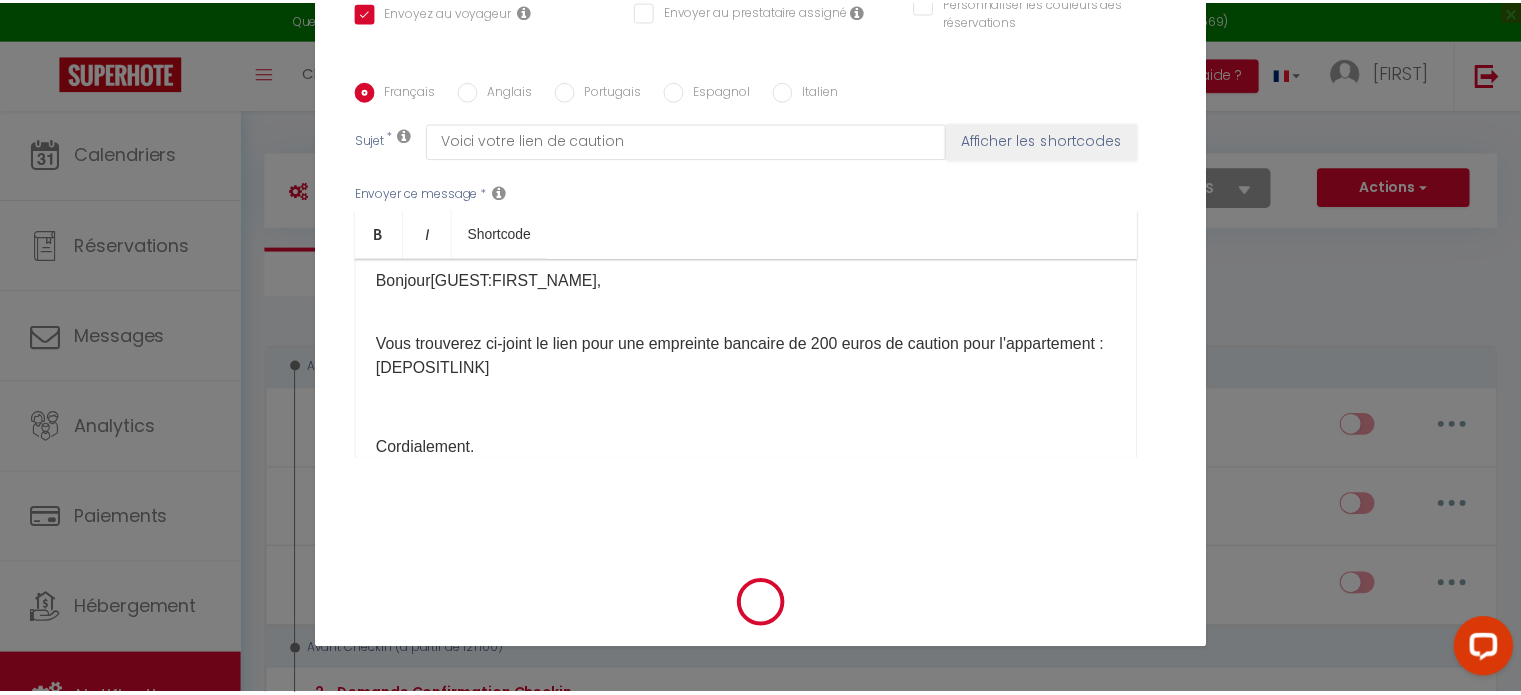 scroll, scrollTop: 427, scrollLeft: 0, axis: vertical 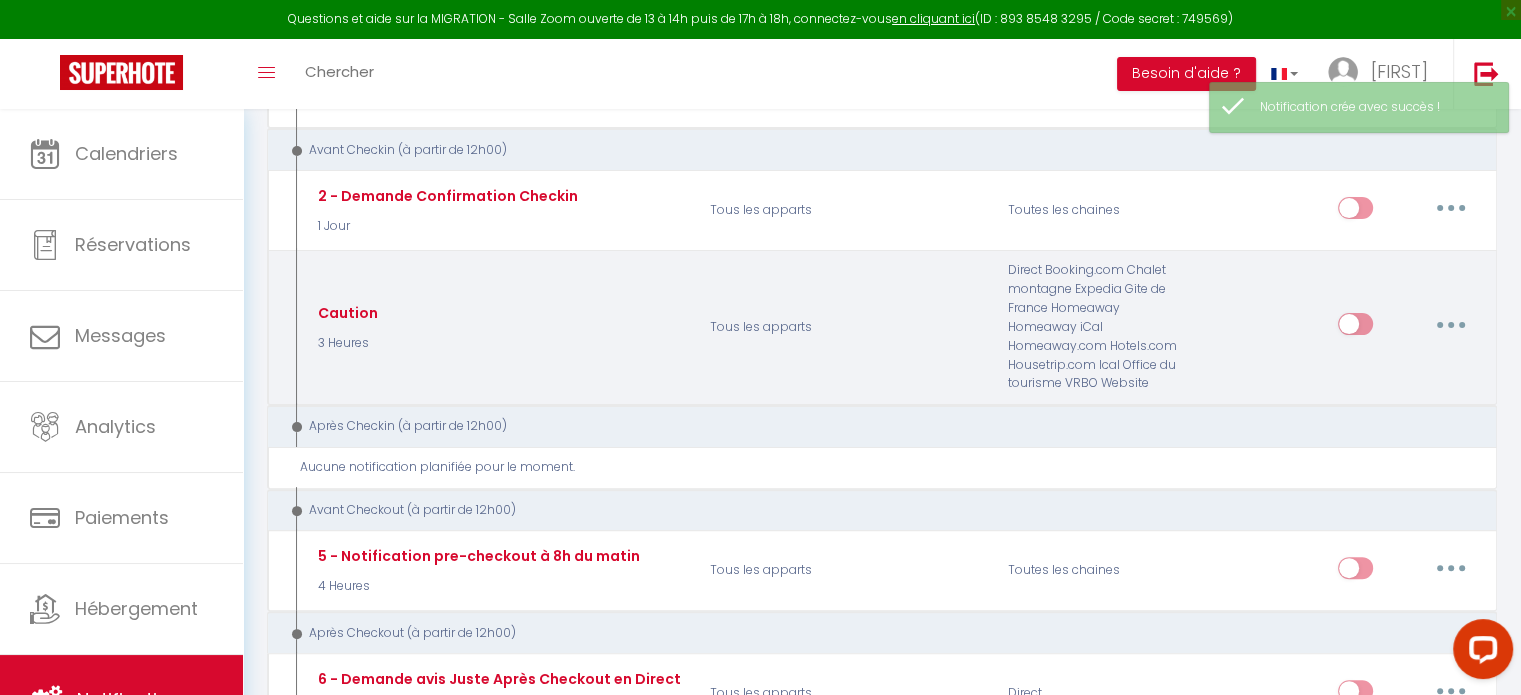 click at bounding box center (1355, 328) 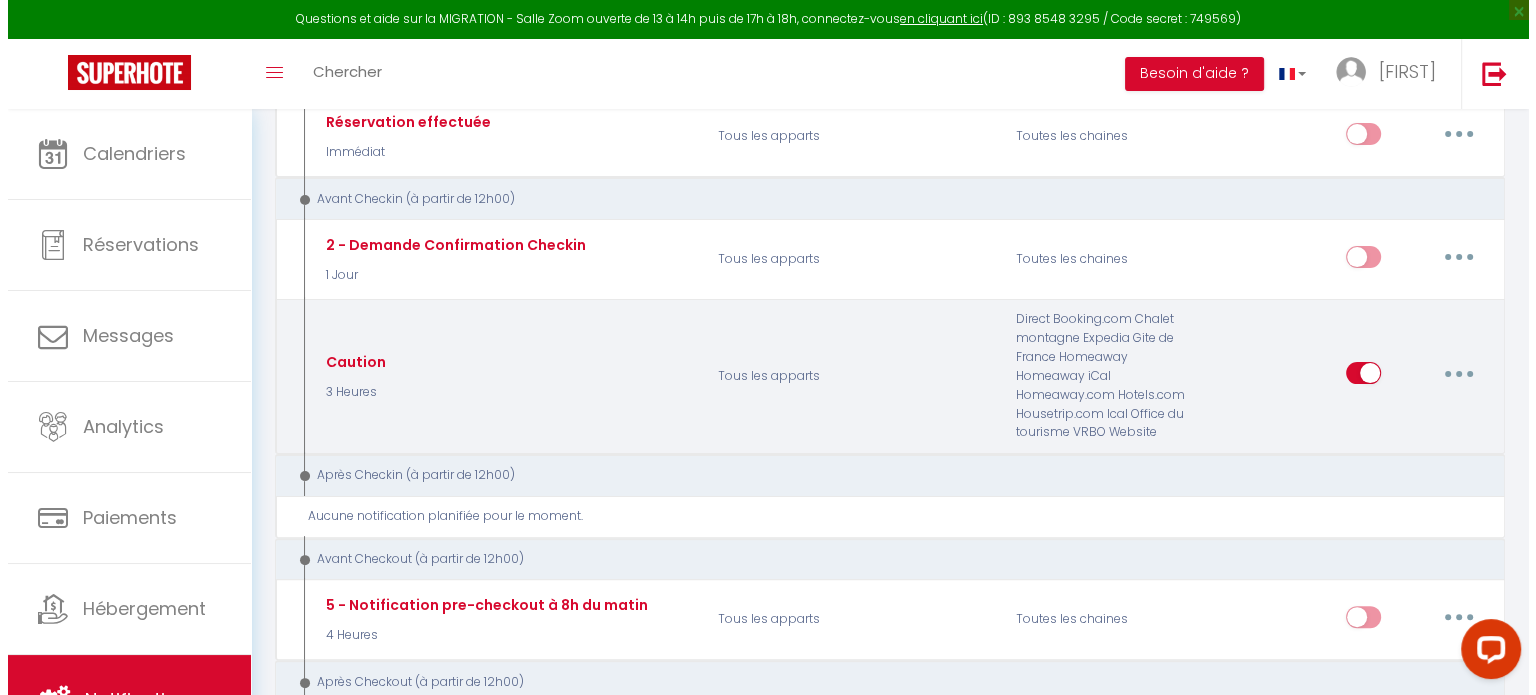 scroll, scrollTop: 500, scrollLeft: 0, axis: vertical 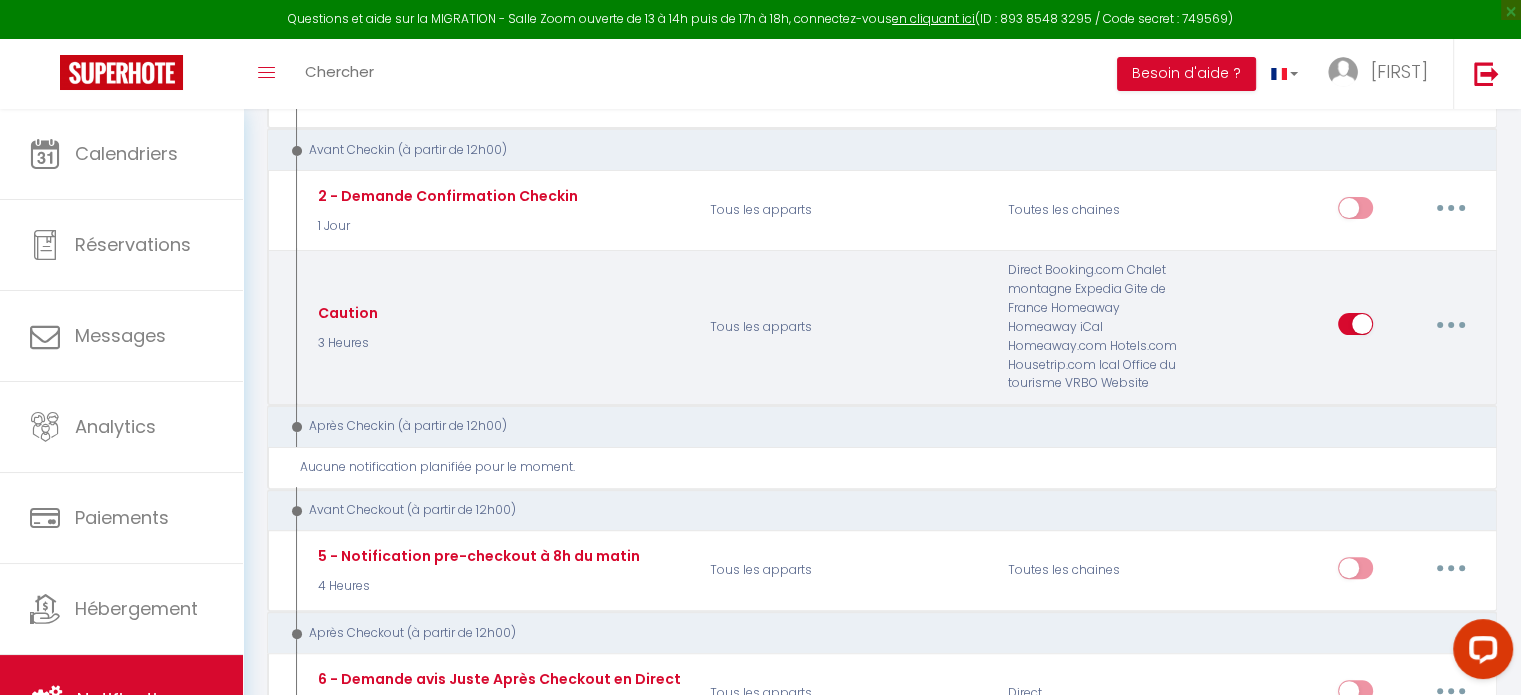 click at bounding box center (1451, 324) 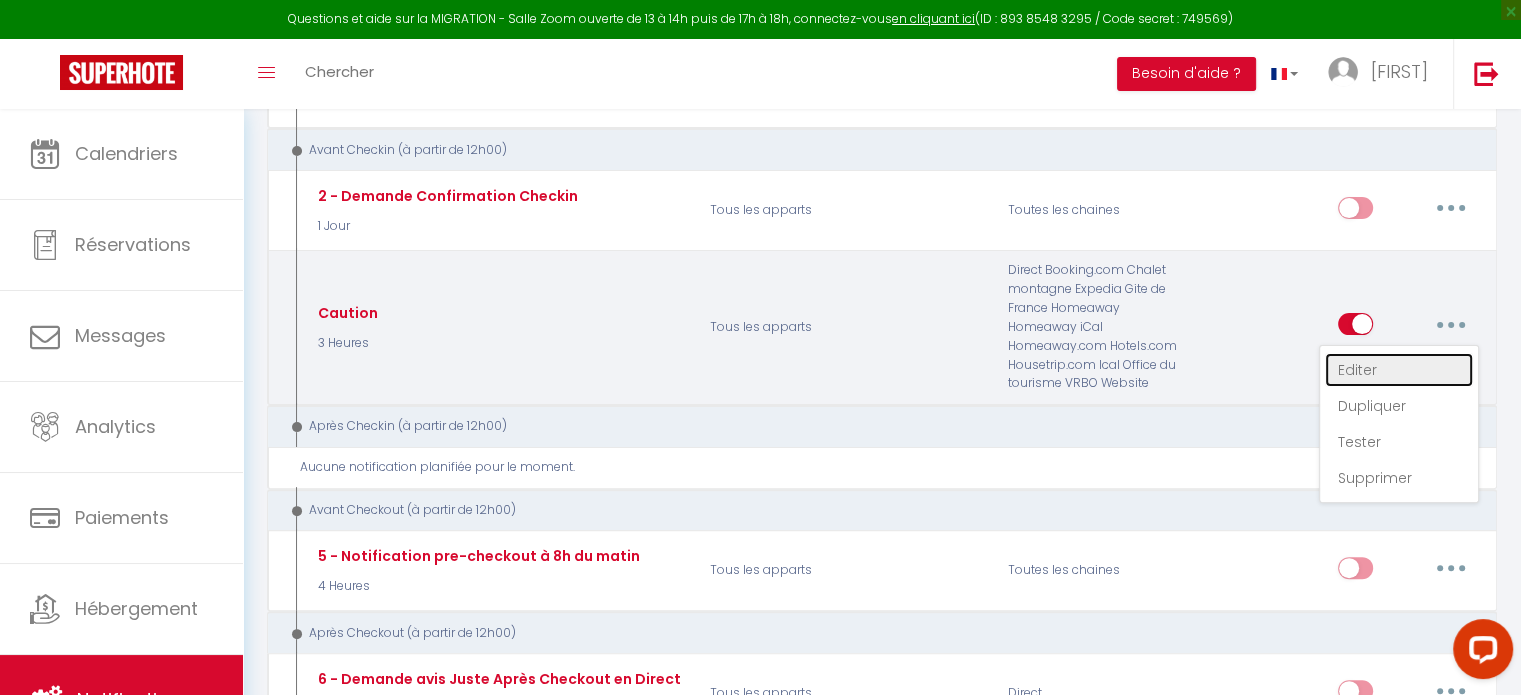 click on "Editer" at bounding box center (1399, 370) 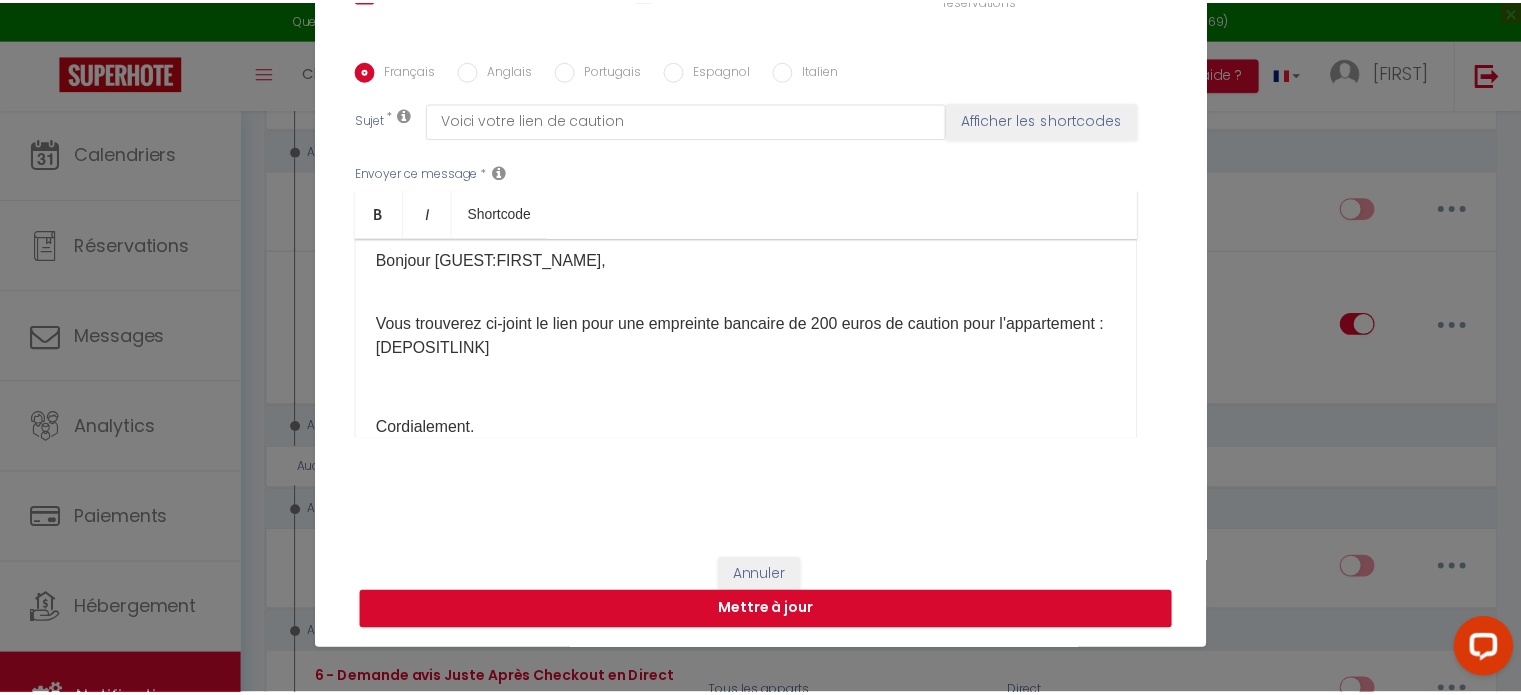 scroll, scrollTop: 448, scrollLeft: 0, axis: vertical 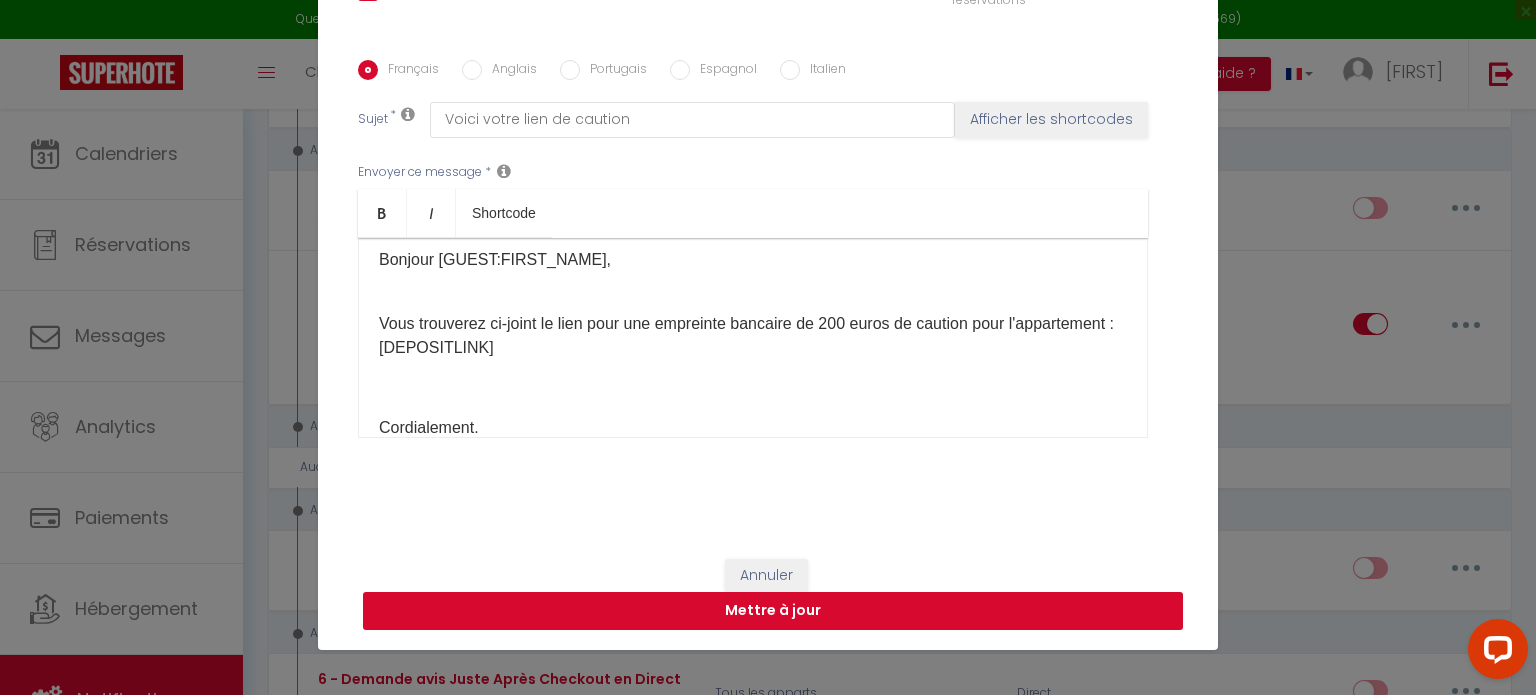 click on "Mettre à jour" at bounding box center [773, 611] 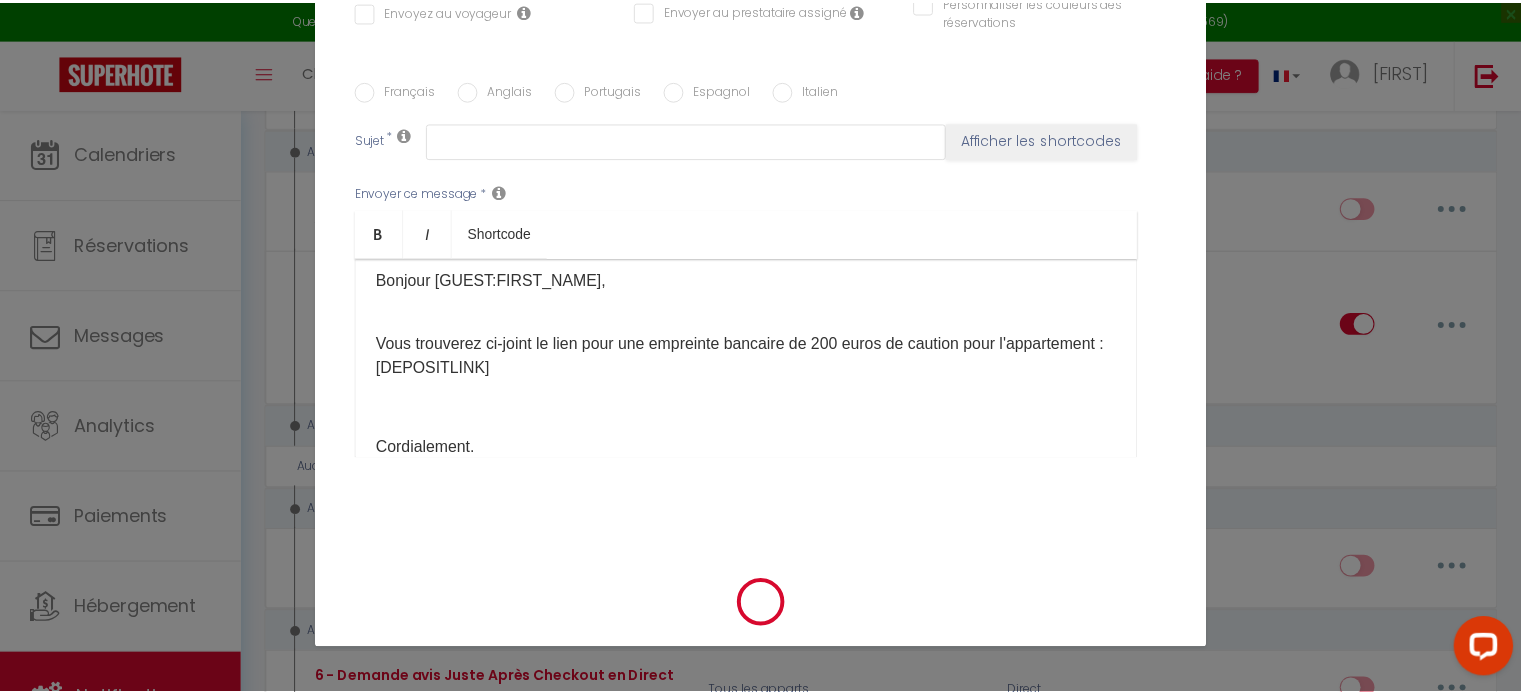 scroll, scrollTop: 0, scrollLeft: 0, axis: both 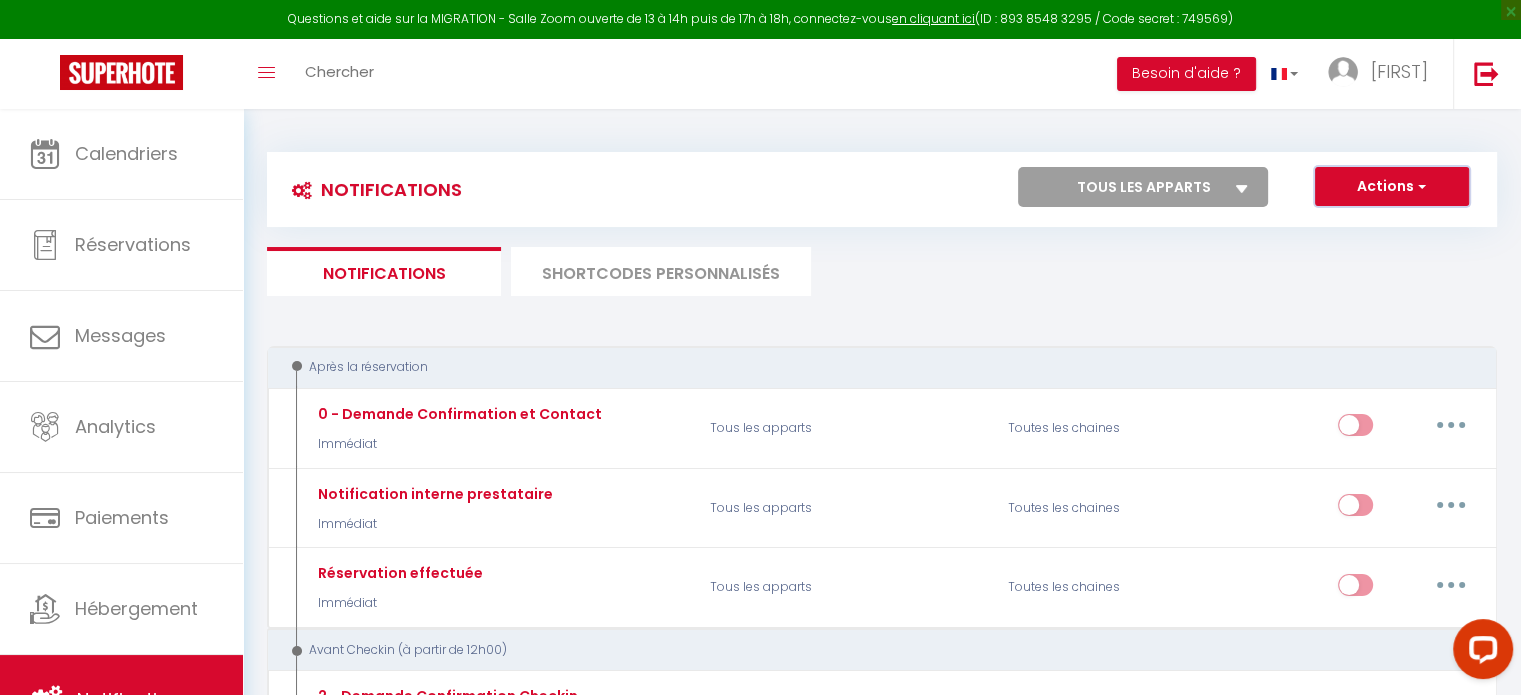 click on "Actions" at bounding box center [1392, 187] 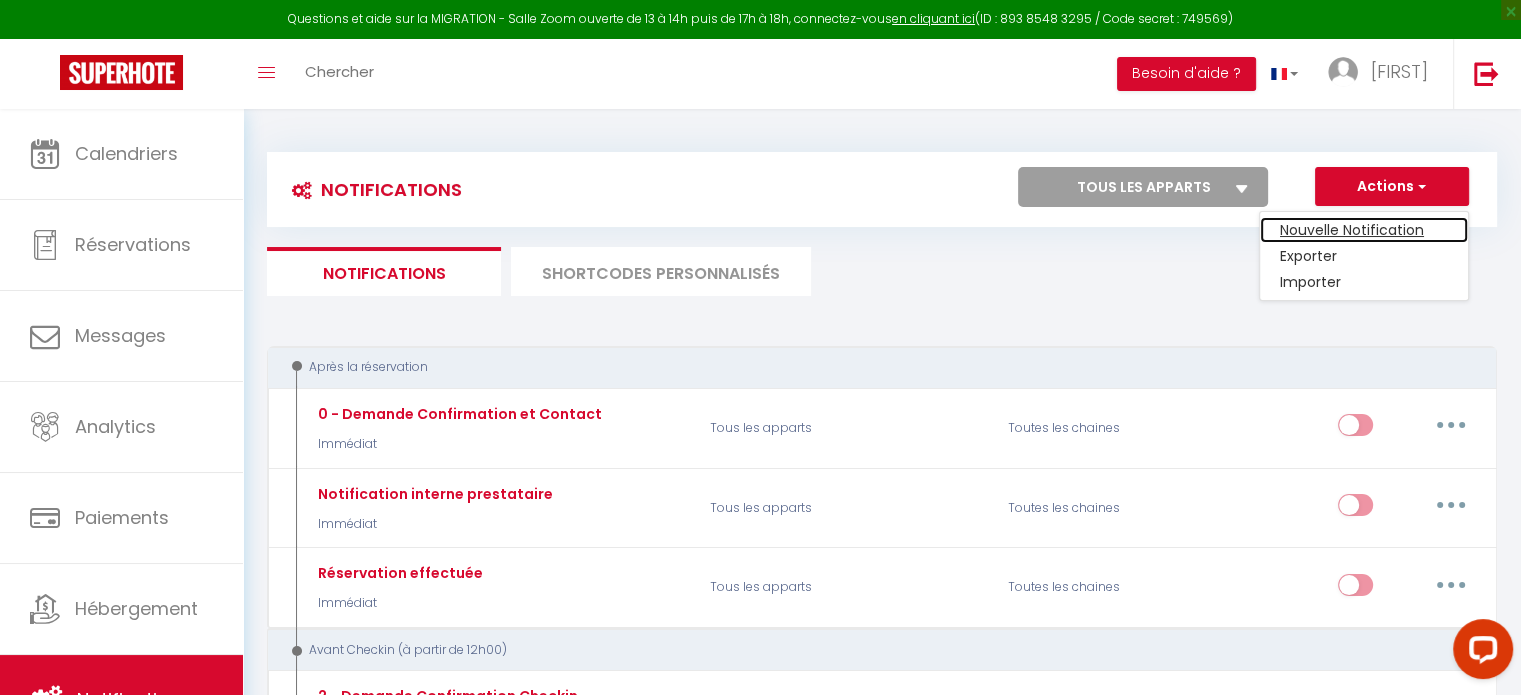 click on "Nouvelle Notification" at bounding box center (1364, 230) 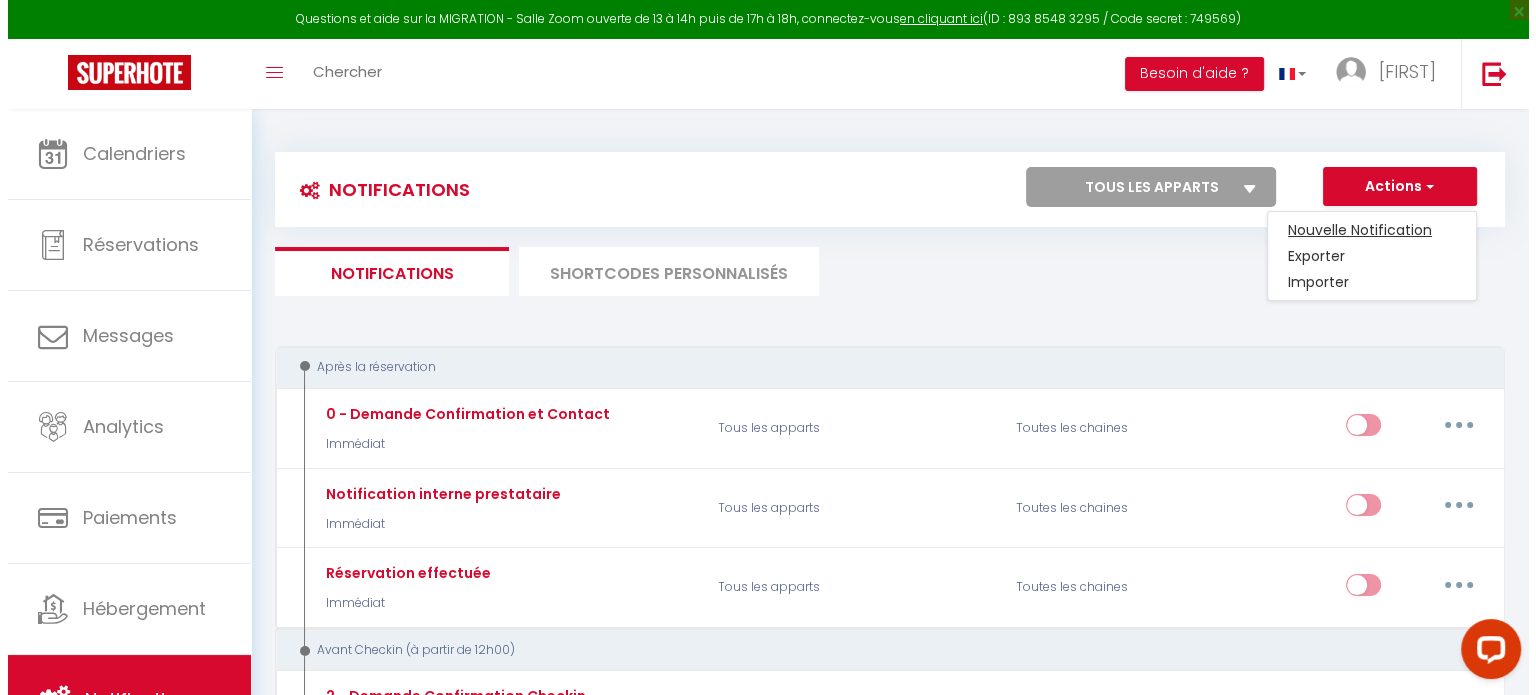 scroll, scrollTop: 0, scrollLeft: 0, axis: both 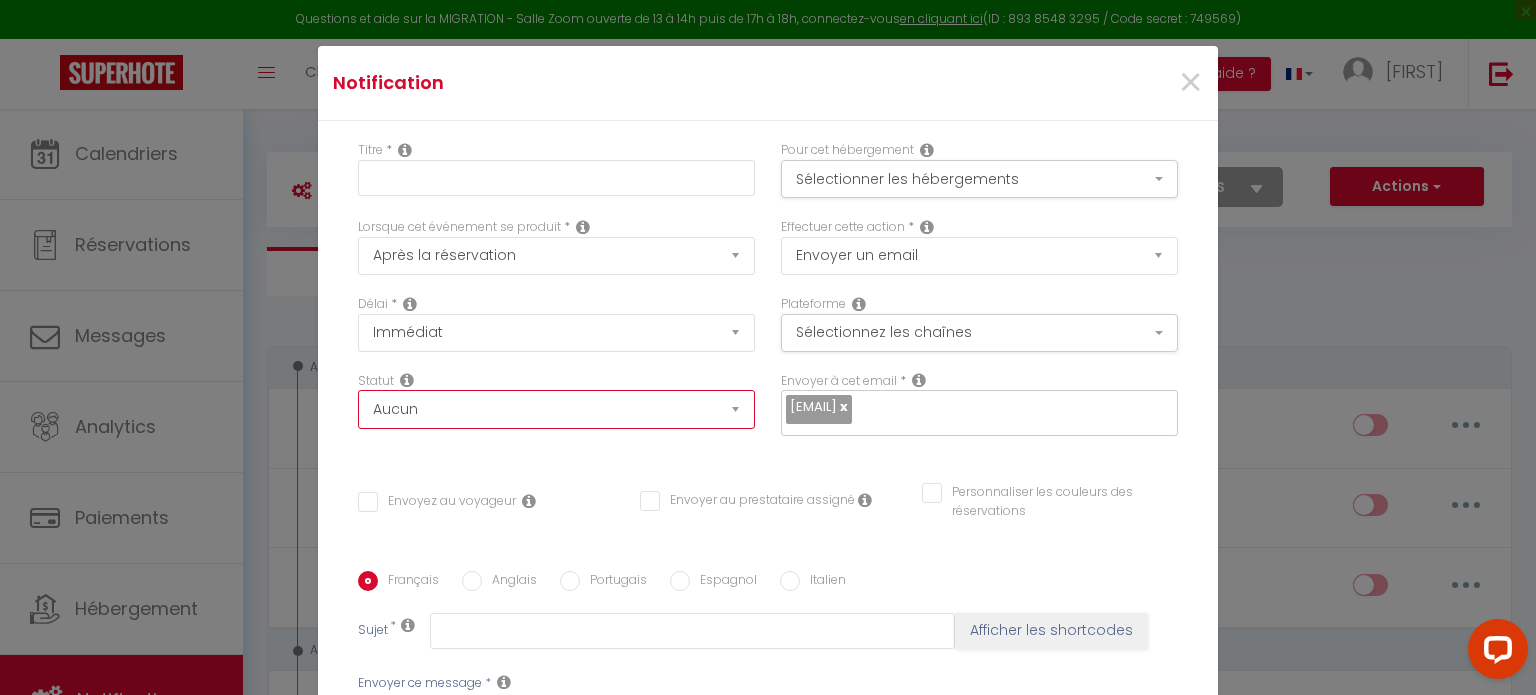 click on "Aucun   Si la réservation est payée   Si réservation non payée   Si la caution a été prise   Si caution non payée" at bounding box center (556, 409) 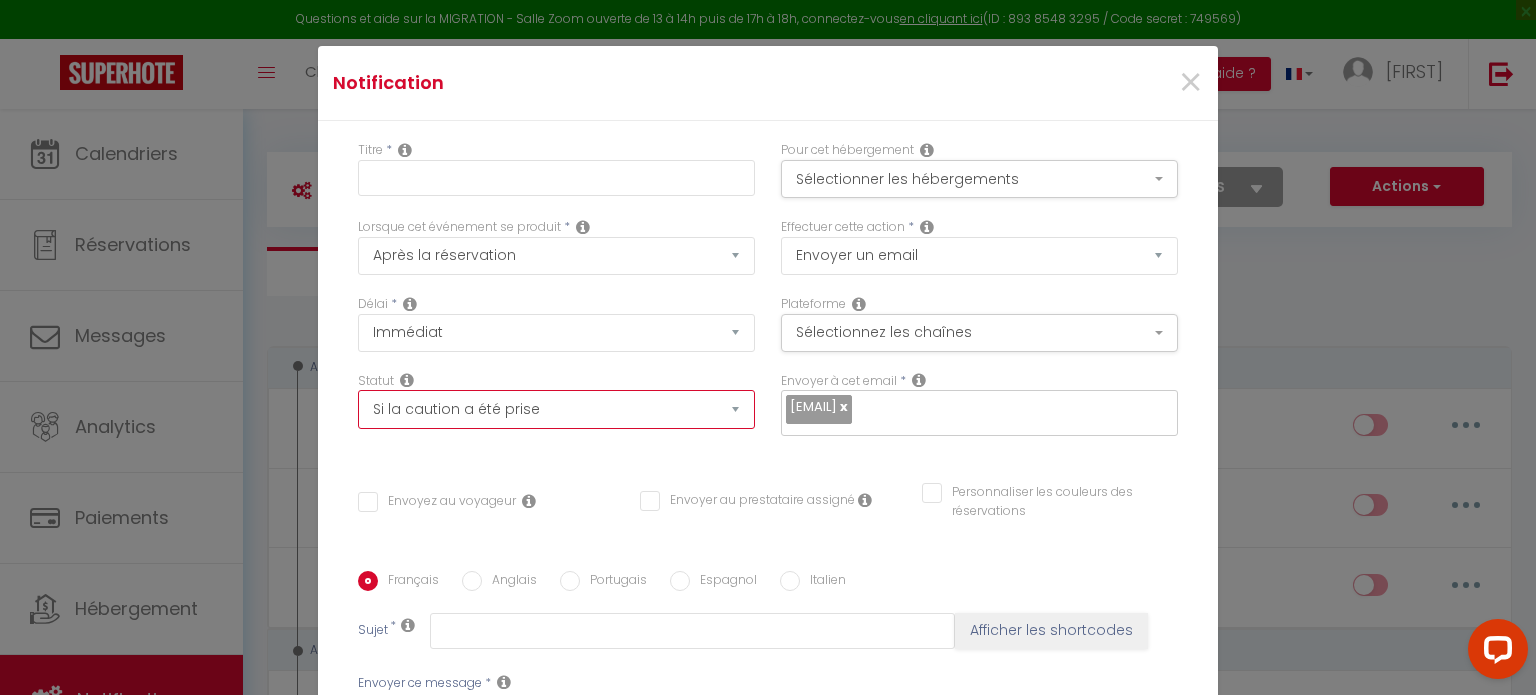 click on "Aucun   Si la réservation est payée   Si réservation non payée   Si la caution a été prise   Si caution non payée" at bounding box center [556, 409] 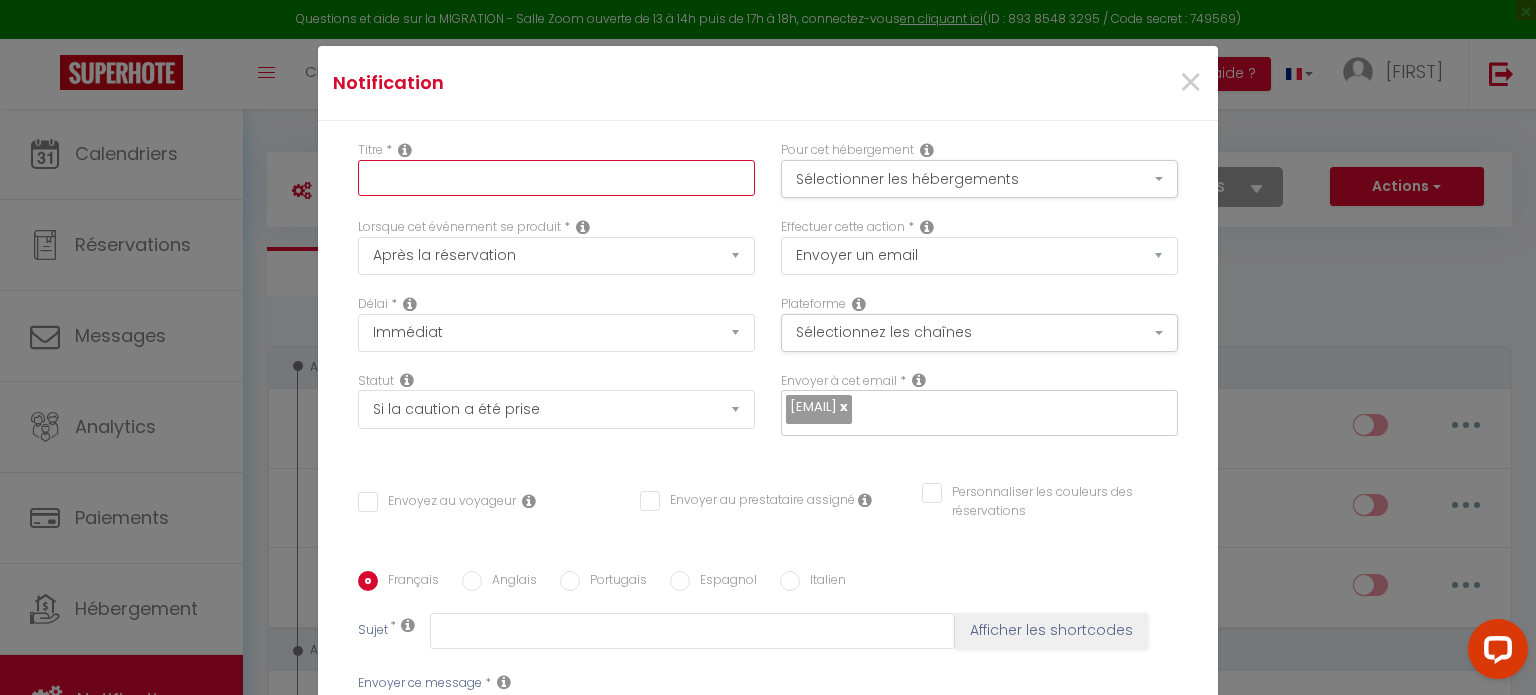 click at bounding box center [556, 178] 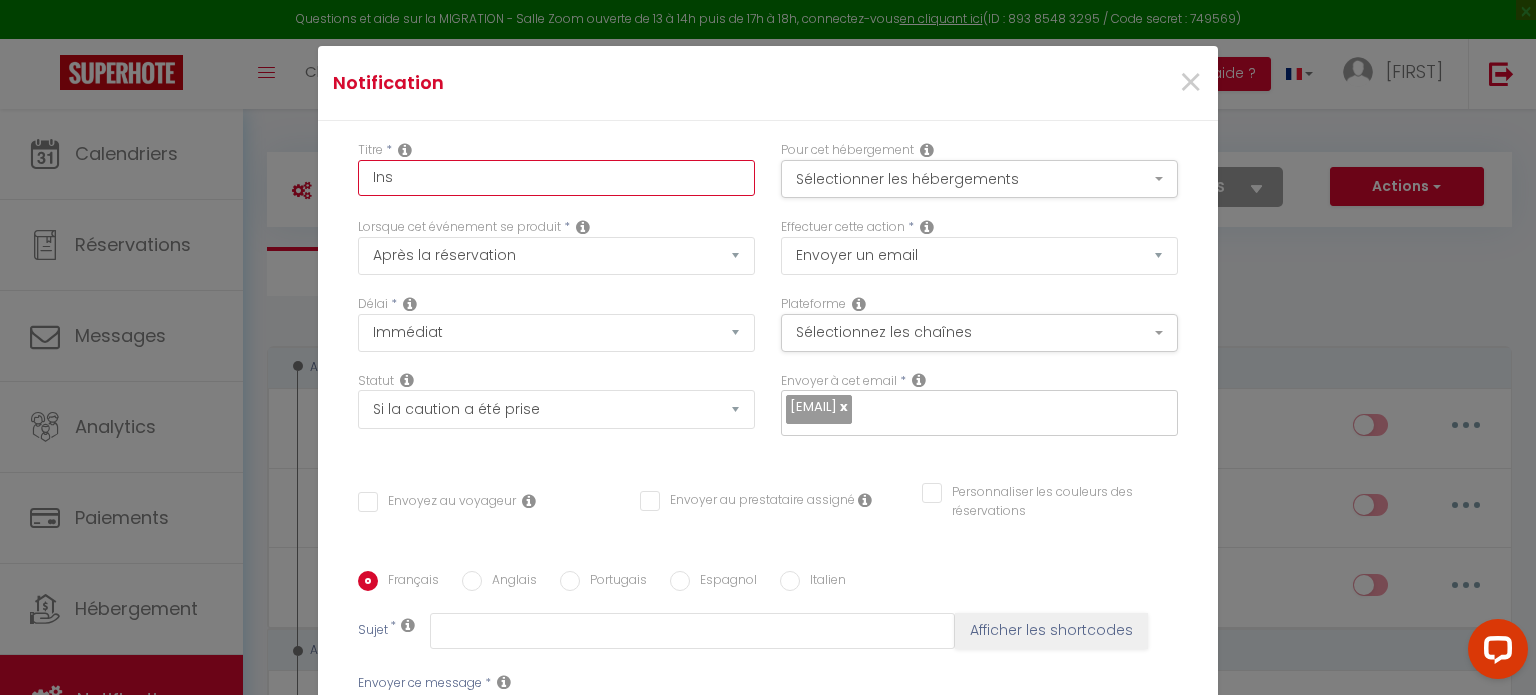 click on "Ins" at bounding box center [556, 178] 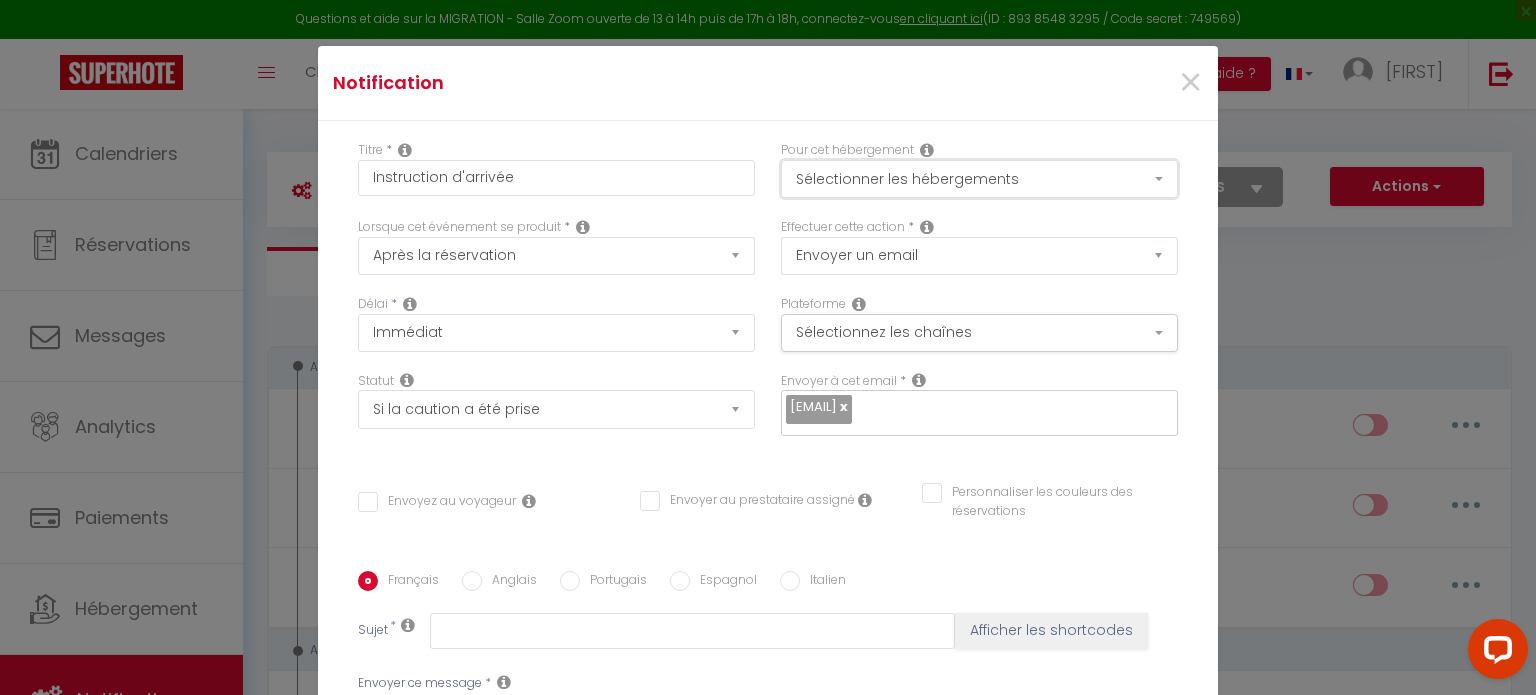 click on "Sélectionner les hébergements" at bounding box center [979, 179] 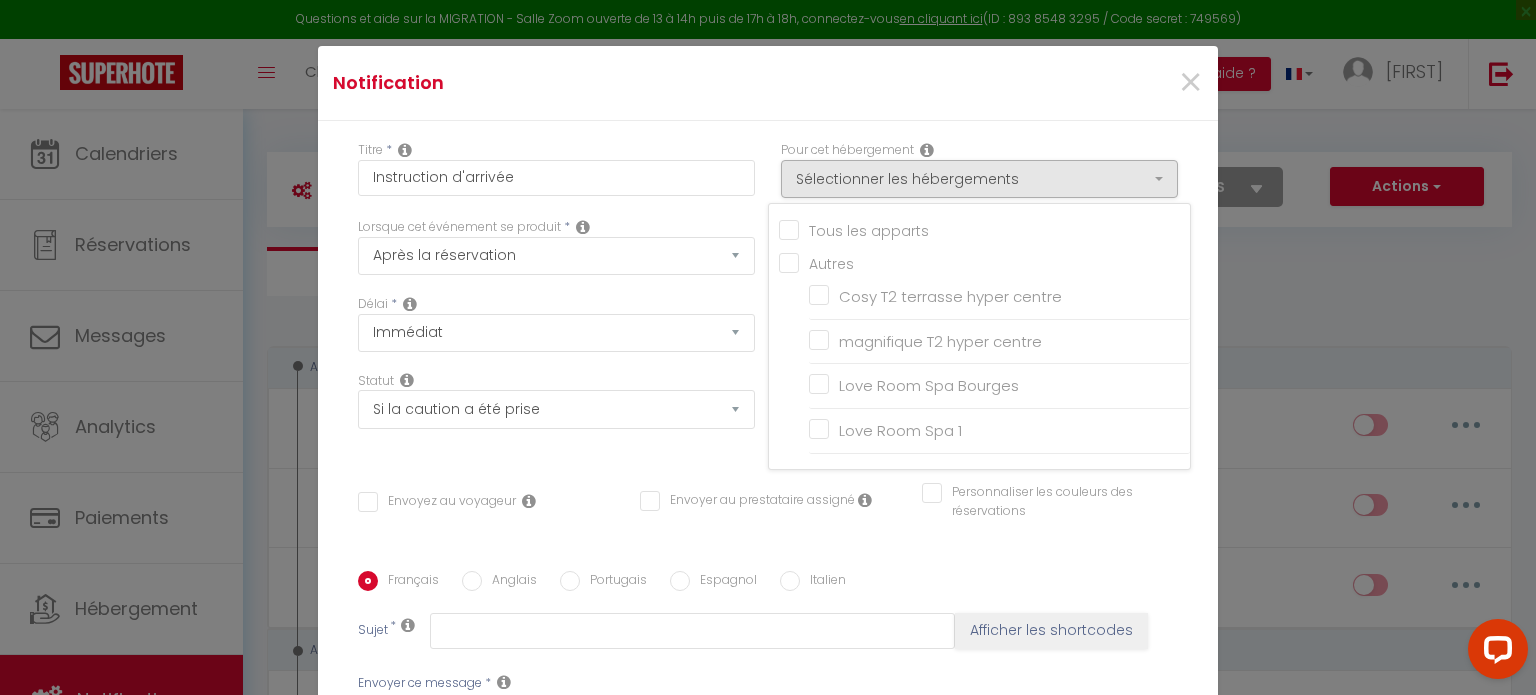 click on "Tous les apparts" at bounding box center (984, 229) 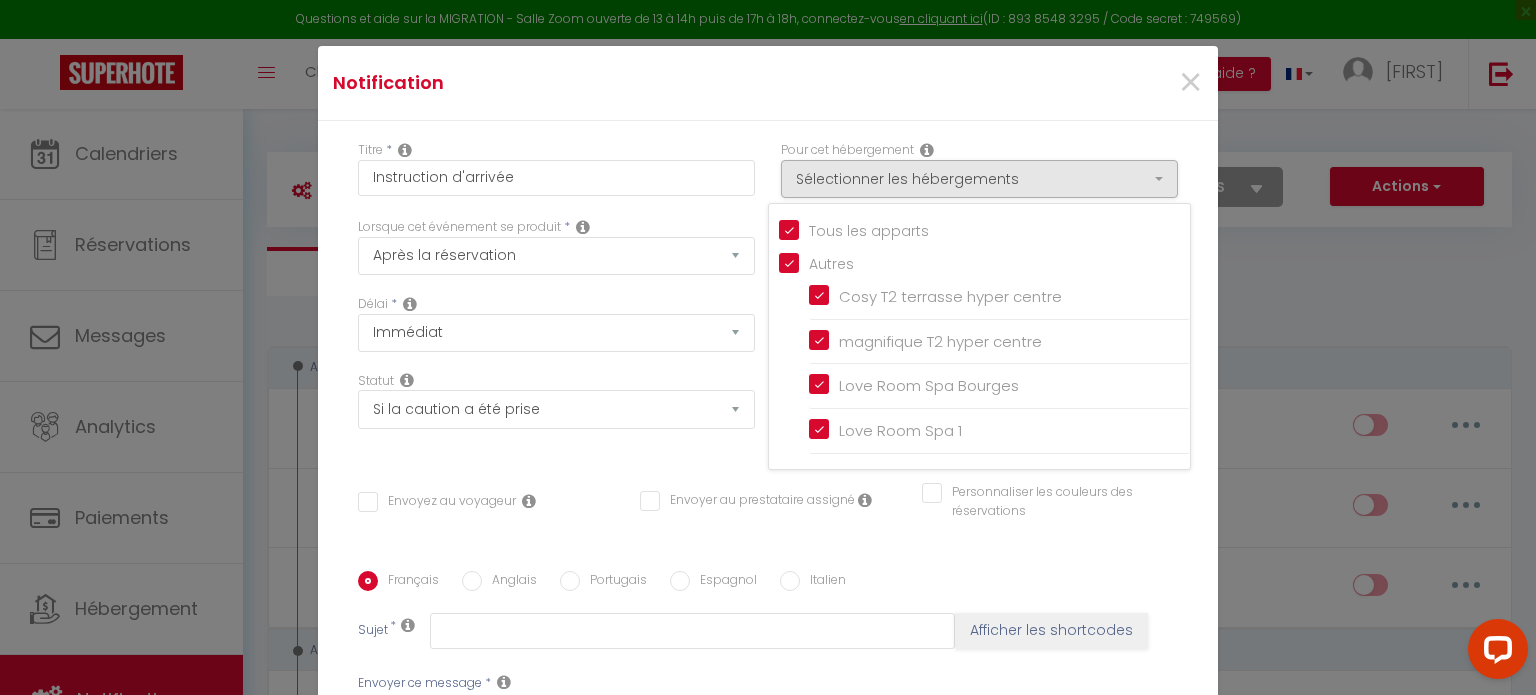 click on "Statut     Aucun   Si la réservation est payée   Si réservation non payée   Si la caution a été prise   Si caution non payée" at bounding box center (556, 414) 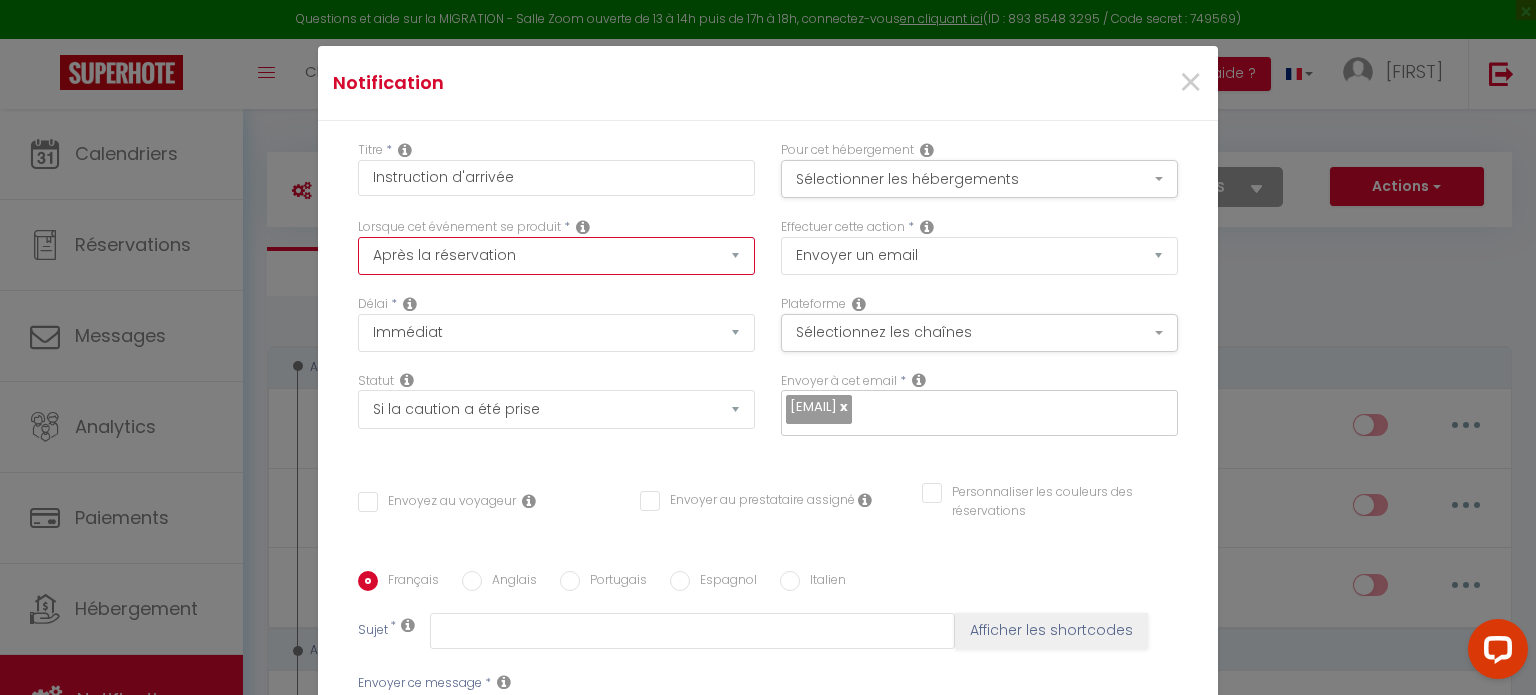 click on "Après la réservation   Avant Checkin (à partir de 12h00)   Après Checkin (à partir de 12h00)   Avant Checkout (à partir de 12h00)   Après Checkout (à partir de 12h00)   Température   Co2   Bruit sonore   Après visualisation lien paiement   Après Paiement Lien KO   Après Caution Lien KO   Après Paiement Automatique KO   Après Caution Automatique KO   Après Visualisation du Contrat   Après Signature du Contrat   Paiement OK   Après soumission formulaire bienvenue   Aprés annulation réservation   Après remboursement automatique   Date spécifique   Après Assignation   Après Désassignation   Après soumission online checkin   Caution OK" at bounding box center (556, 256) 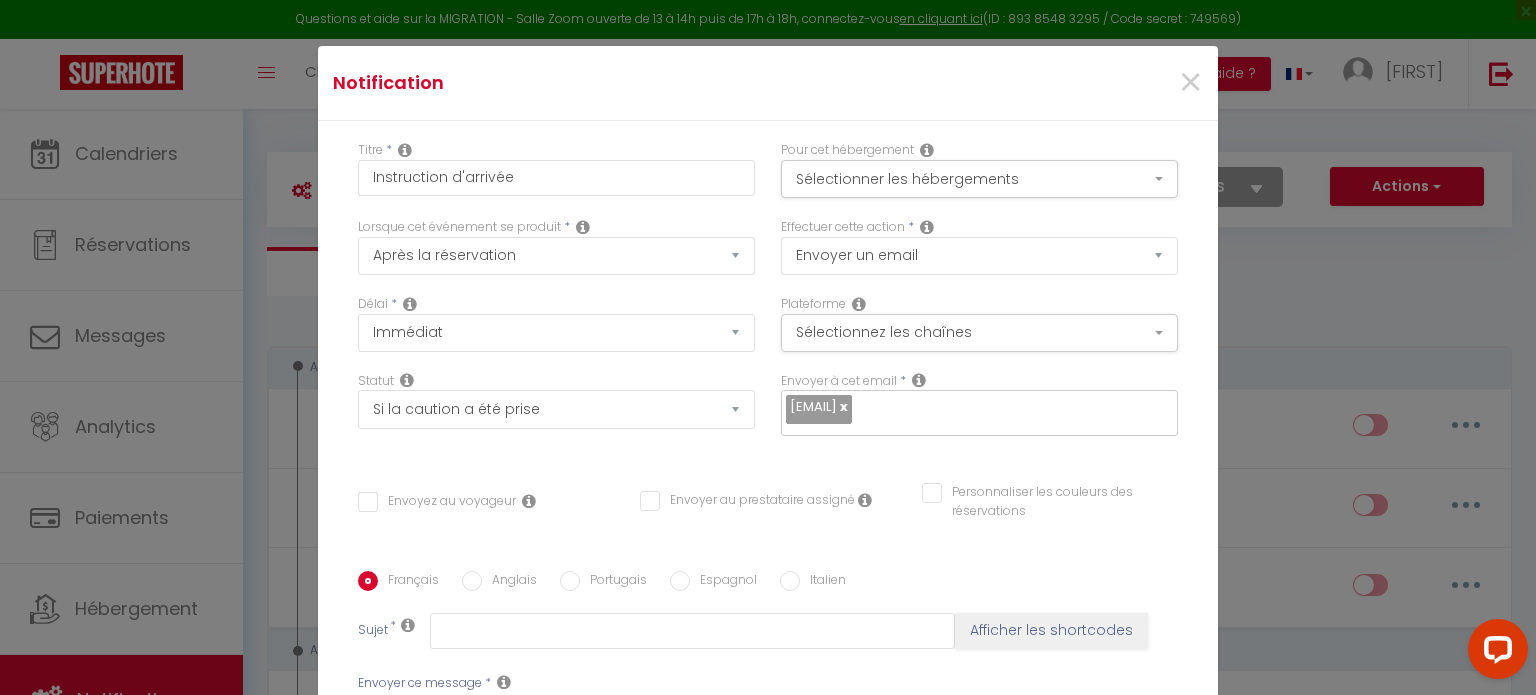 click on "Titre   *     Instruction d'arrivée   Pour cet hébergement
Sélectionner les hébergements
Tous les apparts
Autres
Cosy T2 terrasse hyper centre
magnifique T2 hyper centre
Love Room  Spa Bourges
Love Room Spa  1
Lorsque cet événement se produit   *      Après la réservation   Avant Checkin (à partir de 12h00)   Après Checkin (à partir de 12h00)   Avant Checkout (à partir de 12h00)   Après Checkout (à partir de 12h00)   Température   Co2   Bruit sonore   Après visualisation lien paiement   Après Paiement Lien KO      *" at bounding box center [768, 585] 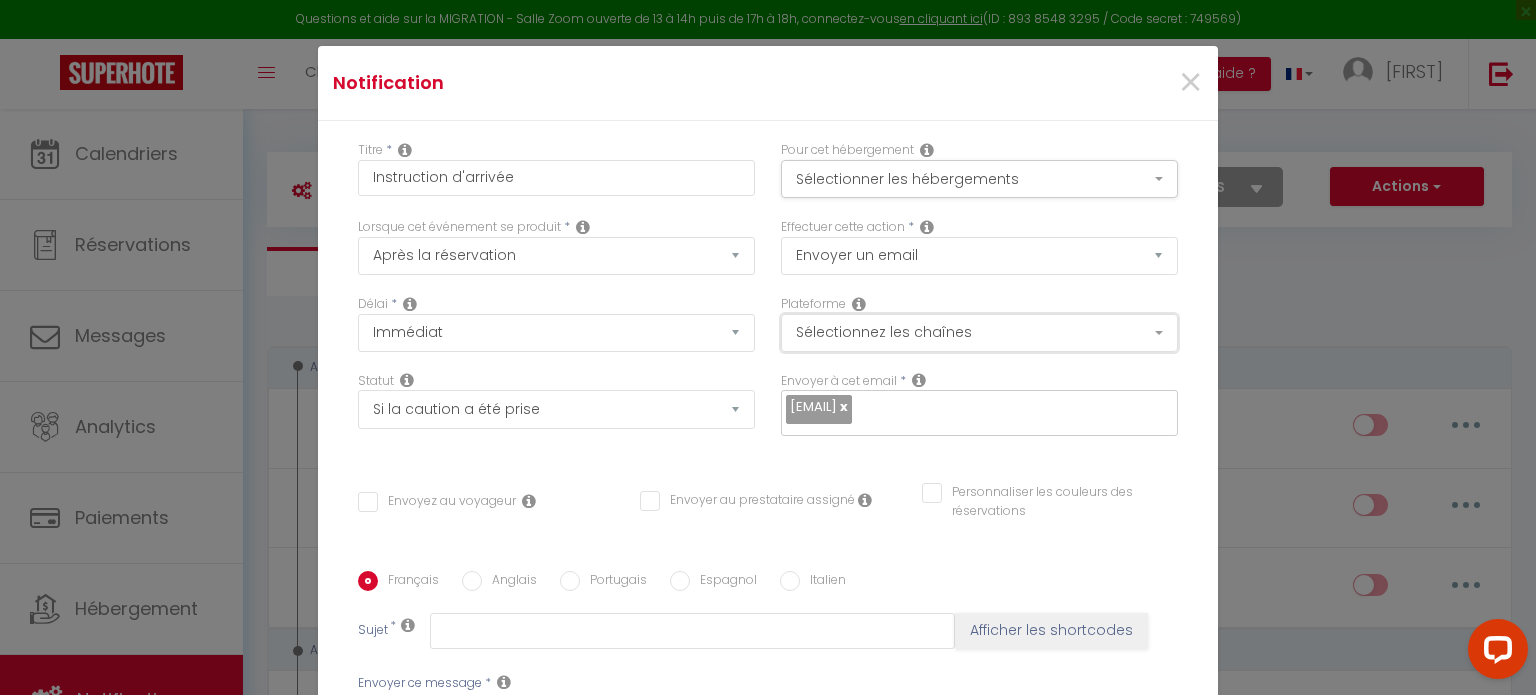 click on "Sélectionnez les chaînes" at bounding box center [979, 333] 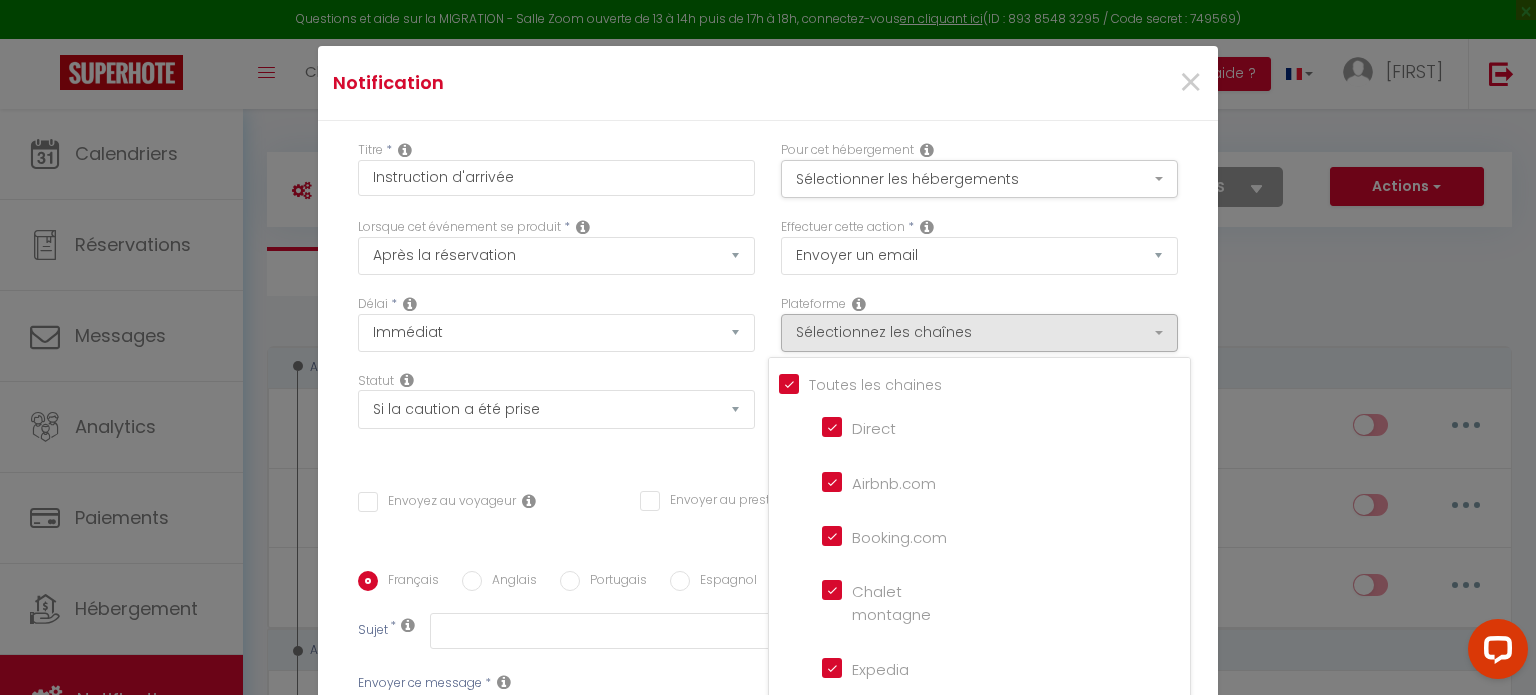 click on "Statut     Aucun   Si la réservation est payée   Si réservation non payée   Si la caution a été prise   Si caution non payée" at bounding box center [556, 414] 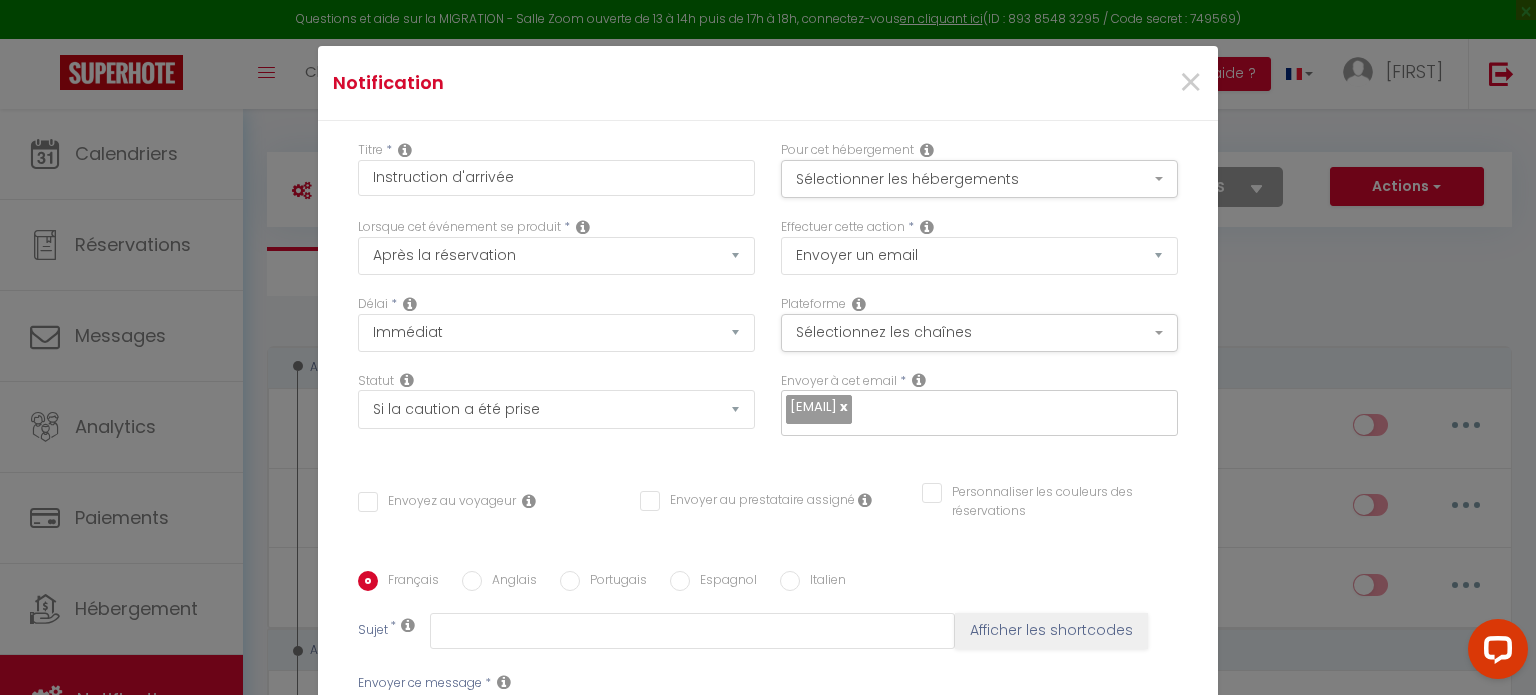 click on "Lorsque cet événement se produit   *      Après la réservation   Avant Checkin (à partir de 12h00)   Après Checkin (à partir de 12h00)   Avant Checkout (à partir de 12h00)   Après Checkout (à partir de 12h00)   Température   Co2   Bruit sonore   Après visualisation lien paiement   Après Paiement Lien KO   Après Caution Lien KO   Après Paiement Automatique KO   Après Caution Automatique KO   Après Visualisation du Contrat   Après Signature du Contrat   Paiement OK   Après soumission formulaire bienvenue   Aprés annulation réservation   Après remboursement automatique   Date spécifique   Après Assignation   Après Désassignation   Après soumission online checkin   Caution OK" at bounding box center [556, 246] 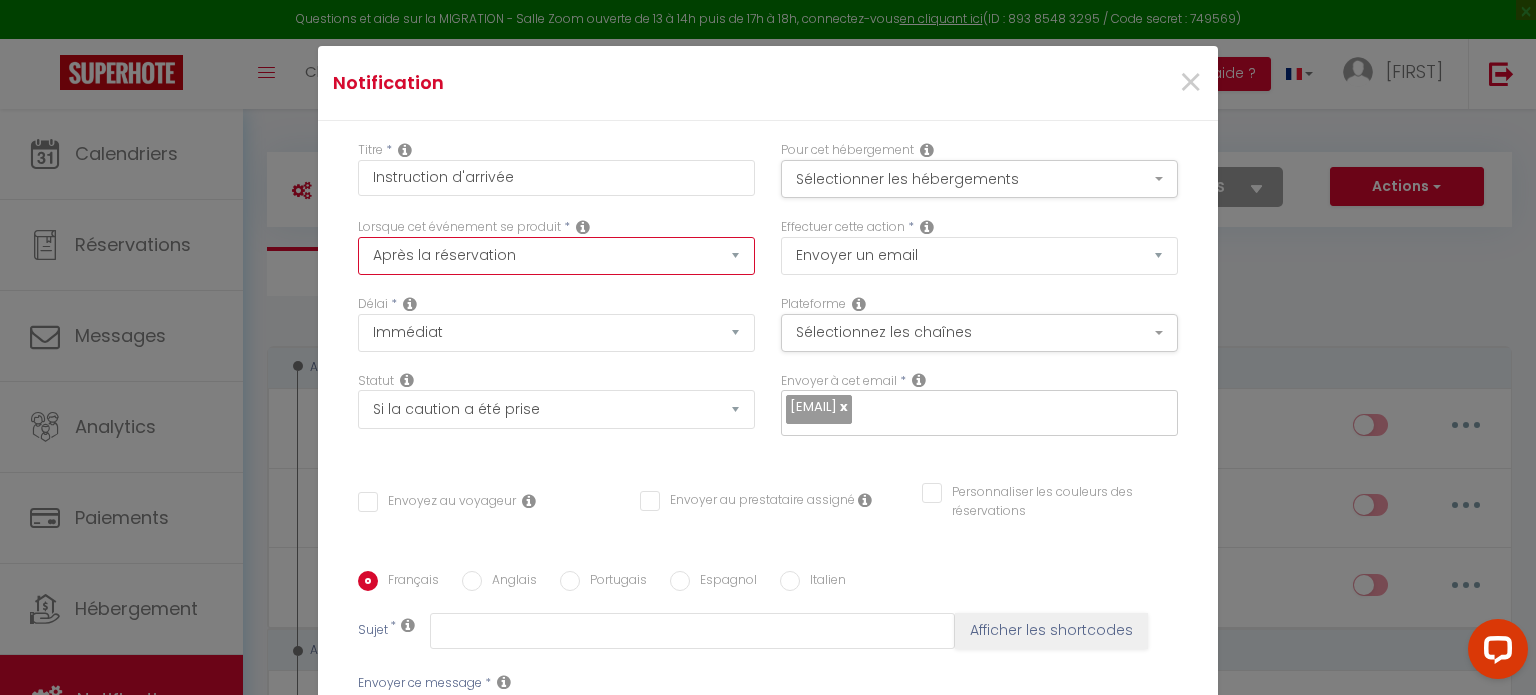 click on "Après la réservation   Avant Checkin (à partir de 12h00)   Après Checkin (à partir de 12h00)   Avant Checkout (à partir de 12h00)   Après Checkout (à partir de 12h00)   Température   Co2   Bruit sonore   Après visualisation lien paiement   Après Paiement Lien KO   Après Caution Lien KO   Après Paiement Automatique KO   Après Caution Automatique KO   Après Visualisation du Contrat   Après Signature du Contrat   Paiement OK   Après soumission formulaire bienvenue   Aprés annulation réservation   Après remboursement automatique   Date spécifique   Après Assignation   Après Désassignation   Après soumission online checkin   Caution OK" at bounding box center (556, 256) 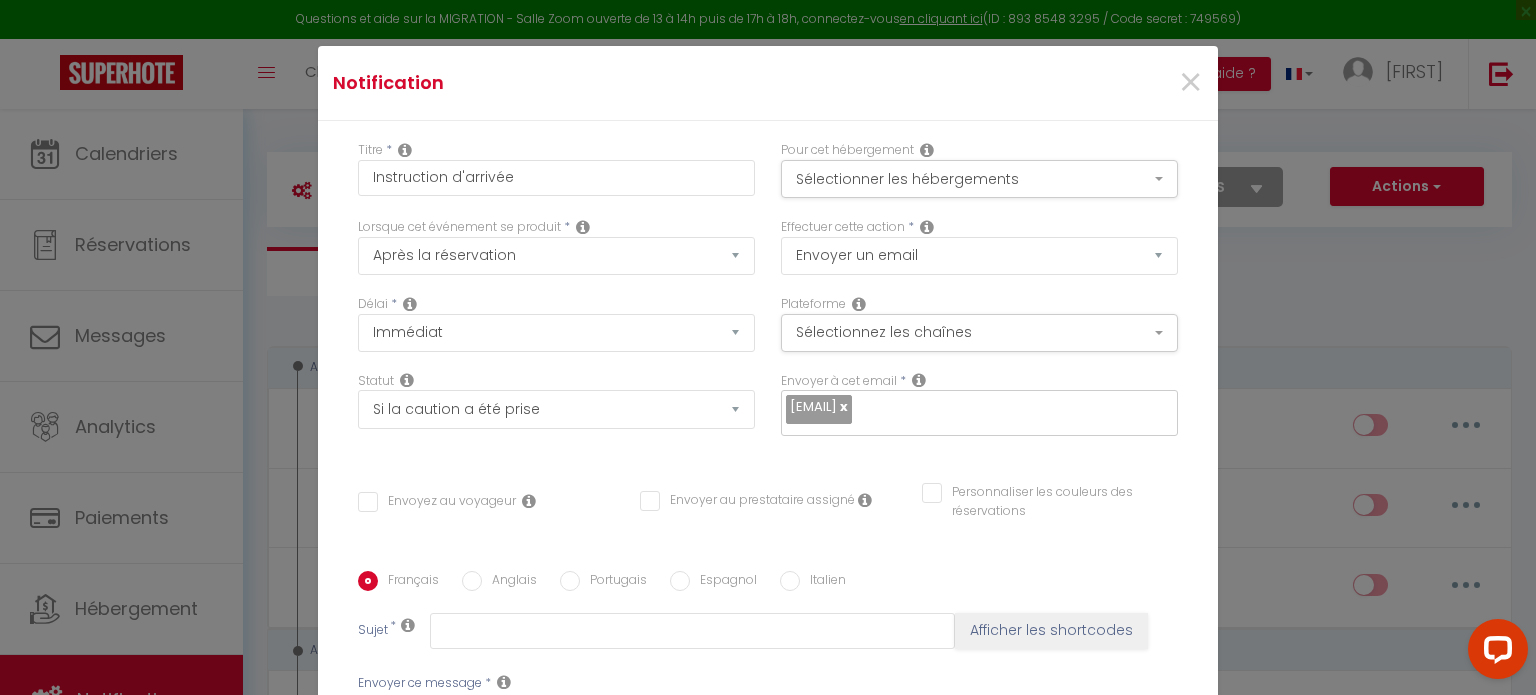 click on "Délai   *     Immédiat + 10 Minutes + 1 Heure + 2 Heures + 3 Heures + 4 Heures + 5 Heures + 6 Heures + 7 Heures + 8 Heures + 9 Heures + 10 Heures + 11 Heures + 12 Heures + 13 Heures + 14 Heures + 15 Heures + 16 Heures + 17 Heures + 18 Heures + 19 Heures + 20 Heures + 21 Heures + 22 Heures + 23 Heures   + 1 Jour + 2 Jours + 3 Jours + 4 Jours + 5 Jours + 6 Jours + 7 Jours + 8 Jours + 9 Jours + 10 Jours + 11 Jours + 12 Jours + 13 Jours + 14 Jours + 15 Jours + 16 Jours + 17 Jours + 18 Jours + 19 Jours + 20 Jours + 21 Jours + 22 Jours + 23 Jours + 24 Jours + 25 Jours + 26 Jours + 27 Jours + 28 Jours + 29 Jours + 30 Jours + 31 Jours + 32 Jours + 33 Jours + 34 Jours + 35 Jours + 36 Jours + 37 Jours + 38 Jours + 39 Jours + 40 Jours + 41 Jours + 42 Jours + 43 Jours + 44 Jours + 45 Jours + 46 Jours + 47 Jours + 48 Jours + 49 Jours + 50 Jours + 51 Jours + 52 Jours + 53 Jours + 54 Jours + 55 Jours + 56 Jours + 57 Jours + 58 Jours + 59 Jours + 60 Jours + 61 Jours + 62 Jours + 63 Jours + 64 Jours + 65 Jours + 66 Jours" at bounding box center [556, 323] 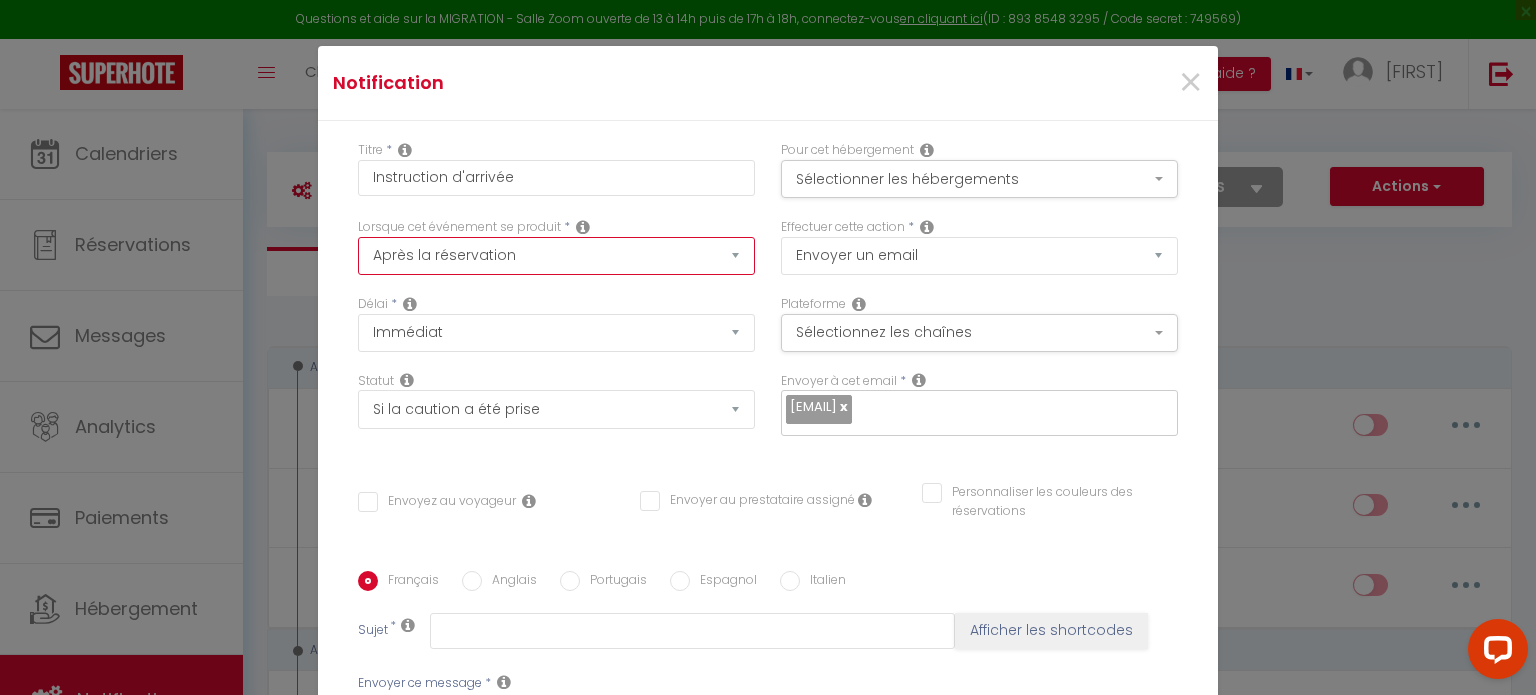 click on "Après la réservation   Avant Checkin (à partir de 12h00)   Après Checkin (à partir de 12h00)   Avant Checkout (à partir de 12h00)   Après Checkout (à partir de 12h00)   Température   Co2   Bruit sonore   Après visualisation lien paiement   Après Paiement Lien KO   Après Caution Lien KO   Après Paiement Automatique KO   Après Caution Automatique KO   Après Visualisation du Contrat   Après Signature du Contrat   Paiement OK   Après soumission formulaire bienvenue   Aprés annulation réservation   Après remboursement automatique   Date spécifique   Après Assignation   Après Désassignation   Après soumission online checkin   Caution OK" at bounding box center [556, 256] 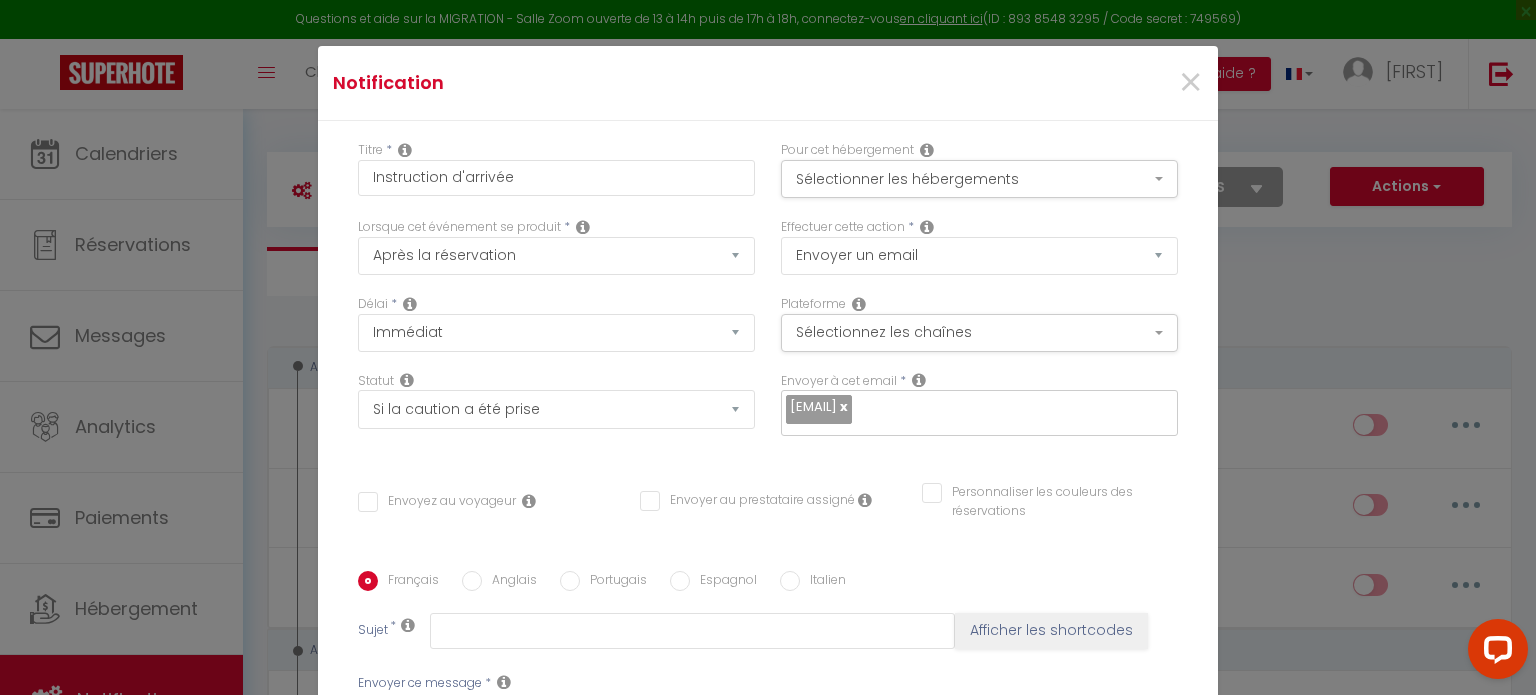 click on "Titre   *     Instruction d'arrivée   Pour cet hébergement
Sélectionner les hébergements
Tous les apparts
Autres
Cosy T2 terrasse hyper centre
magnifique T2 hyper centre
Love Room  Spa Bourges
Love Room Spa  1
Lorsque cet événement se produit   *      Après la réservation   Avant Checkin (à partir de 12h00)   Après Checkin (à partir de 12h00)   Avant Checkout (à partir de 12h00)   Après Checkout (à partir de 12h00)   Température   Co2   Bruit sonore   Après visualisation lien paiement   Après Paiement Lien KO      *" at bounding box center [768, 585] 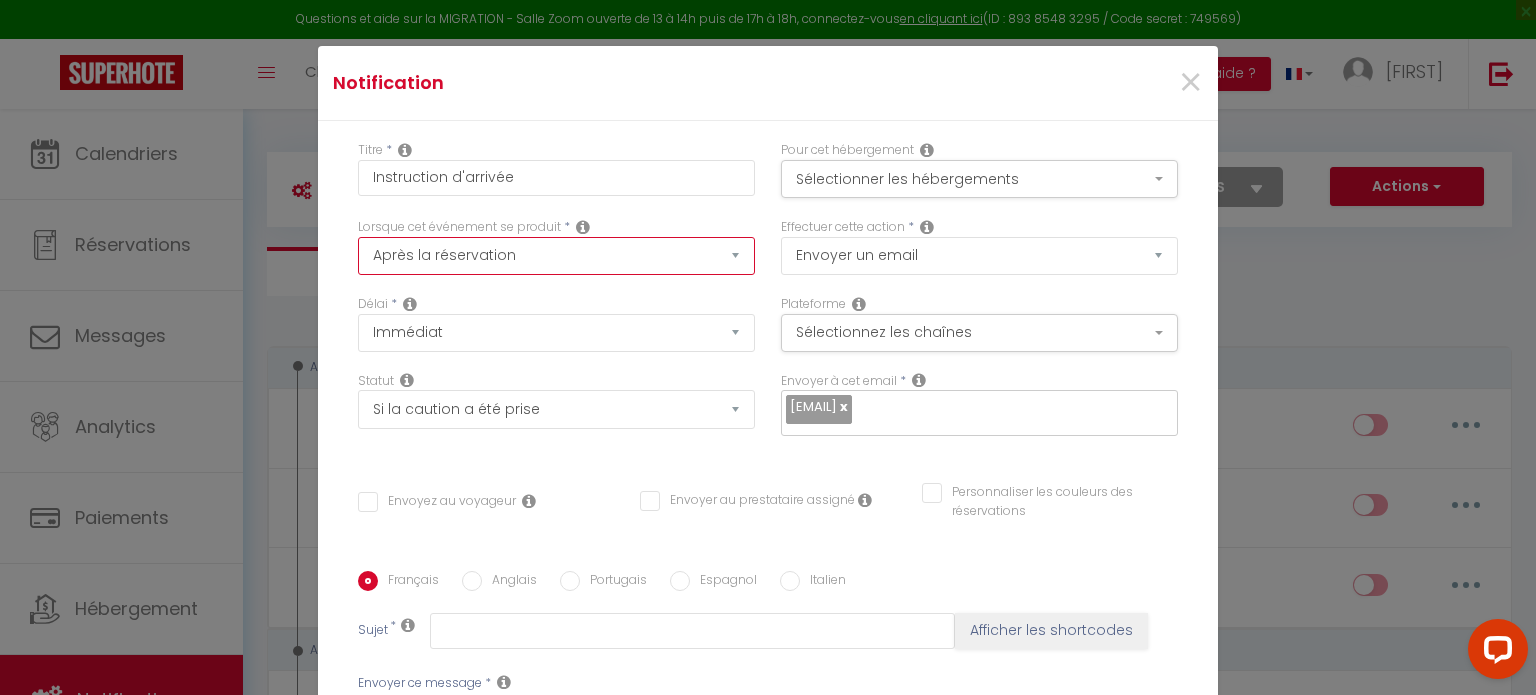 click on "Après la réservation   Avant Checkin (à partir de 12h00)   Après Checkin (à partir de 12h00)   Avant Checkout (à partir de 12h00)   Après Checkout (à partir de 12h00)   Température   Co2   Bruit sonore   Après visualisation lien paiement   Après Paiement Lien KO   Après Caution Lien KO   Après Paiement Automatique KO   Après Caution Automatique KO   Après Visualisation du Contrat   Après Signature du Contrat   Paiement OK   Après soumission formulaire bienvenue   Aprés annulation réservation   Après remboursement automatique   Date spécifique   Après Assignation   Après Désassignation   Après soumission online checkin   Caution OK" at bounding box center [556, 256] 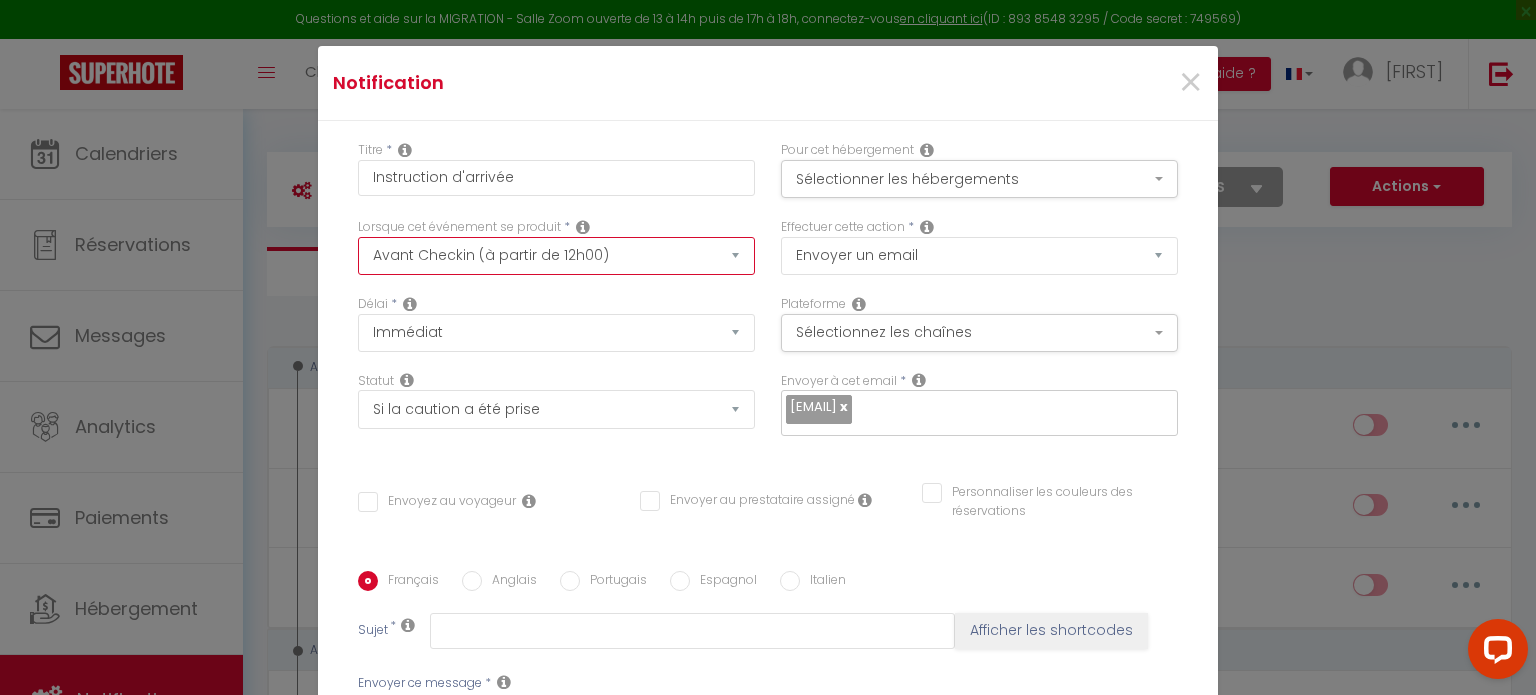click on "Après la réservation   Avant Checkin (à partir de 12h00)   Après Checkin (à partir de 12h00)   Avant Checkout (à partir de 12h00)   Après Checkout (à partir de 12h00)   Température   Co2   Bruit sonore   Après visualisation lien paiement   Après Paiement Lien KO   Après Caution Lien KO   Après Paiement Automatique KO   Après Caution Automatique KO   Après Visualisation du Contrat   Après Signature du Contrat   Paiement OK   Après soumission formulaire bienvenue   Aprés annulation réservation   Après remboursement automatique   Date spécifique   Après Assignation   Après Désassignation   Après soumission online checkin   Caution OK" at bounding box center [556, 256] 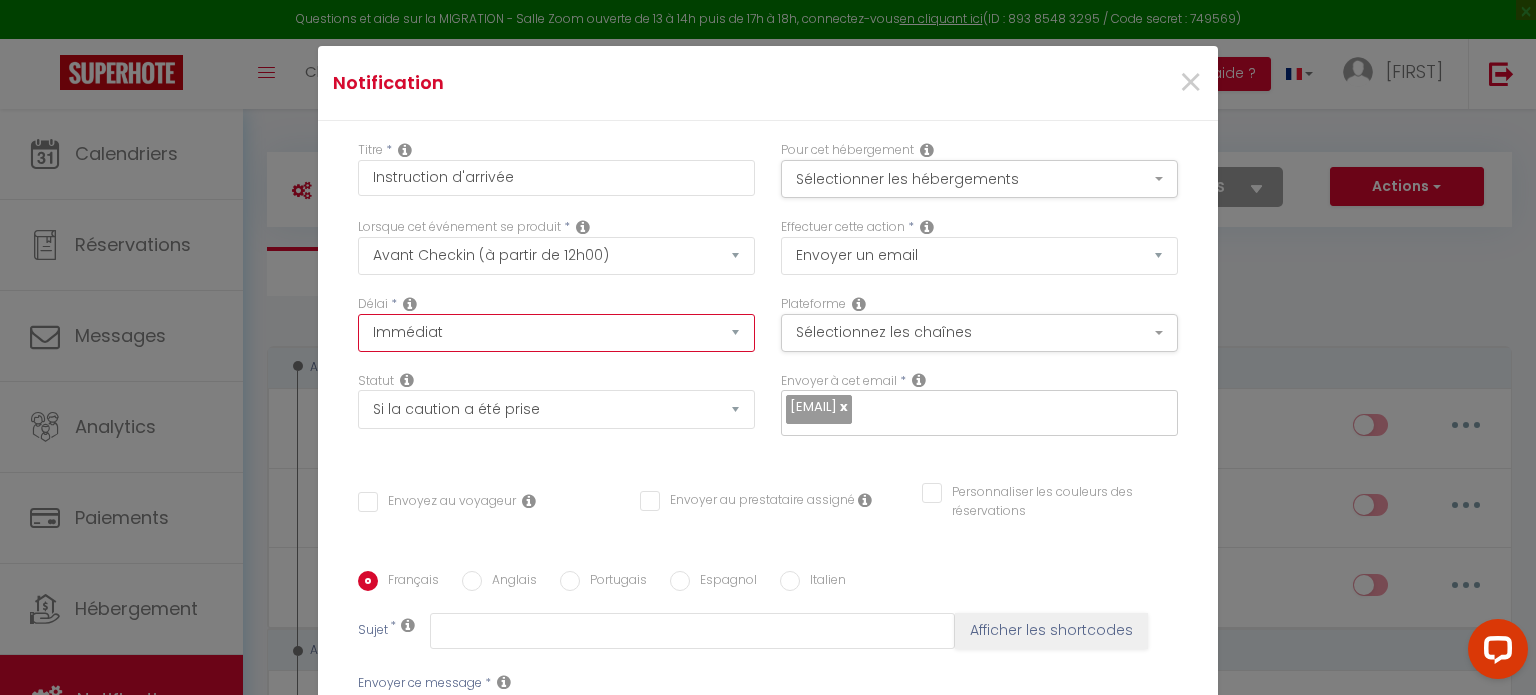 click on "Immédiat - 10 Minutes - 1 Heure - 2 Heures - 3 Heures - 4 Heures - 5 Heures - 6 Heures - 7 Heures - 8 Heures - 9 Heures - 10 Heures - 11 Heures - 12 Heures - 13 Heures - 14 Heures - 15 Heures - 16 Heures - 17 Heures - 18 Heures - 19 Heures - 20 Heures - 21 Heures - 22 Heures - 23 Heures   - 1 Jour - 2 Jours - 3 Jours - 4 Jours - 5 Jours - 6 Jours - 7 Jours - 8 Jours - 9 Jours - 10 Jours - 11 Jours - 12 Jours - 13 Jours - 14 Jours - 15 Jours - 16 Jours - 17 Jours - 18 Jours - 19 Jours - 20 Jours - 21 Jours - 22 Jours - 23 Jours - 24 Jours - 25 Jours - 26 Jours - 27 Jours - 28 Jours - 29 Jours - 30 Jours - 31 Jours - 32 Jours - 33 Jours - 34 Jours - 35 Jours - 36 Jours - 37 Jours - 38 Jours - 39 Jours - 40 Jours - 41 Jours - 42 Jours - 43 Jours - 44 Jours - 45 Jours - 46 Jours - 47 Jours - 48 Jours - 49 Jours - 50 Jours - 51 Jours - 52 Jours - 53 Jours - 54 Jours - 55 Jours - 56 Jours - 57 Jours - 58 Jours - 59 Jours - 60 Jours - 61 Jours - 62 Jours - 63 Jours - 64 Jours - 65 Jours - 66 Jours - 67 Jours" at bounding box center (556, 333) 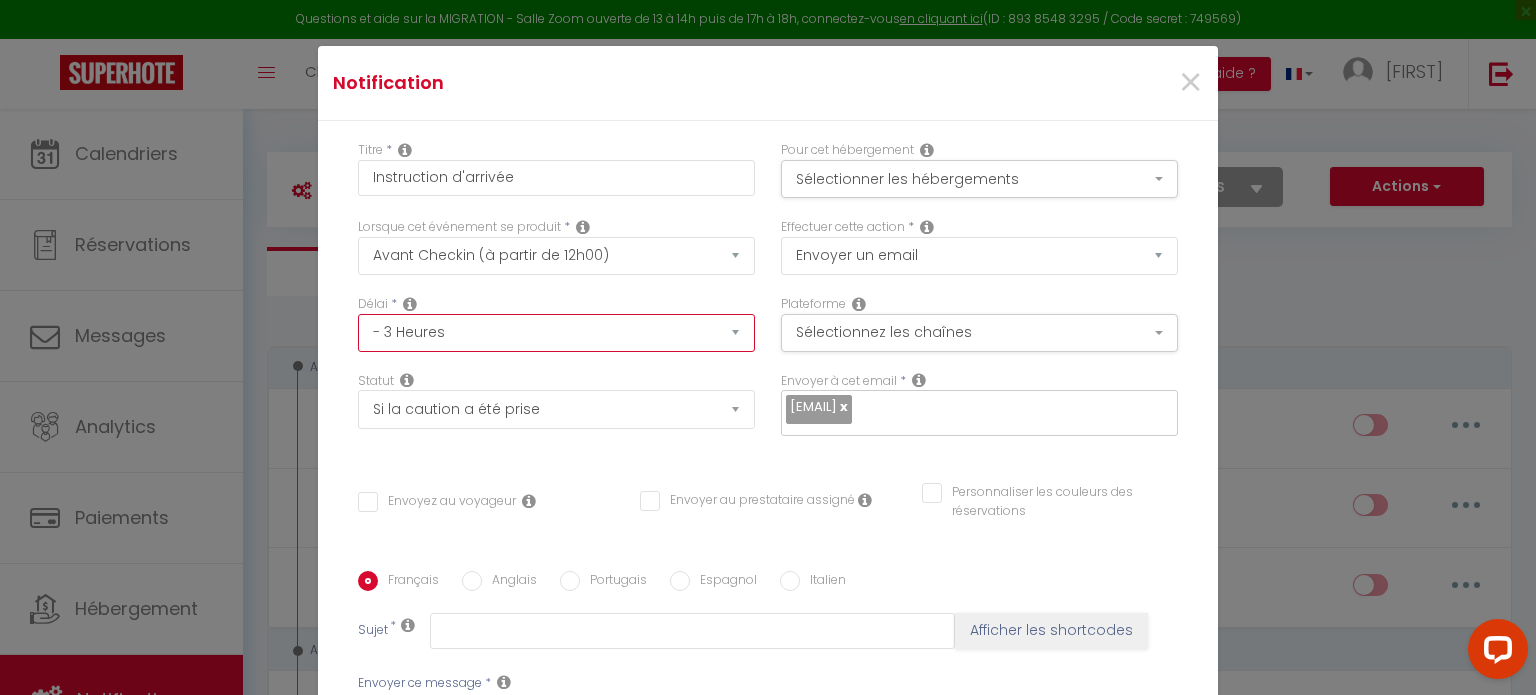 click on "Immédiat - 10 Minutes - 1 Heure - 2 Heures - 3 Heures - 4 Heures - 5 Heures - 6 Heures - 7 Heures - 8 Heures - 9 Heures - 10 Heures - 11 Heures - 12 Heures - 13 Heures - 14 Heures - 15 Heures - 16 Heures - 17 Heures - 18 Heures - 19 Heures - 20 Heures - 21 Heures - 22 Heures - 23 Heures   - 1 Jour - 2 Jours - 3 Jours - 4 Jours - 5 Jours - 6 Jours - 7 Jours - 8 Jours - 9 Jours - 10 Jours - 11 Jours - 12 Jours - 13 Jours - 14 Jours - 15 Jours - 16 Jours - 17 Jours - 18 Jours - 19 Jours - 20 Jours - 21 Jours - 22 Jours - 23 Jours - 24 Jours - 25 Jours - 26 Jours - 27 Jours - 28 Jours - 29 Jours - 30 Jours - 31 Jours - 32 Jours - 33 Jours - 34 Jours - 35 Jours - 36 Jours - 37 Jours - 38 Jours - 39 Jours - 40 Jours - 41 Jours - 42 Jours - 43 Jours - 44 Jours - 45 Jours - 46 Jours - 47 Jours - 48 Jours - 49 Jours - 50 Jours - 51 Jours - 52 Jours - 53 Jours - 54 Jours - 55 Jours - 56 Jours - 57 Jours - 58 Jours - 59 Jours - 60 Jours - 61 Jours - 62 Jours - 63 Jours - 64 Jours - 65 Jours - 66 Jours - 67 Jours" at bounding box center (556, 333) 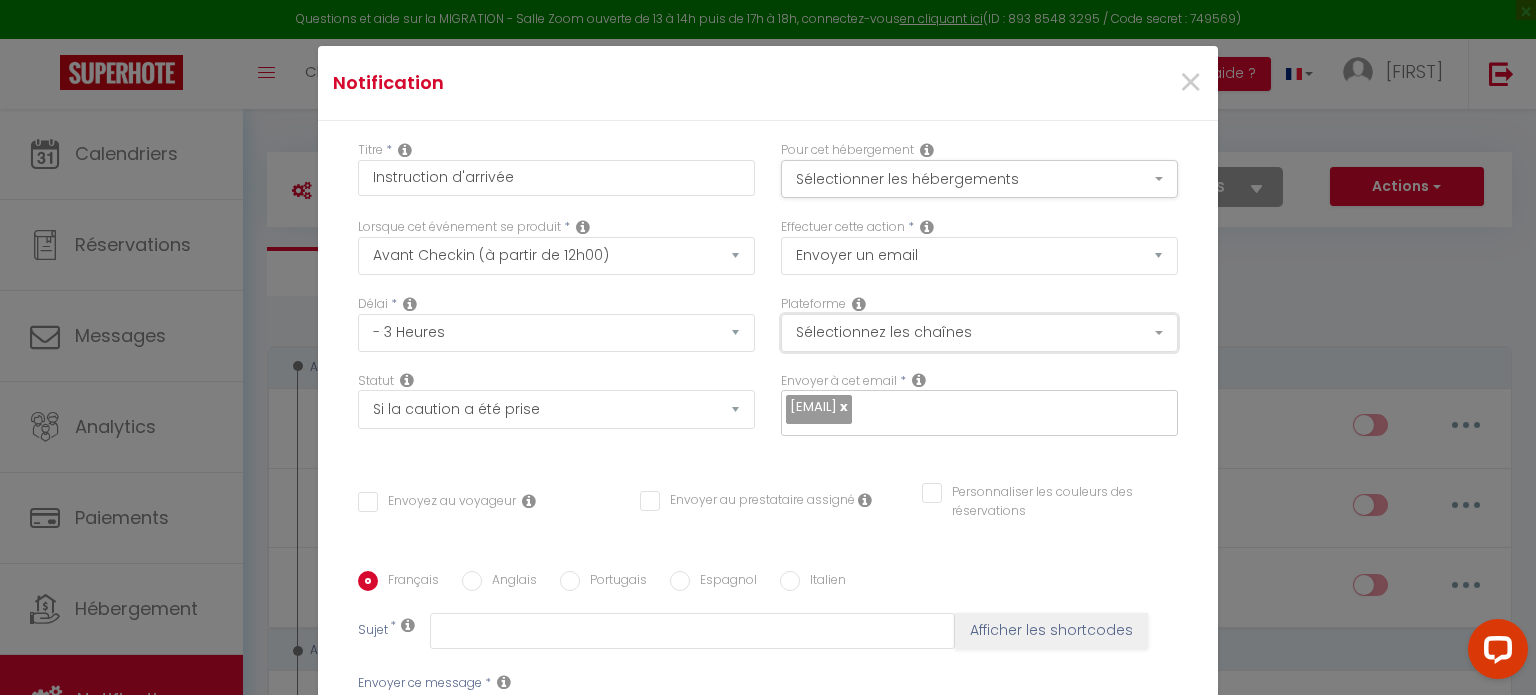 click on "Sélectionnez les chaînes" at bounding box center [979, 333] 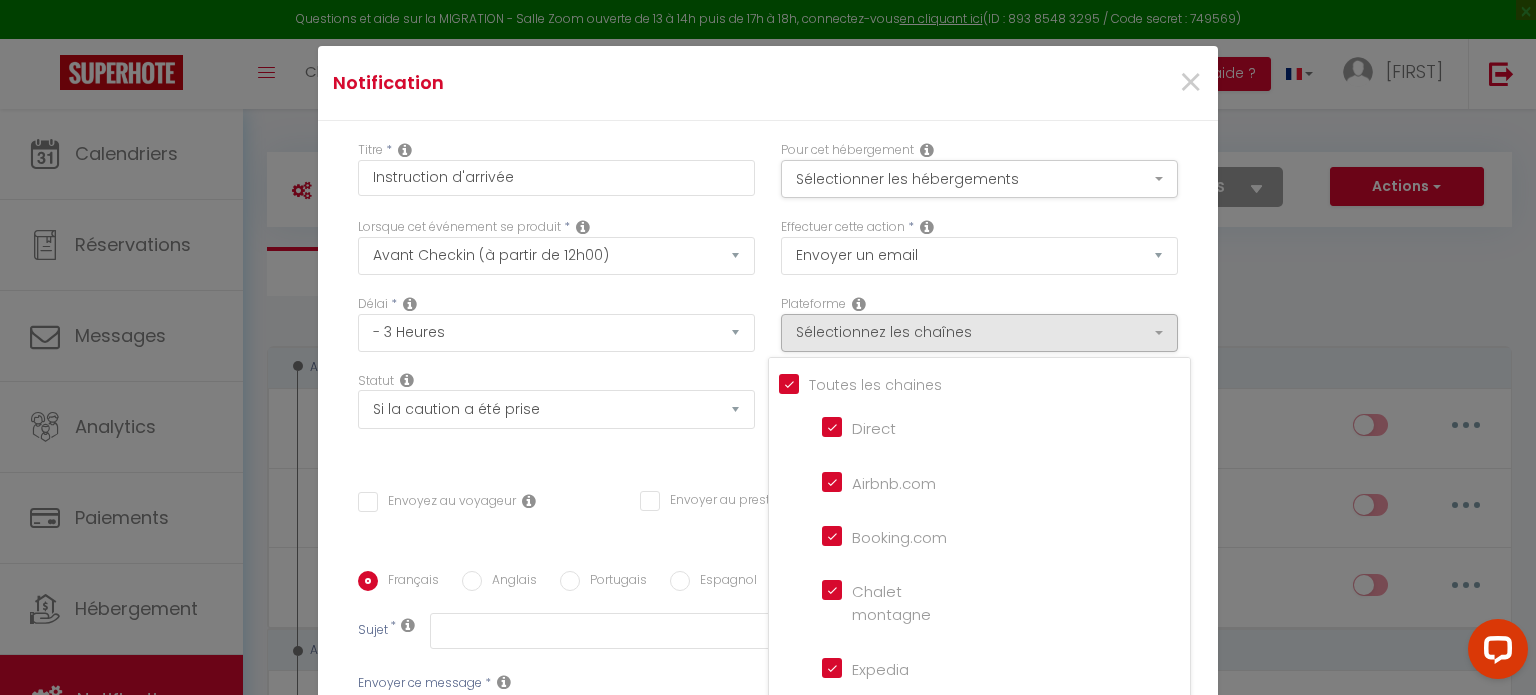 click on "Airbnb.com" at bounding box center [879, 480] 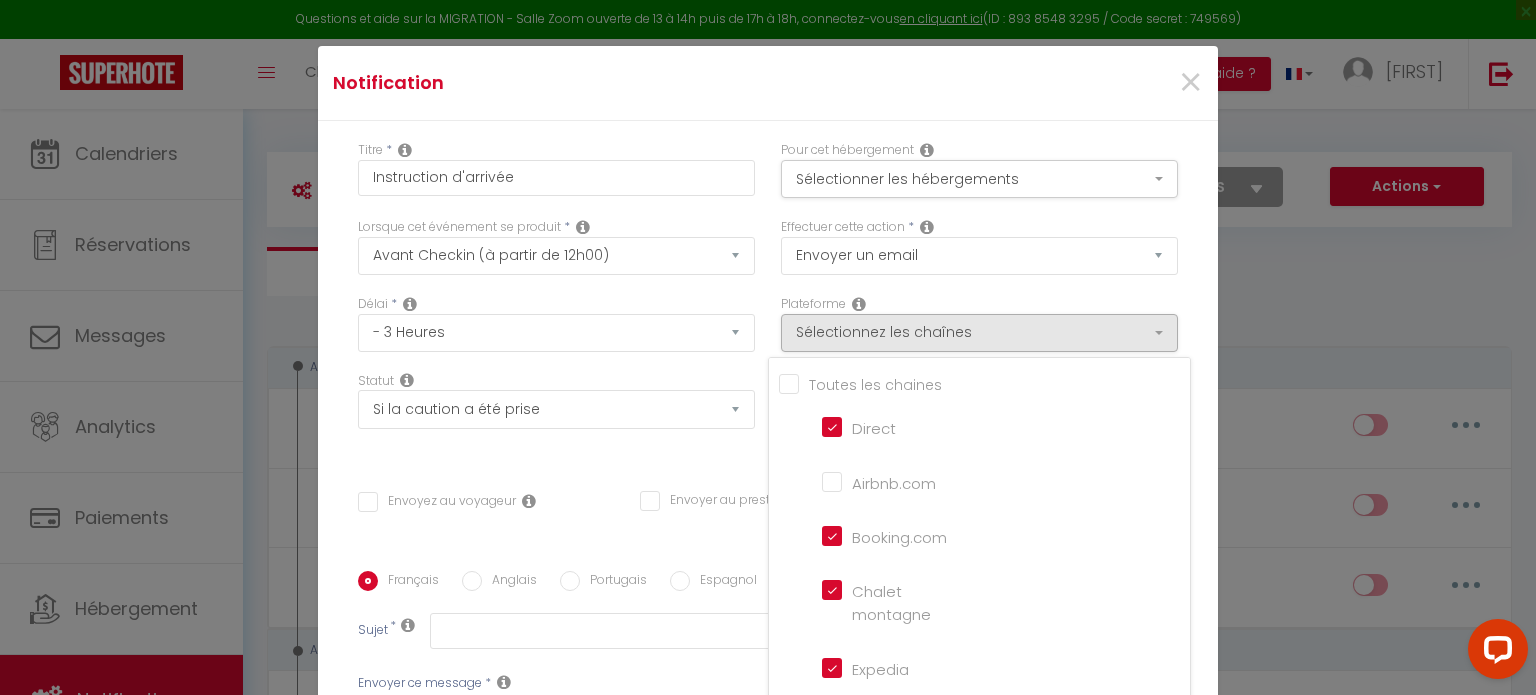 click on "Airbnb.com" at bounding box center (879, 480) 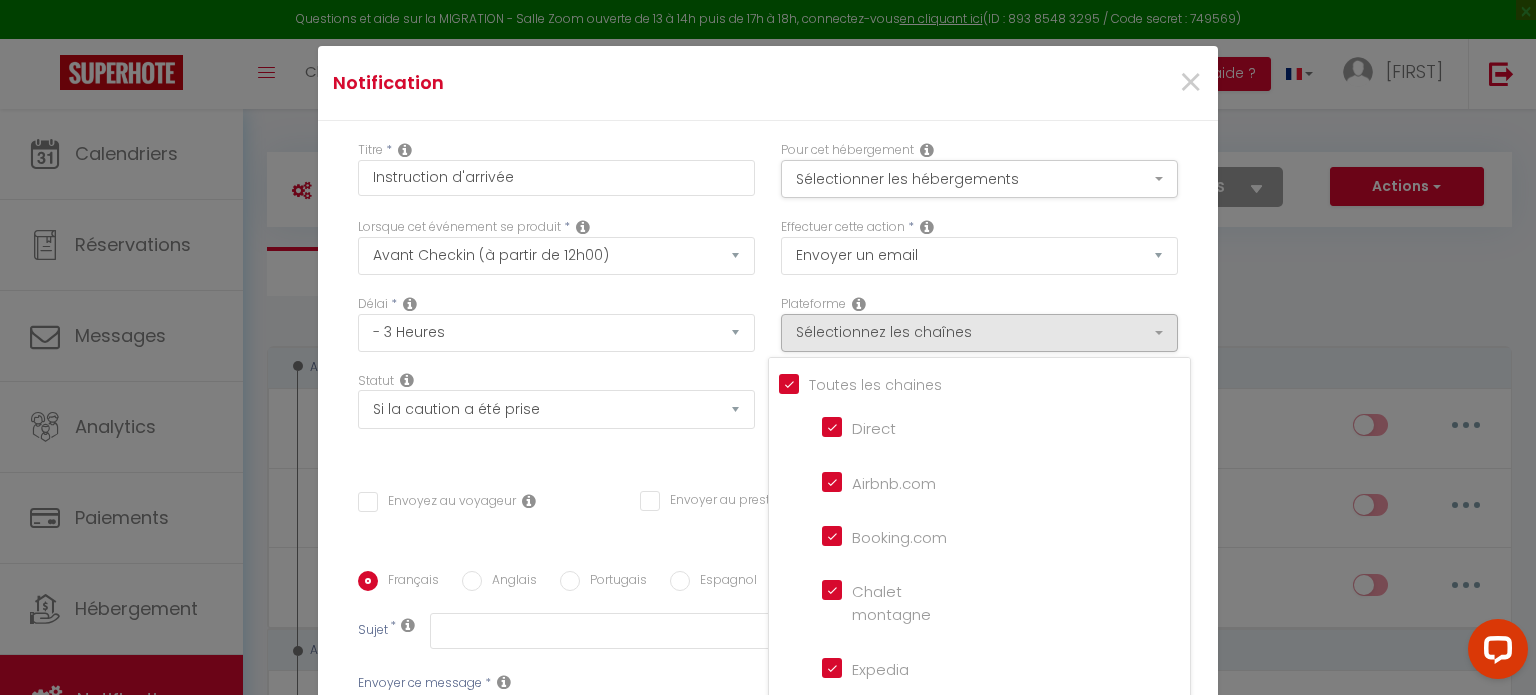 click on "Statut     Aucun   Si la réservation est payée   Si réservation non payée   Si la caution a été prise   Si caution non payée" at bounding box center [556, 414] 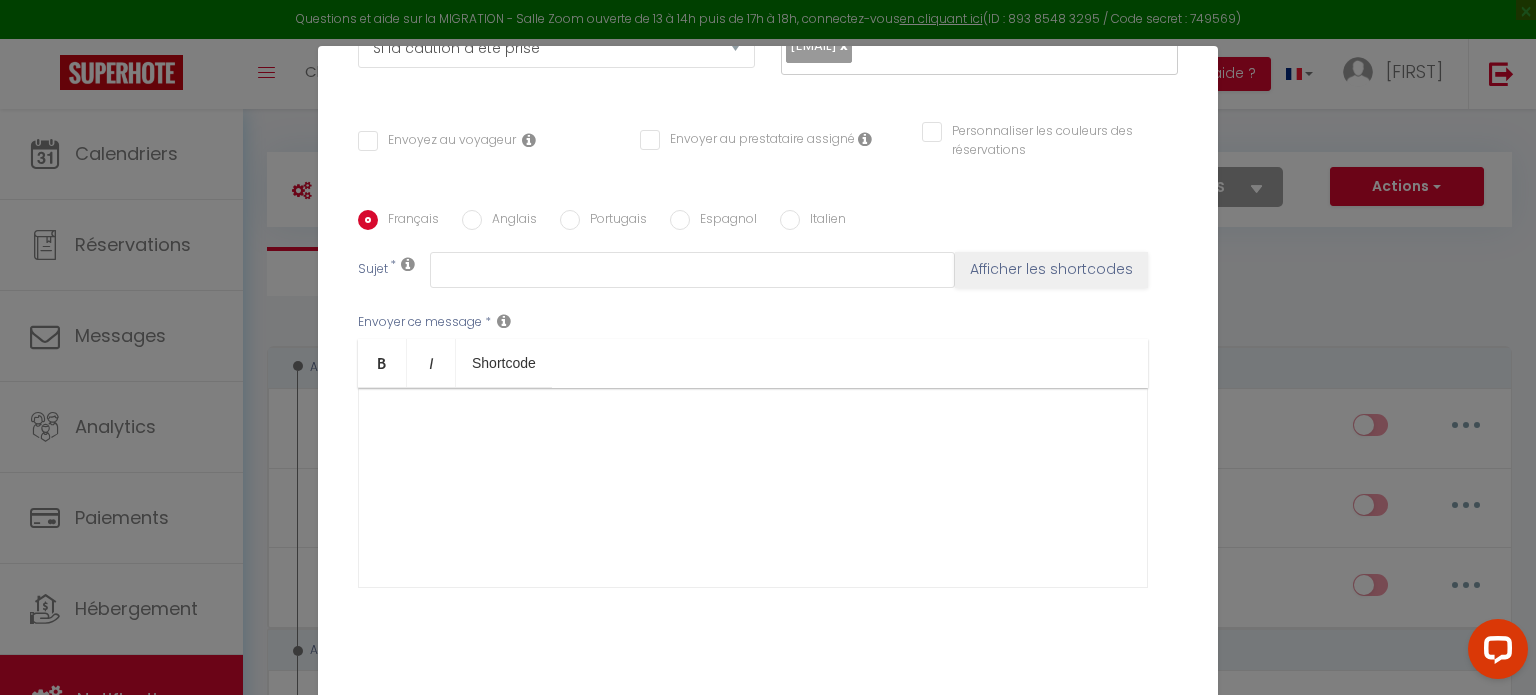 scroll, scrollTop: 448, scrollLeft: 0, axis: vertical 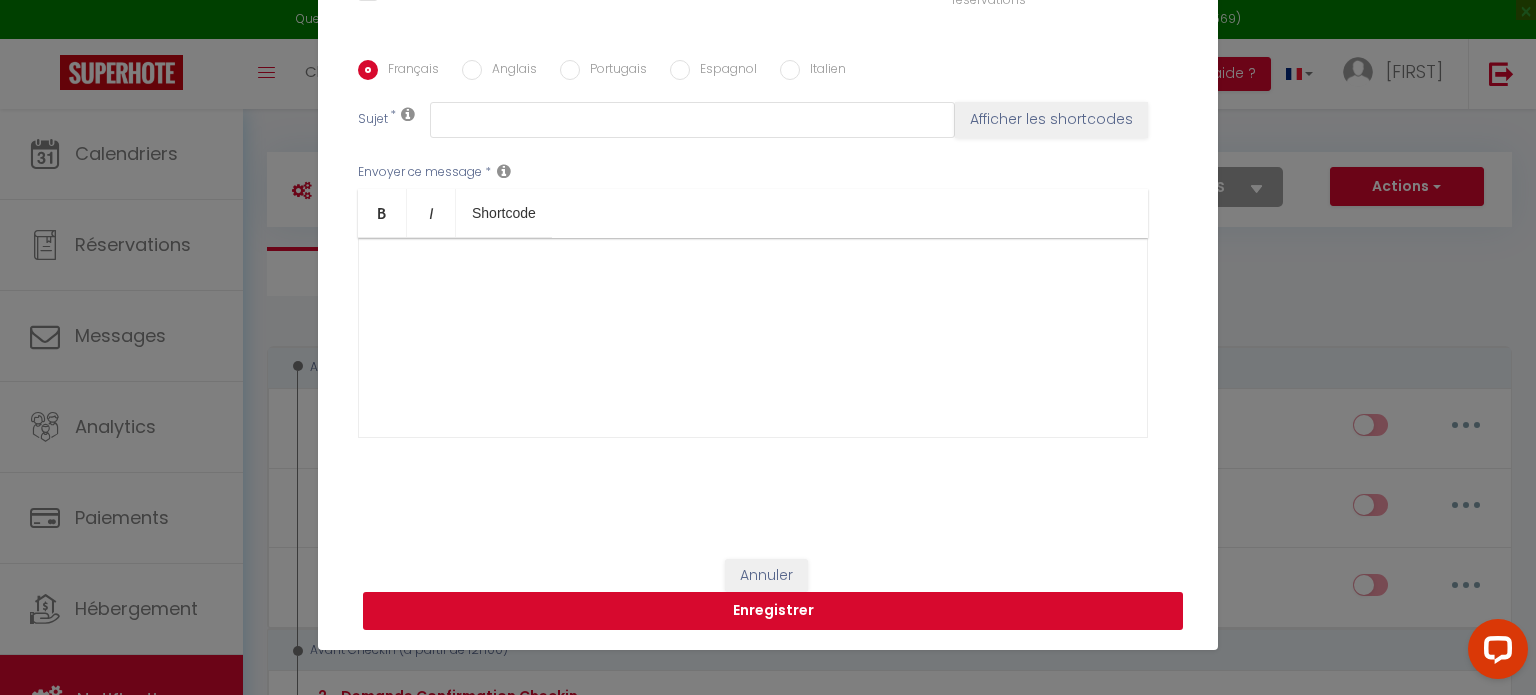 click on "Enregistrer" at bounding box center [773, 611] 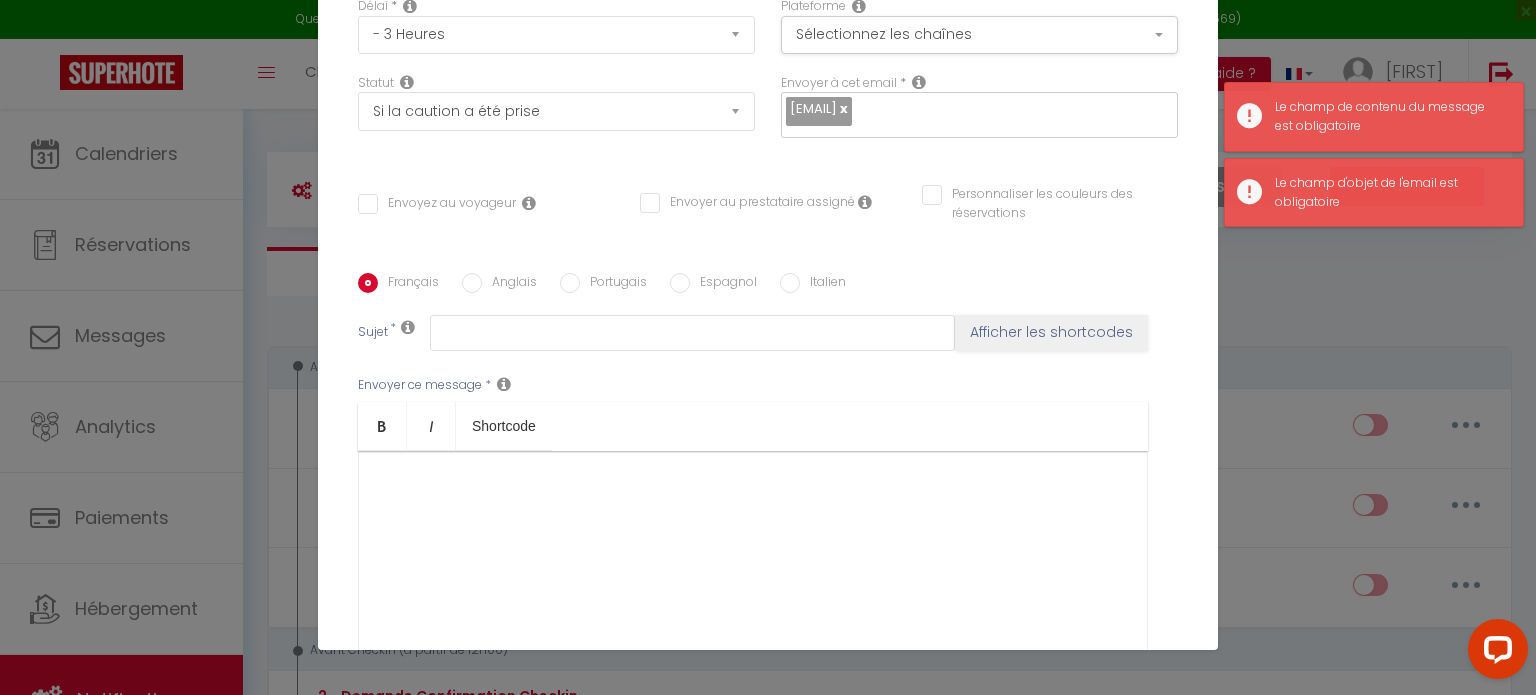 scroll, scrollTop: 0, scrollLeft: 0, axis: both 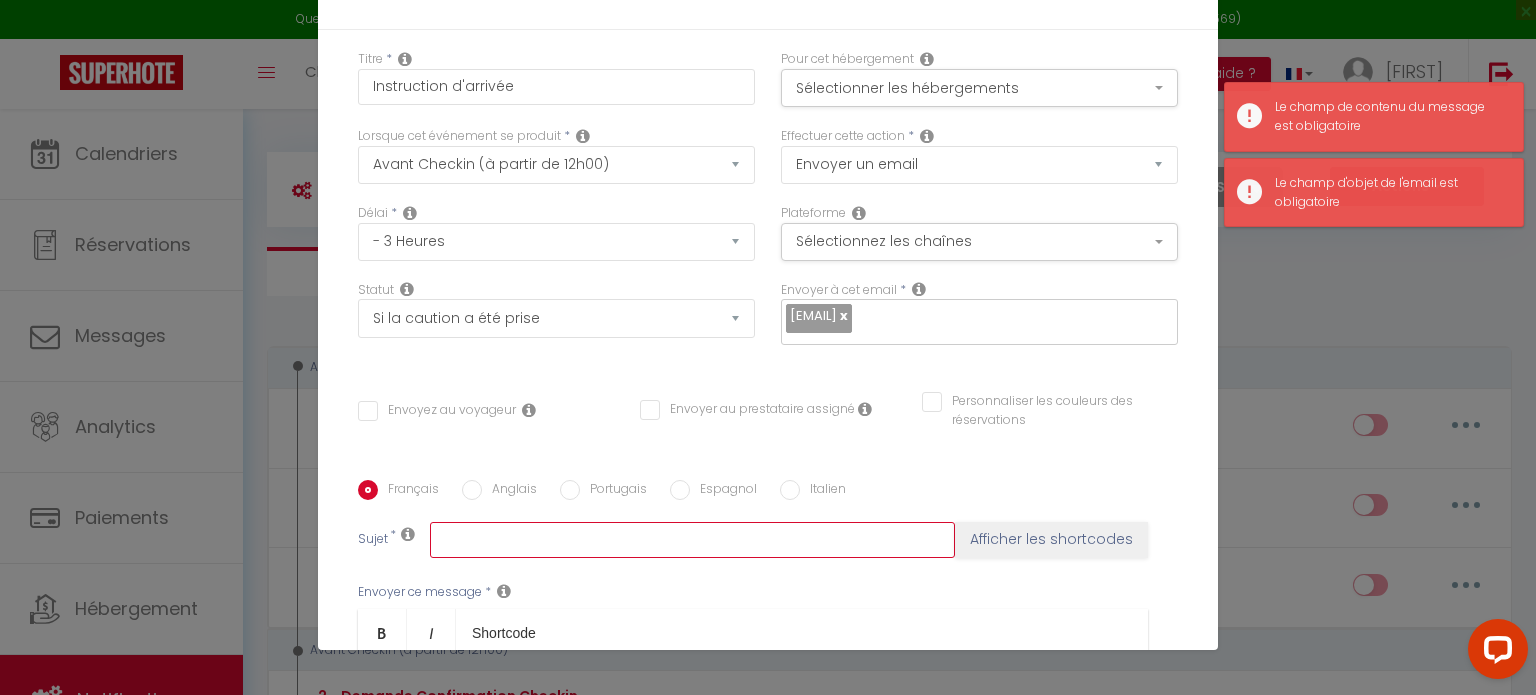 click at bounding box center (692, 540) 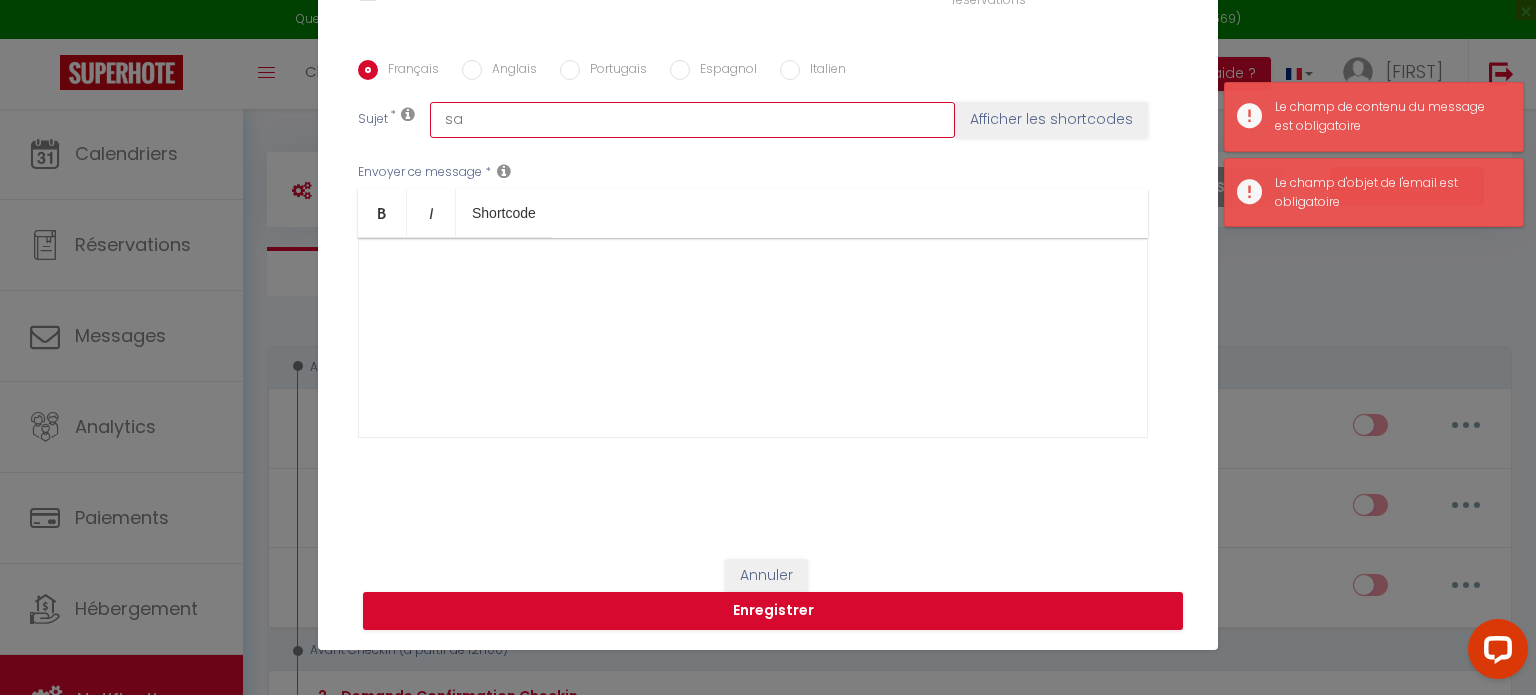 scroll, scrollTop: 448, scrollLeft: 0, axis: vertical 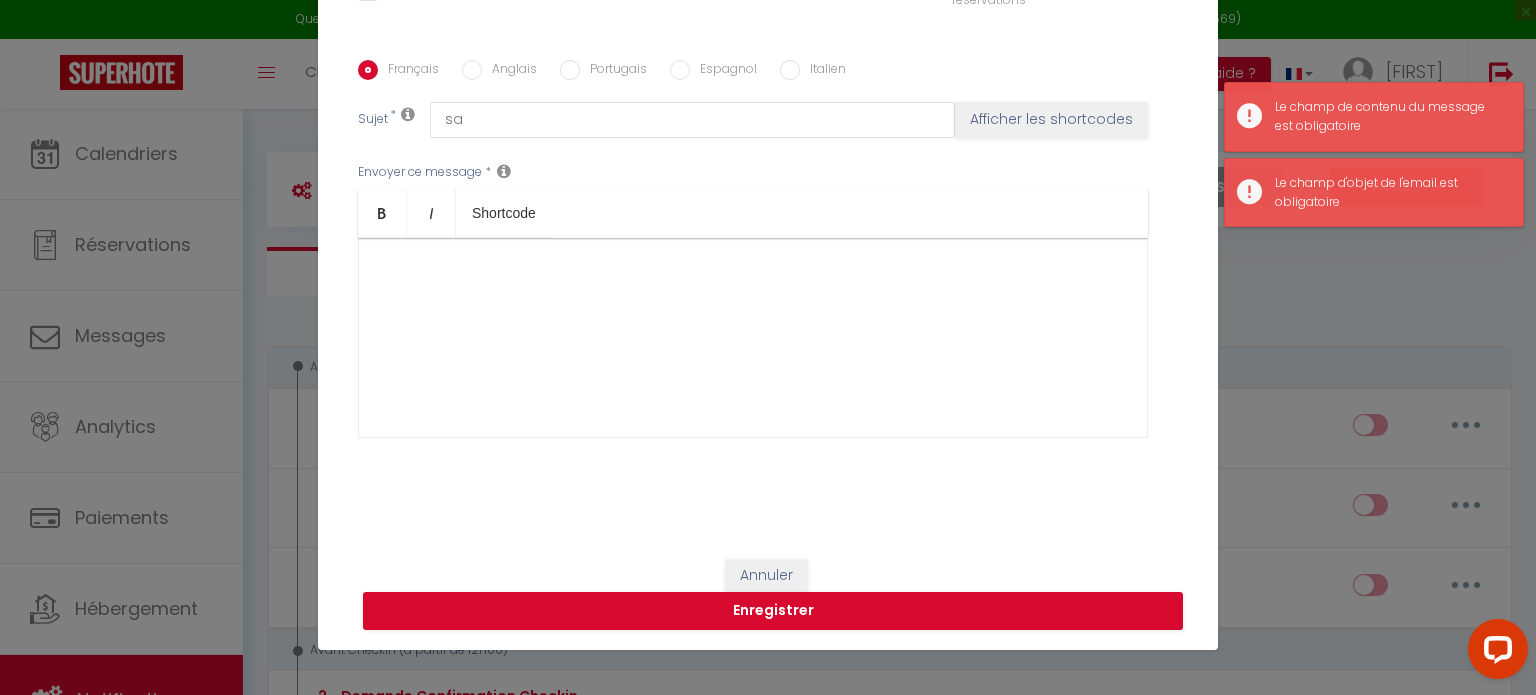 click at bounding box center [753, 338] 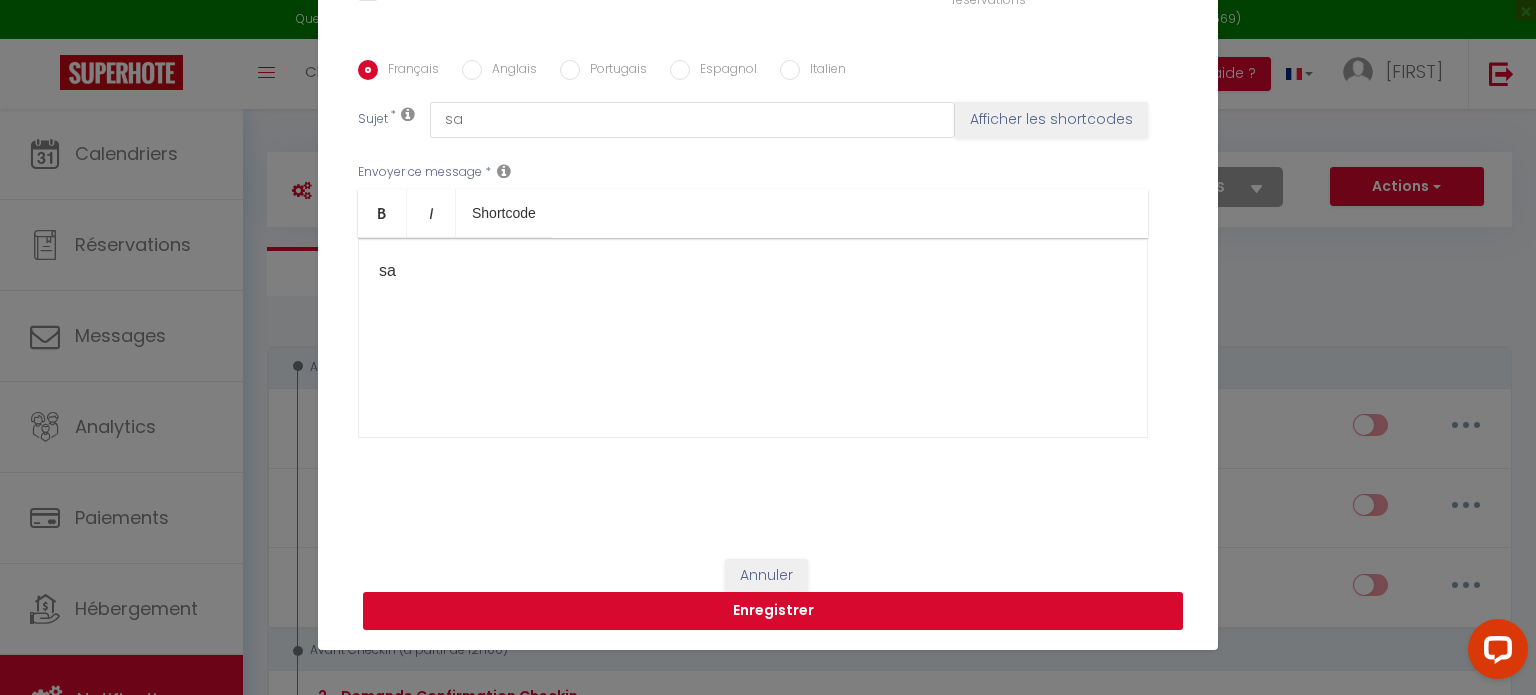 click on "Enregistrer" at bounding box center (773, 611) 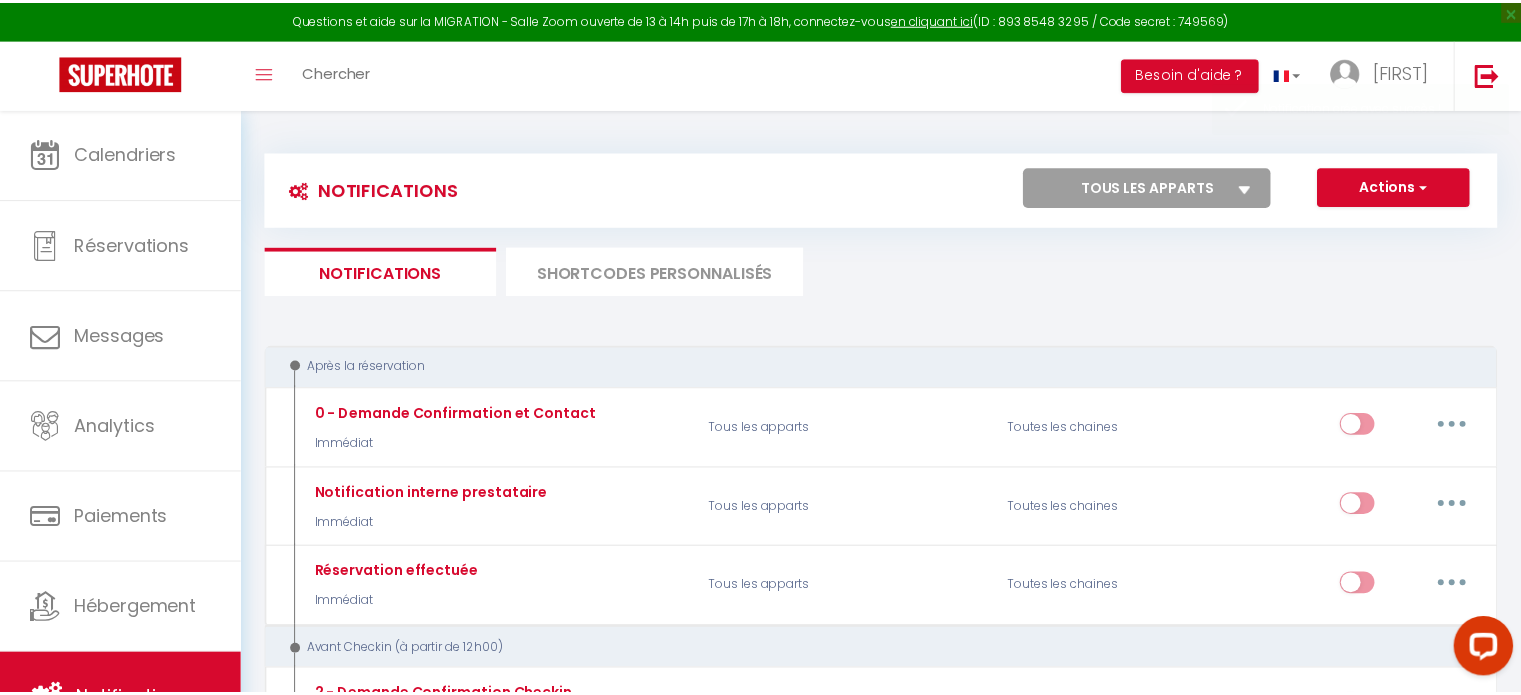 scroll, scrollTop: 0, scrollLeft: 0, axis: both 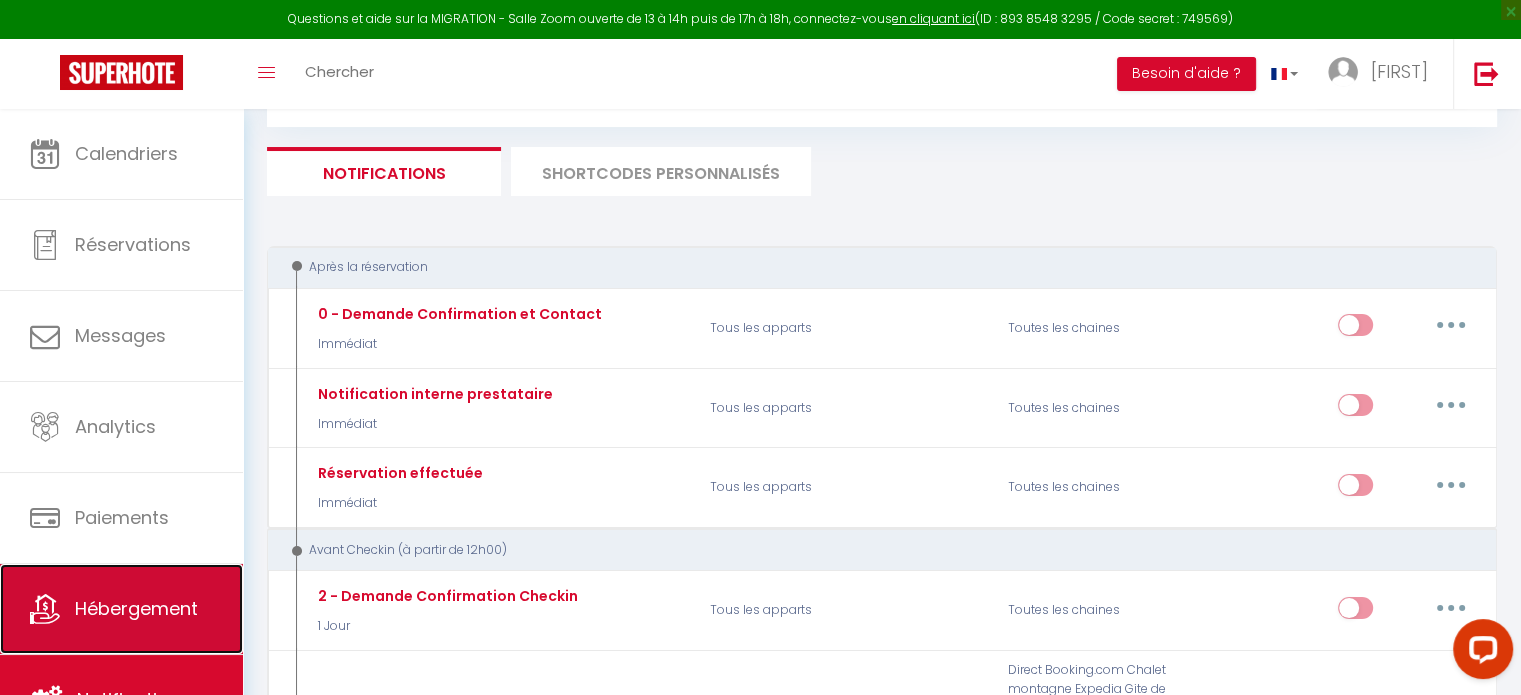 click on "Hébergement" at bounding box center (136, 608) 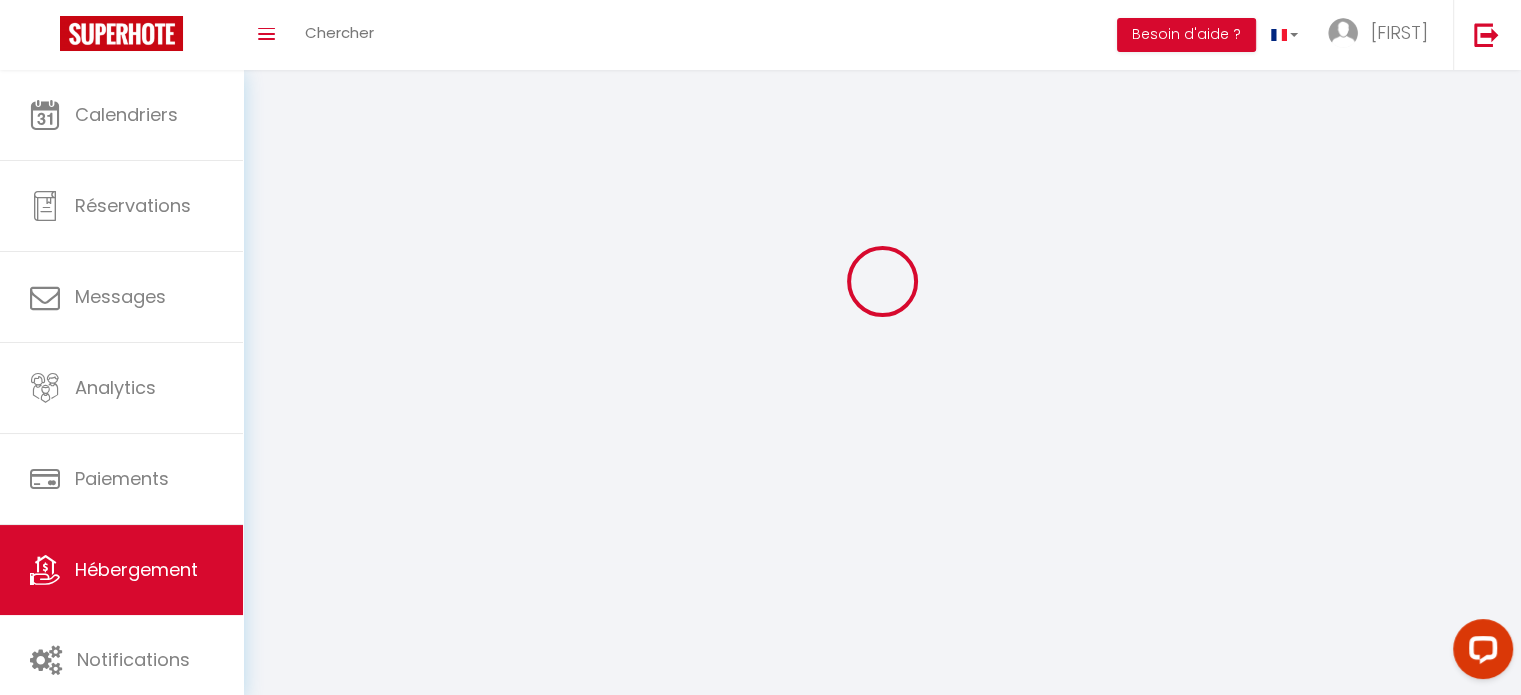 scroll, scrollTop: 0, scrollLeft: 0, axis: both 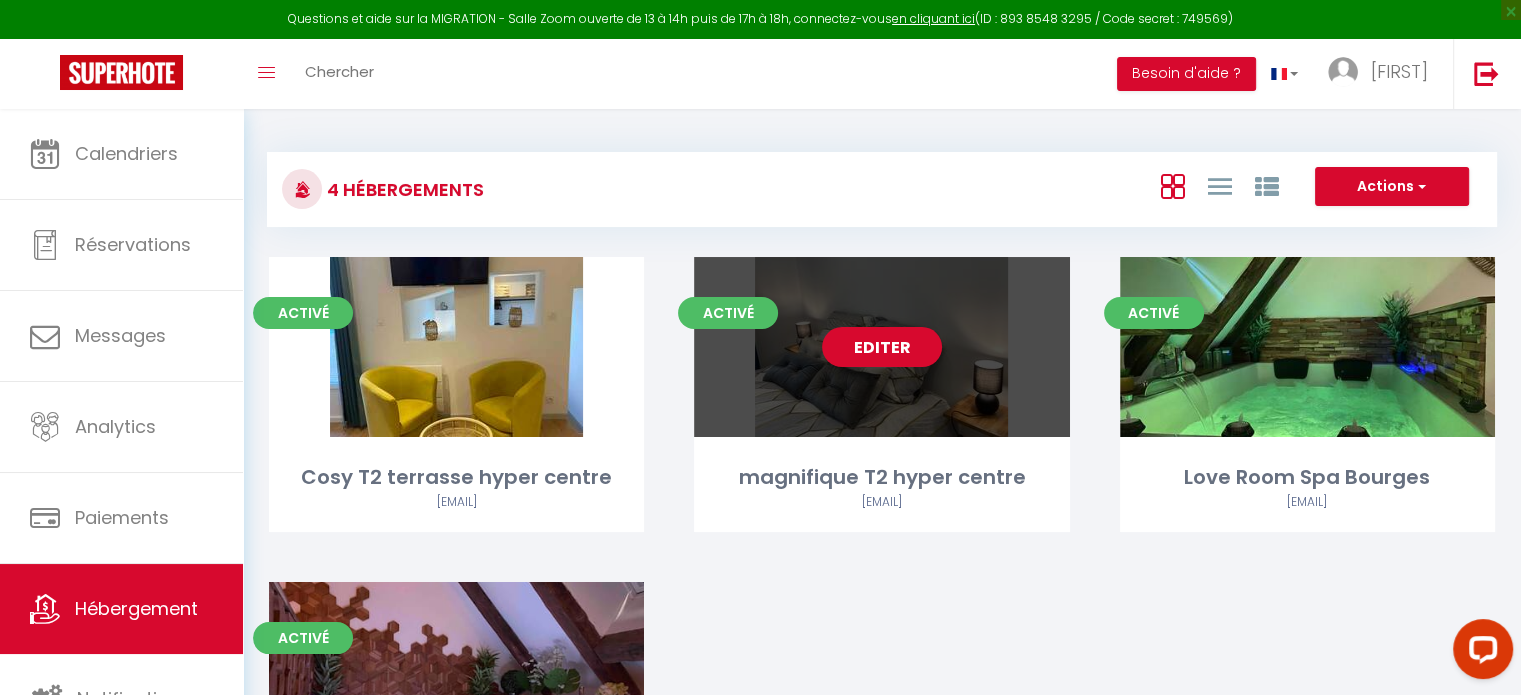 click on "Editer" at bounding box center (882, 347) 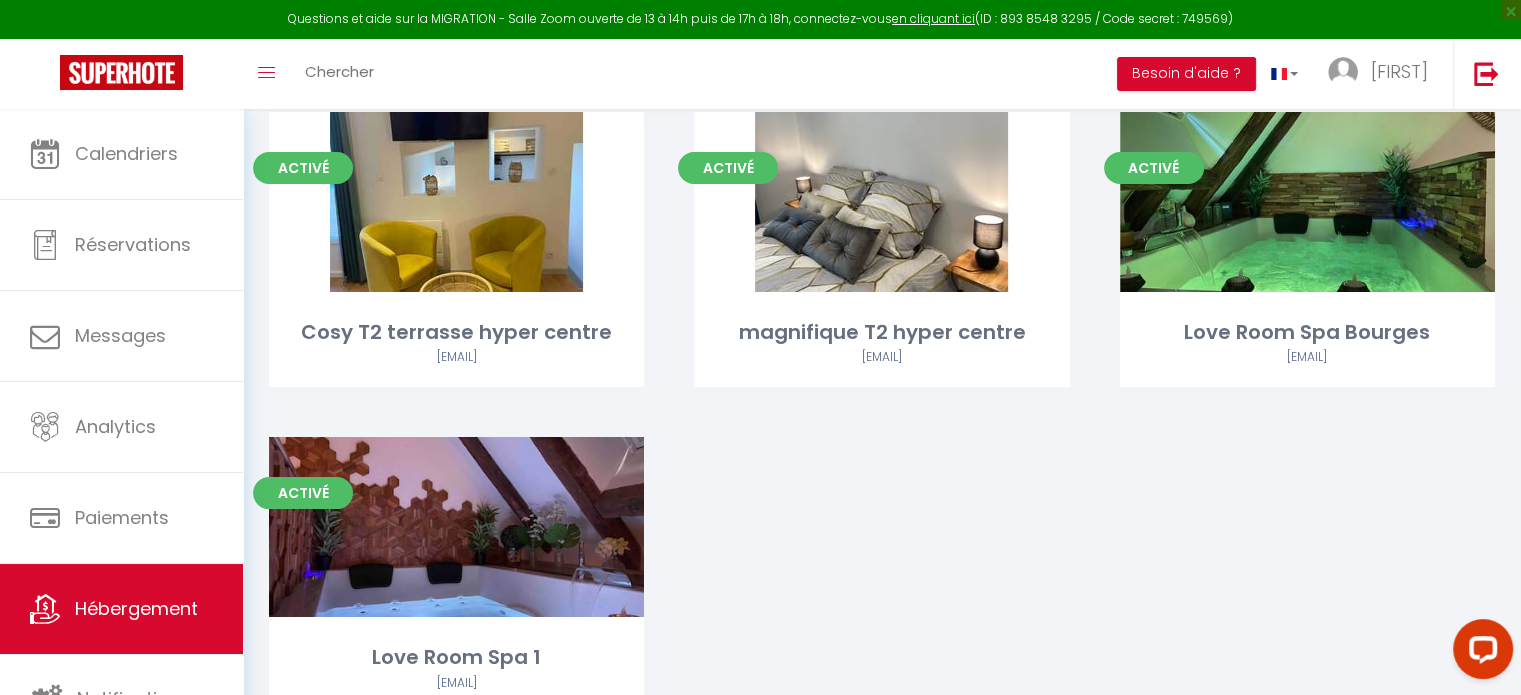 scroll, scrollTop: 100, scrollLeft: 0, axis: vertical 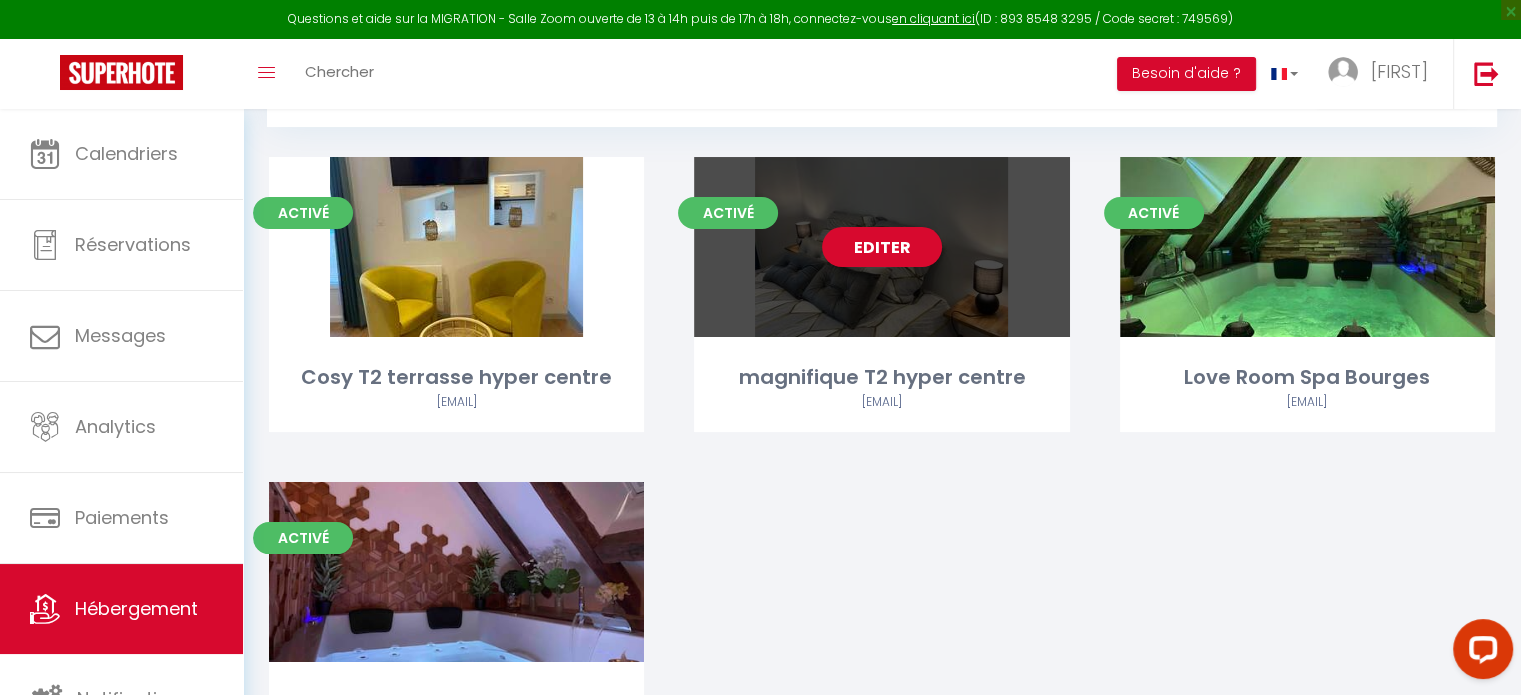 click on "Editer" at bounding box center (882, 247) 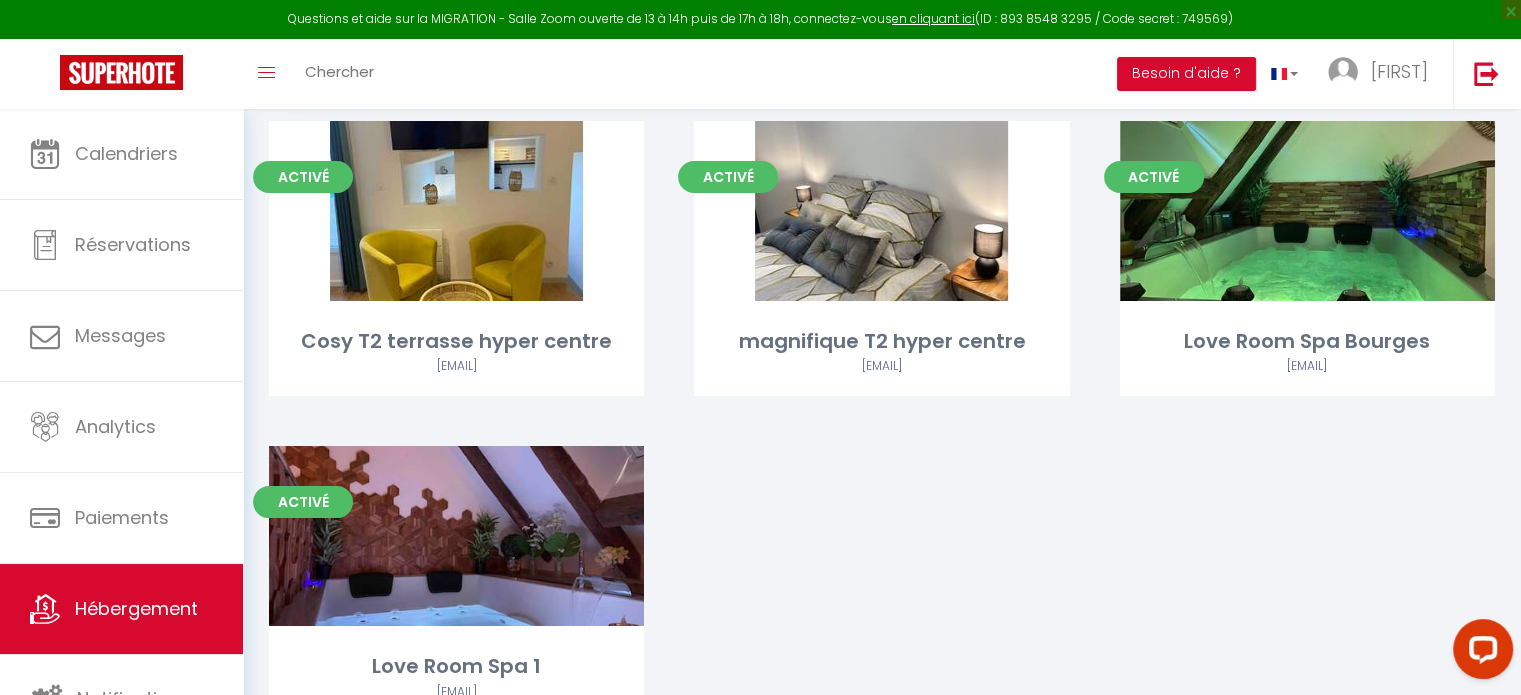 scroll, scrollTop: 236, scrollLeft: 0, axis: vertical 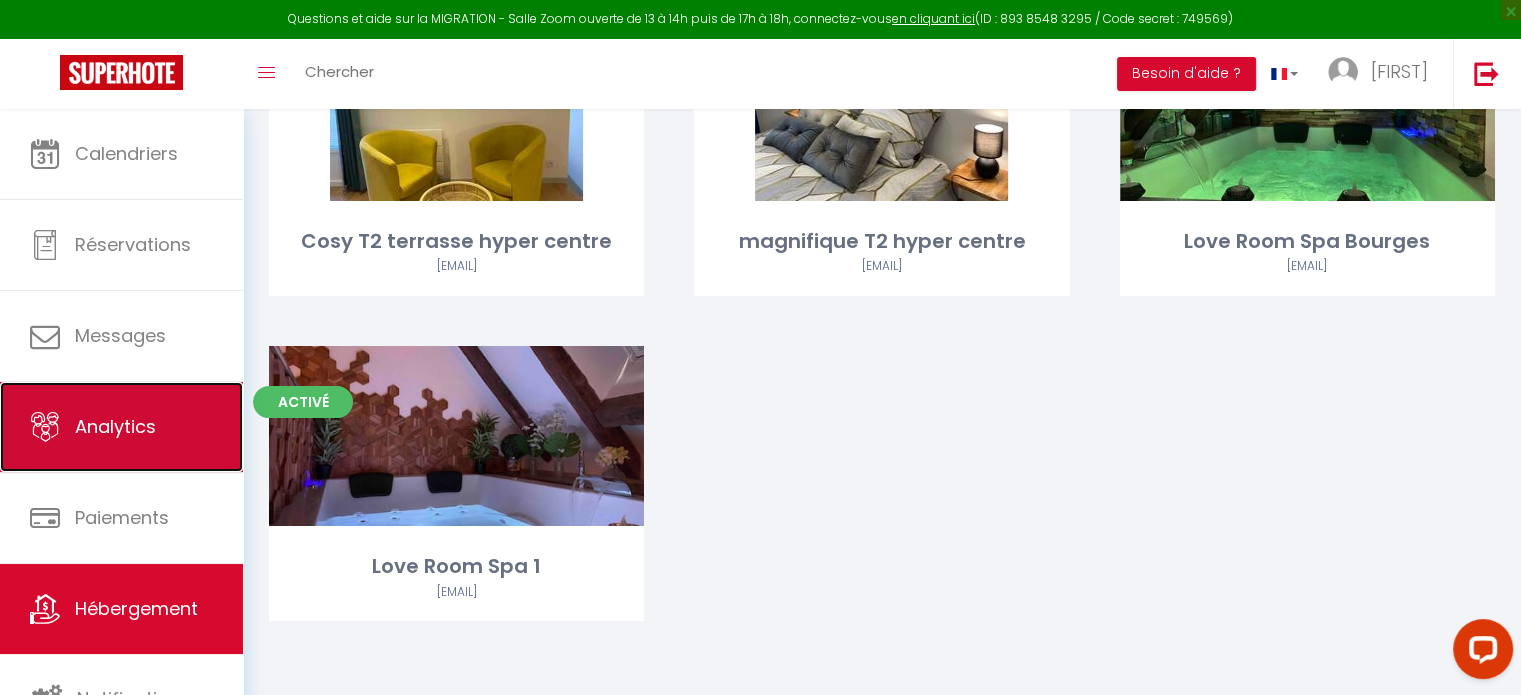 click on "Analytics" at bounding box center (115, 426) 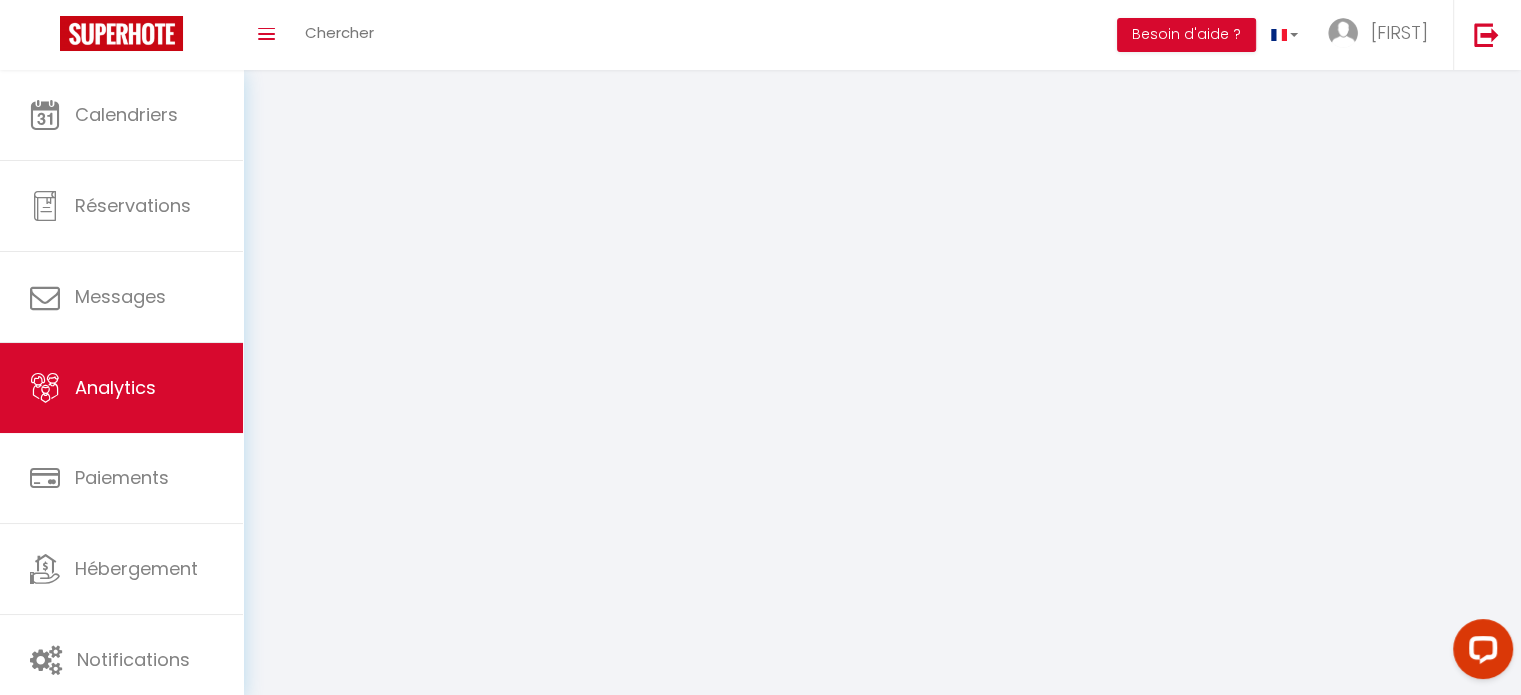 scroll, scrollTop: 0, scrollLeft: 0, axis: both 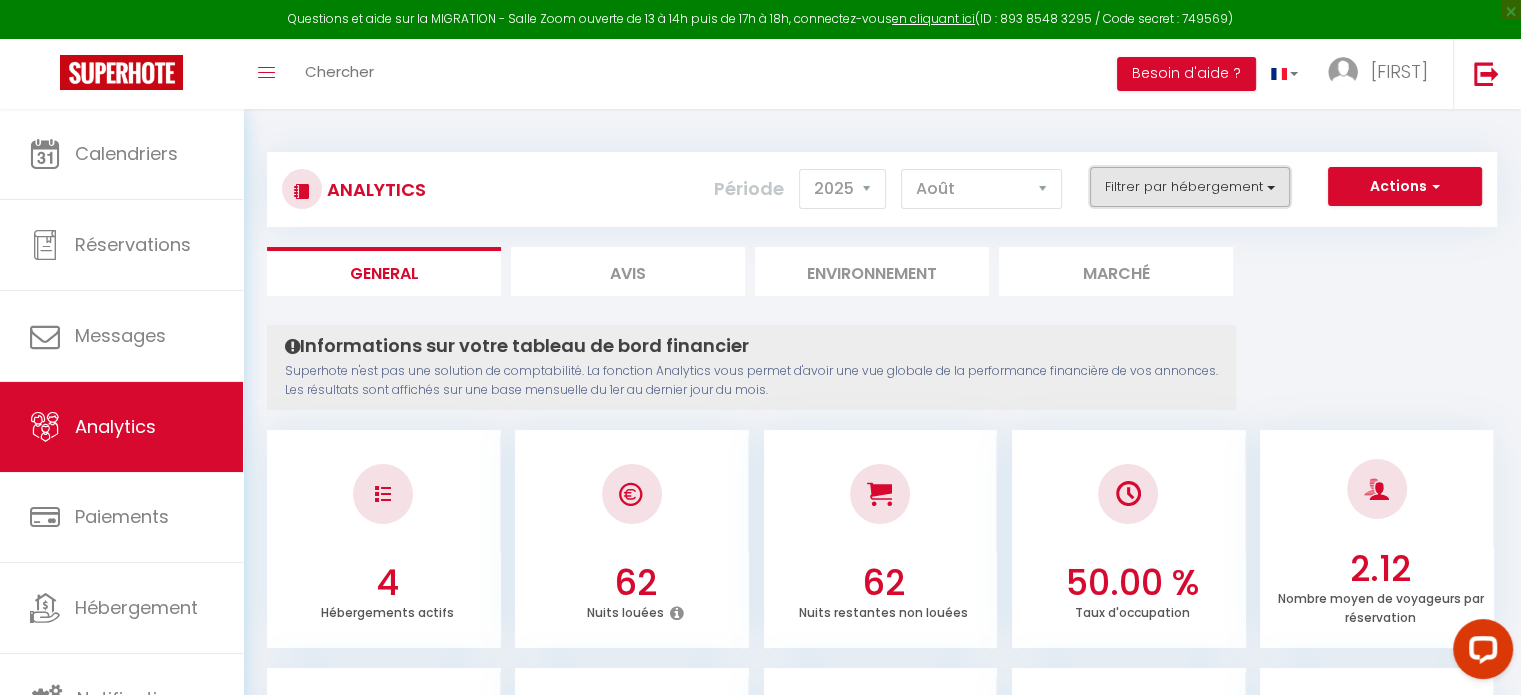 click on "Filtrer par hébergement" at bounding box center [1190, 187] 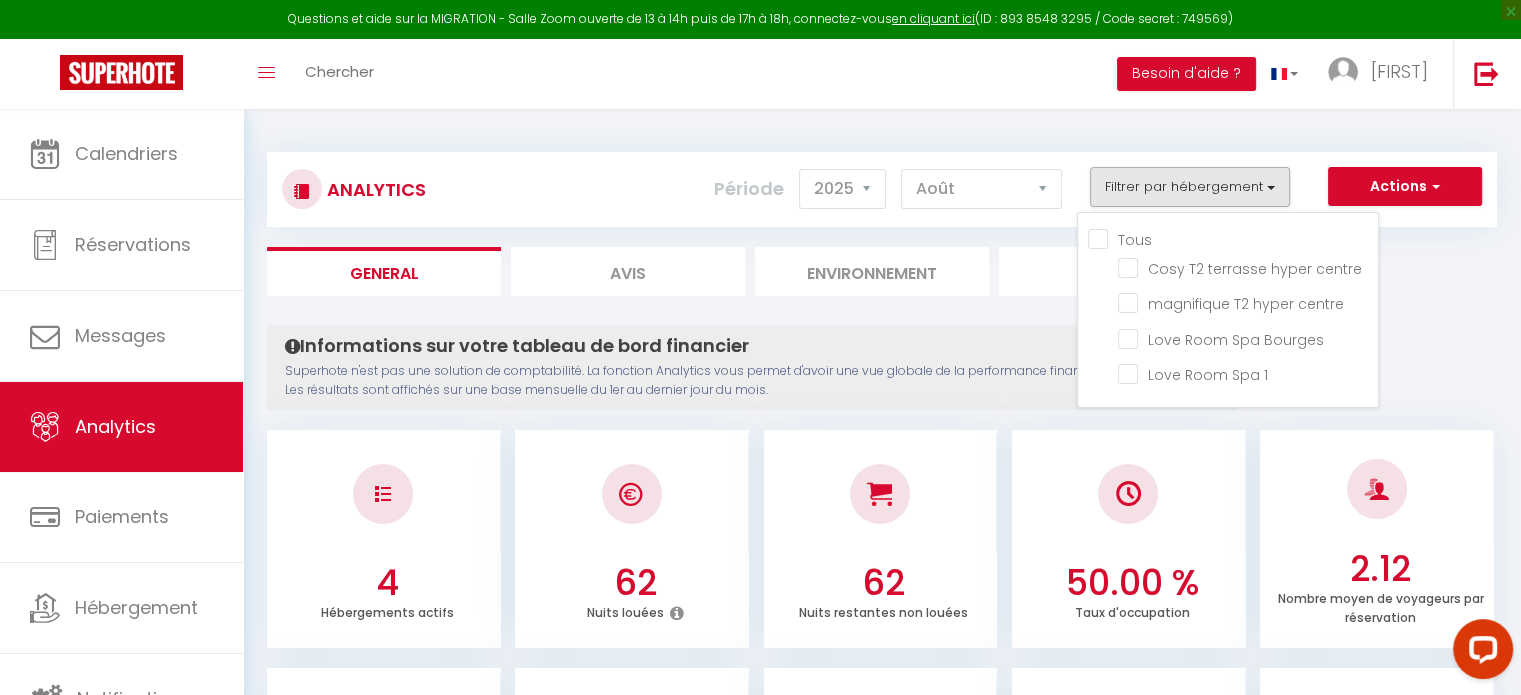 click on "Analytics
Actions
Génération SuperConciergerie   Génération SuperAnalyzer   Génération SuperExtractor   Exporter Taxe de séjour
Filtrer par hébergement
Tous
Cosy T2 terrasse hyper centre
magnifique T2 hyper centre
Love Room  Spa Bourges
Love Room Spa  1
Période   2014 2015 2016 2017 2018 2019 2020 2021 2022 2023 2024 2025 2026 2027   Janvier   Février   Mars   Avril   Mai   Juin   Juillet   Août   Septembre   Octobre   Novembre   Décembre     General   Avis   Environnement   Marché        Informations sur votre tableau de bord financier   Les résultats sont affichés sur une base mensuelle du 1er au dernier jour du mois.
Configurer     ×" at bounding box center (882, 1564) 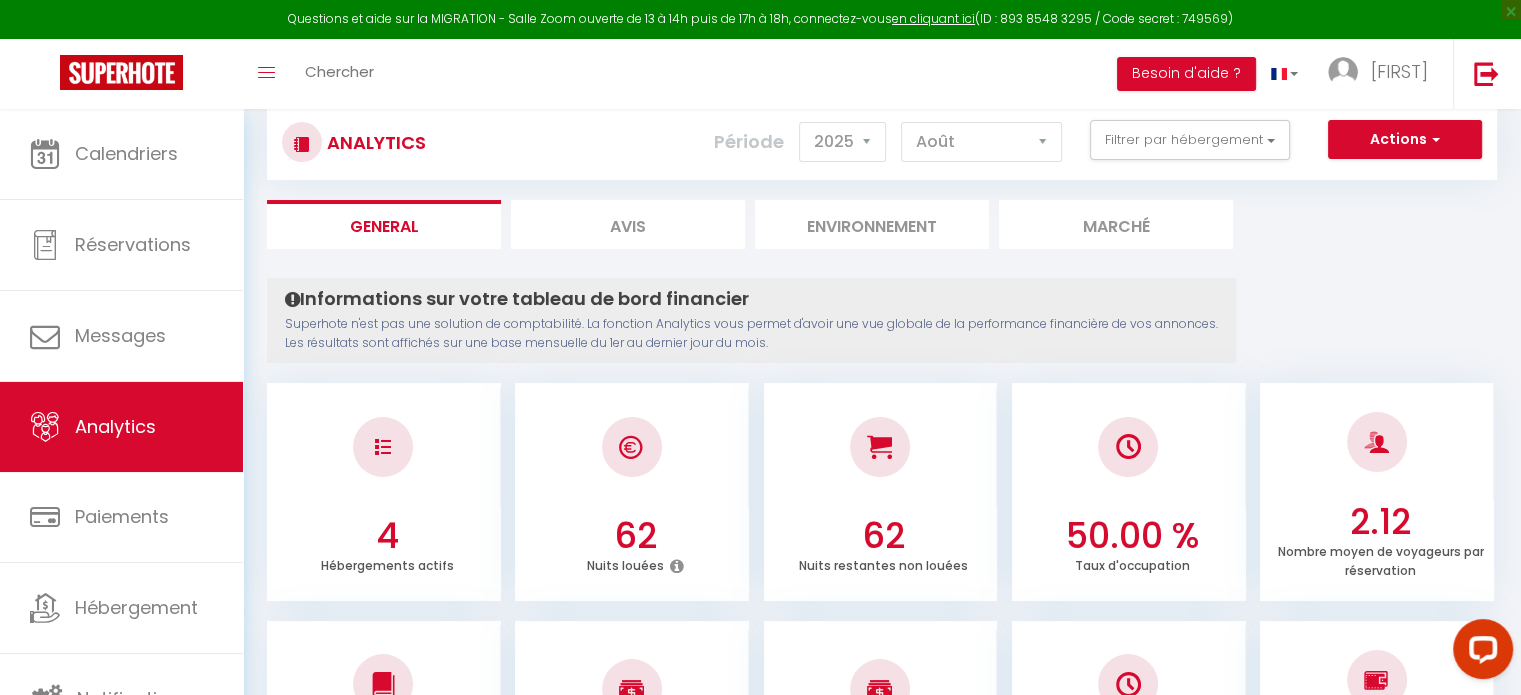 scroll, scrollTop: 0, scrollLeft: 0, axis: both 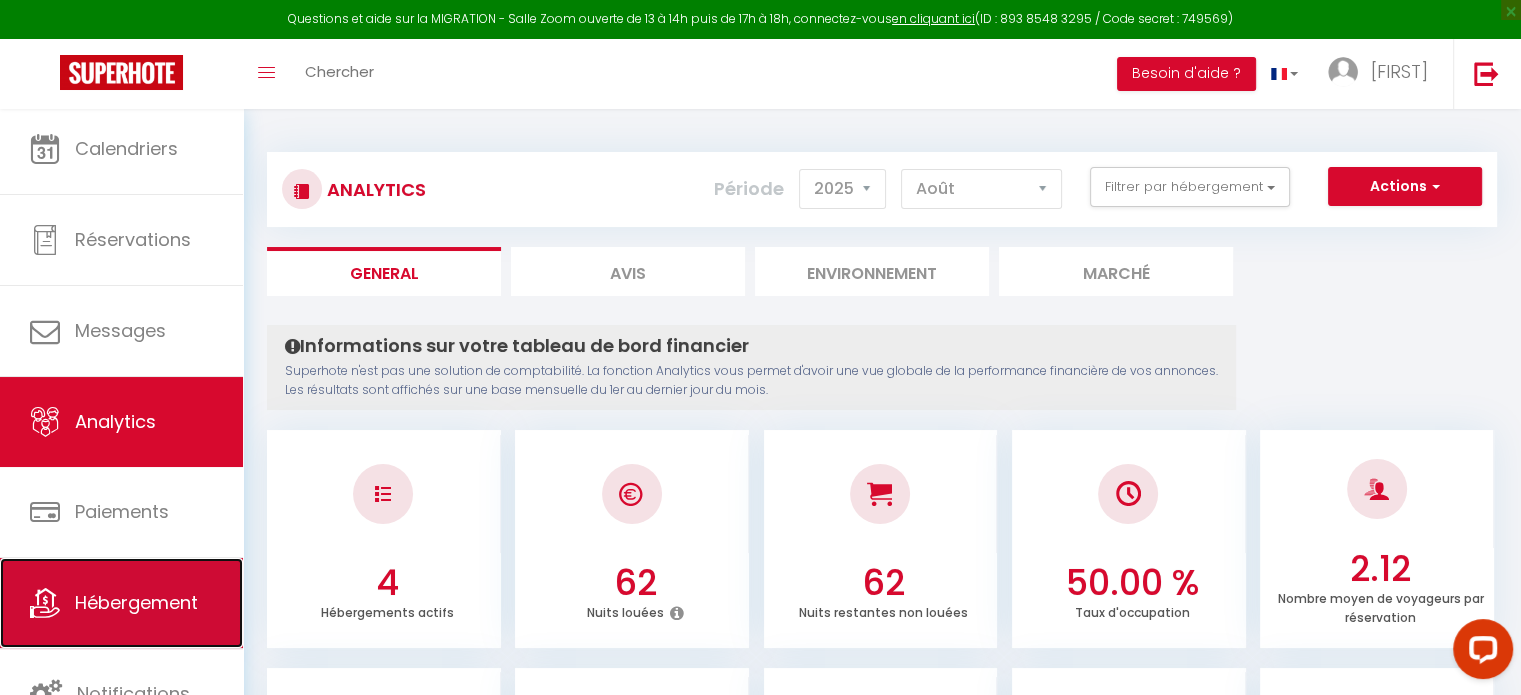 click on "Hébergement" at bounding box center (121, 603) 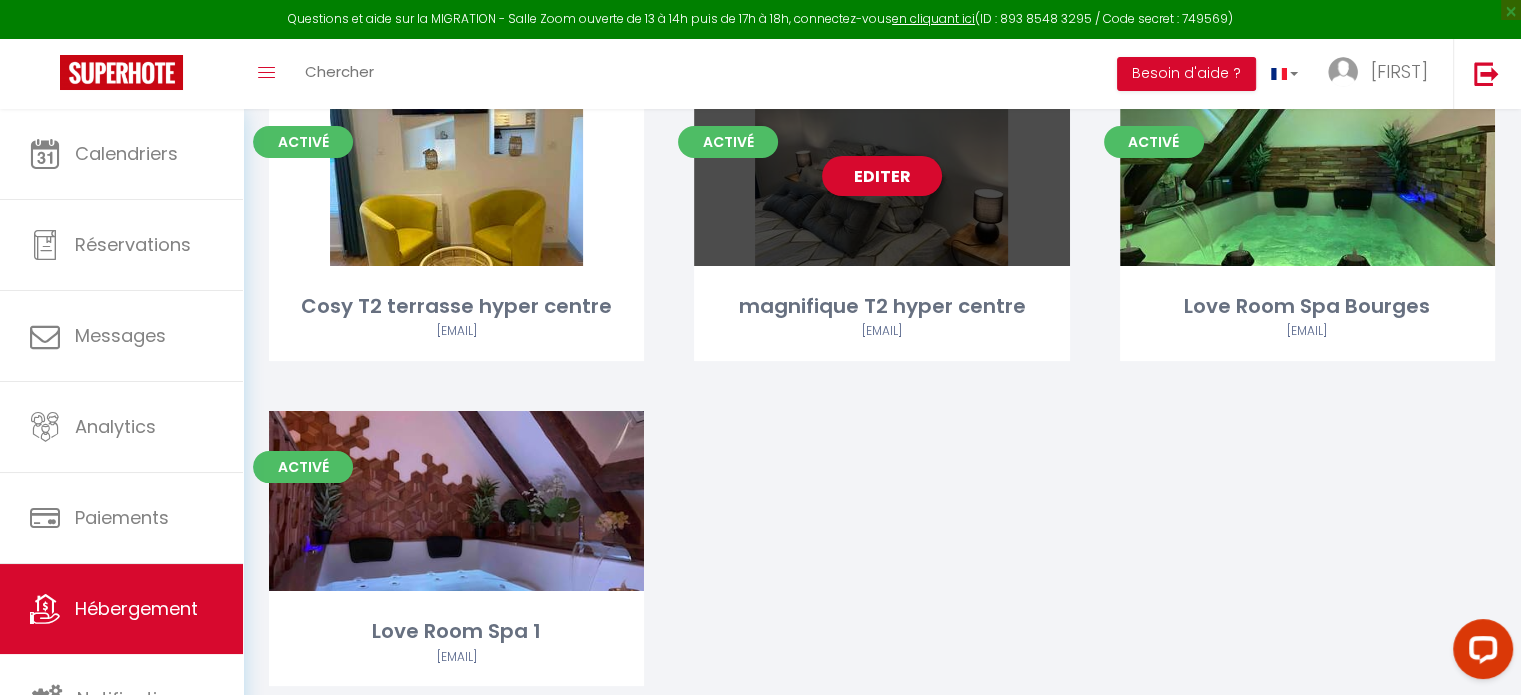 scroll, scrollTop: 136, scrollLeft: 0, axis: vertical 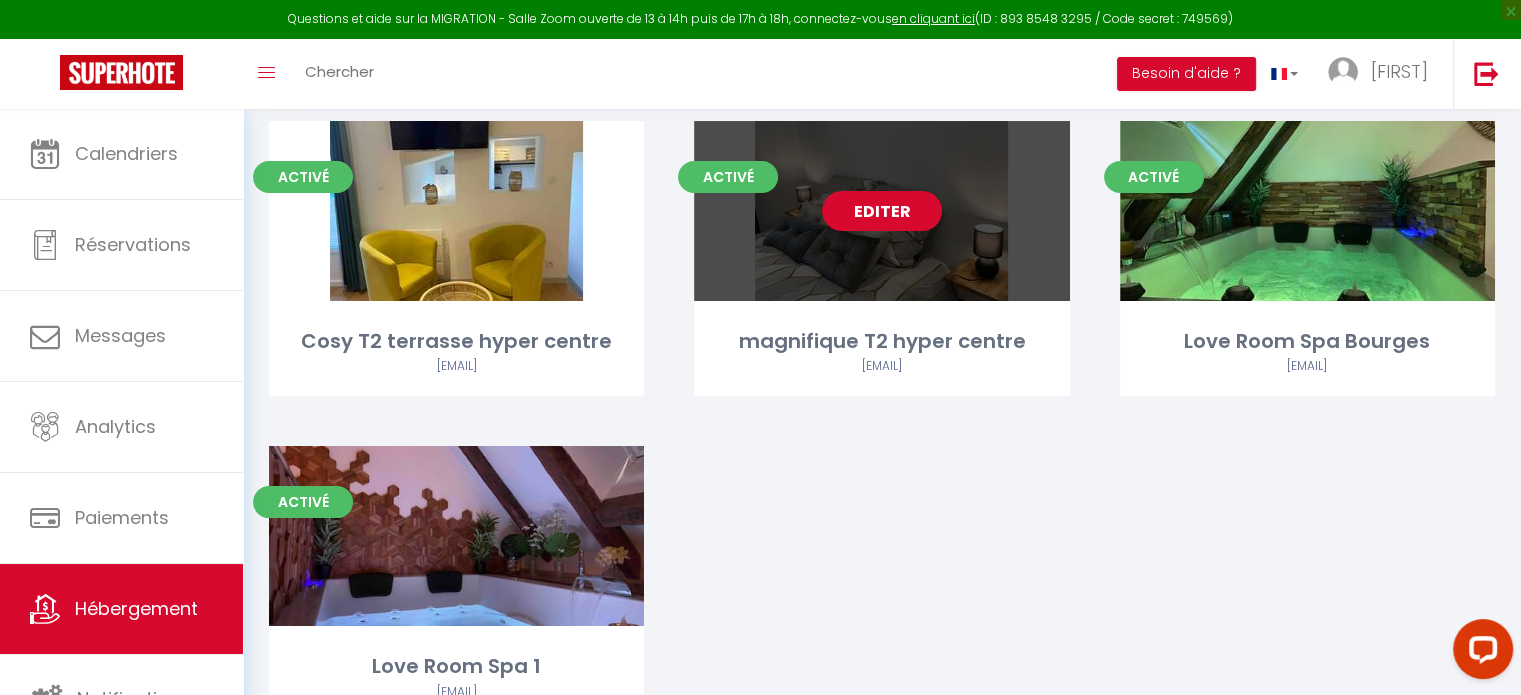click on "Editer" at bounding box center (882, 211) 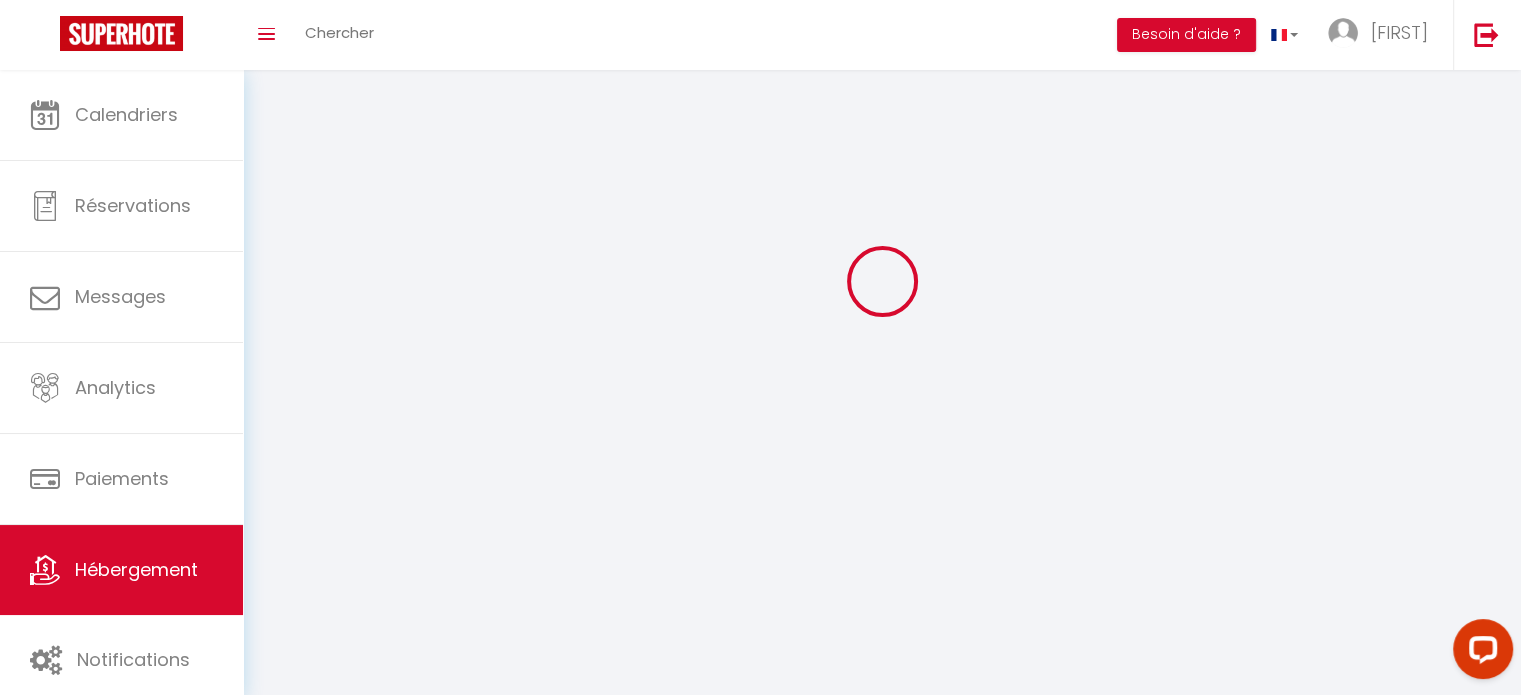 scroll, scrollTop: 0, scrollLeft: 0, axis: both 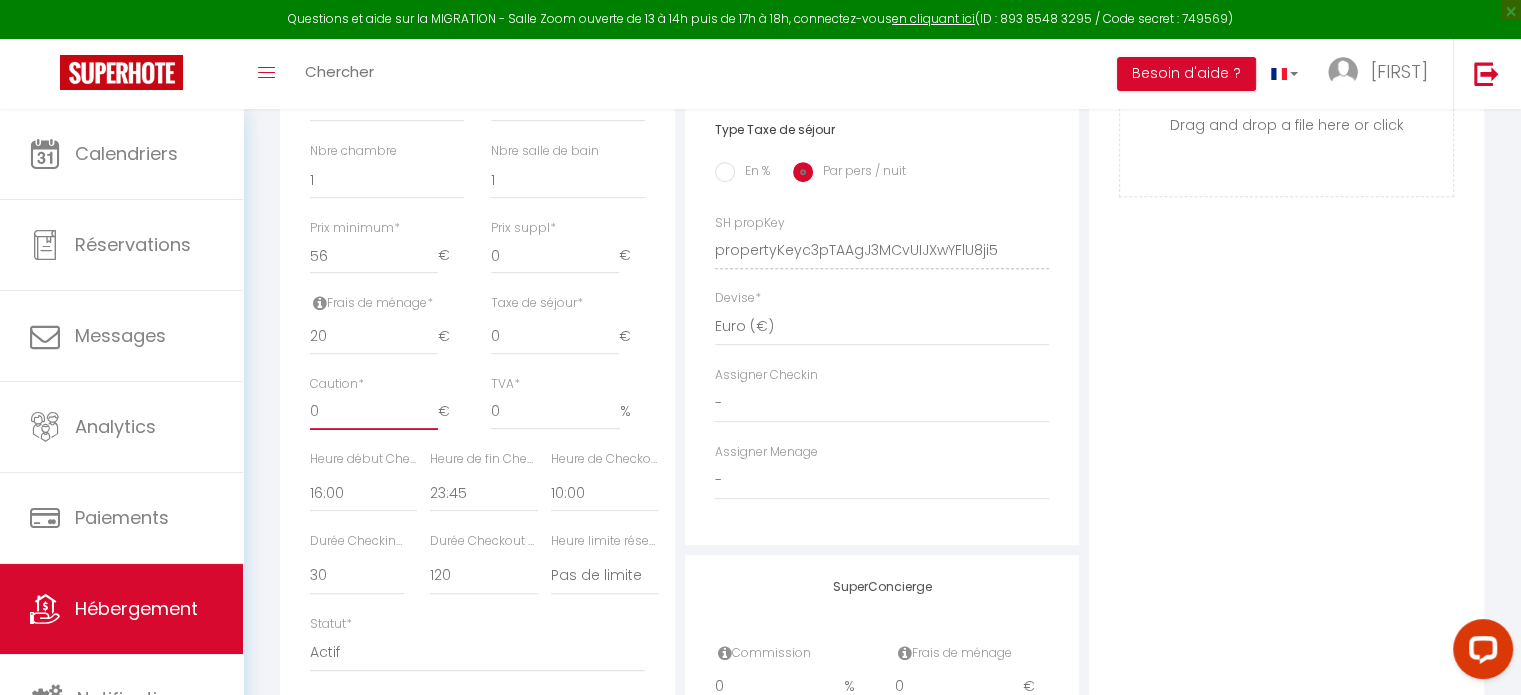 click on "0" at bounding box center (374, 412) 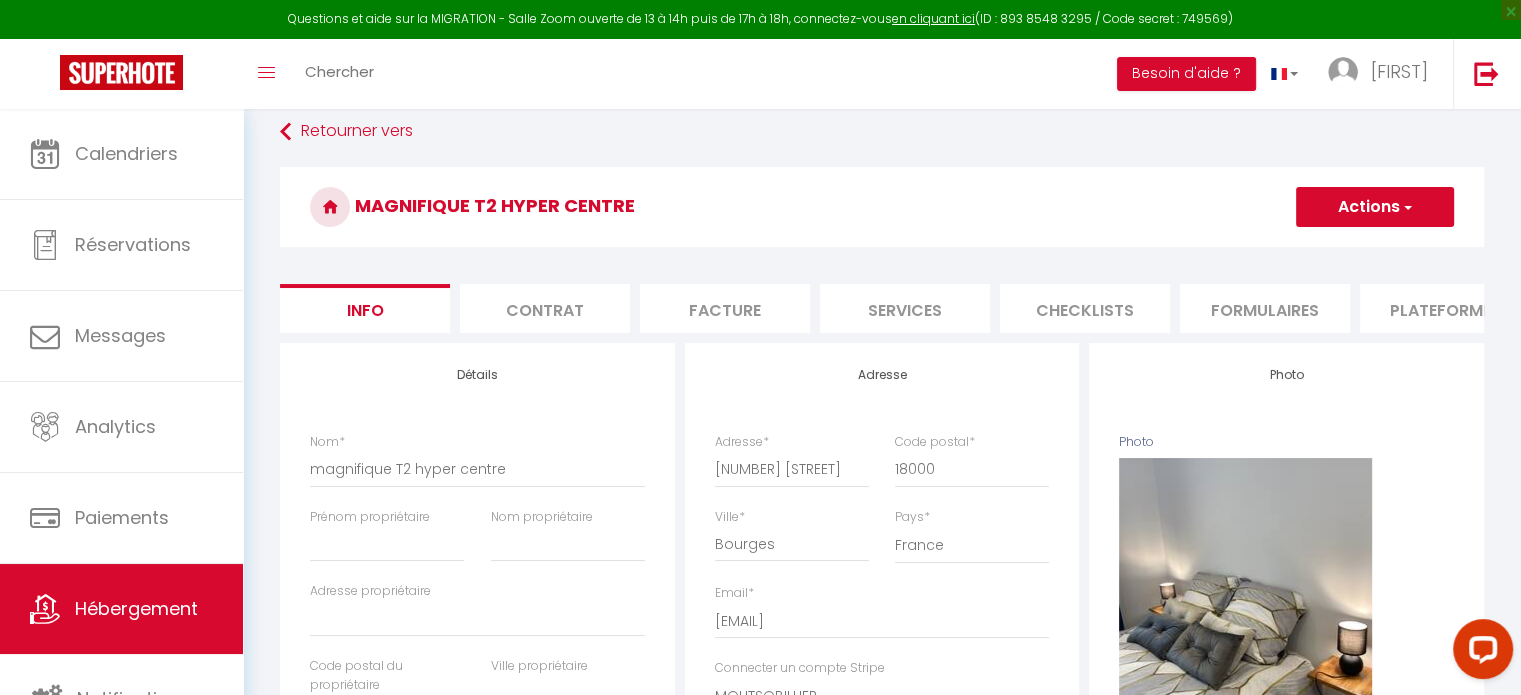 scroll, scrollTop: 0, scrollLeft: 0, axis: both 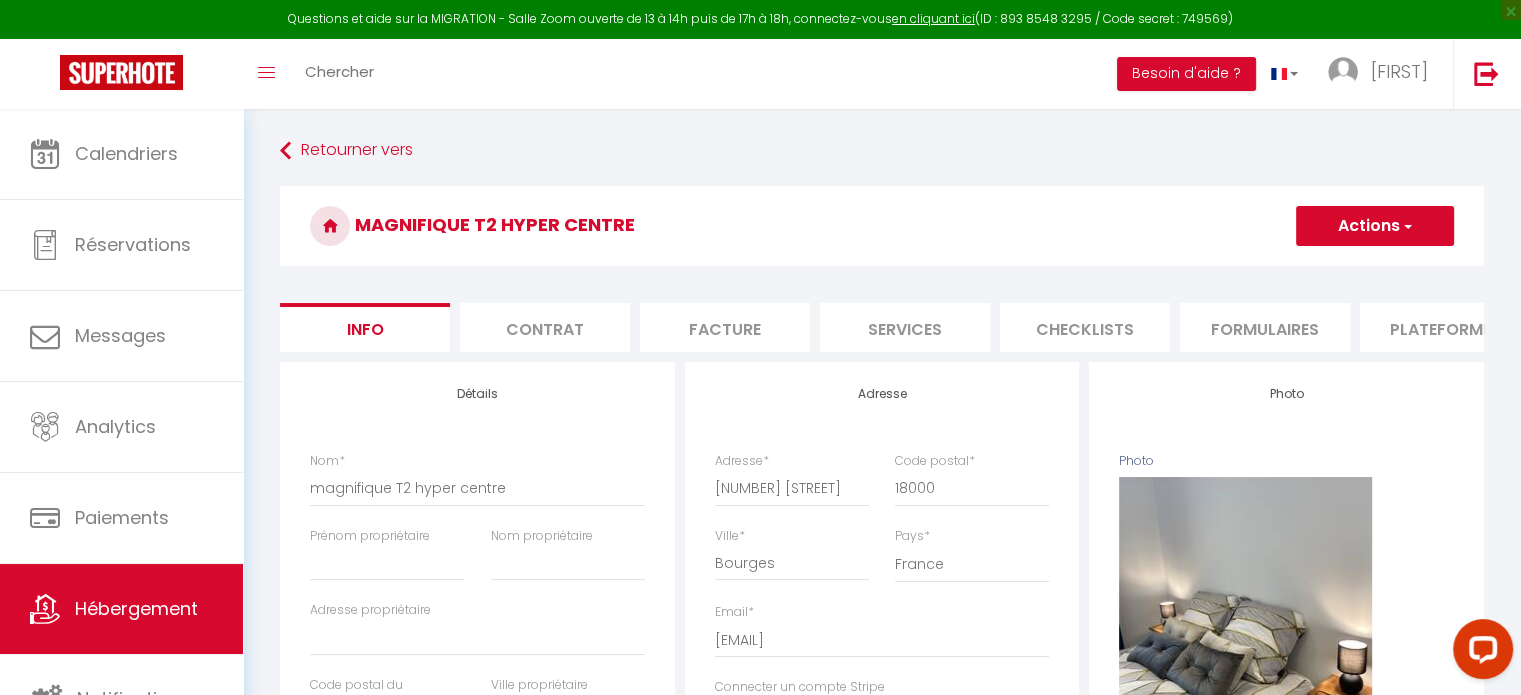 click on "Actions" at bounding box center (1375, 226) 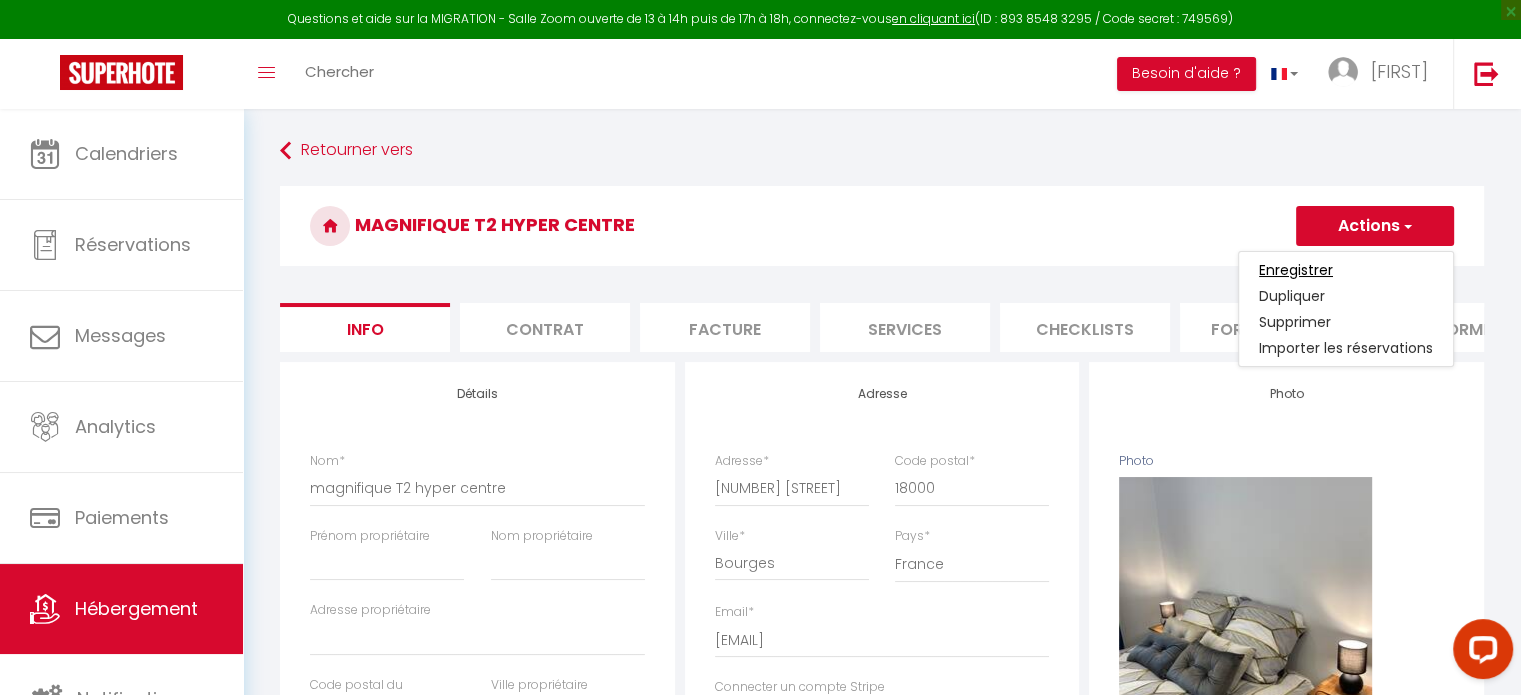 click on "Enregistrer" at bounding box center (1296, 270) 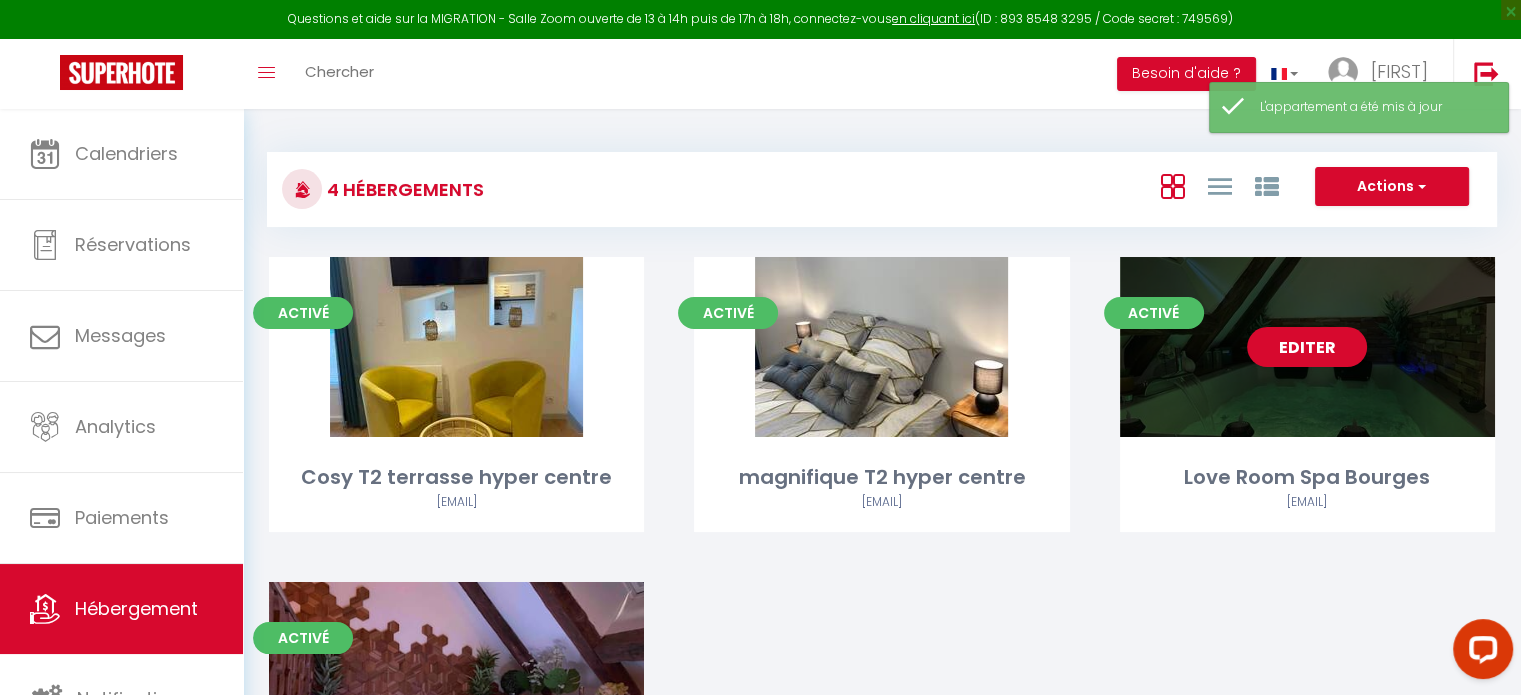 click on "Editer" at bounding box center (1307, 347) 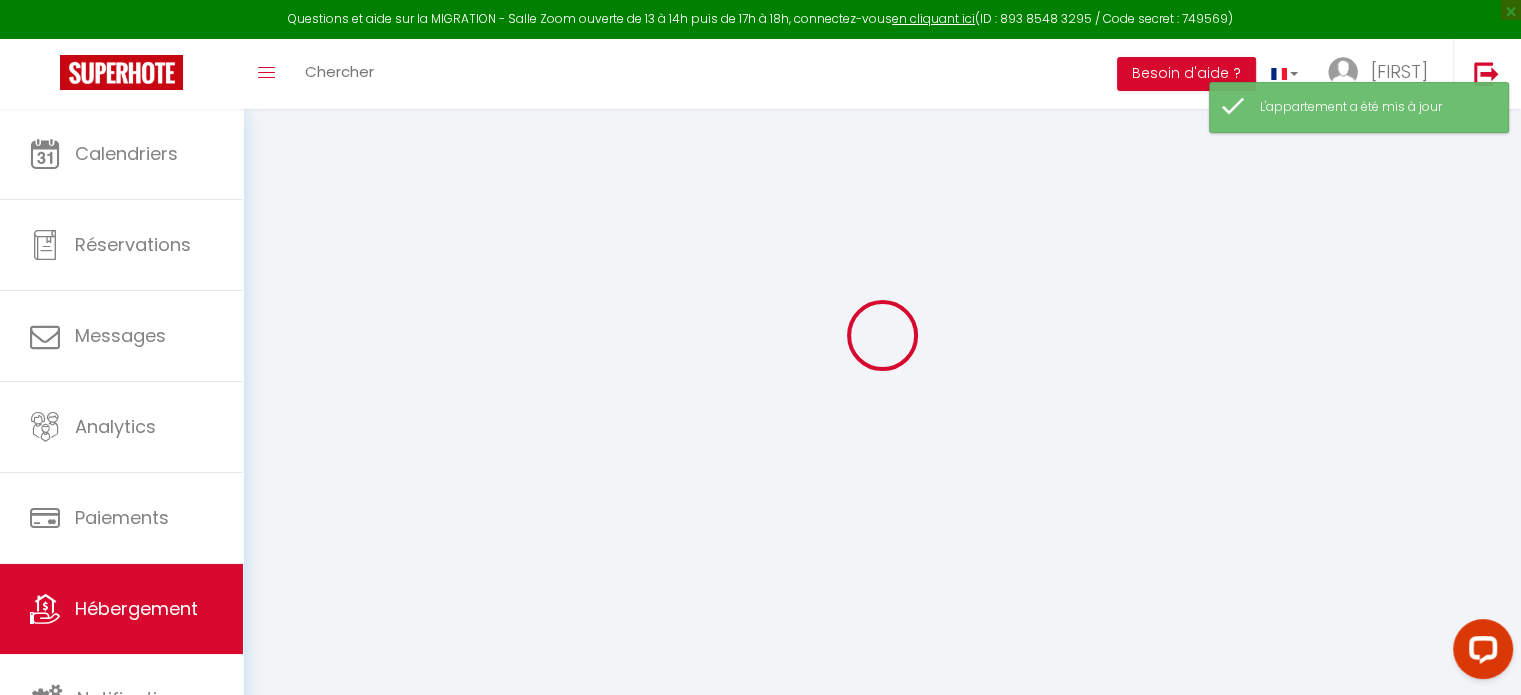 scroll, scrollTop: 108, scrollLeft: 0, axis: vertical 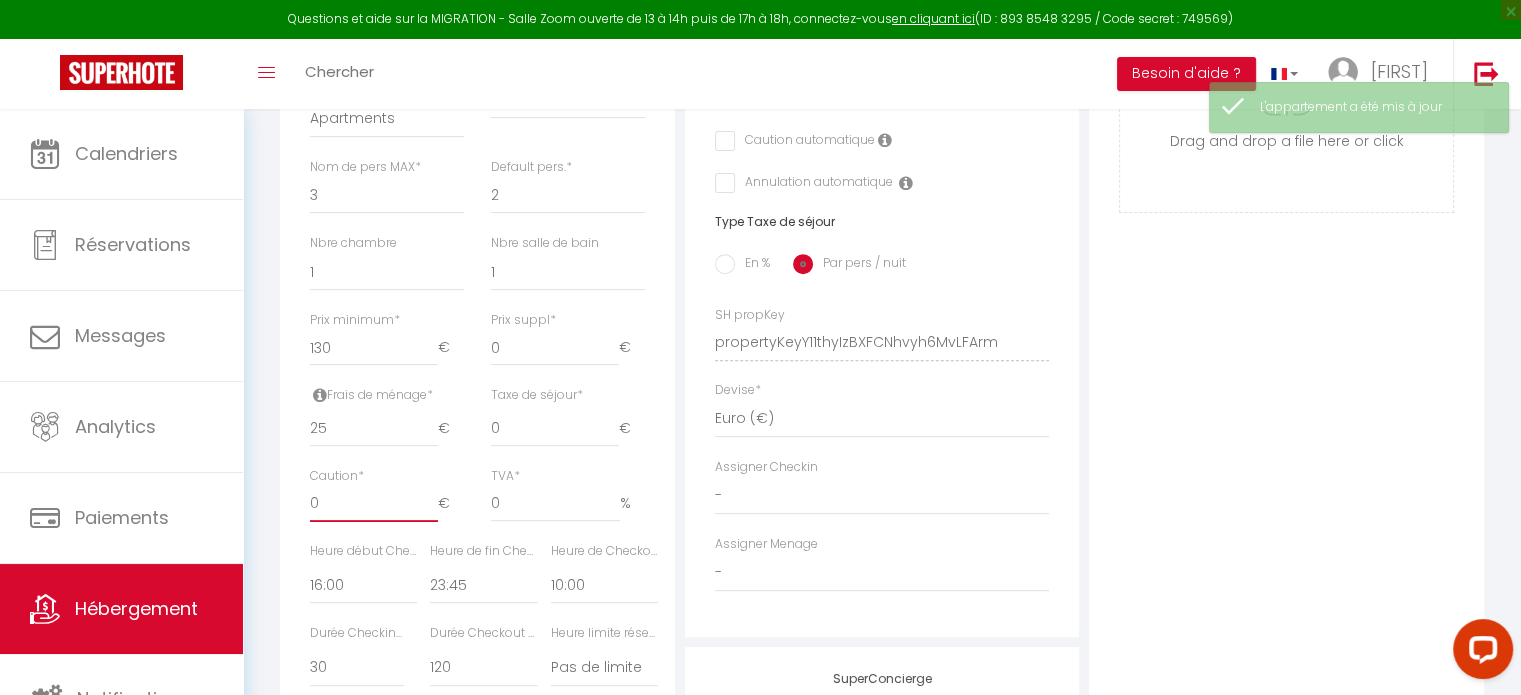 click on "0" at bounding box center (374, 504) 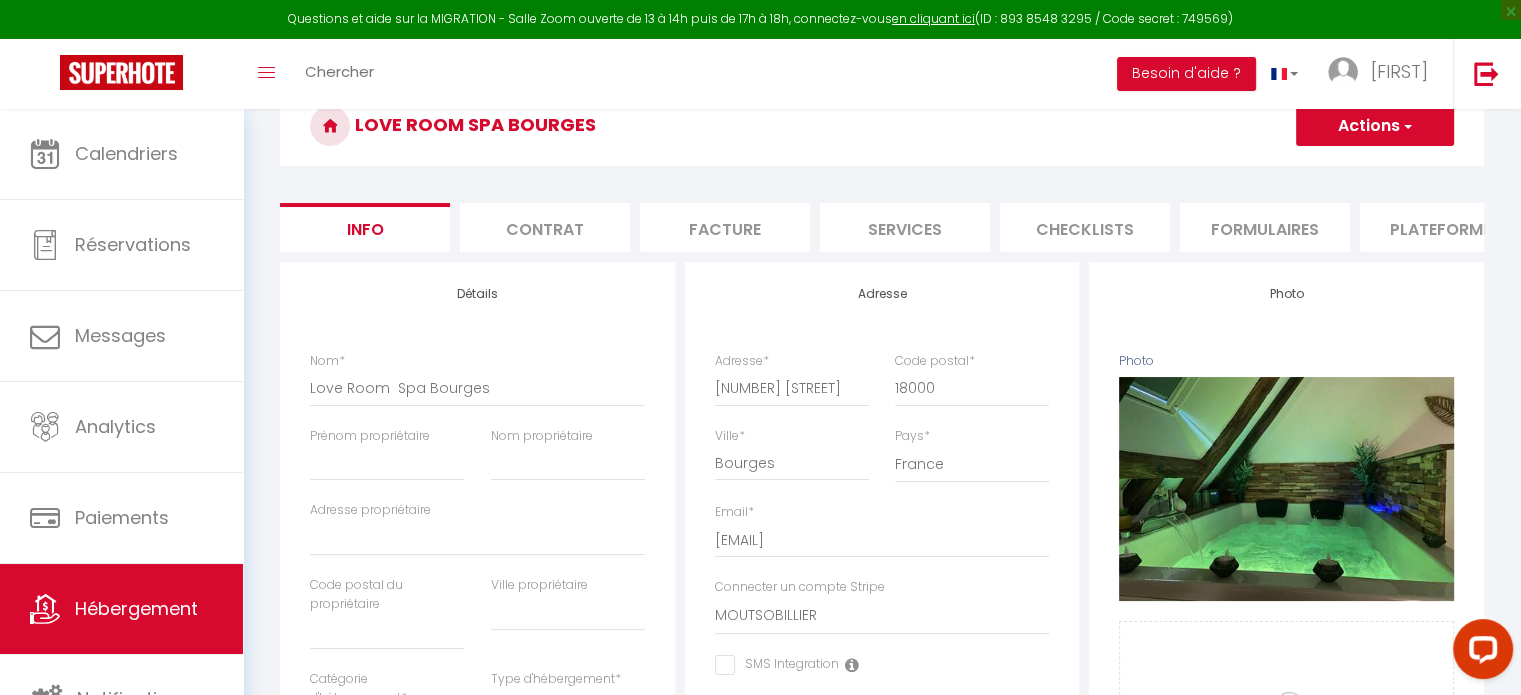 scroll, scrollTop: 0, scrollLeft: 0, axis: both 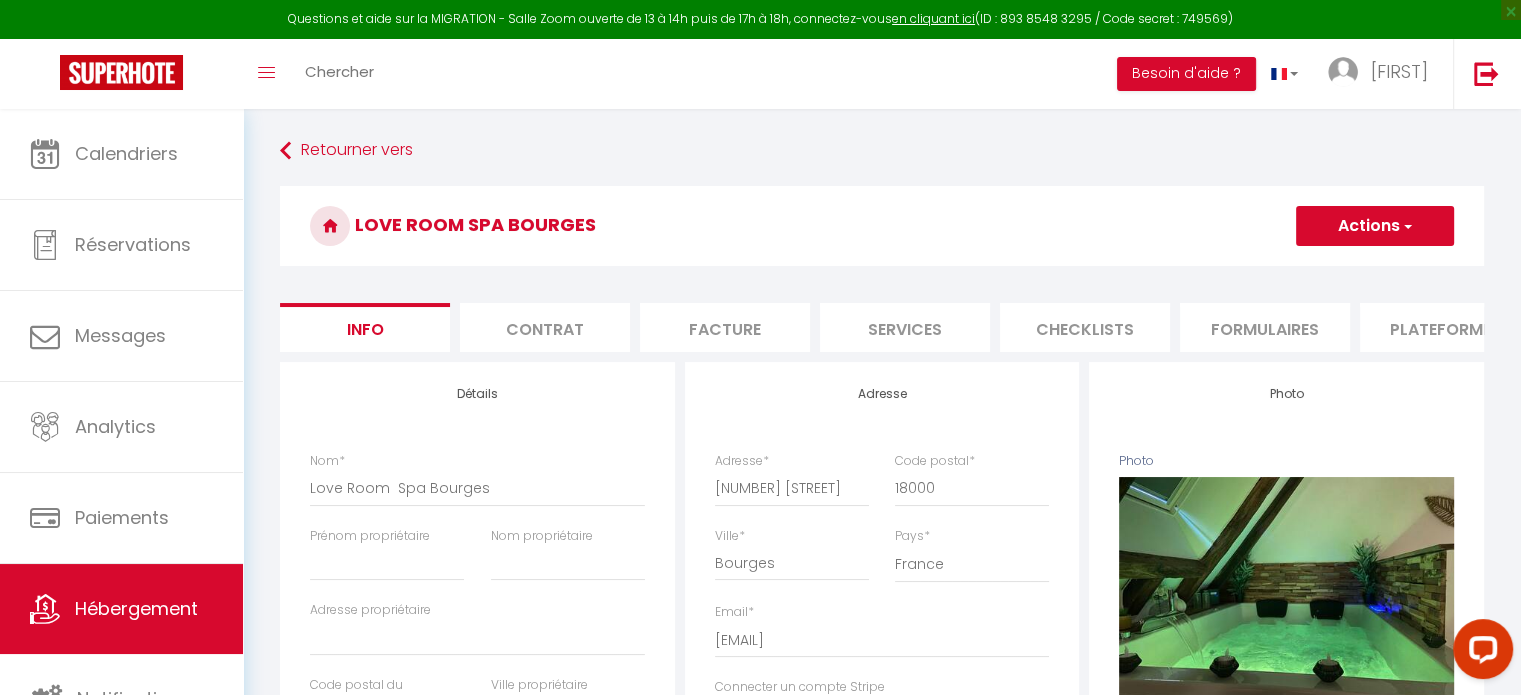 click on "Actions" at bounding box center (1375, 226) 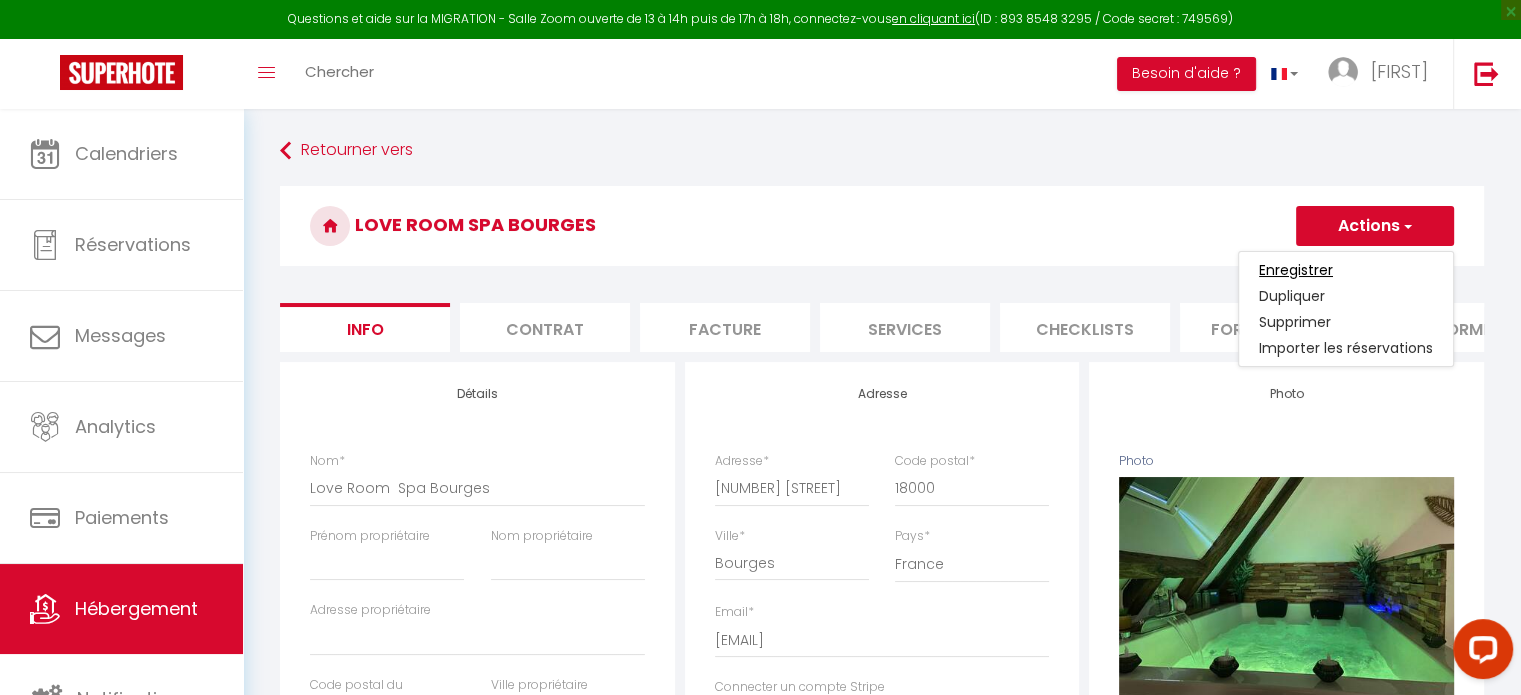 click on "Enregistrer" at bounding box center [1296, 270] 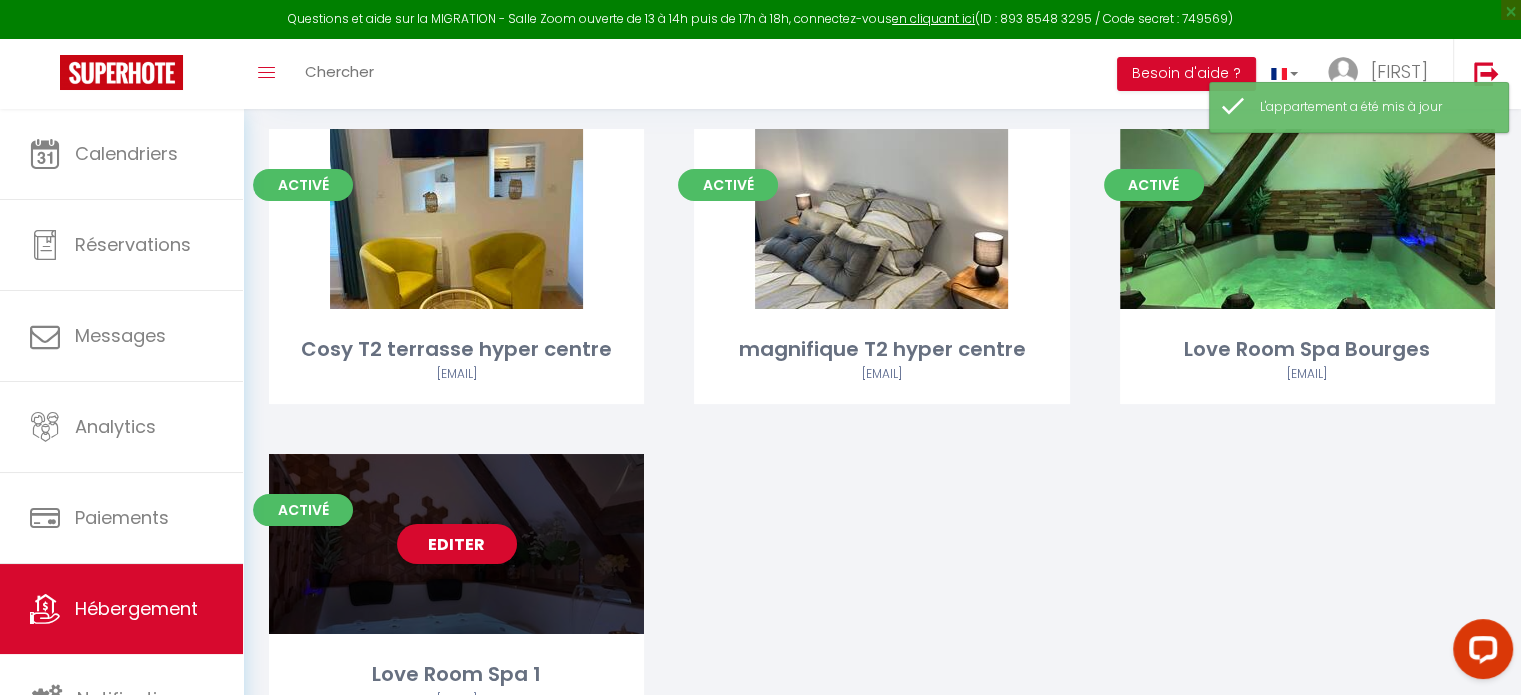 scroll, scrollTop: 236, scrollLeft: 0, axis: vertical 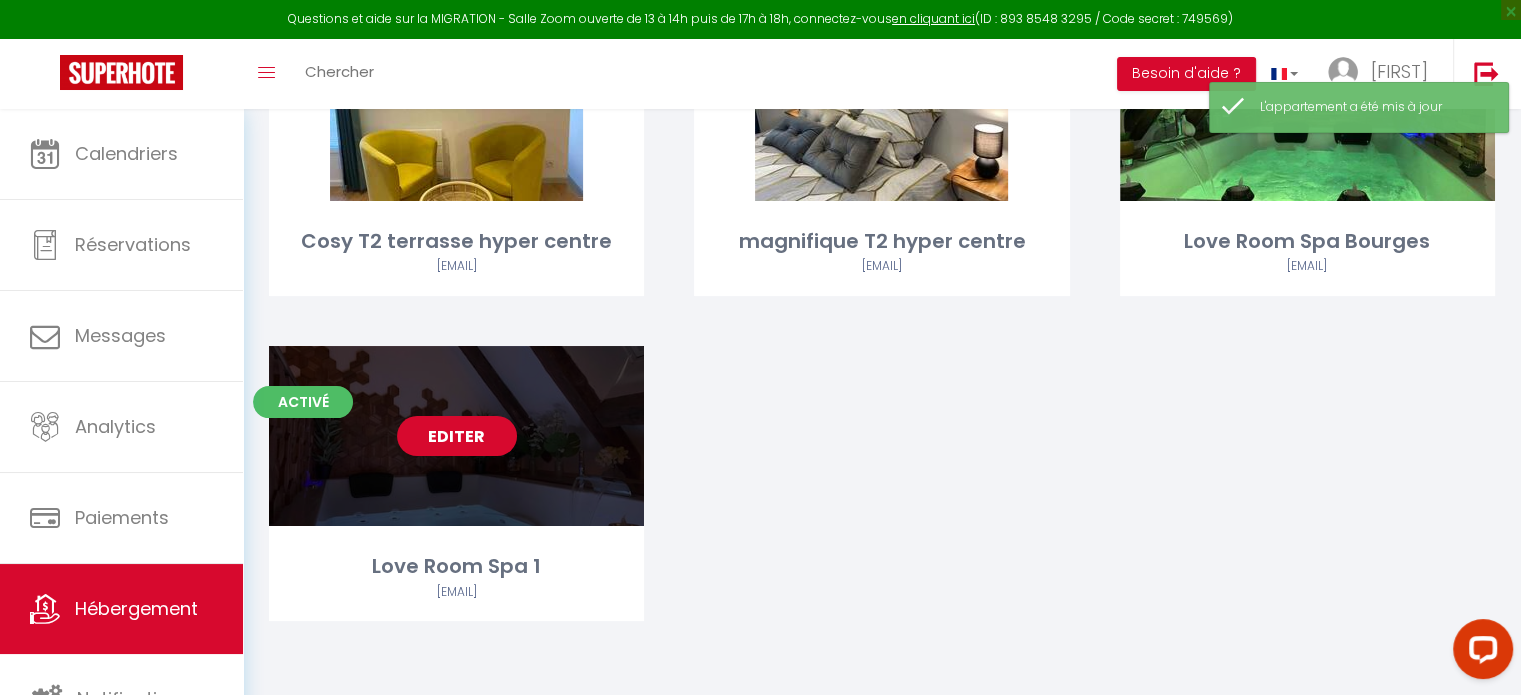 click on "Editer" at bounding box center [457, 436] 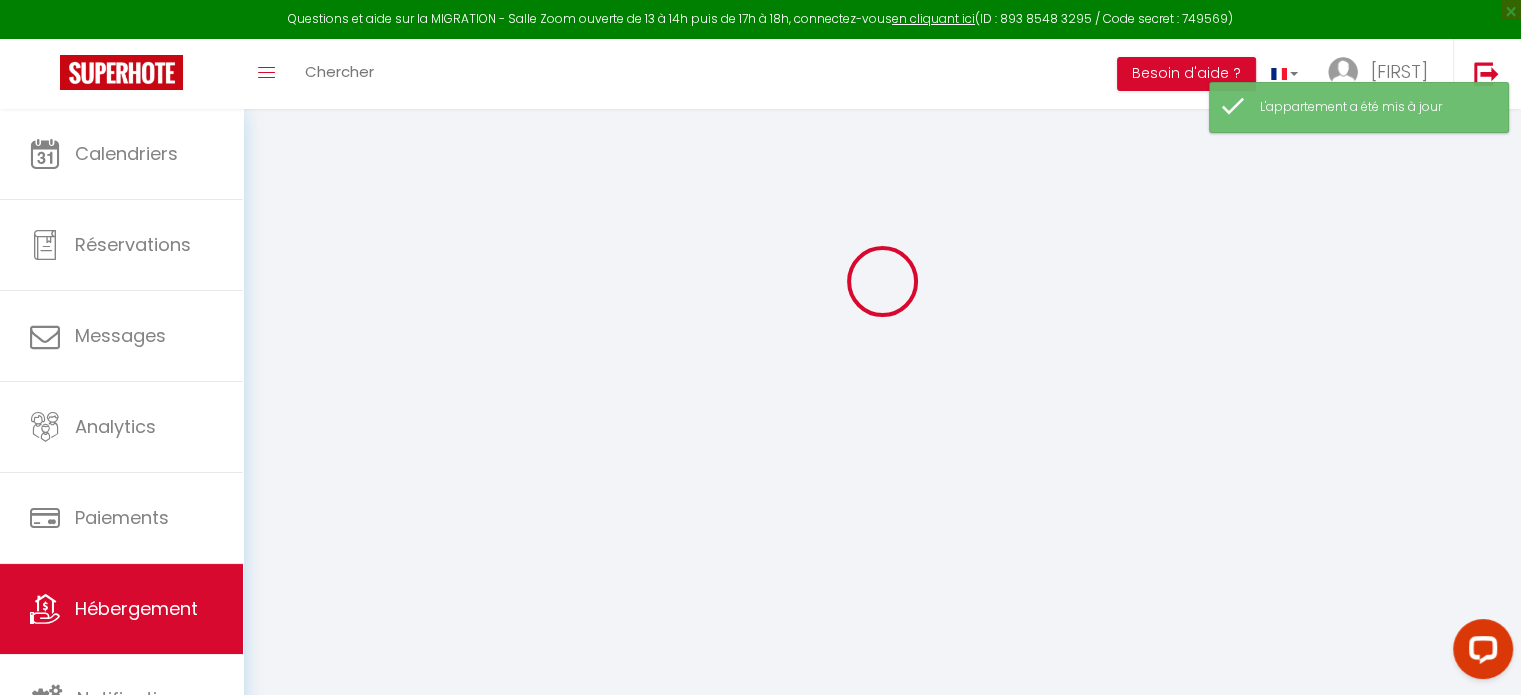 scroll, scrollTop: 0, scrollLeft: 0, axis: both 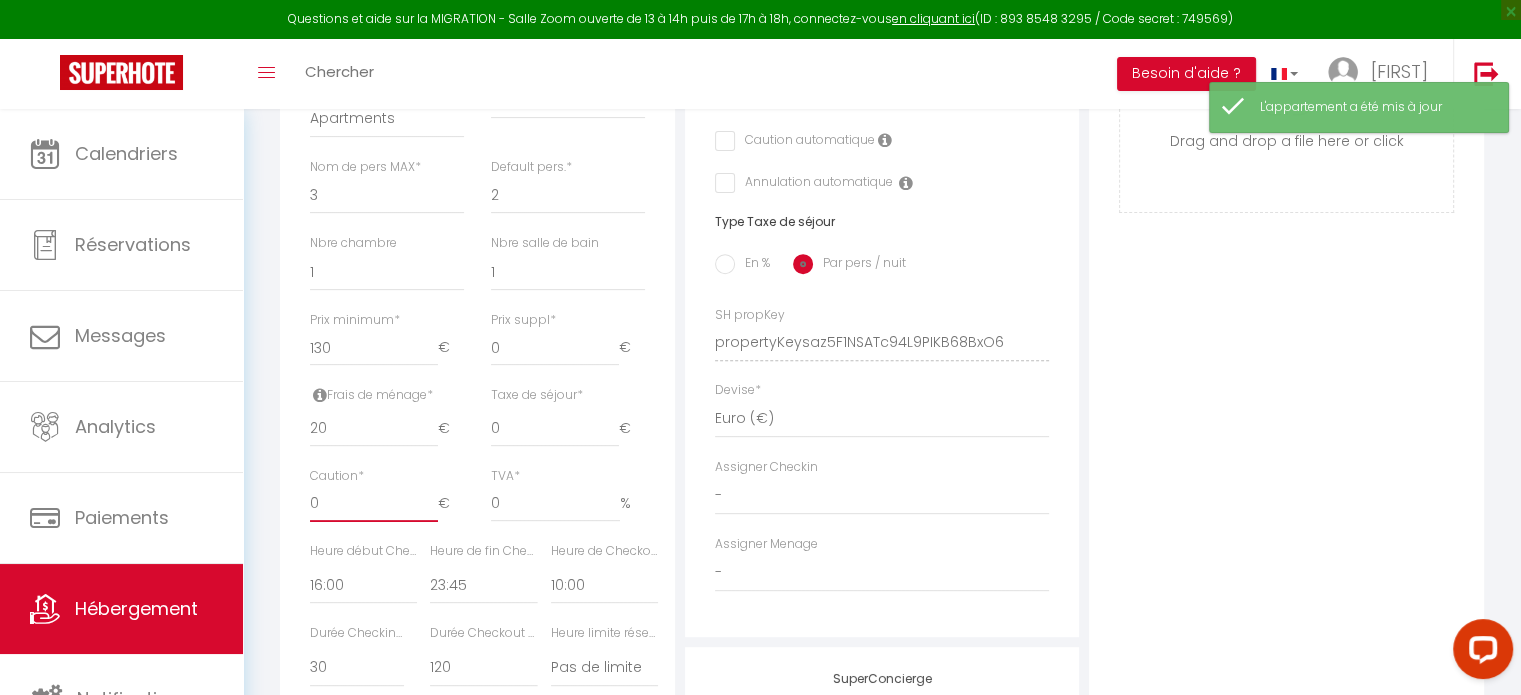 drag, startPoint x: 379, startPoint y: 515, endPoint x: 268, endPoint y: 522, distance: 111.220505 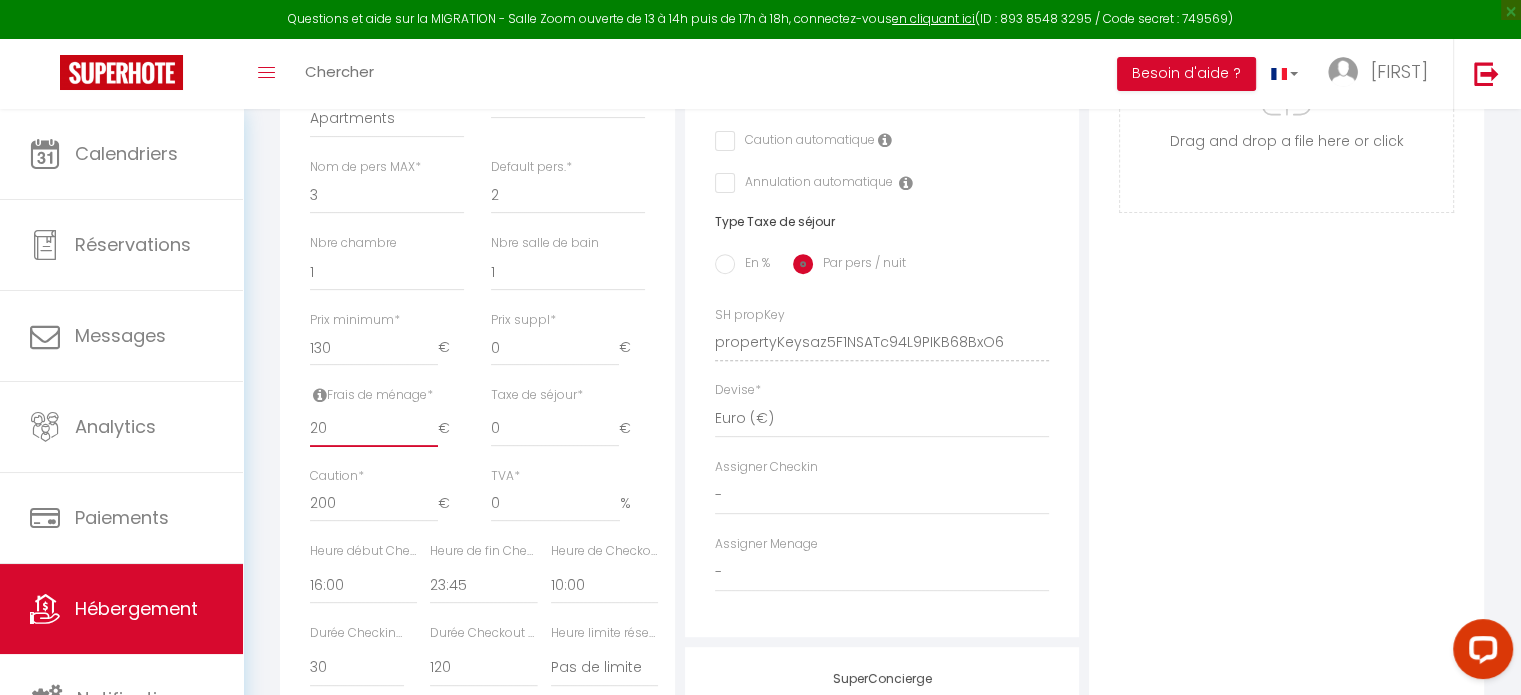 click on "20" at bounding box center (374, 429) 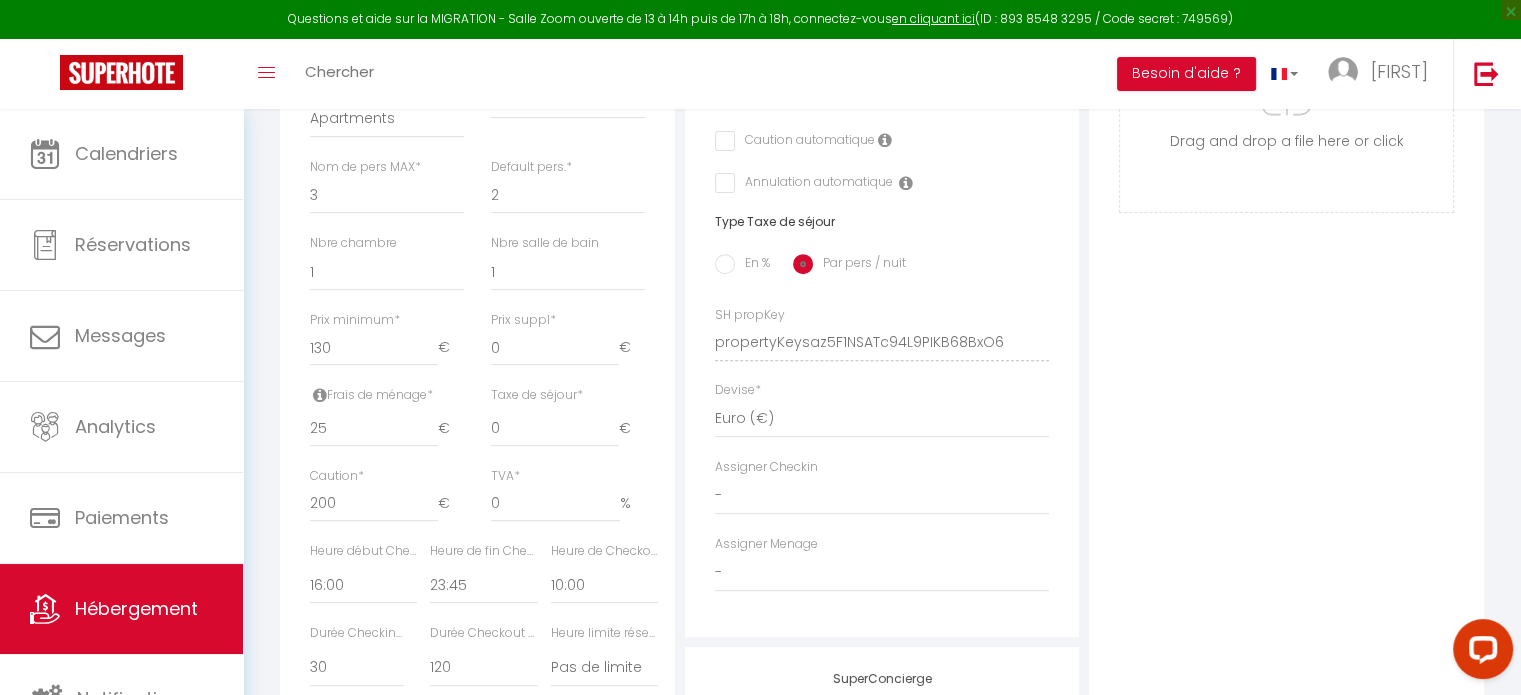 click on "Photo
Photo
Supprimer
Drag and drop a file here or click Ooops, something wrong appended. Remove   Drag and drop or click to replace" at bounding box center [1286, 328] 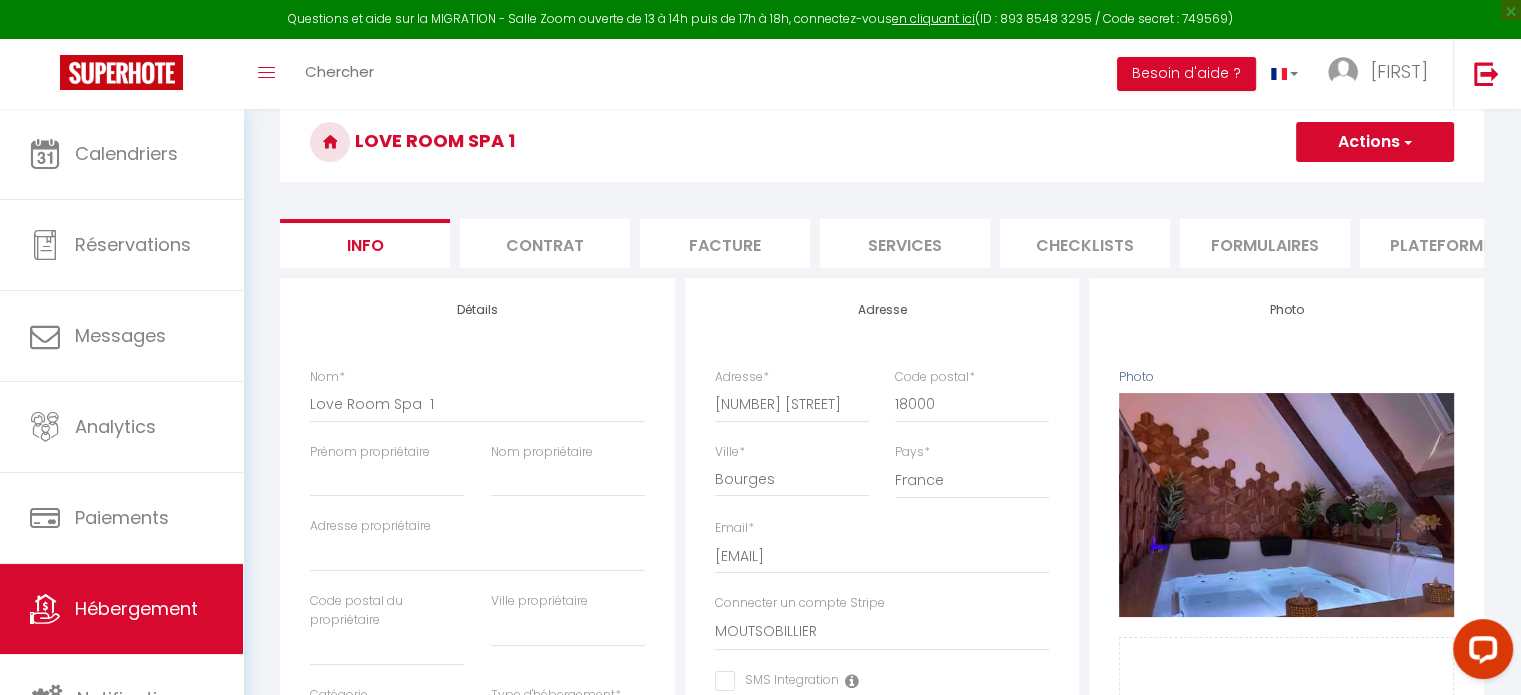 scroll, scrollTop: 0, scrollLeft: 0, axis: both 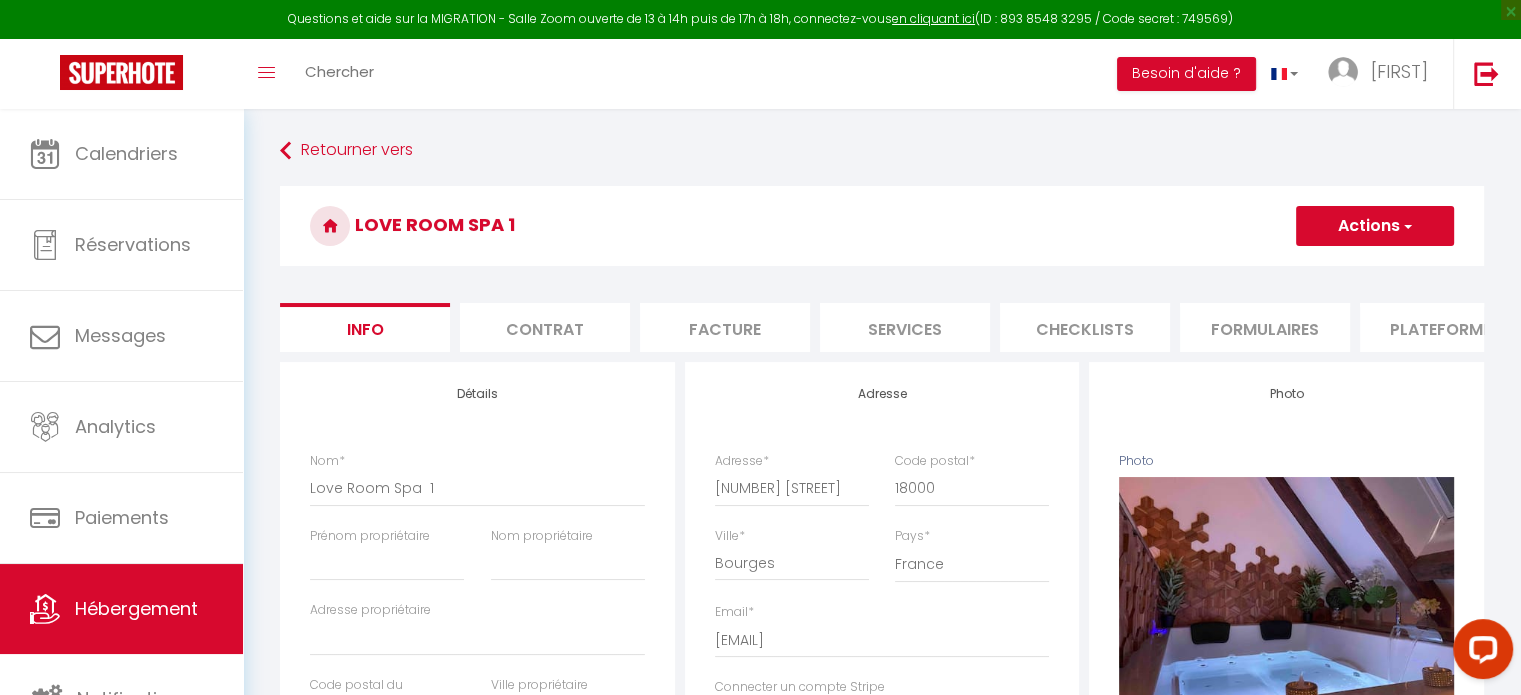 click on "Actions" at bounding box center [1375, 226] 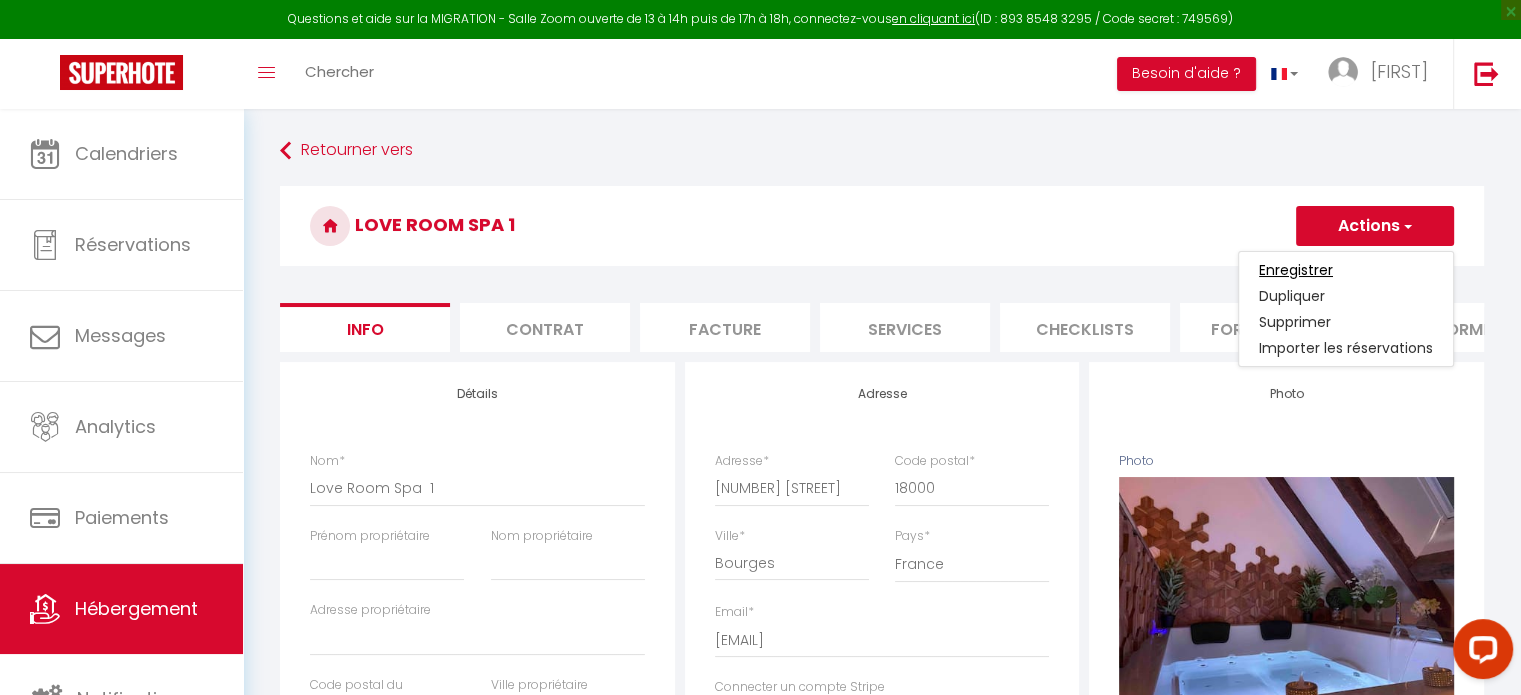 click on "Enregistrer" at bounding box center [1296, 270] 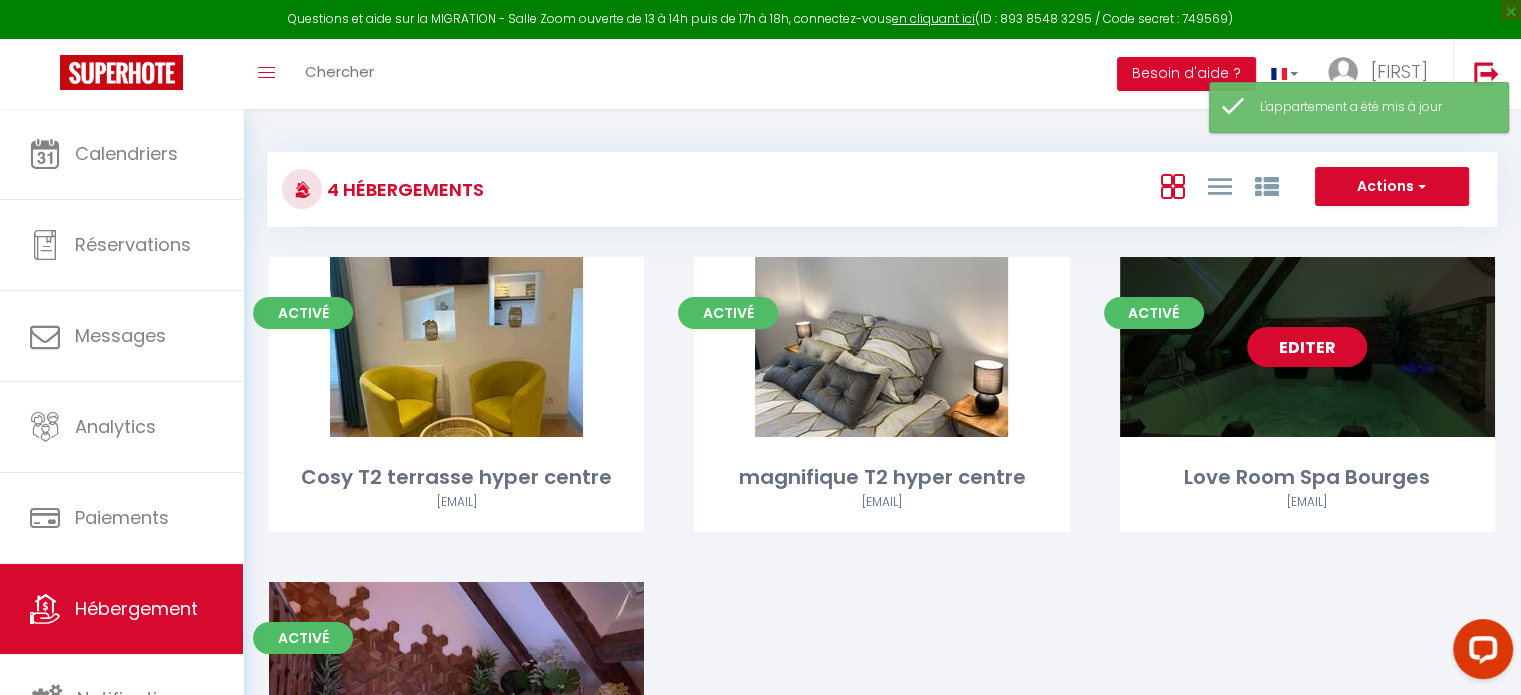 click on "Editer" at bounding box center (1307, 347) 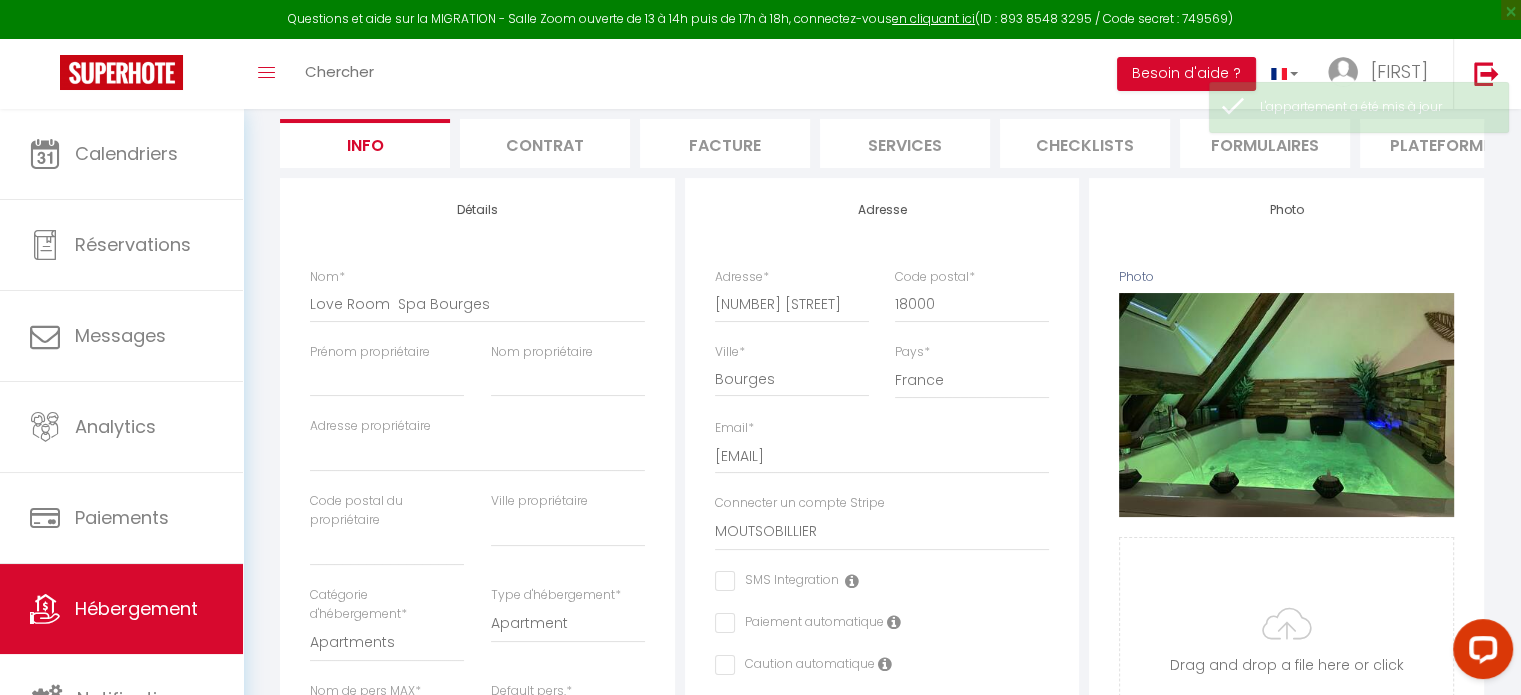 scroll, scrollTop: 0, scrollLeft: 0, axis: both 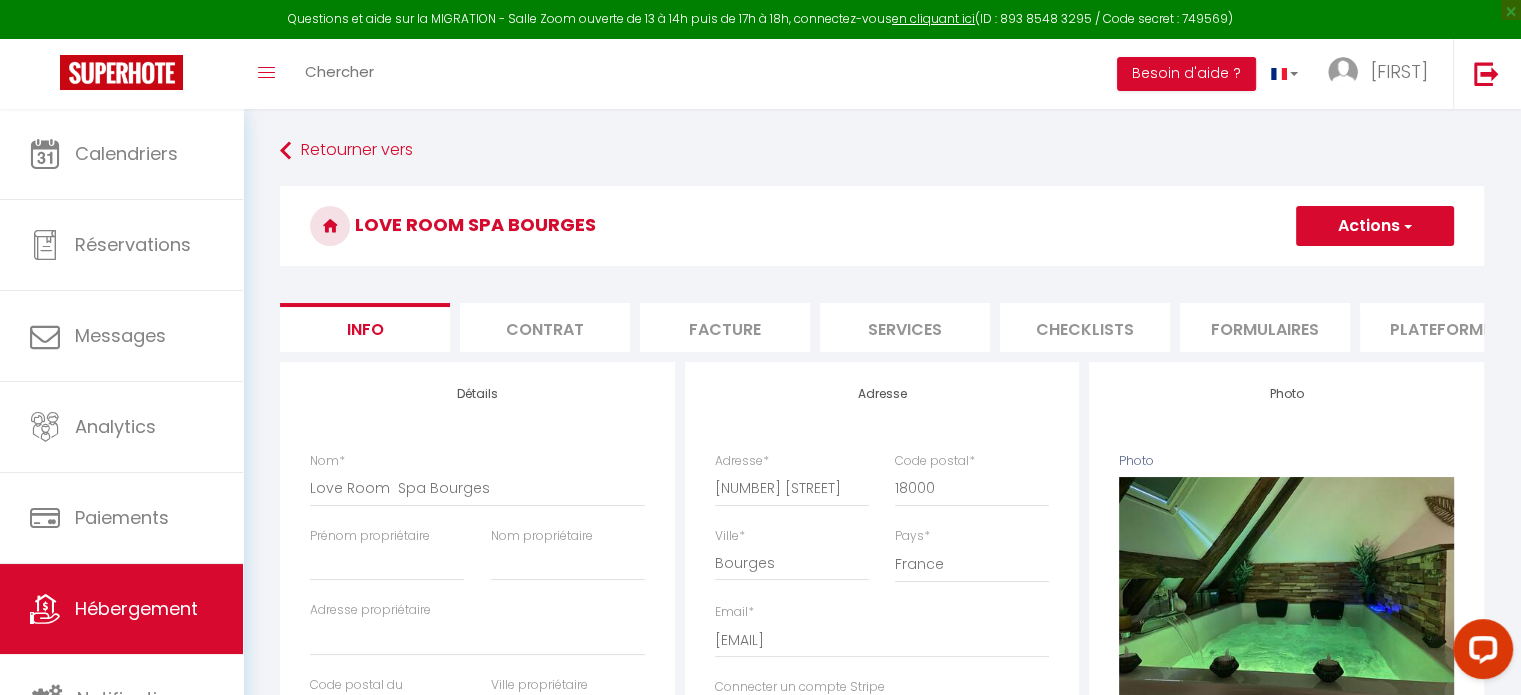 click on "Services" at bounding box center (905, 327) 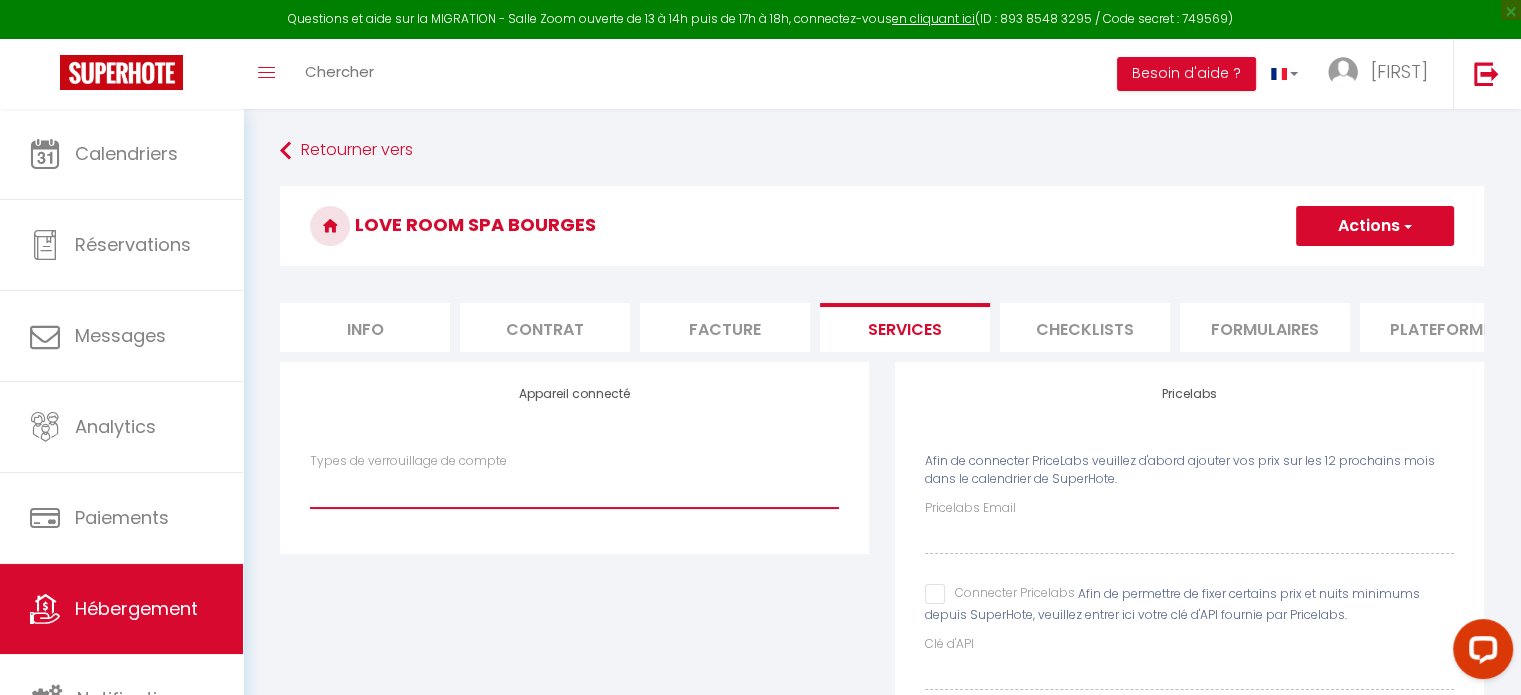 click on "Types de verrouillage de compte" at bounding box center (574, 489) 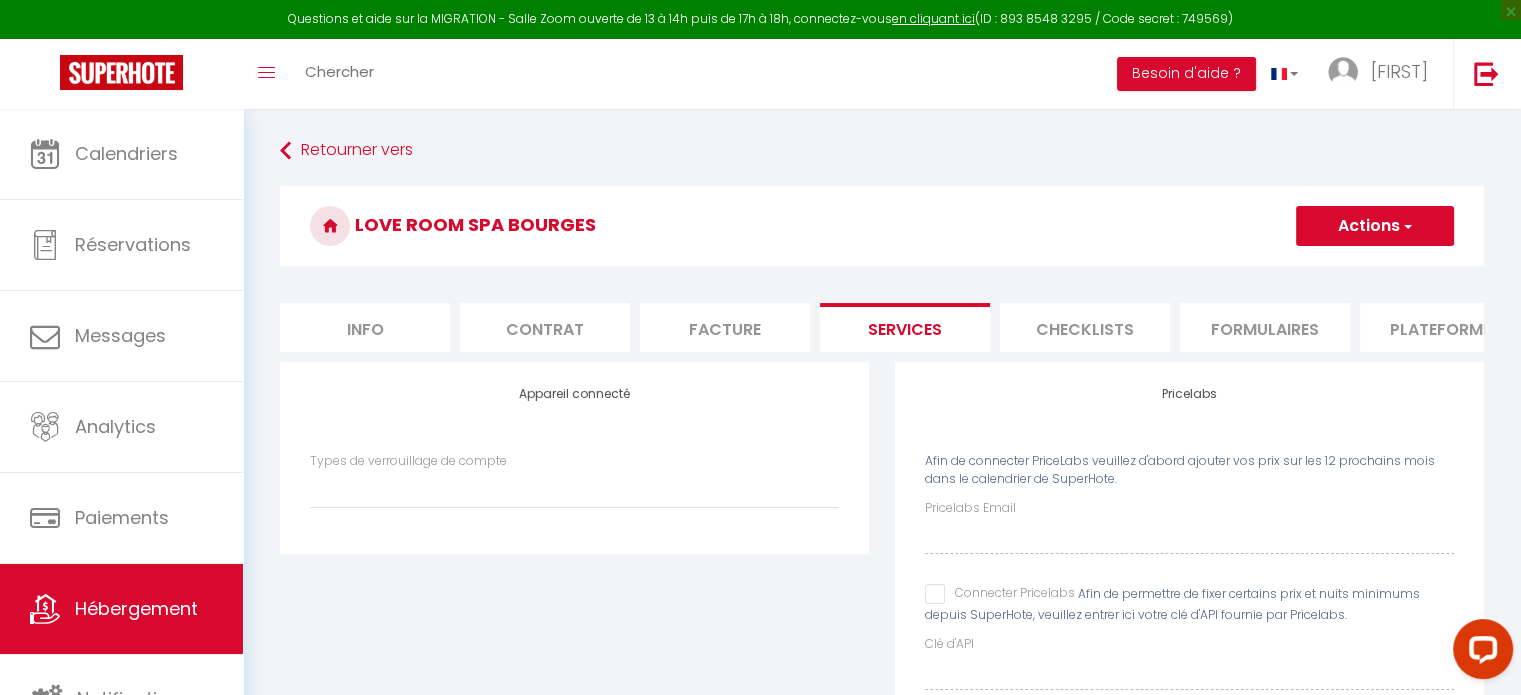 click on "Appareil connecté
Types de verrouillage de compte" at bounding box center [574, 566] 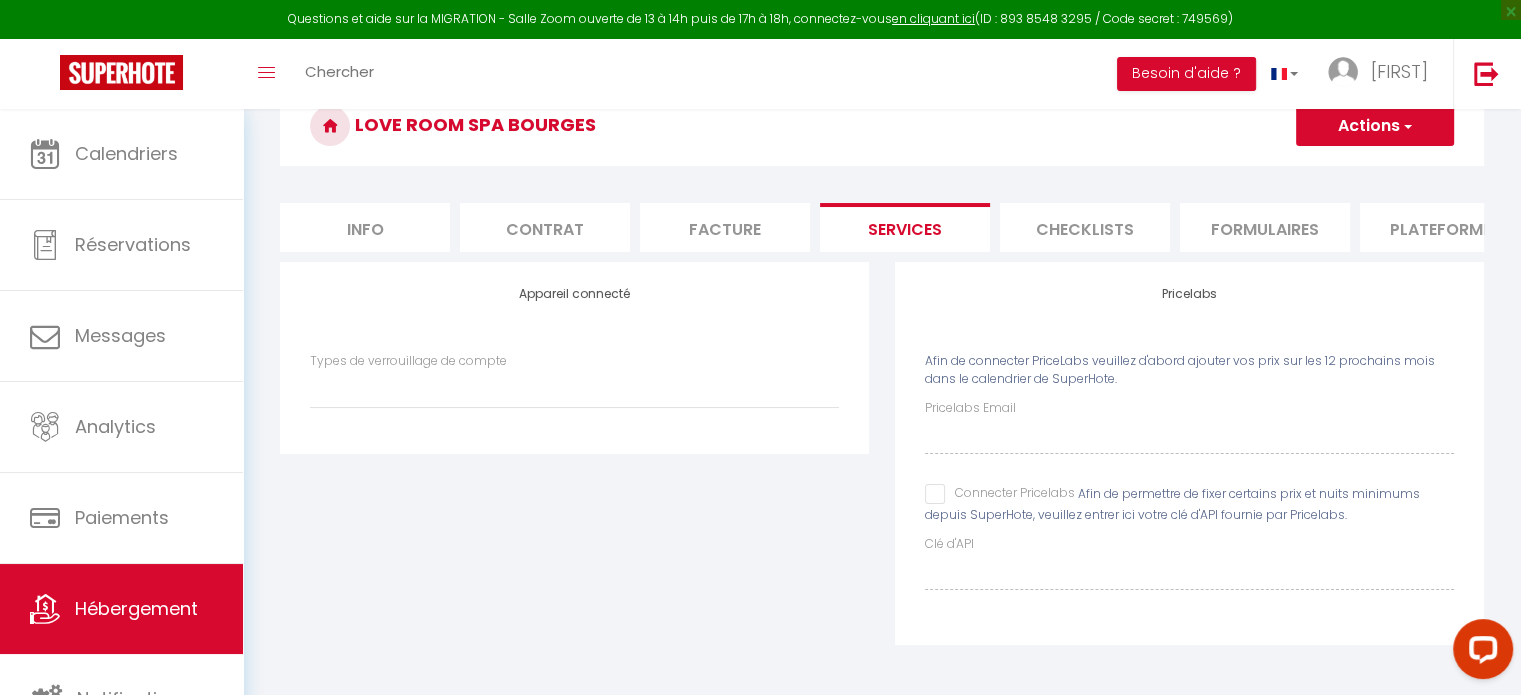 click on "Contrat" at bounding box center [545, 227] 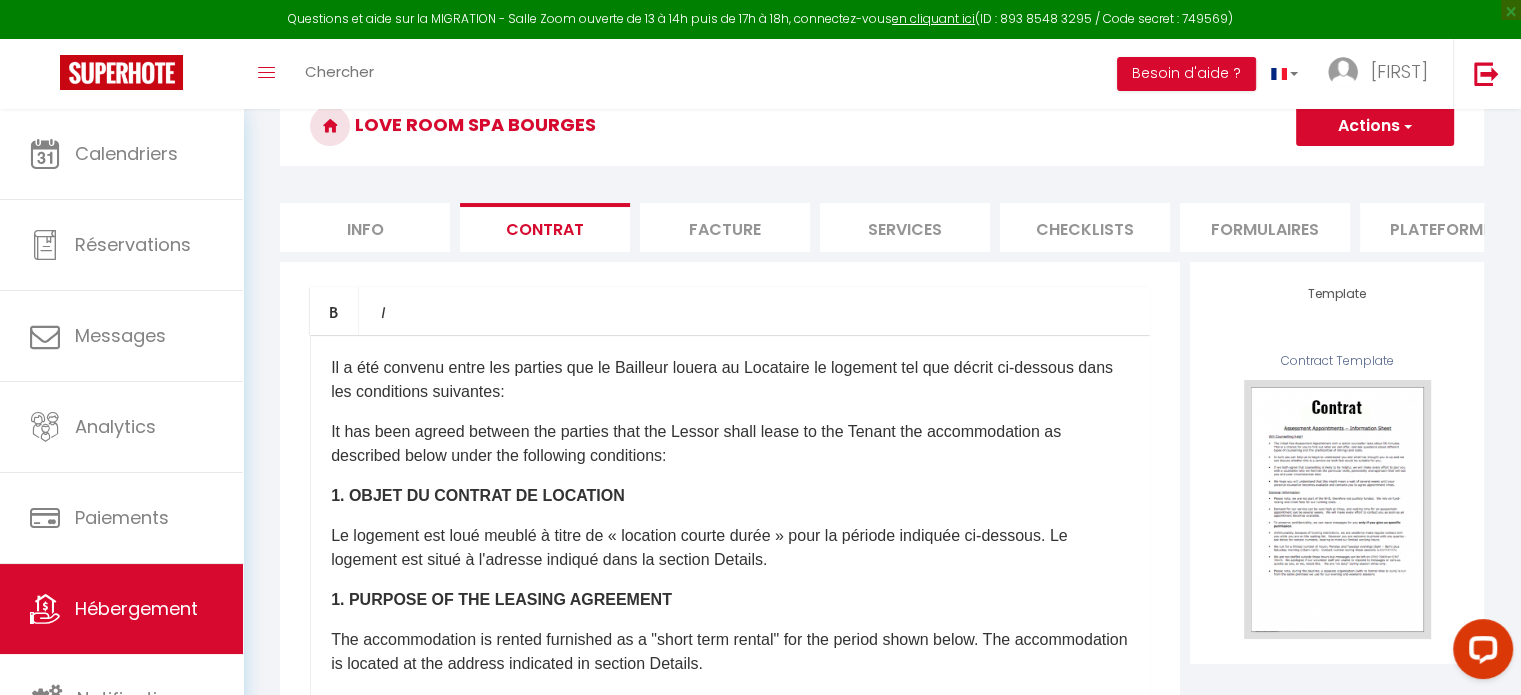 click on "Facture" at bounding box center (725, 227) 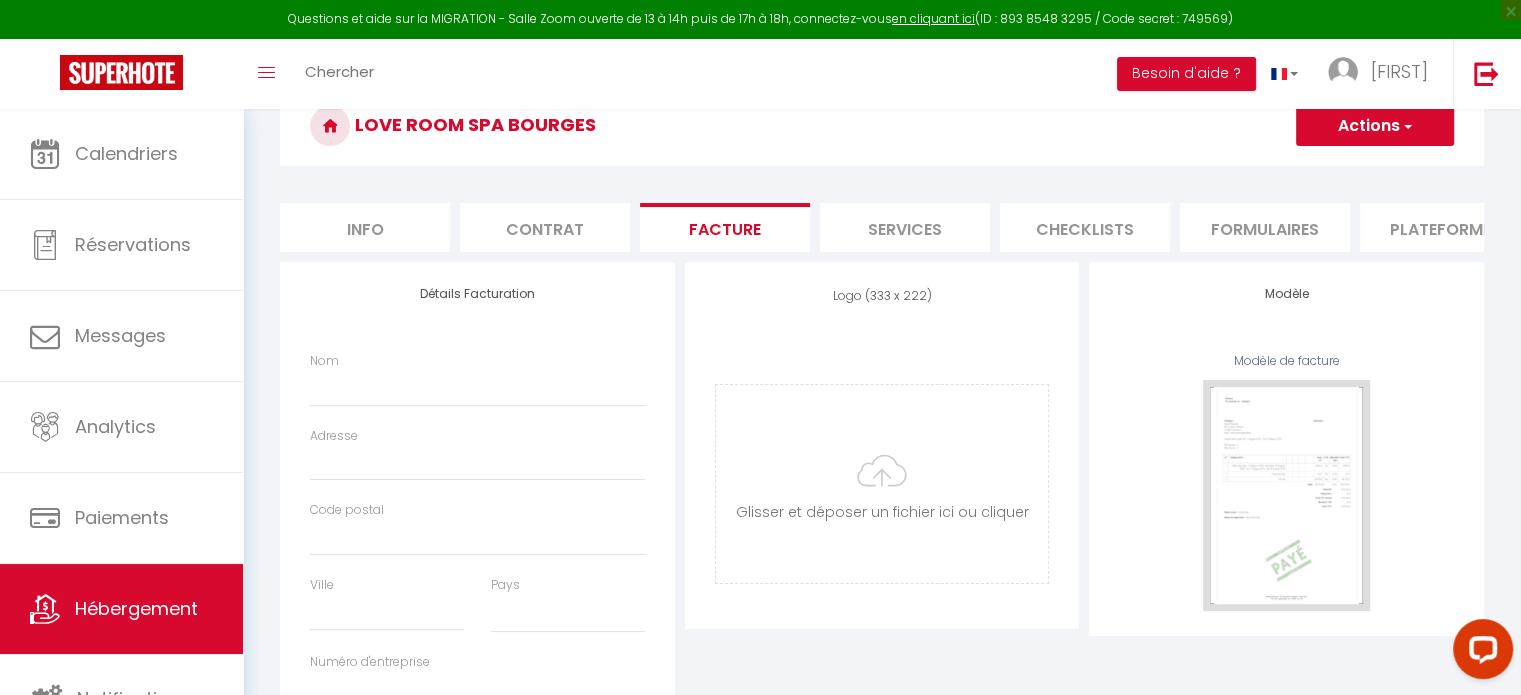 click on "Plateformes" at bounding box center [1445, 227] 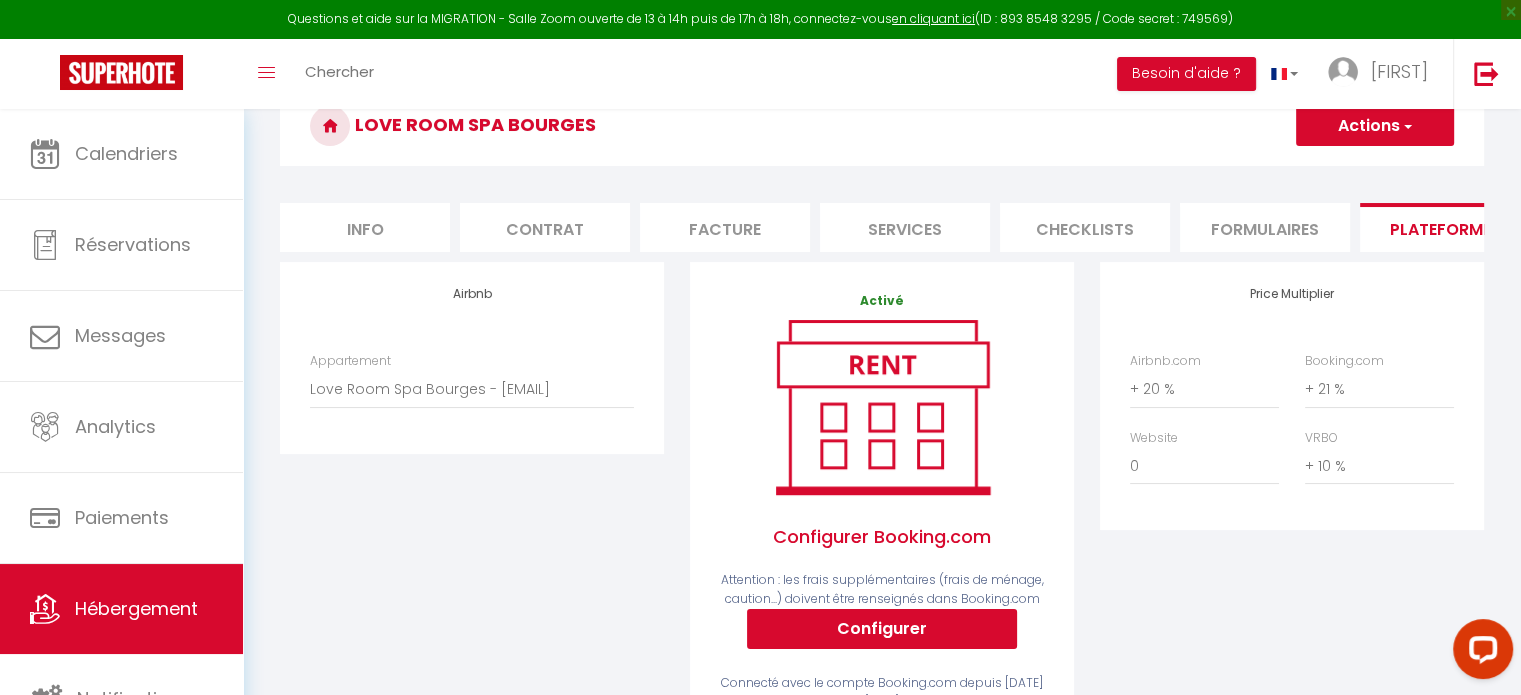 click on "Plateformes" at bounding box center (1445, 227) 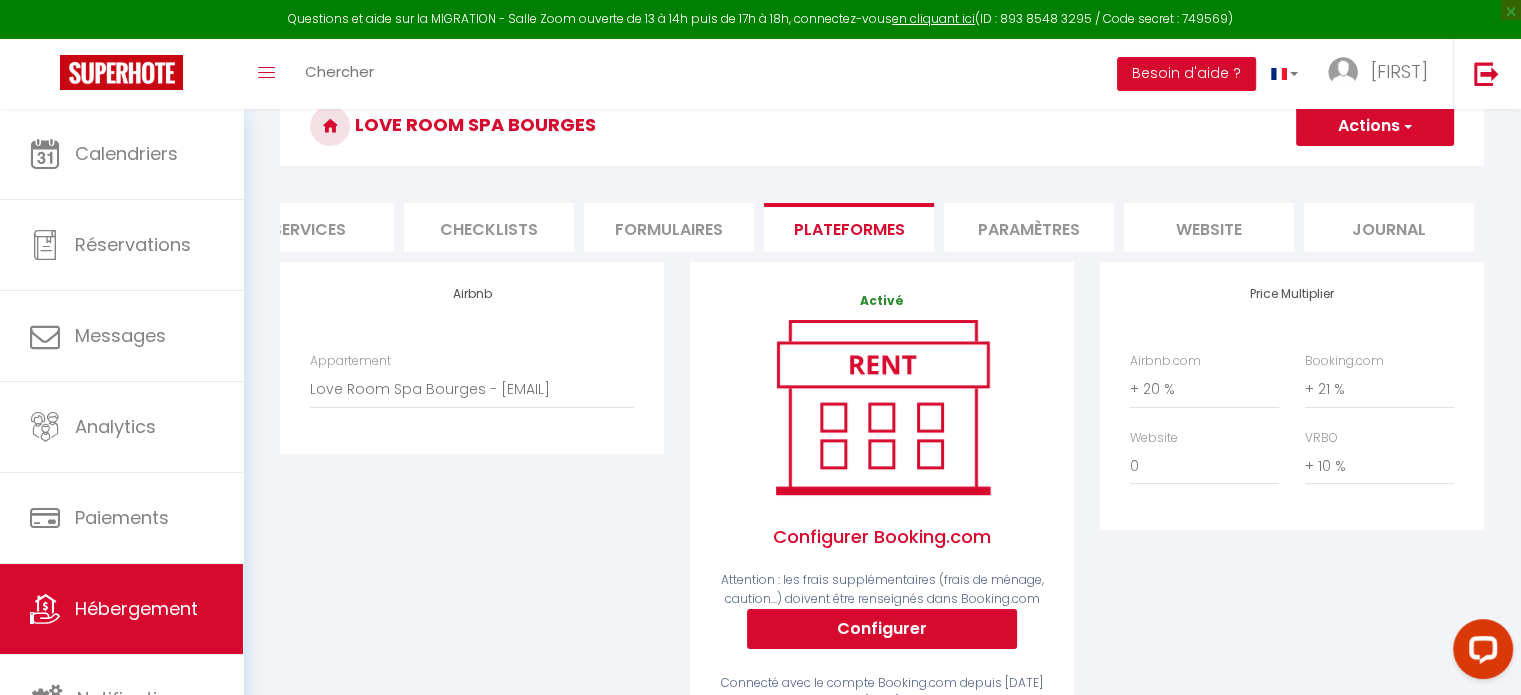 click on "website" at bounding box center [1209, 227] 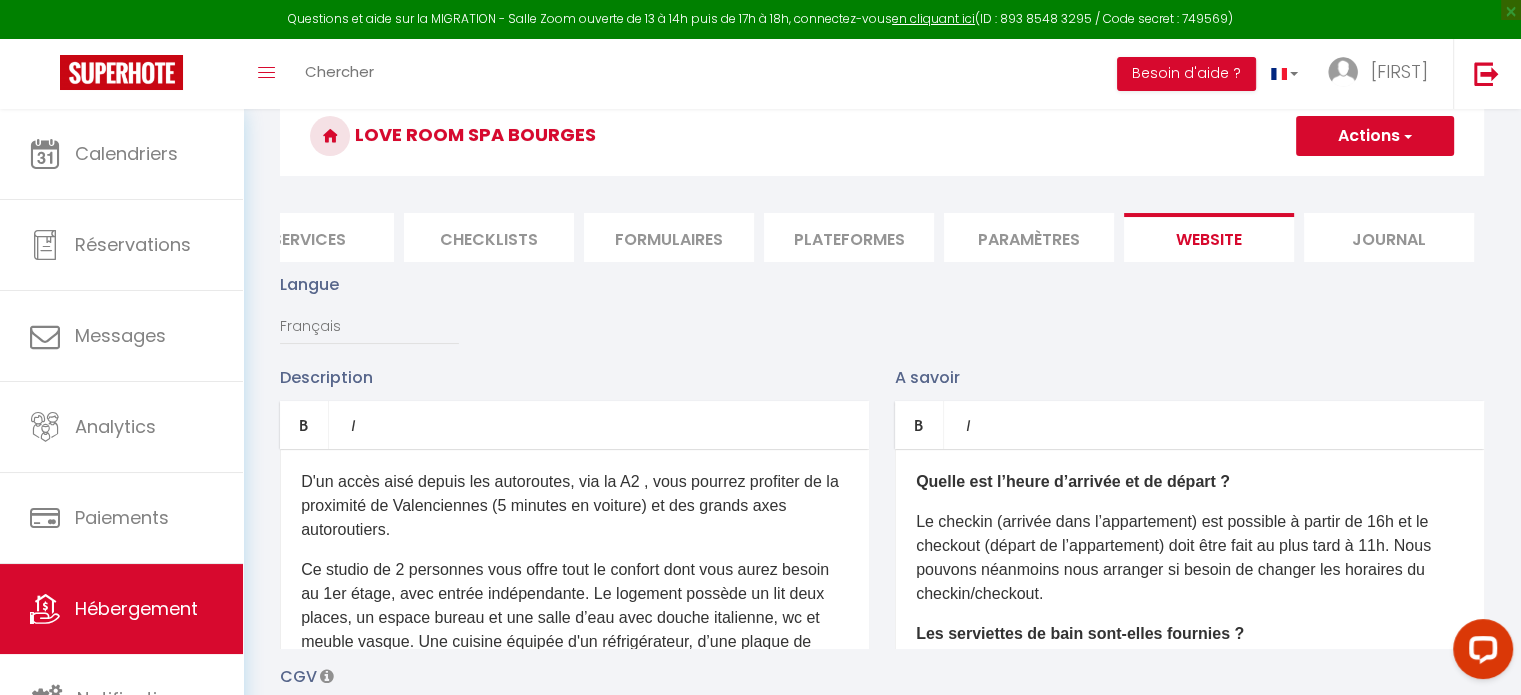 scroll, scrollTop: 0, scrollLeft: 0, axis: both 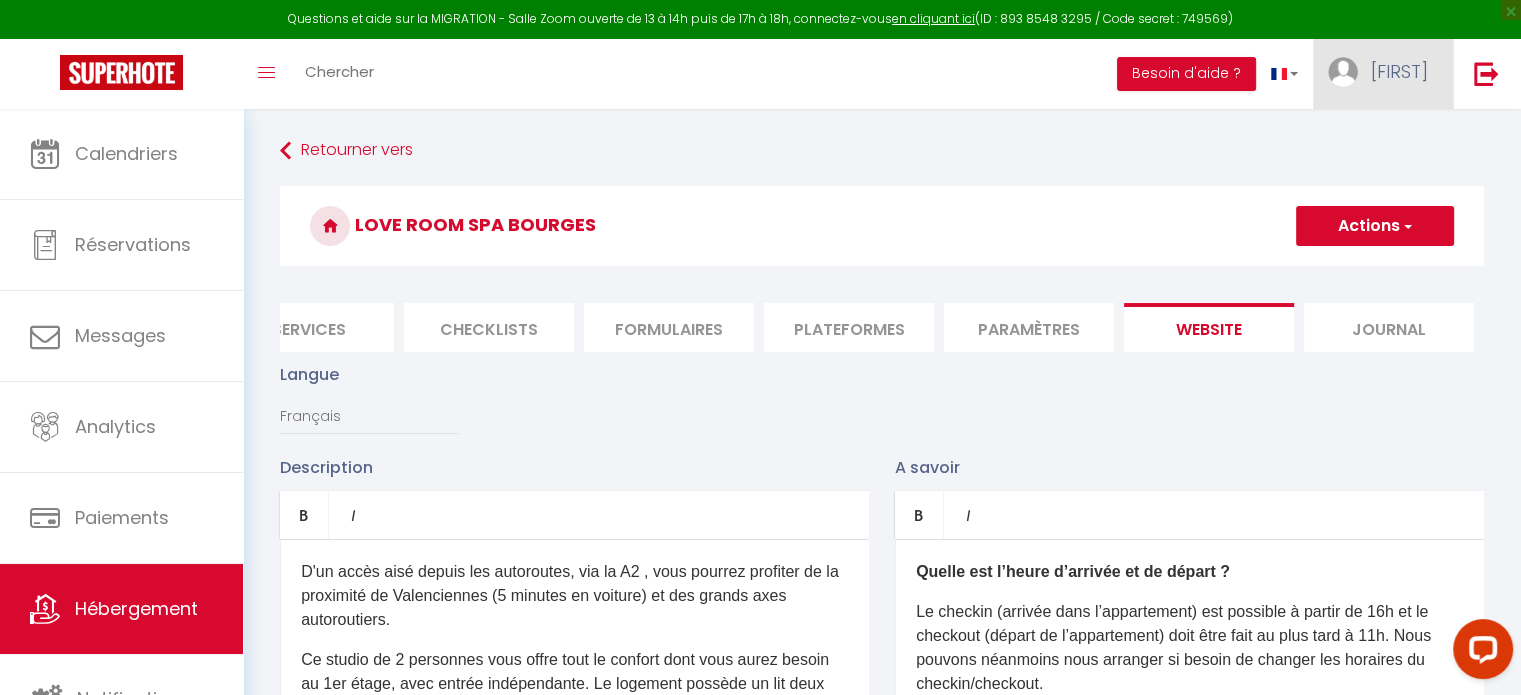 click at bounding box center [1343, 72] 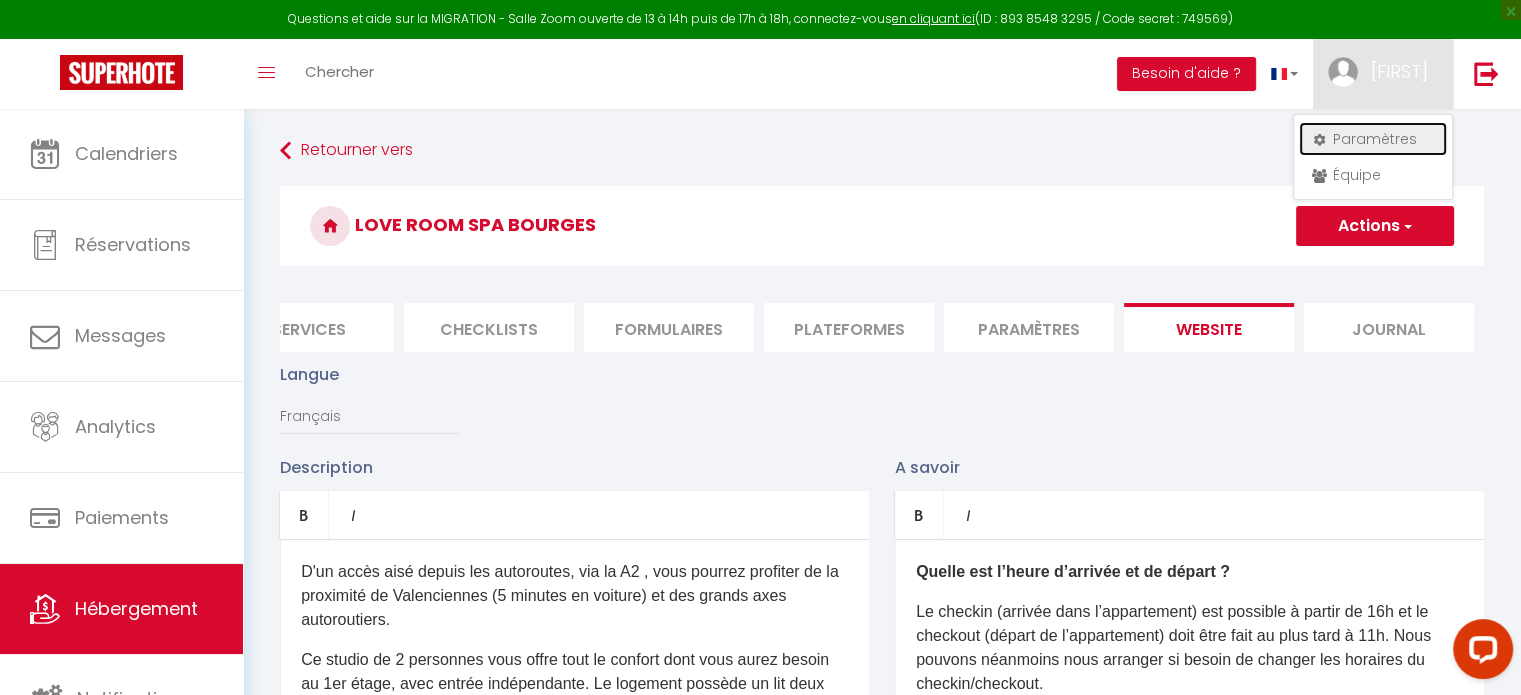 click on "Paramètres" at bounding box center [1373, 139] 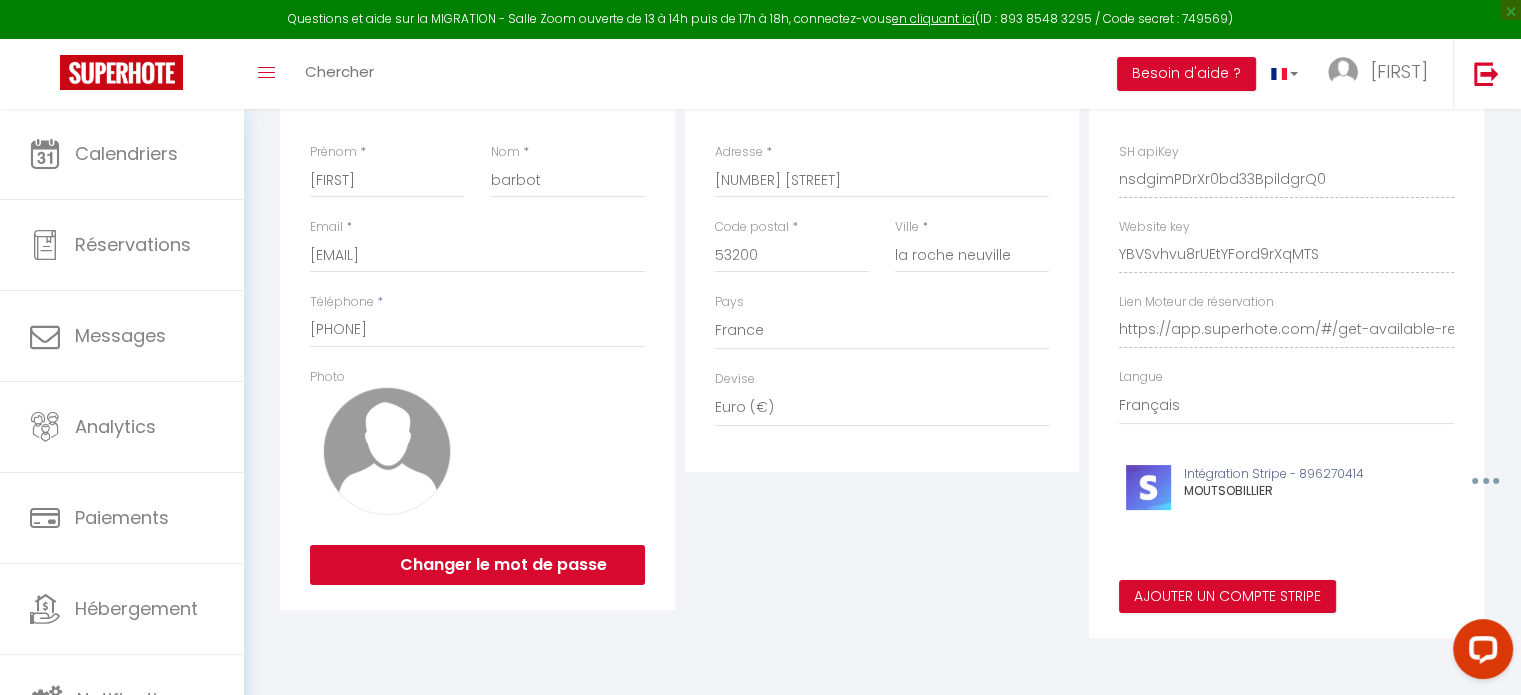 scroll, scrollTop: 0, scrollLeft: 0, axis: both 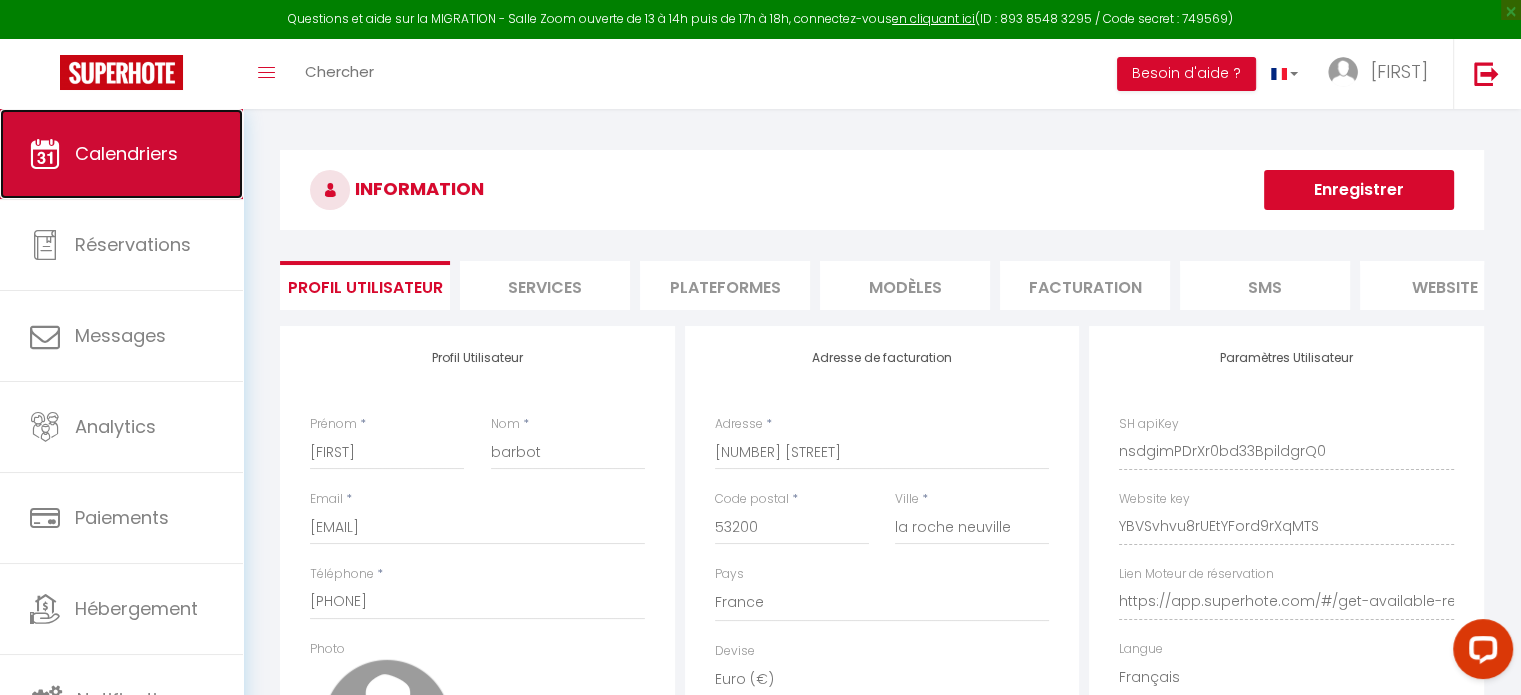 click on "Calendriers" at bounding box center [126, 153] 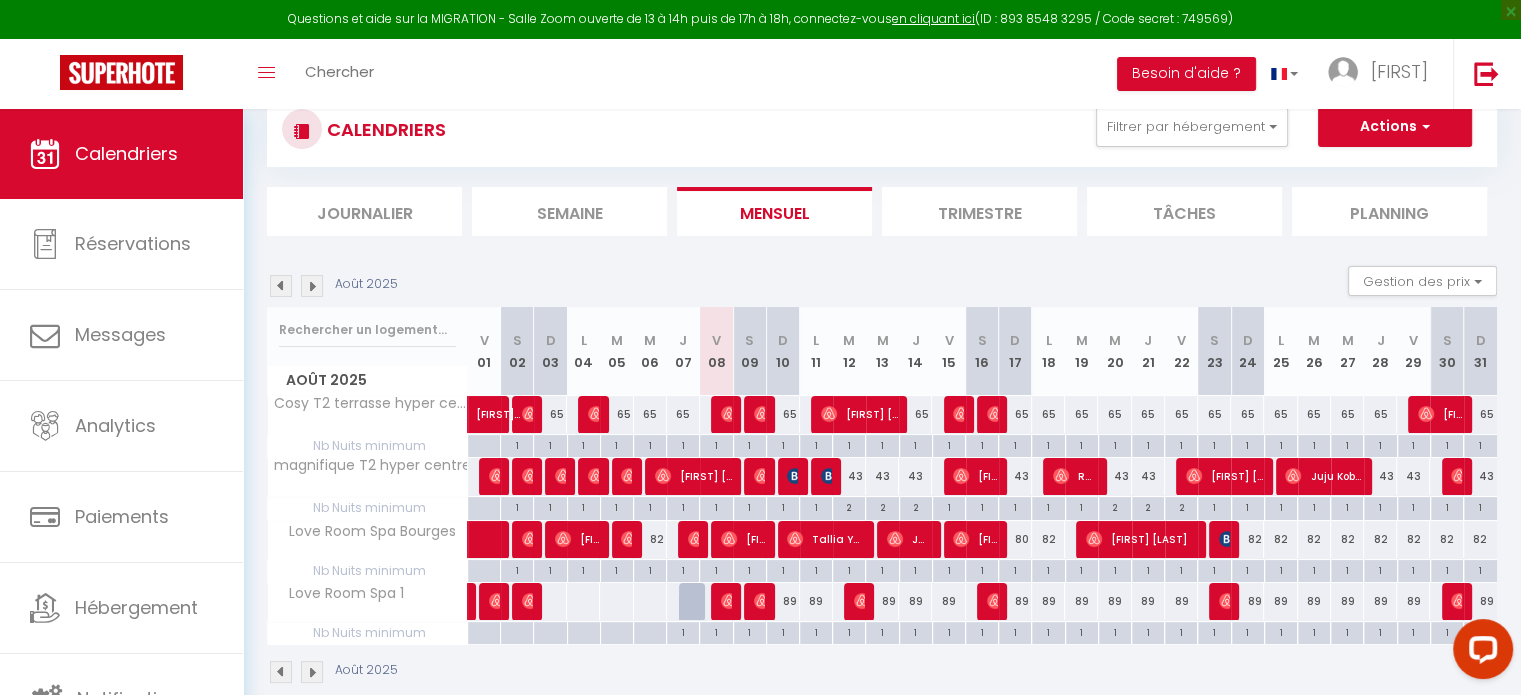 scroll, scrollTop: 108, scrollLeft: 0, axis: vertical 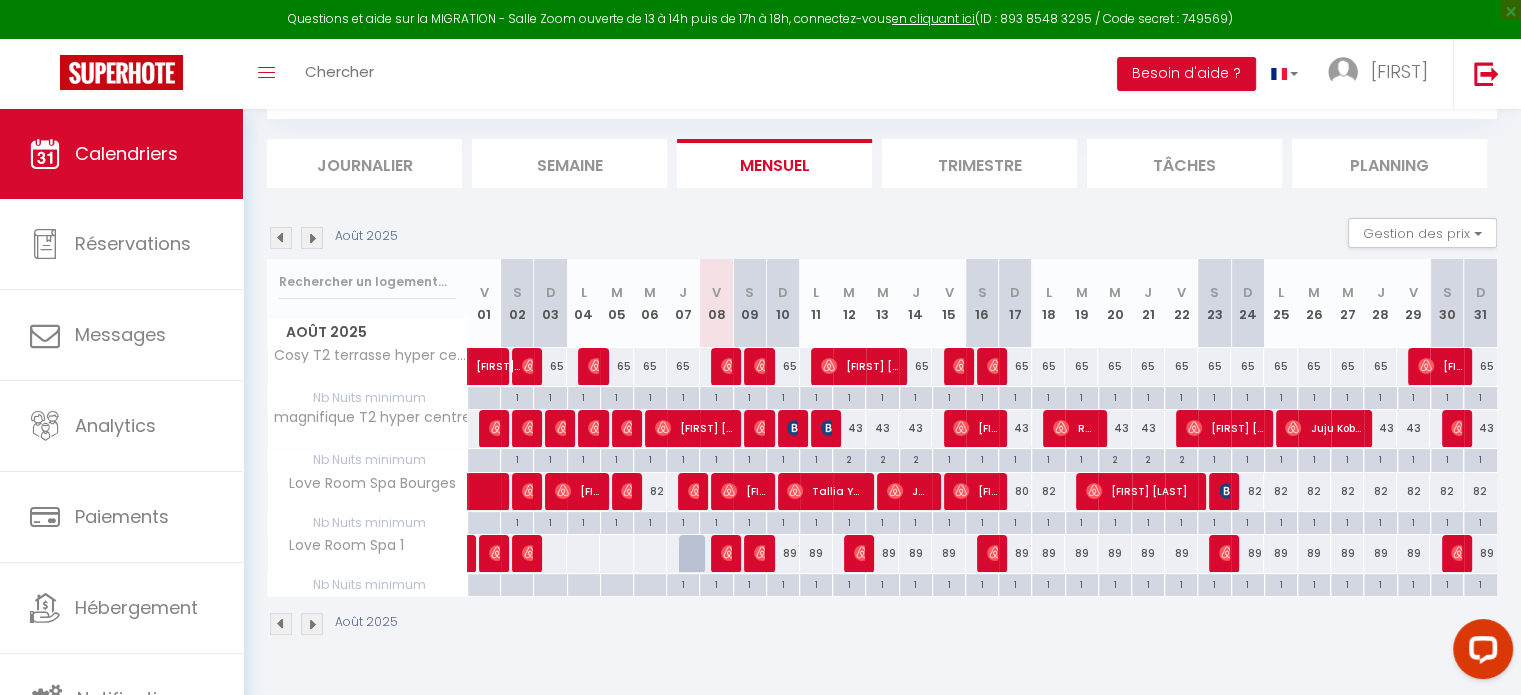 drag, startPoint x: 783, startPoint y: 370, endPoint x: 911, endPoint y: 370, distance: 128 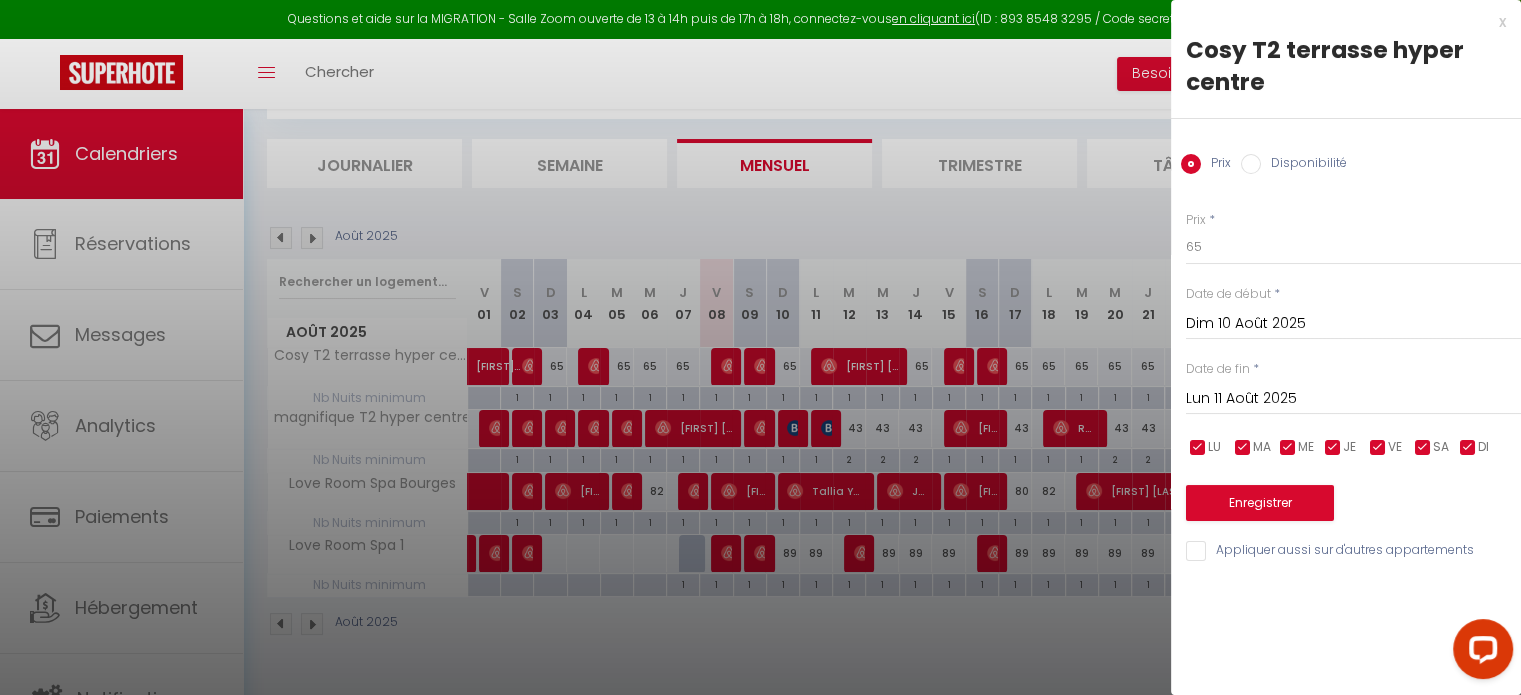 click on "Lun 11 Août 2025" at bounding box center [1353, 399] 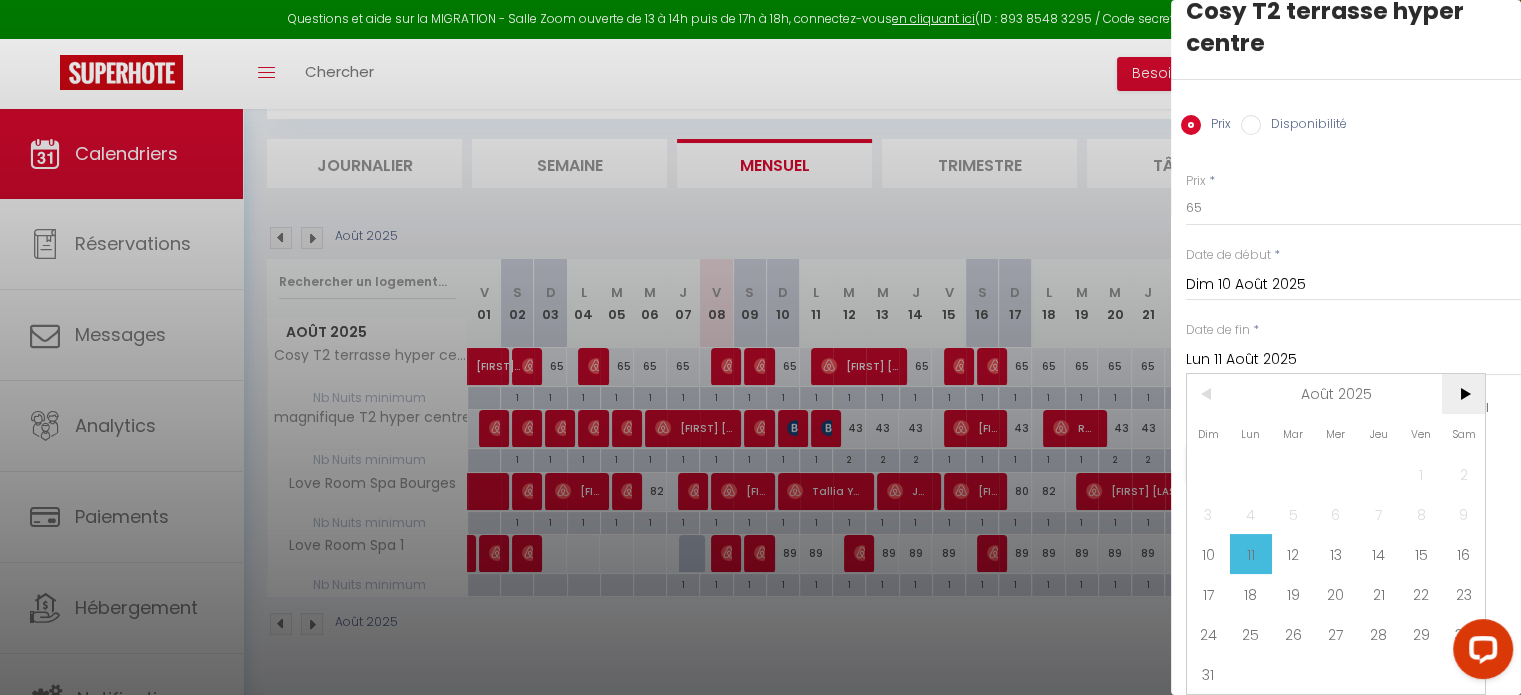 click on ">" at bounding box center [1463, 394] 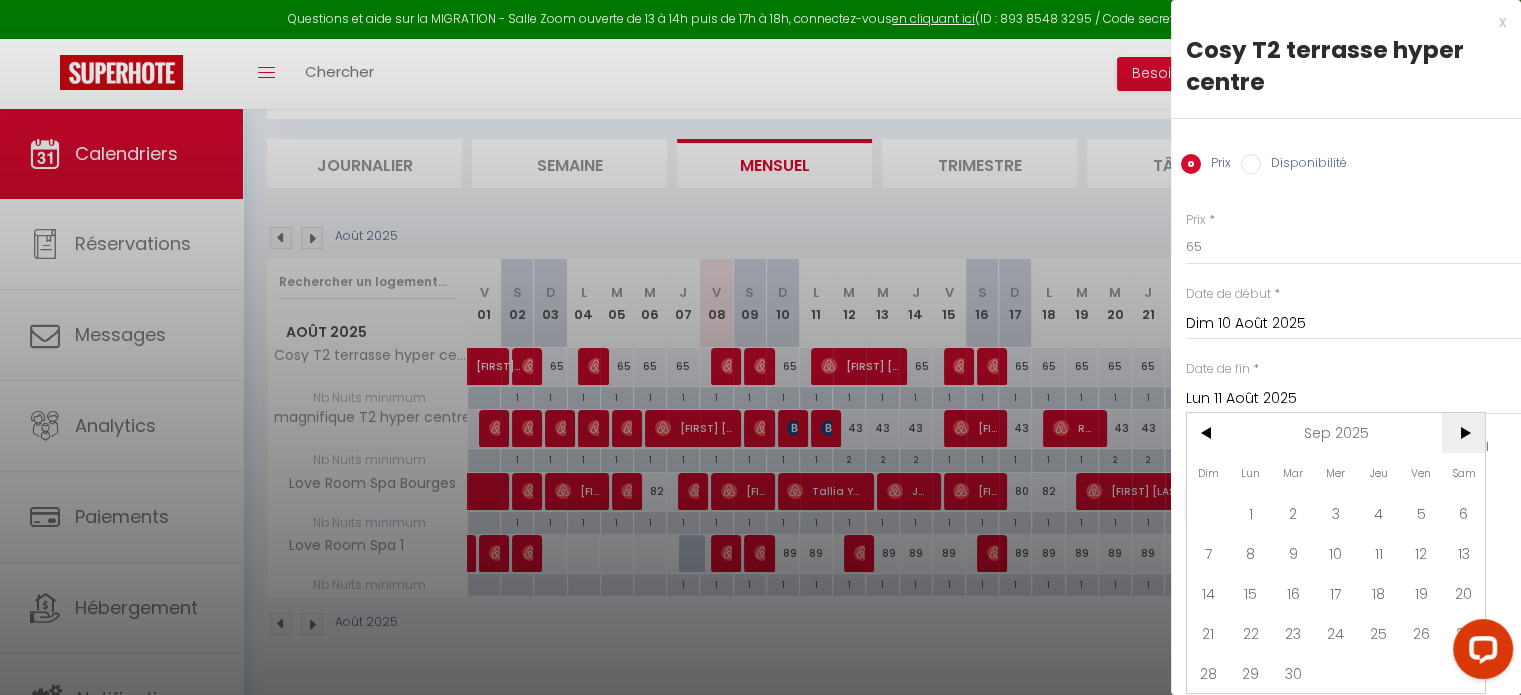 scroll, scrollTop: 12, scrollLeft: 0, axis: vertical 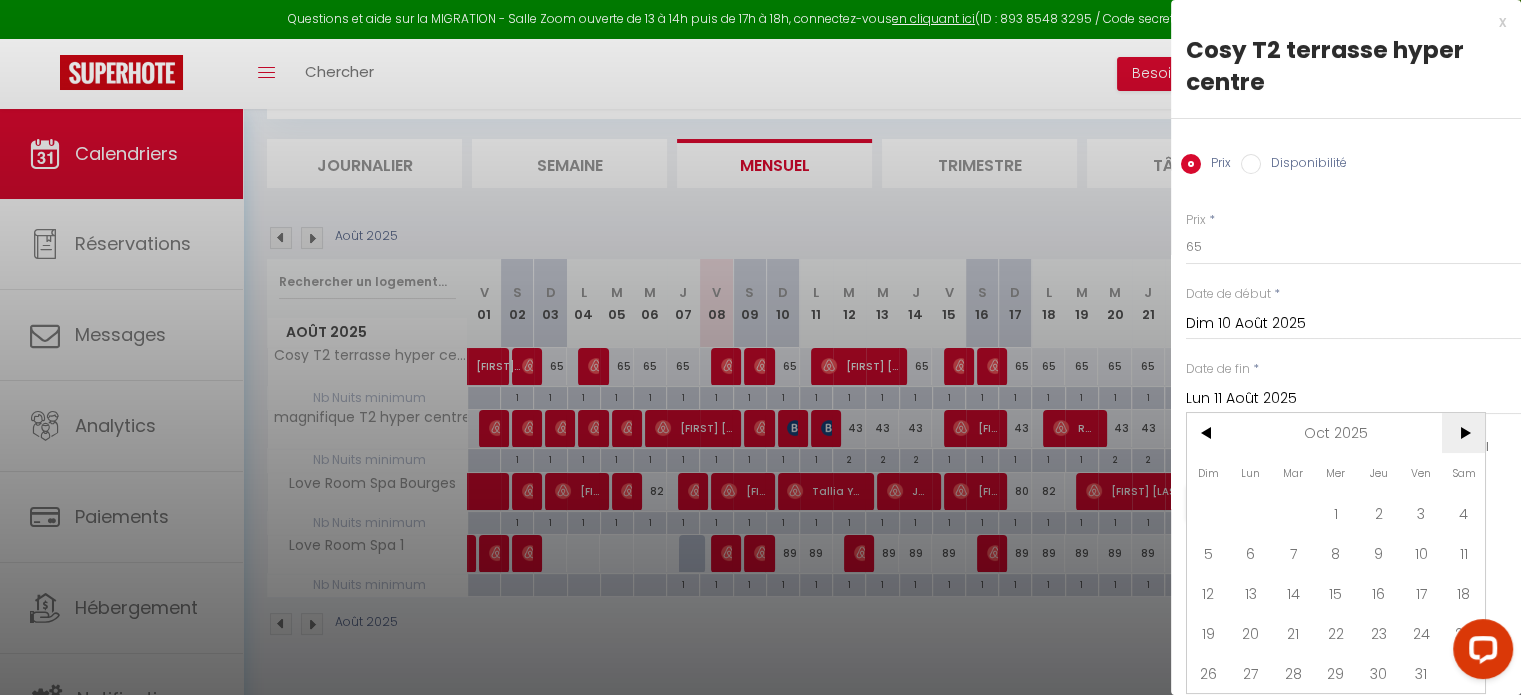 click on ">" at bounding box center (1463, 433) 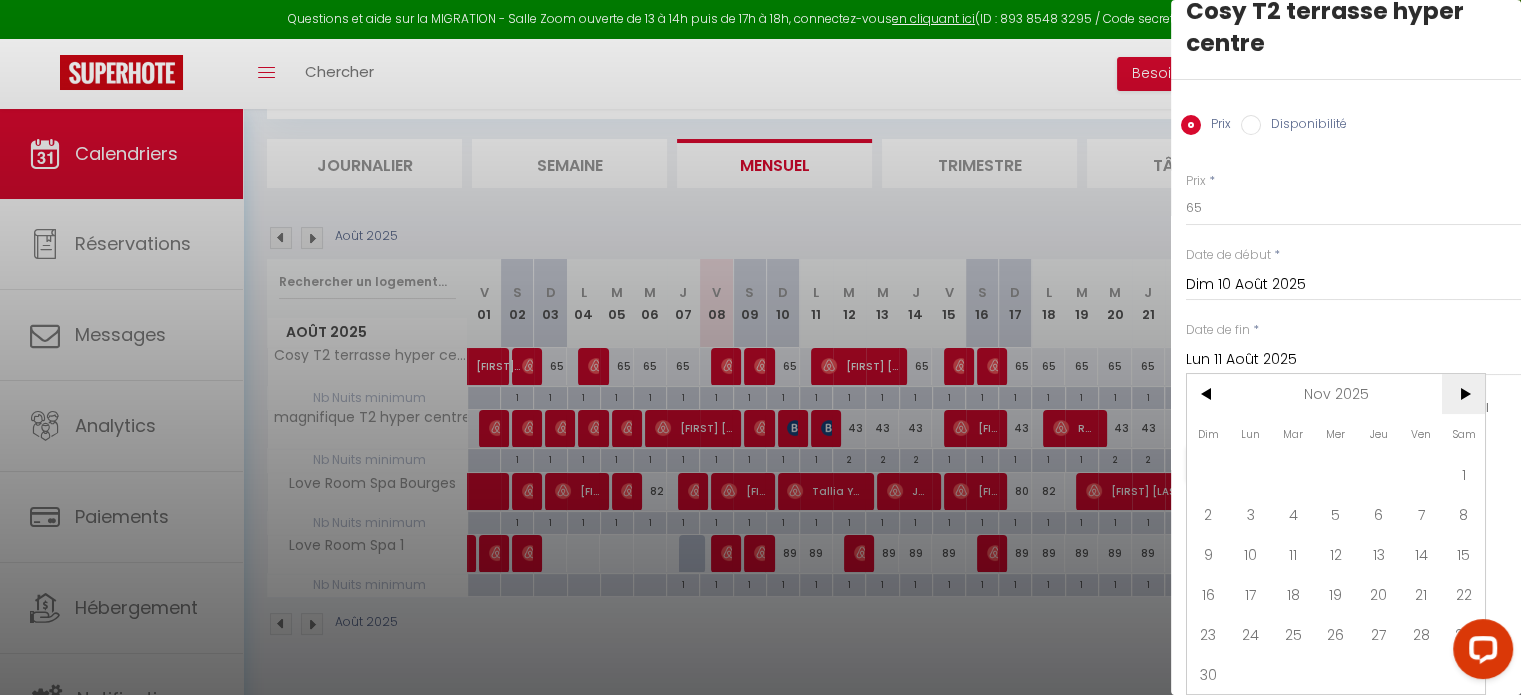 click on ">" at bounding box center (1463, 394) 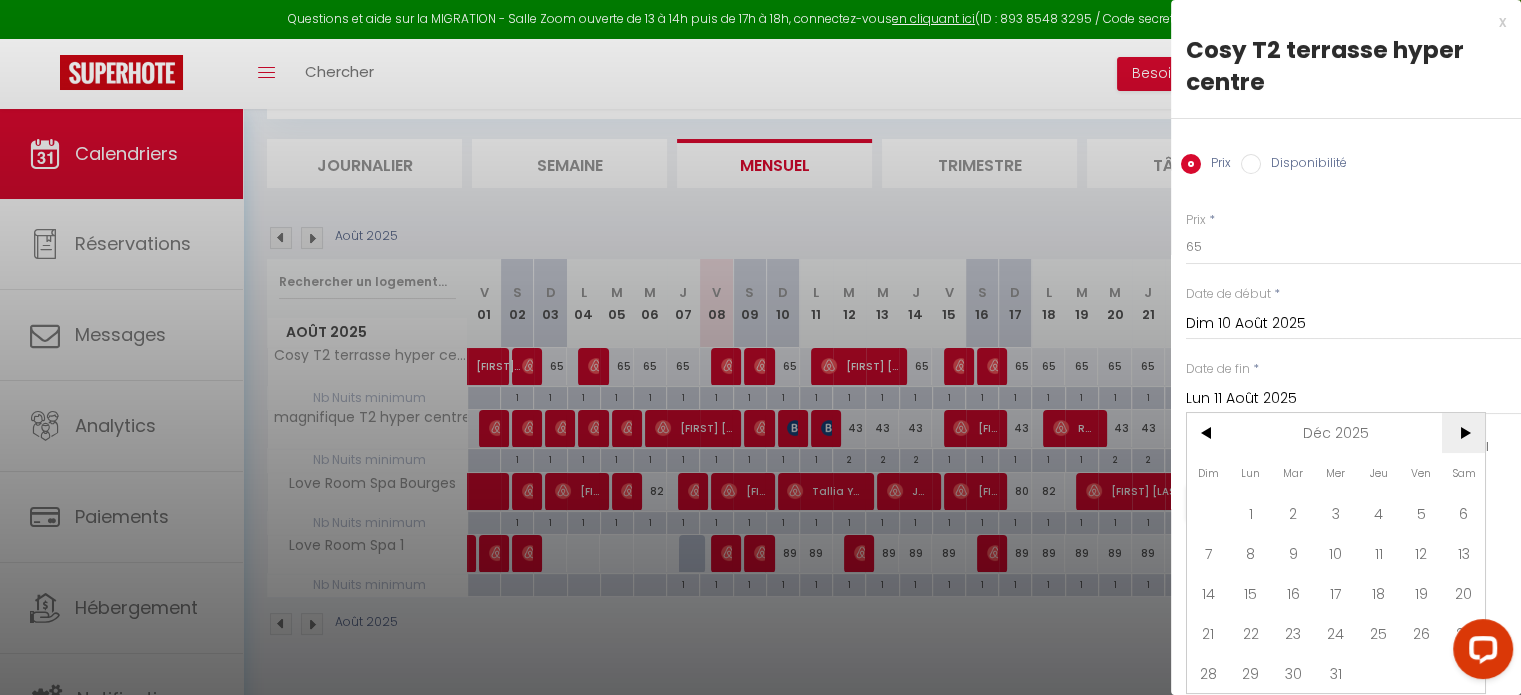scroll, scrollTop: 12, scrollLeft: 0, axis: vertical 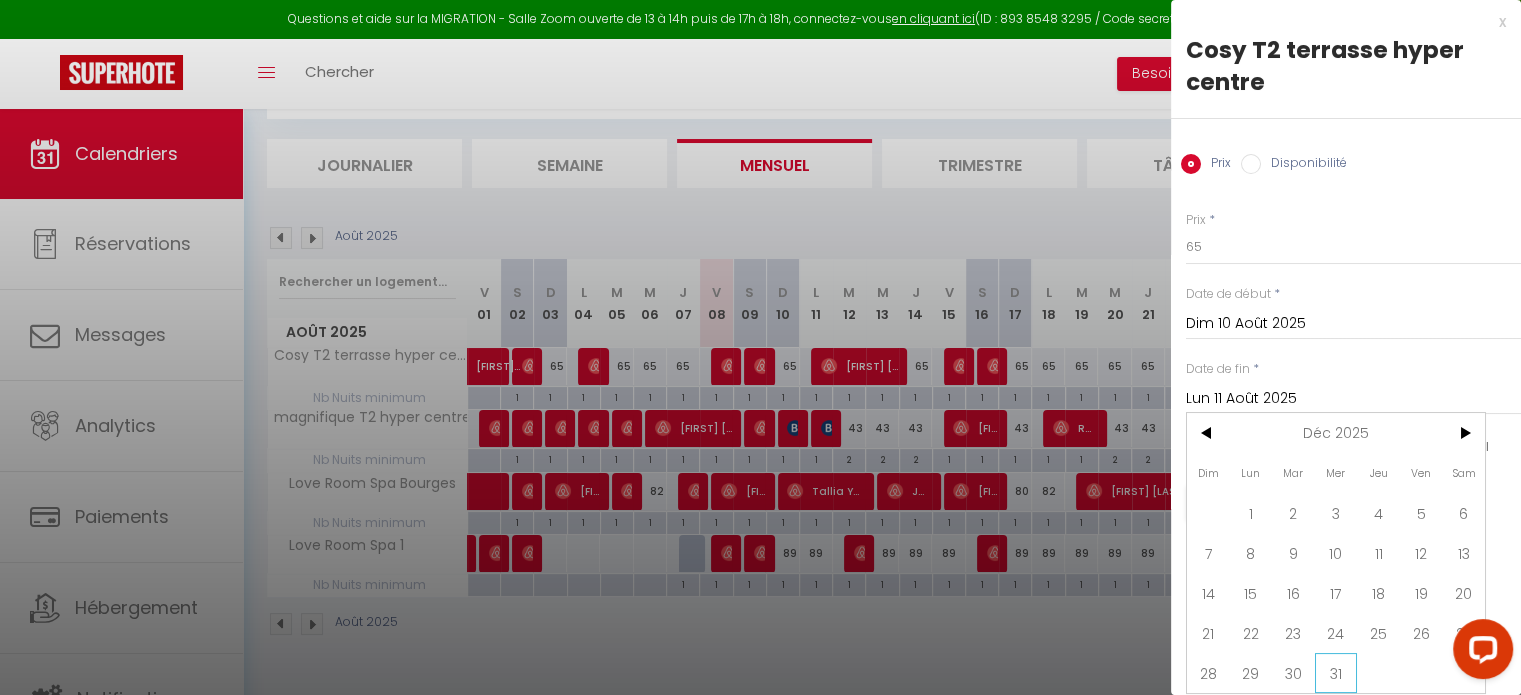click on "31" at bounding box center (1336, 673) 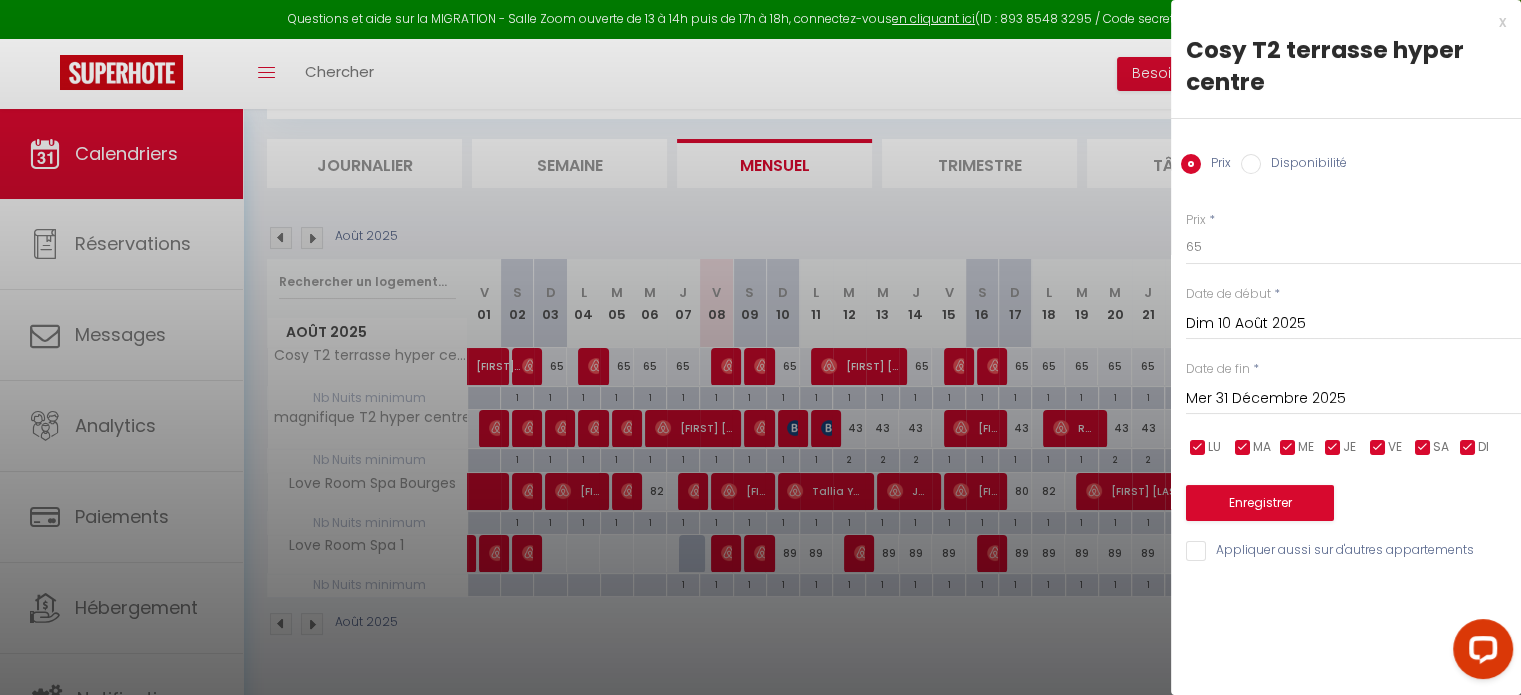 scroll, scrollTop: 0, scrollLeft: 0, axis: both 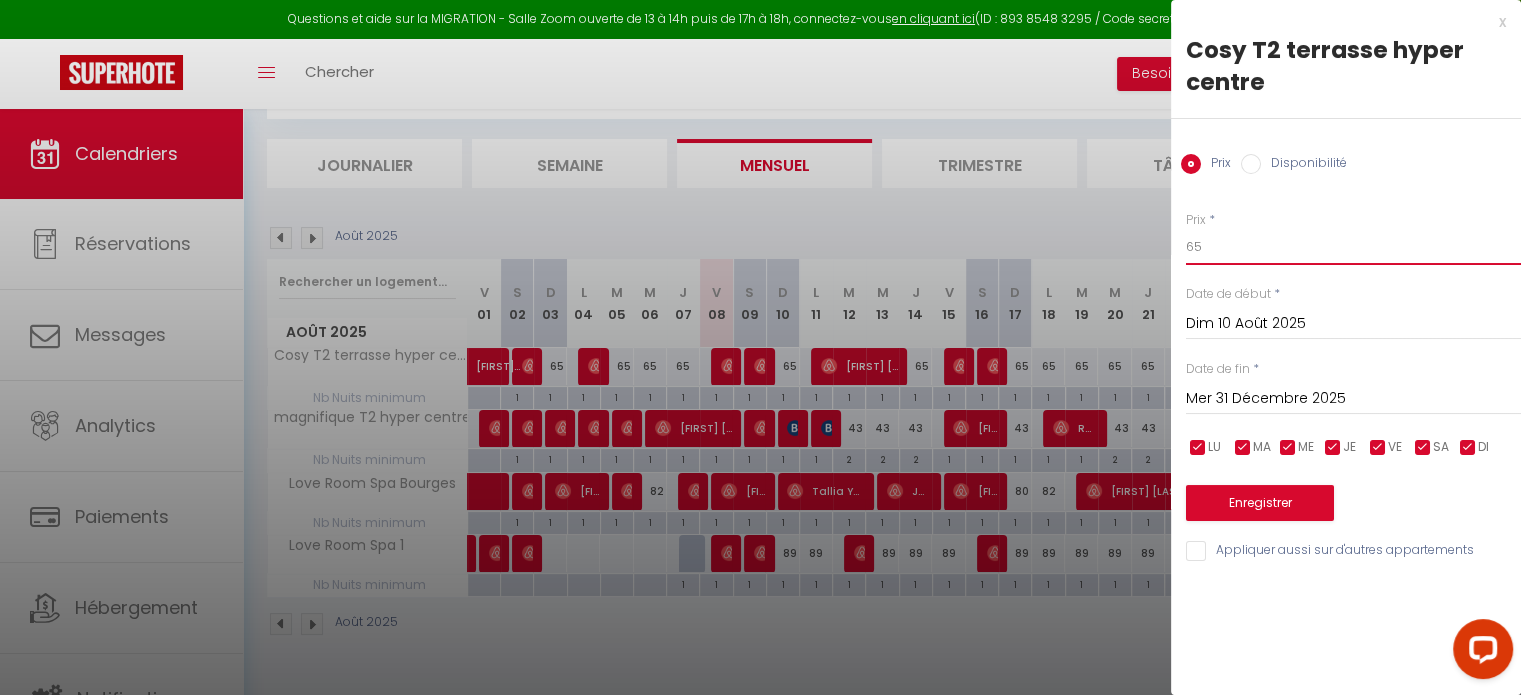 click on "65" at bounding box center [1353, 247] 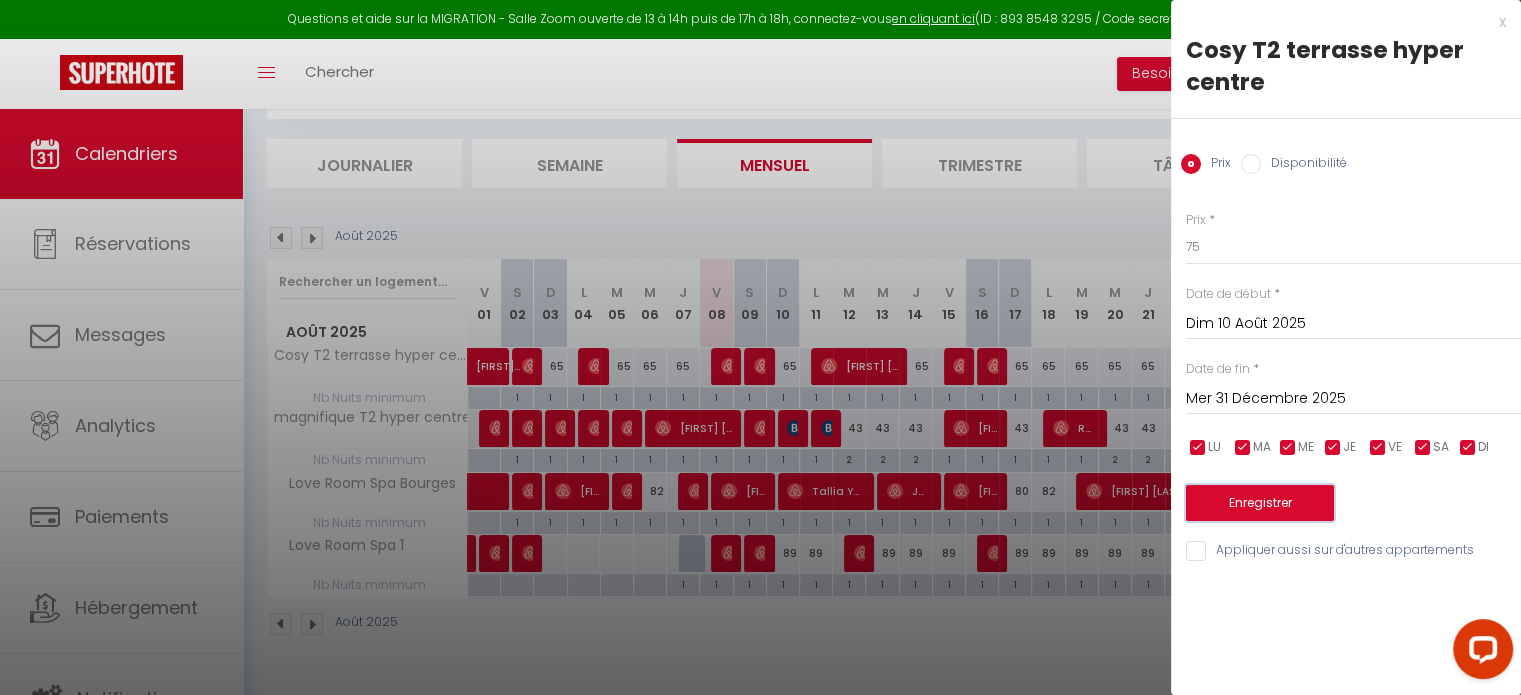 click on "Enregistrer" at bounding box center [1260, 503] 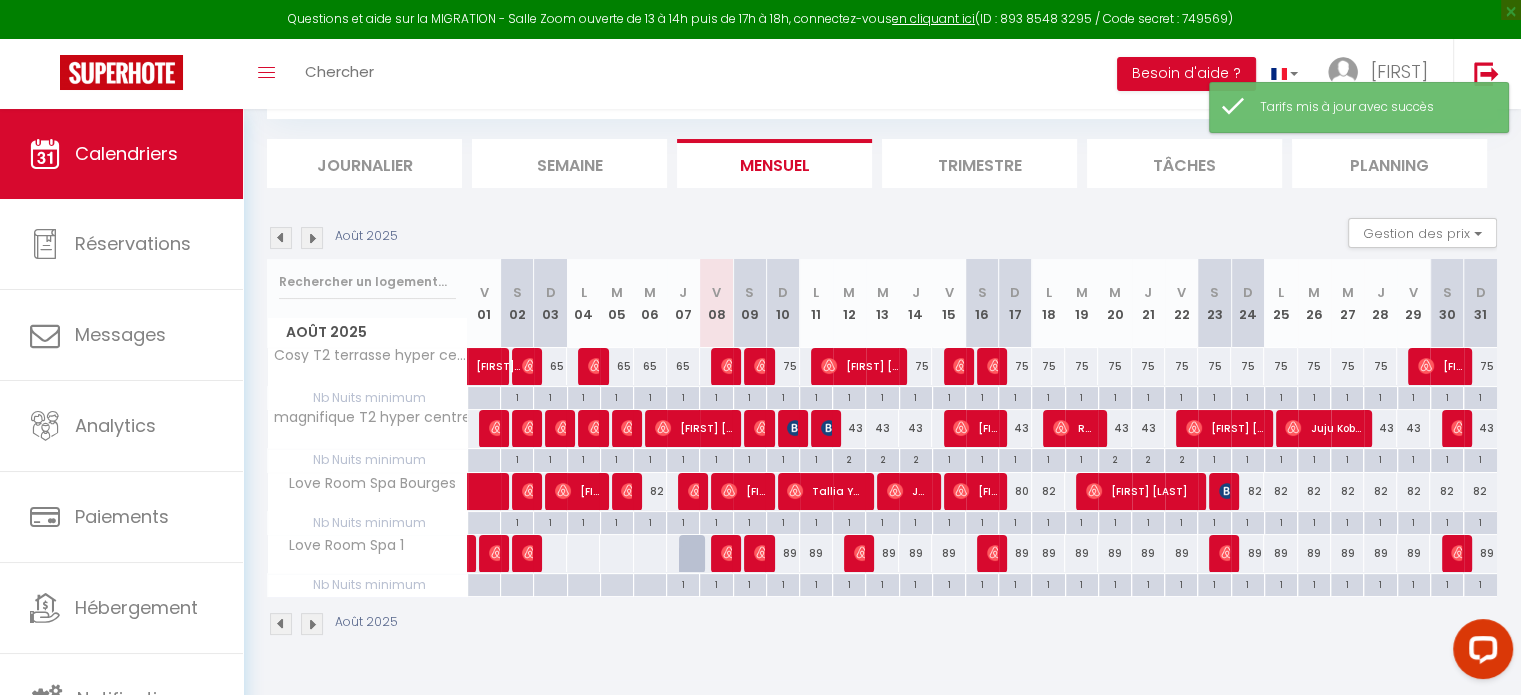 click on "43" at bounding box center (849, 428) 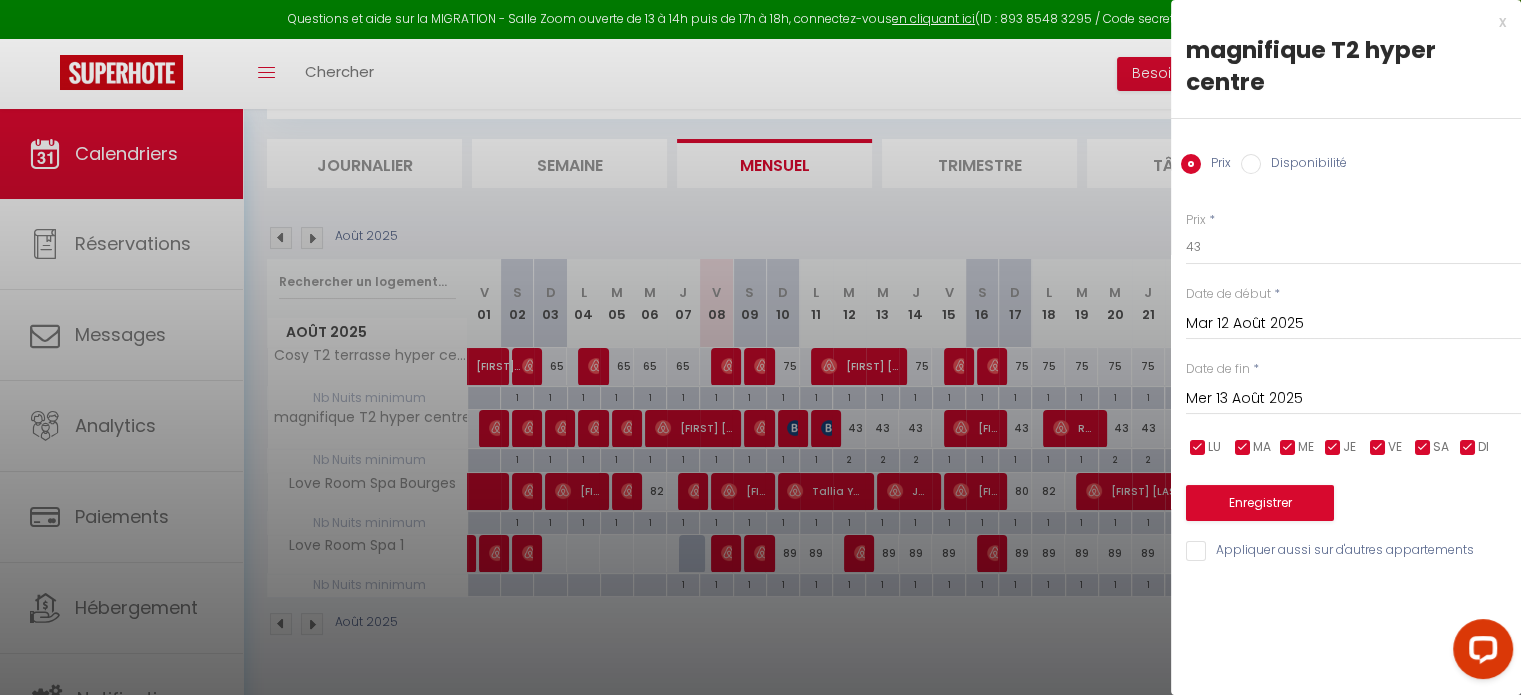 click on "Mar 12 Août 2025" at bounding box center (1353, 324) 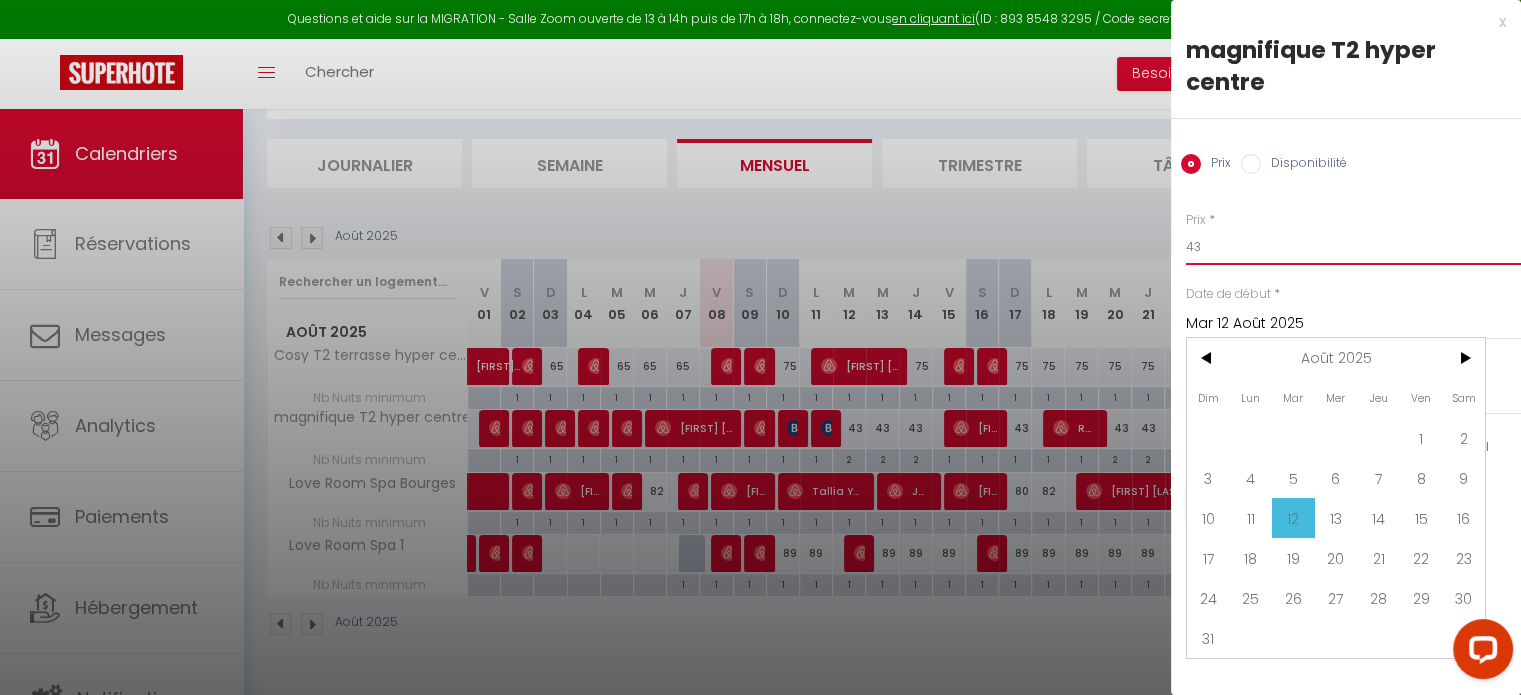 click on "43" at bounding box center (1353, 247) 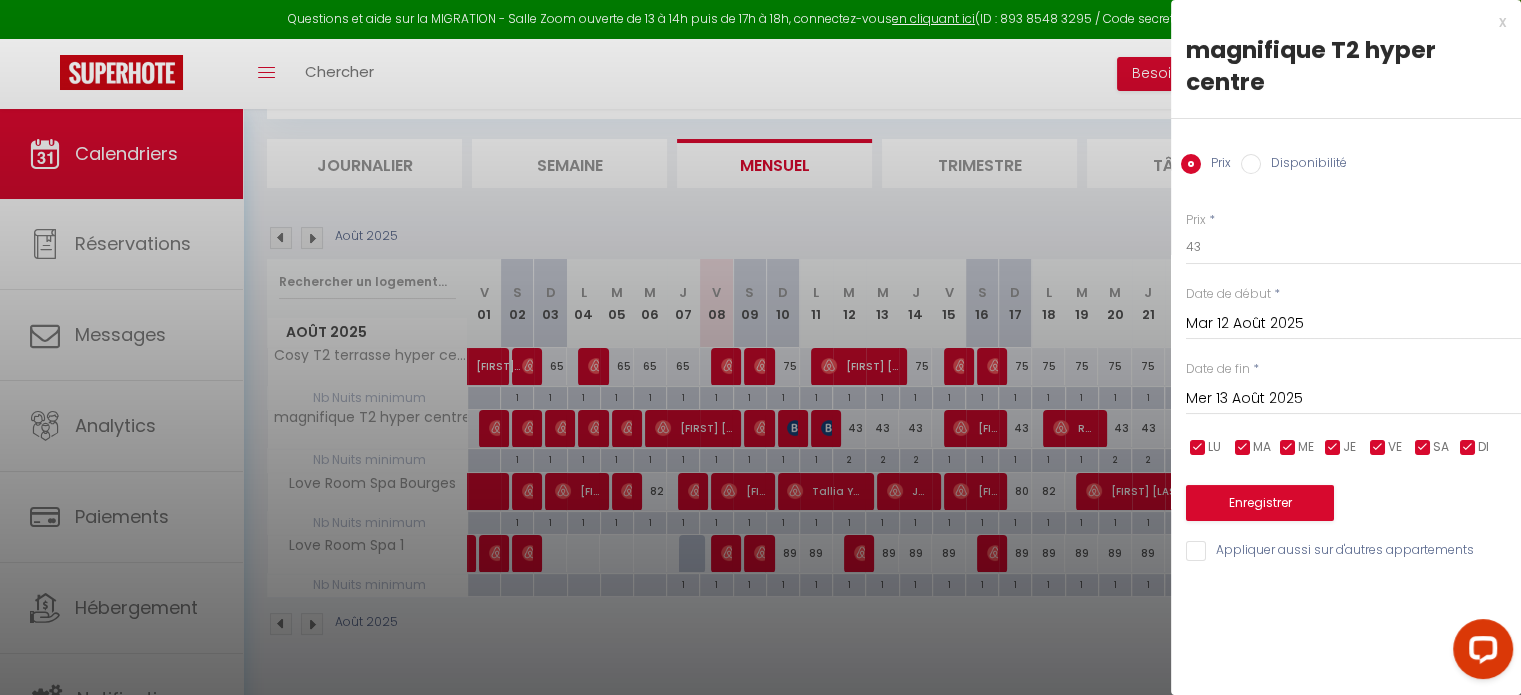 click on "Mer 13 Août 2025" at bounding box center [1353, 399] 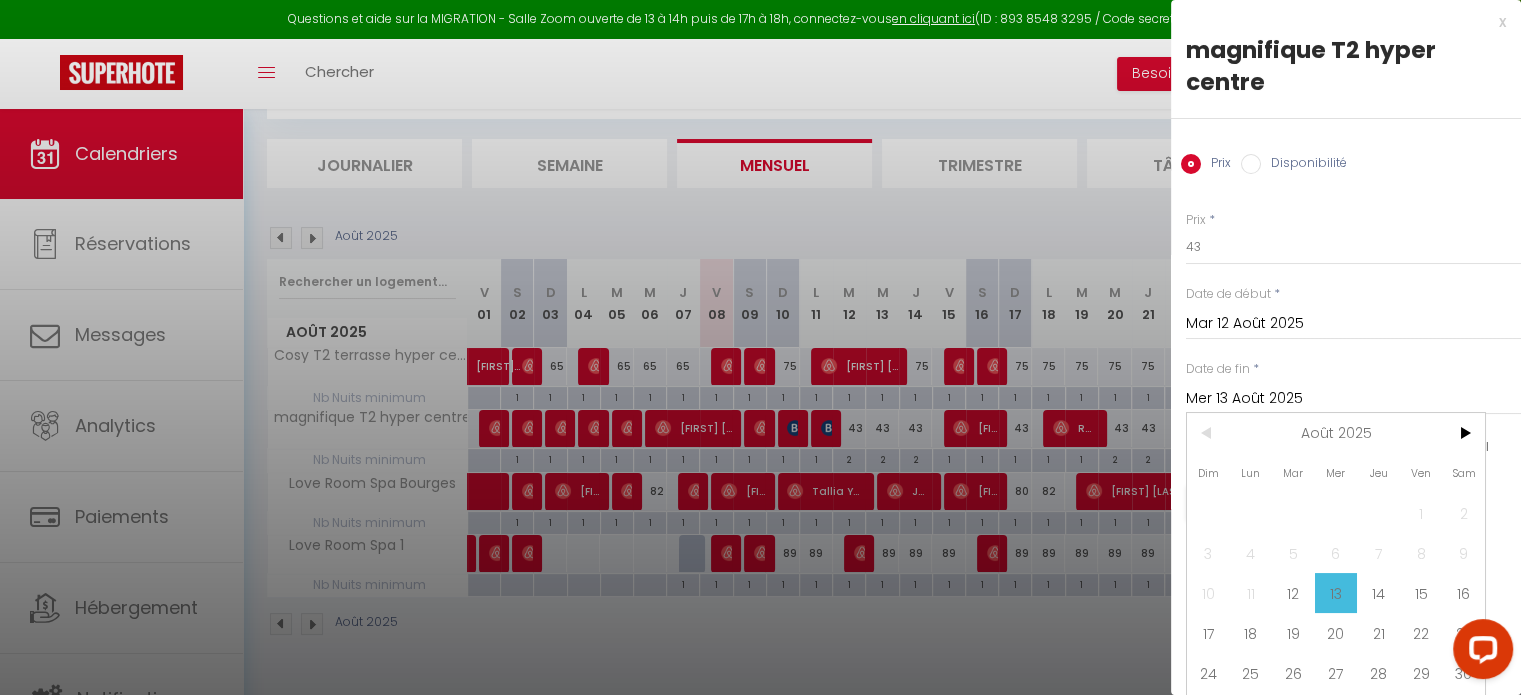 scroll, scrollTop: 52, scrollLeft: 0, axis: vertical 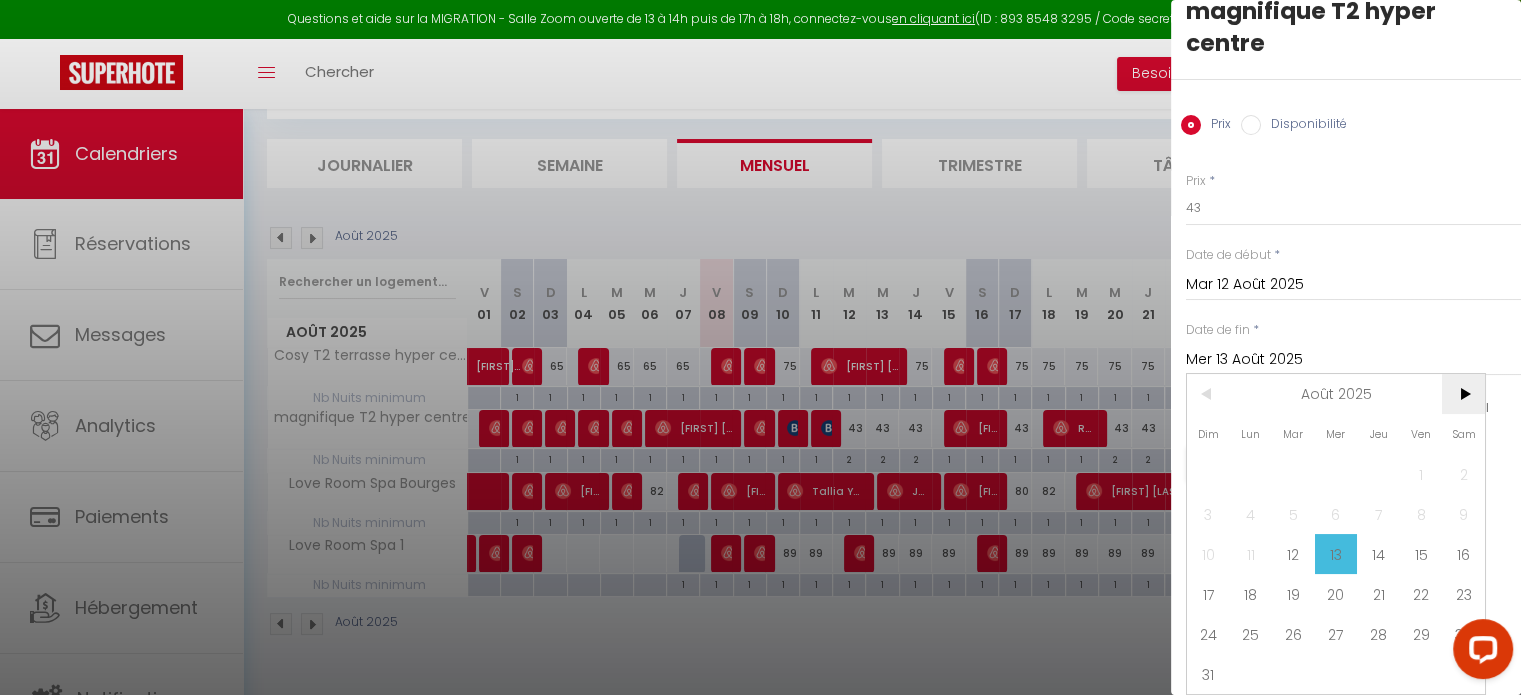 click on ">" at bounding box center (1463, 394) 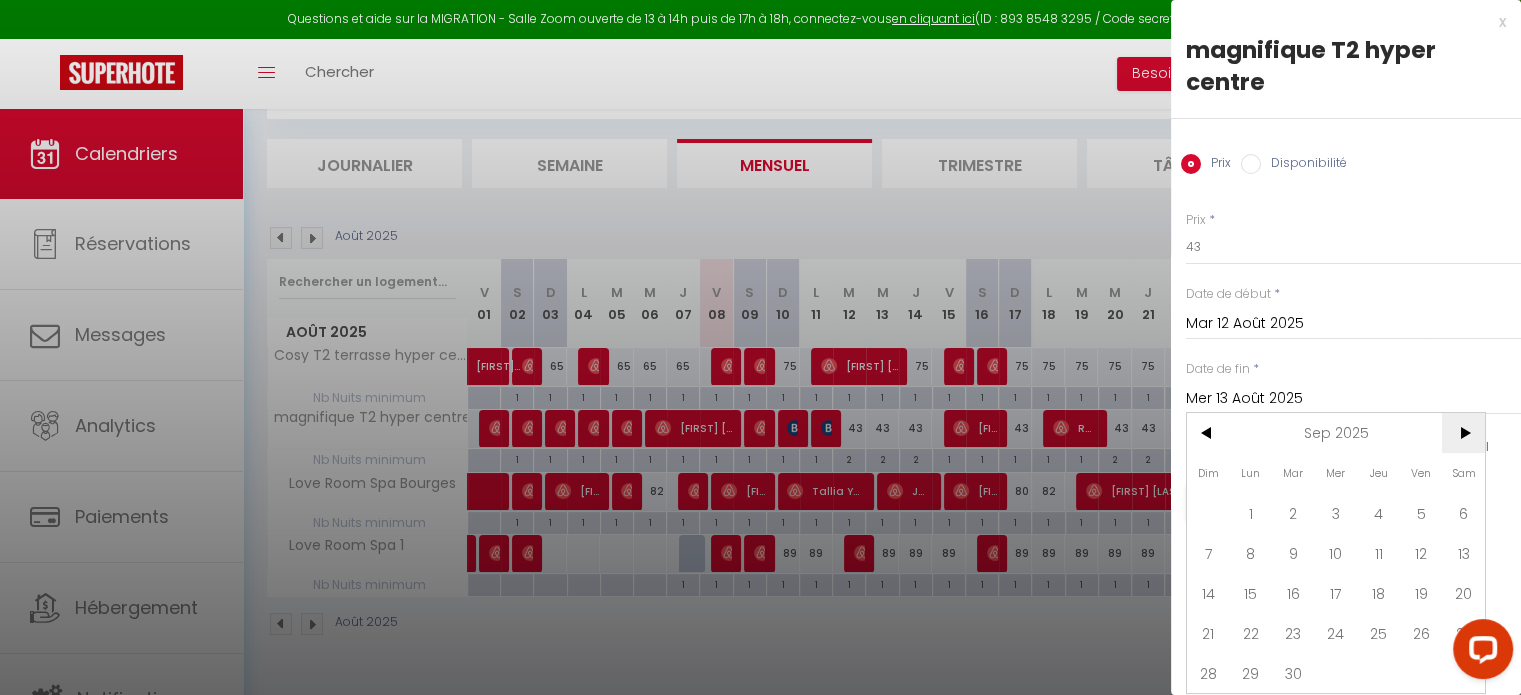click on "Mer 13 Août 2025" at bounding box center (1353, 399) 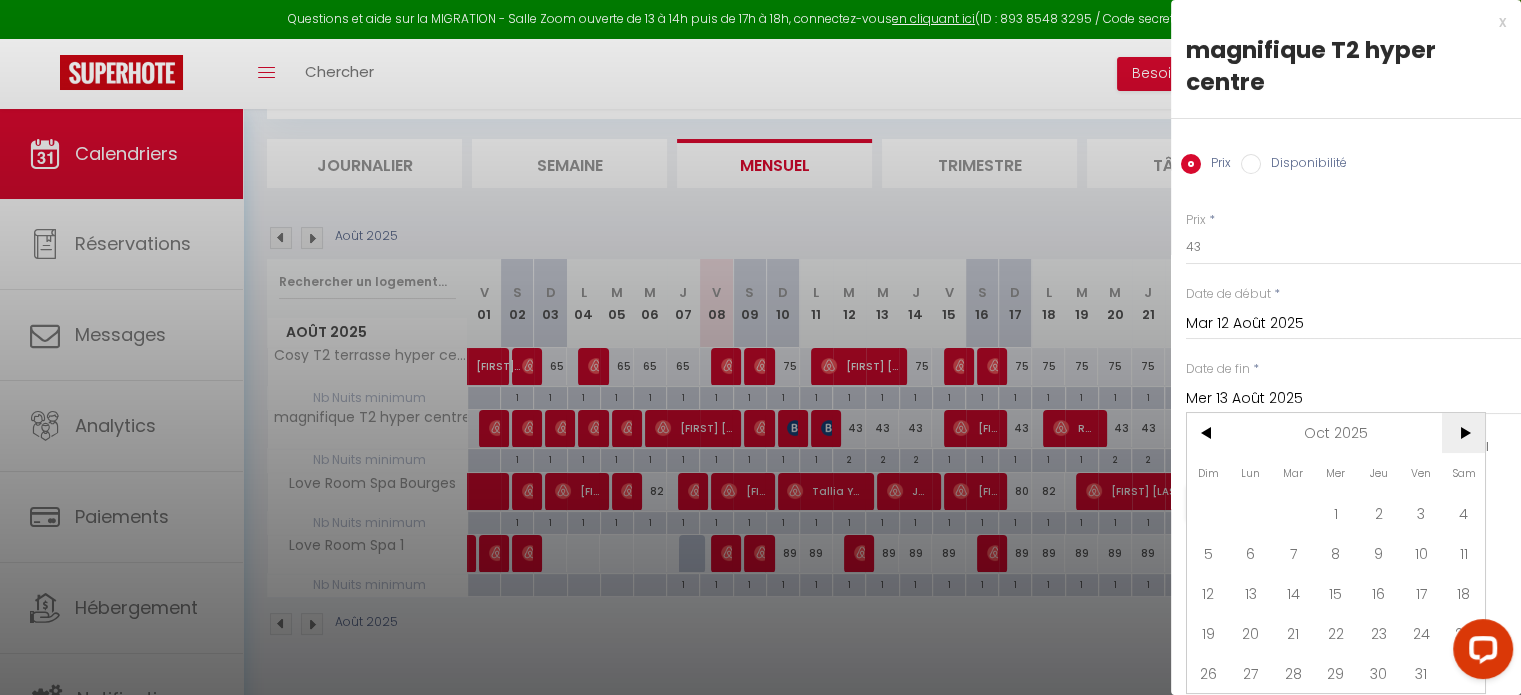 click on ">" at bounding box center [1463, 433] 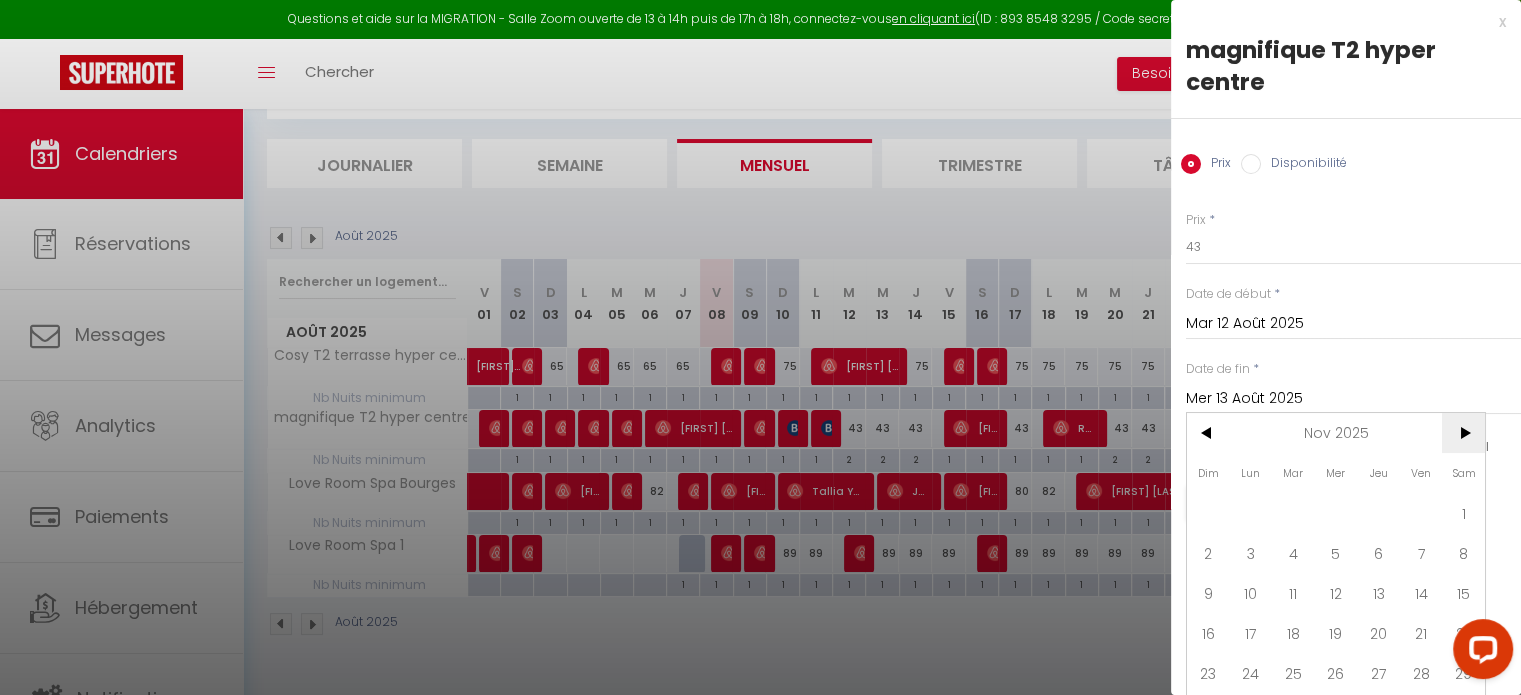 click on ">" at bounding box center (1463, 433) 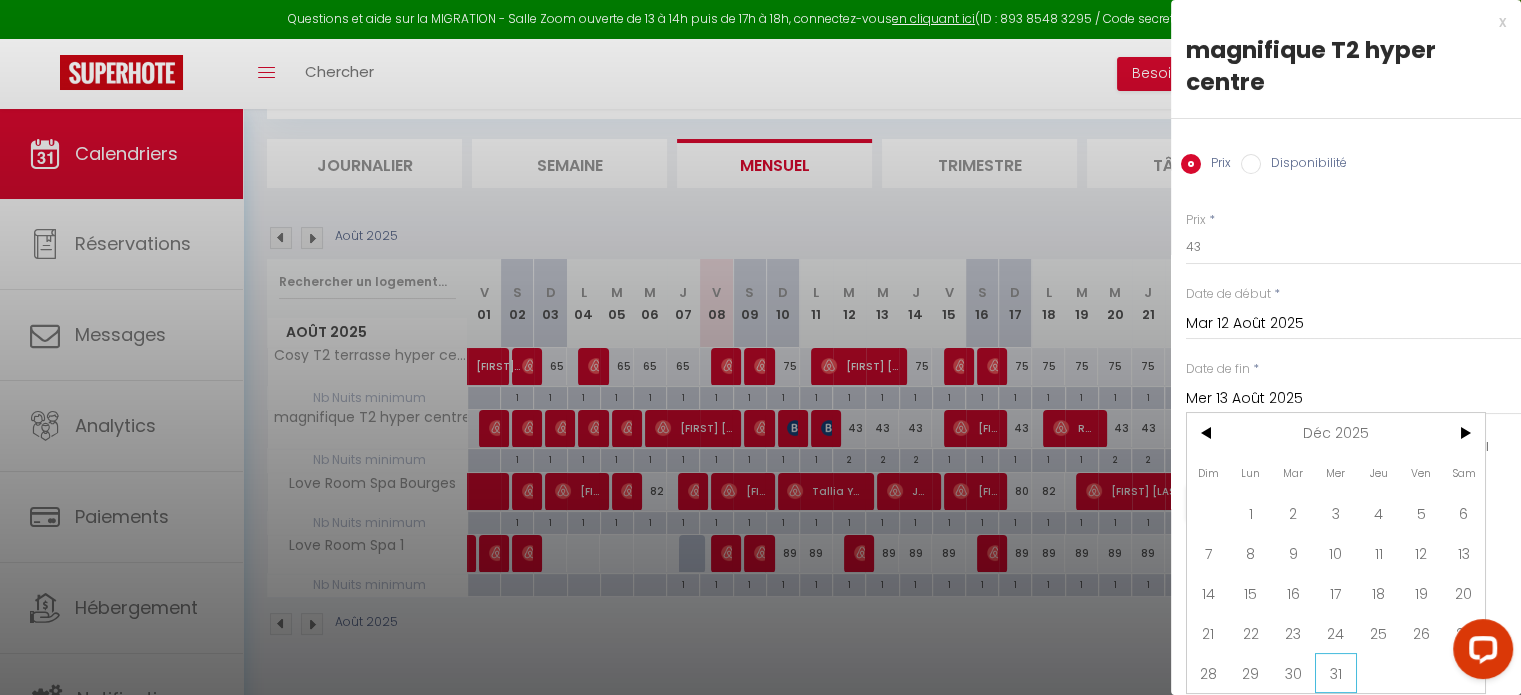 scroll, scrollTop: 12, scrollLeft: 0, axis: vertical 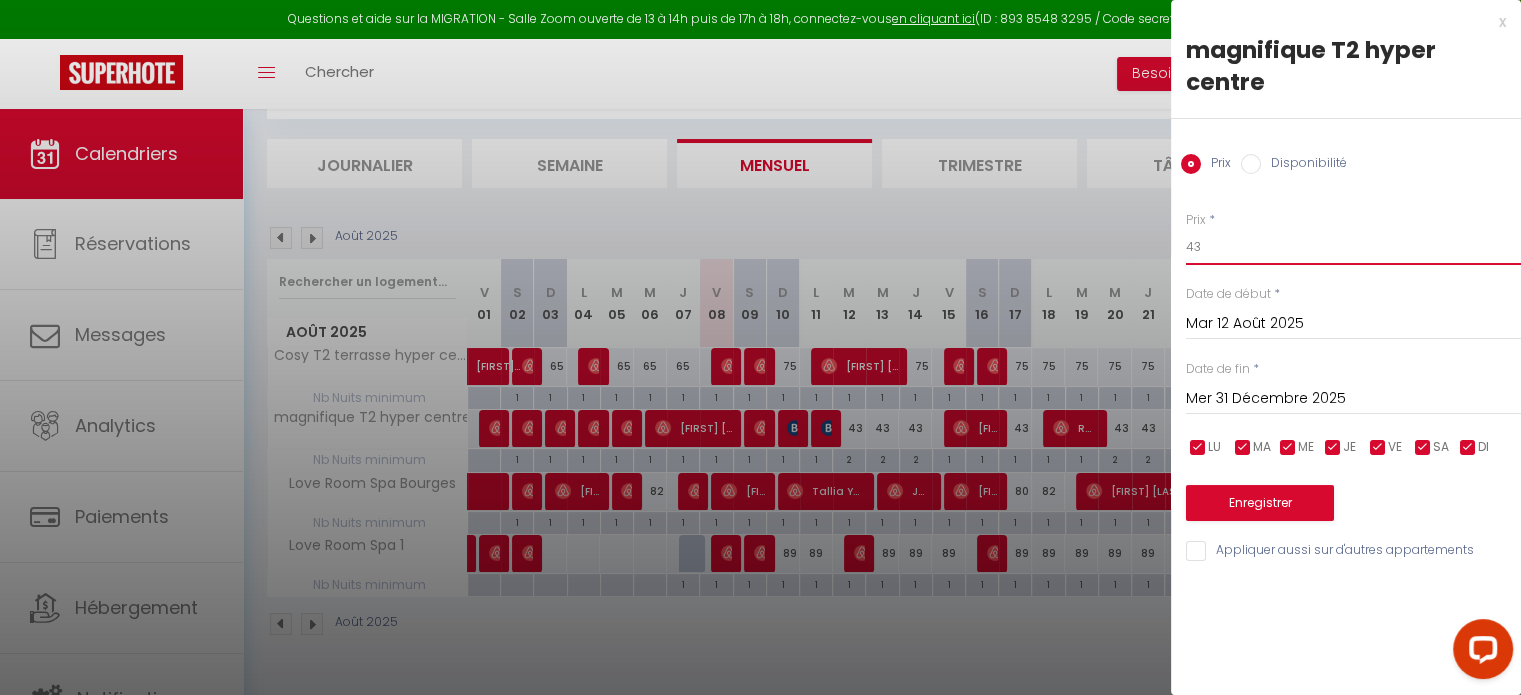 click on "43" at bounding box center [1353, 247] 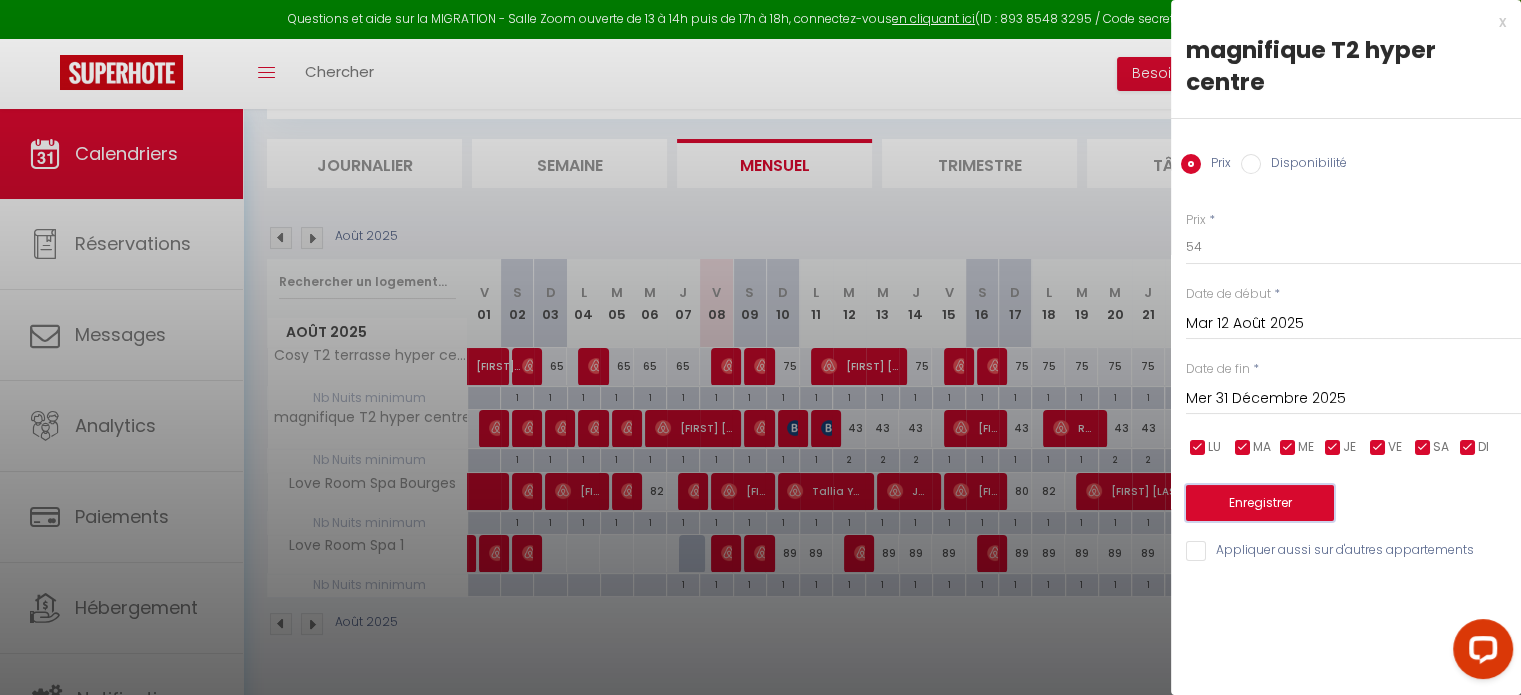 click on "Enregistrer" at bounding box center [1260, 503] 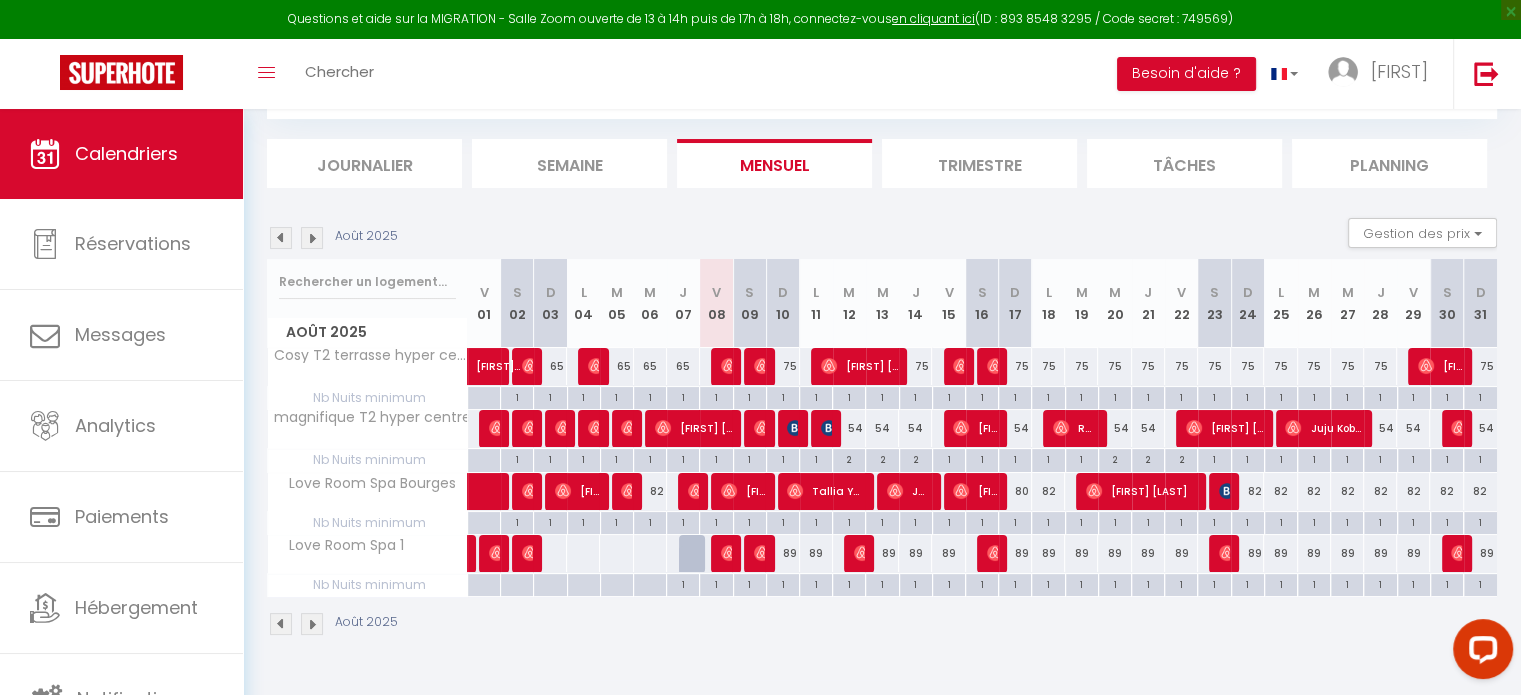 click on "80" at bounding box center (1015, 491) 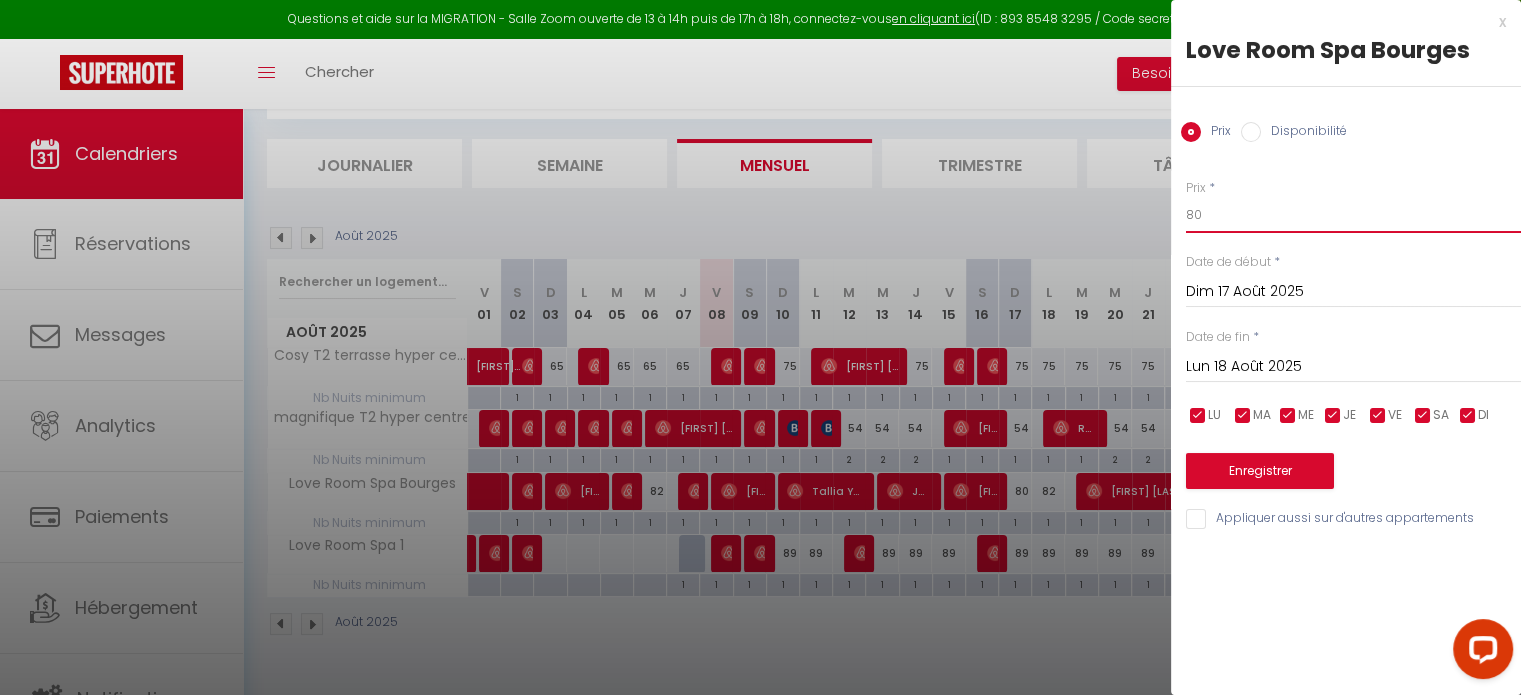 click on "80" at bounding box center [1353, 215] 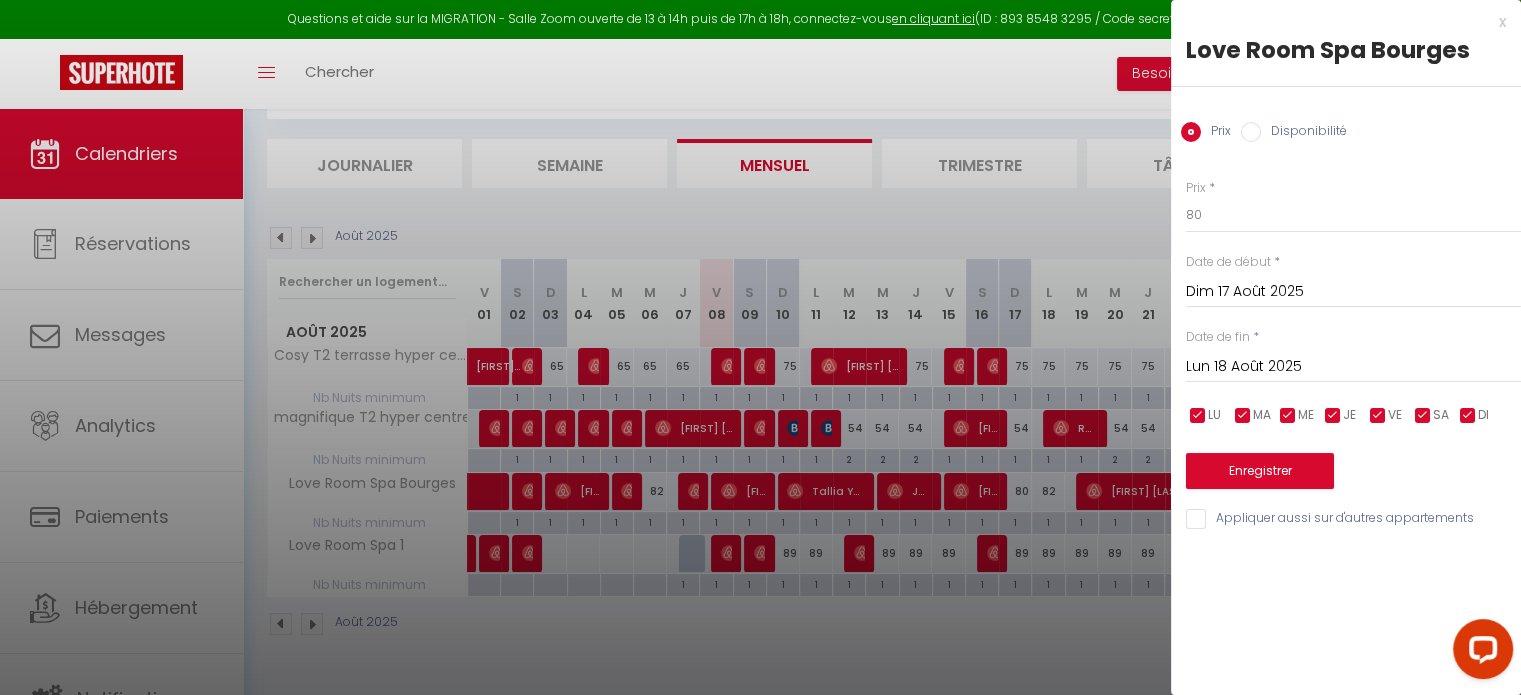 click on "Lun 18 Août 2025" at bounding box center [1353, 367] 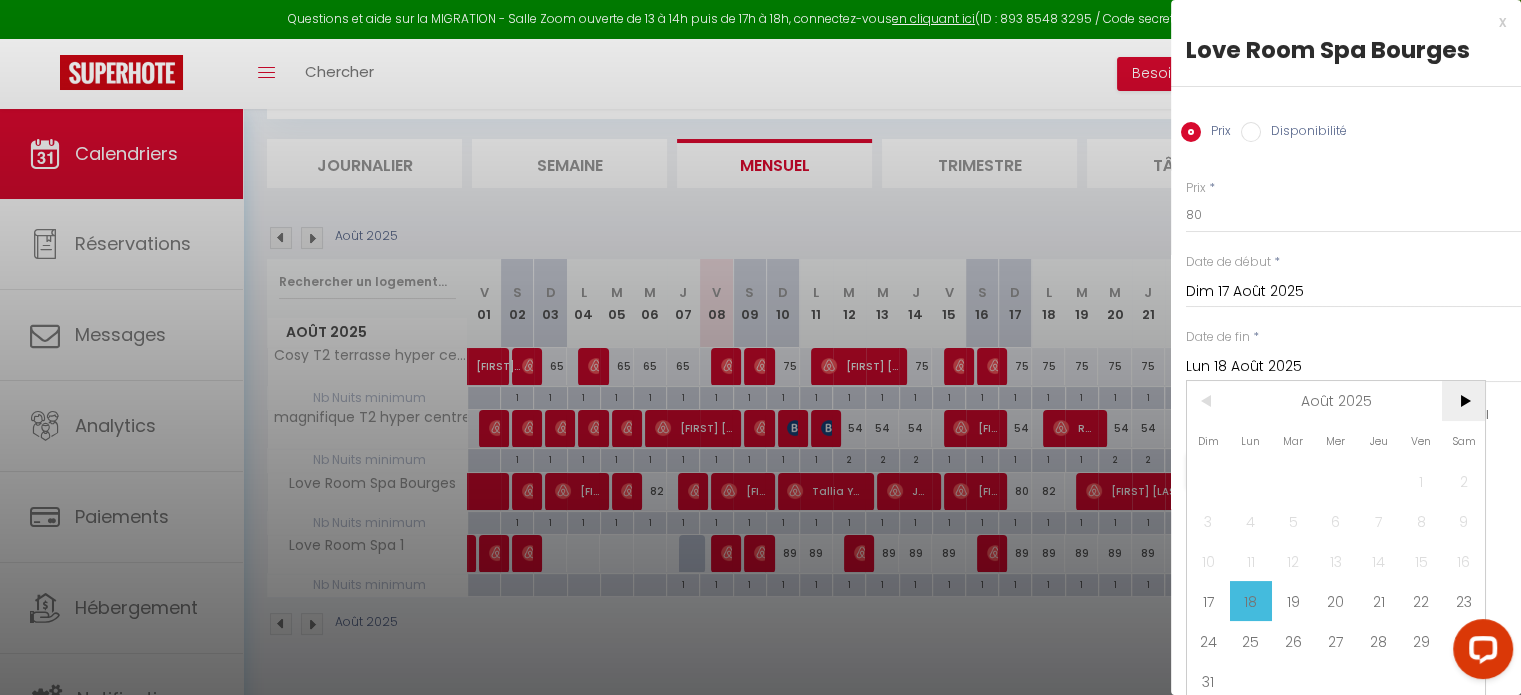 click on ">" at bounding box center [1463, 401] 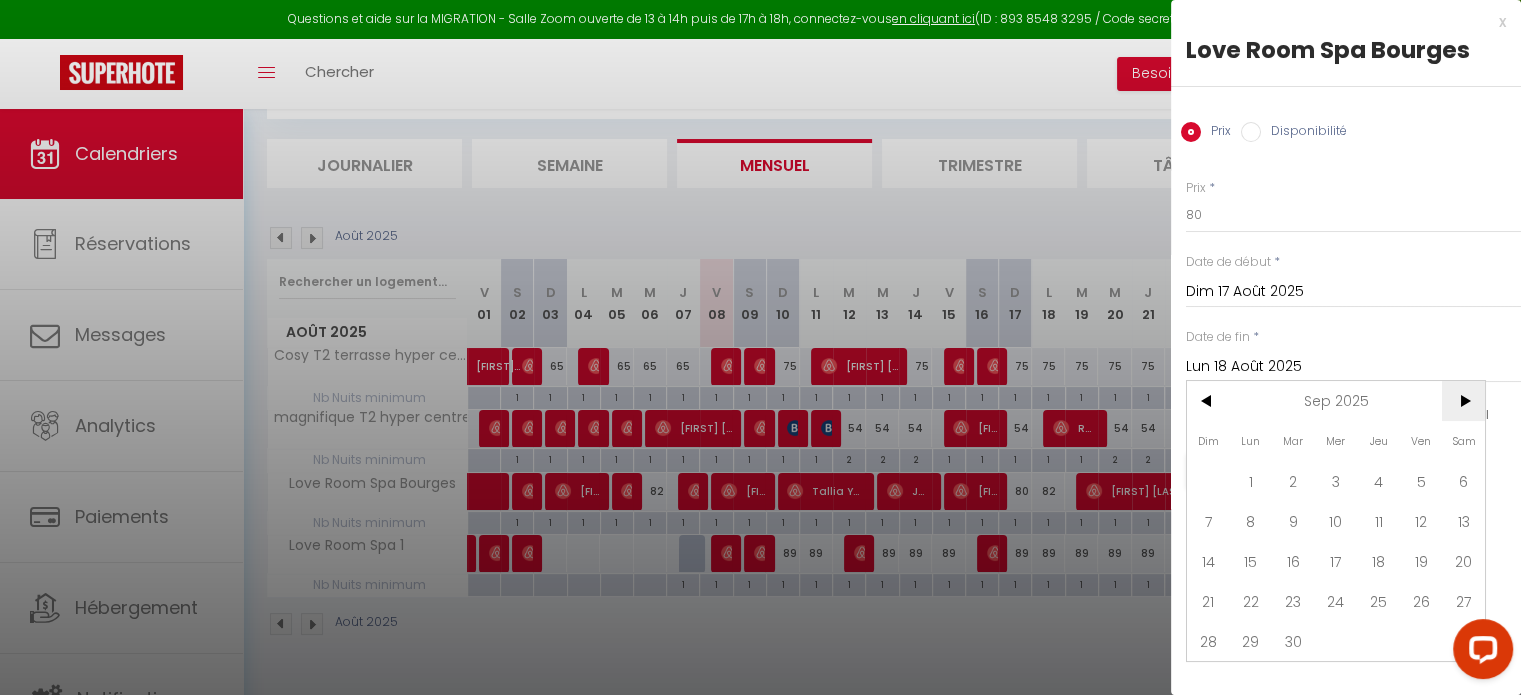 click on ">" at bounding box center [1463, 401] 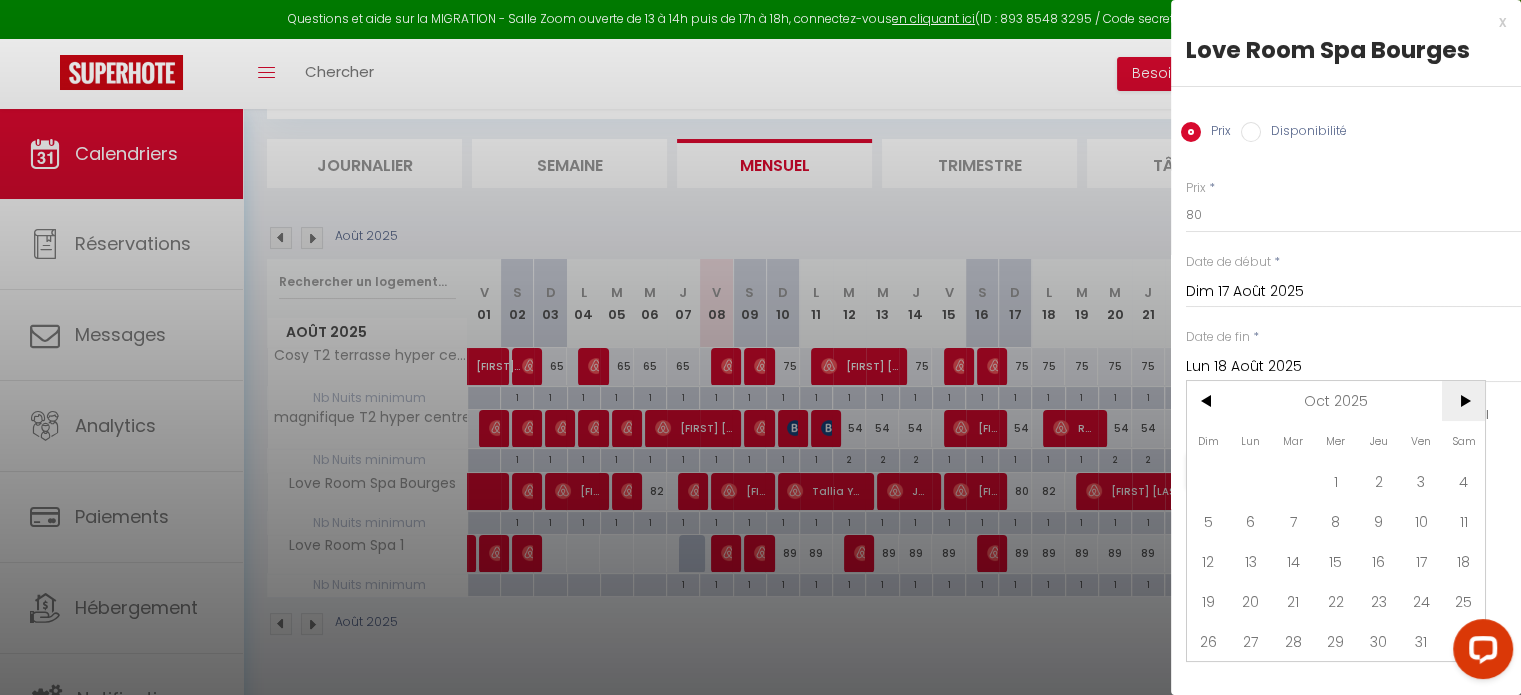 click on ">" at bounding box center [1463, 401] 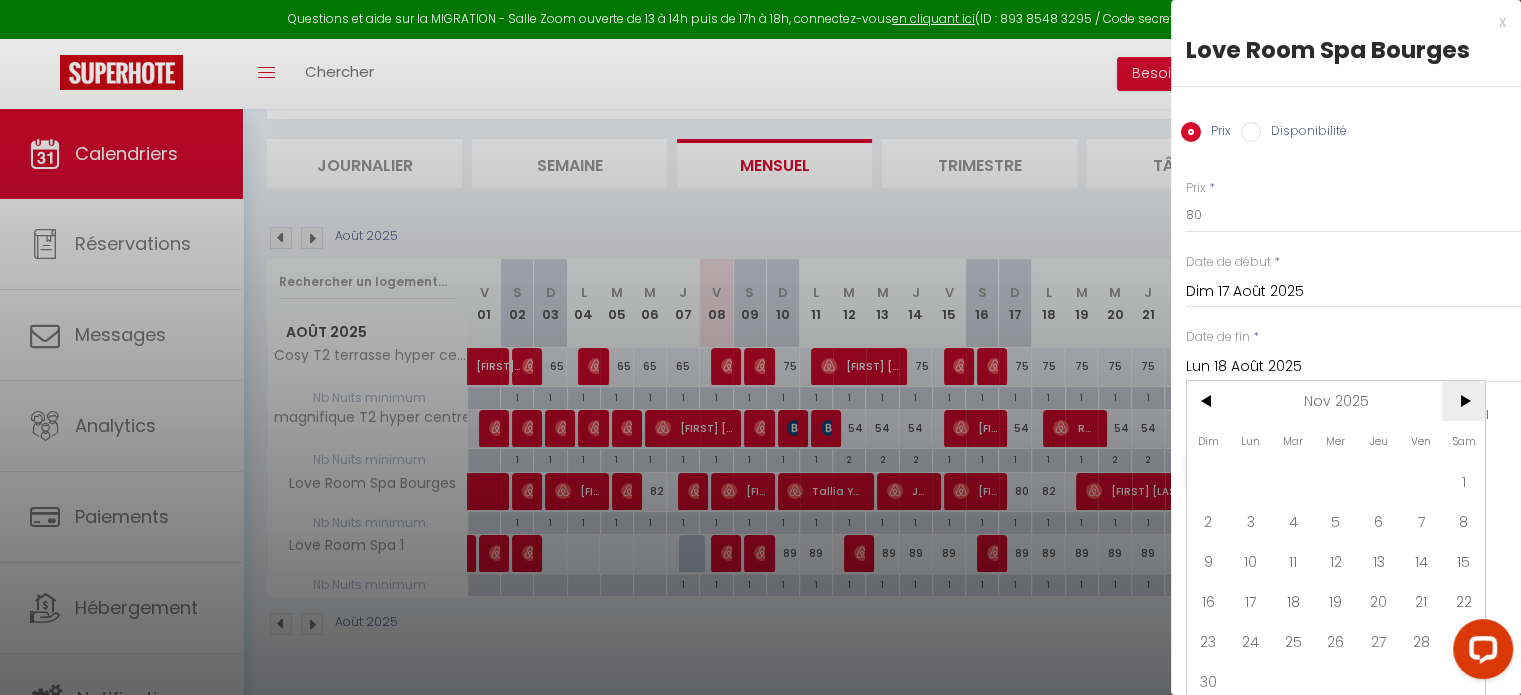 click on ">" at bounding box center [1463, 401] 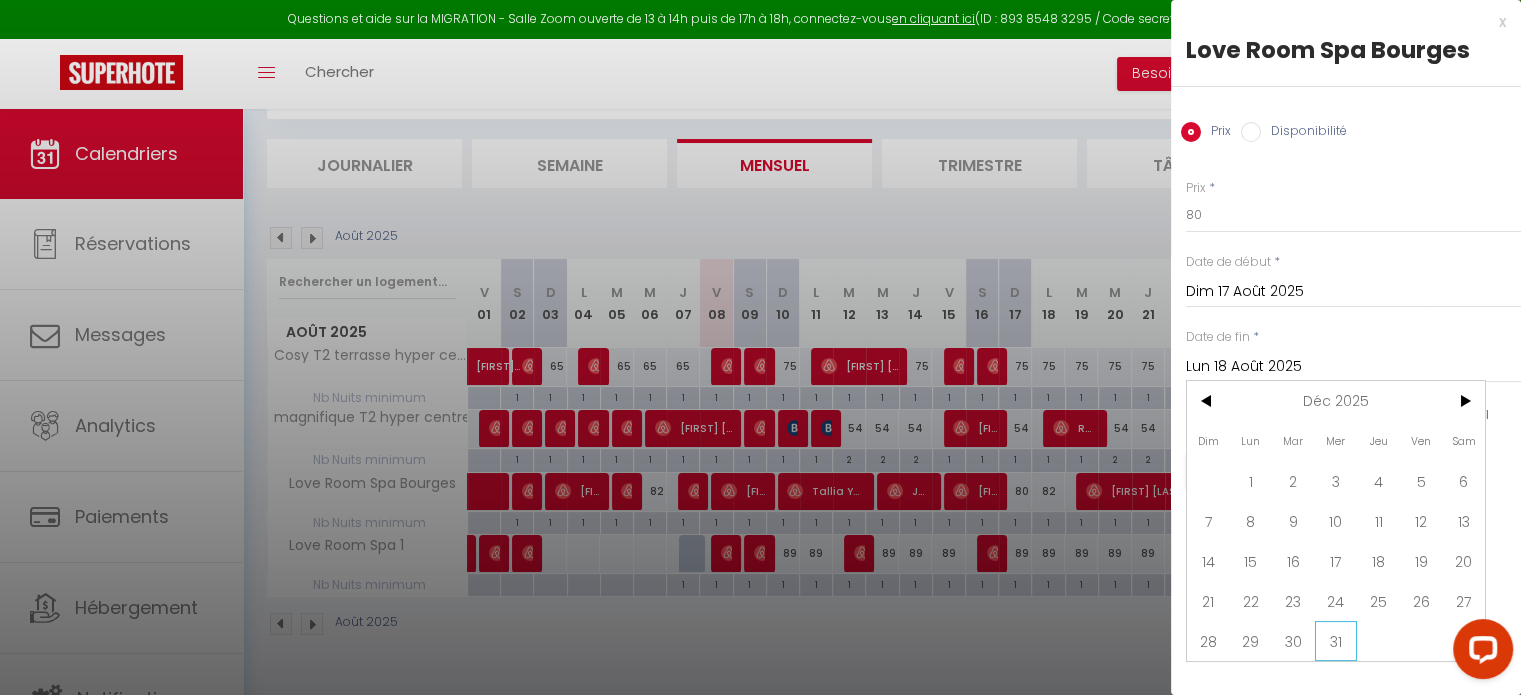 click on "31" at bounding box center (1336, 641) 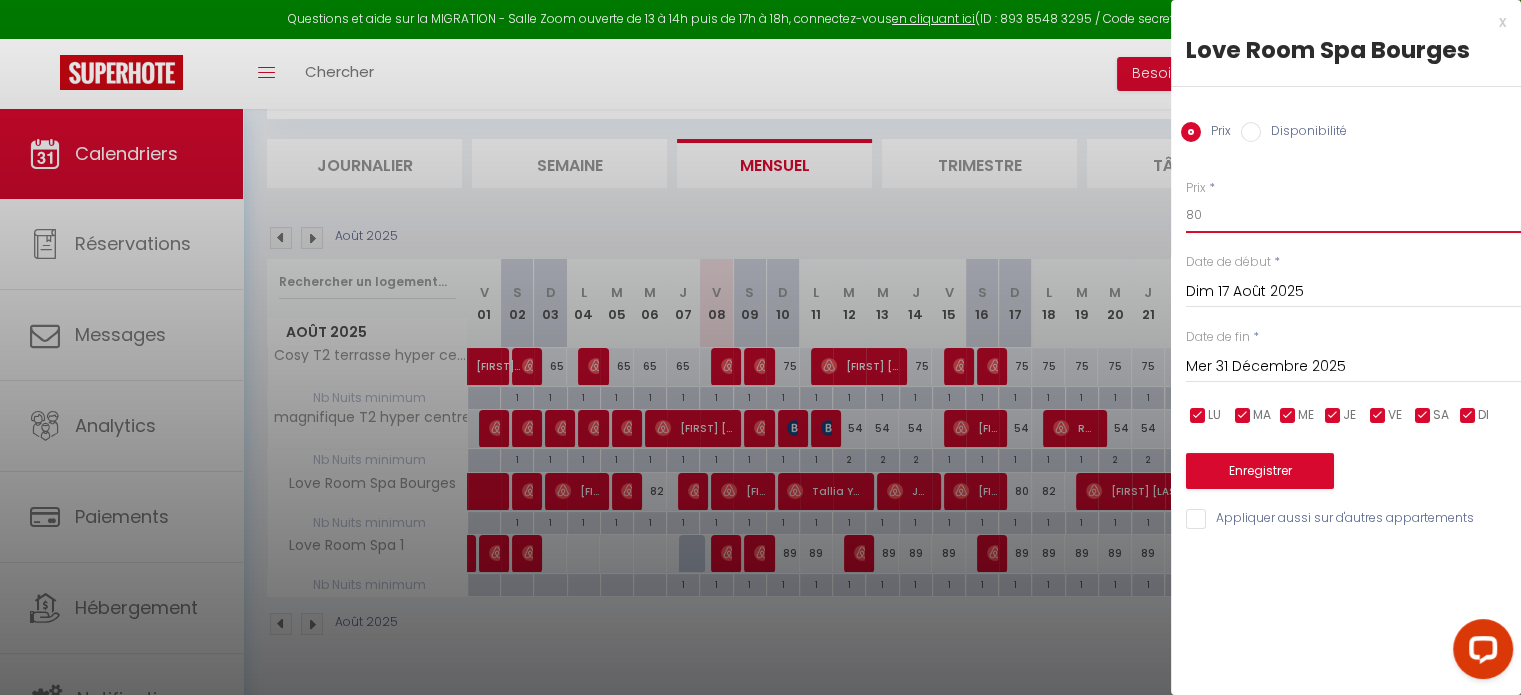 click on "80" at bounding box center (1353, 215) 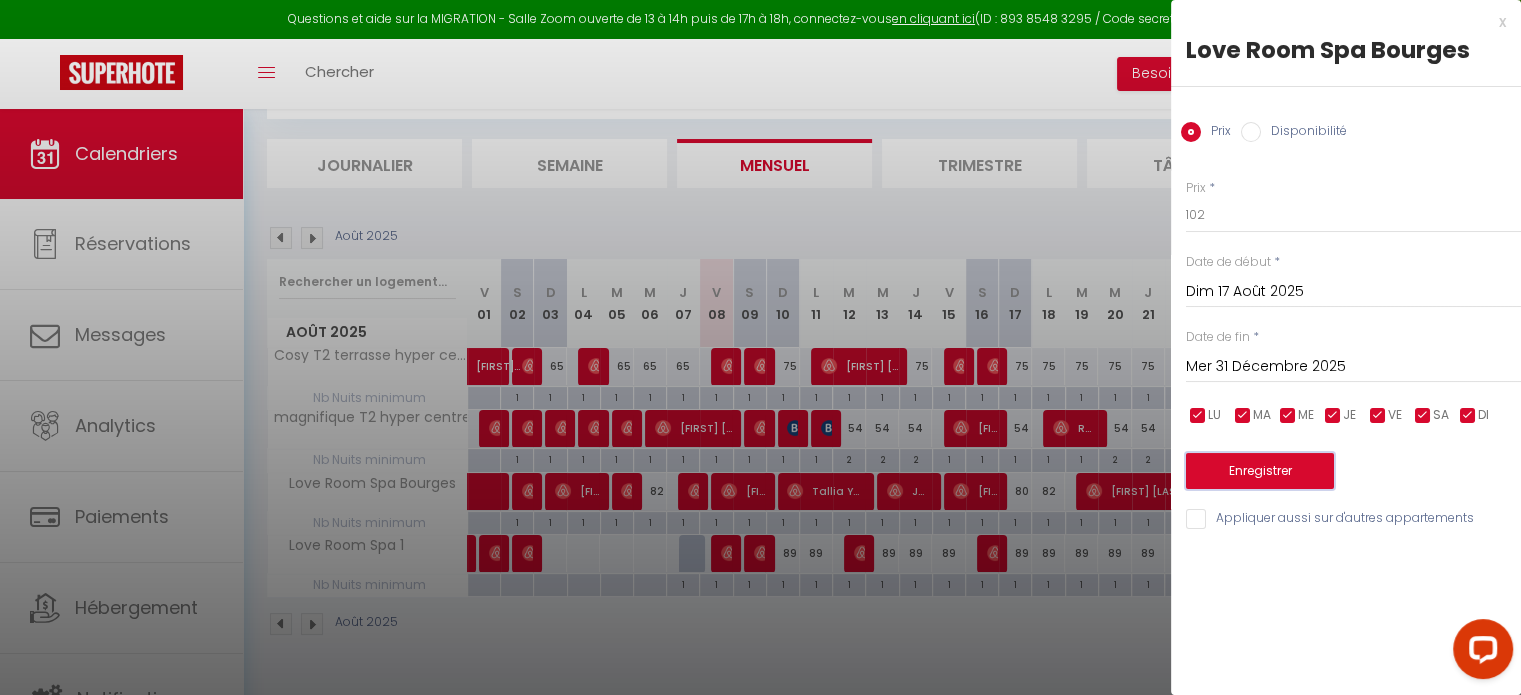 click on "Enregistrer" at bounding box center (1260, 471) 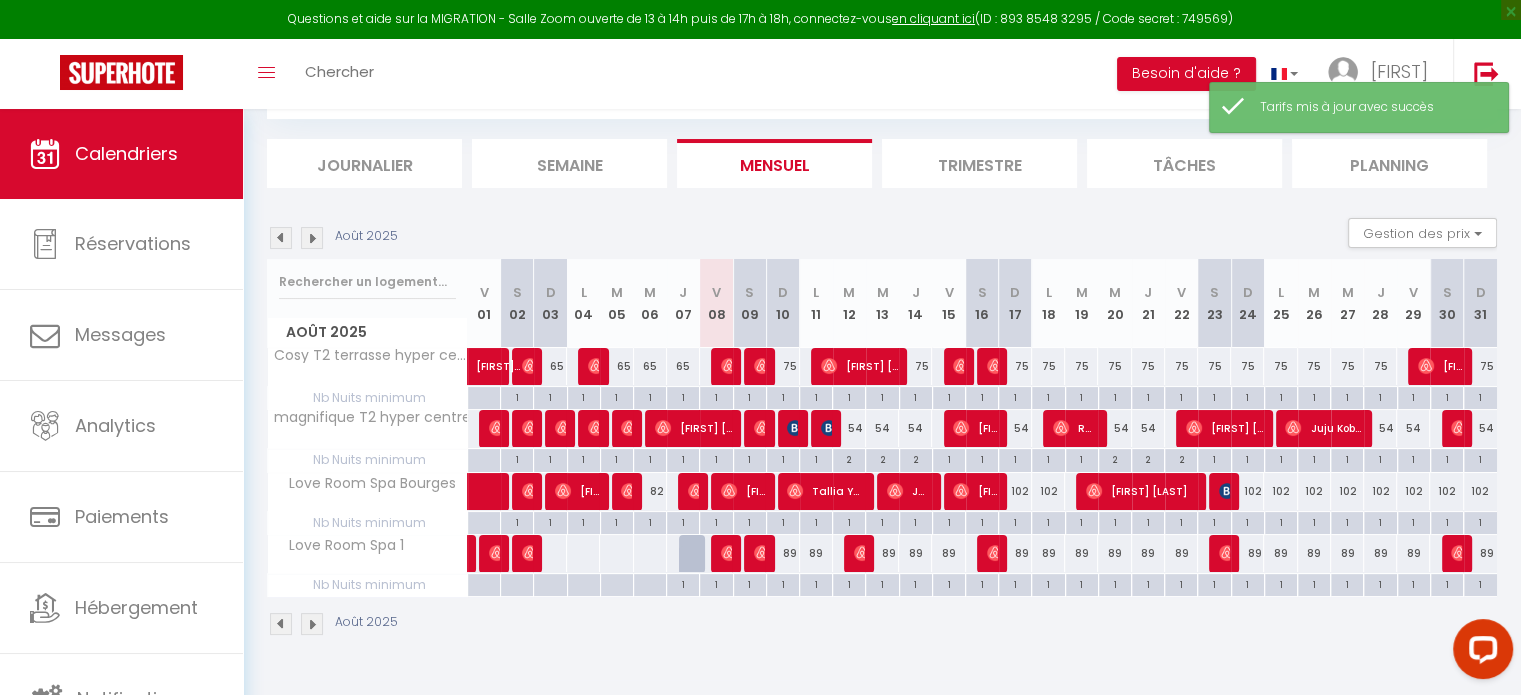 click on "89" at bounding box center [782, 553] 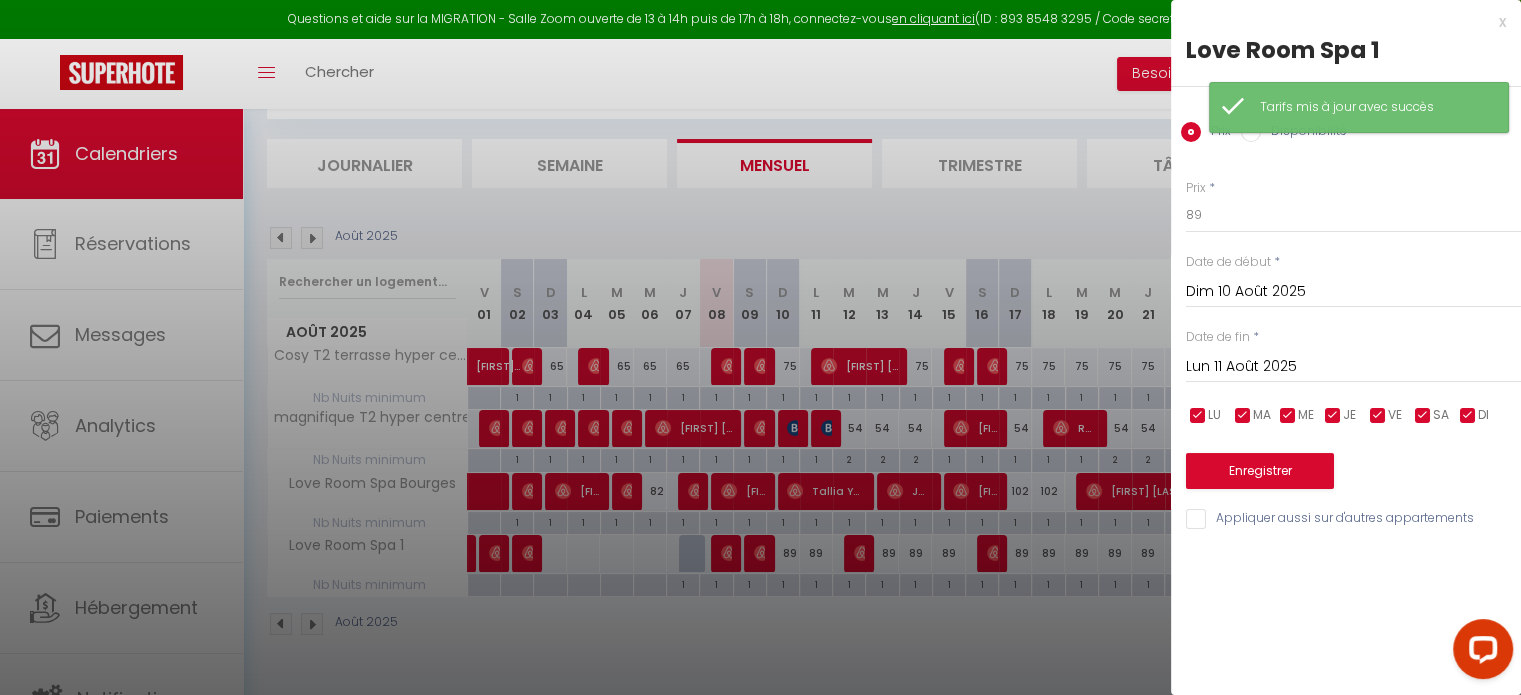click on "Dim 10 Août 2025" at bounding box center [1353, 292] 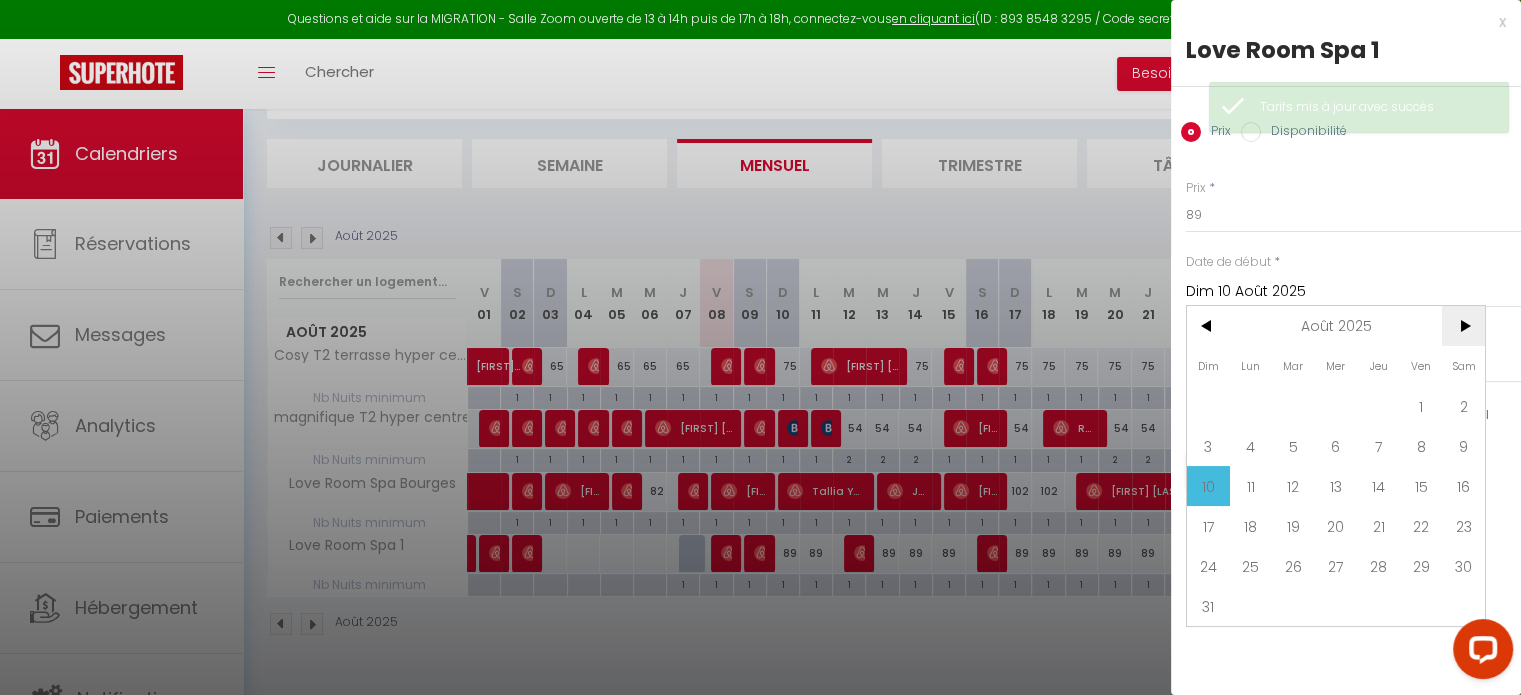 click on ">" at bounding box center [1463, 326] 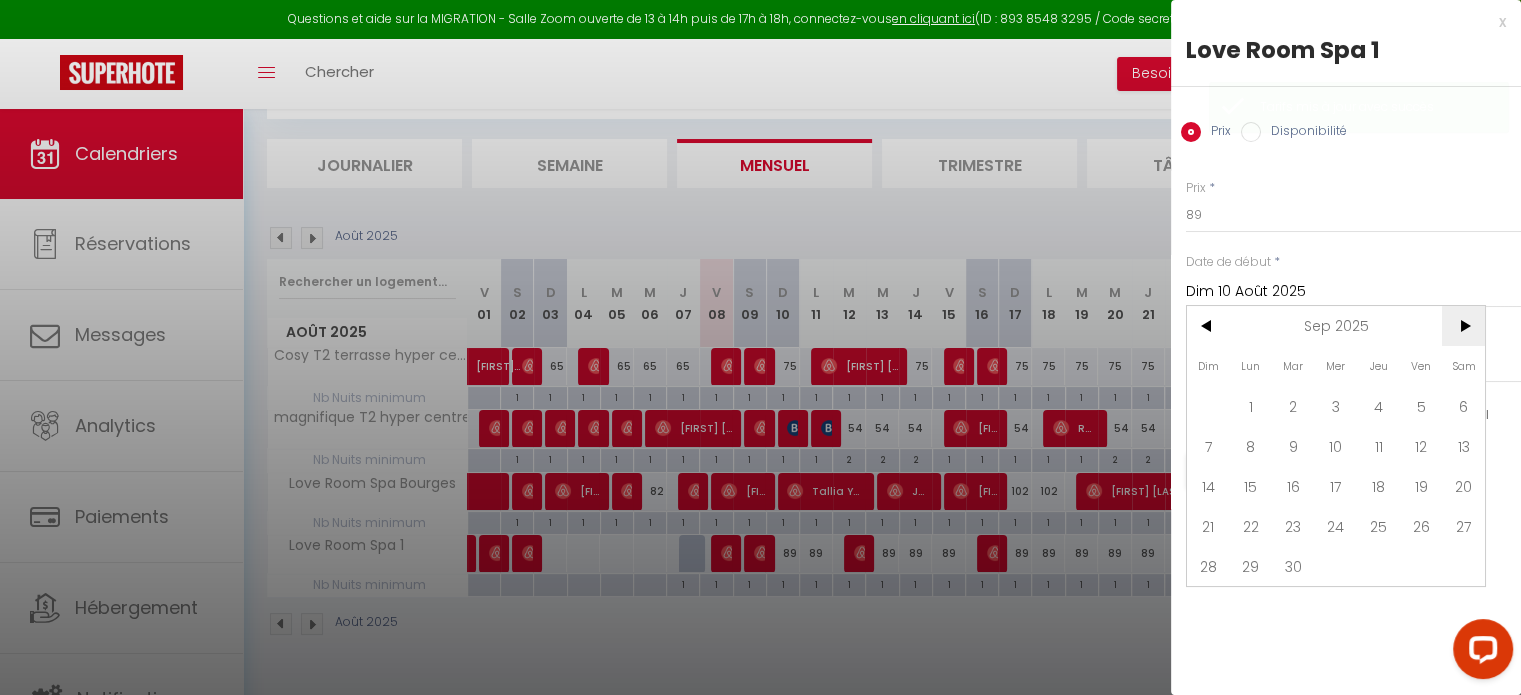 click on ">" at bounding box center (1463, 326) 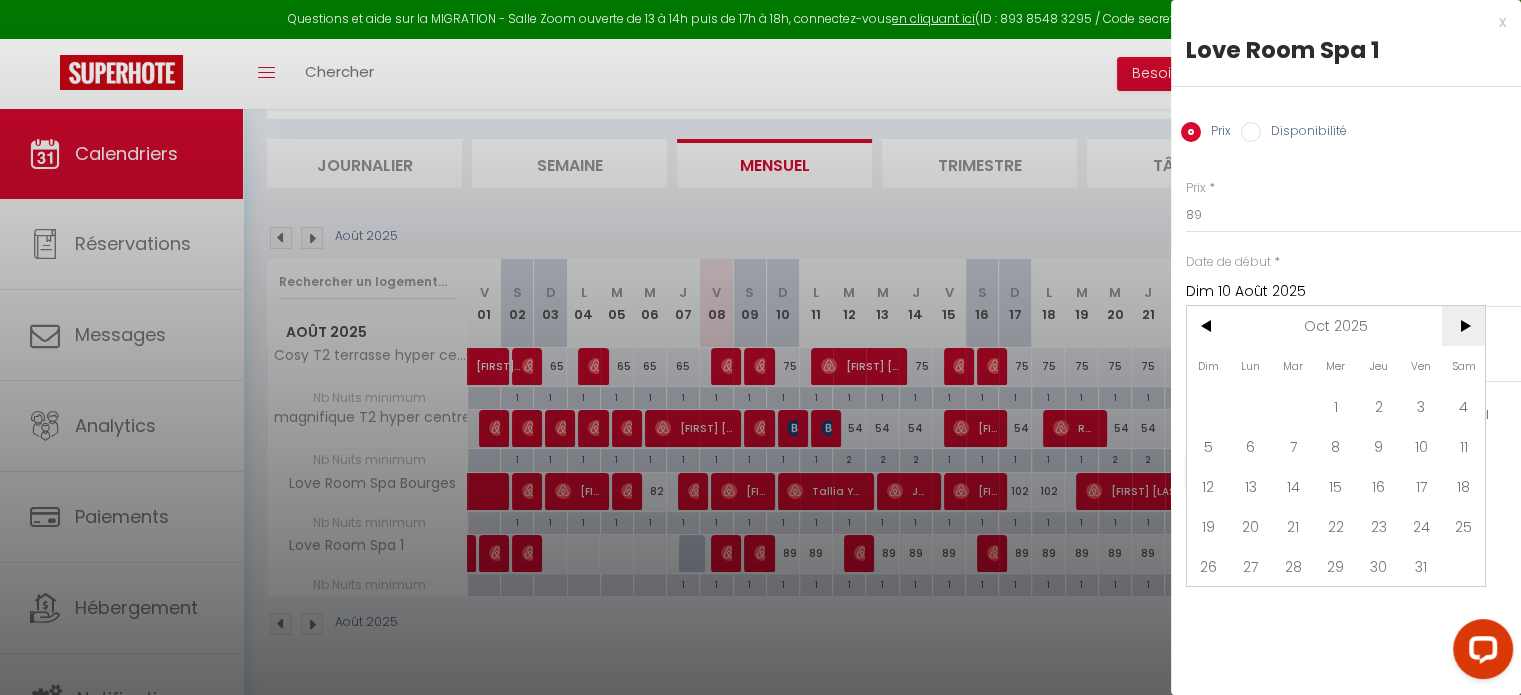 click on ">" at bounding box center [1463, 326] 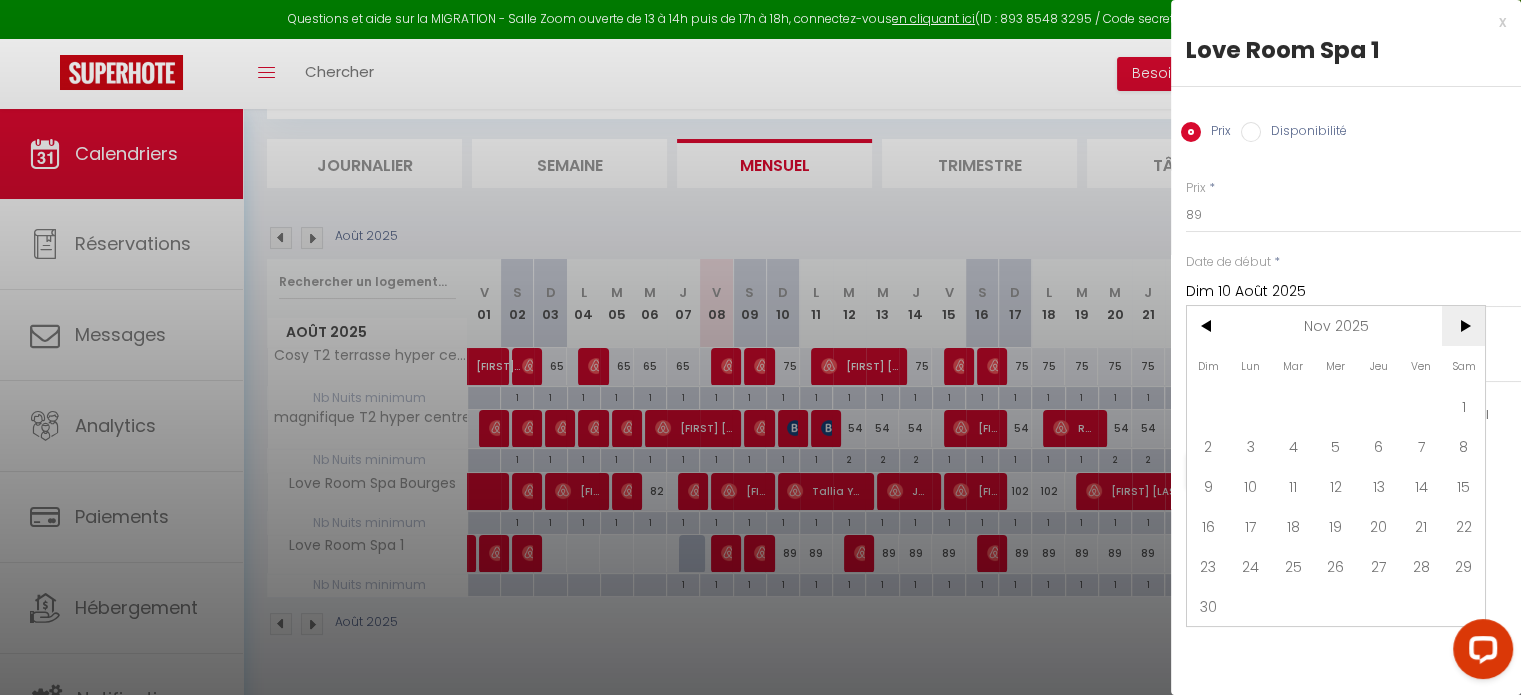 click on ">" at bounding box center [1463, 326] 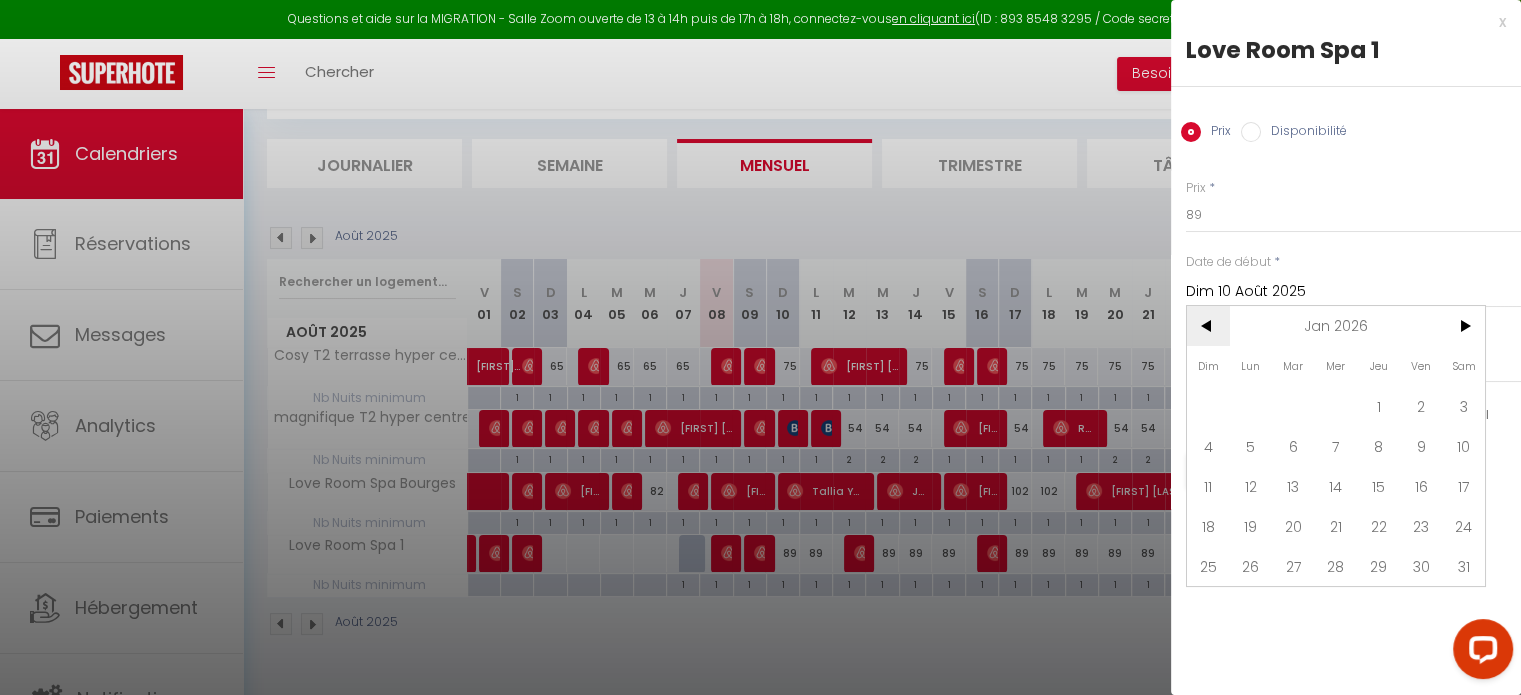 click on "<" at bounding box center (1208, 326) 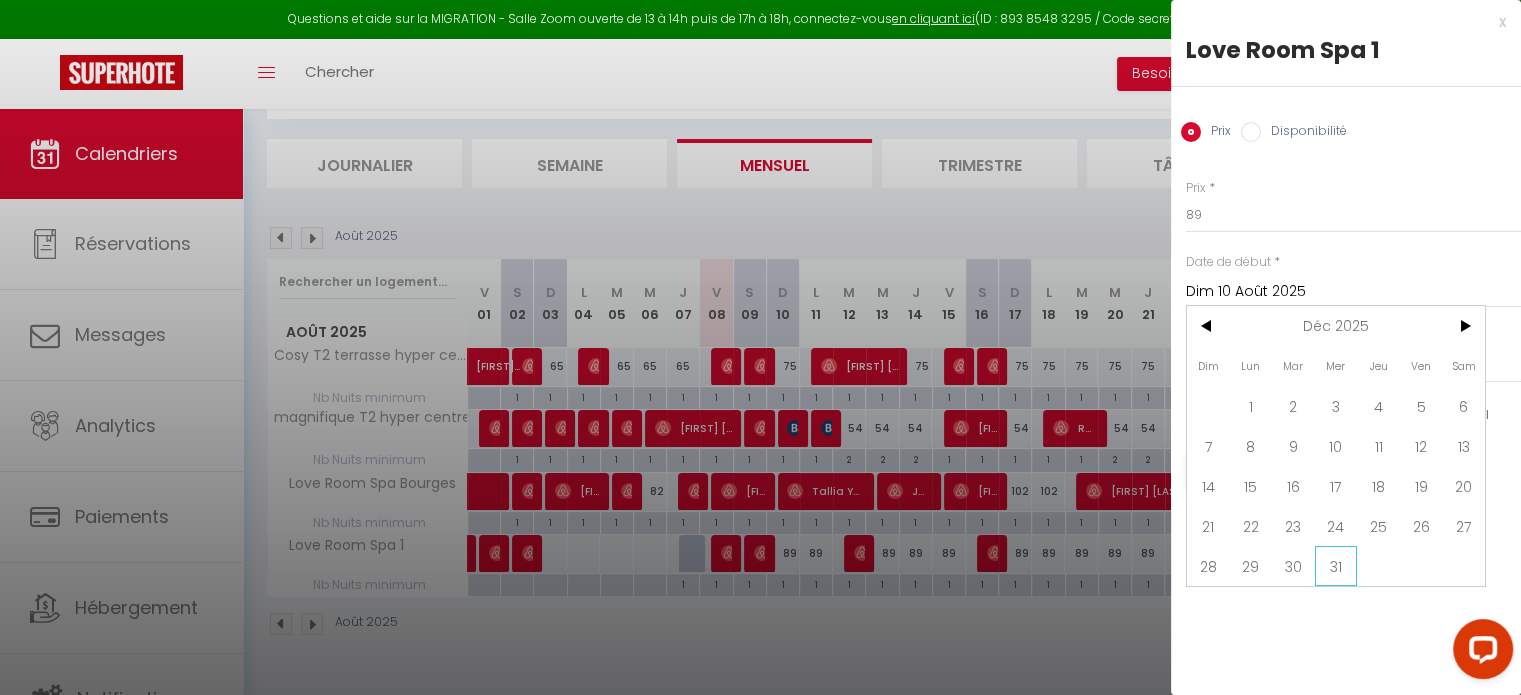 click on "31" at bounding box center [1336, 566] 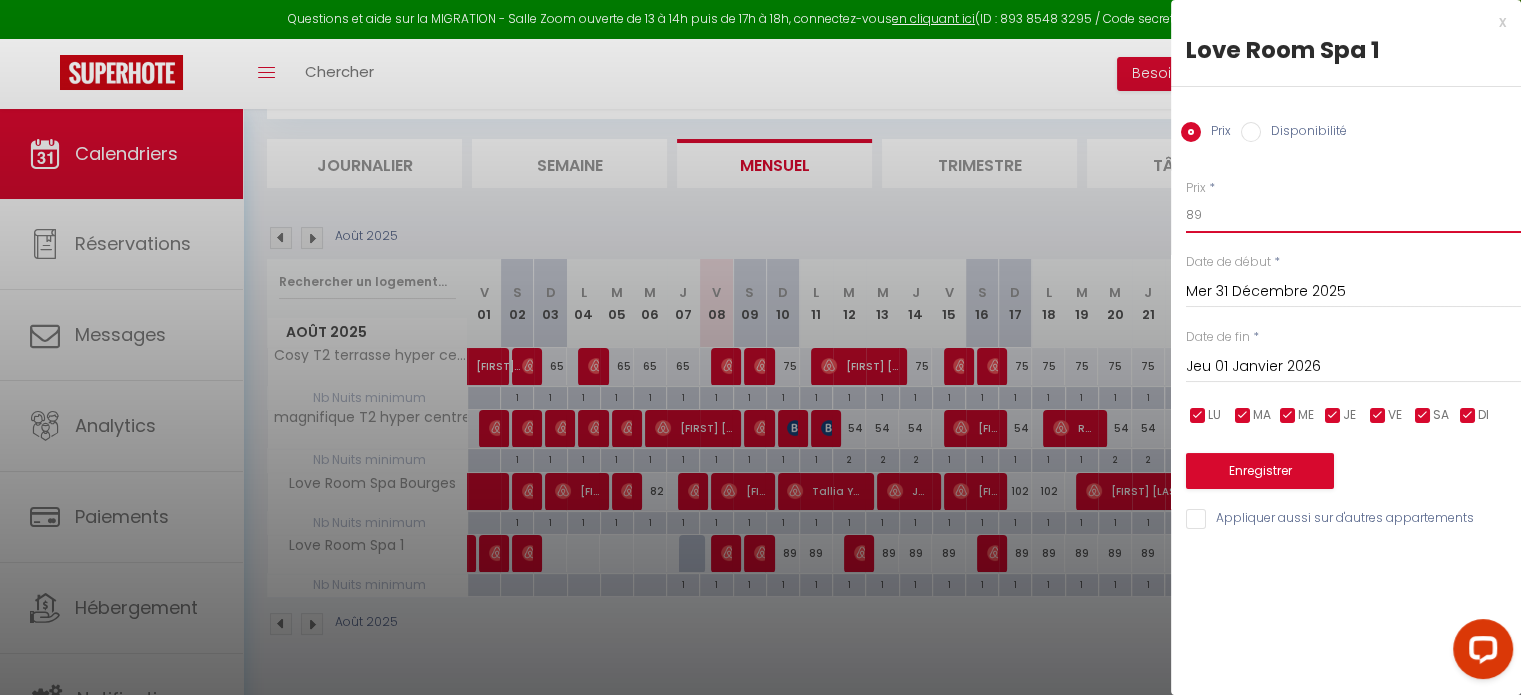 click on "89" at bounding box center [1353, 215] 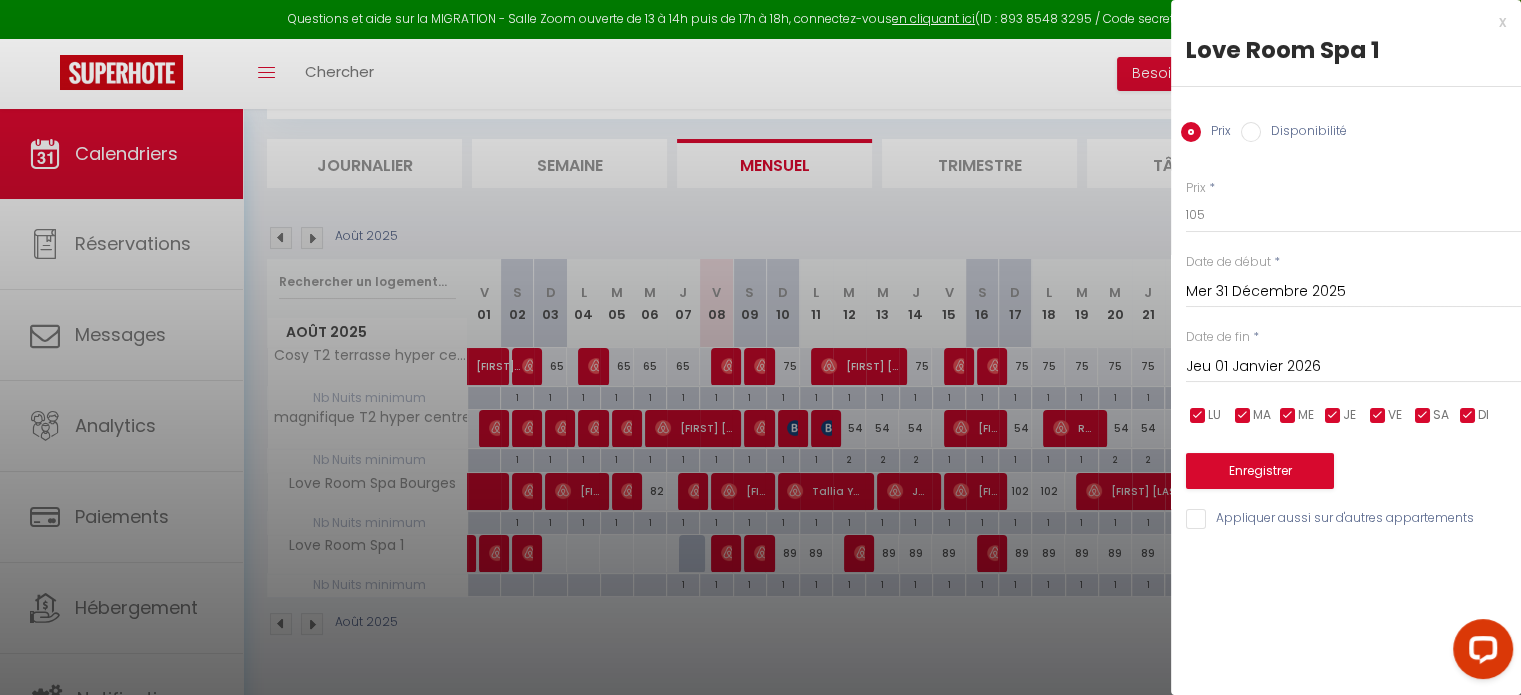 click on "Mer 31 Décembre 2025" at bounding box center (1353, 292) 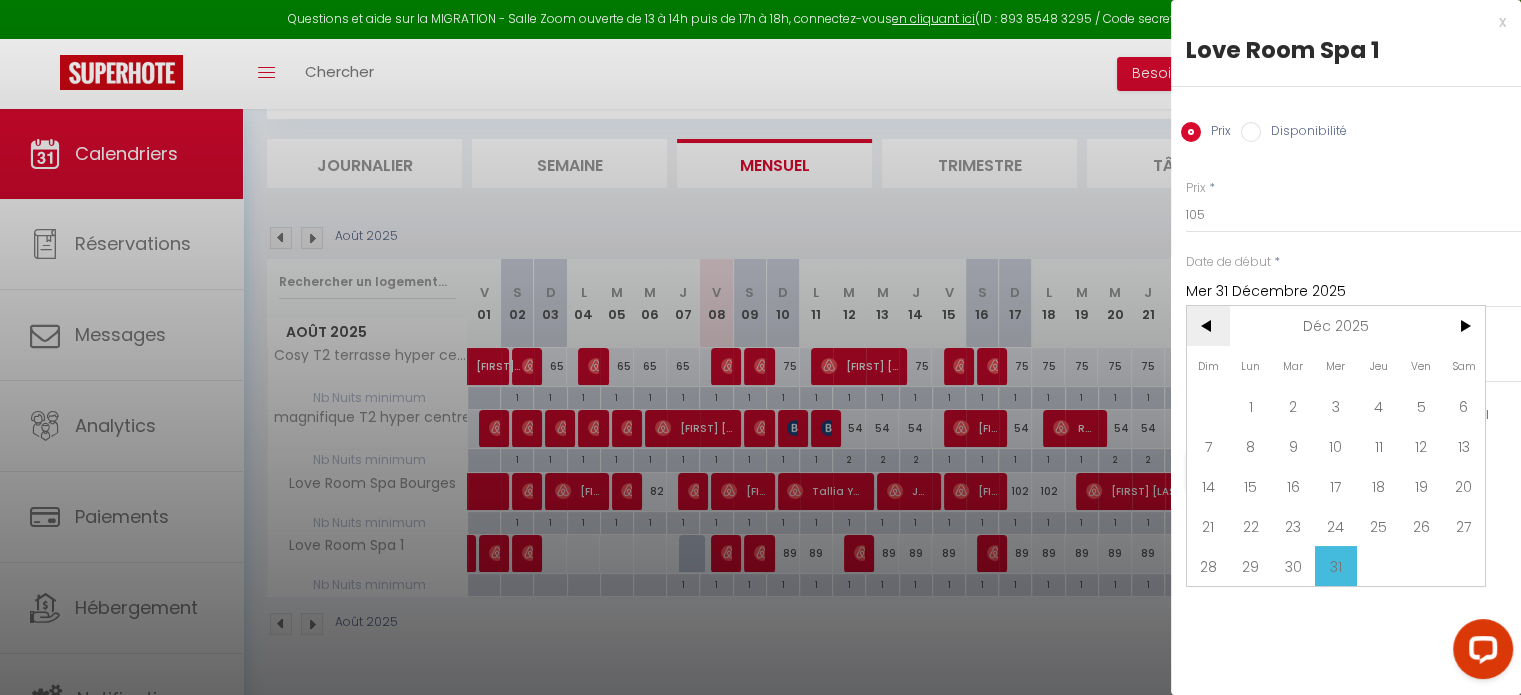 click on "<" at bounding box center (1208, 326) 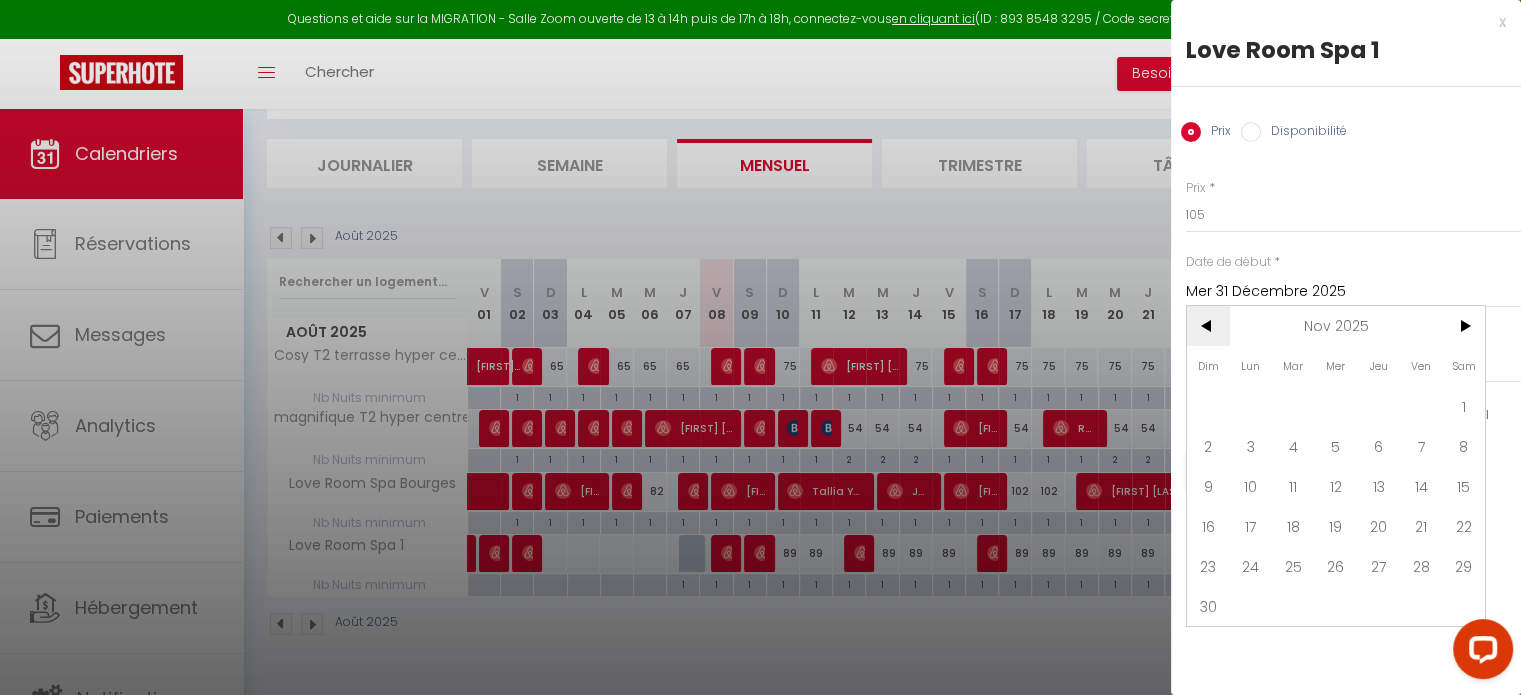 click on "<" at bounding box center [1208, 326] 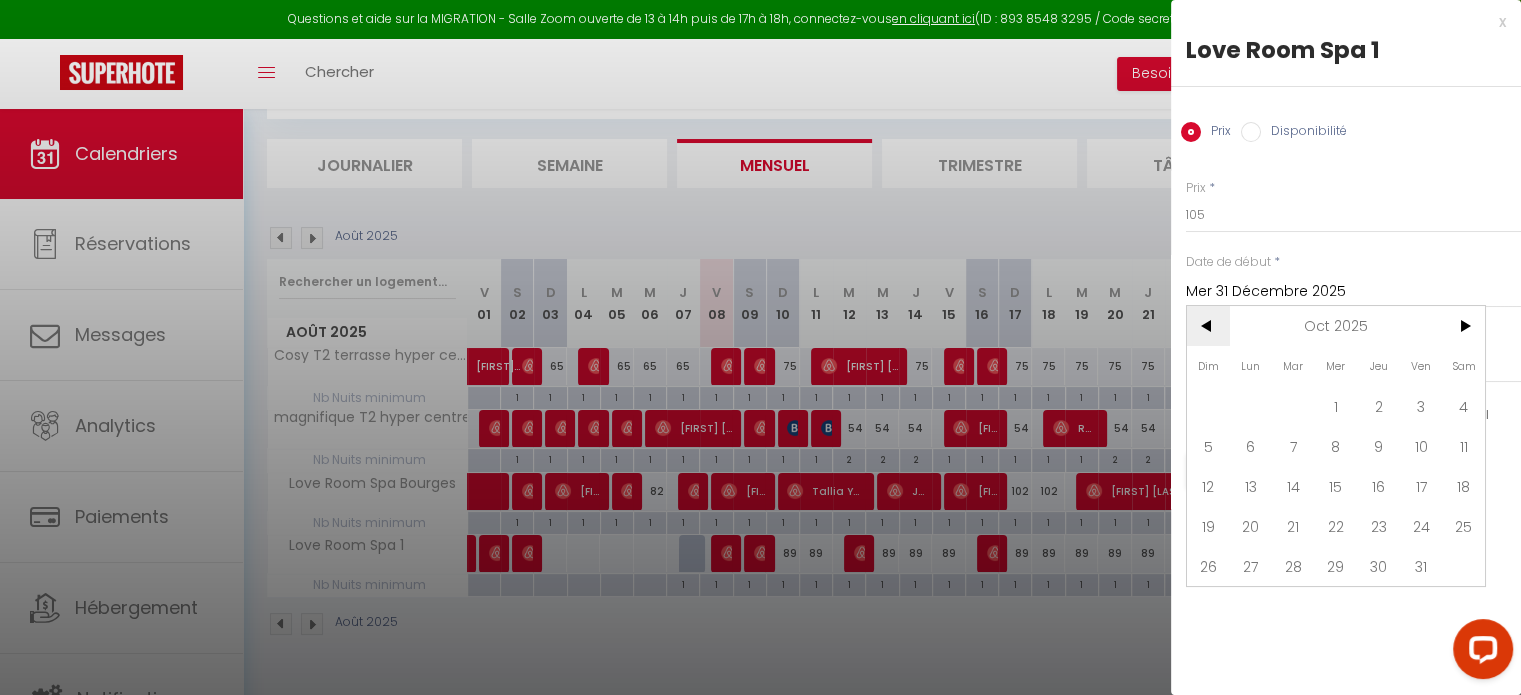click on "<" at bounding box center (1208, 326) 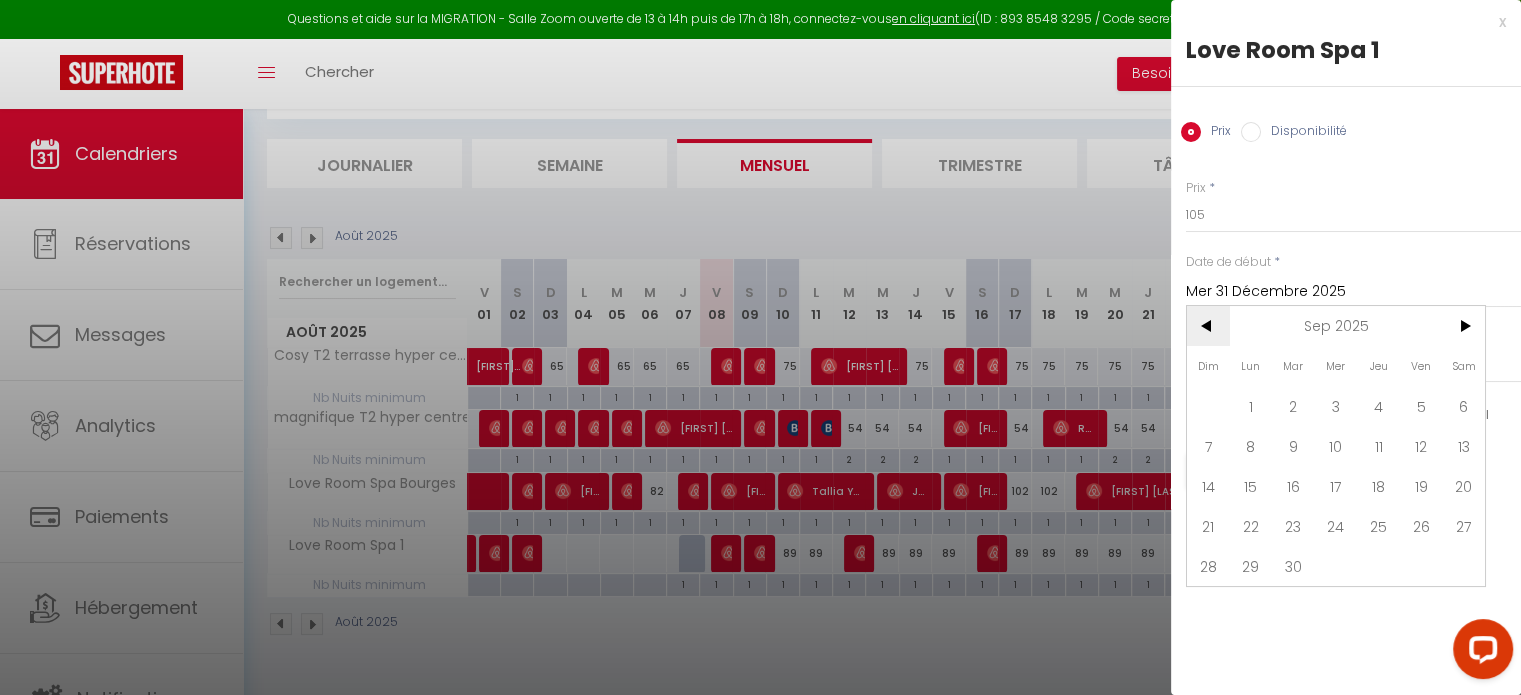 click on "<" at bounding box center [1208, 326] 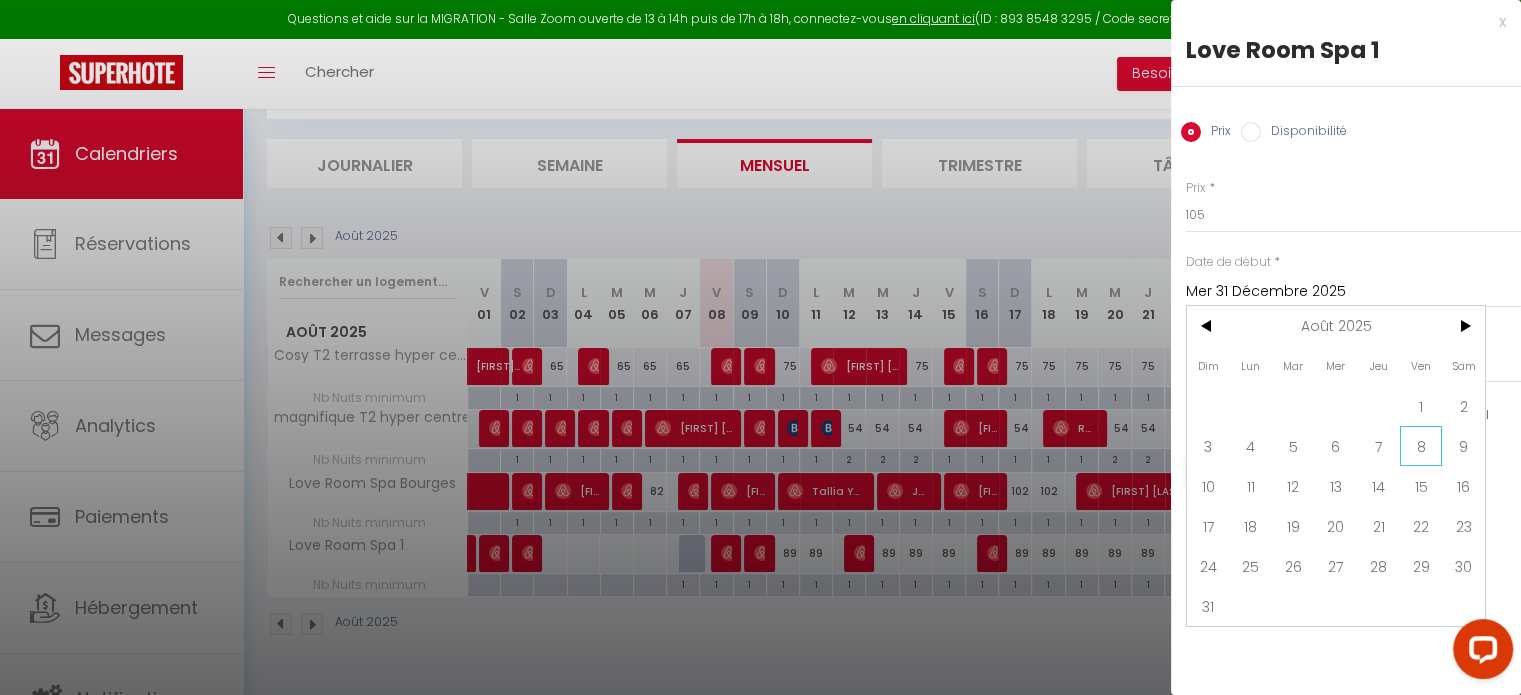 click on "8" at bounding box center (1421, 446) 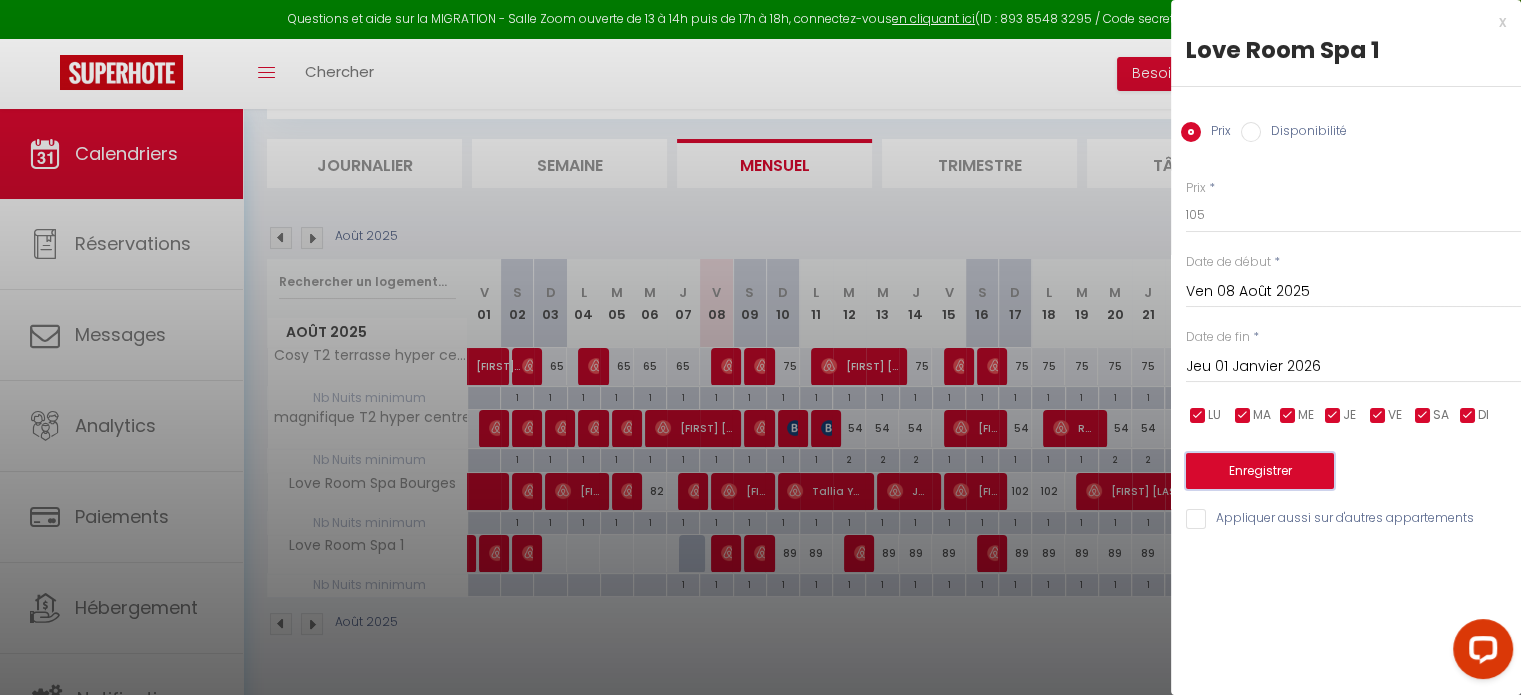 click on "Enregistrer" at bounding box center (1260, 471) 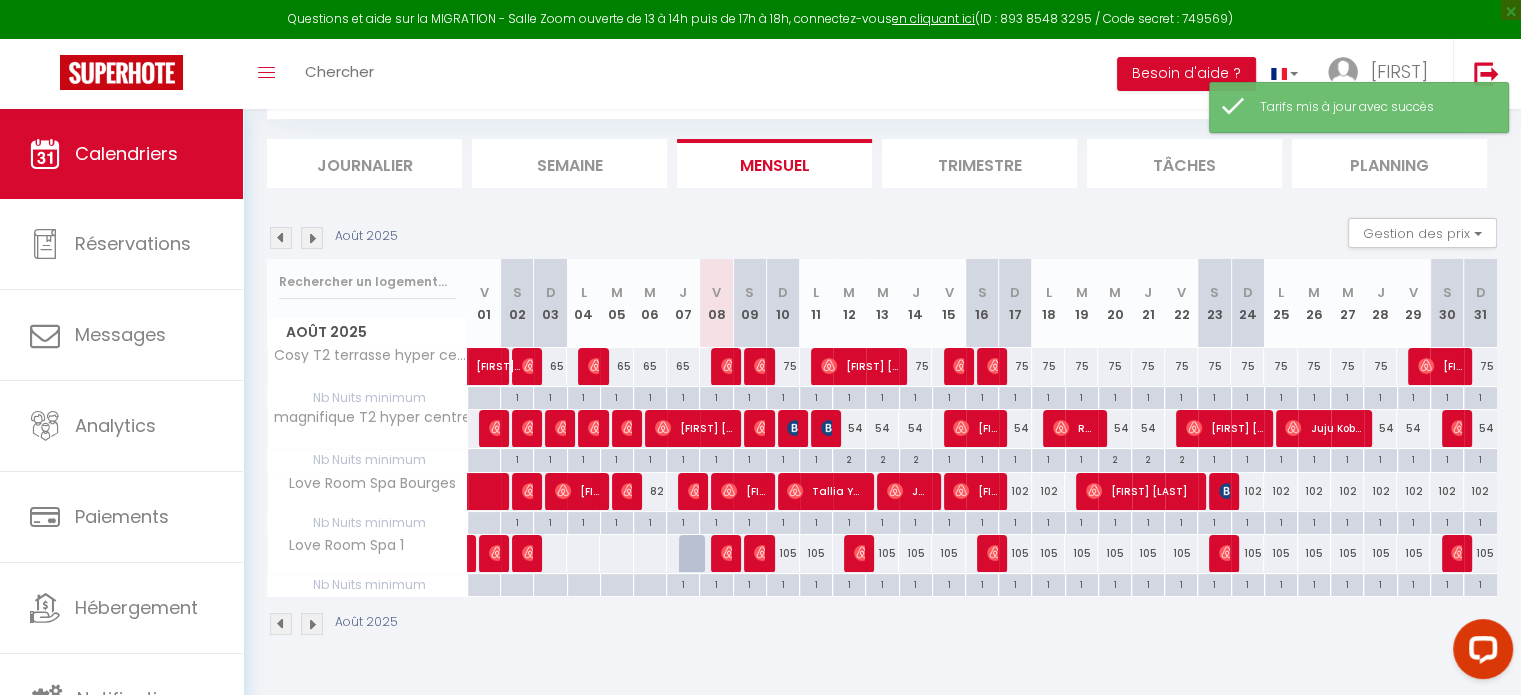click on "Août 2025
Gestion des prix
Nb Nuits minimum   Règles   Disponibilité" at bounding box center (882, 238) 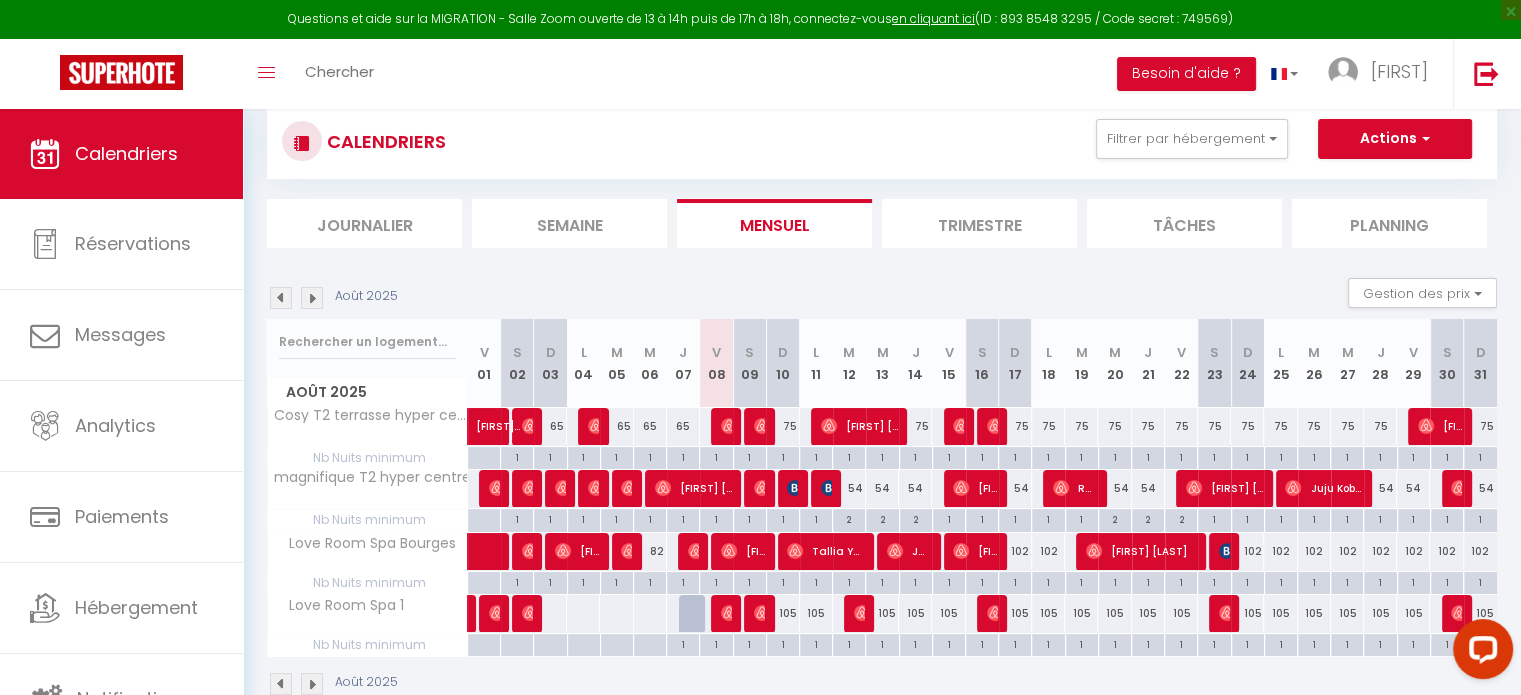 scroll, scrollTop: 108, scrollLeft: 0, axis: vertical 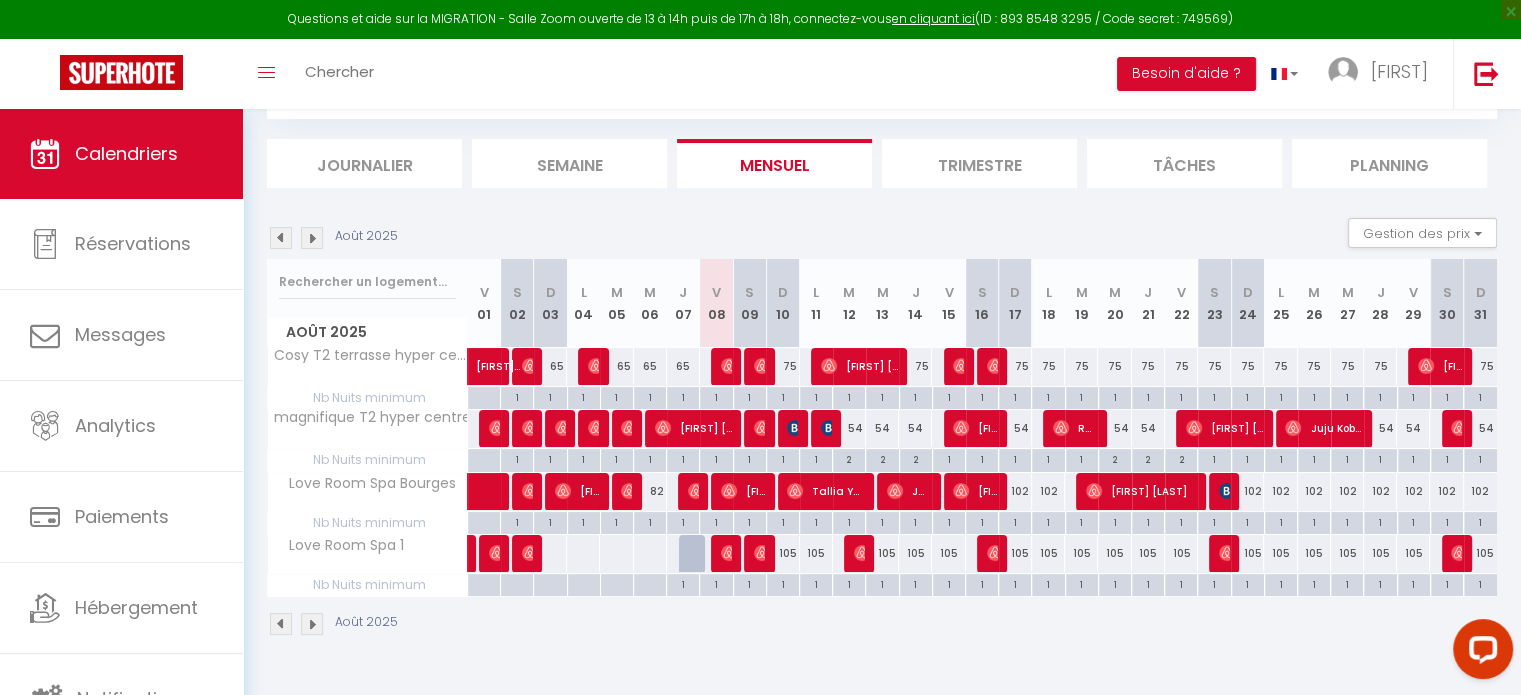 click on "Trimestre" at bounding box center [979, 163] 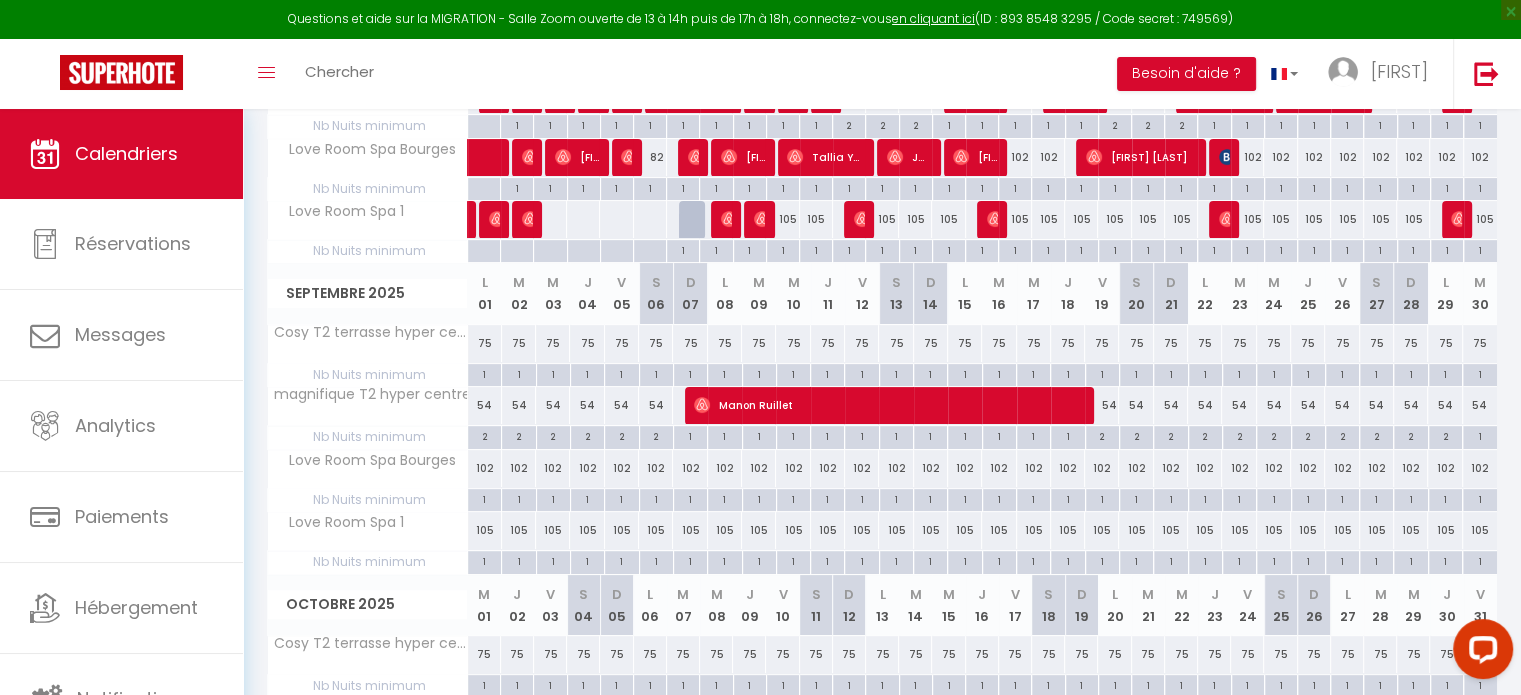 scroll, scrollTop: 208, scrollLeft: 0, axis: vertical 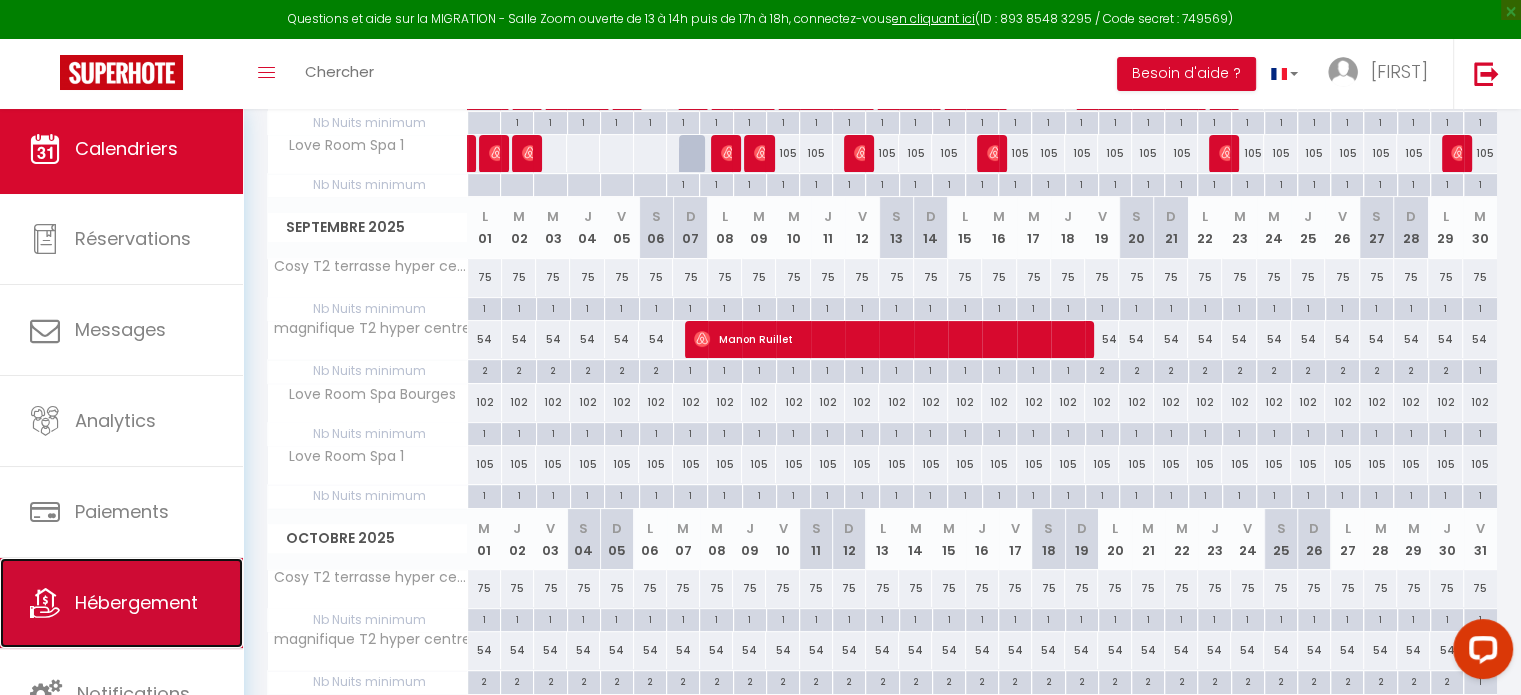 click on "Hébergement" at bounding box center (121, 603) 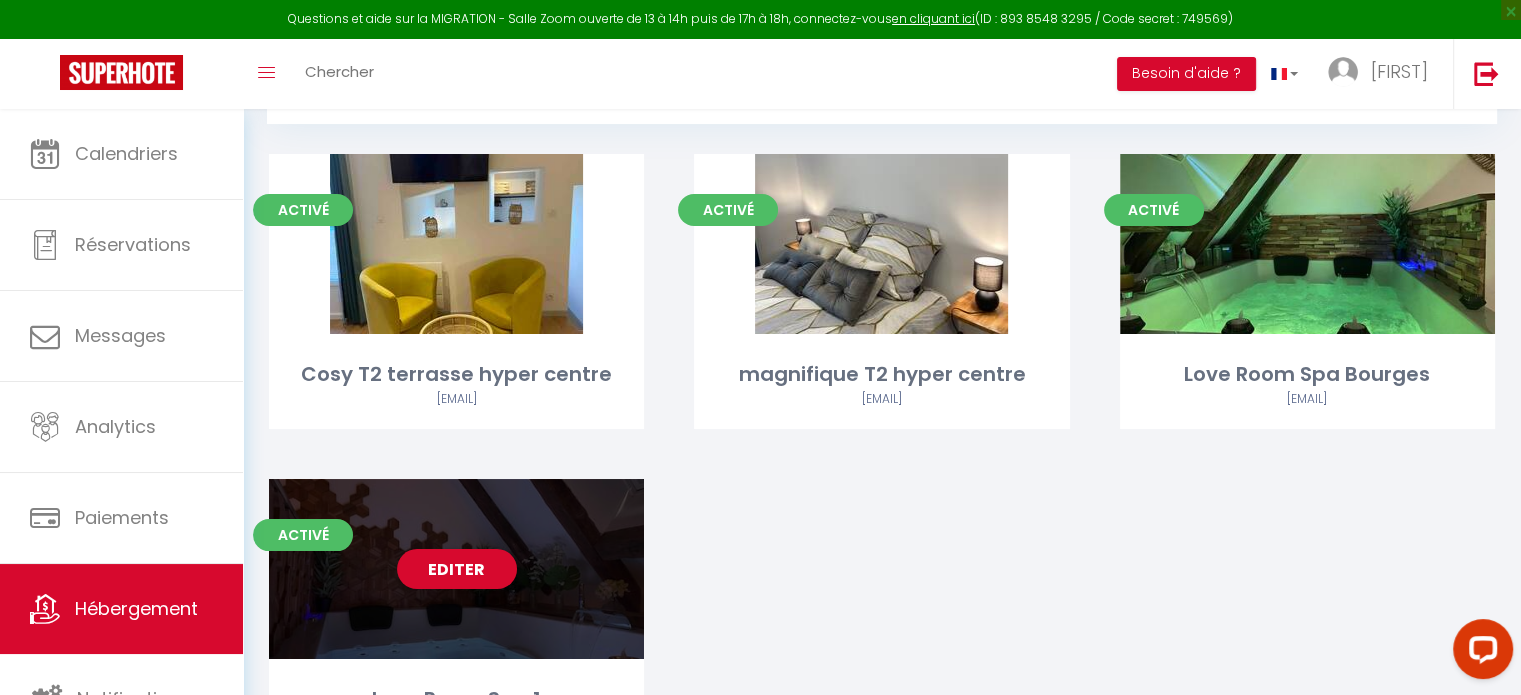 scroll, scrollTop: 0, scrollLeft: 0, axis: both 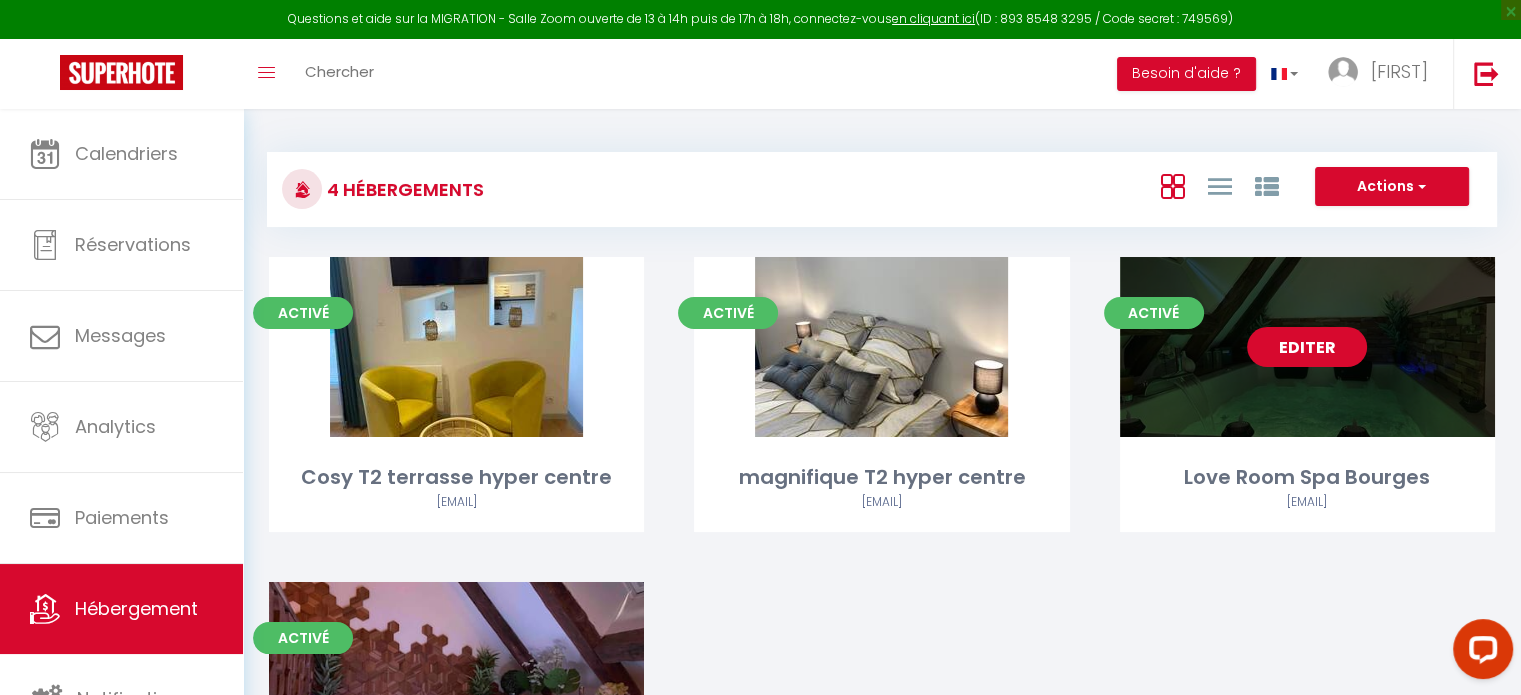click on "Editer" at bounding box center (1307, 347) 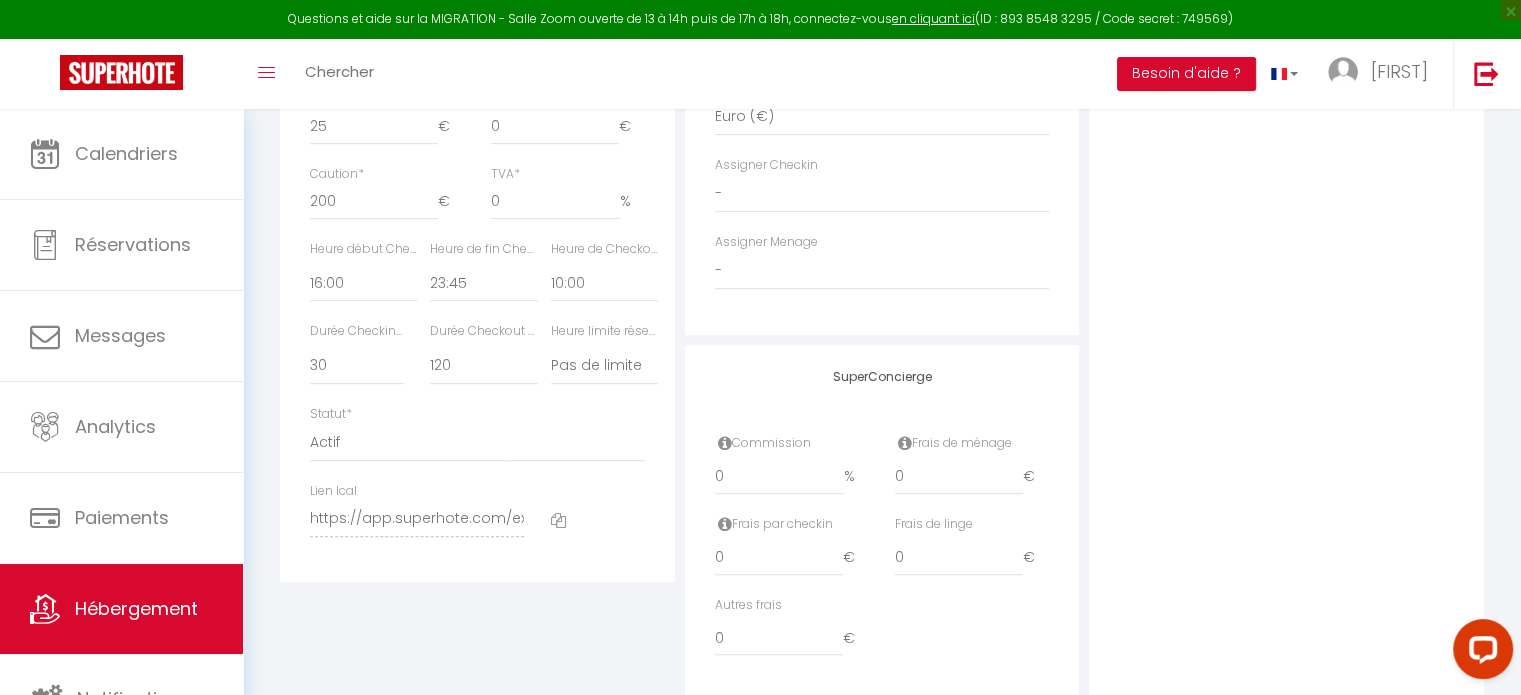 scroll, scrollTop: 1080, scrollLeft: 0, axis: vertical 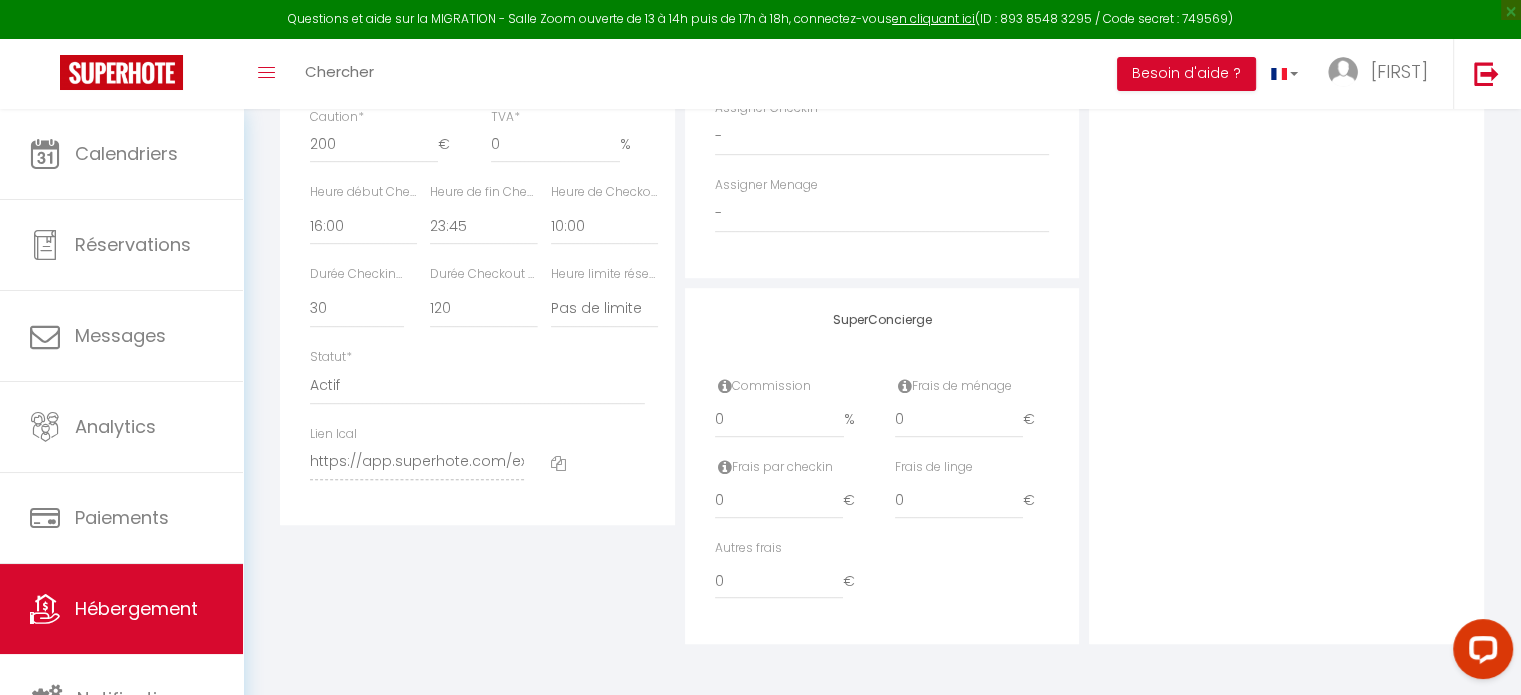 click at bounding box center [558, 463] 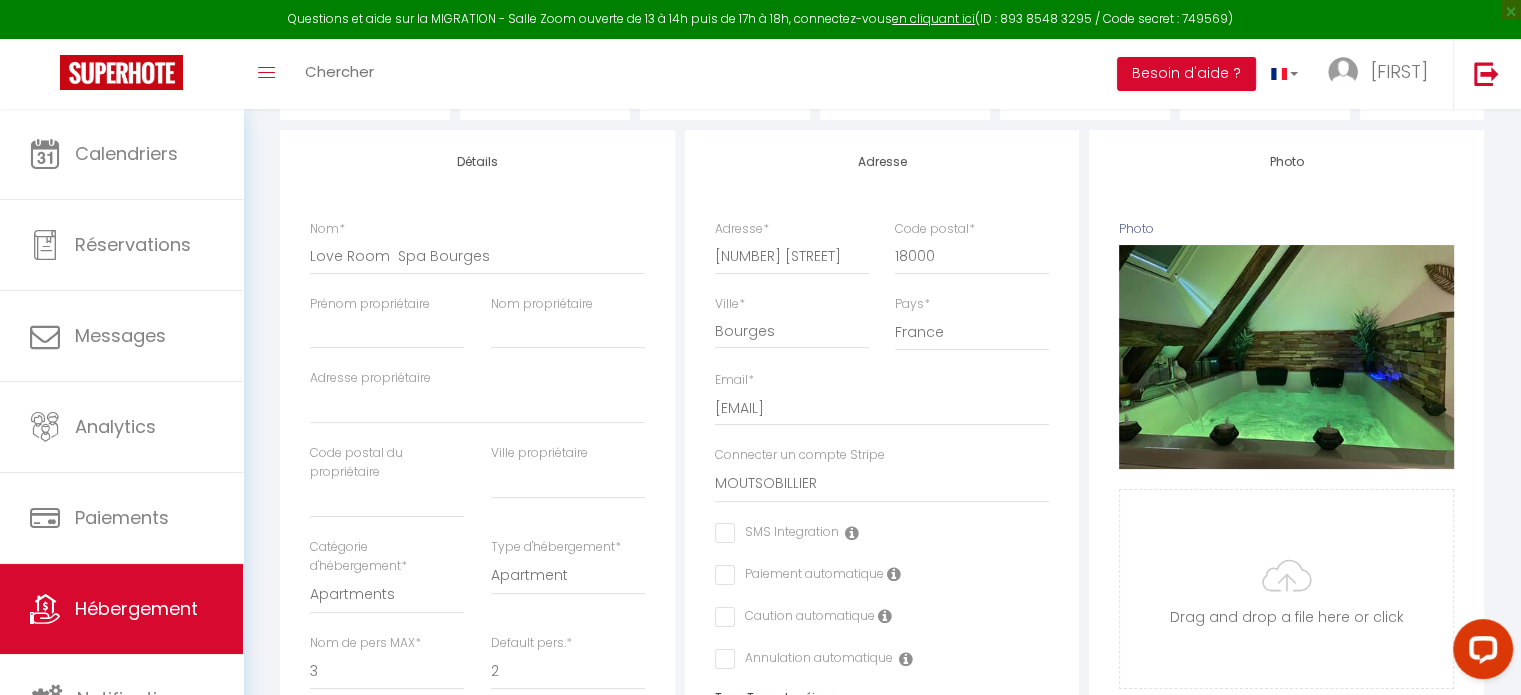 scroll, scrollTop: 80, scrollLeft: 0, axis: vertical 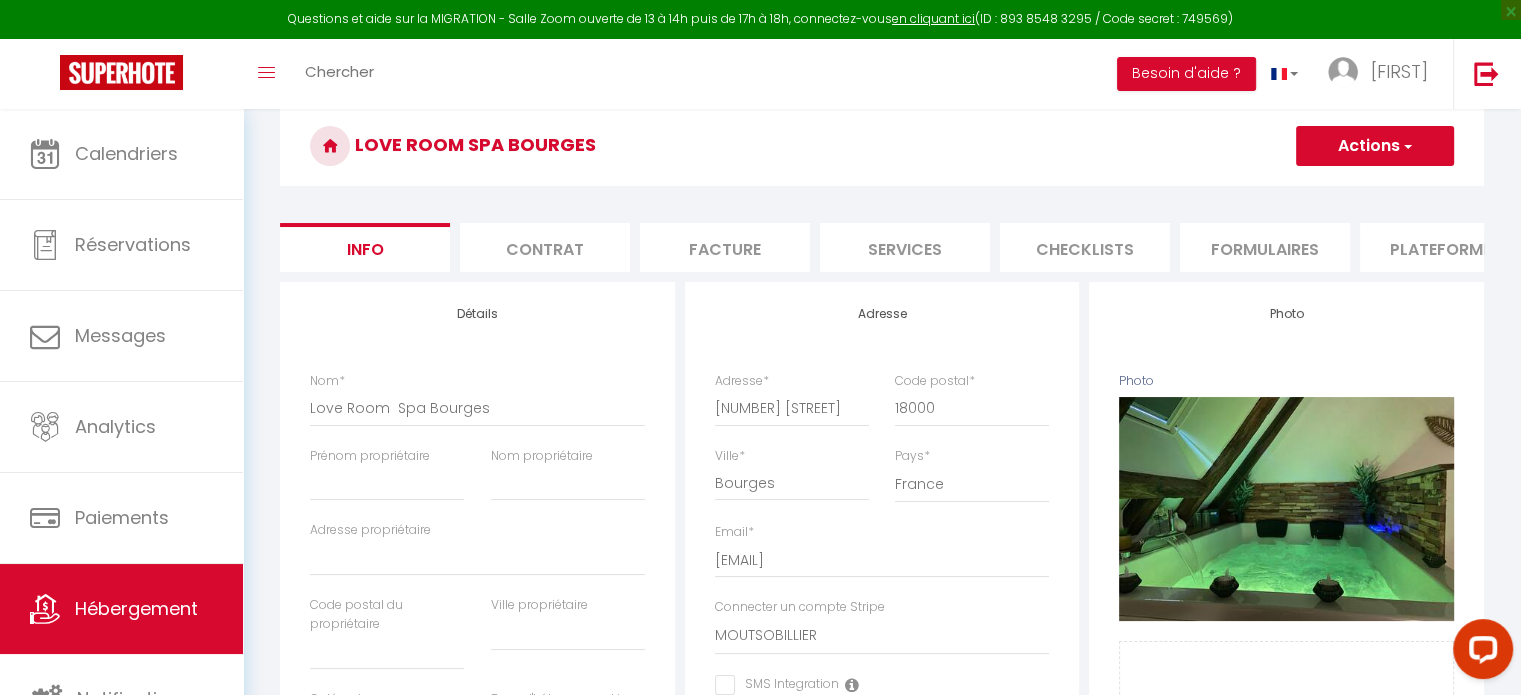 click on "Plateformes" at bounding box center (1445, 247) 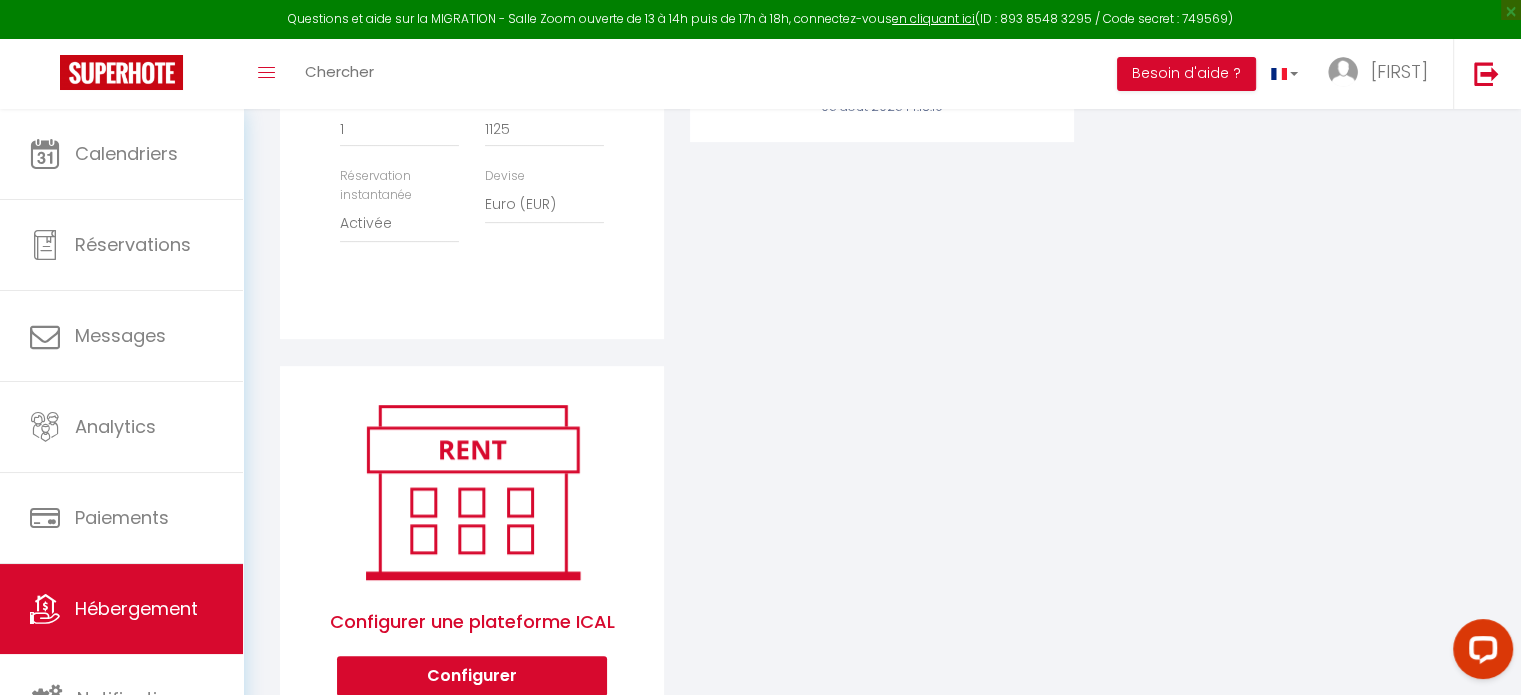 scroll, scrollTop: 785, scrollLeft: 0, axis: vertical 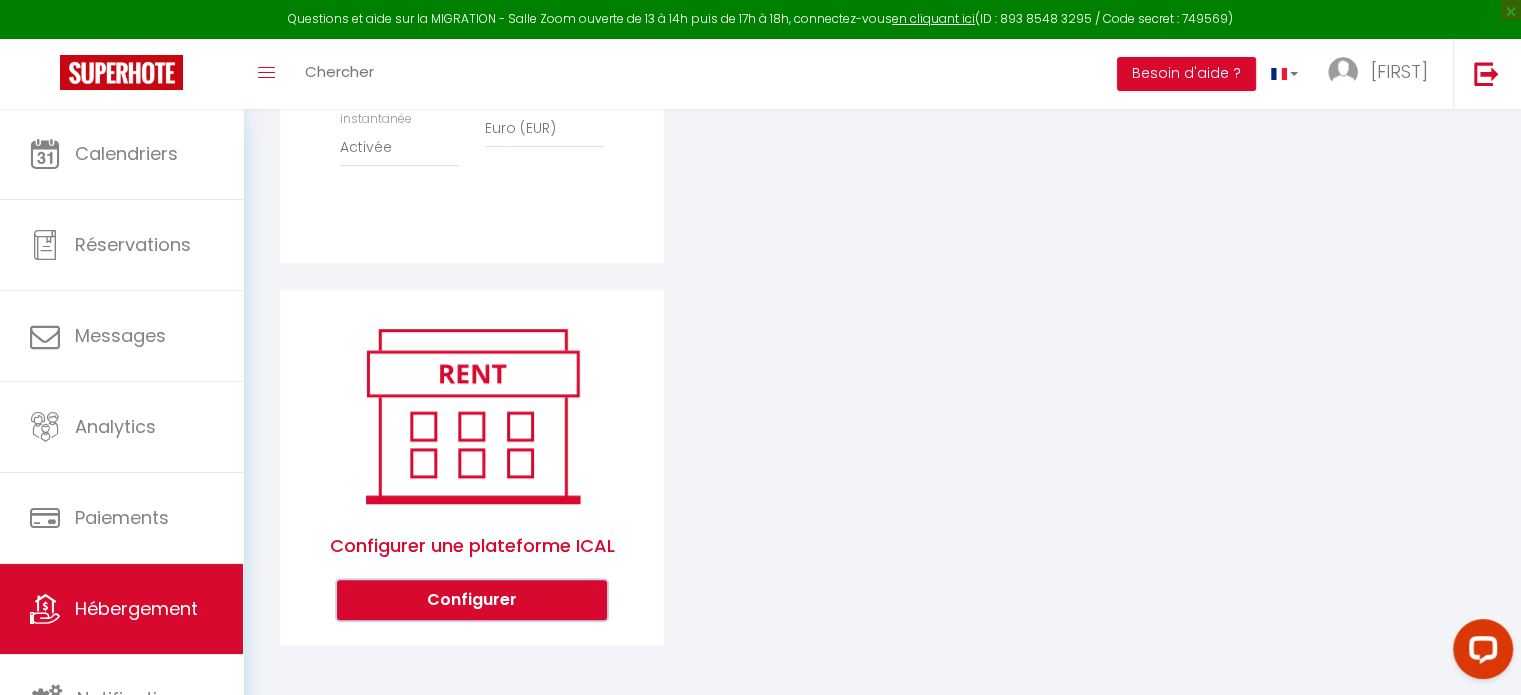 click on "Configurer" at bounding box center (472, 600) 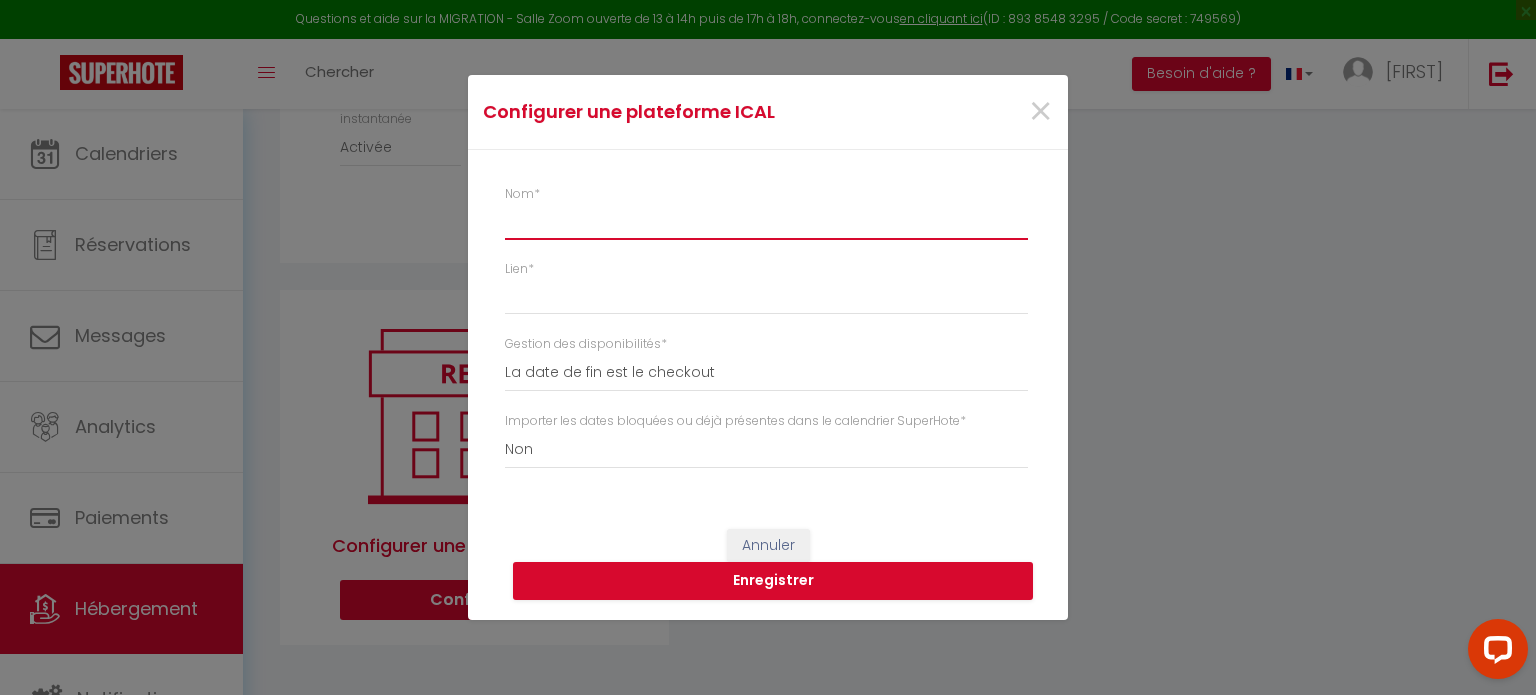 click on "Nom
*" at bounding box center (766, 222) 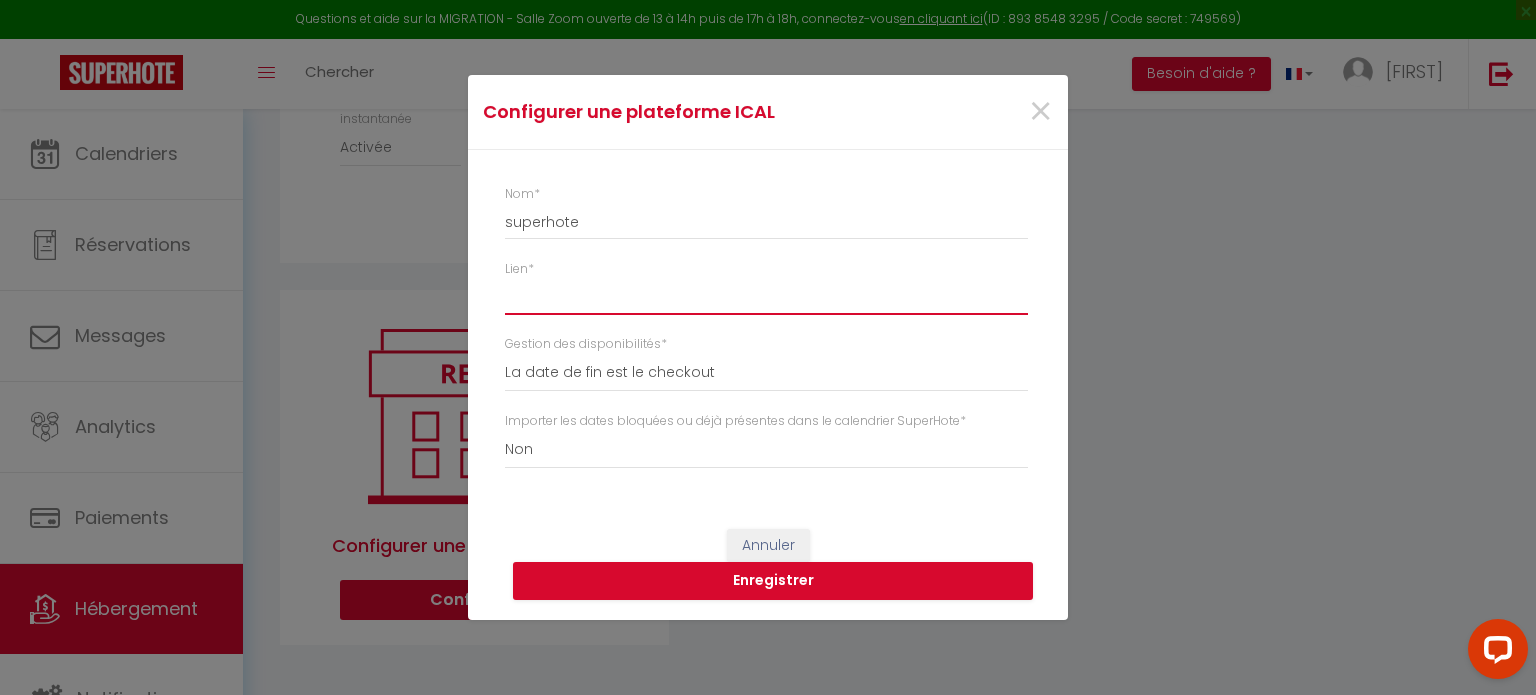 click on "Lien
*" at bounding box center (766, 297) 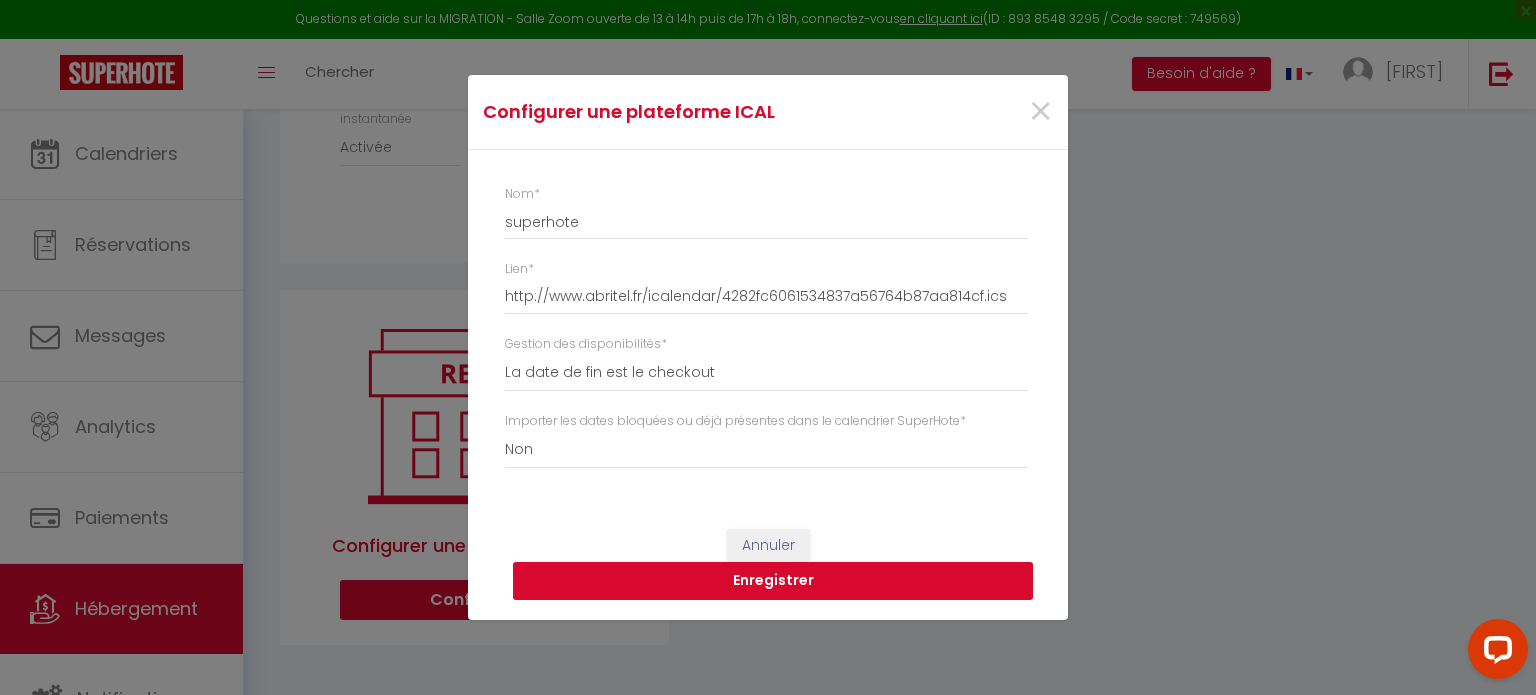 click on "Enregistrer" at bounding box center [773, 581] 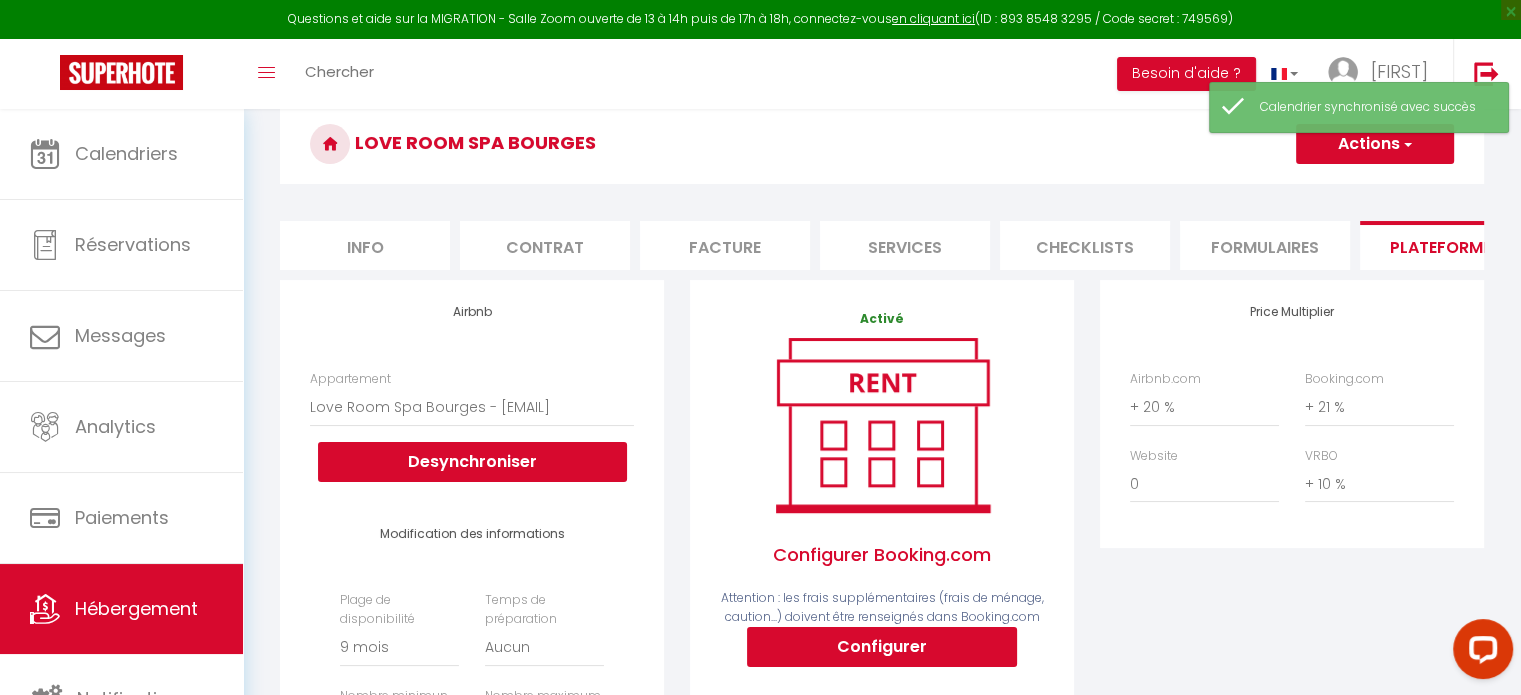 scroll, scrollTop: 0, scrollLeft: 0, axis: both 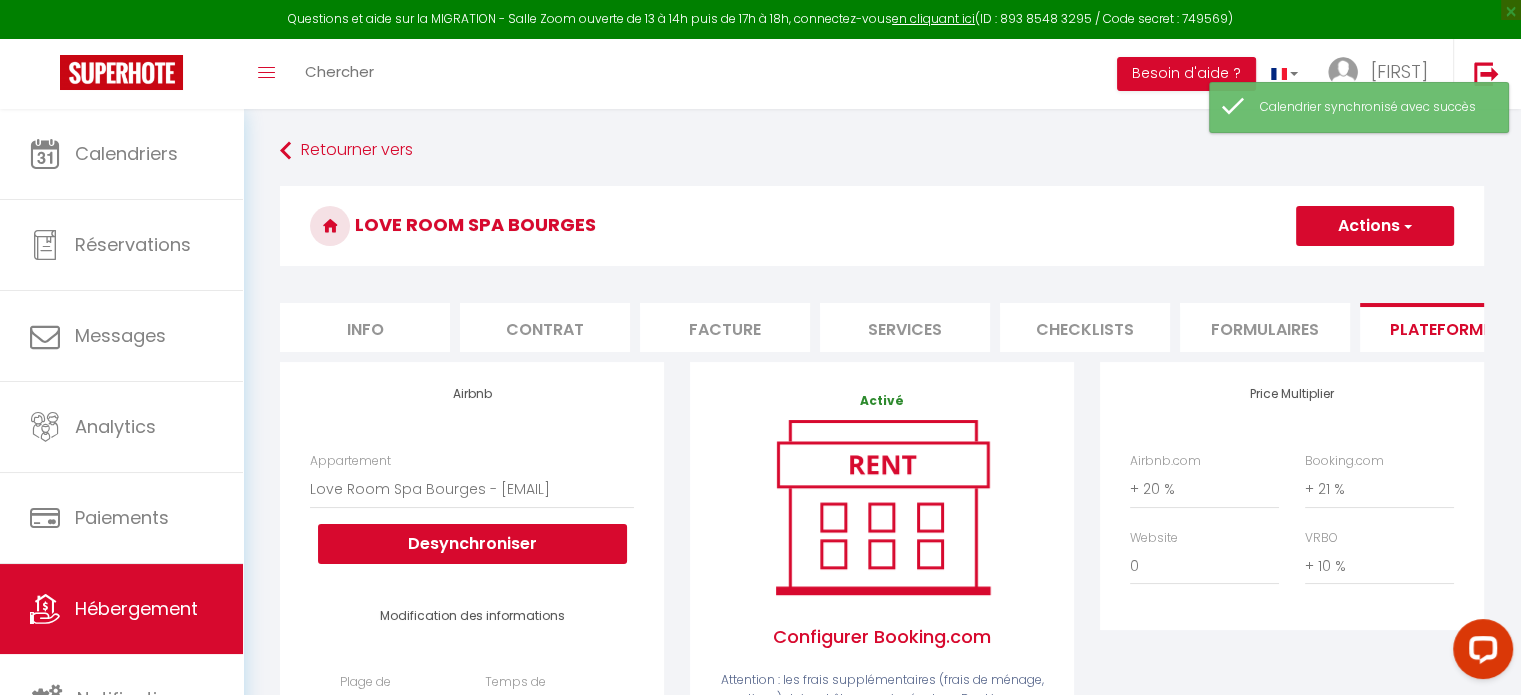 click on "Actions" at bounding box center [1375, 226] 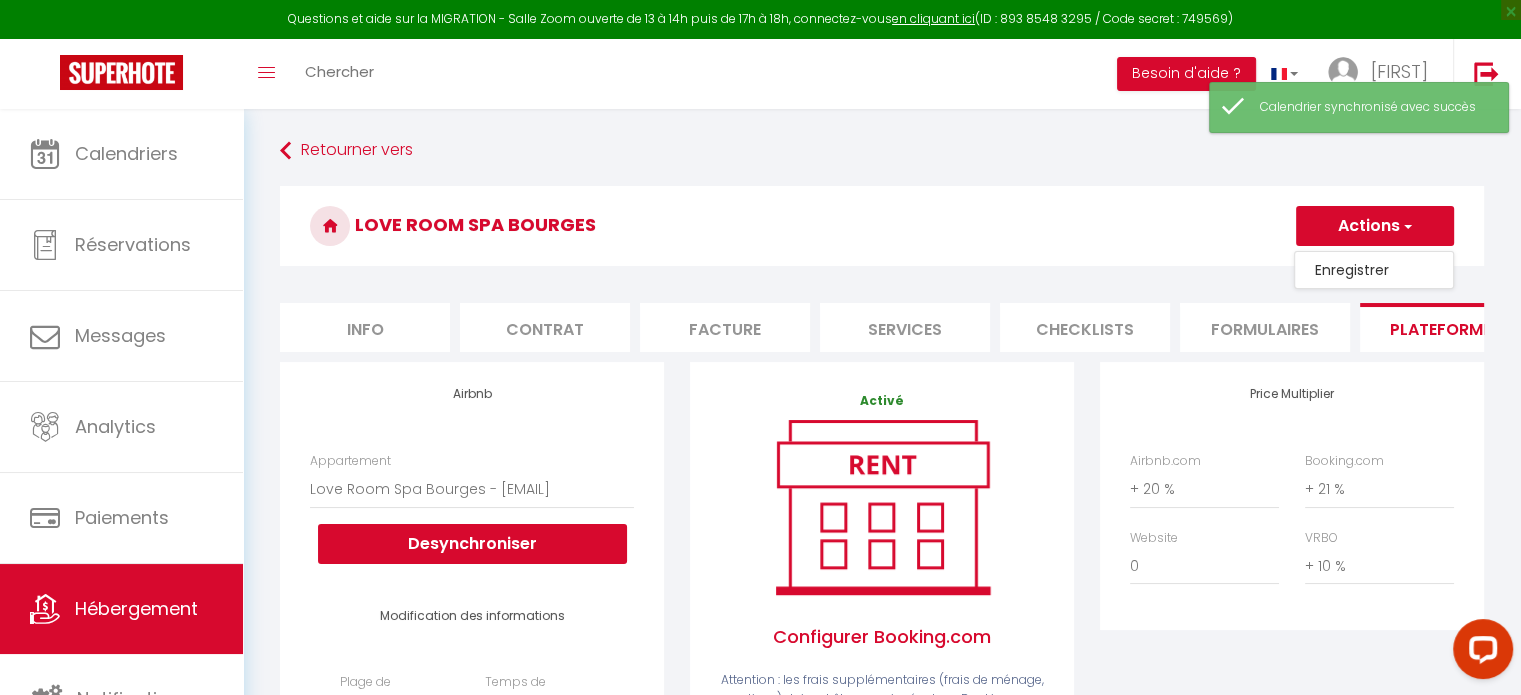 click on "Enregistrer" at bounding box center [1374, 270] 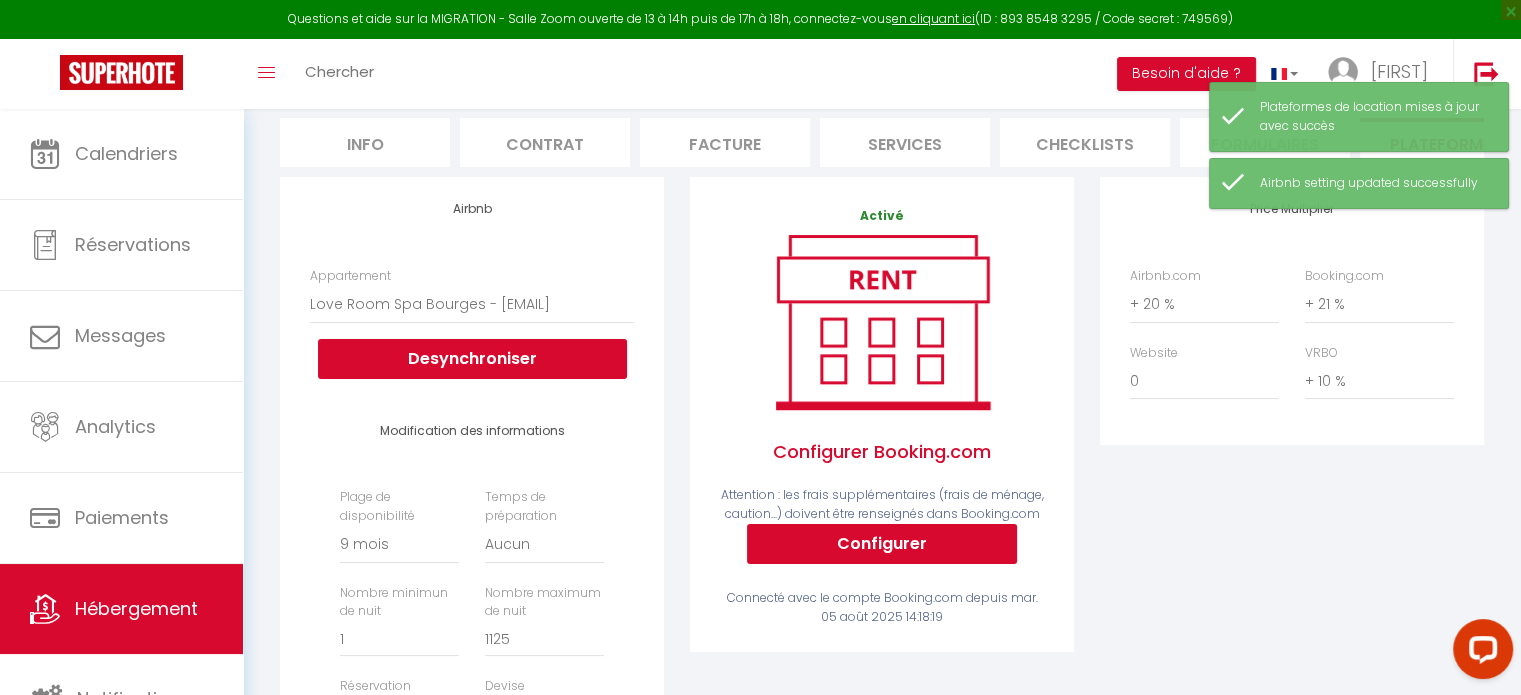 scroll, scrollTop: 0, scrollLeft: 0, axis: both 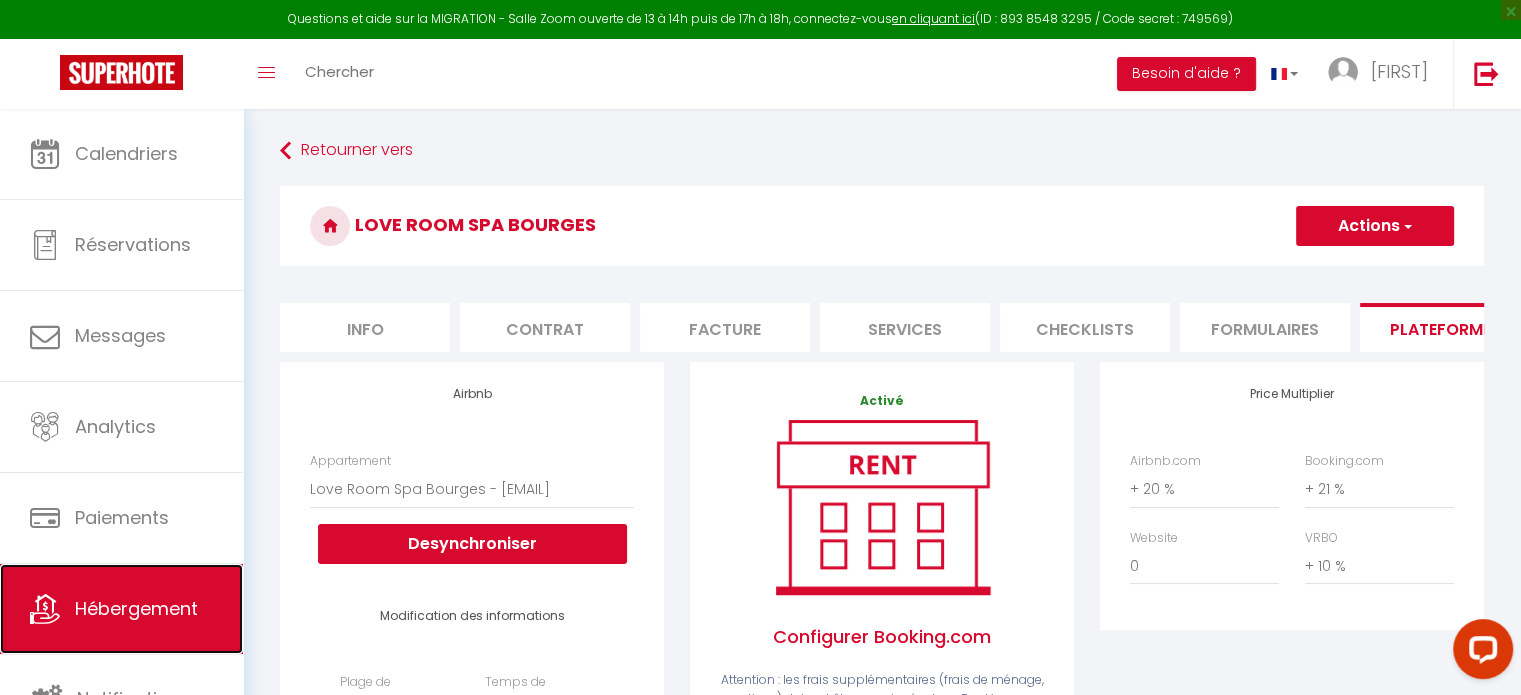 click on "Hébergement" at bounding box center (136, 608) 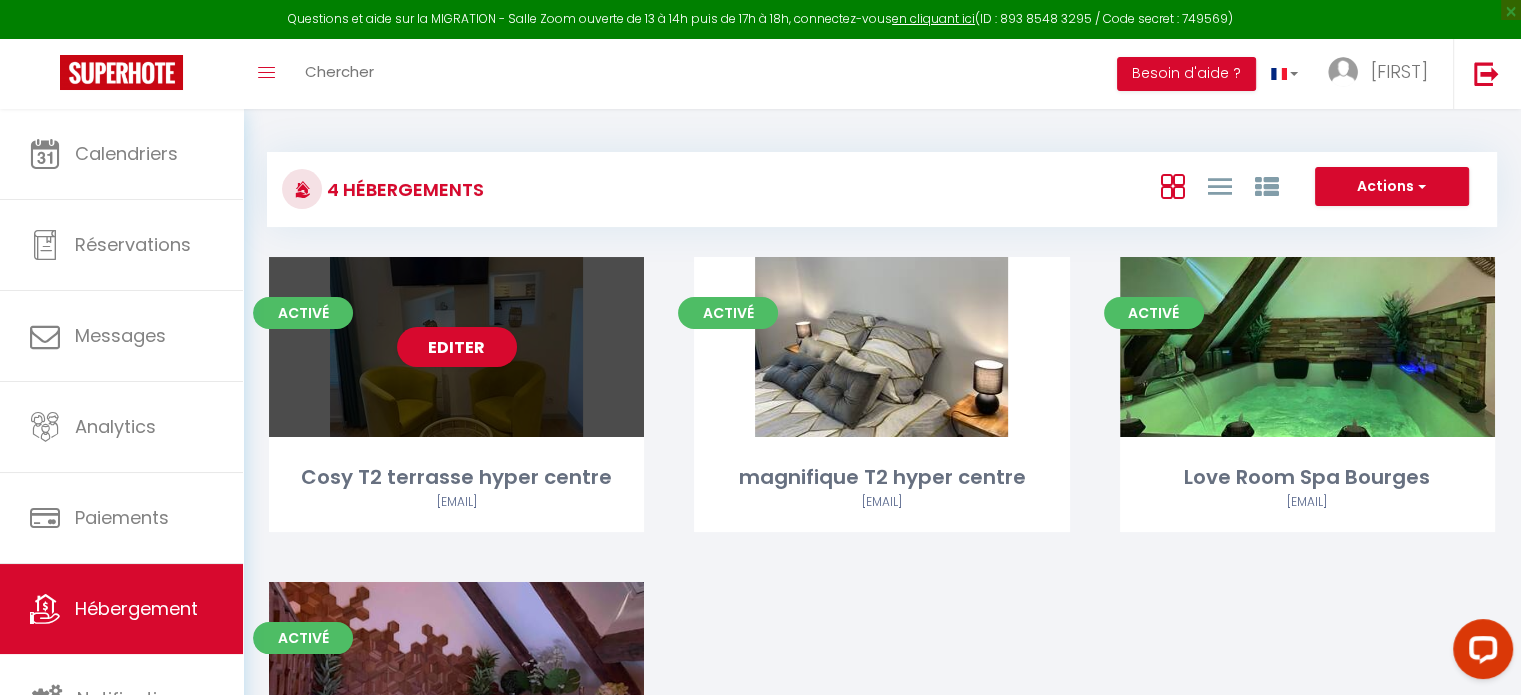 click on "Editer" at bounding box center (456, 347) 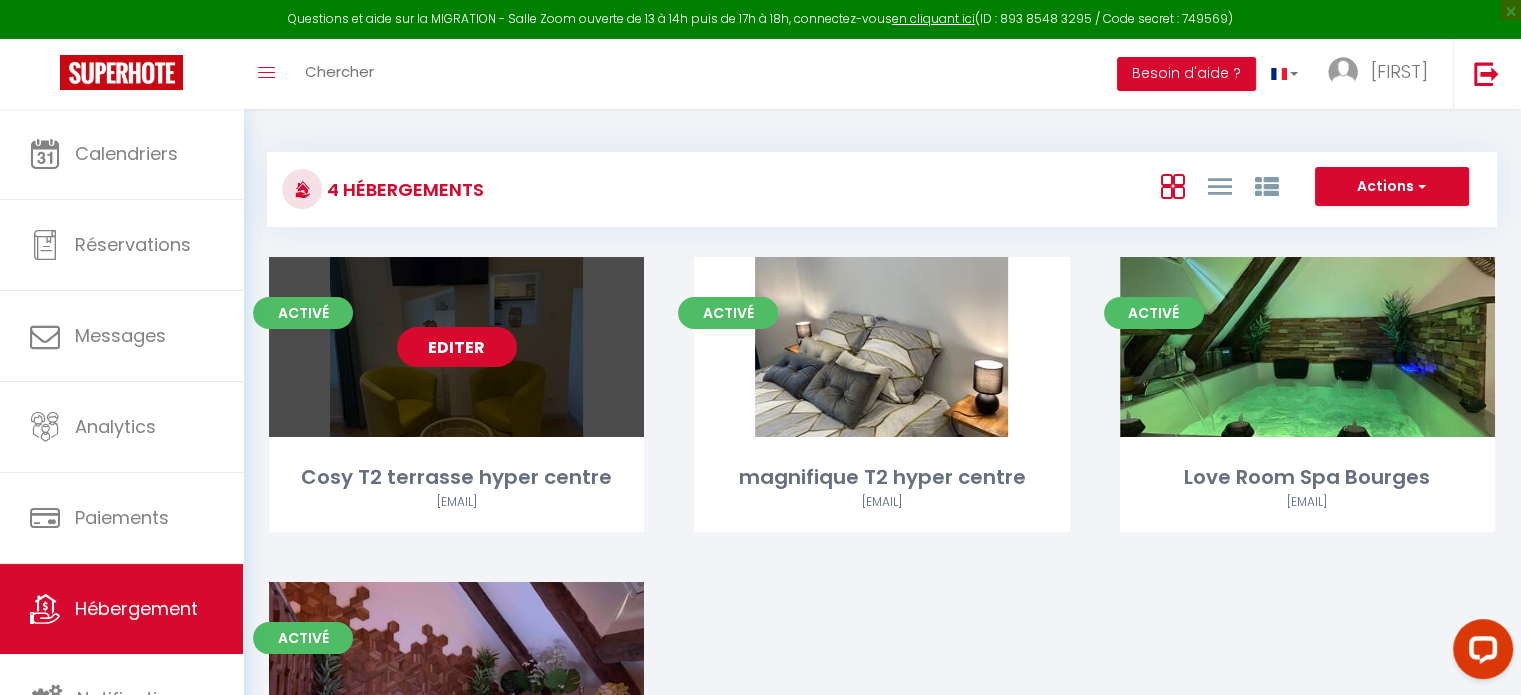 click on "Editer" at bounding box center [457, 347] 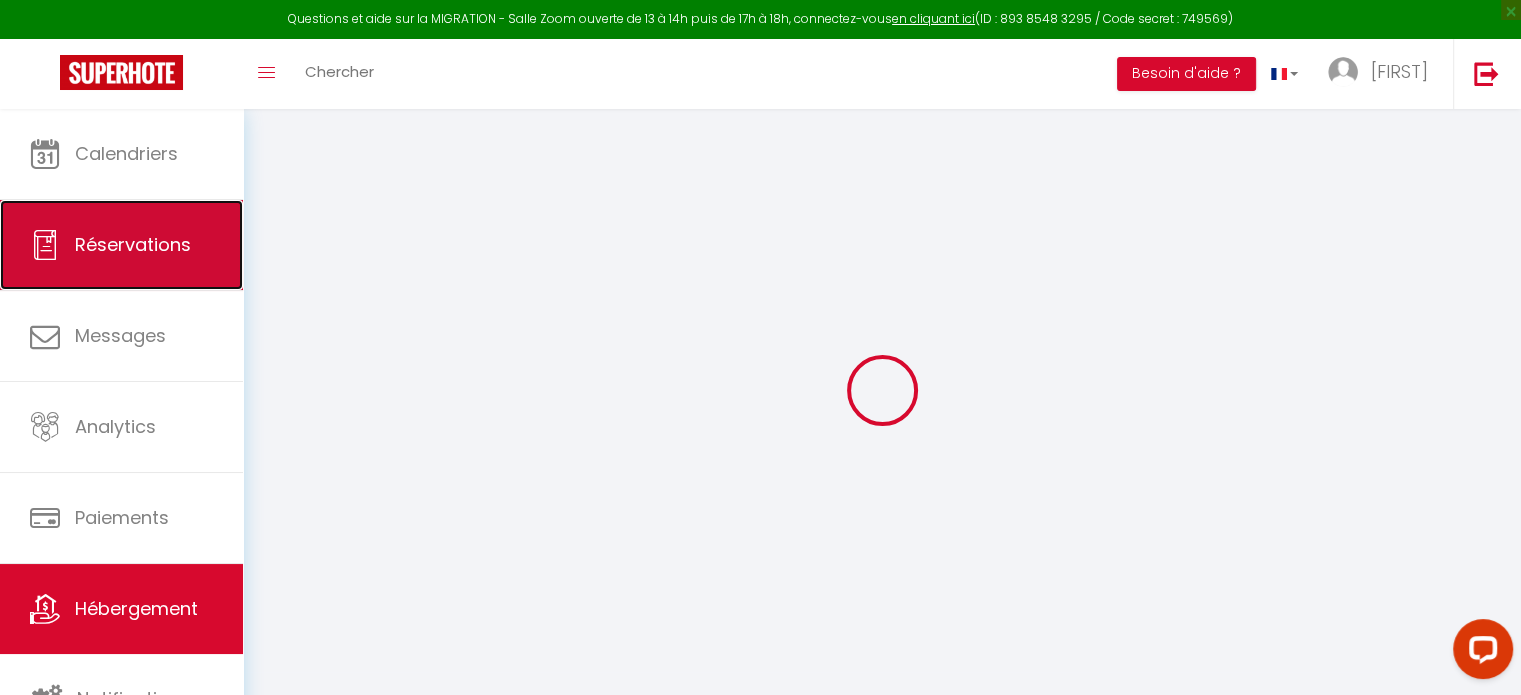 click on "Réservations" at bounding box center [121, 245] 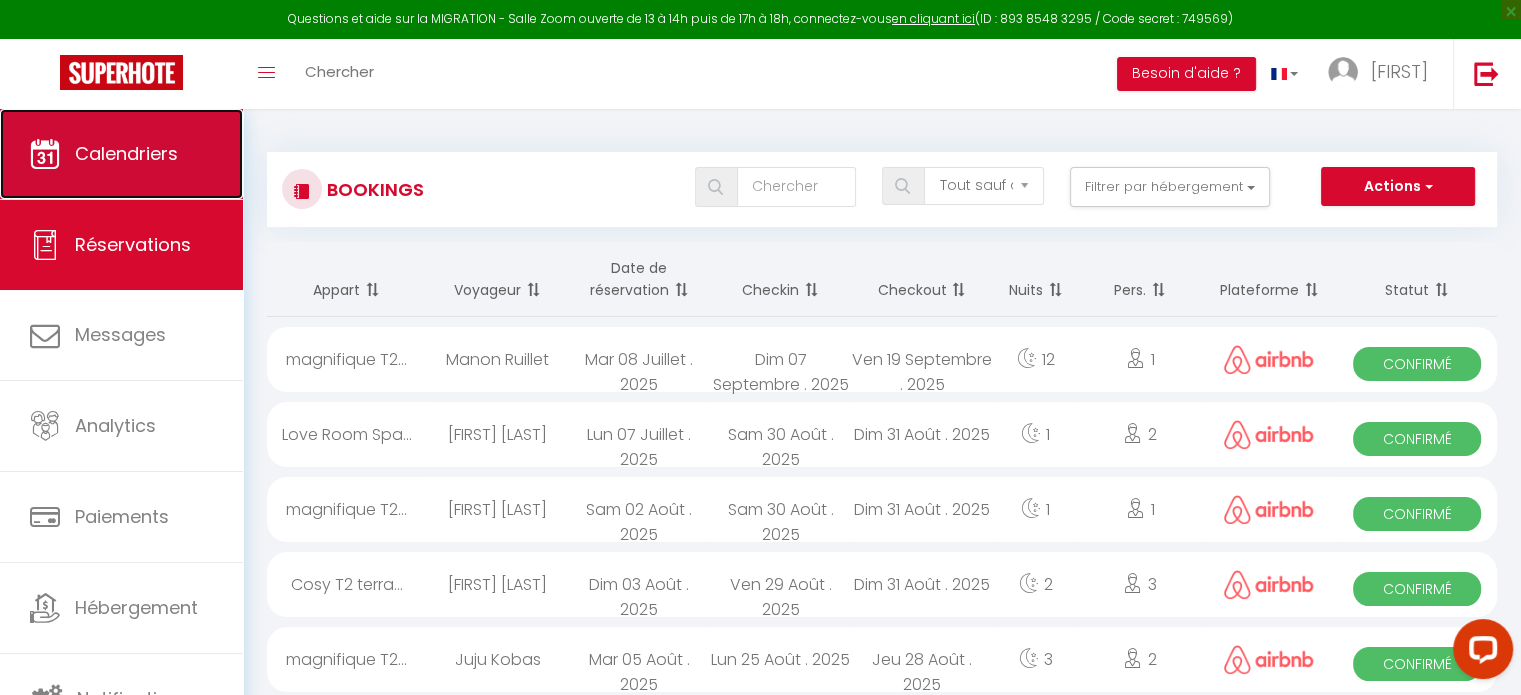 click on "Calendriers" at bounding box center (126, 153) 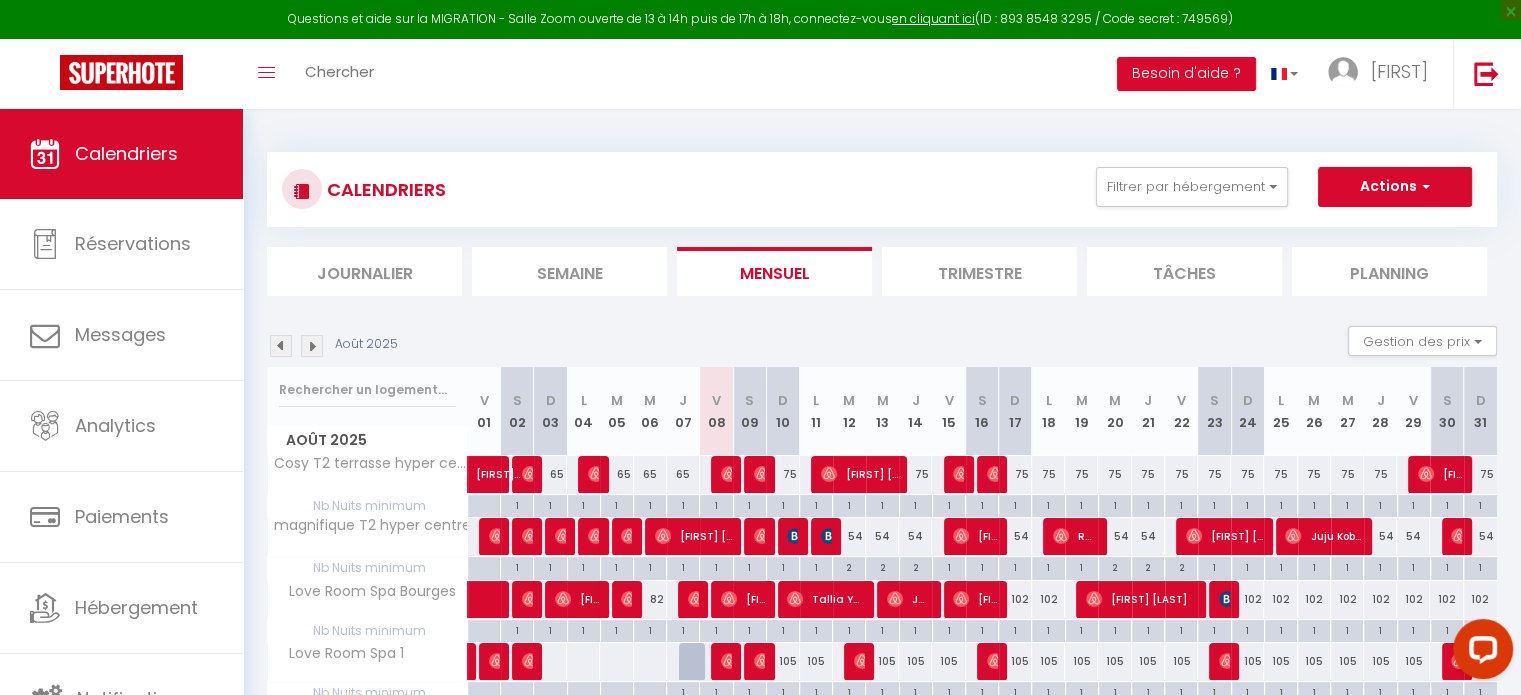 scroll, scrollTop: 100, scrollLeft: 0, axis: vertical 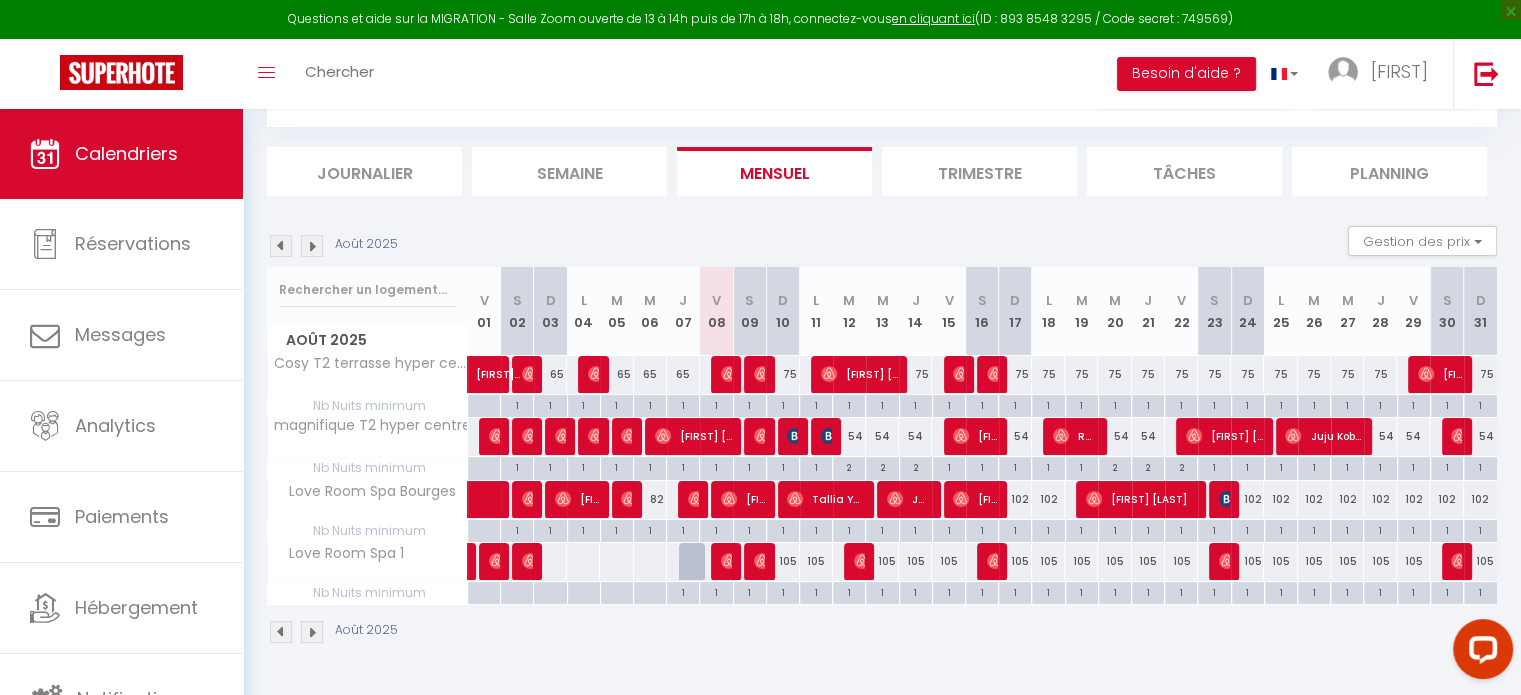 click on "Août 2025" at bounding box center (882, 634) 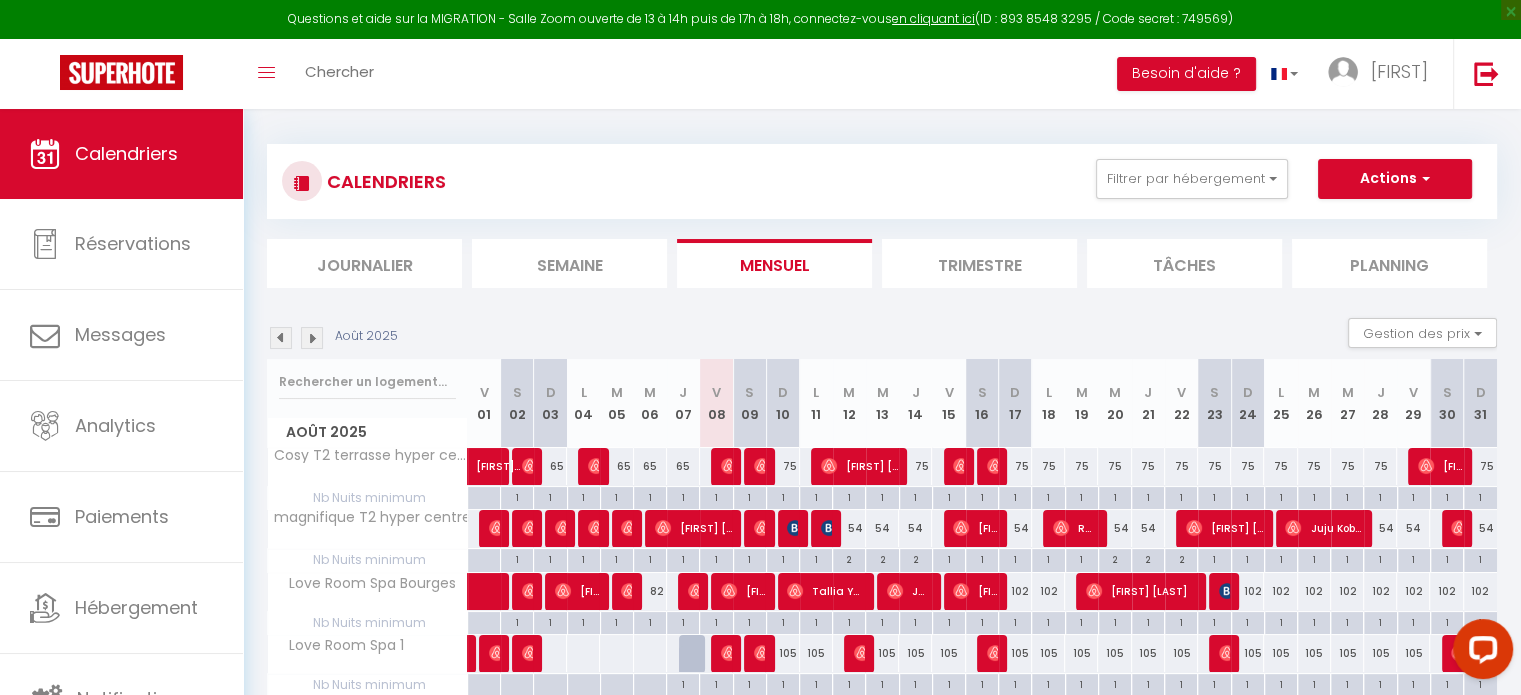 scroll, scrollTop: 108, scrollLeft: 0, axis: vertical 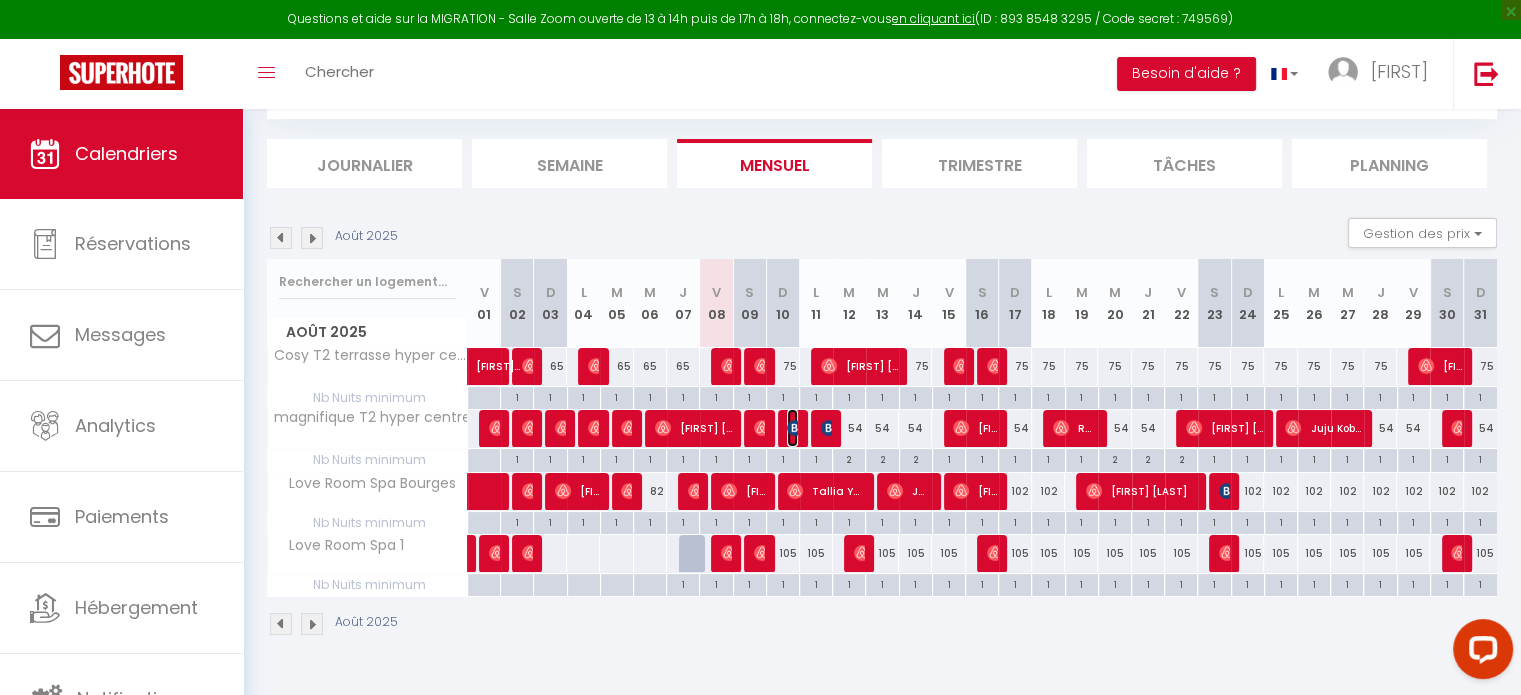 click at bounding box center [795, 428] 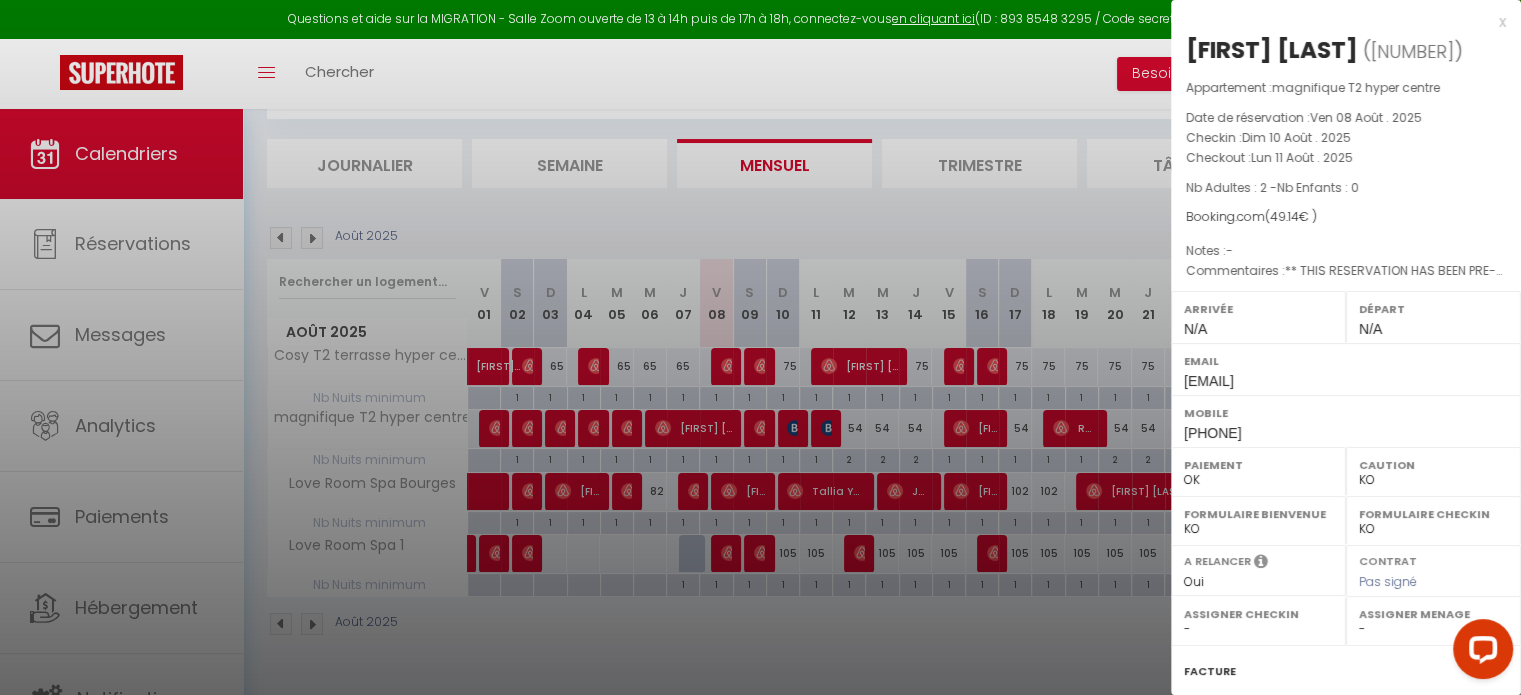 click at bounding box center (760, 347) 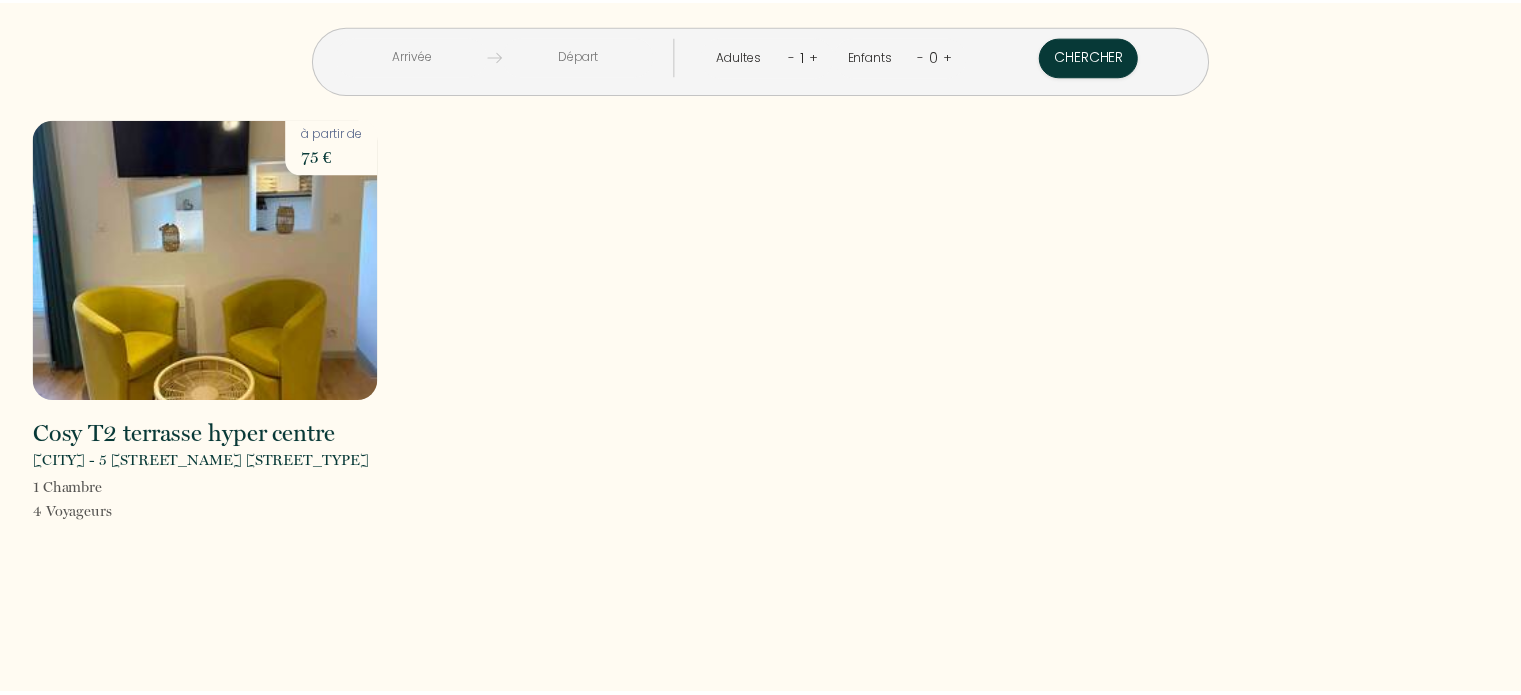 scroll, scrollTop: 0, scrollLeft: 0, axis: both 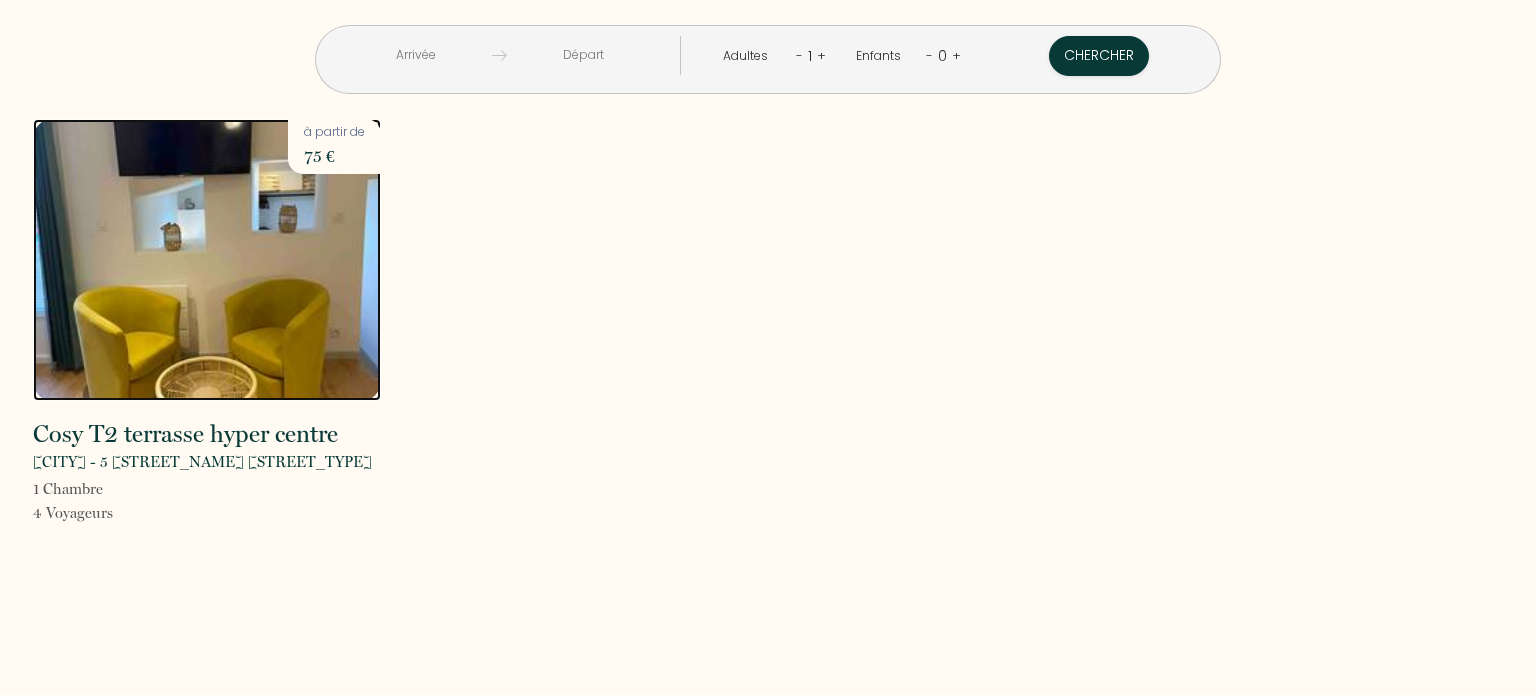 click at bounding box center (207, 260) 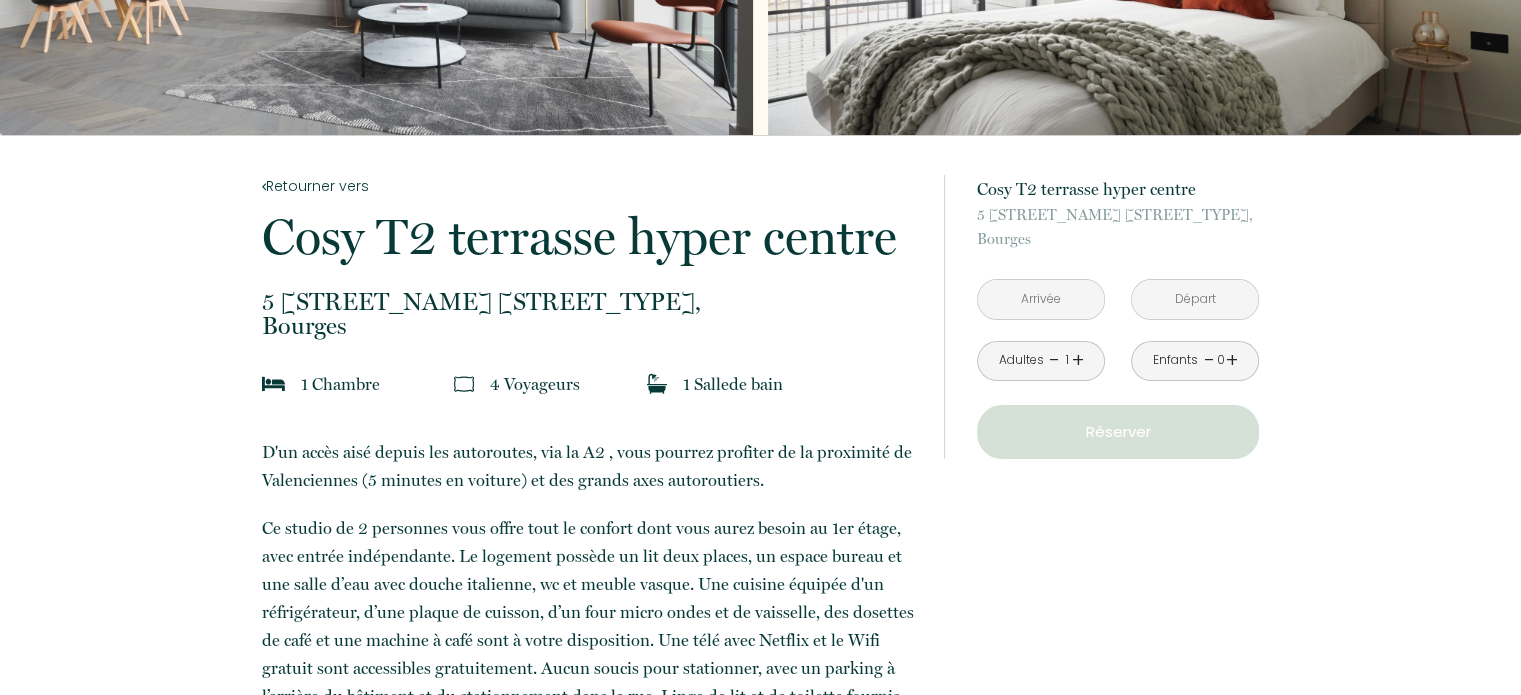 scroll, scrollTop: 0, scrollLeft: 0, axis: both 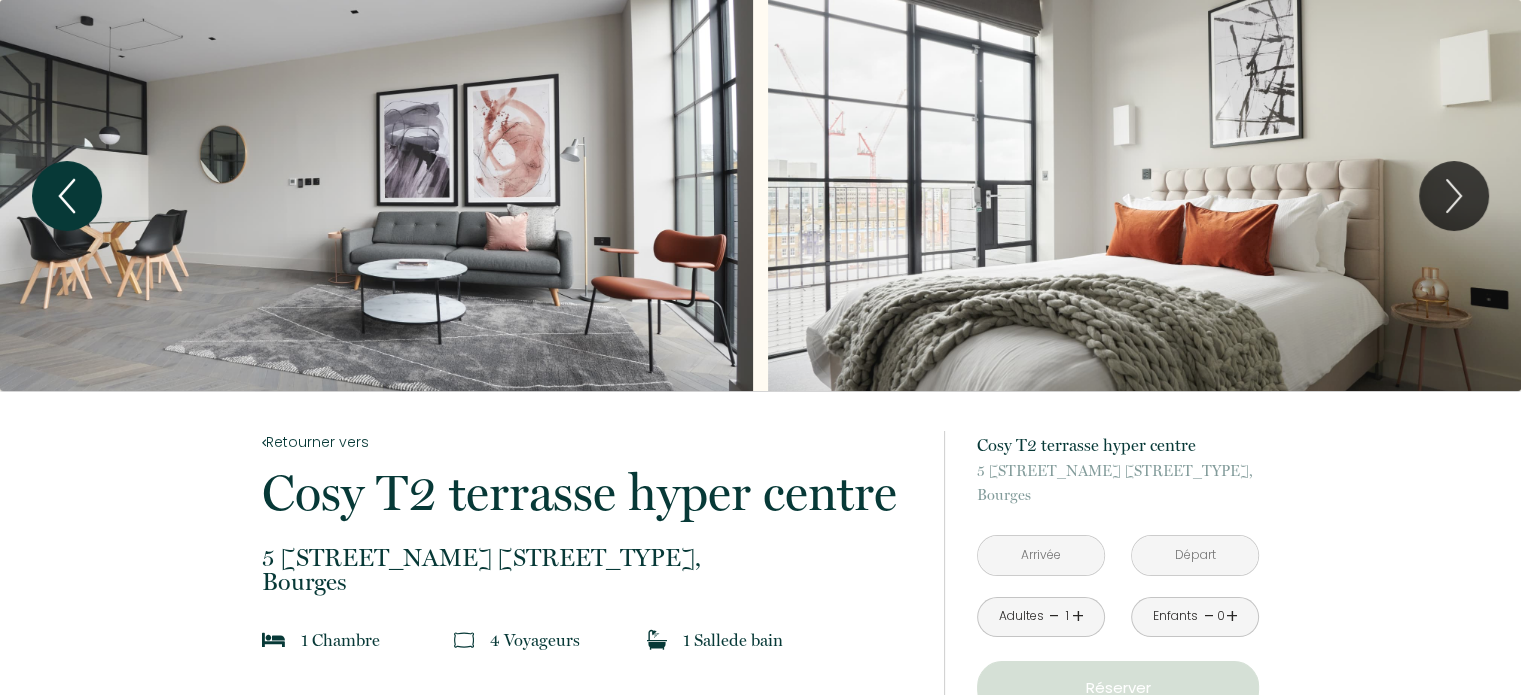 click 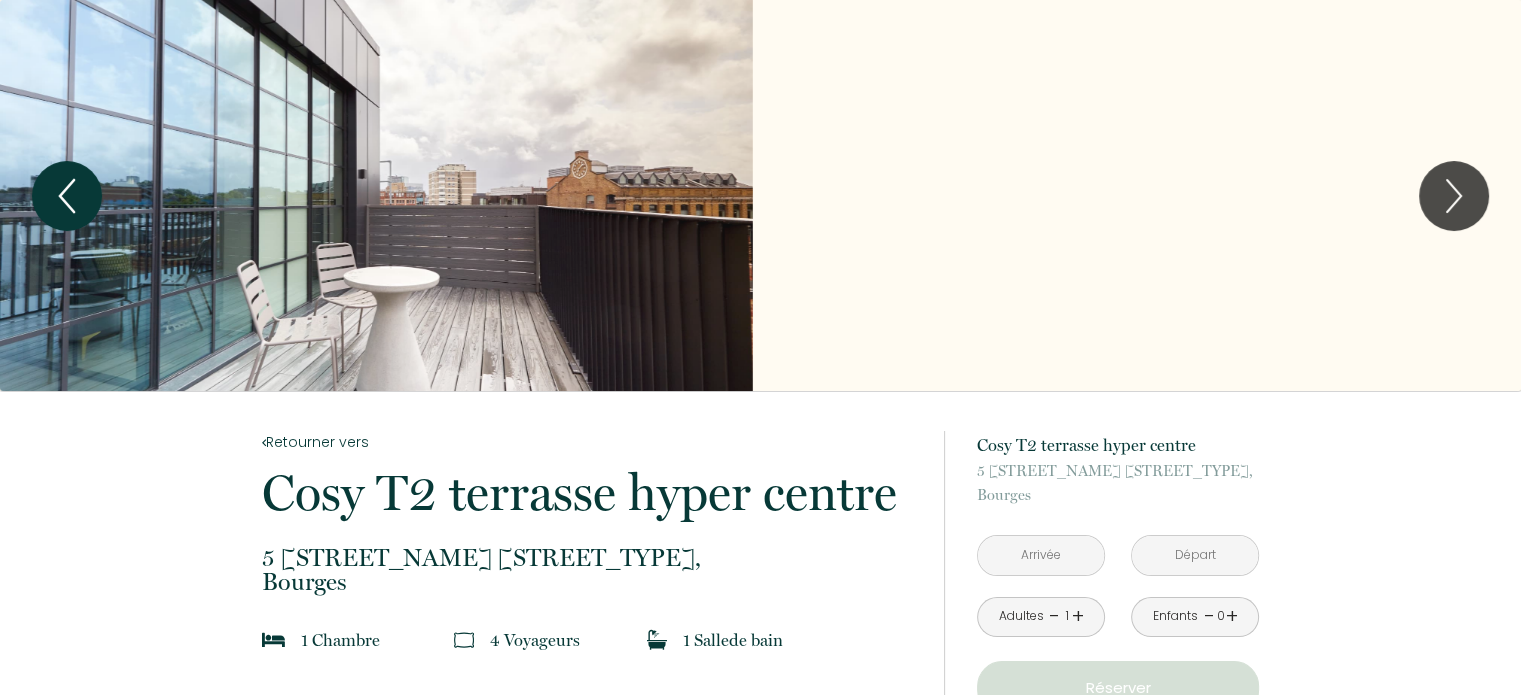 click 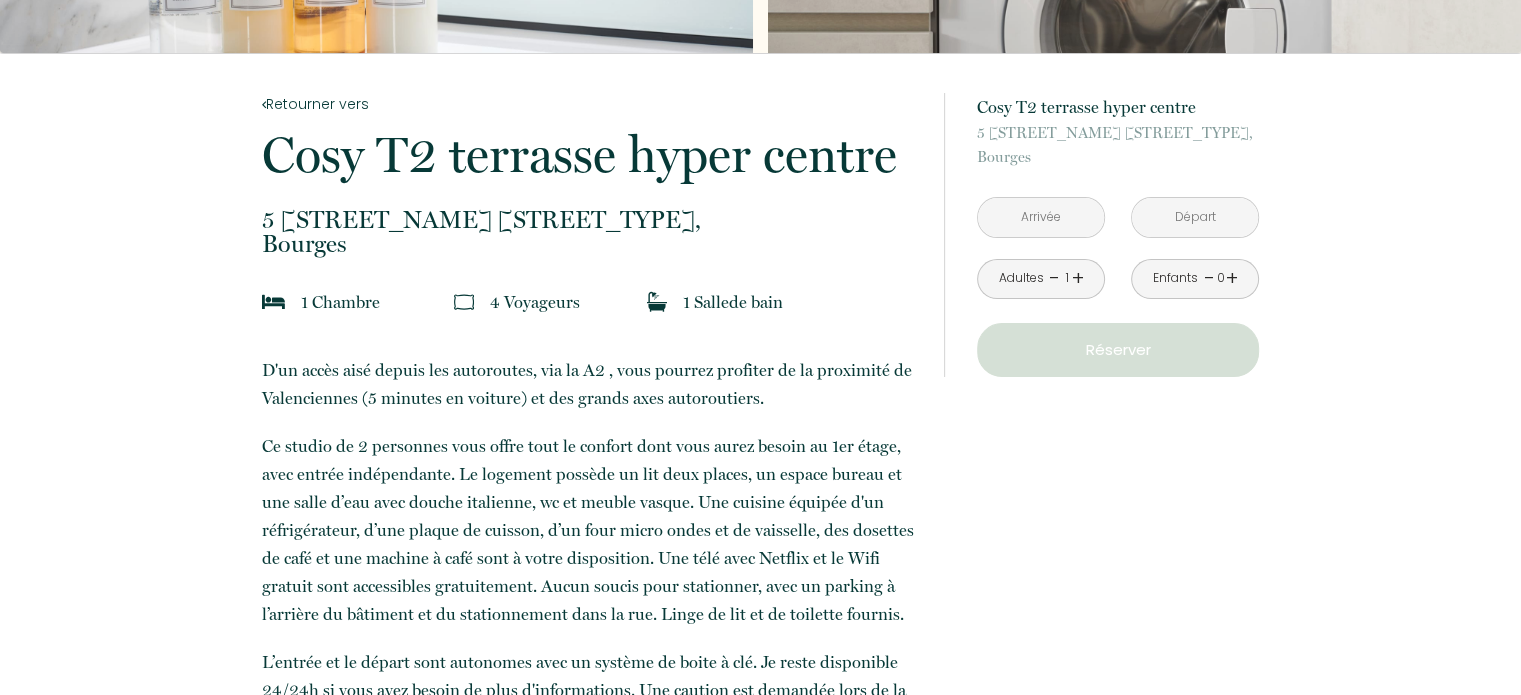 scroll, scrollTop: 100, scrollLeft: 0, axis: vertical 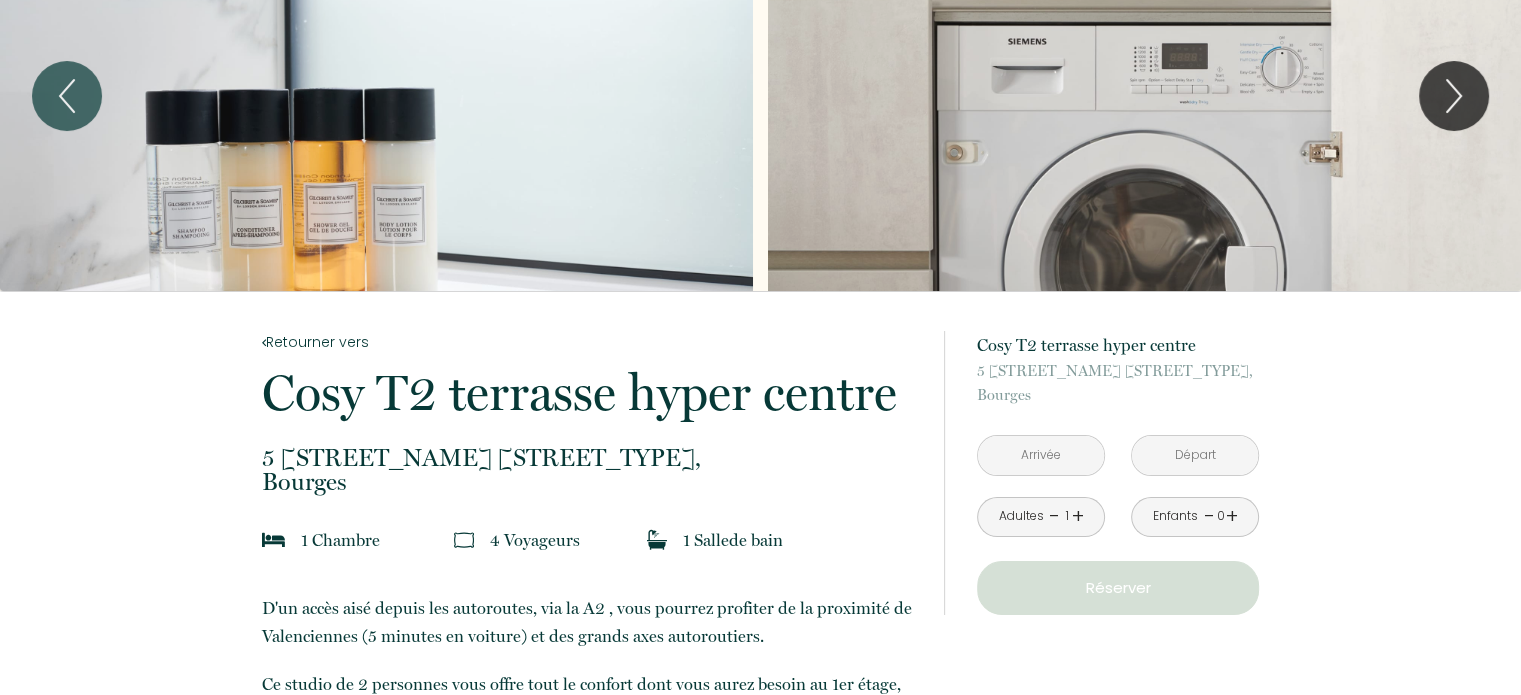 click at bounding box center [1041, 455] 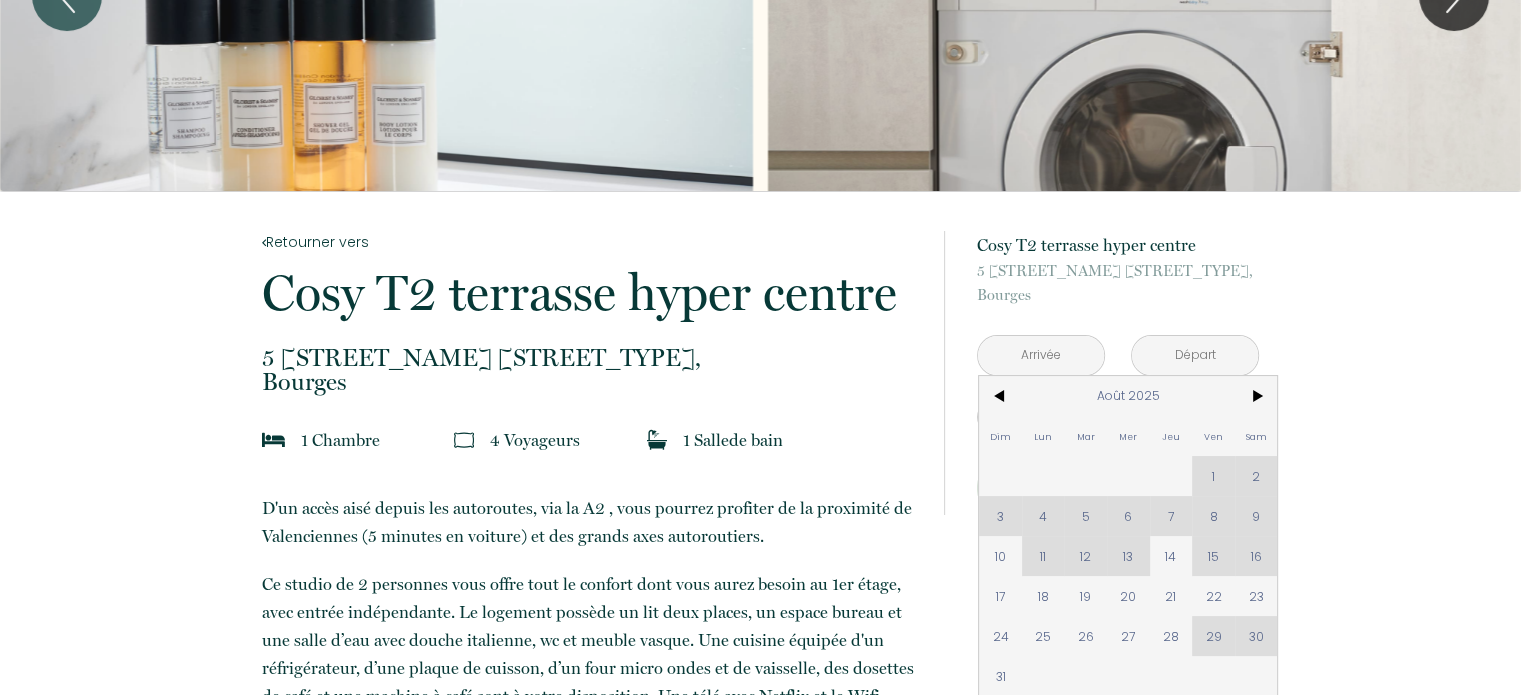 scroll, scrollTop: 300, scrollLeft: 0, axis: vertical 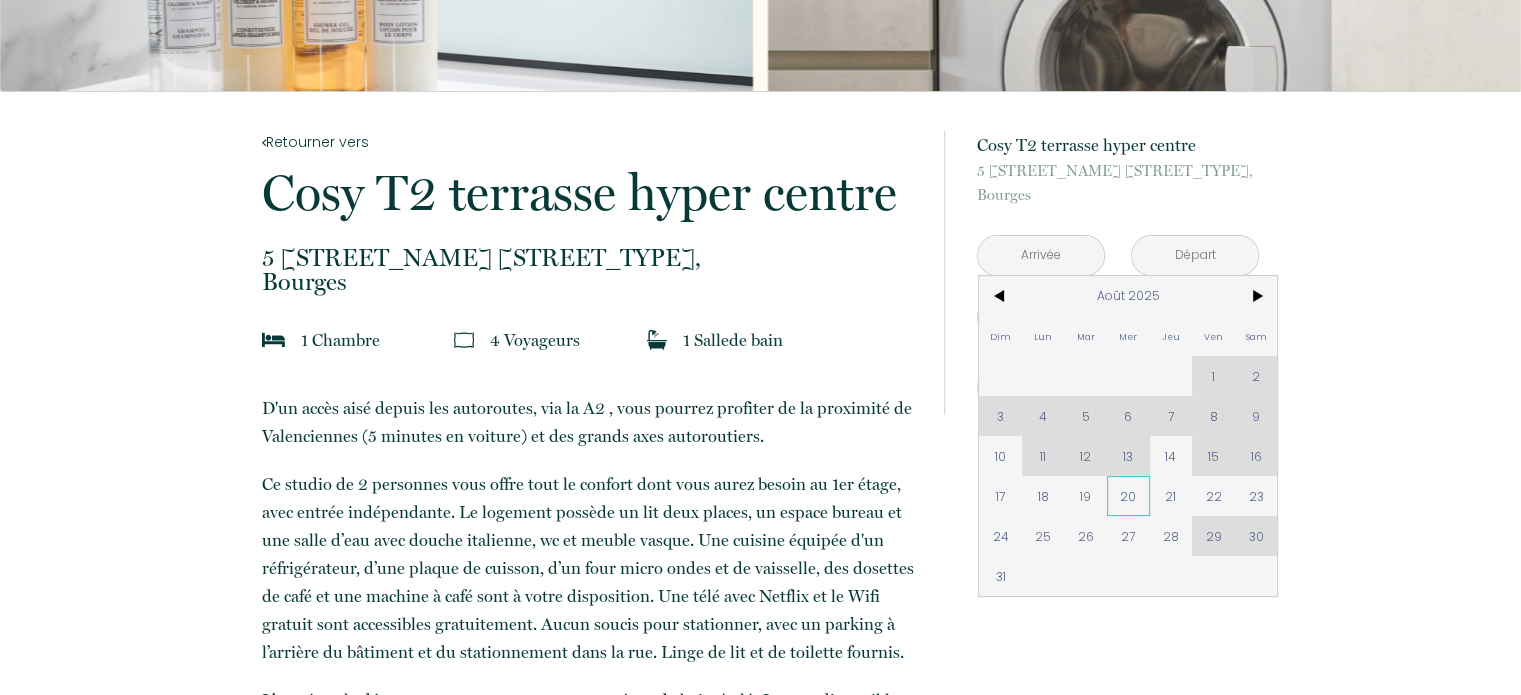 click on "20" at bounding box center (1128, 496) 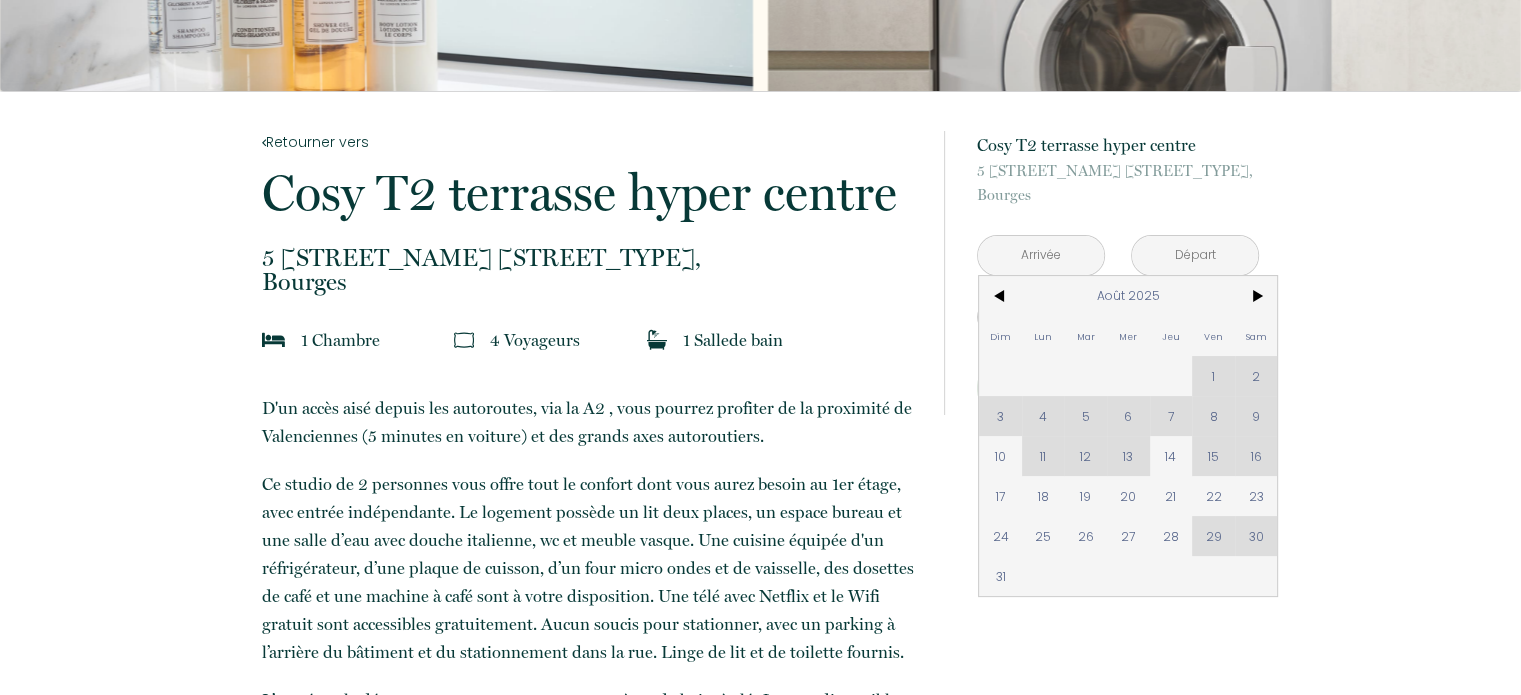 click on "à partir de   75 €
Cosy T2 terrasse hyper centre
5 Rue Emile Deschamps,  Bourges
<   Août 2025   >   Dim Lun Mar Mer Jeu Ven Sam   1 2 3 4 5 6 7 8 9 10 11 12 13 14 15 16 17 18 19 20 21 22 23 24 25 26 27 28 29 30 31     <   2025   >   Janvier Février Mars Avril Mai Juin Juillet Août Septembre Octobre Novembre Décembre     <   2020 - 2029   >   2020 2021 2022 2023 2024 2025 2026 2027 2028 2029             <   Août 2025   >   Dim Lun Mar Mer Jeu Ven Sam   1 2 3 4 5 6 7 8 9 10 11 12 13 14 15 16 17 18 19 20 21 22 23 24 25 26 27 28 29 30 31     <   2025   >   Janvier Février Mars Avril Mai Juin Juillet Août Septembre Octobre Novembre Décembre     <   2020 - 2029   >   2020 2021 2022 2023 2024 2025 2026 2027 2028 2029   Adultes   -   1   +   Enfants   -   0   +
NaN € ×   nuit
NaN €
Frais de ménage" at bounding box center (1101, 1360) 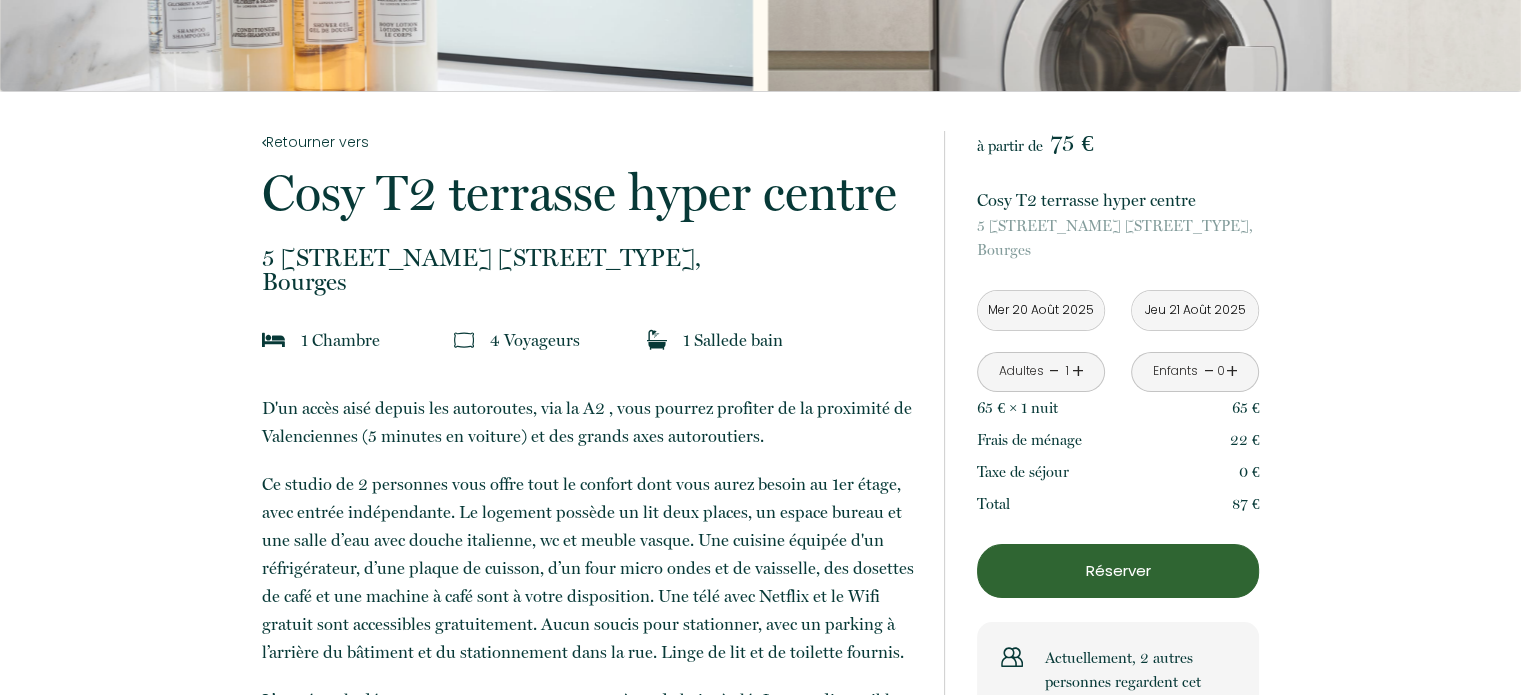 scroll, scrollTop: 400, scrollLeft: 0, axis: vertical 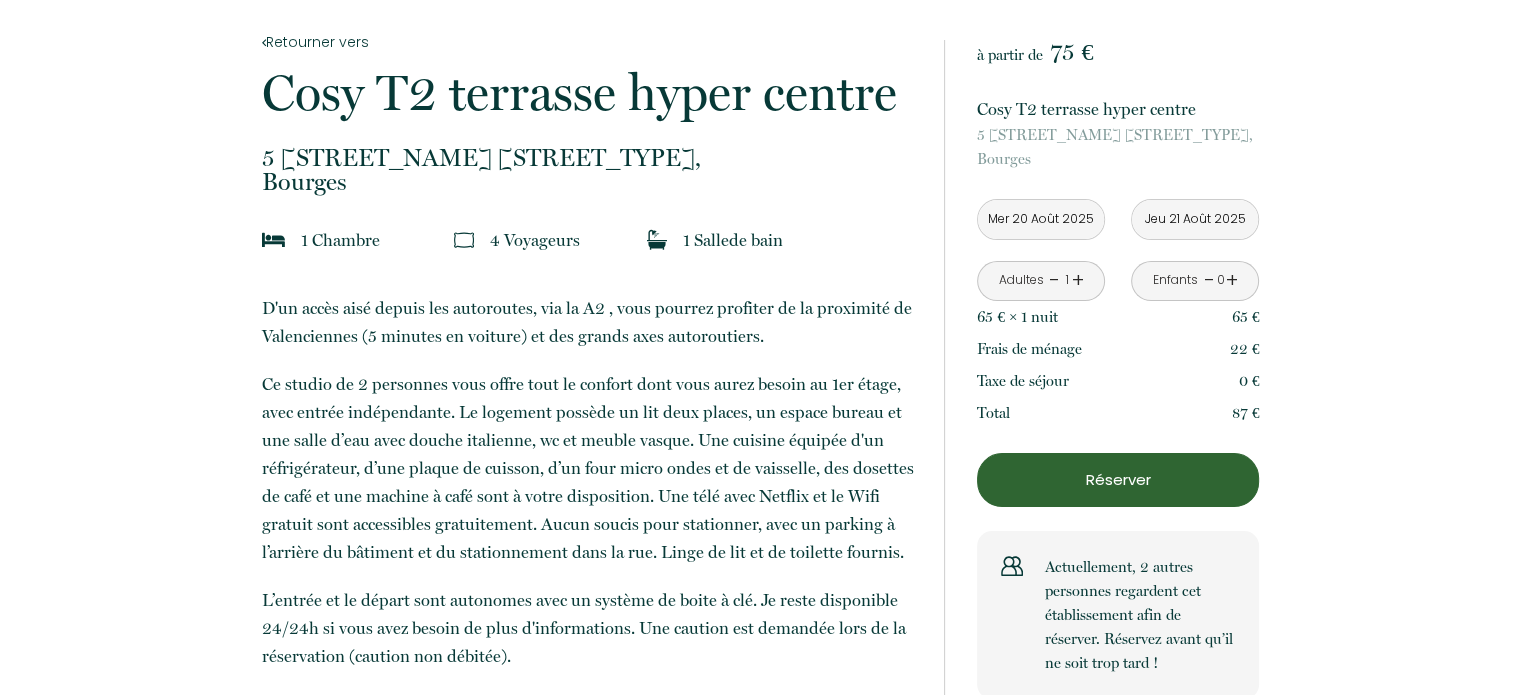 click on "Réserver" at bounding box center [1118, 480] 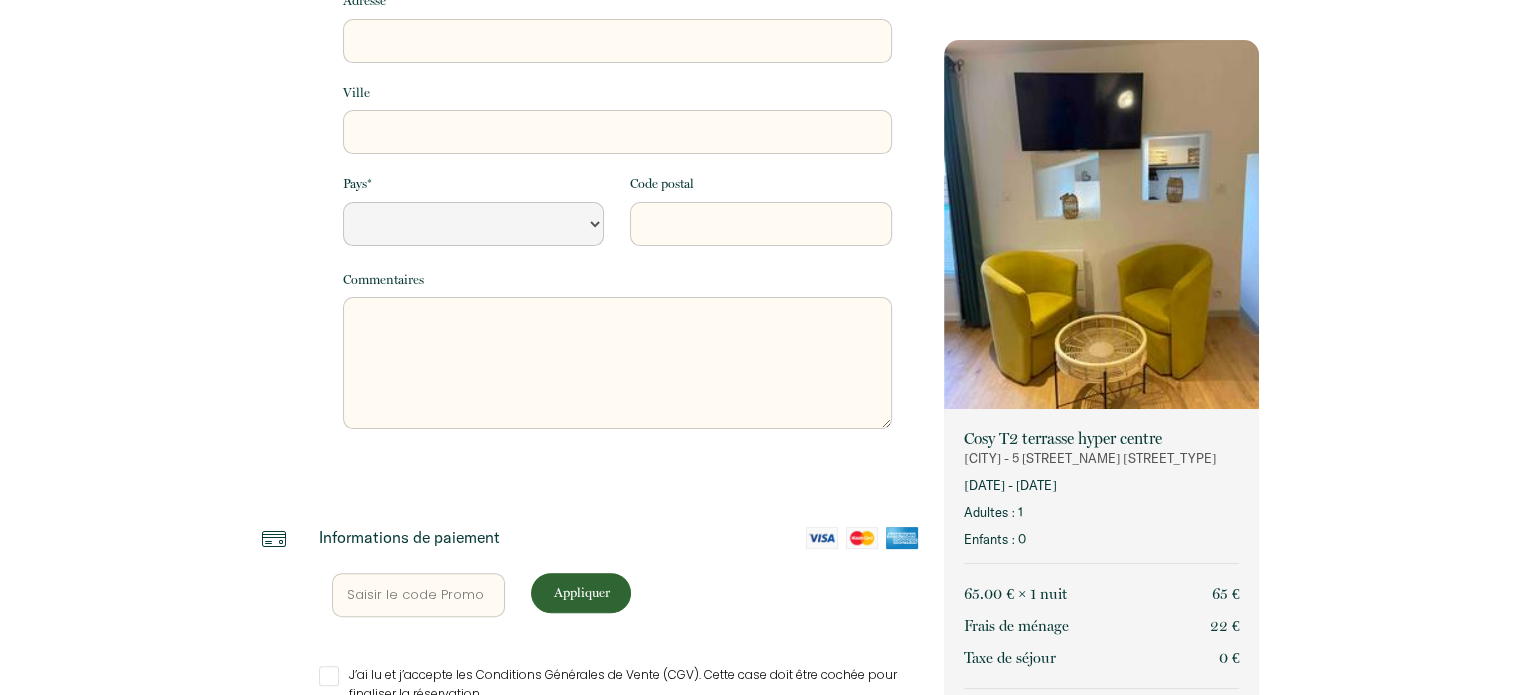 select 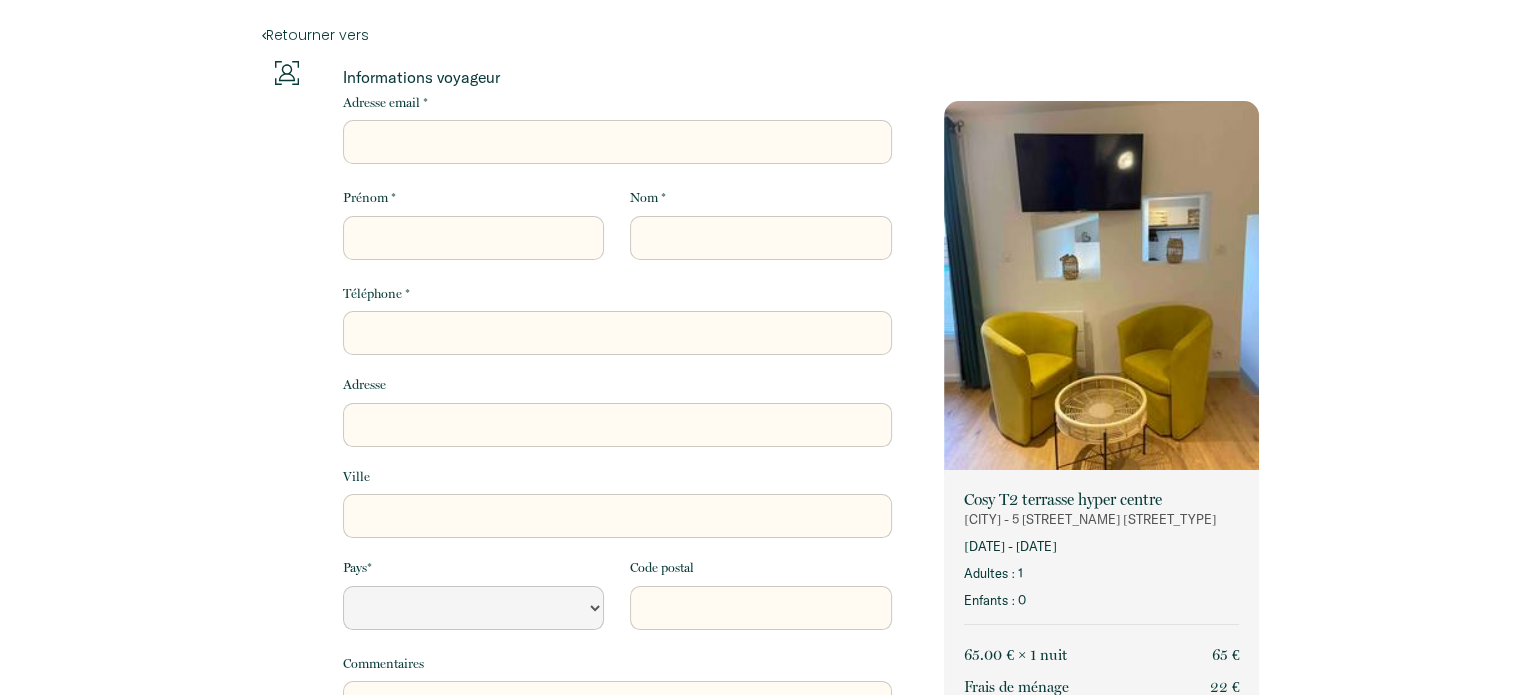 scroll, scrollTop: 0, scrollLeft: 0, axis: both 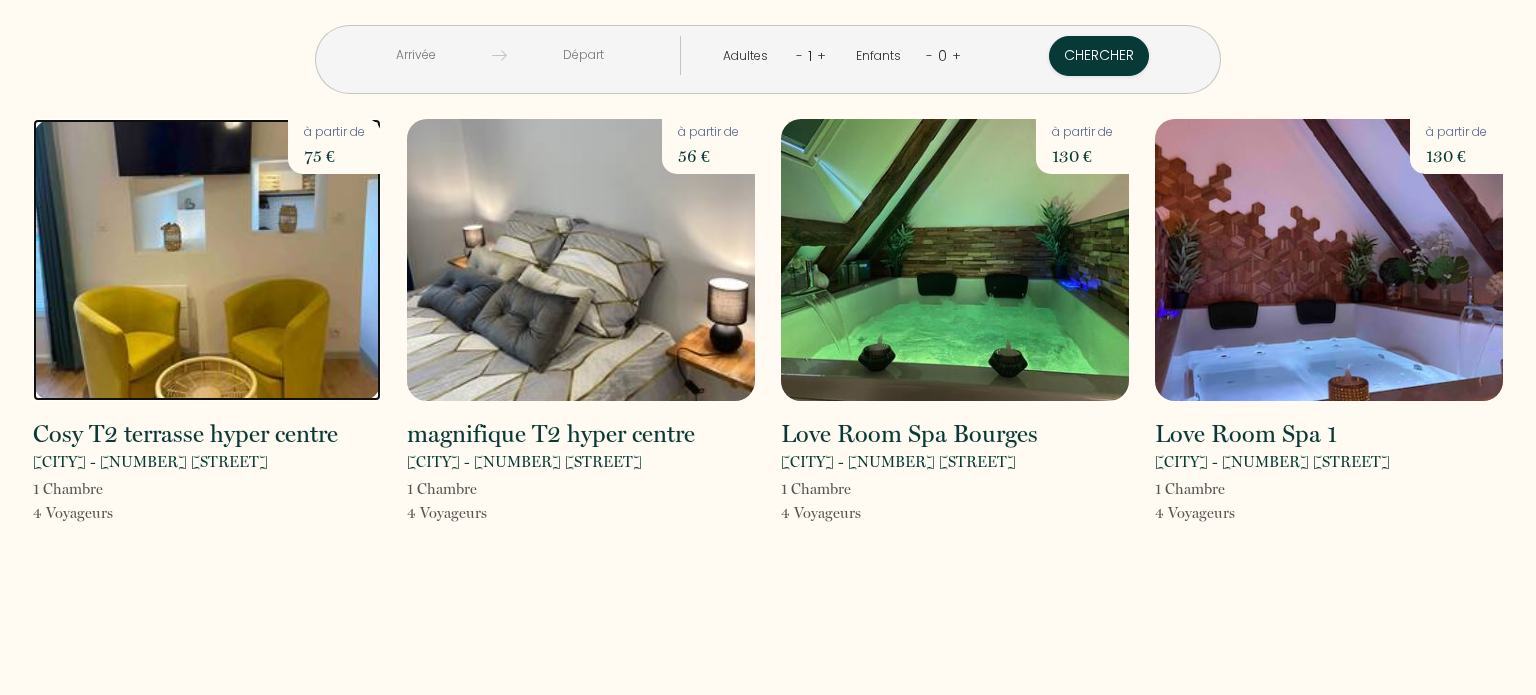 click at bounding box center [207, 260] 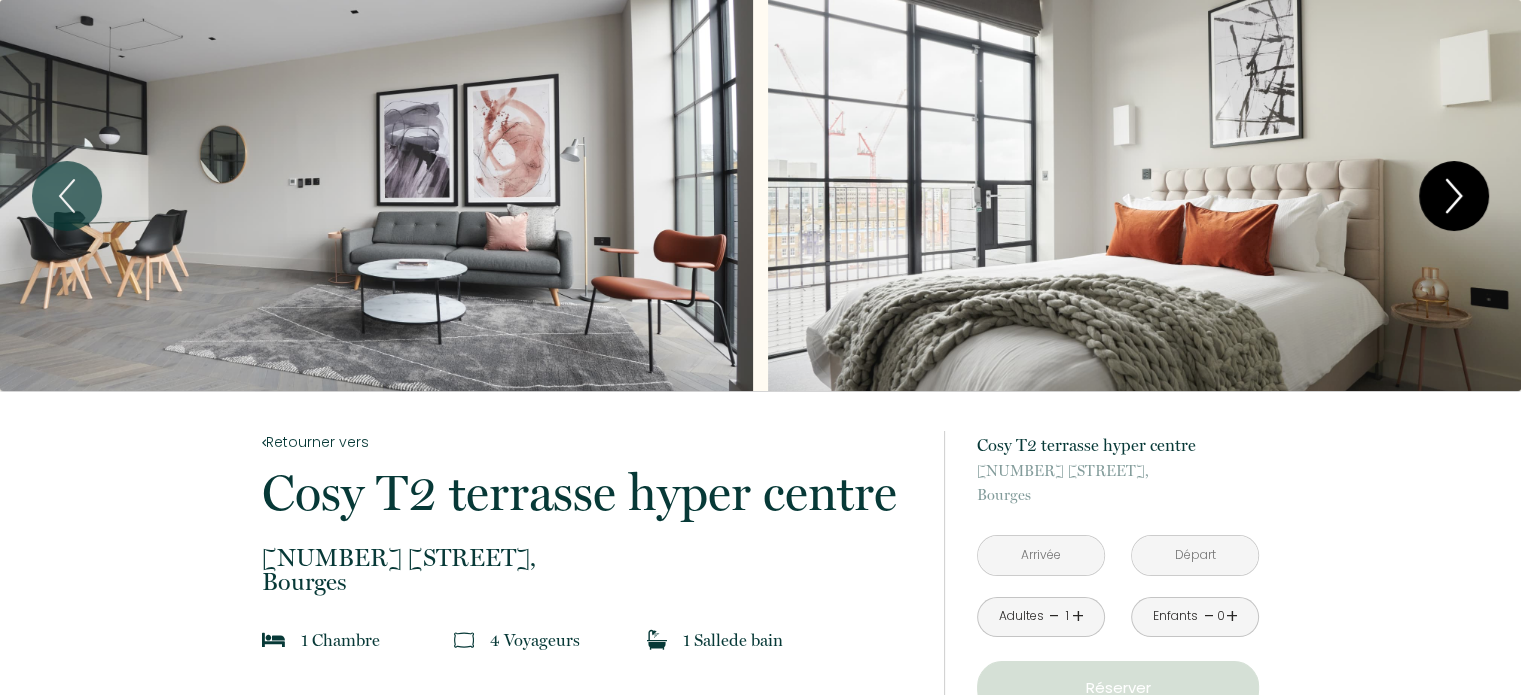 click 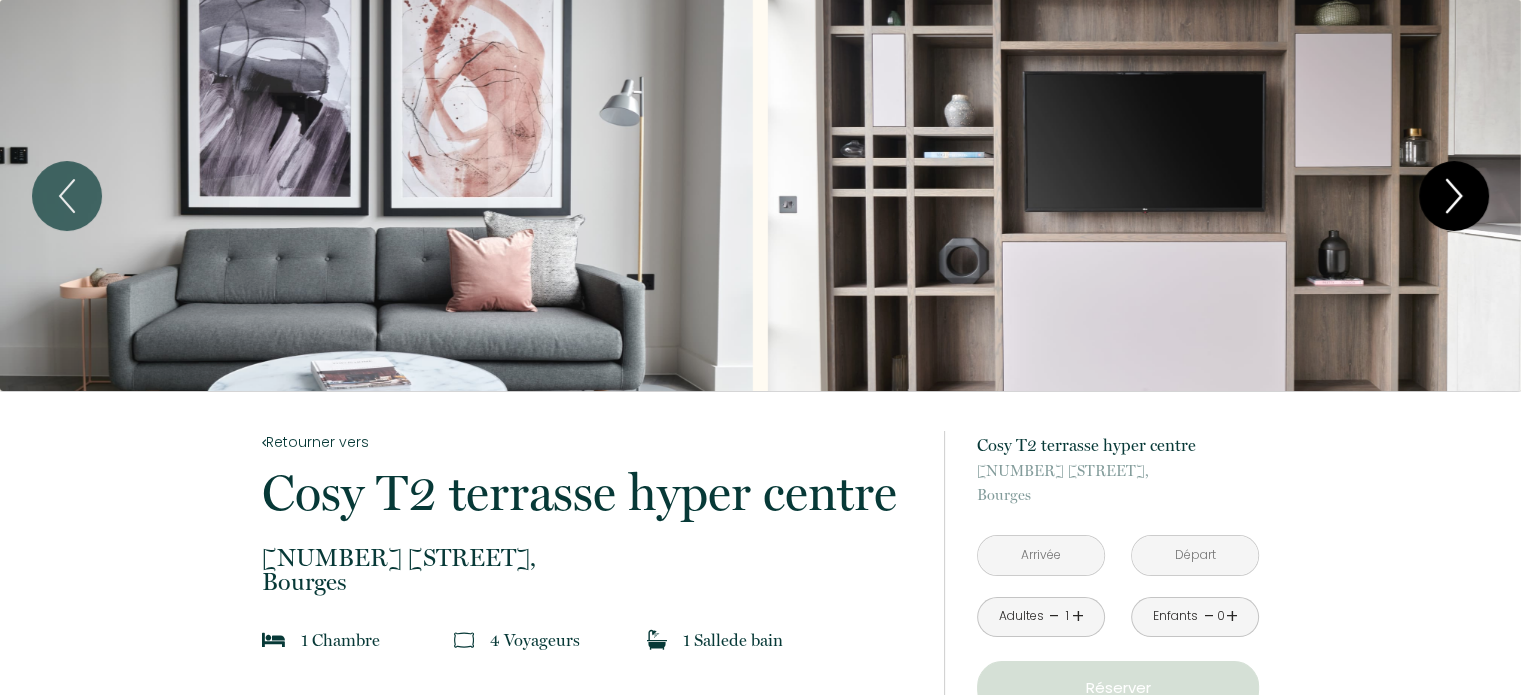 click 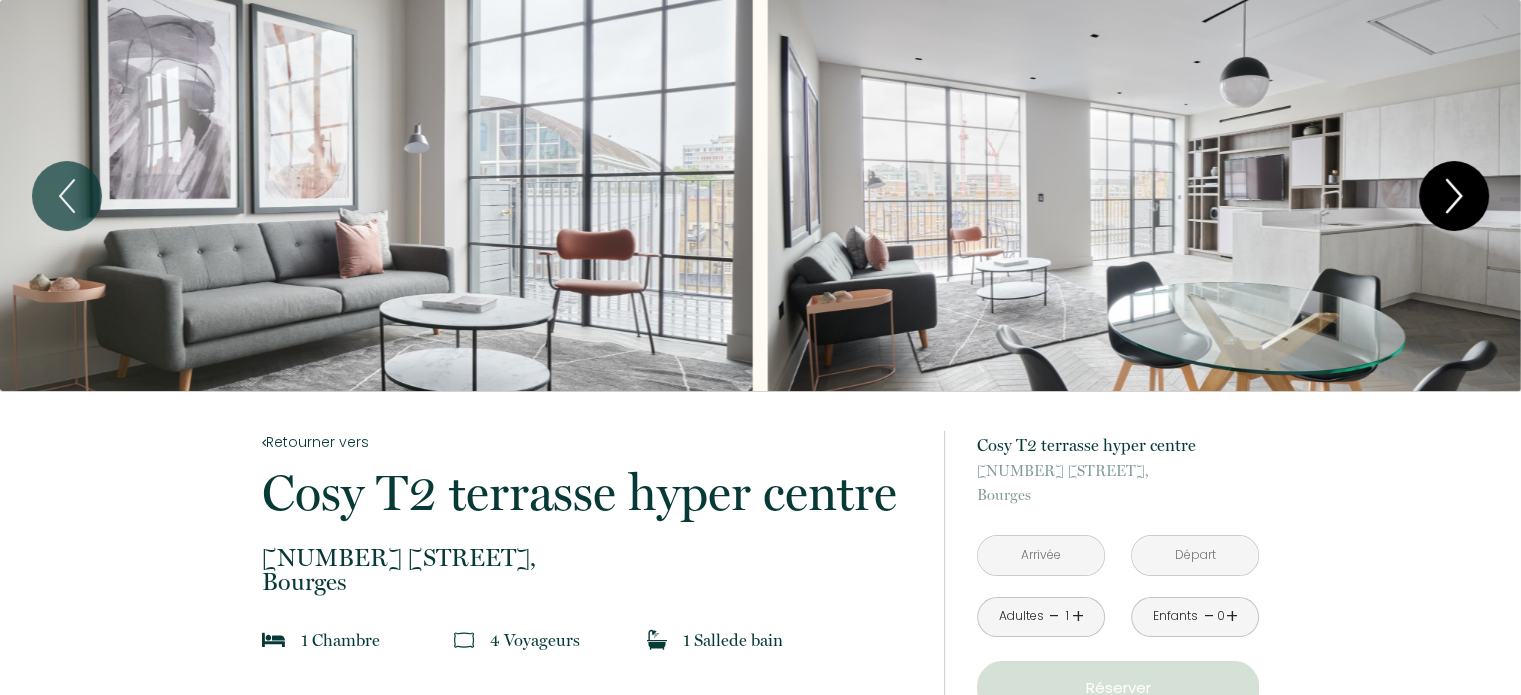 click 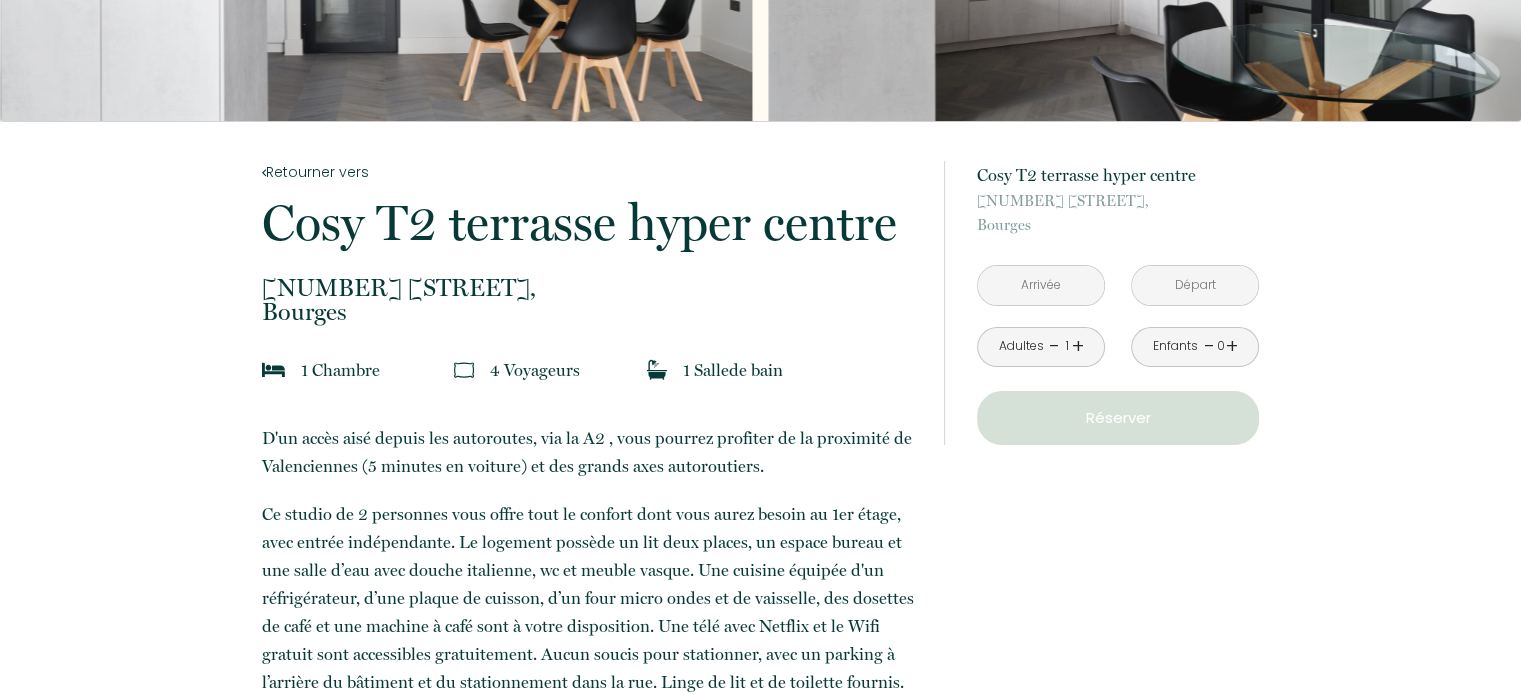 scroll, scrollTop: 400, scrollLeft: 0, axis: vertical 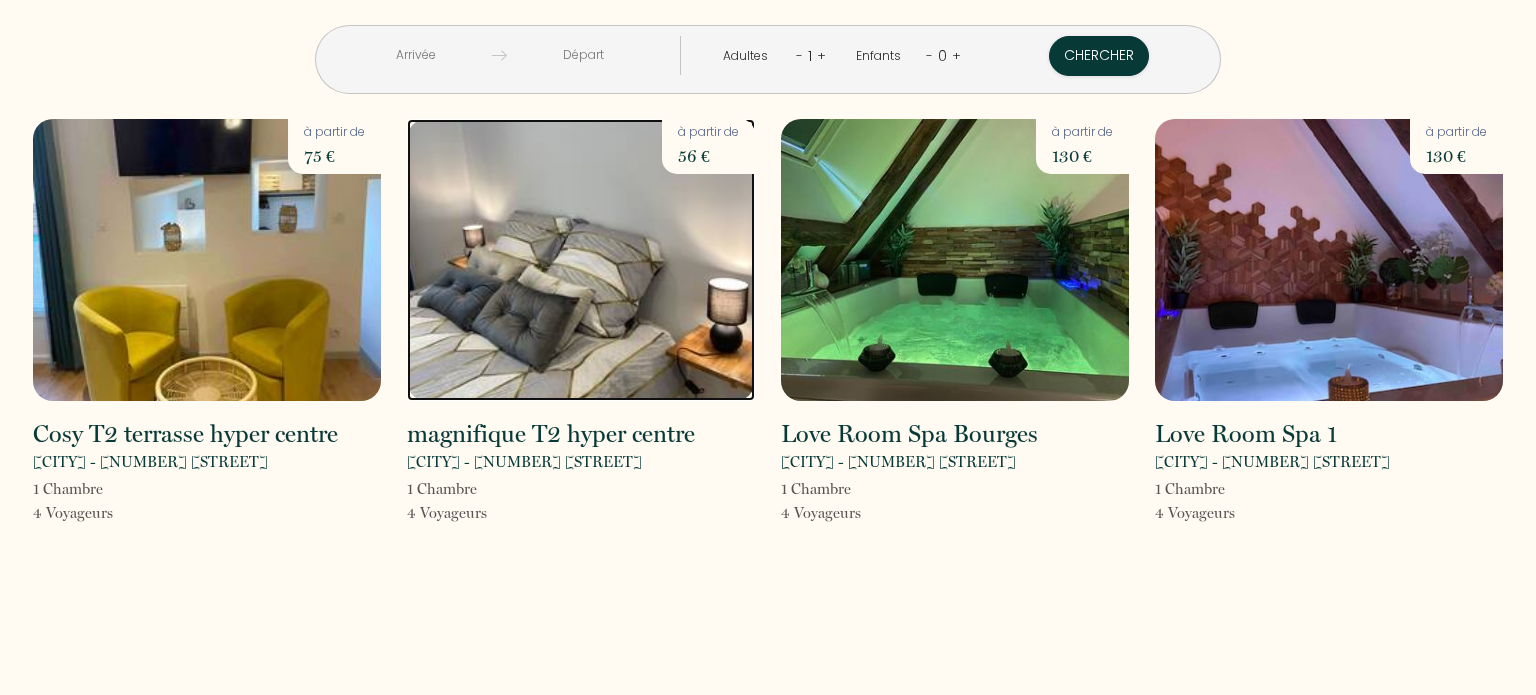 click at bounding box center (581, 260) 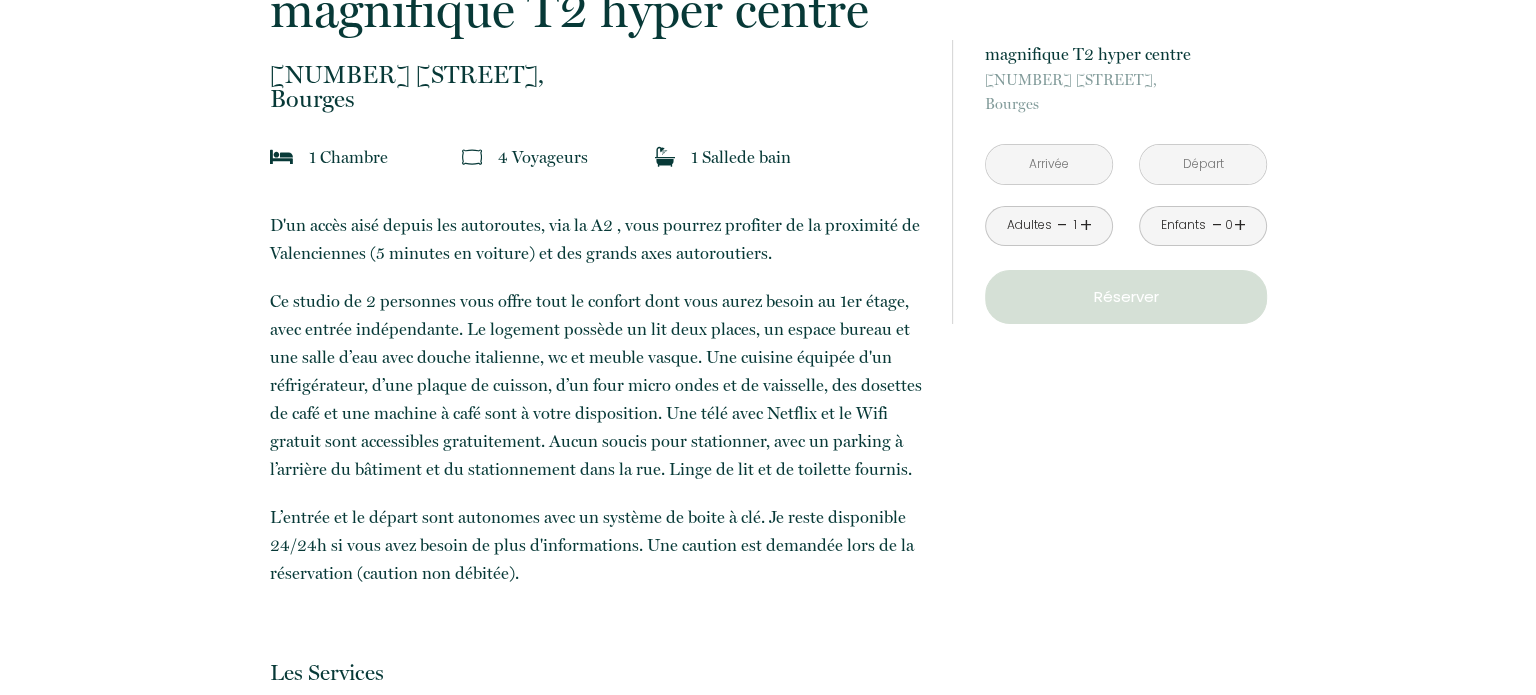 scroll, scrollTop: 0, scrollLeft: 0, axis: both 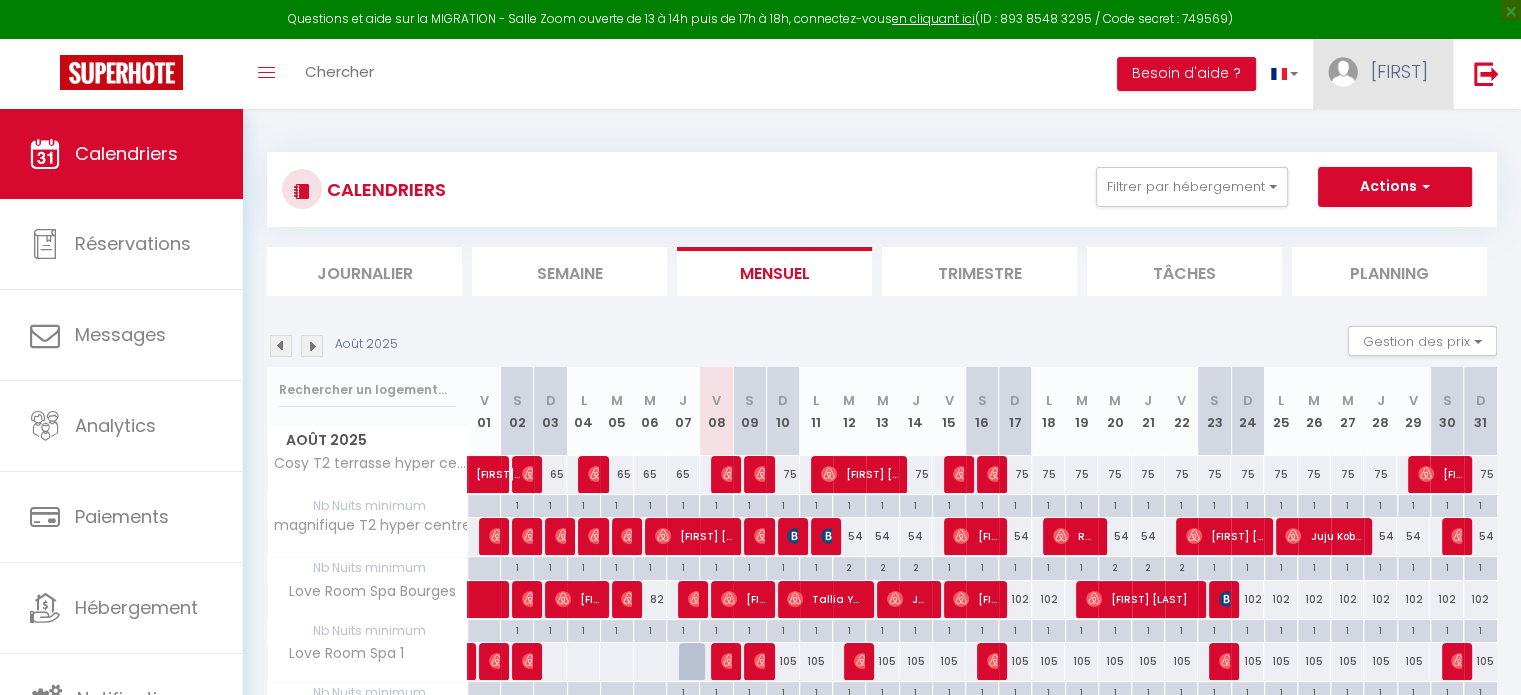 click on "[FIRST]" at bounding box center (1383, 74) 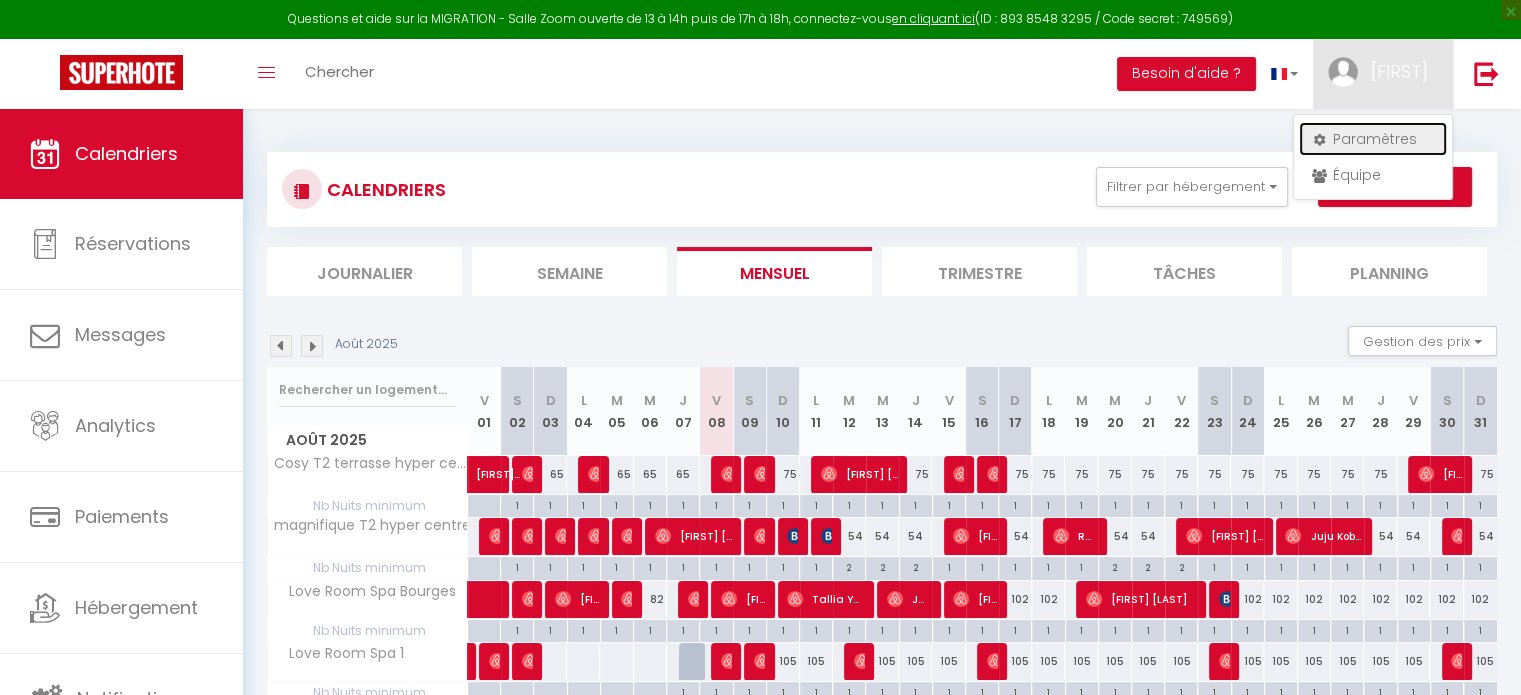 click on "Paramètres" at bounding box center [1373, 139] 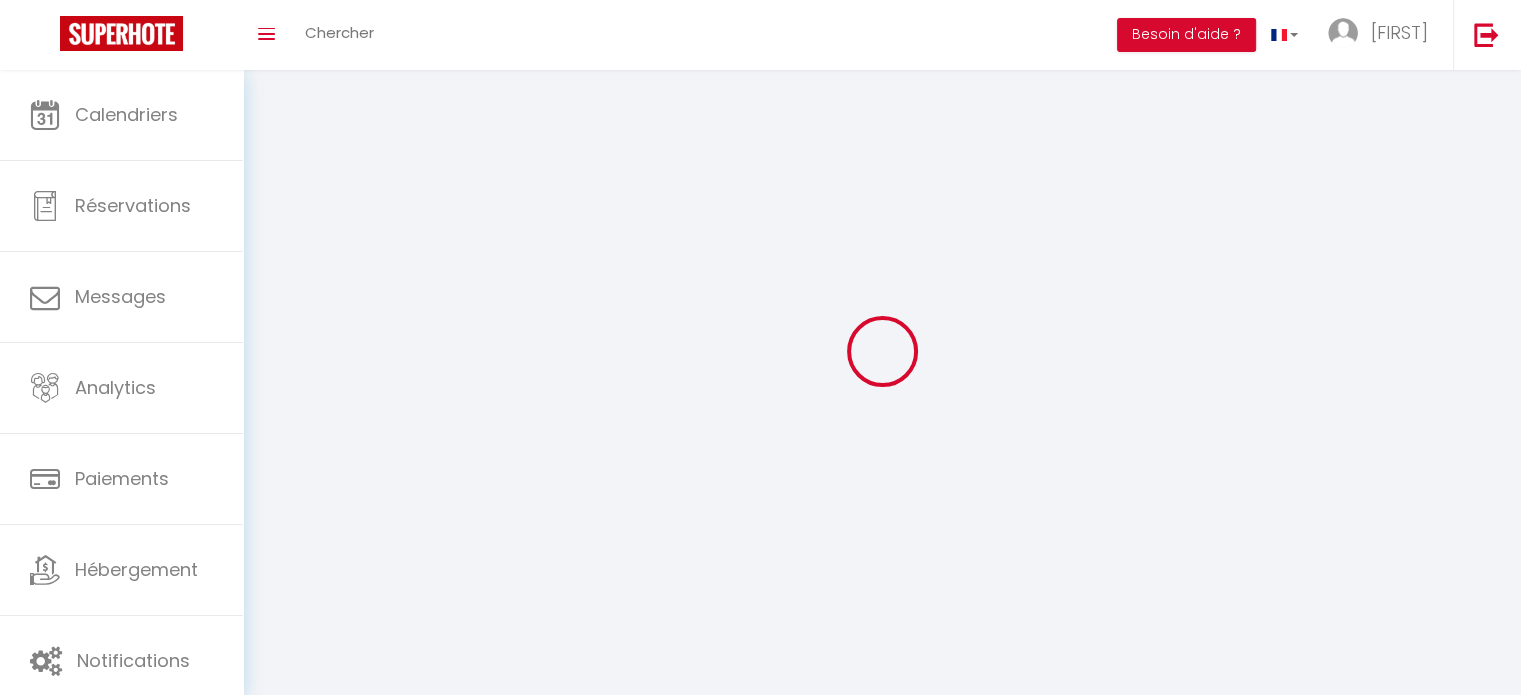 type on "[FIRST]" 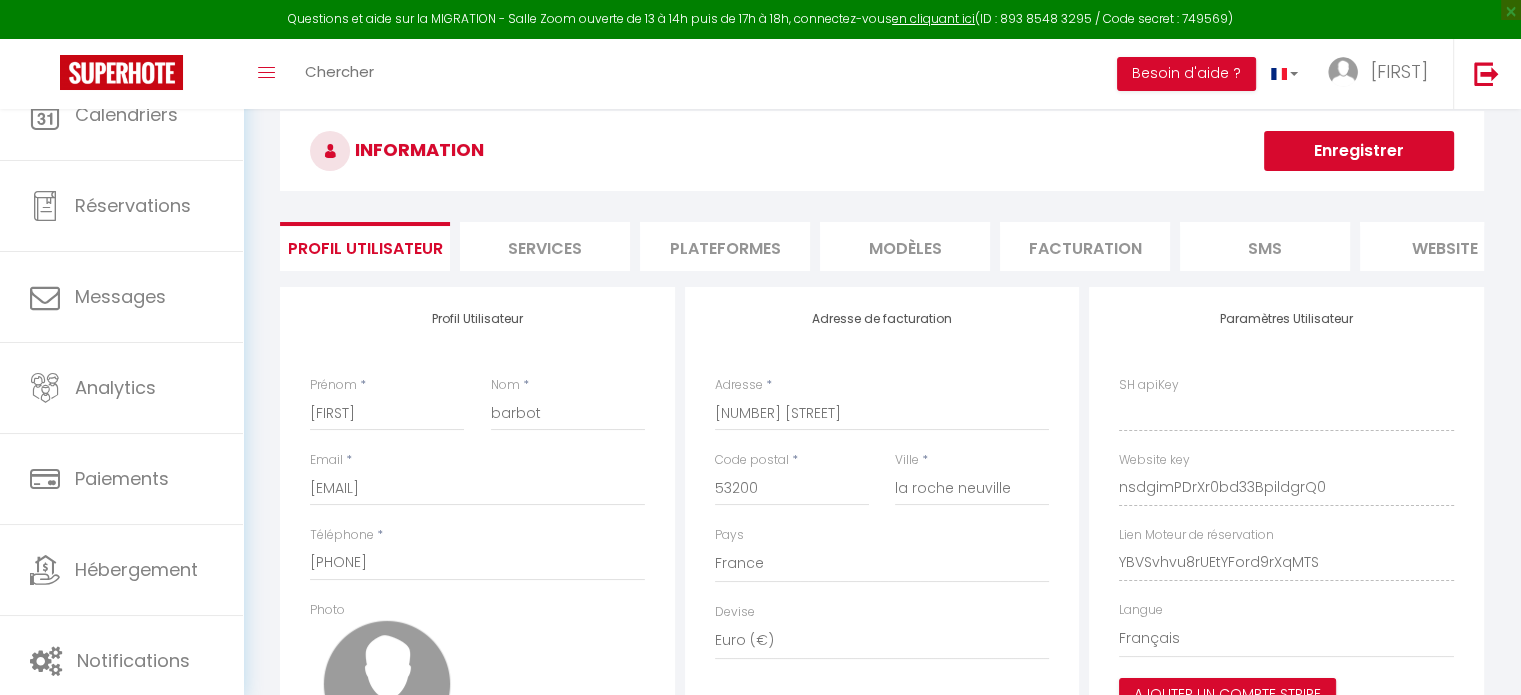 type on "nsdgimPDrXr0bd33BpildgrQ0" 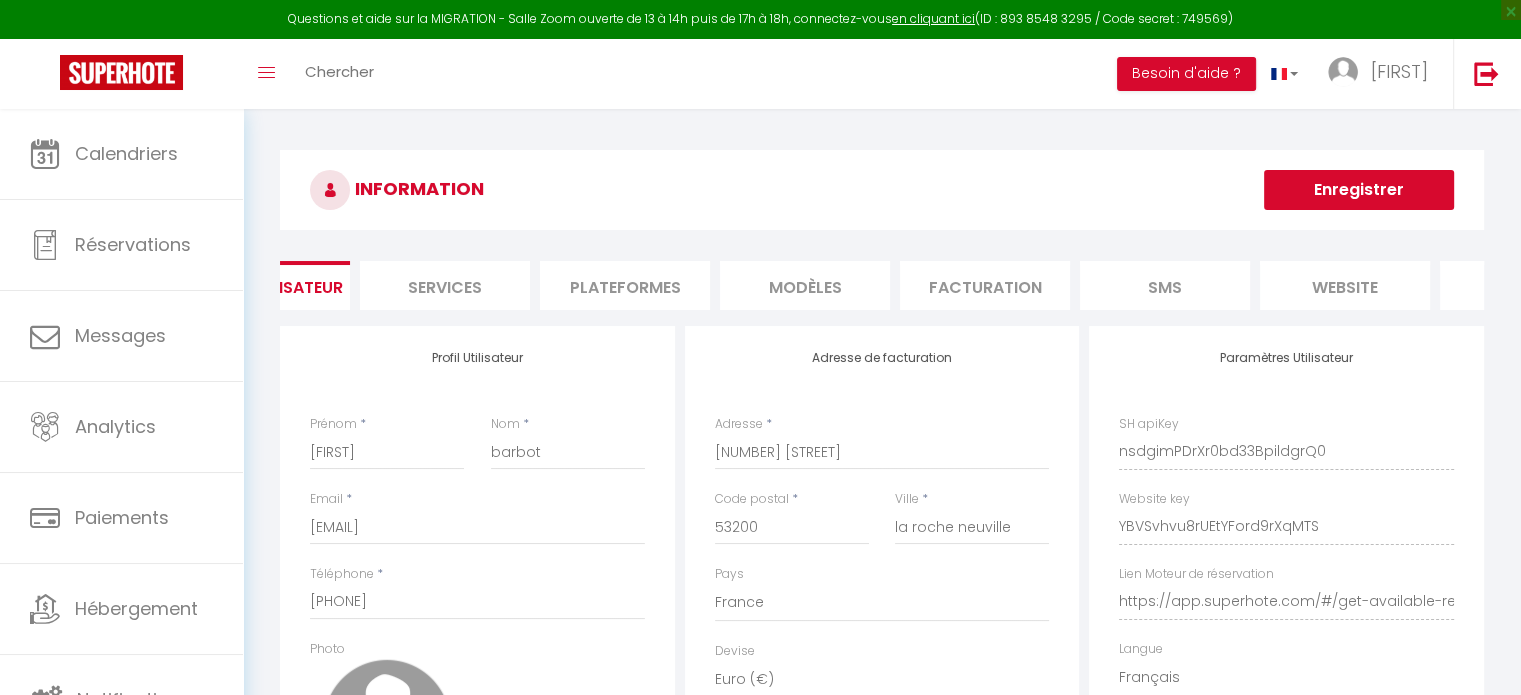 scroll, scrollTop: 0, scrollLeft: 236, axis: horizontal 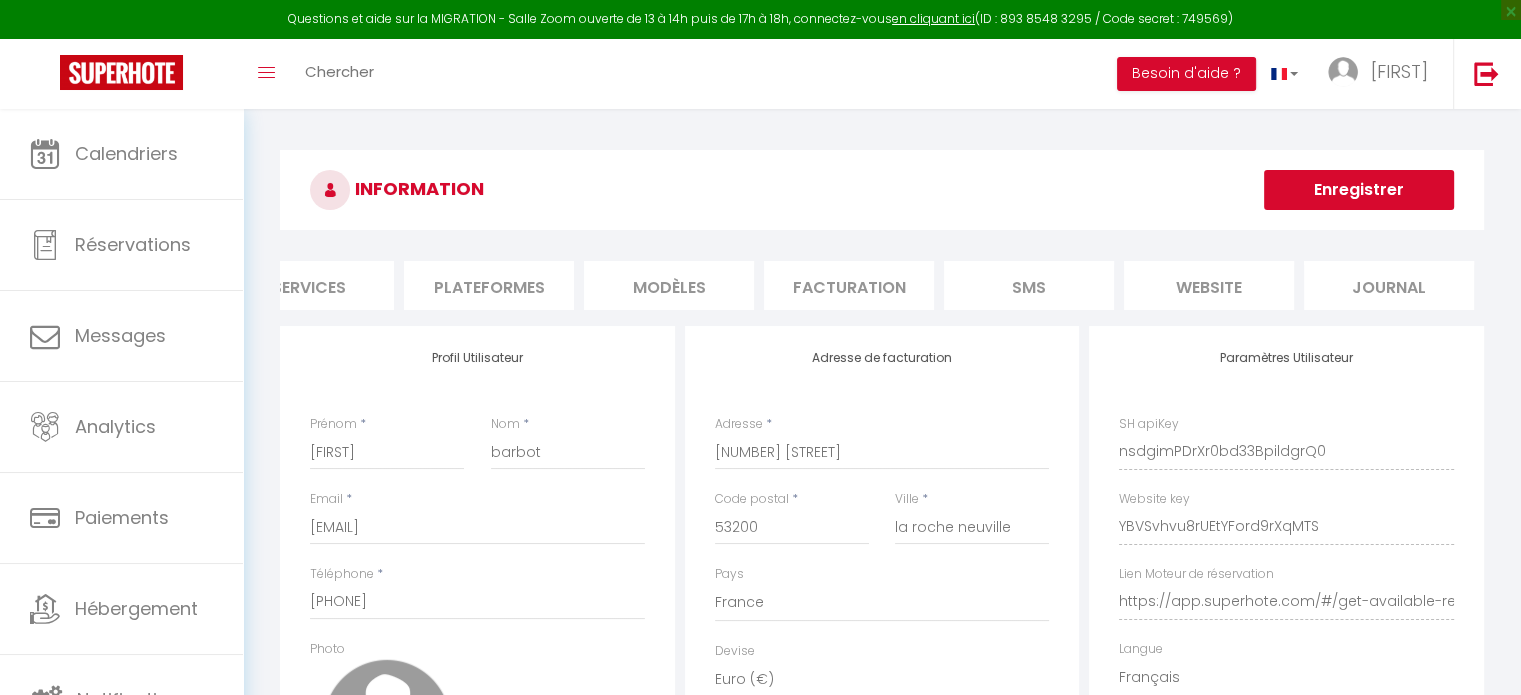 click on "website" at bounding box center [1209, 285] 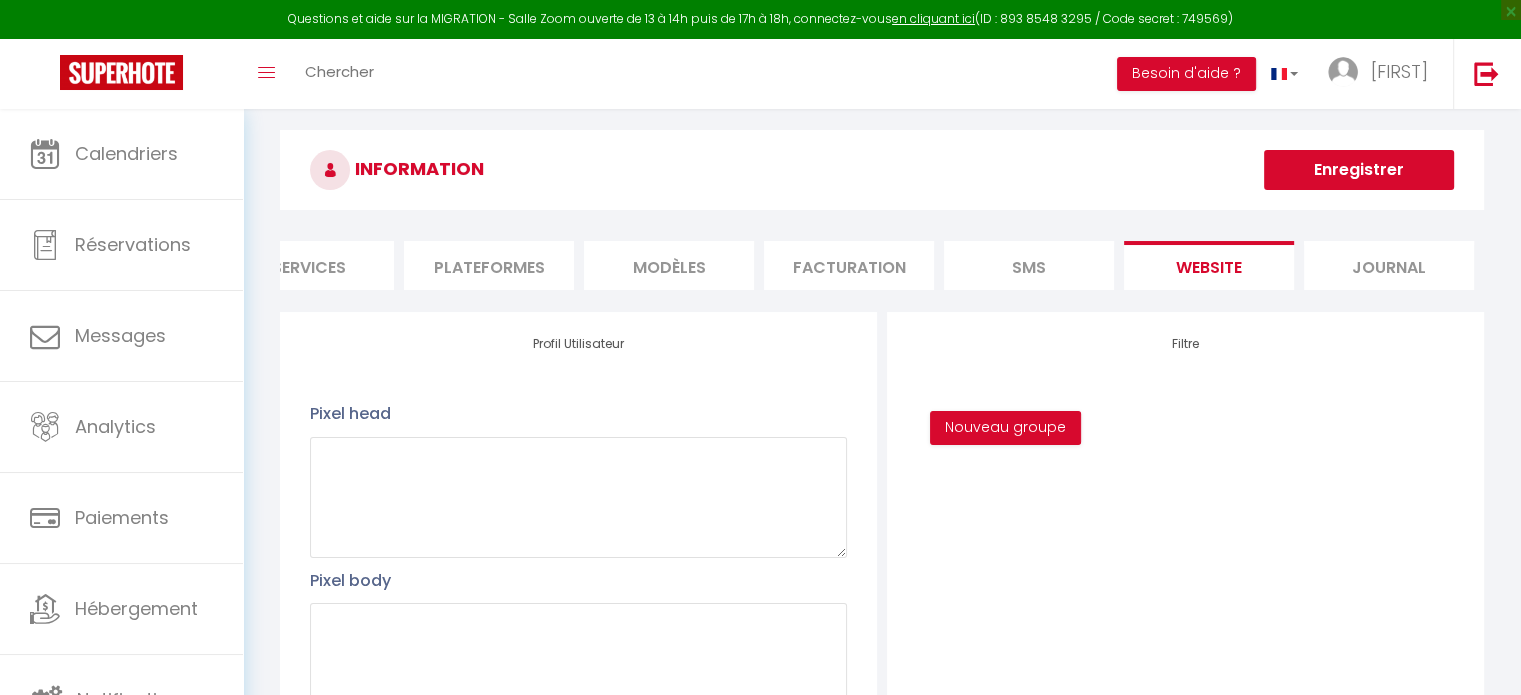 scroll, scrollTop: 0, scrollLeft: 0, axis: both 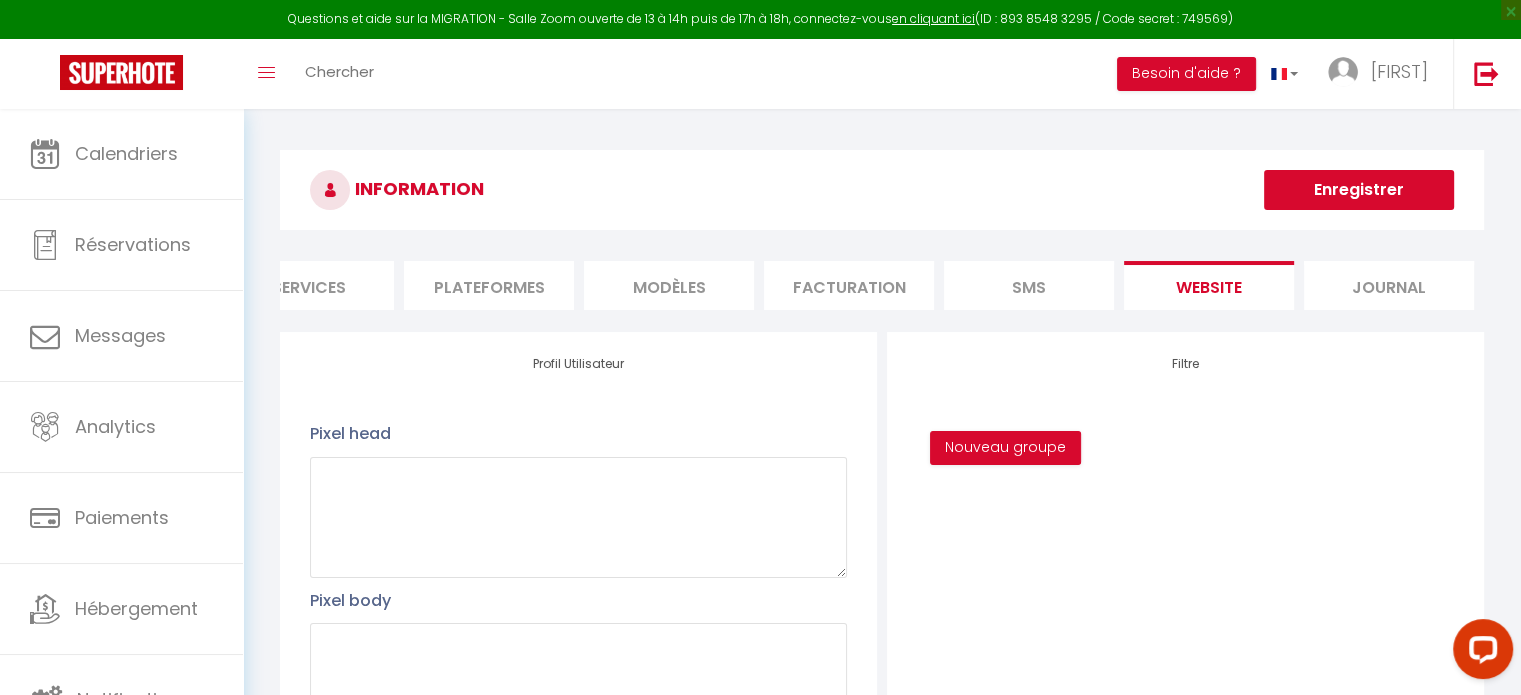 click on "Journal" at bounding box center [1389, 285] 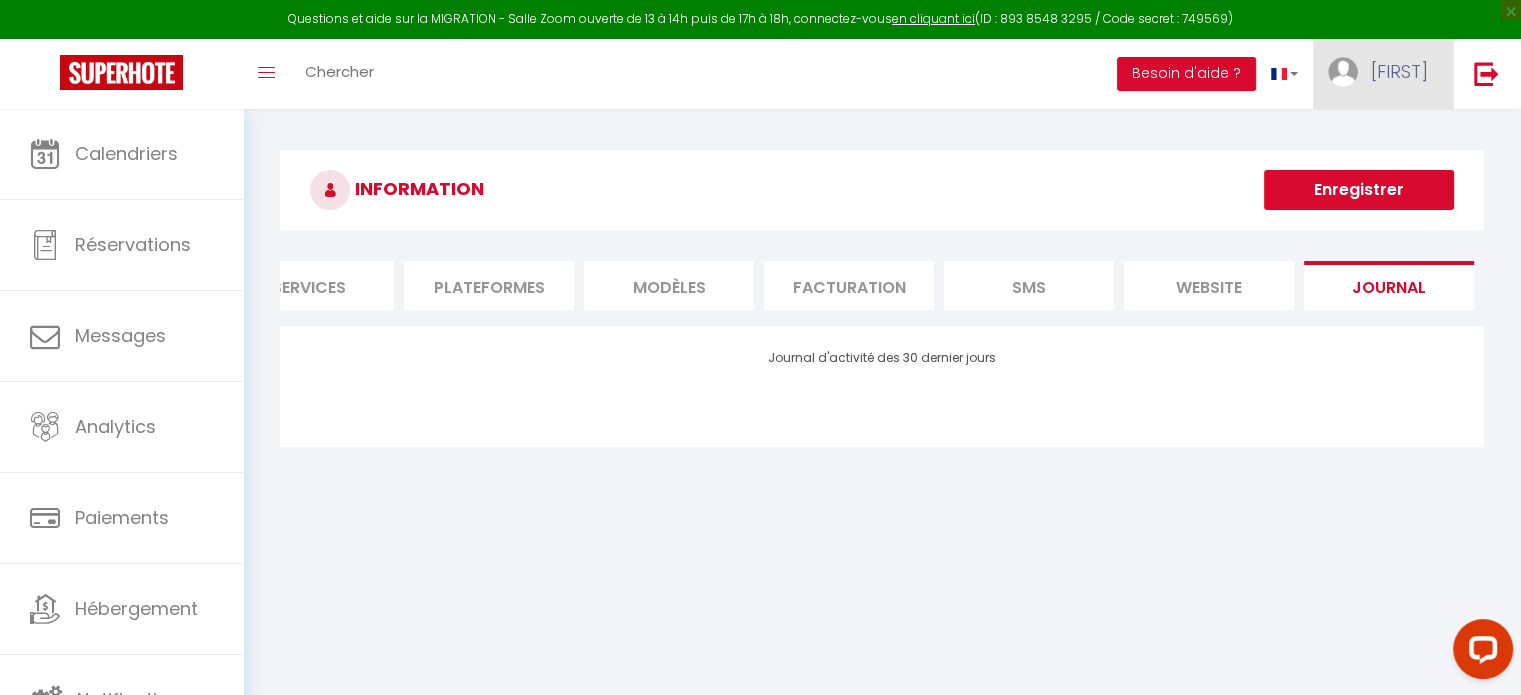 click on "[FIRST]" at bounding box center [1383, 74] 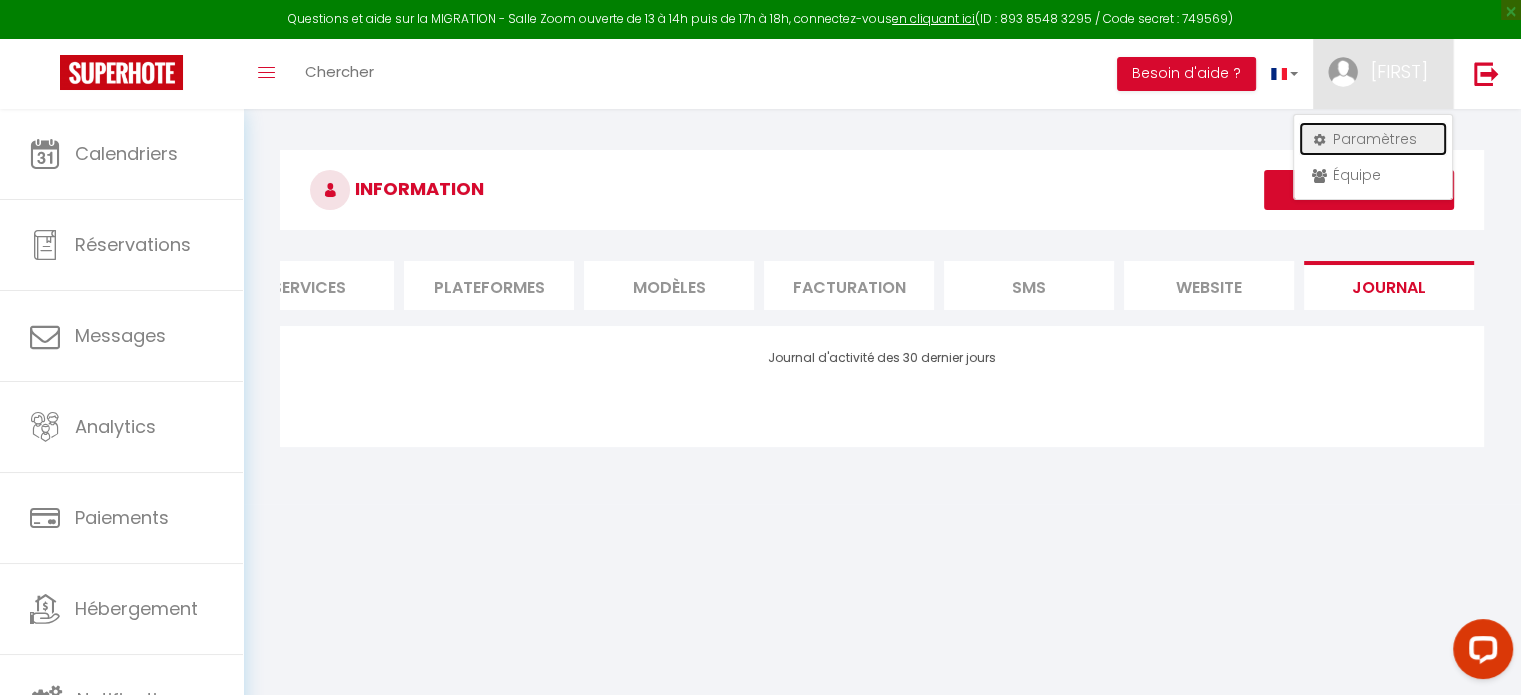 click on "Paramètres" at bounding box center (1373, 139) 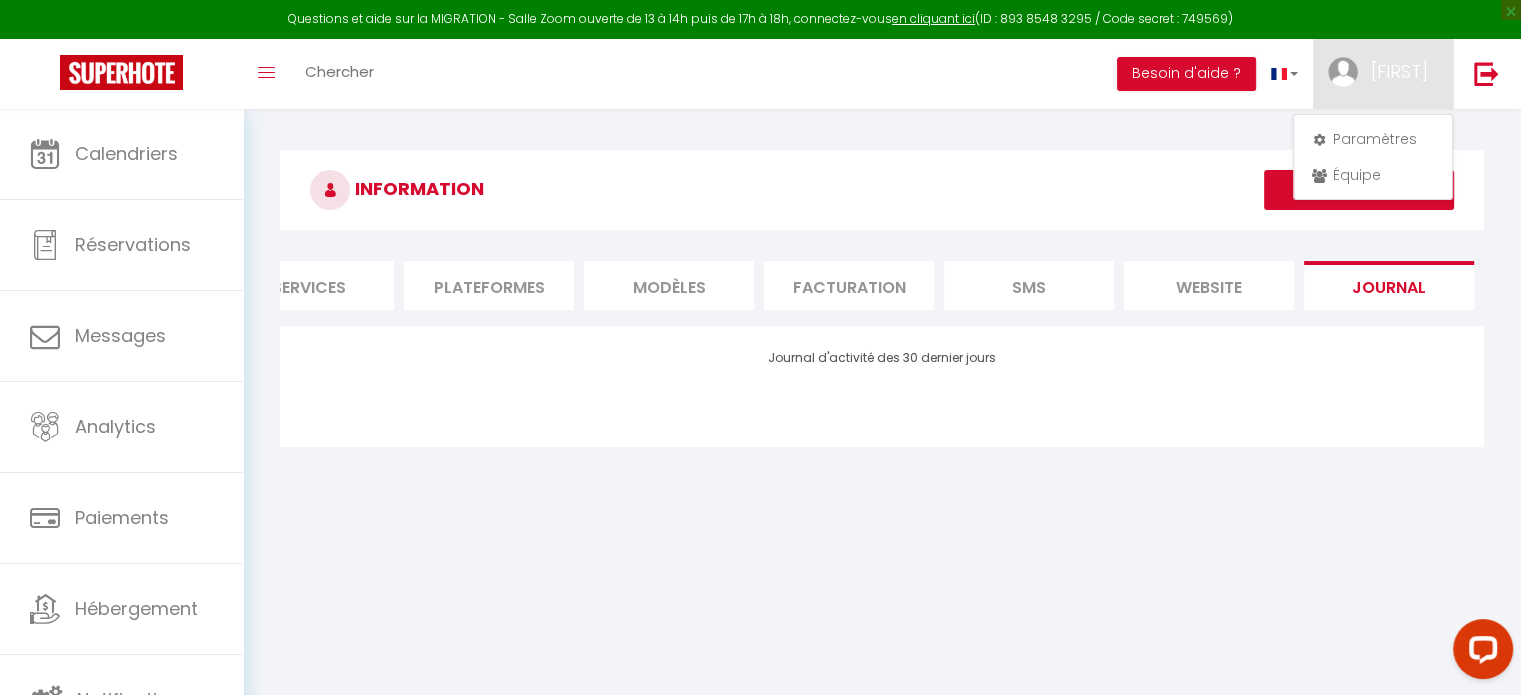 click on "website" at bounding box center (1209, 285) 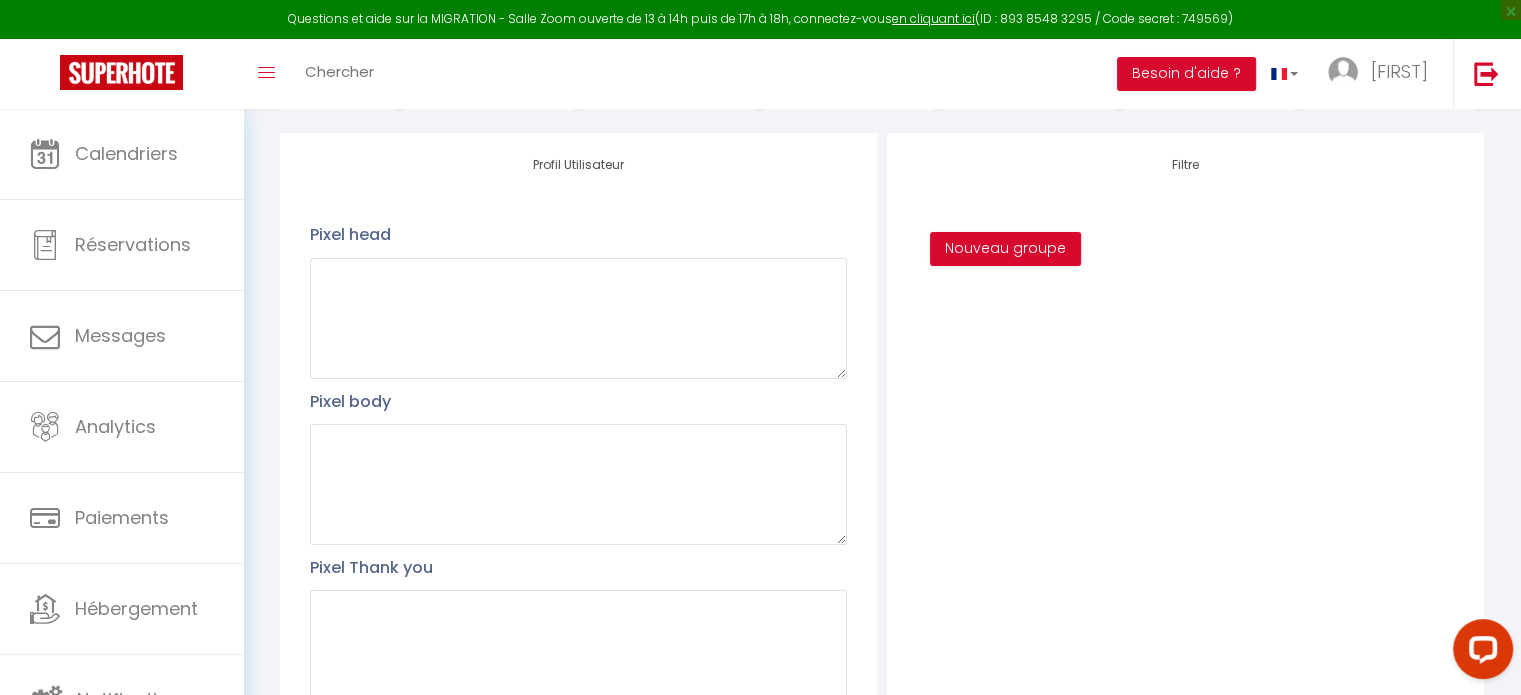 scroll, scrollTop: 0, scrollLeft: 0, axis: both 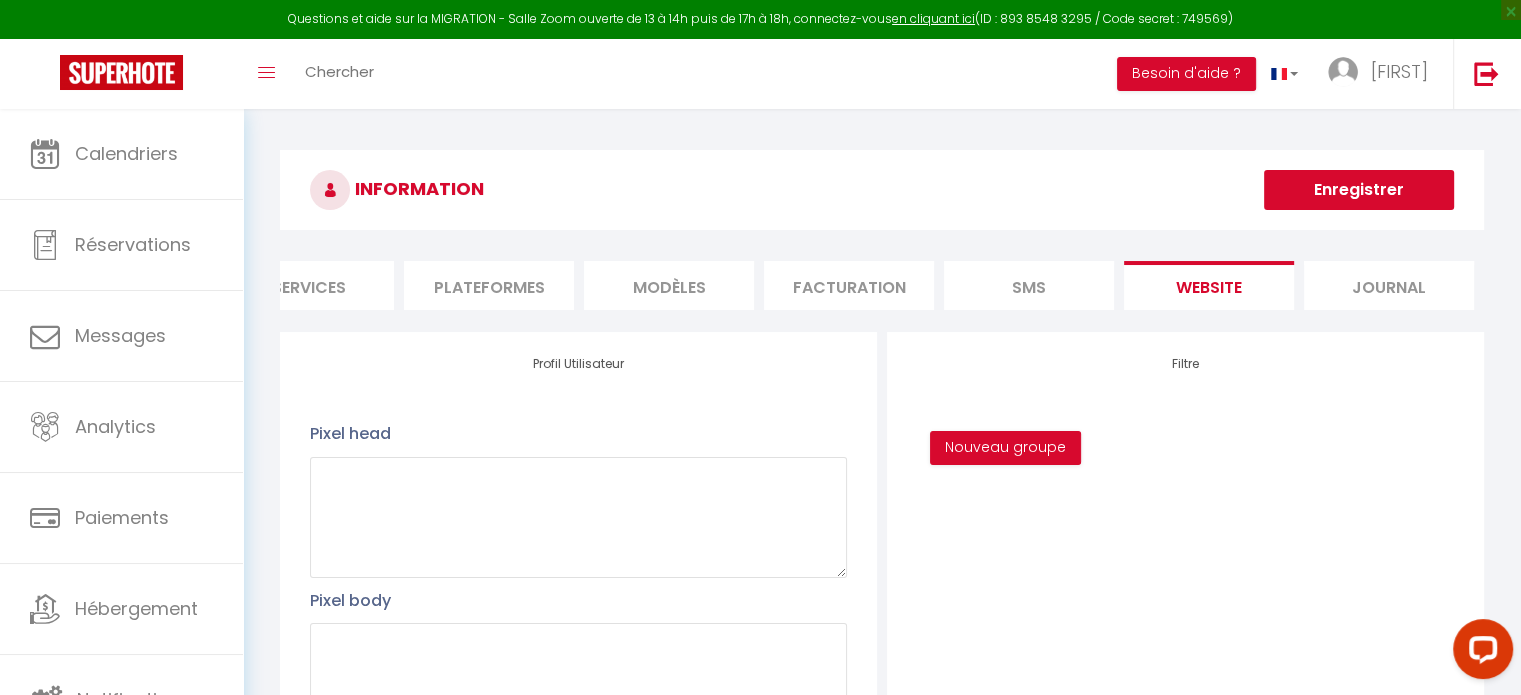 click on "Services" at bounding box center [309, 285] 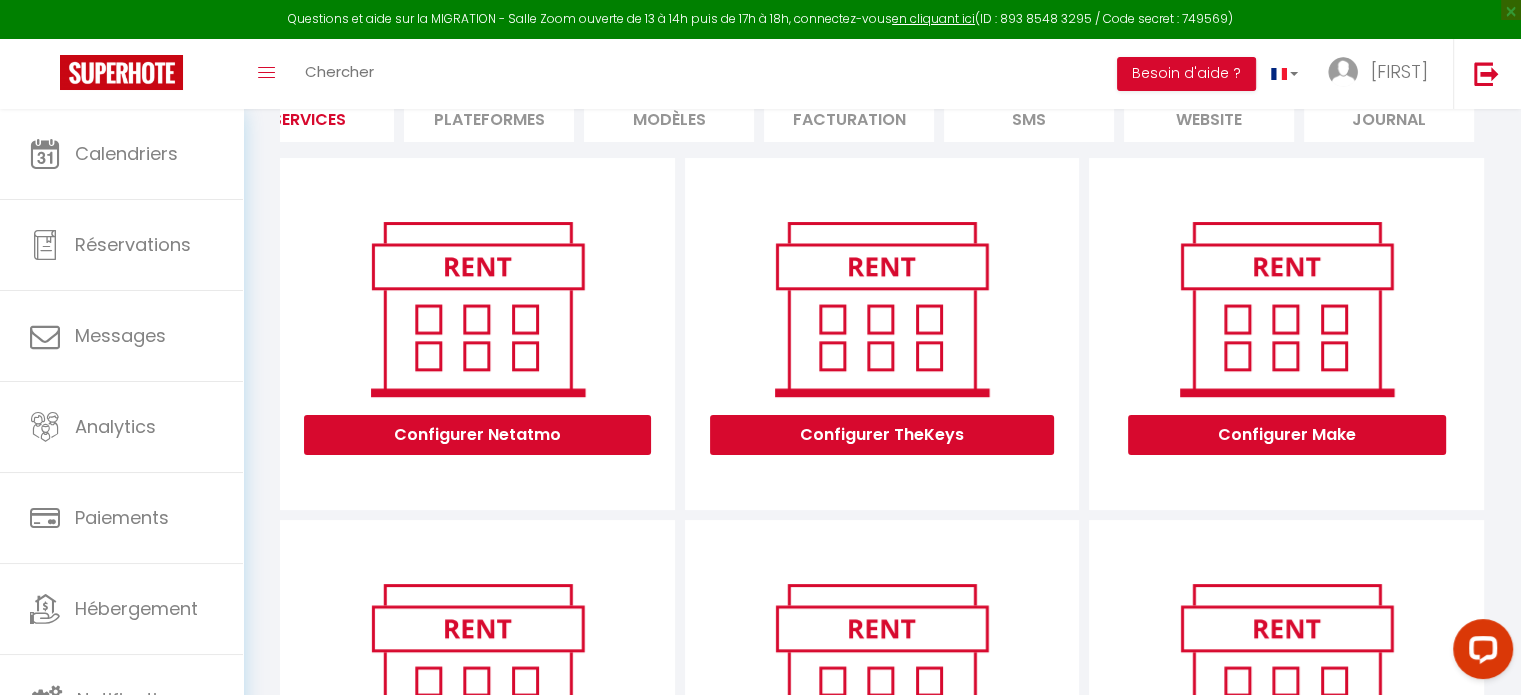 scroll, scrollTop: 0, scrollLeft: 0, axis: both 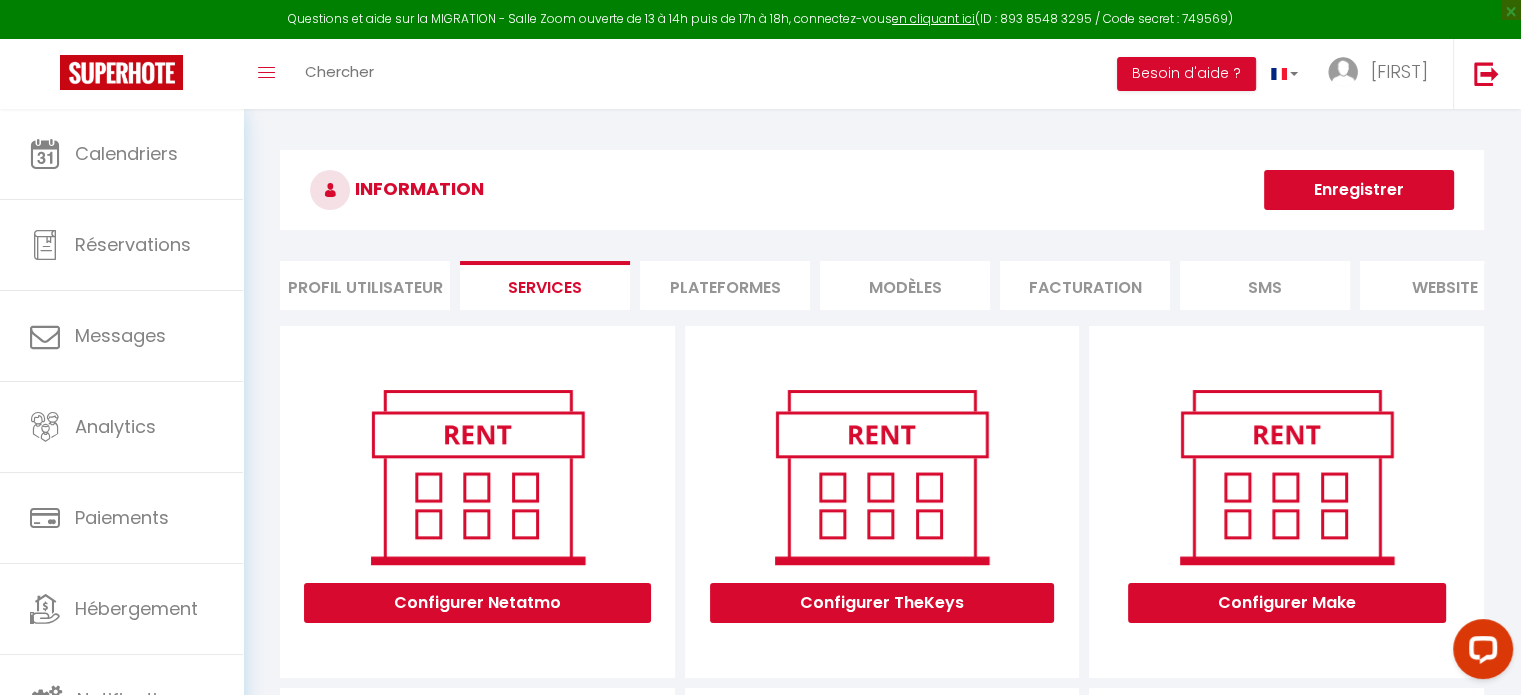 click on "Plateformes" at bounding box center (725, 285) 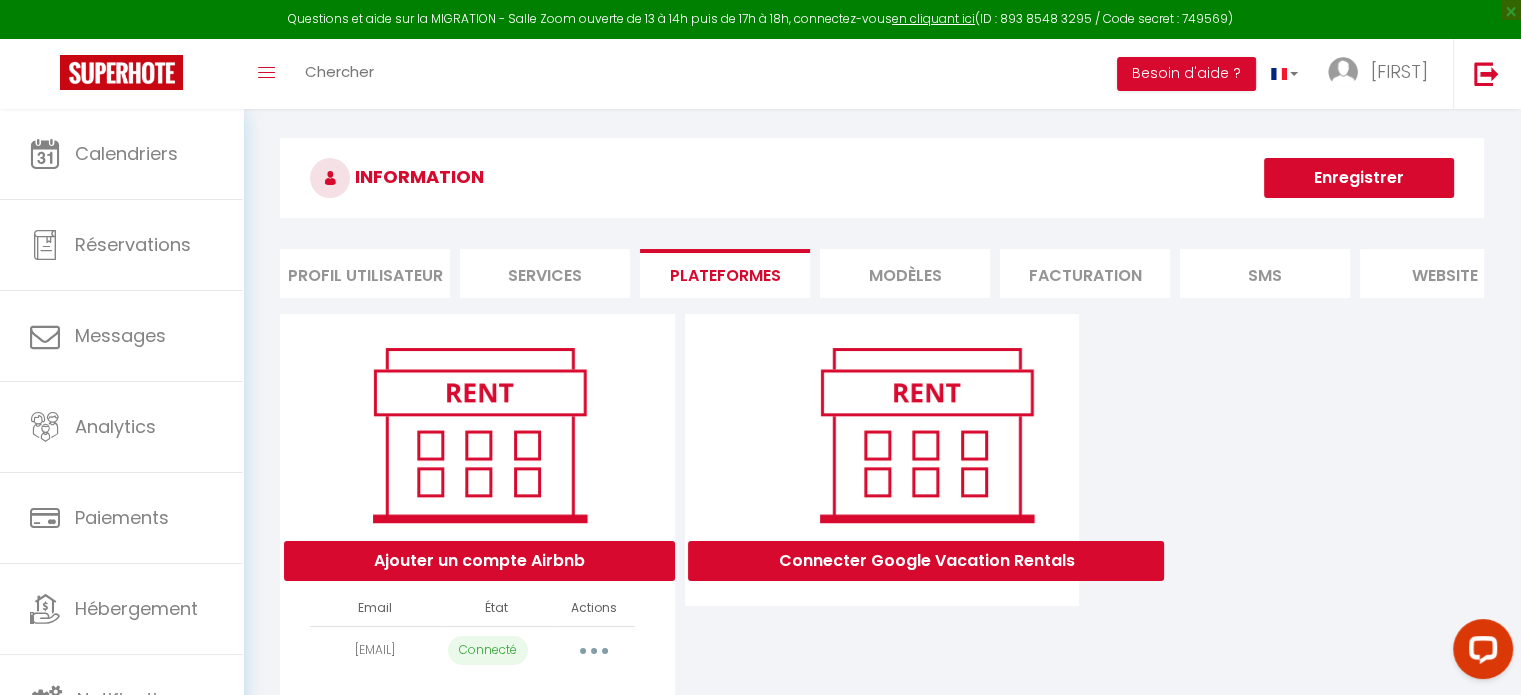 scroll, scrollTop: 108, scrollLeft: 0, axis: vertical 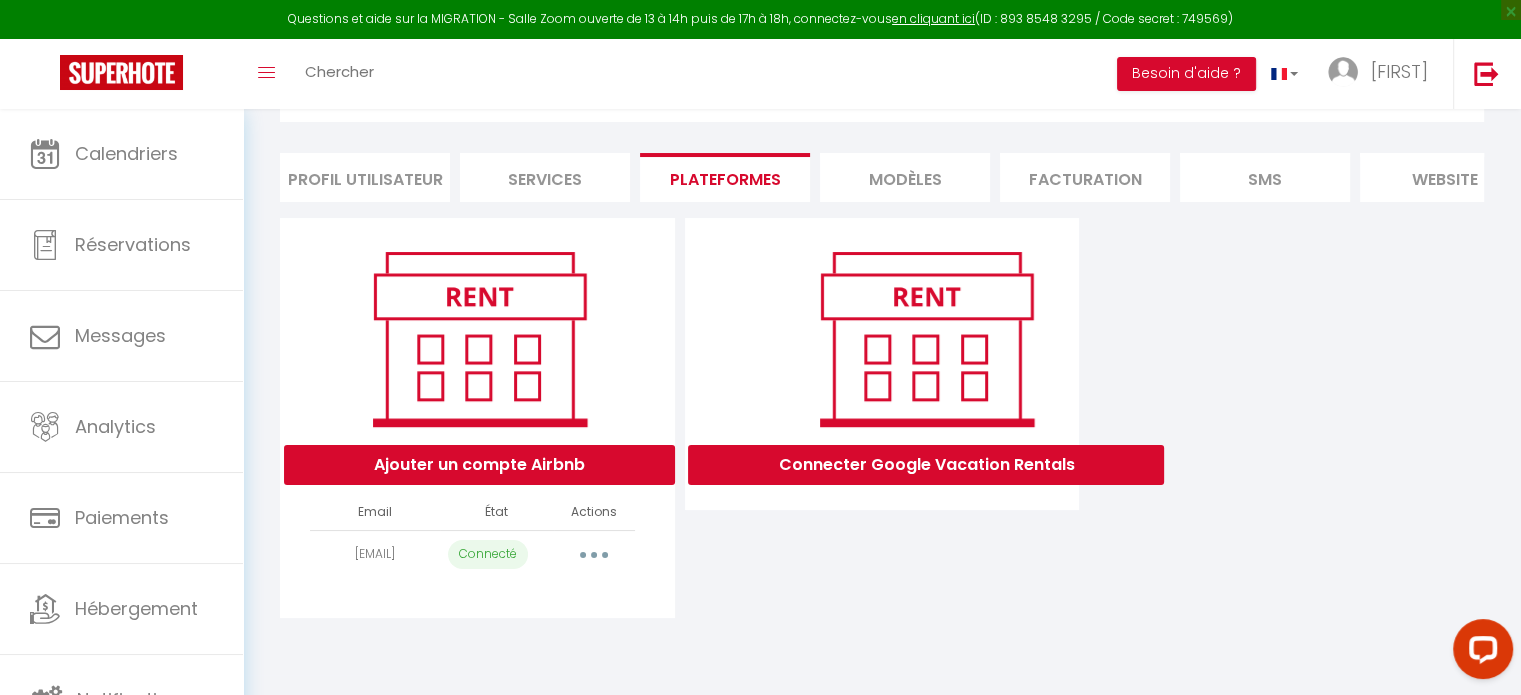 click on "Profil Utilisateur" at bounding box center [365, 177] 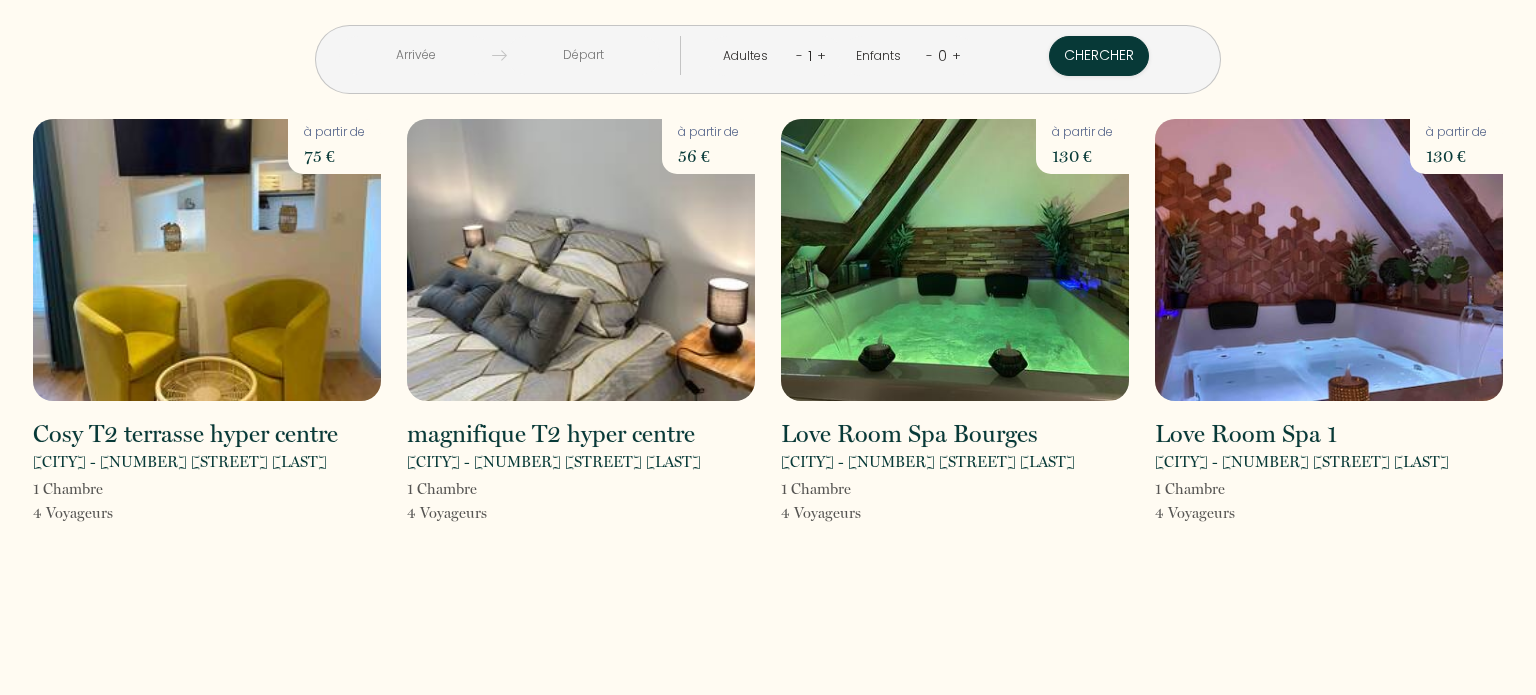 scroll, scrollTop: 0, scrollLeft: 0, axis: both 